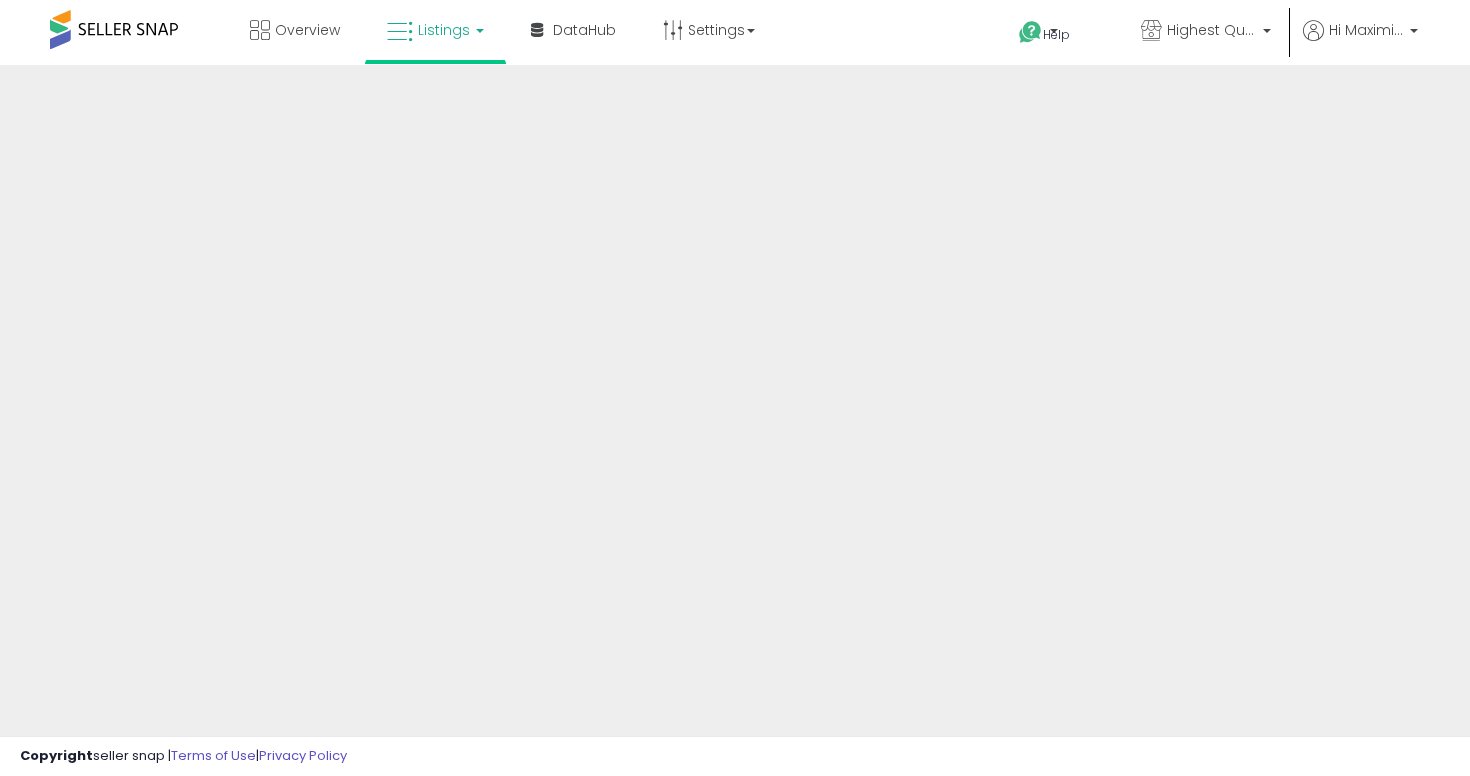 scroll, scrollTop: 0, scrollLeft: 0, axis: both 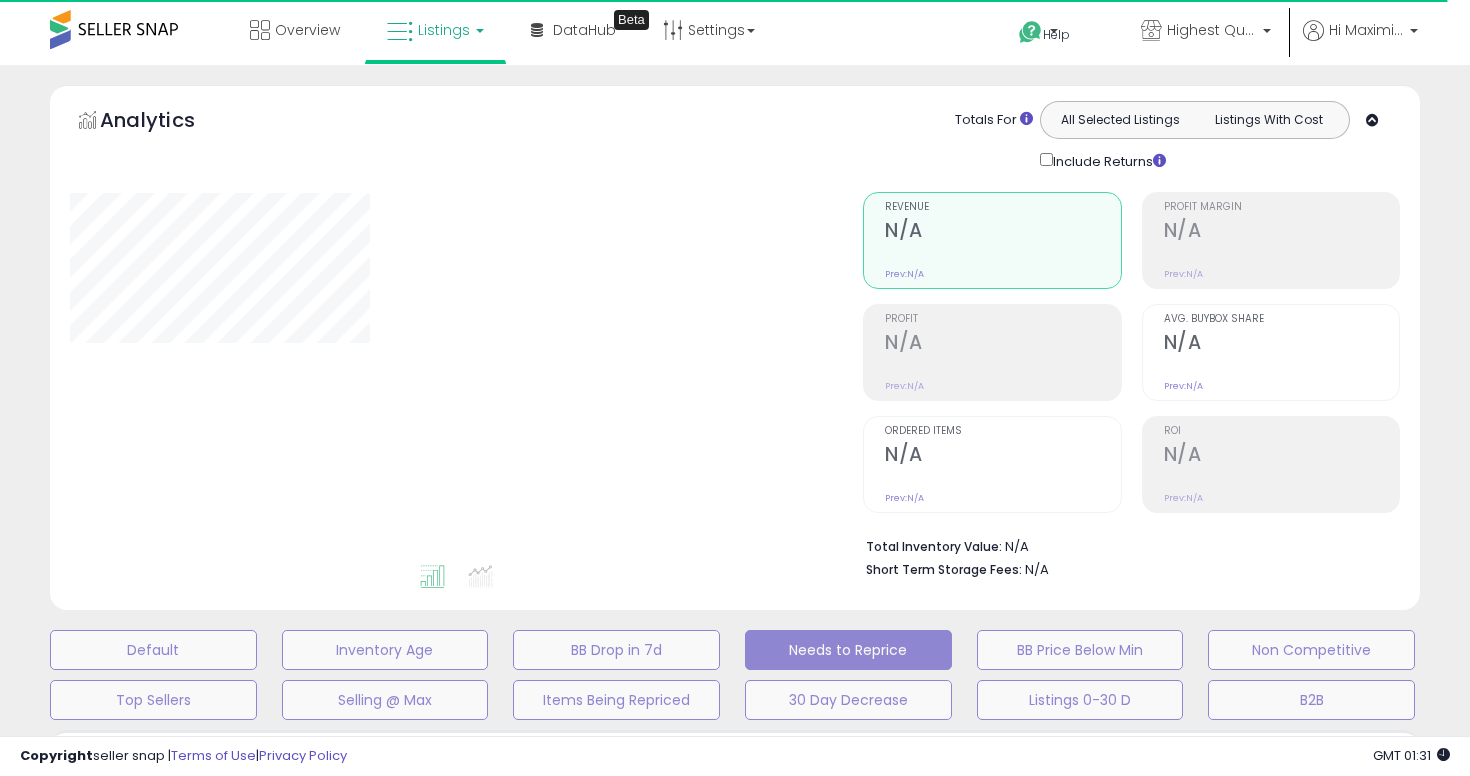 select on "**" 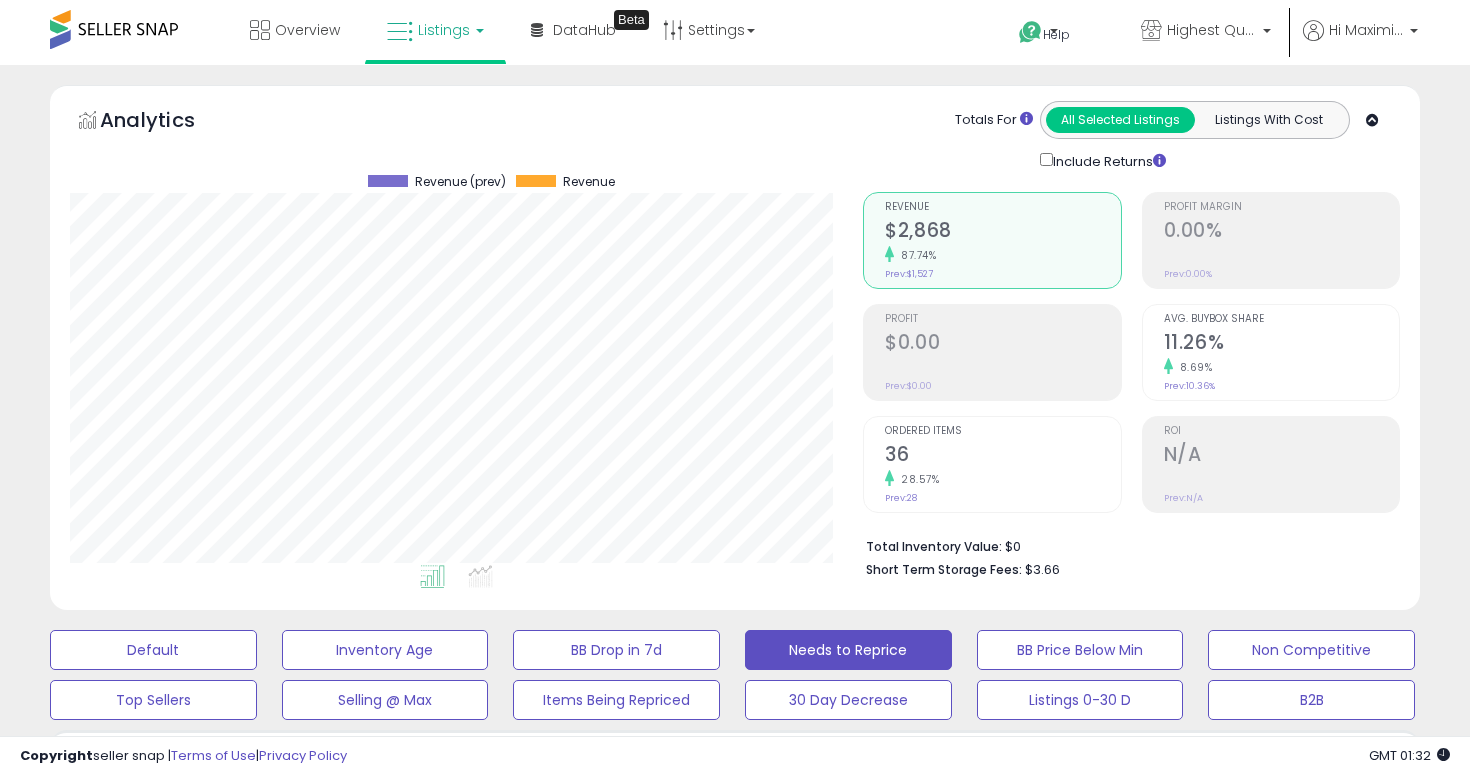 scroll, scrollTop: 999590, scrollLeft: 999206, axis: both 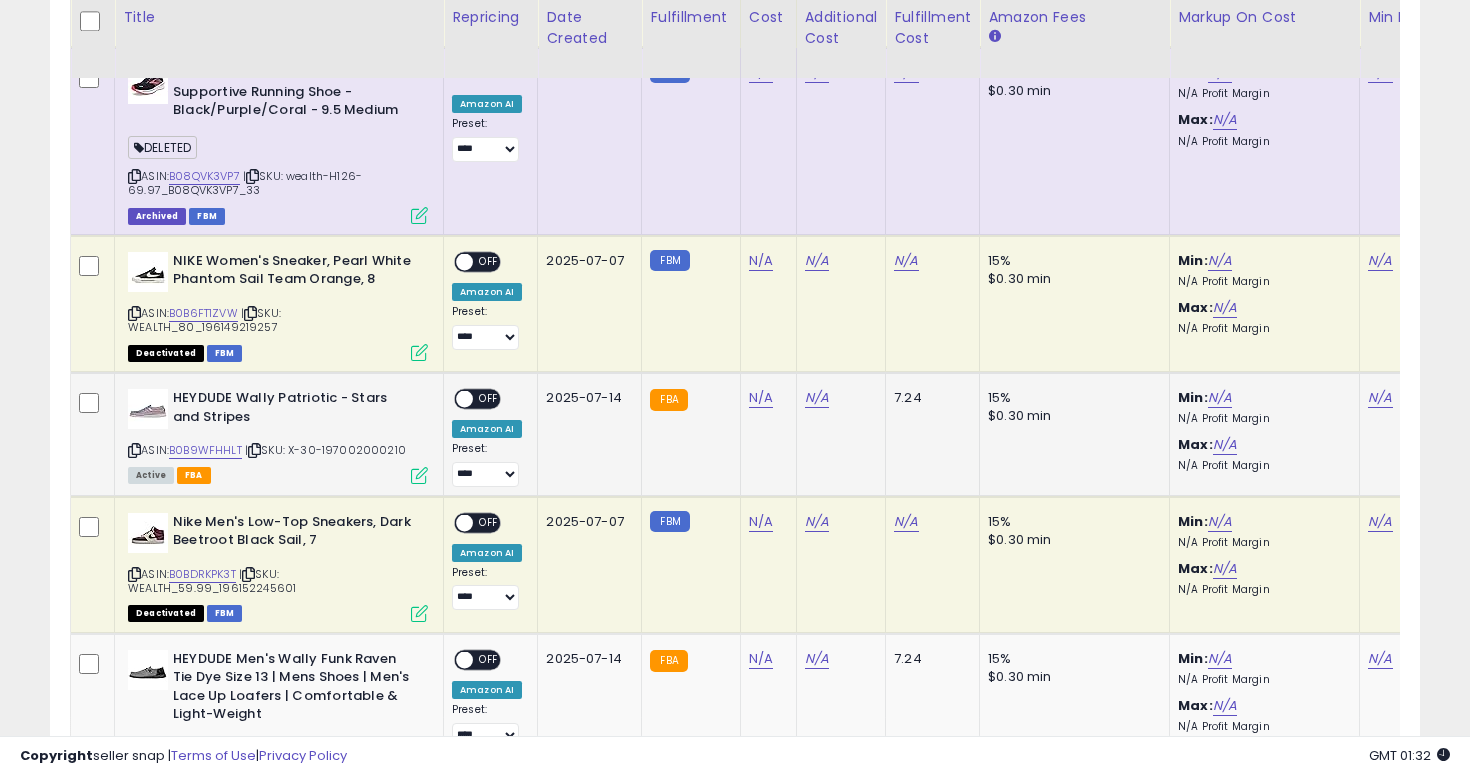 click at bounding box center [134, 450] 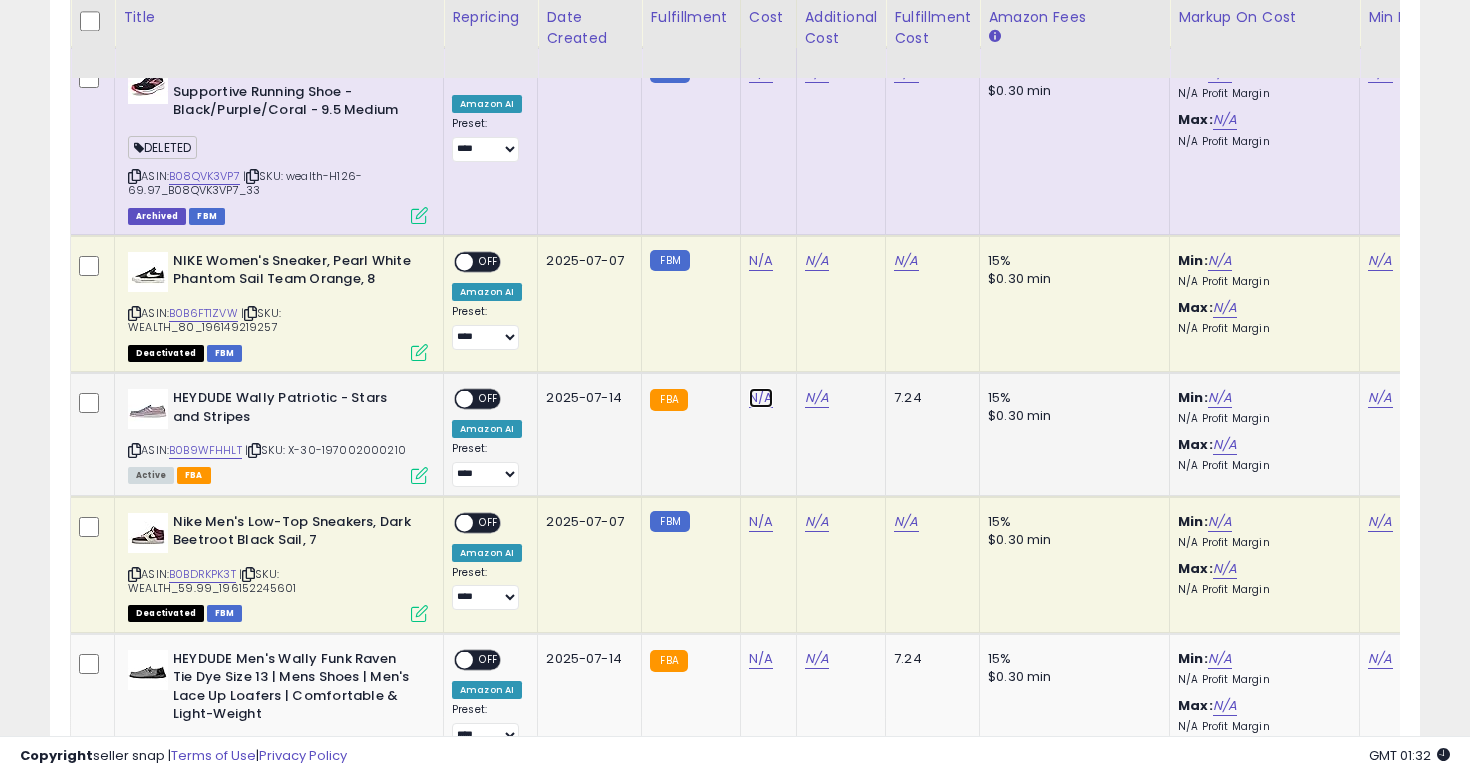 click on "N/A" at bounding box center (761, -941) 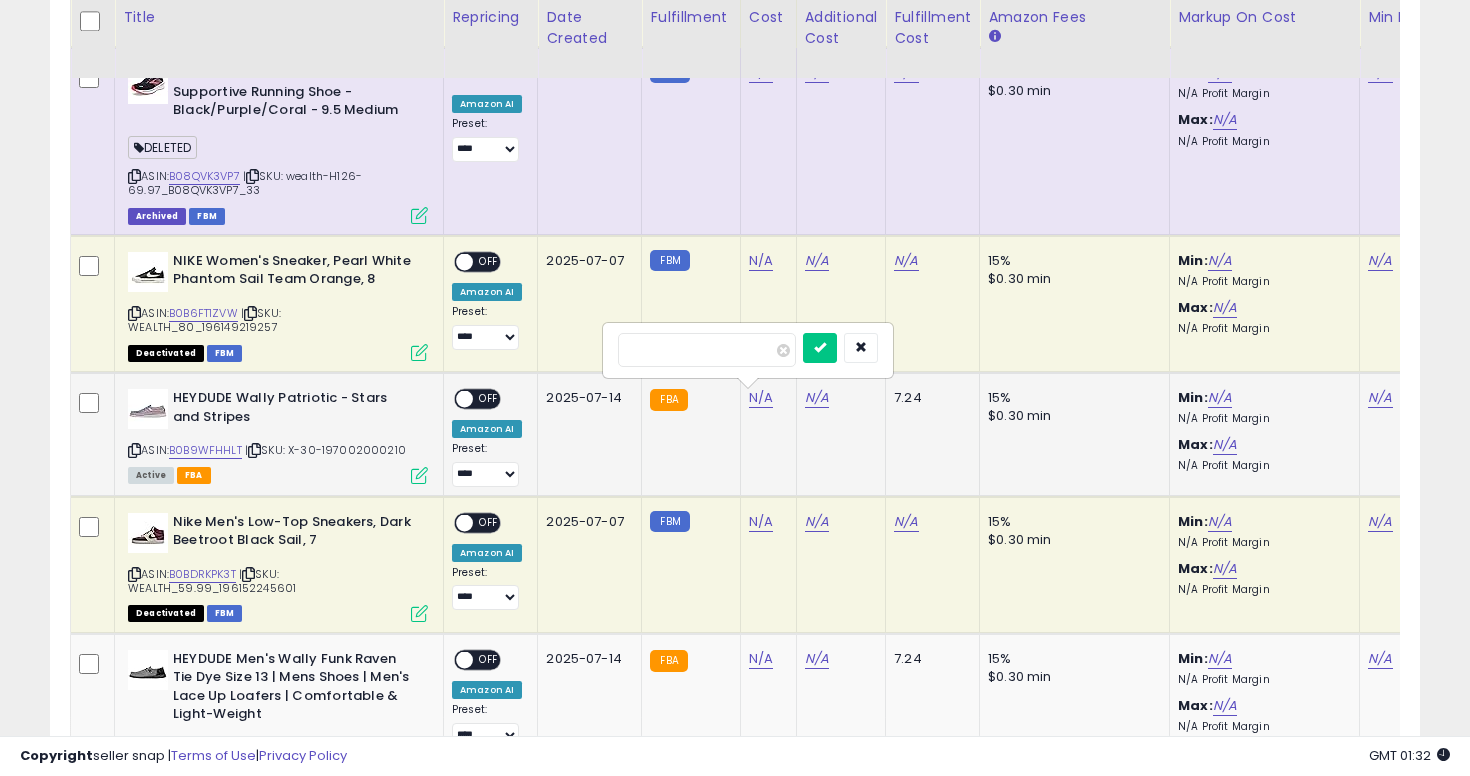 type on "**" 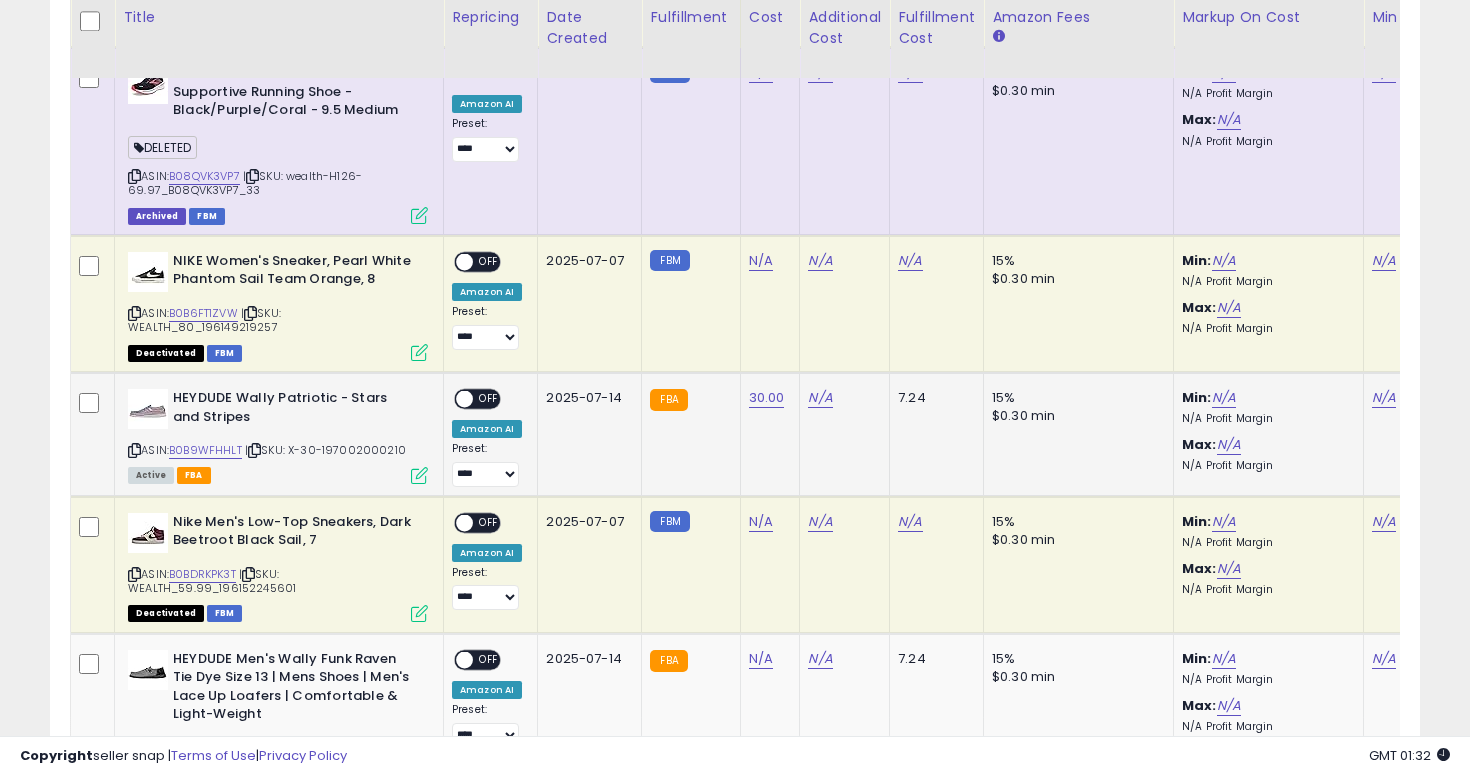 scroll, scrollTop: 0, scrollLeft: 270, axis: horizontal 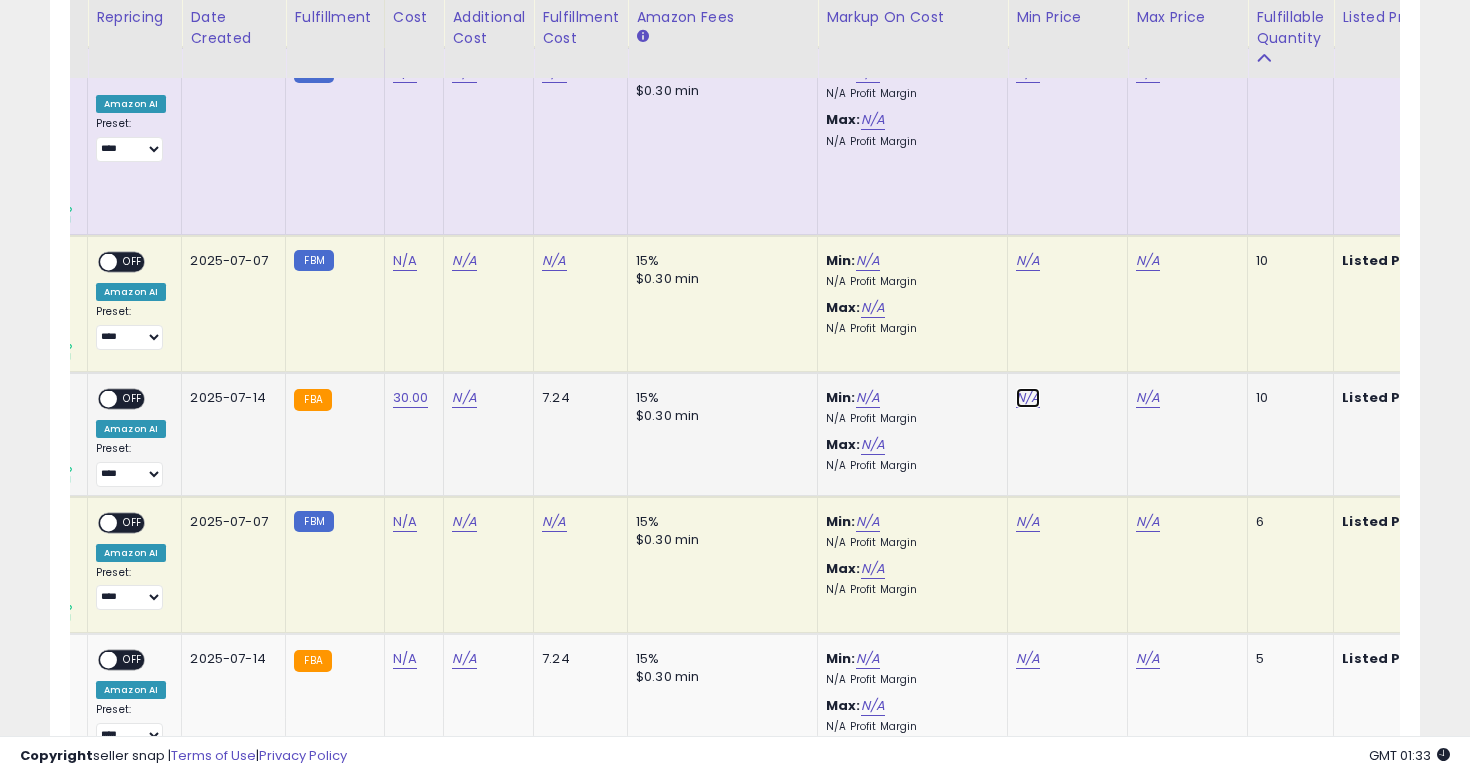 click on "N/A" at bounding box center (1028, -941) 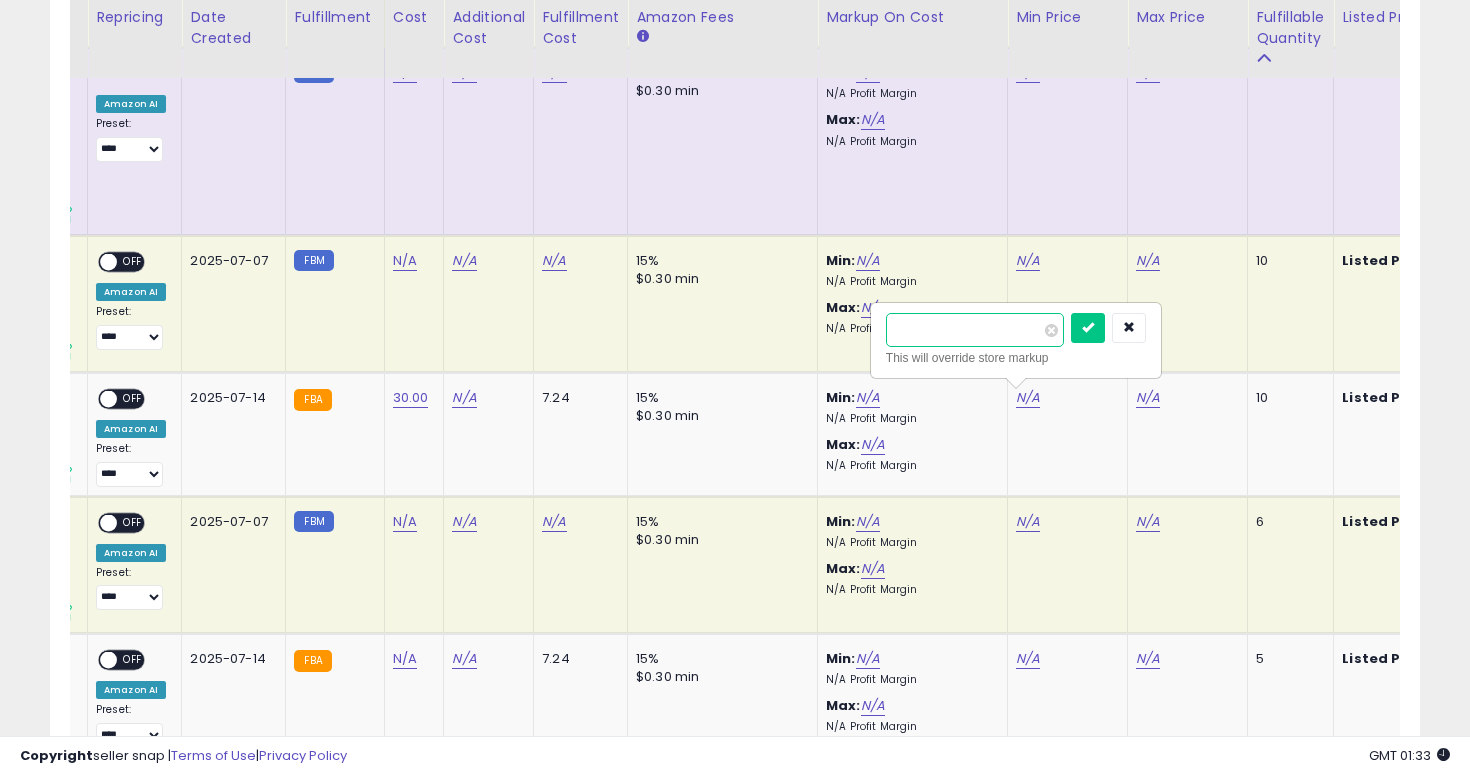 type on "*****" 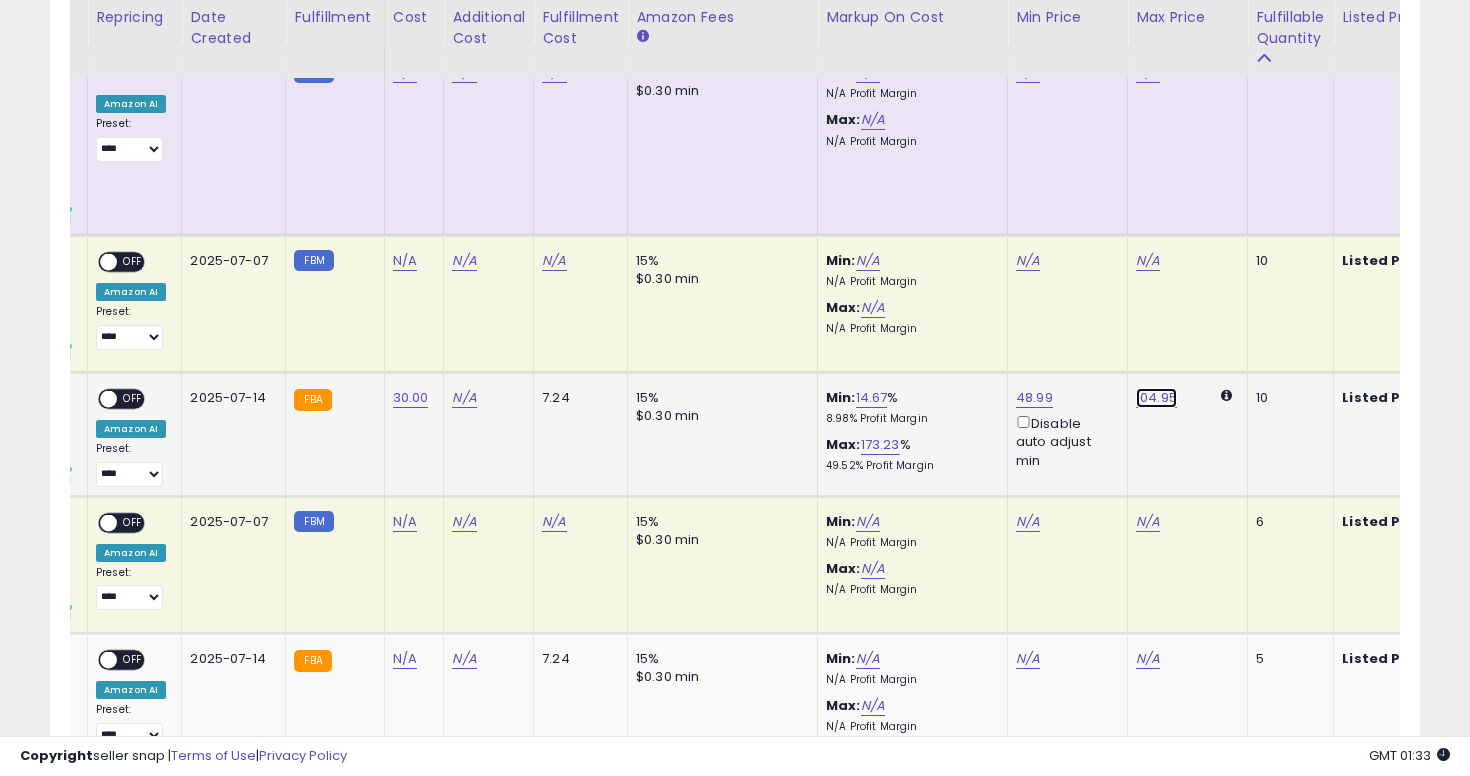 click on "104.95" at bounding box center (1148, -941) 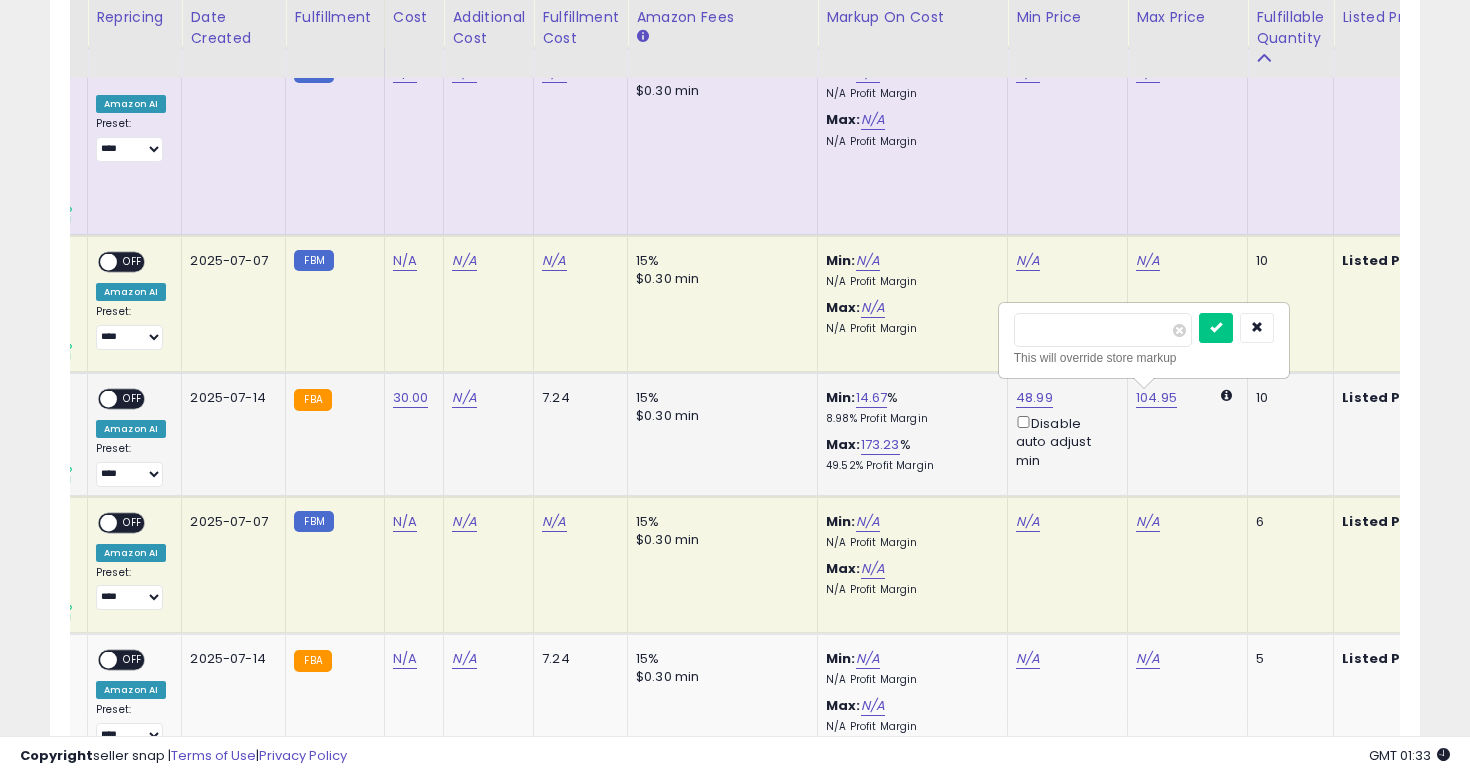 click on "******" at bounding box center [1103, 330] 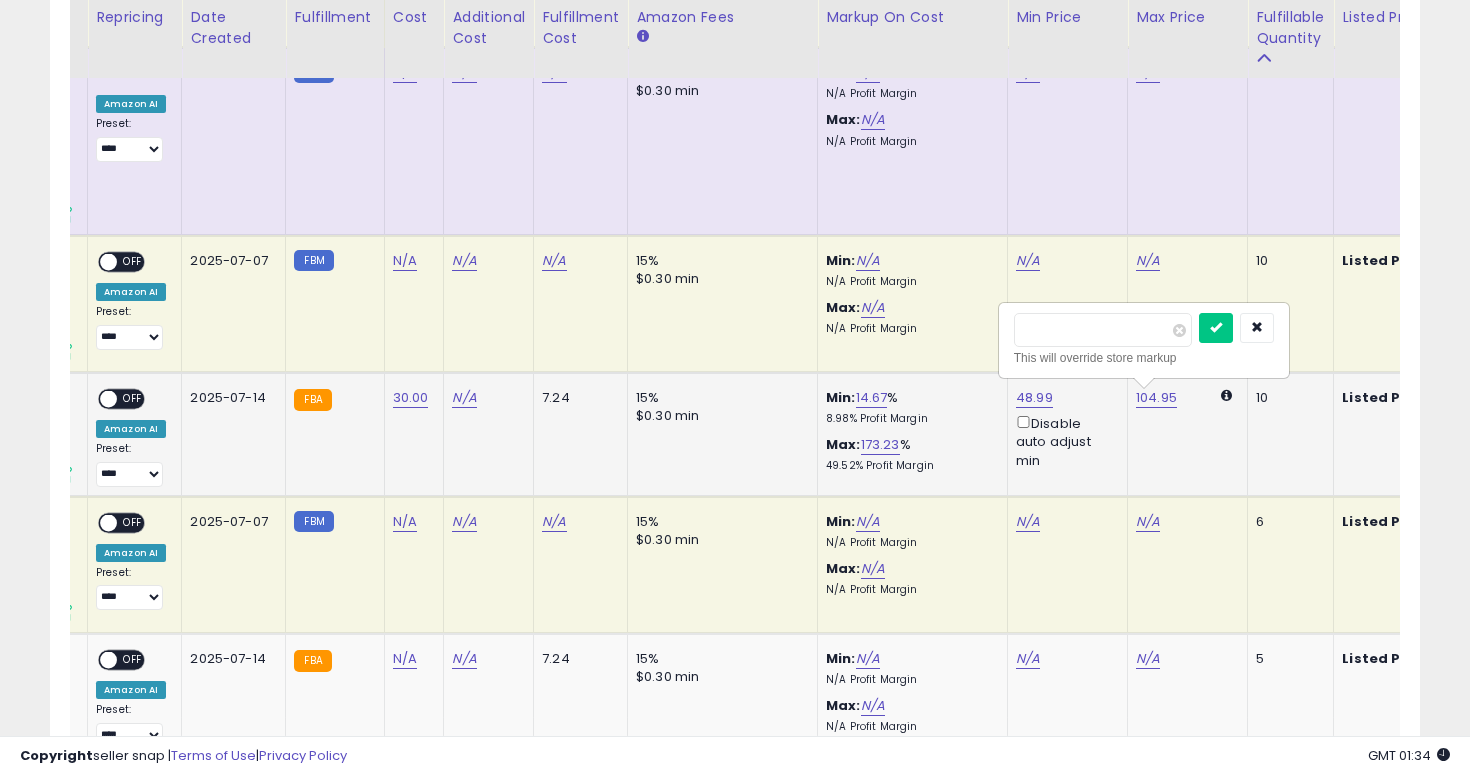 type on "*" 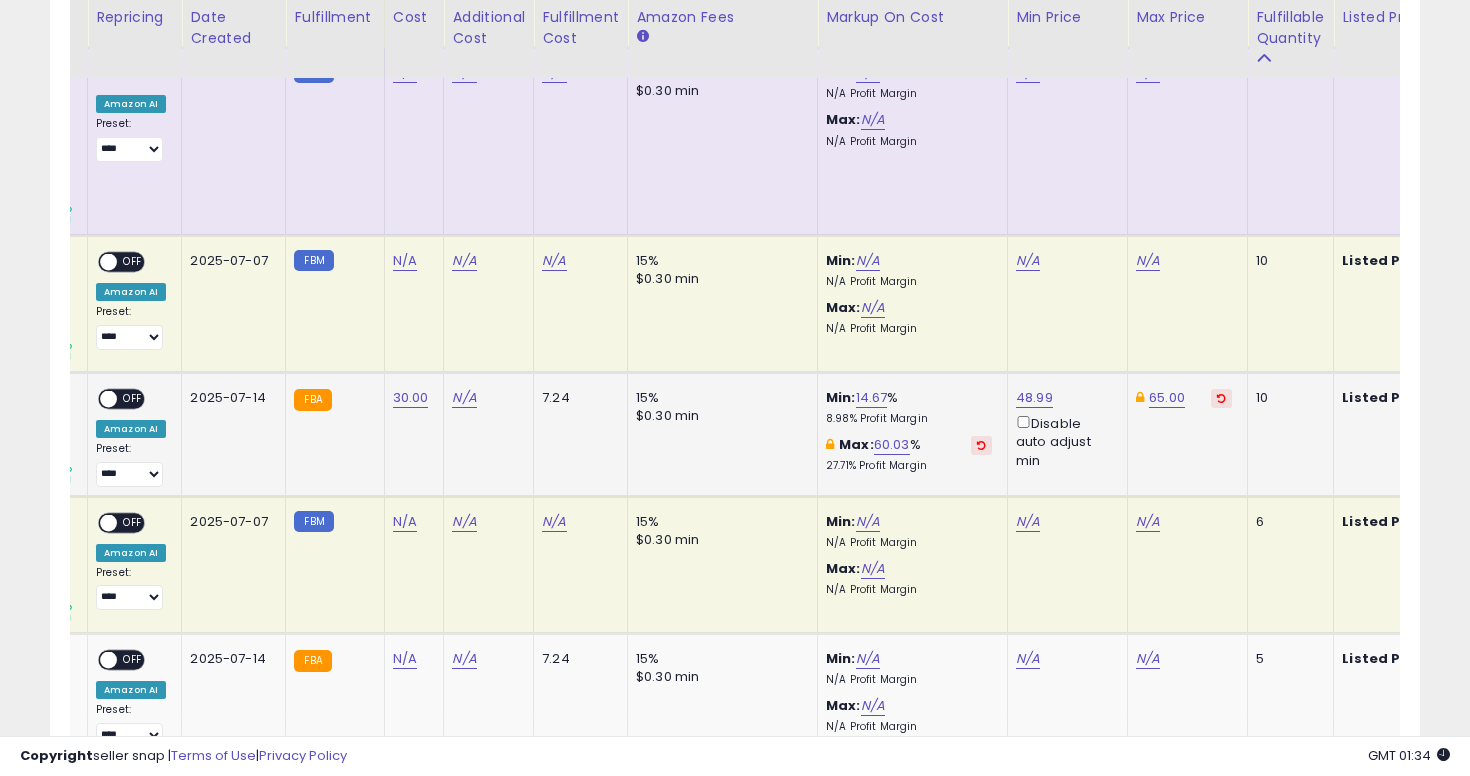 scroll, scrollTop: 0, scrollLeft: 0, axis: both 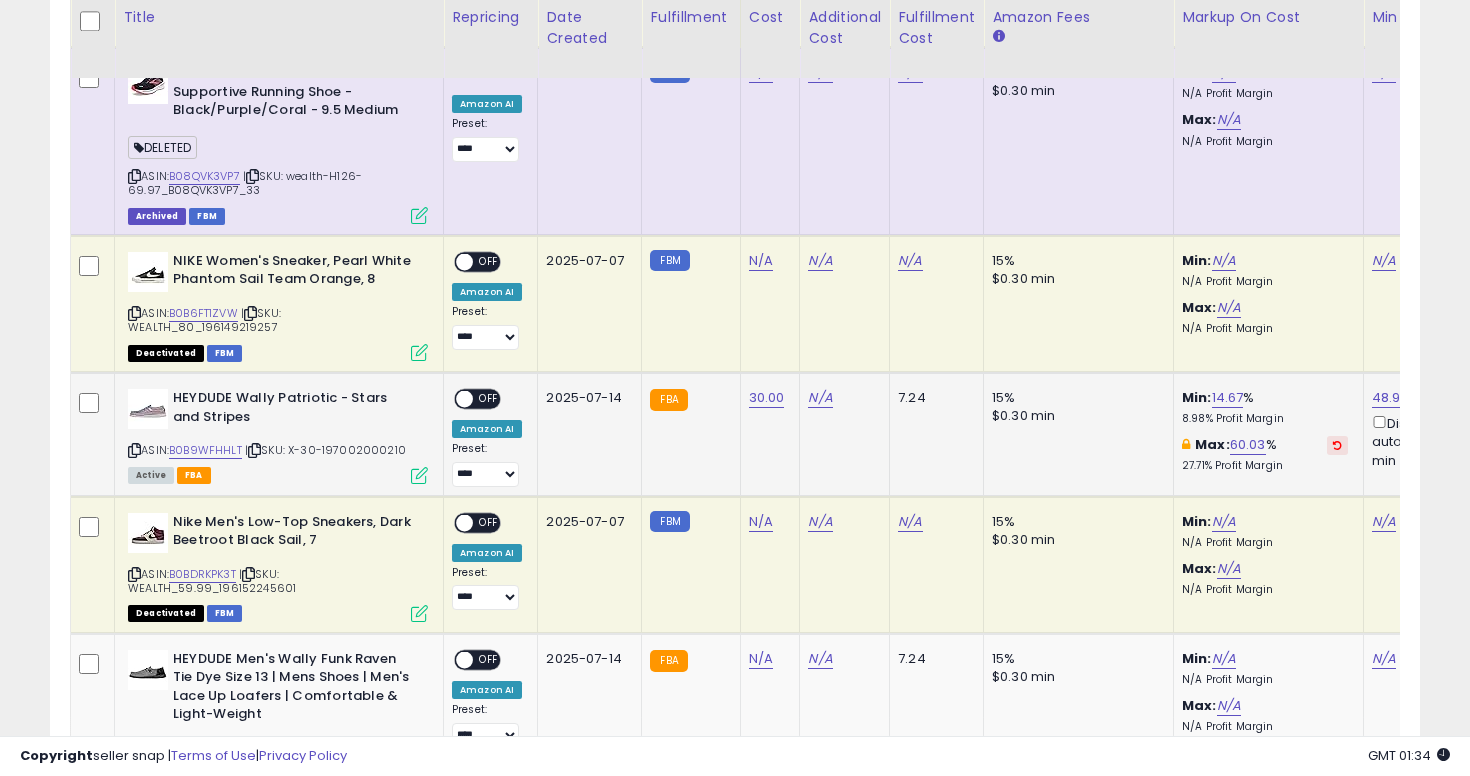 click on "OFF" at bounding box center [489, 399] 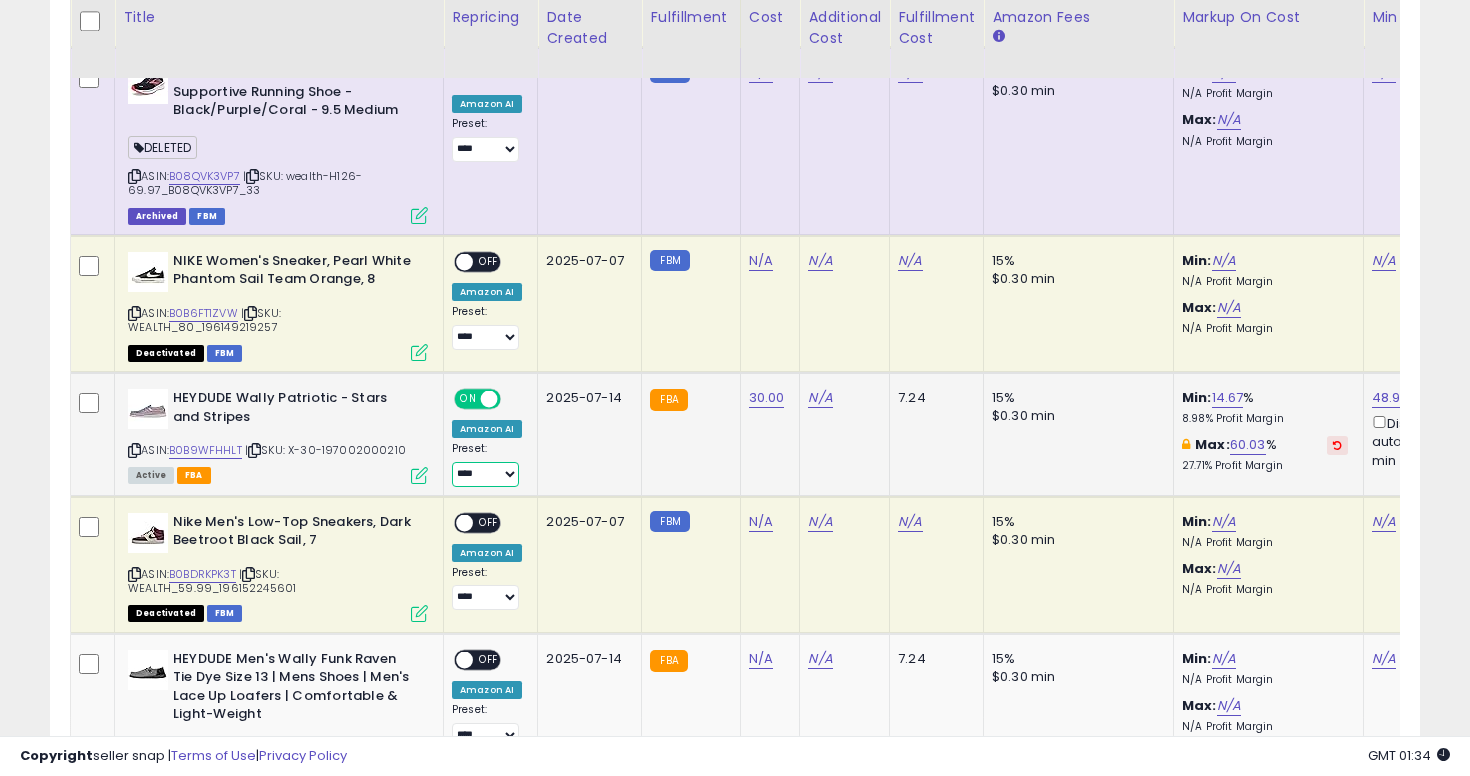 click on "**********" at bounding box center (485, 474) 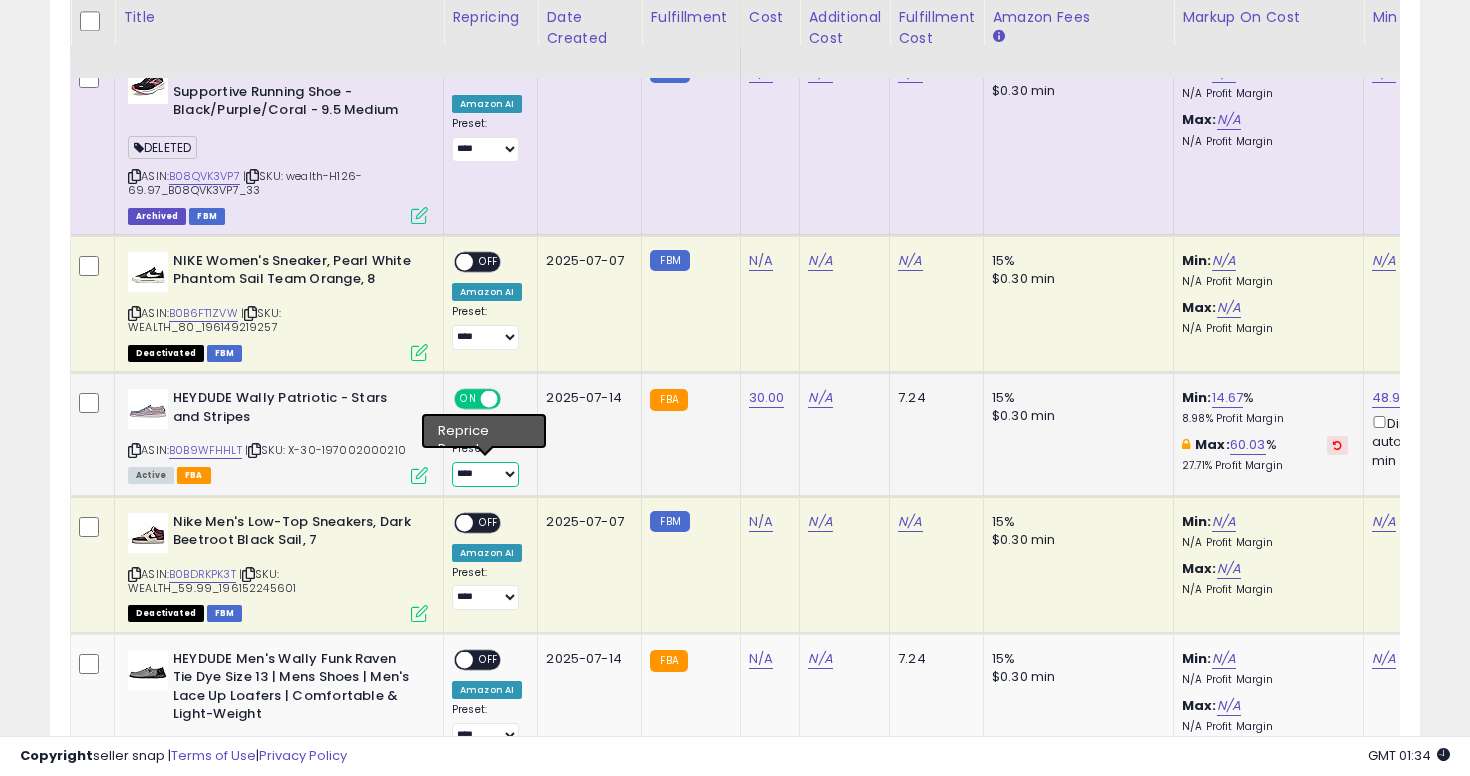 select on "**********" 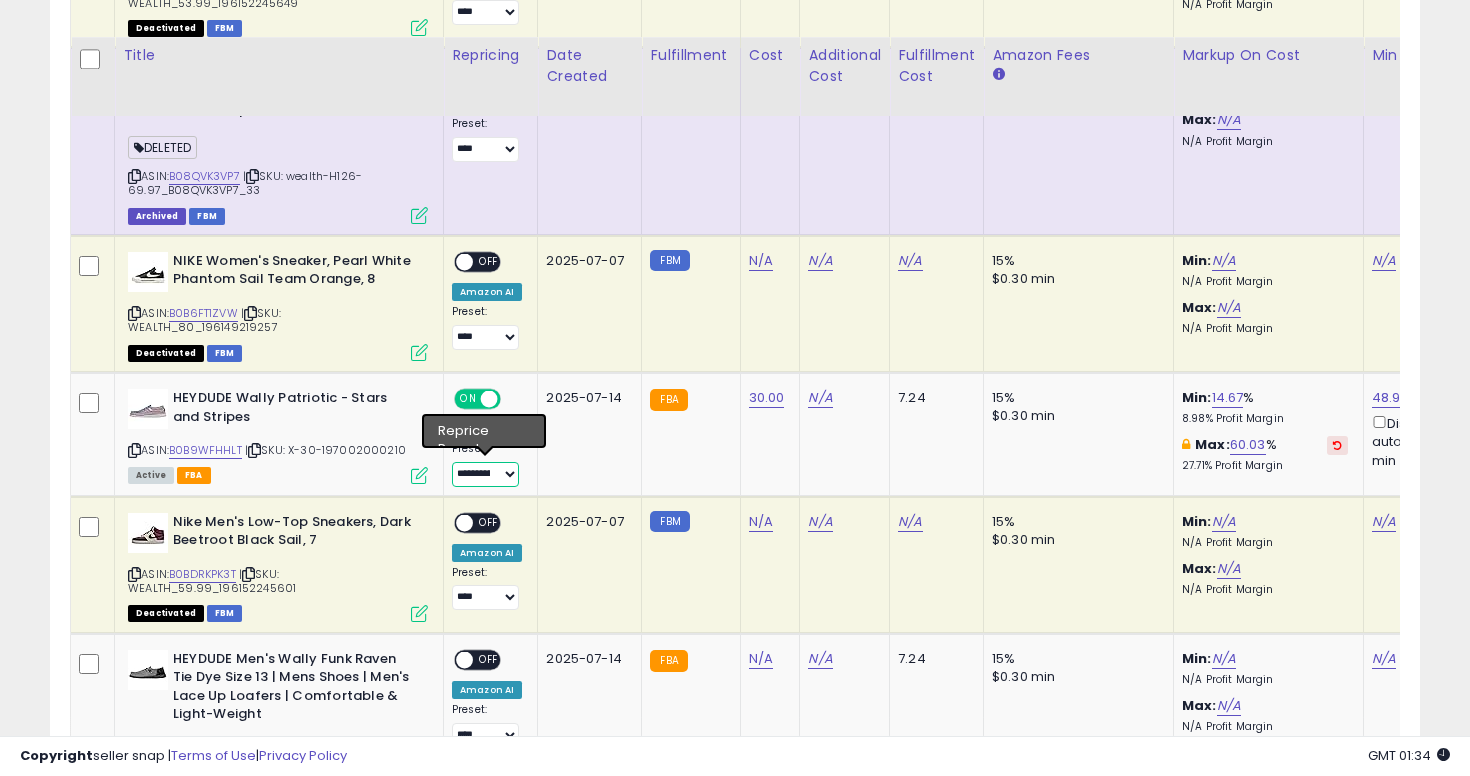 scroll, scrollTop: 2420, scrollLeft: 0, axis: vertical 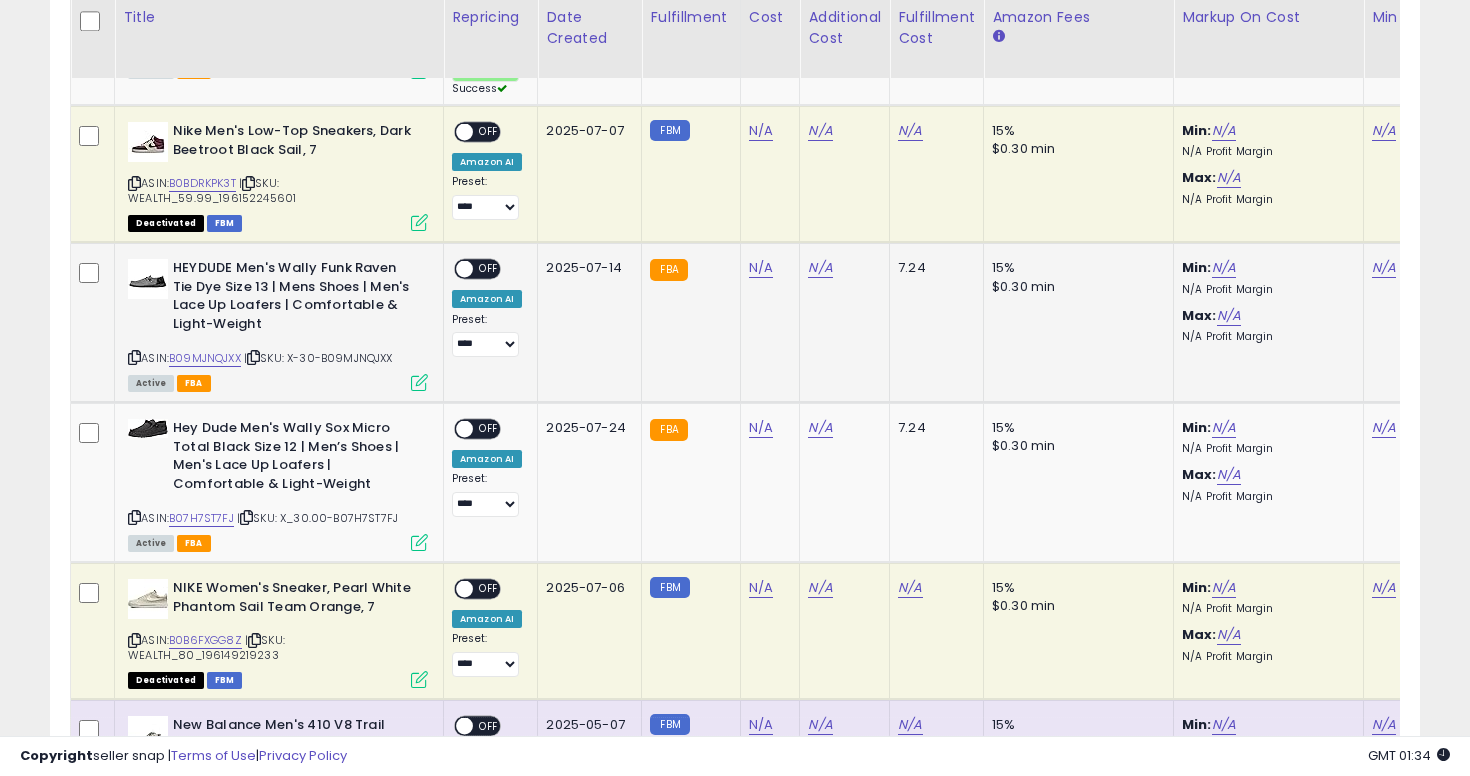 click at bounding box center [134, 357] 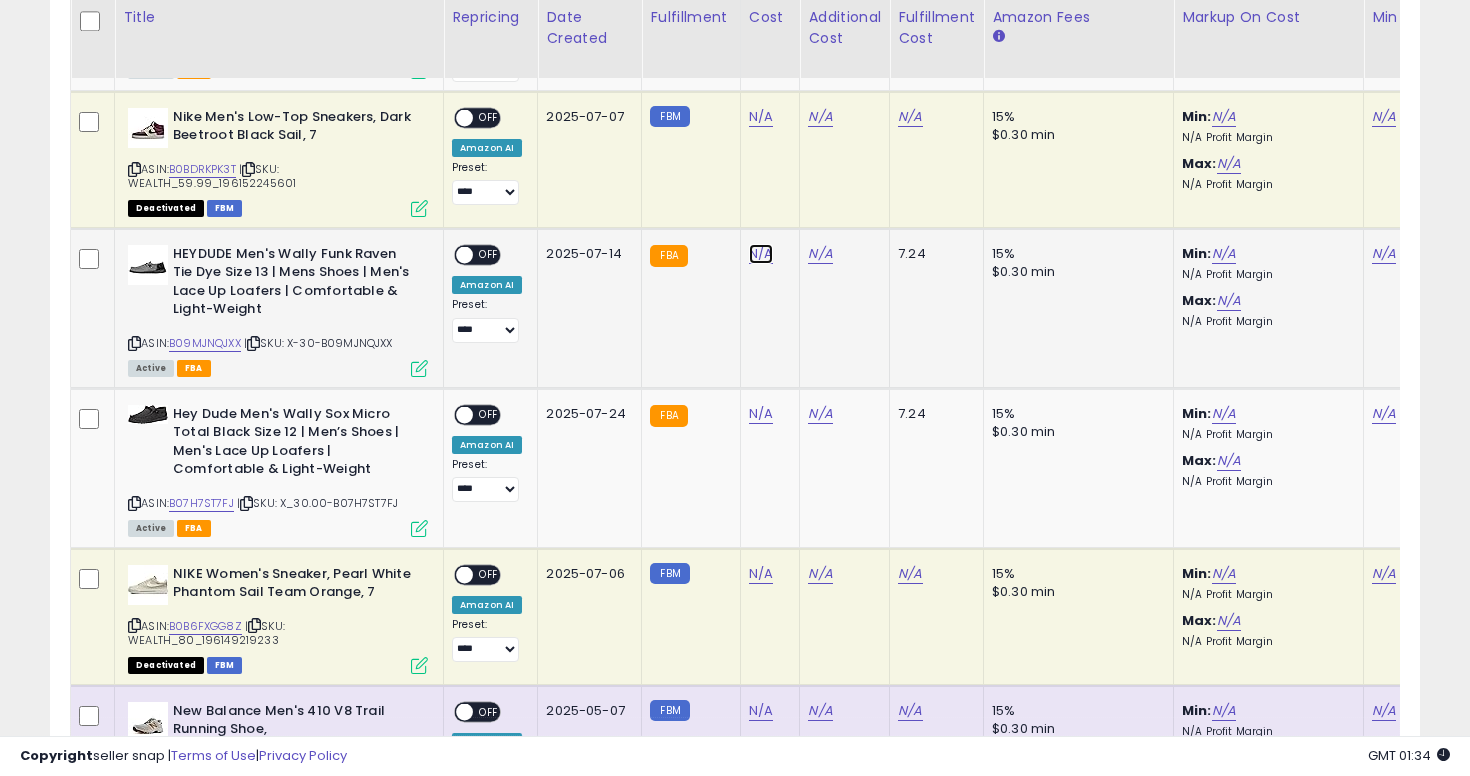 click on "N/A" at bounding box center [761, -1346] 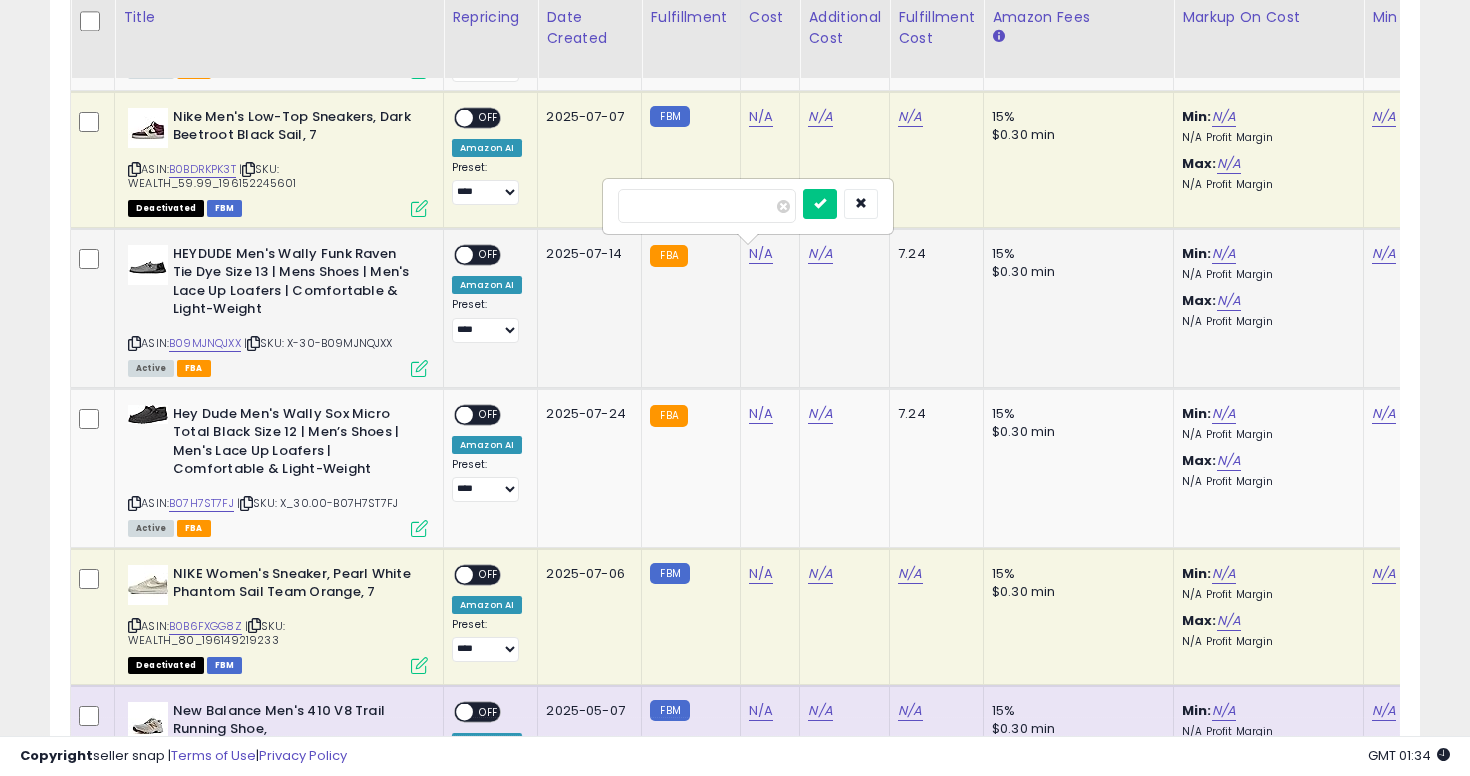 type on "**" 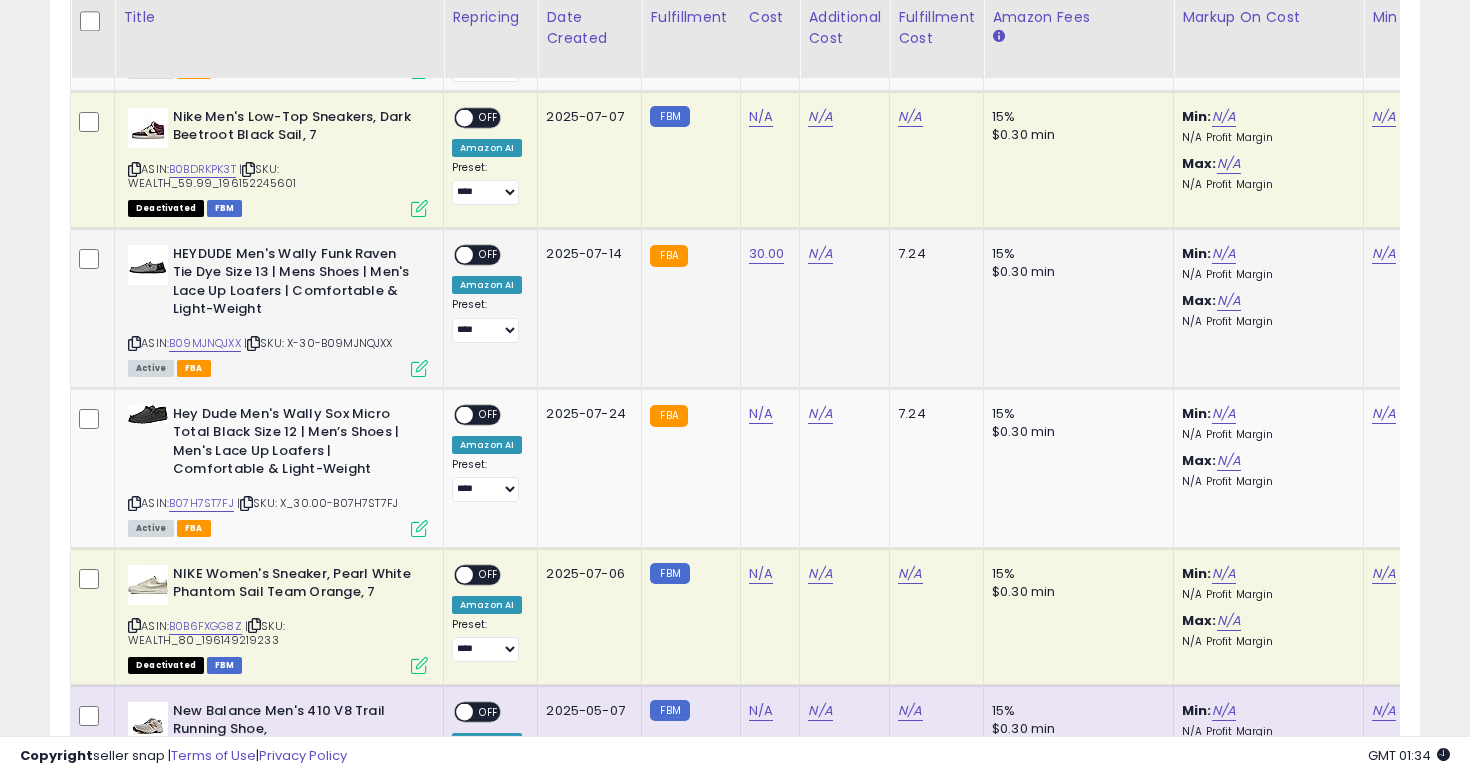 scroll, scrollTop: 0, scrollLeft: 320, axis: horizontal 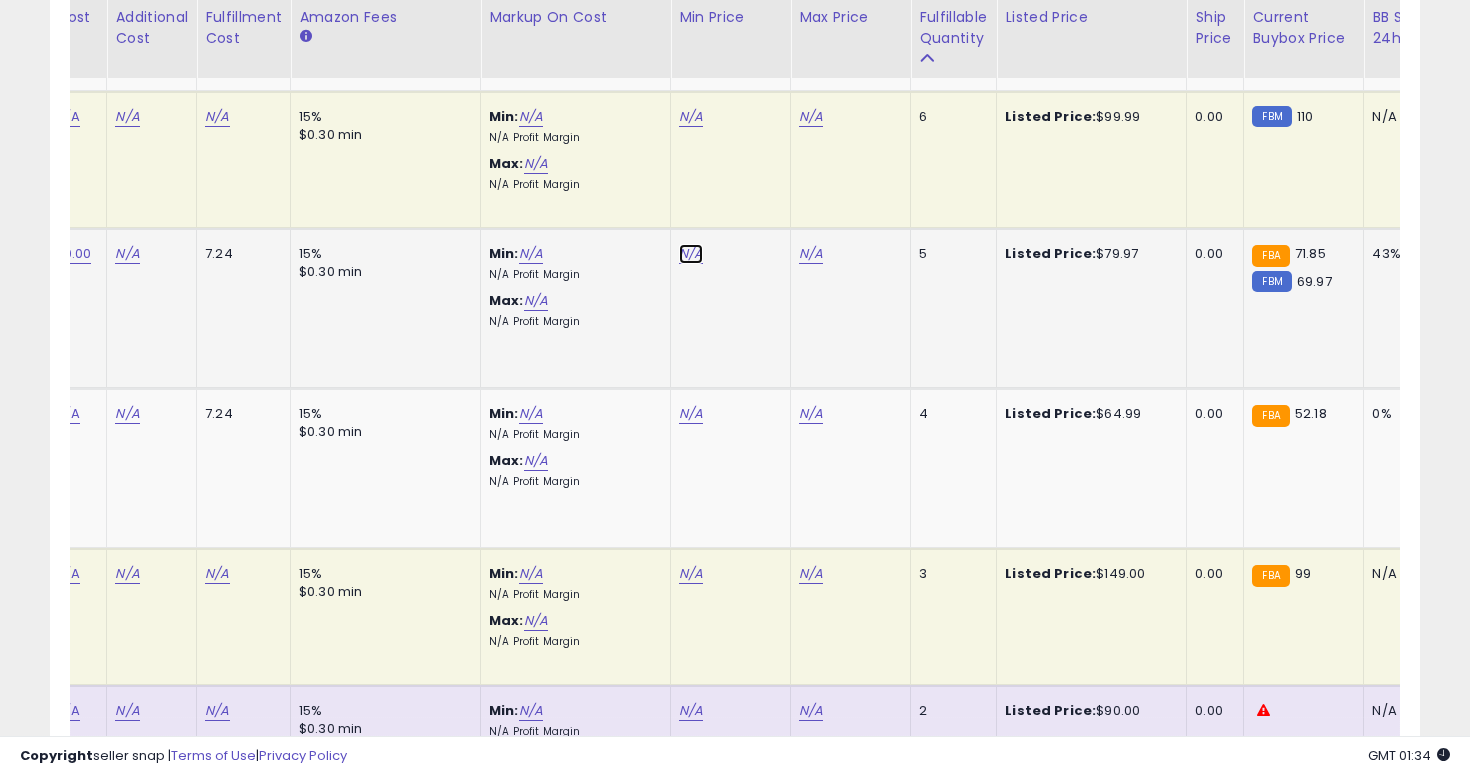 click on "N/A" at bounding box center (691, -1346) 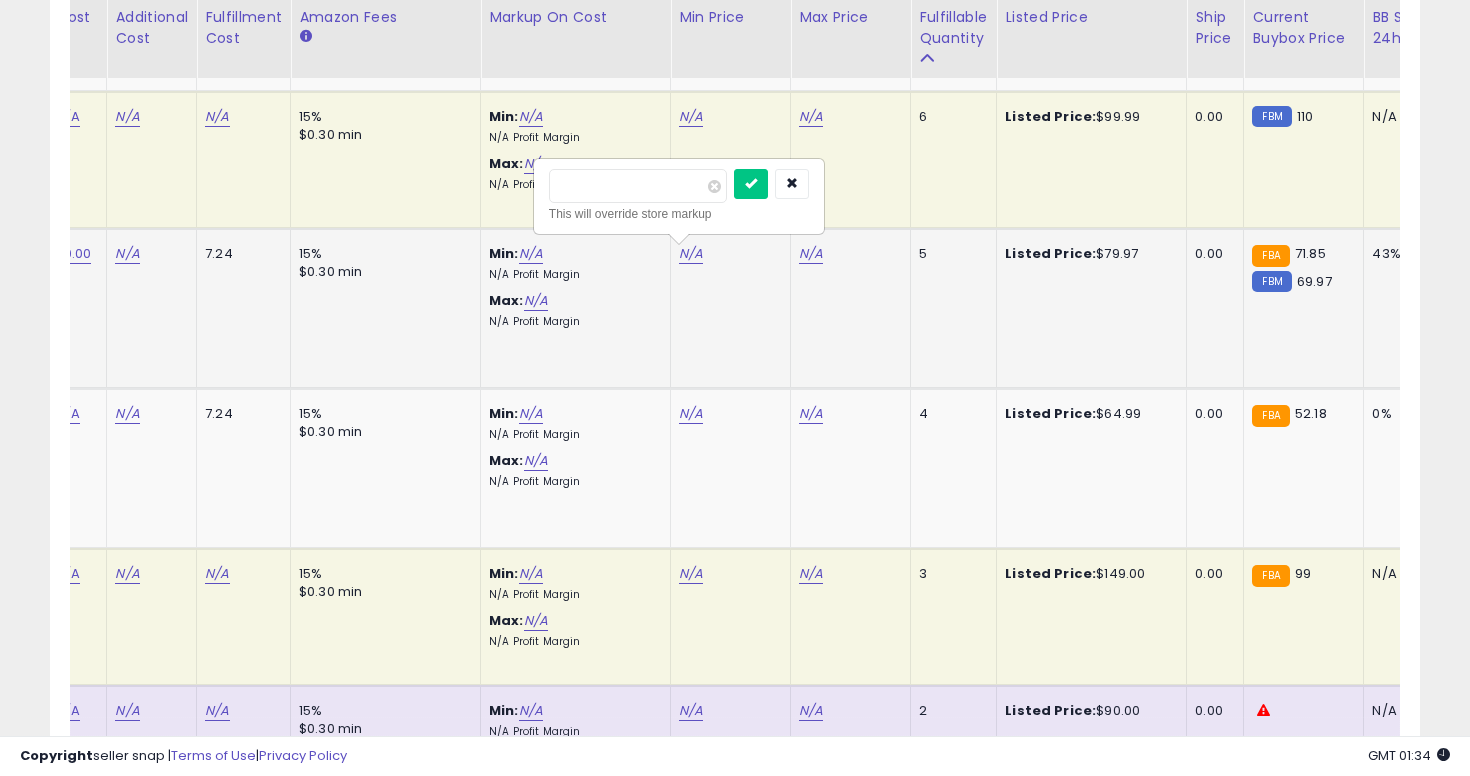 type on "**" 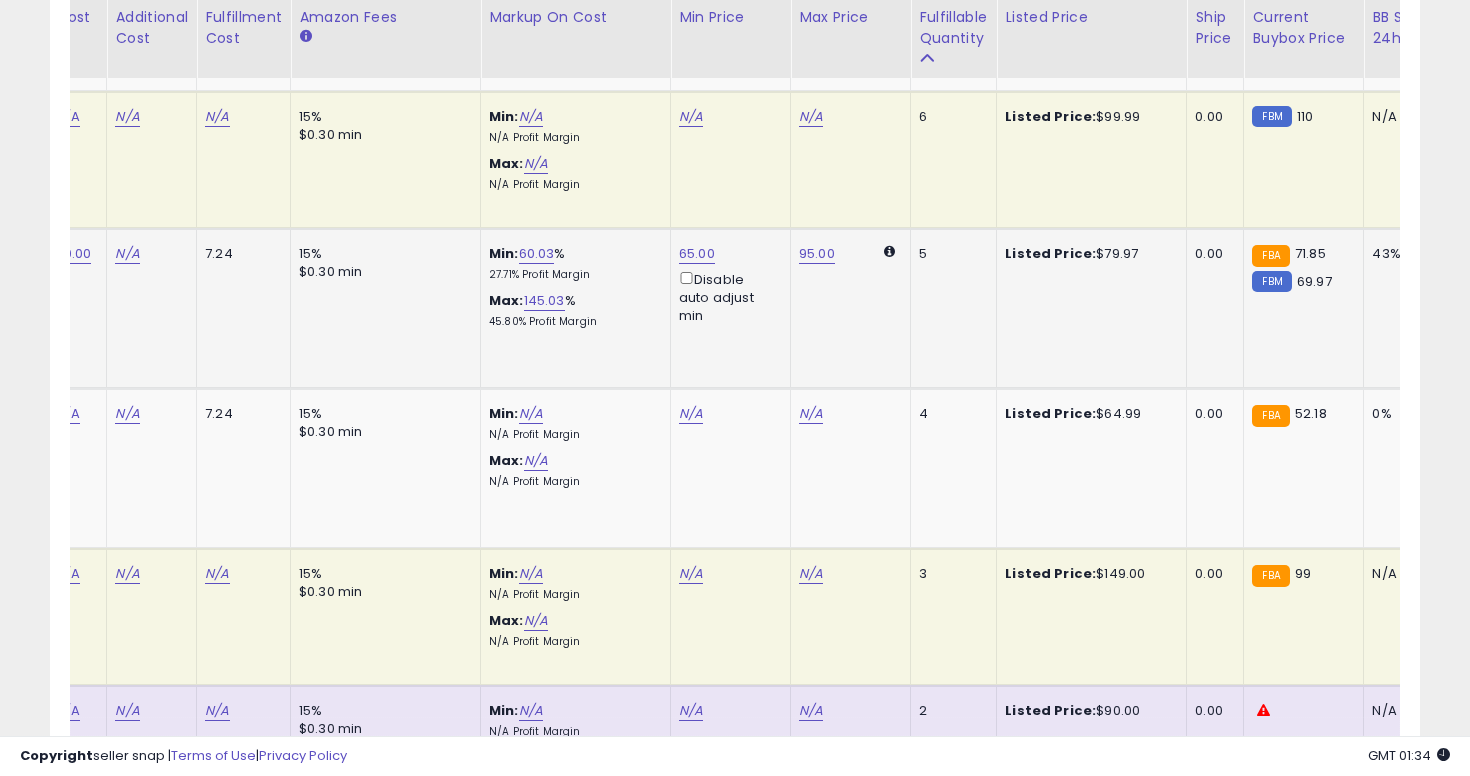 scroll, scrollTop: 0, scrollLeft: 135, axis: horizontal 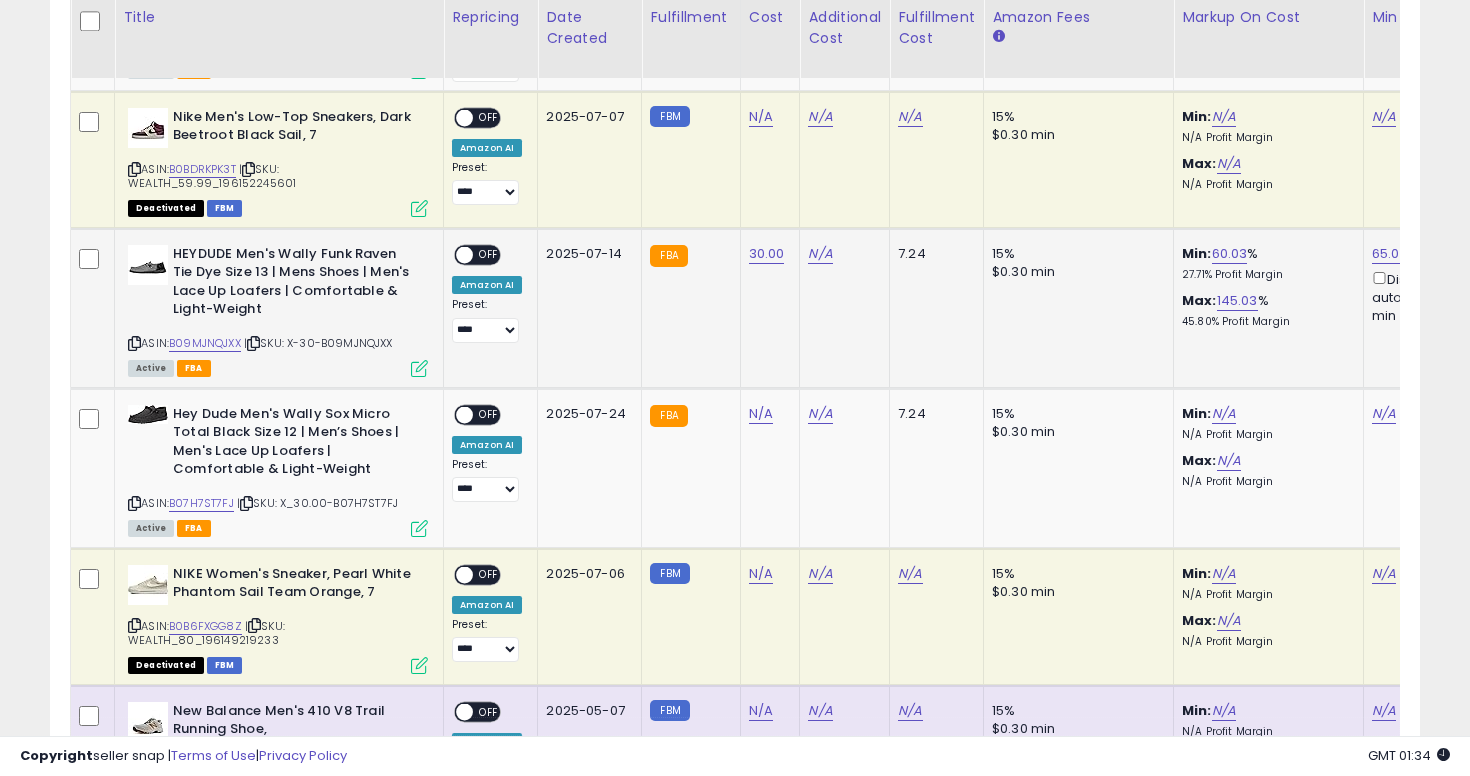 click on "ON   OFF" at bounding box center (455, 254) 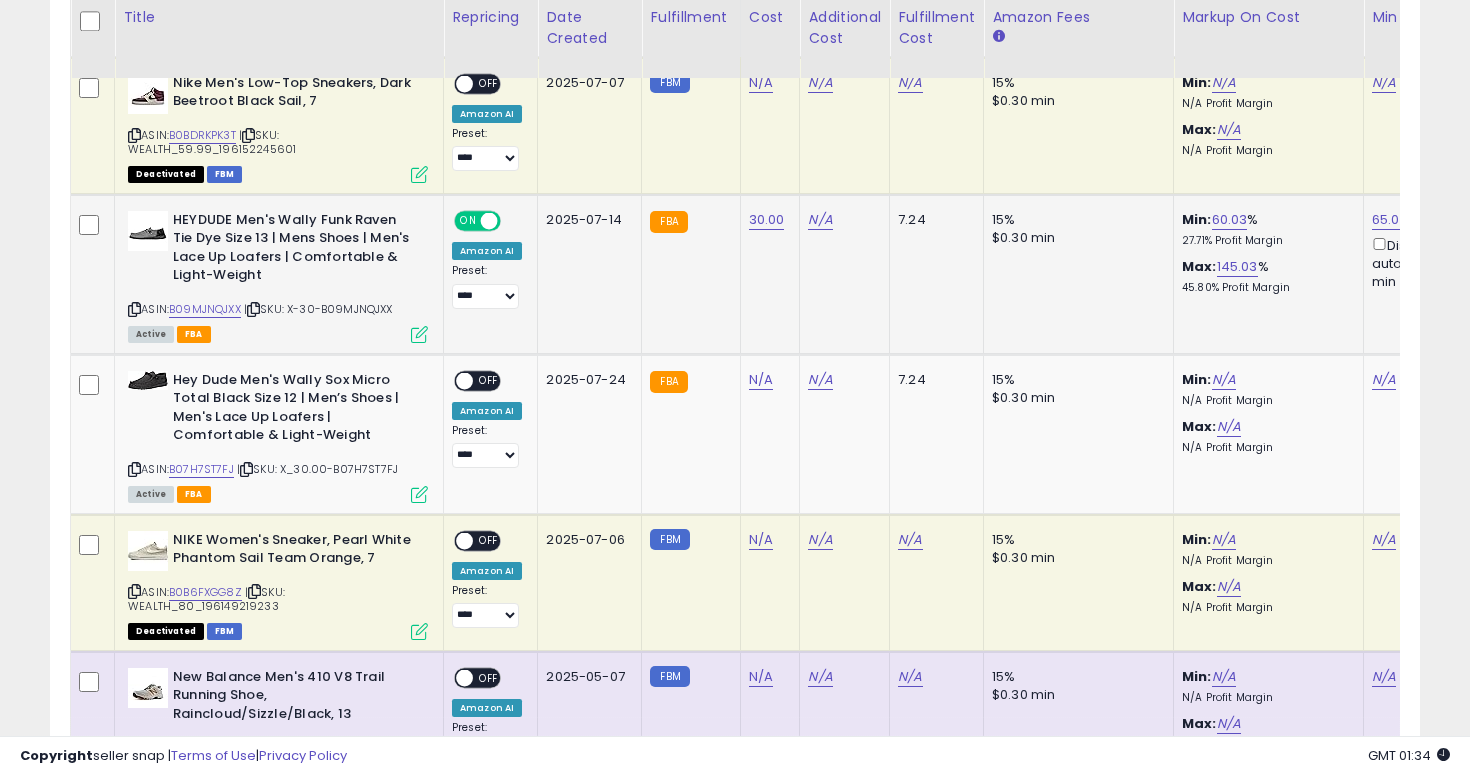 scroll, scrollTop: 2461, scrollLeft: 0, axis: vertical 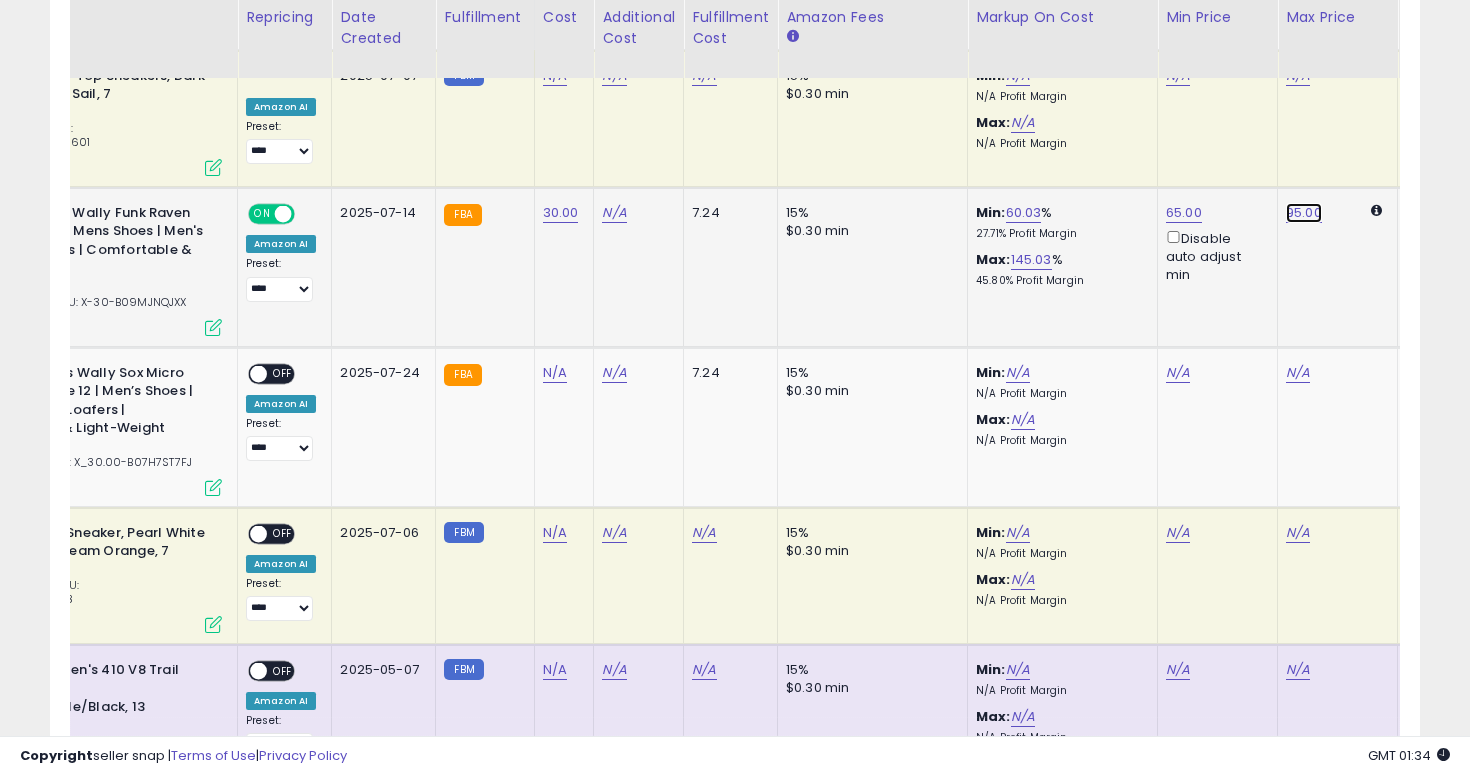 click on "95.00" at bounding box center (1298, -1387) 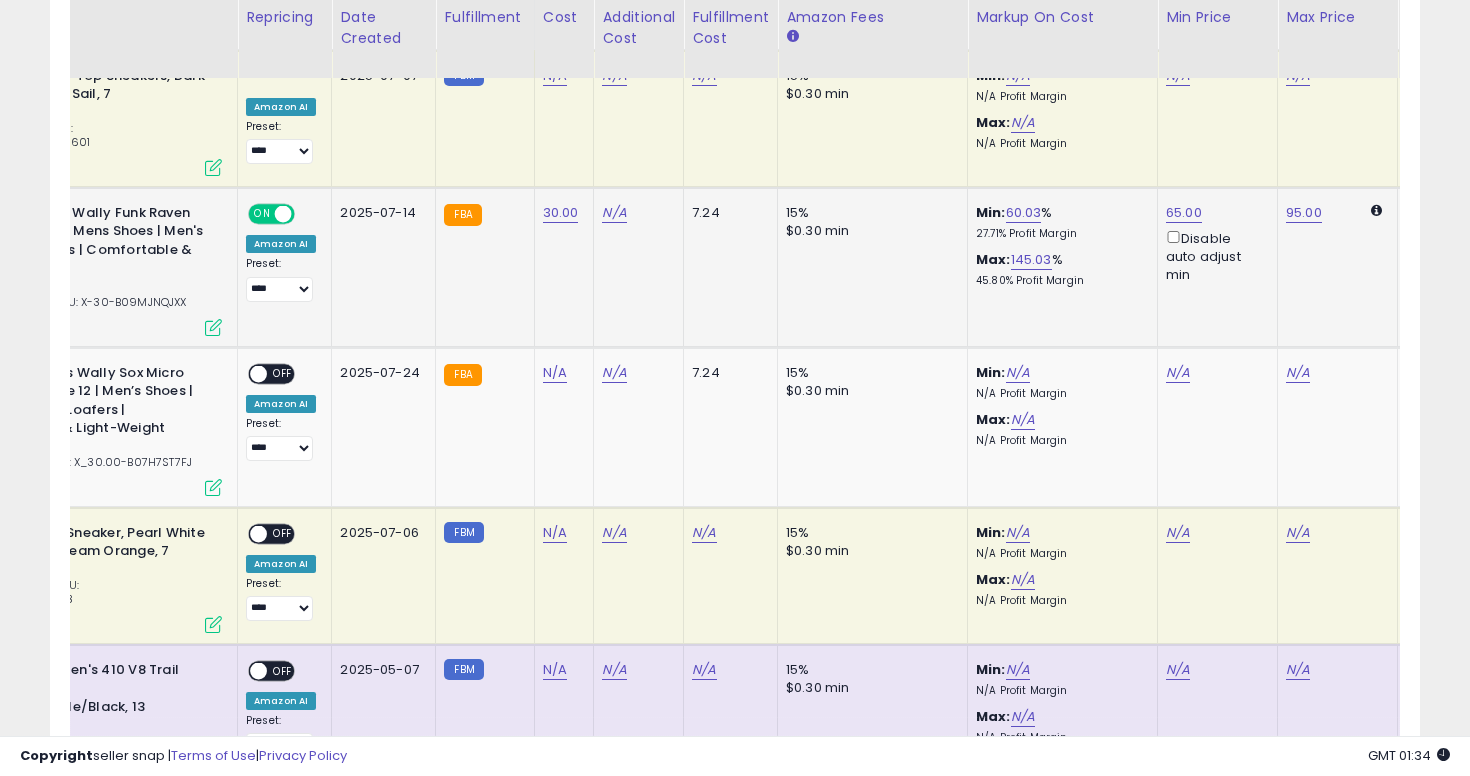 scroll, scrollTop: 0, scrollLeft: 287, axis: horizontal 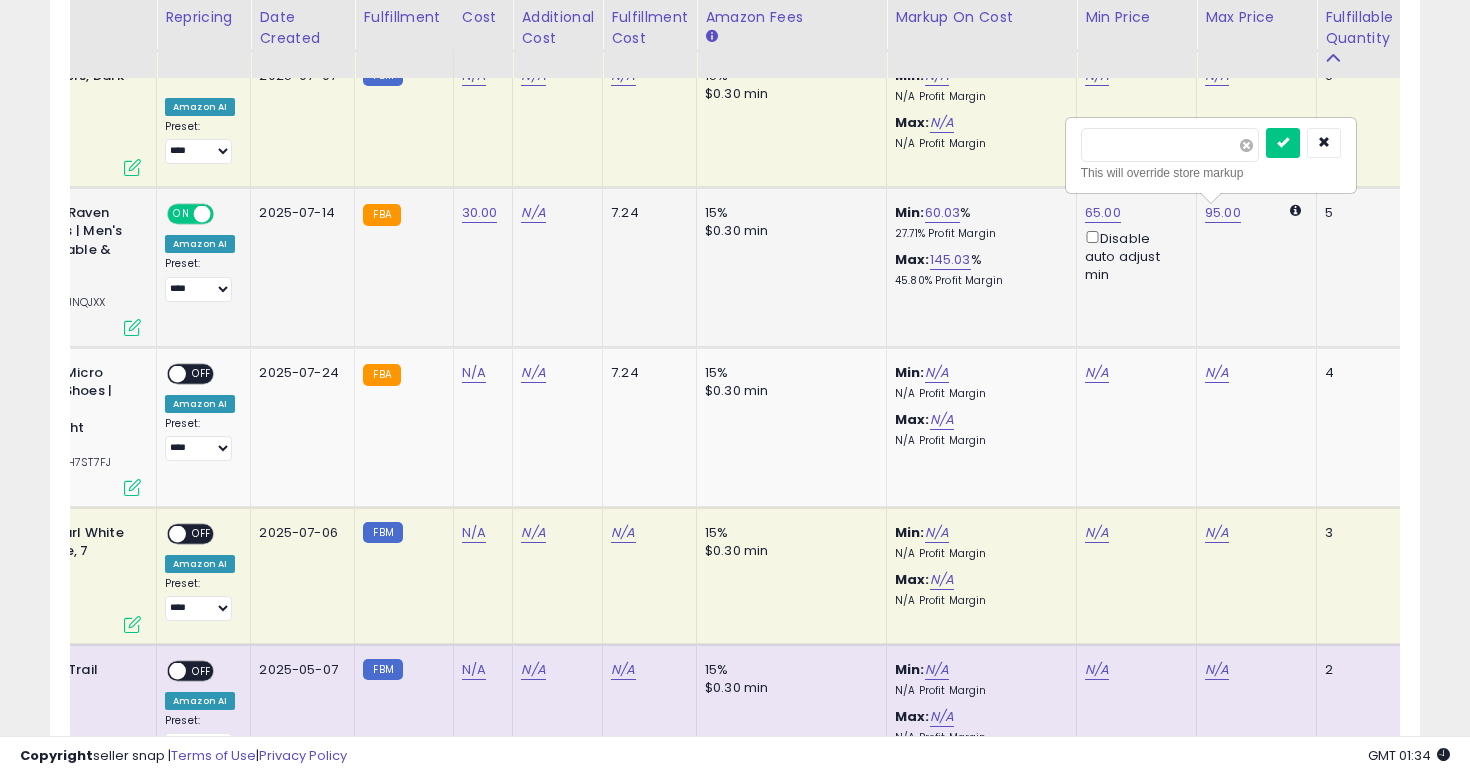 click at bounding box center [1246, 145] 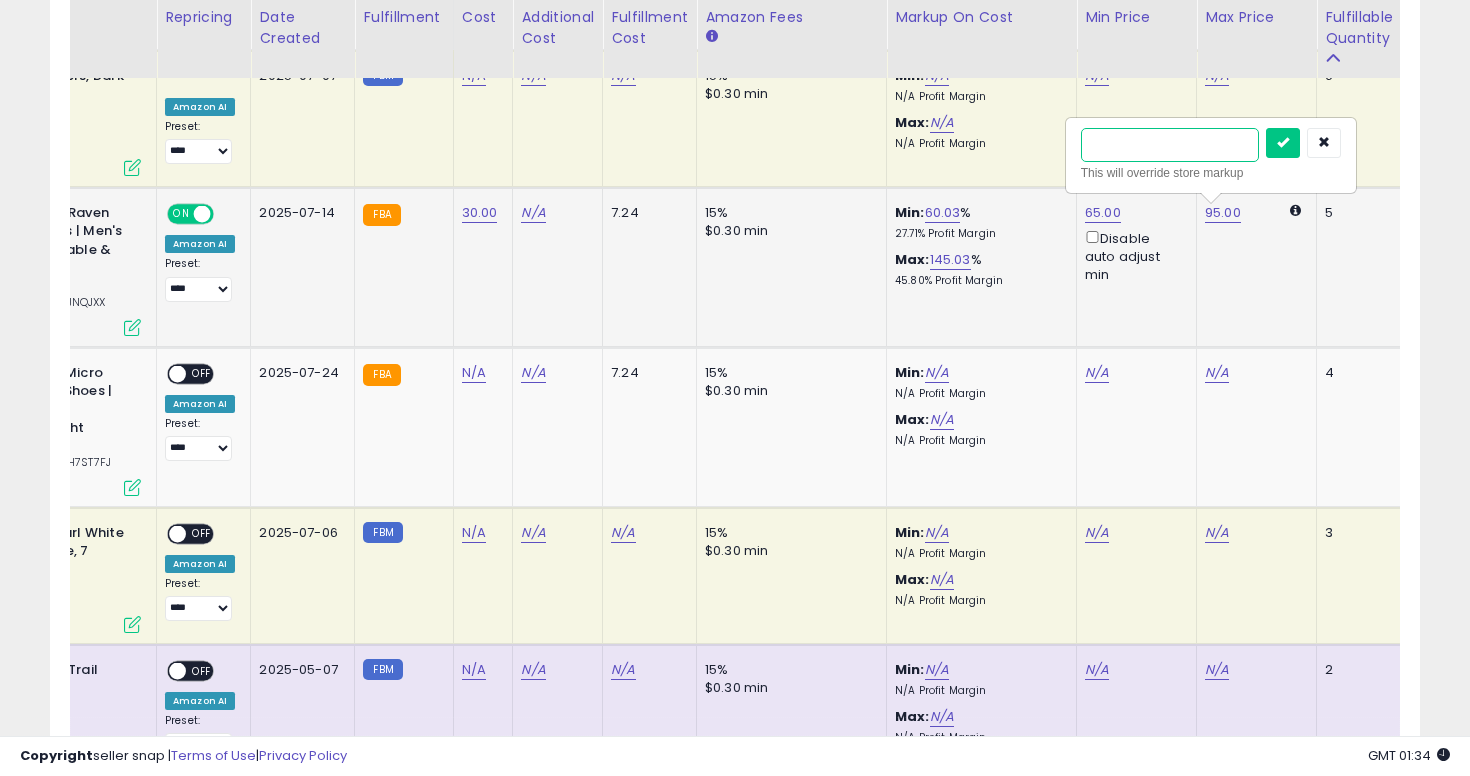 type on "**" 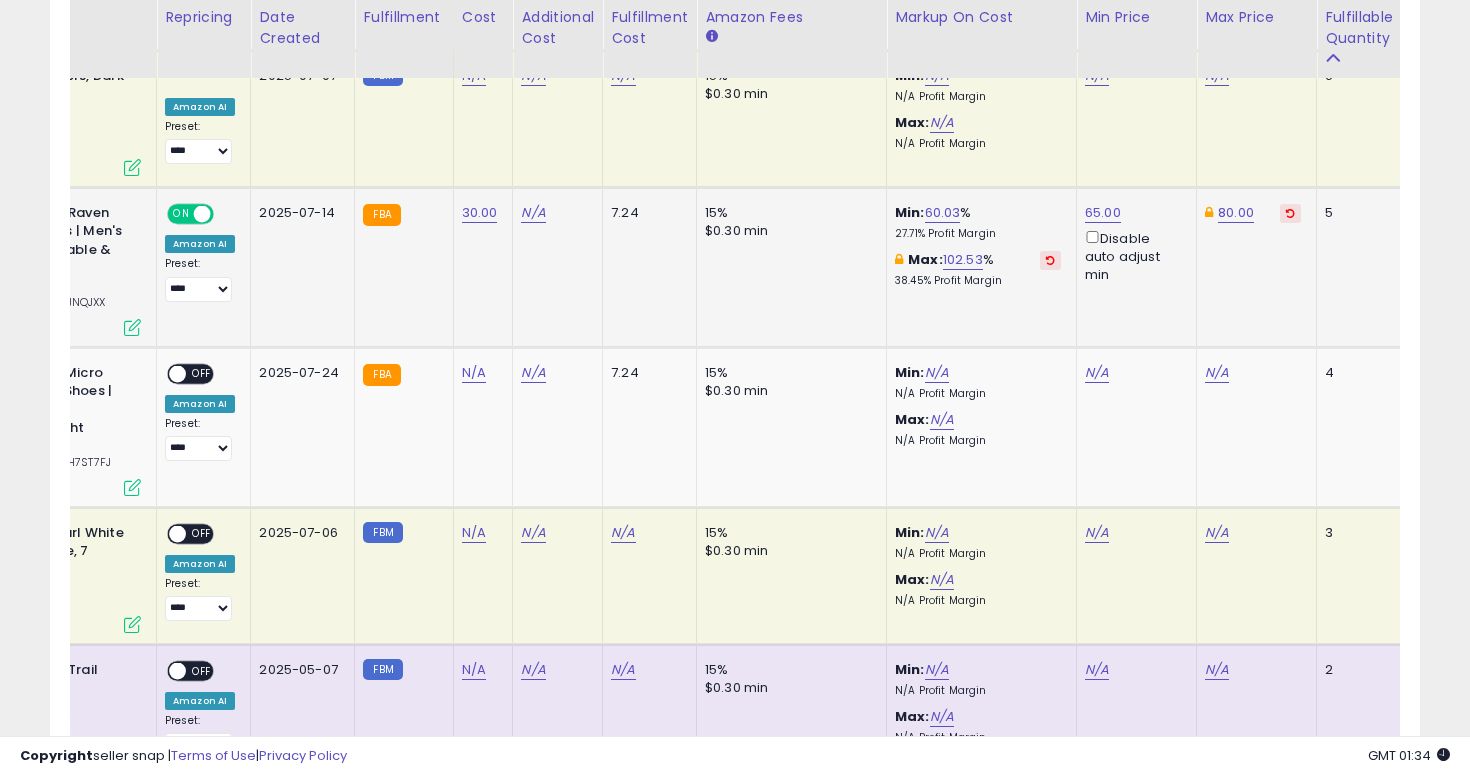 scroll, scrollTop: 0, scrollLeft: 28, axis: horizontal 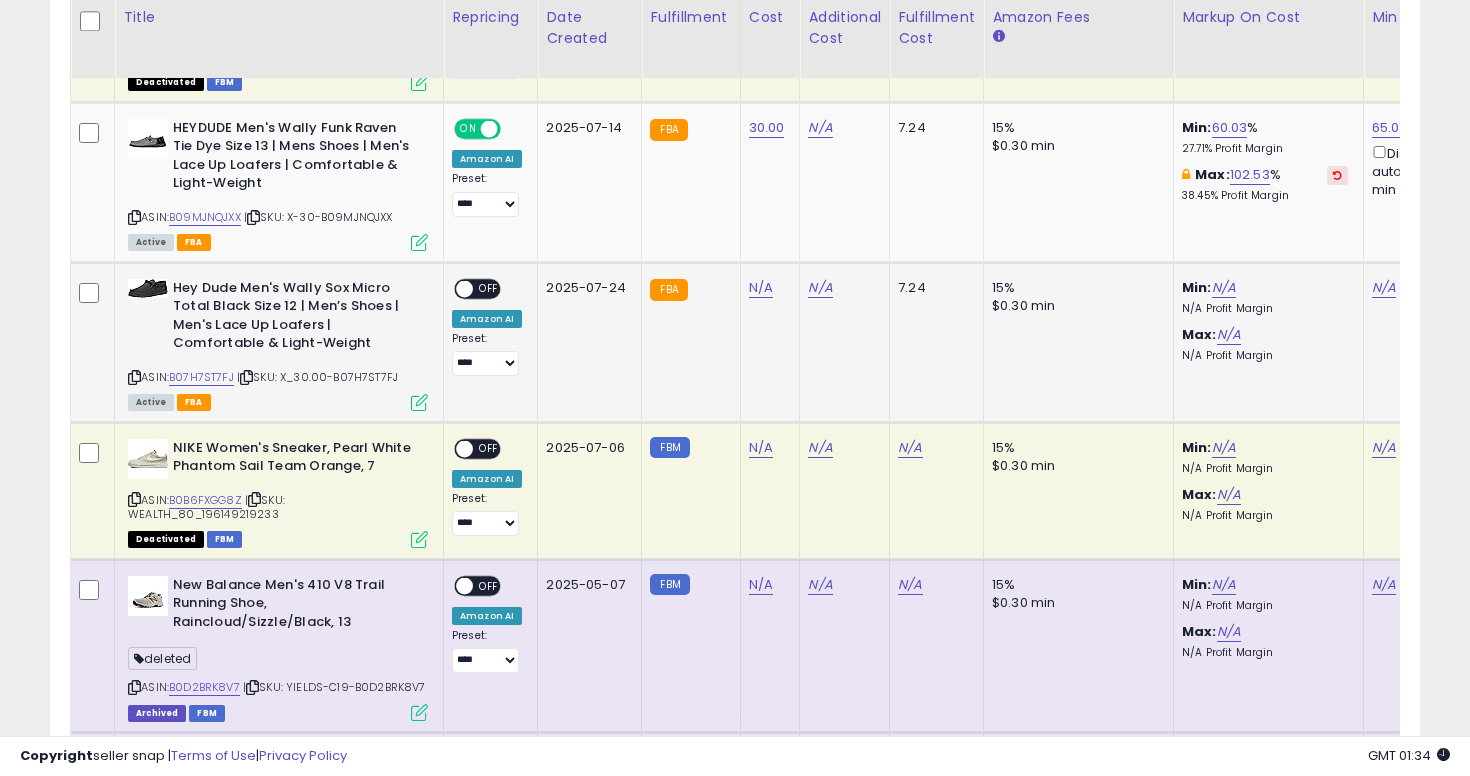 click at bounding box center [134, 377] 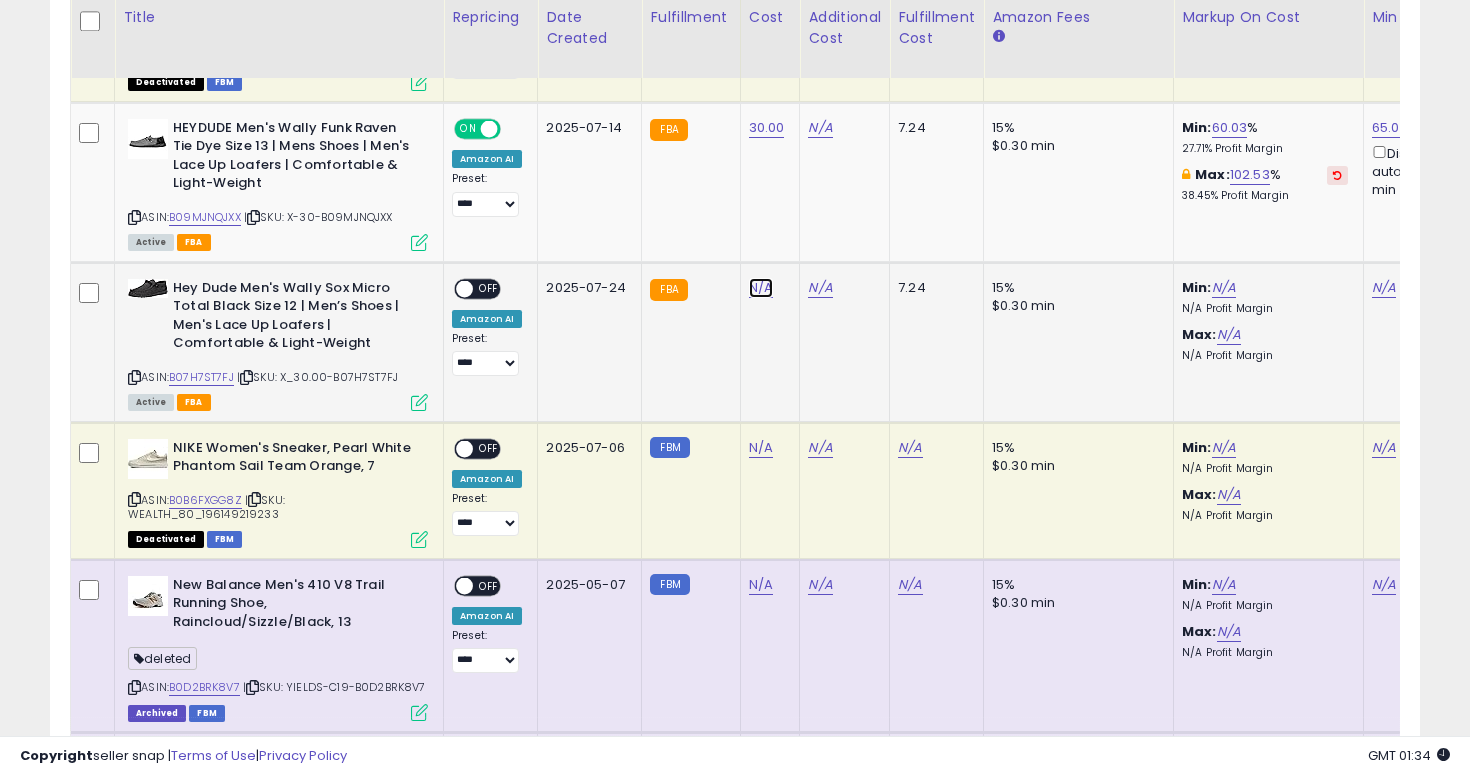 click on "N/A" at bounding box center (761, -1472) 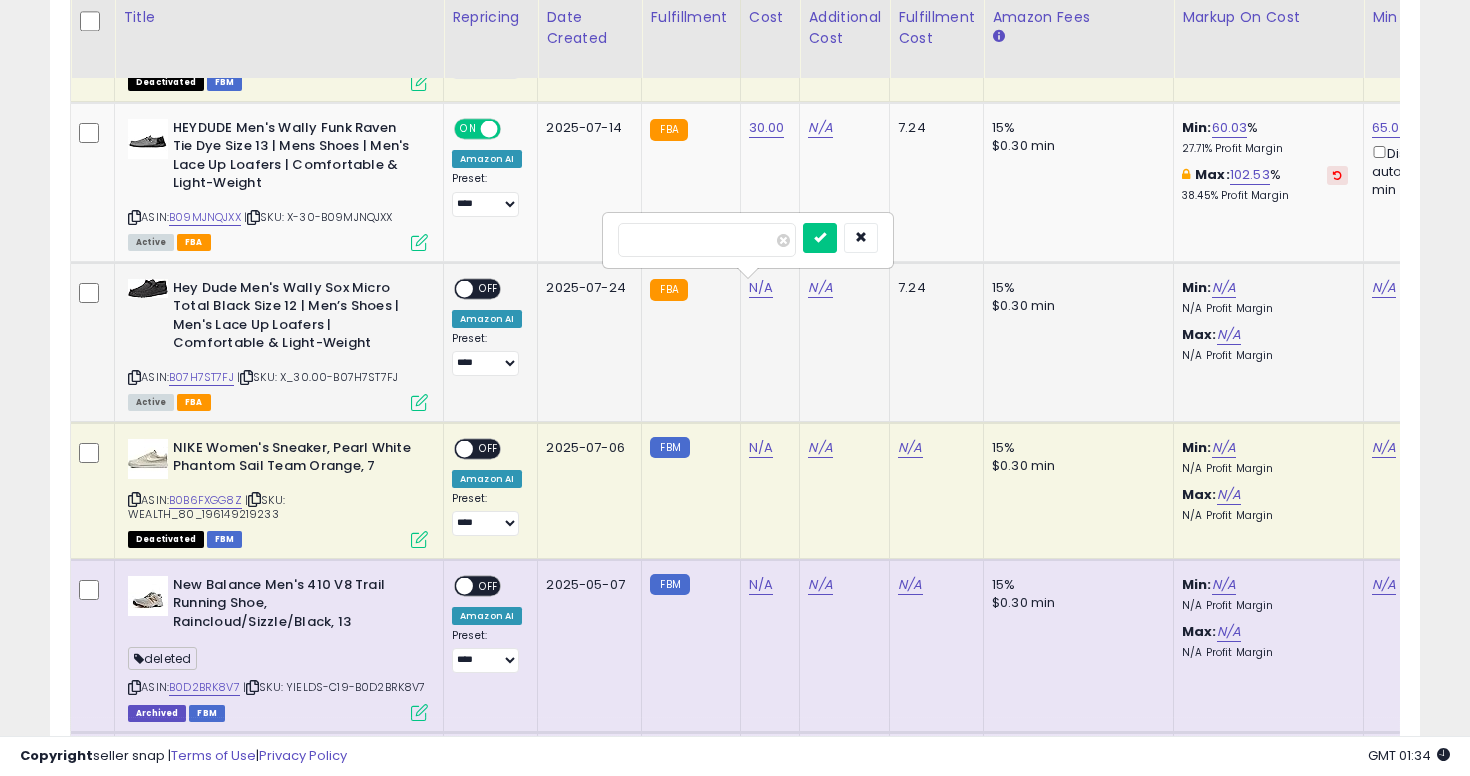 type on "**" 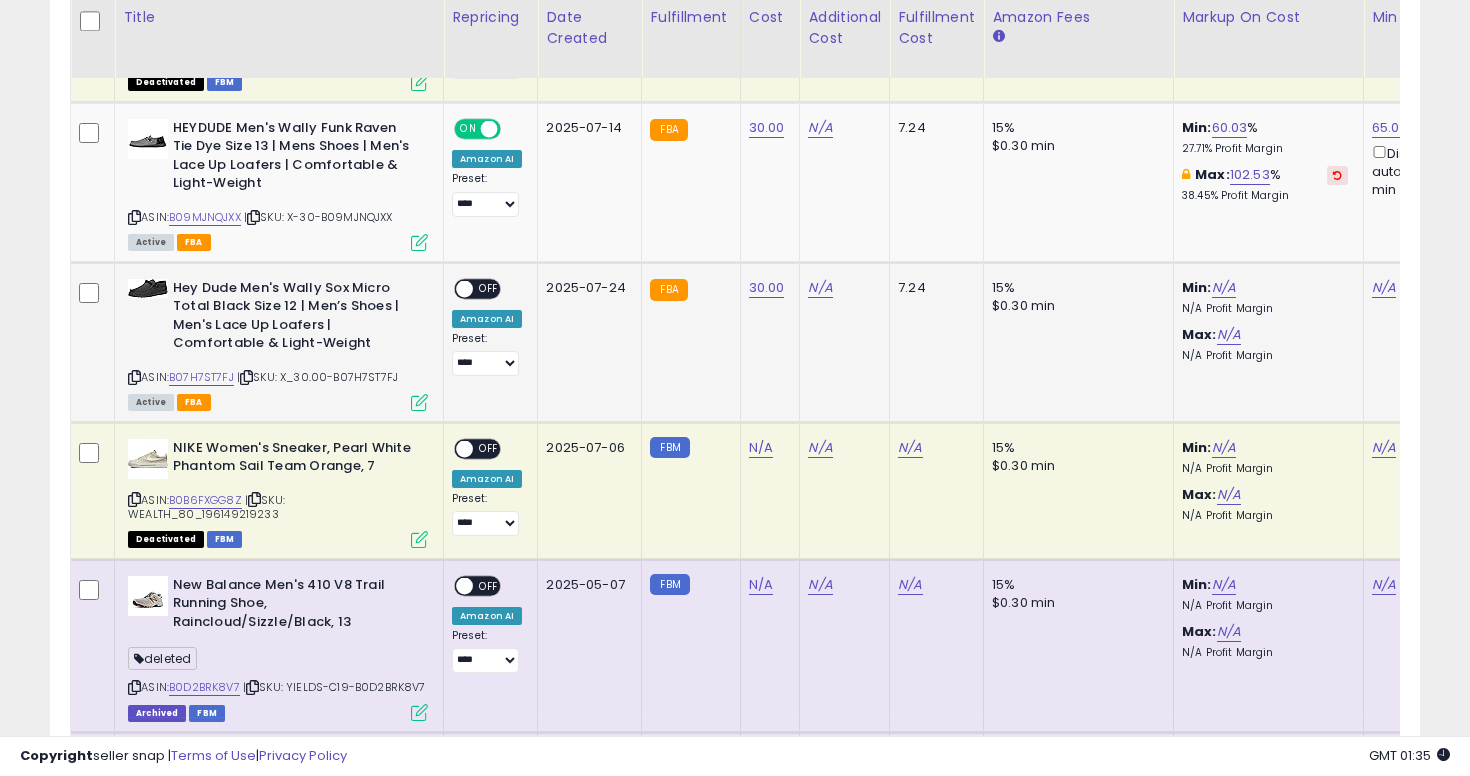 scroll, scrollTop: 0, scrollLeft: 220, axis: horizontal 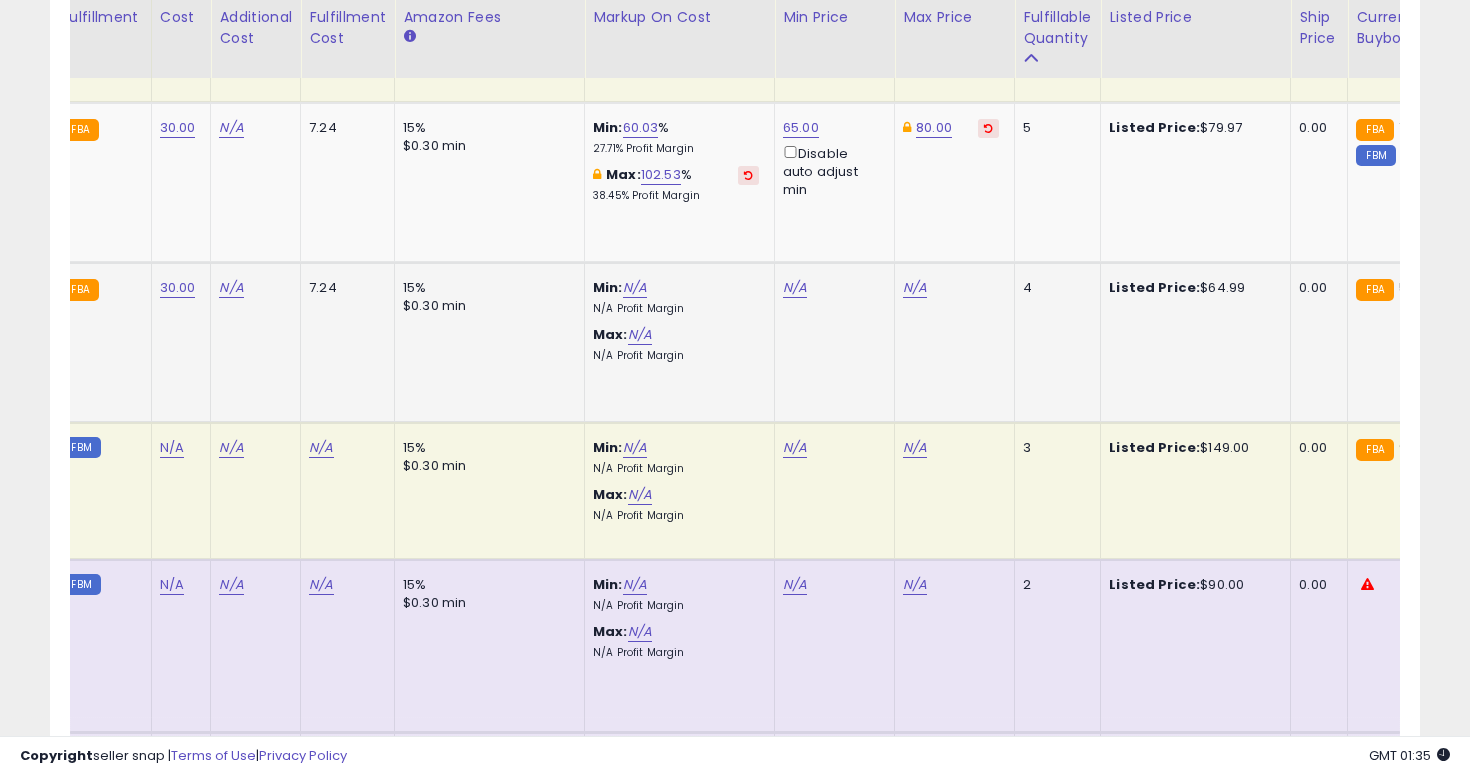 click on "N/A" 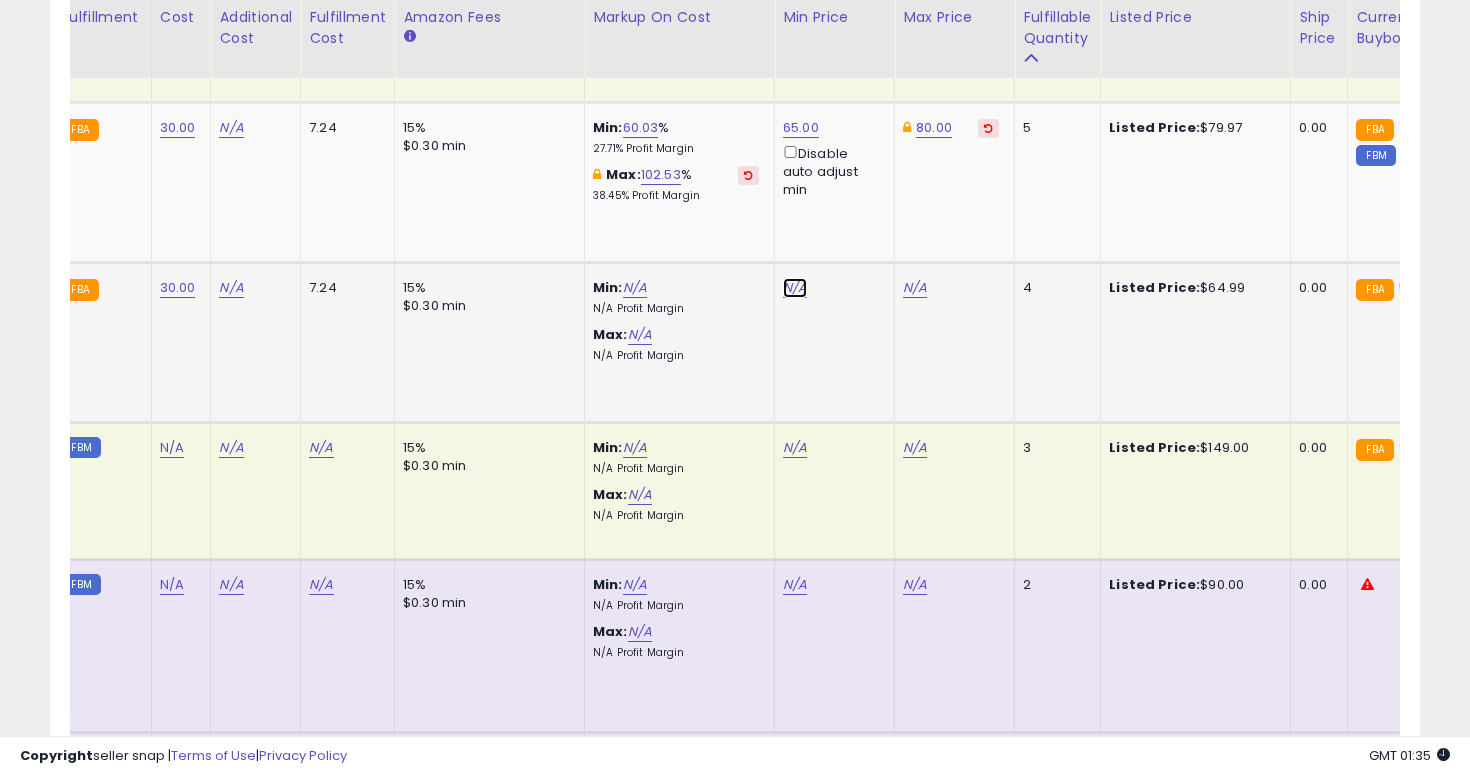 click on "N/A" at bounding box center [795, -1472] 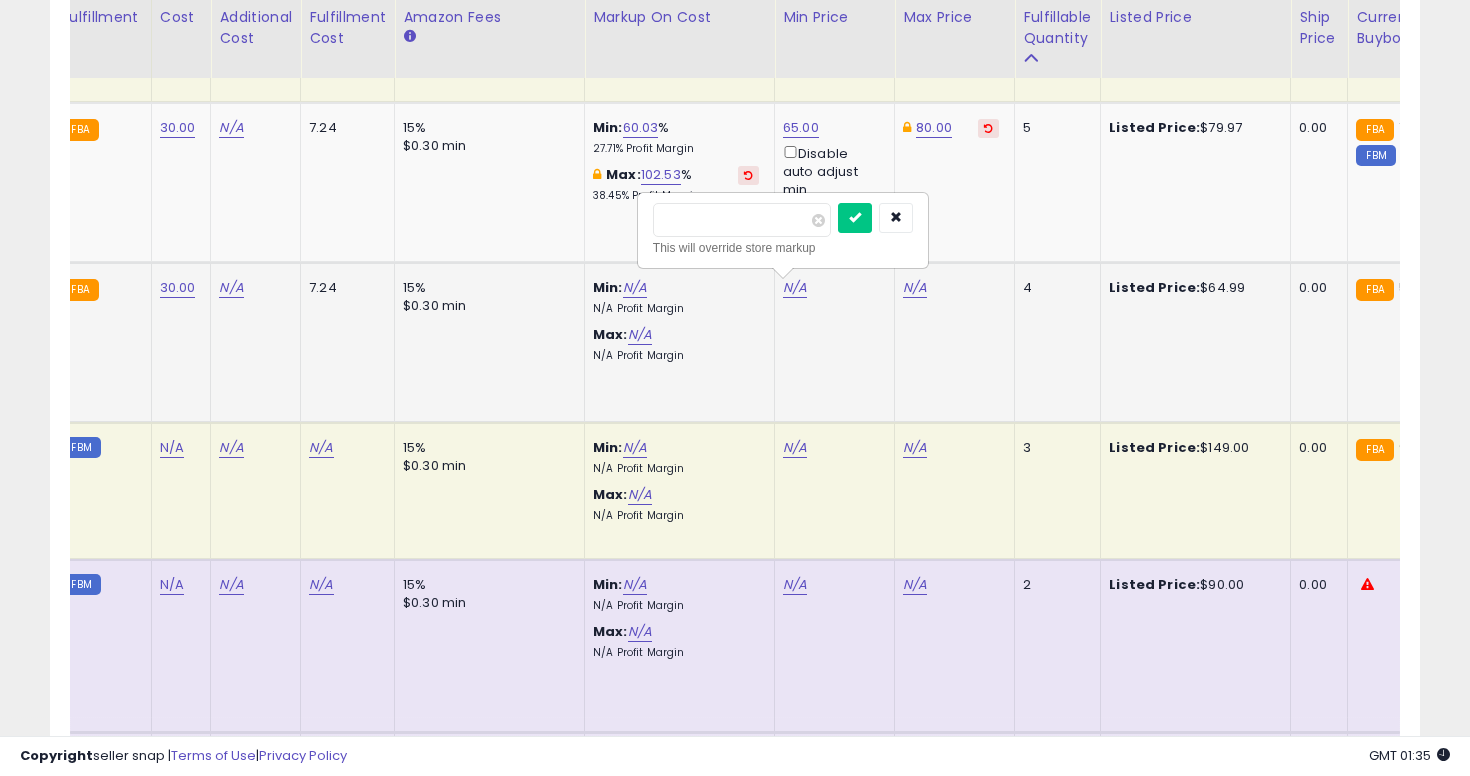 type on "**" 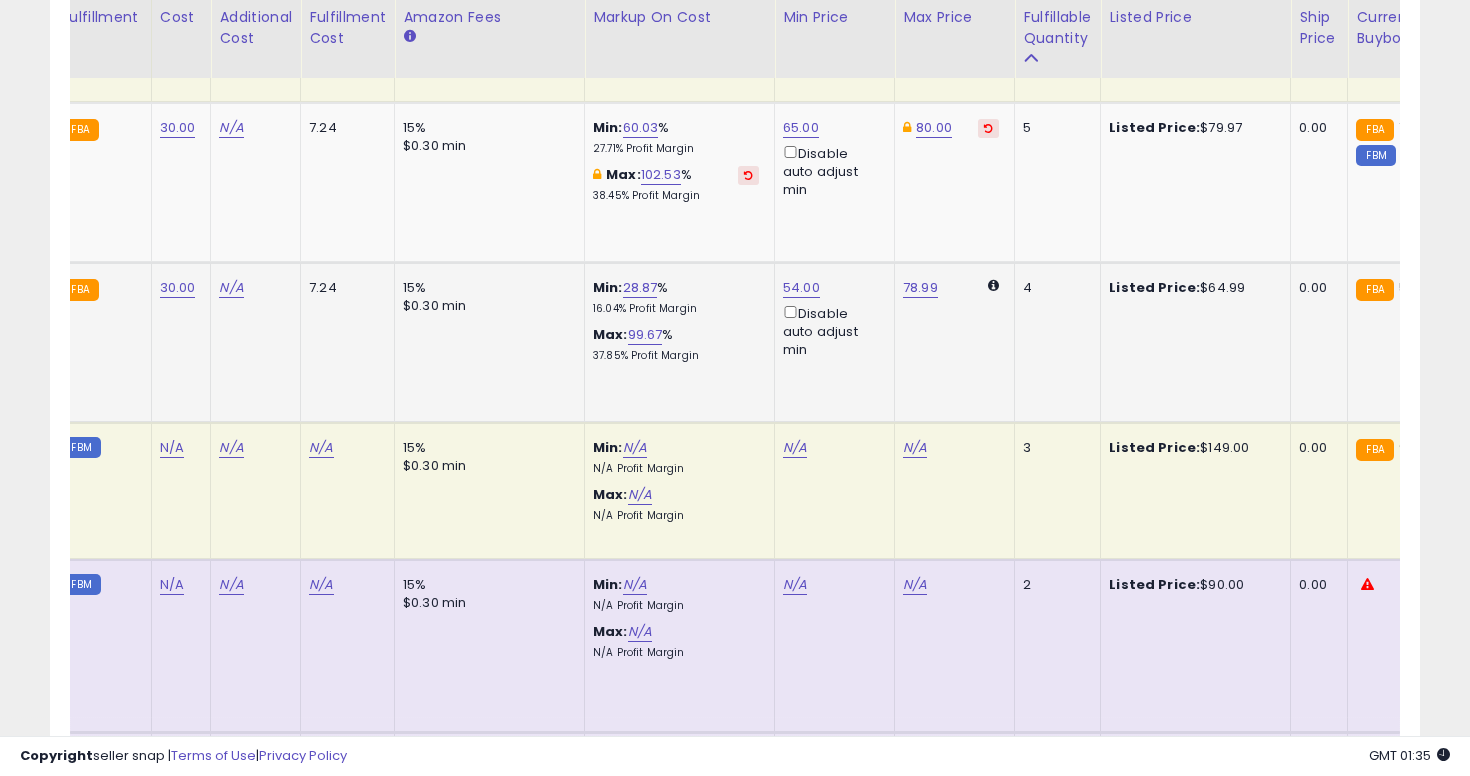scroll, scrollTop: 0, scrollLeft: 0, axis: both 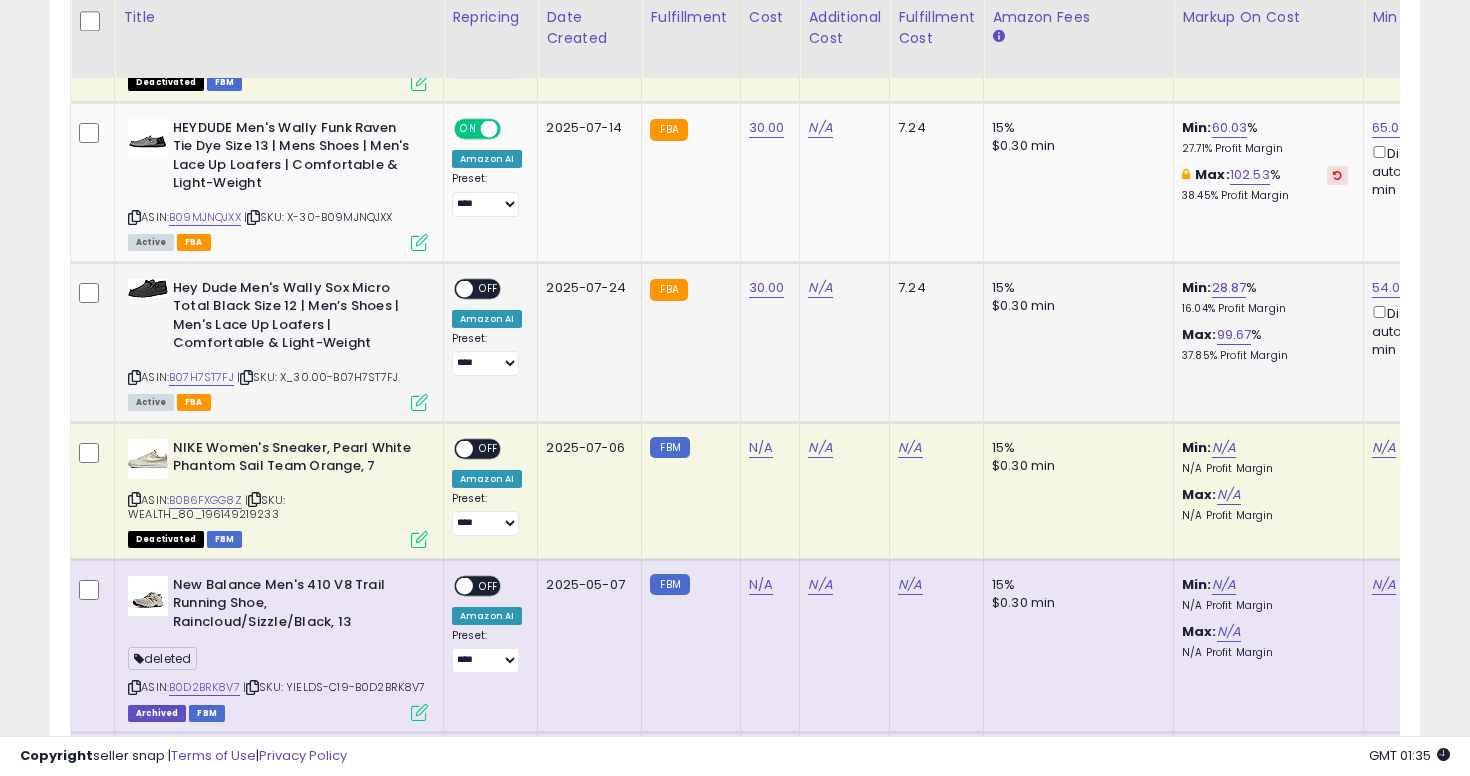 click on "OFF" at bounding box center (489, 288) 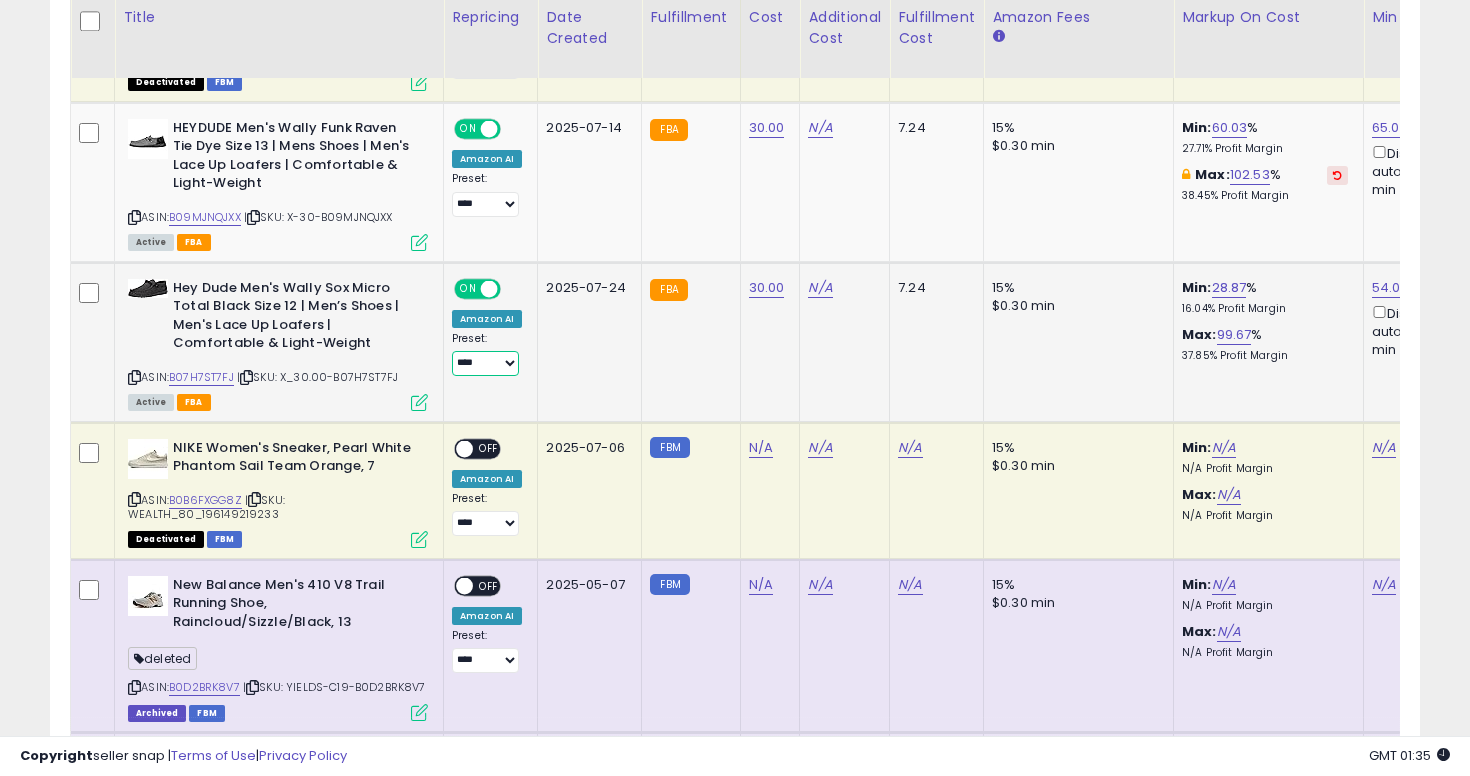 click on "**********" at bounding box center (485, 363) 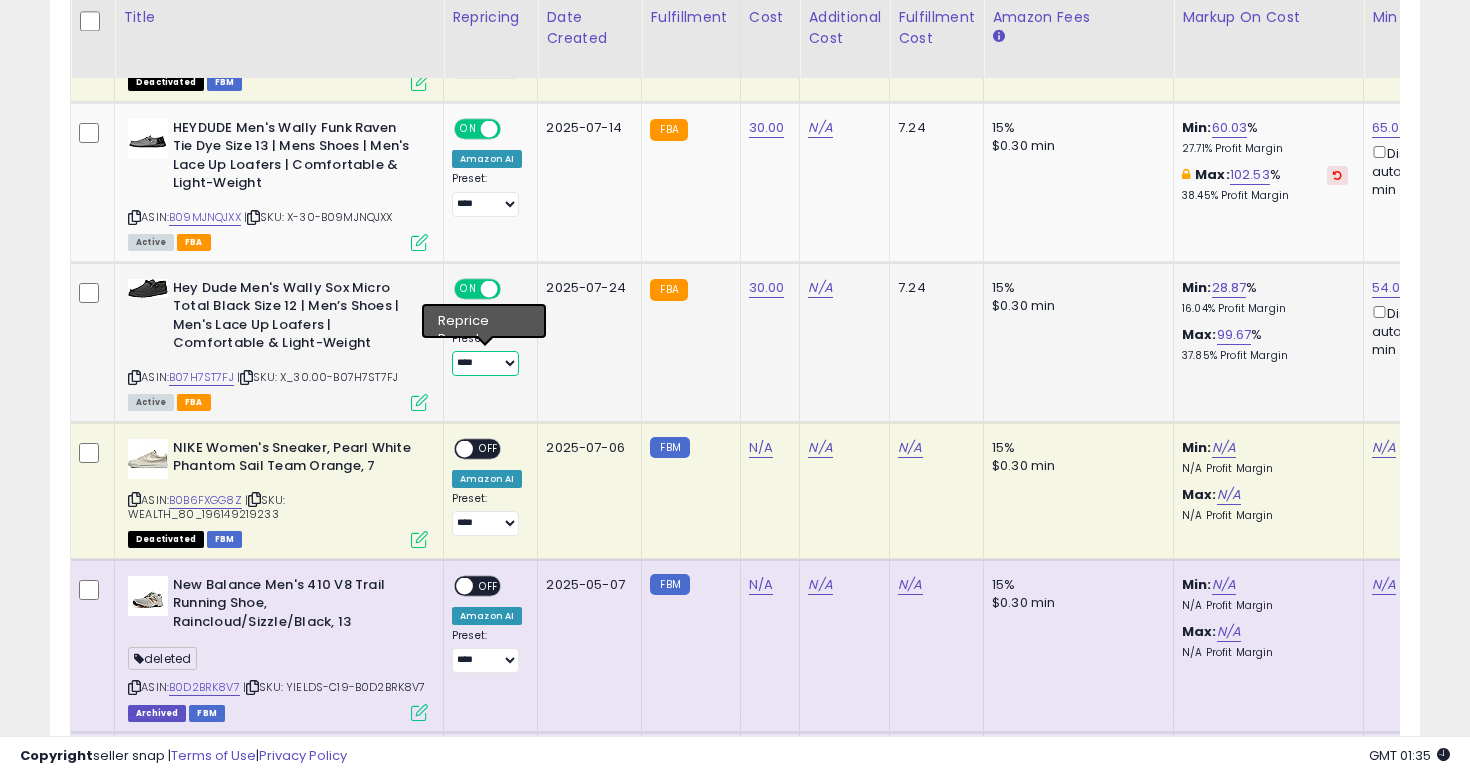 select on "**********" 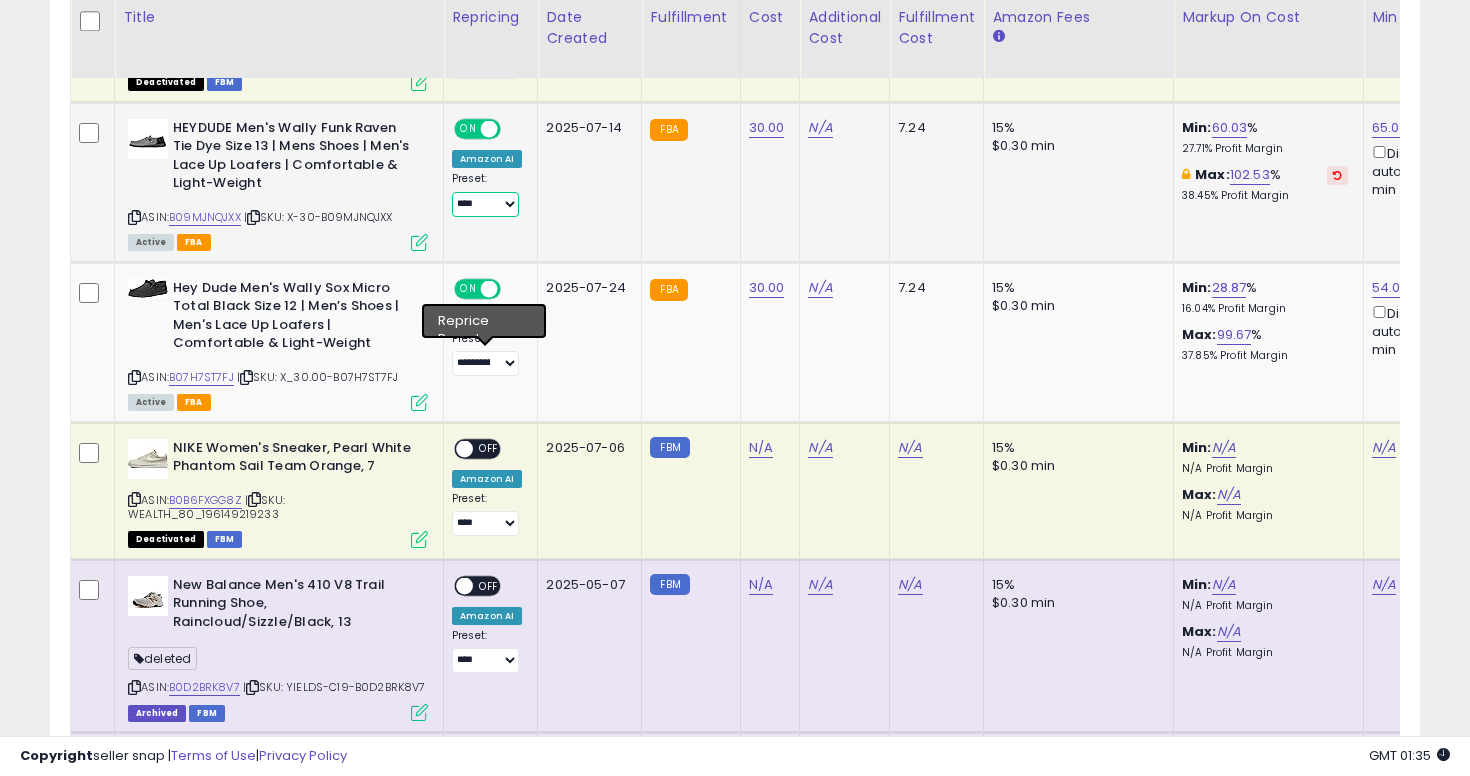 click on "**********" at bounding box center [485, 204] 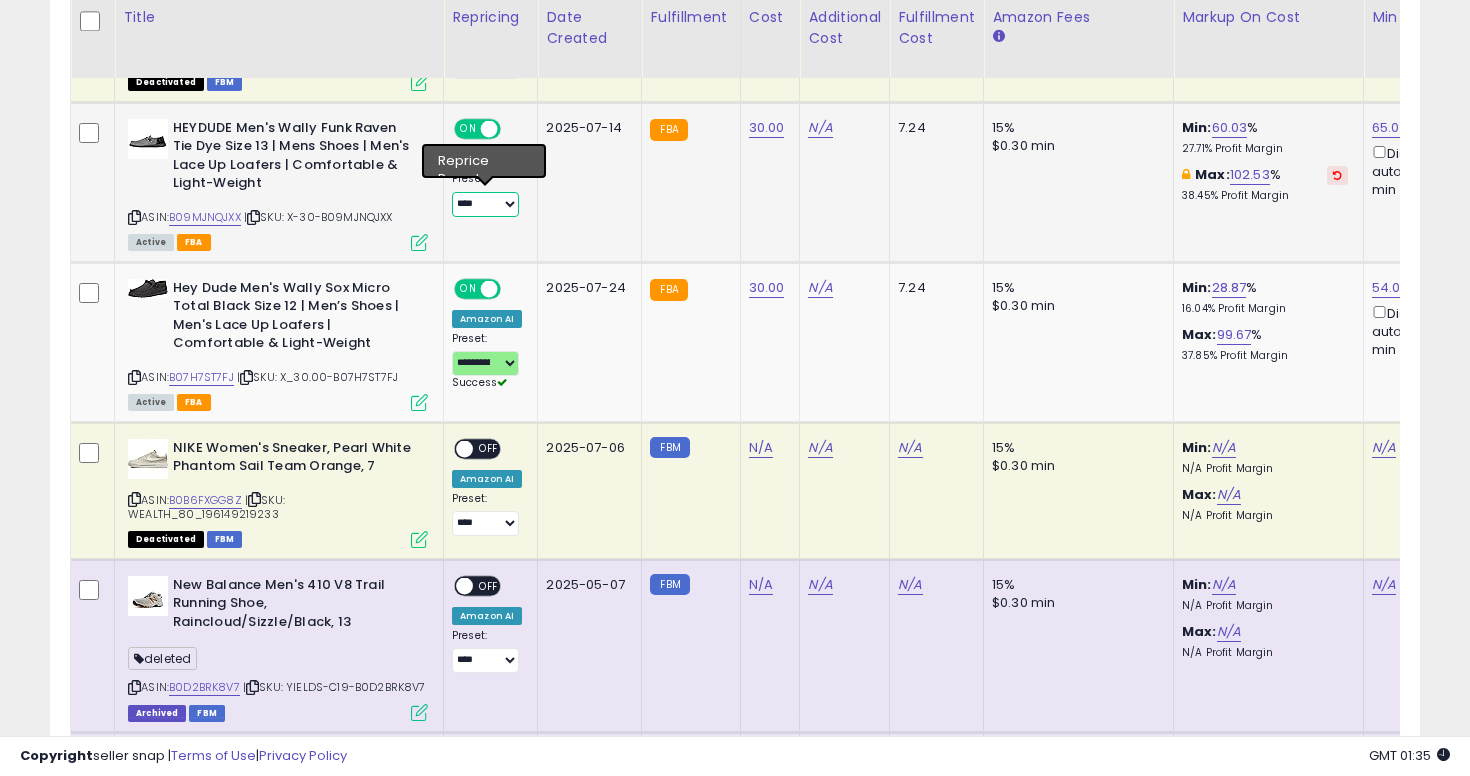 select on "****" 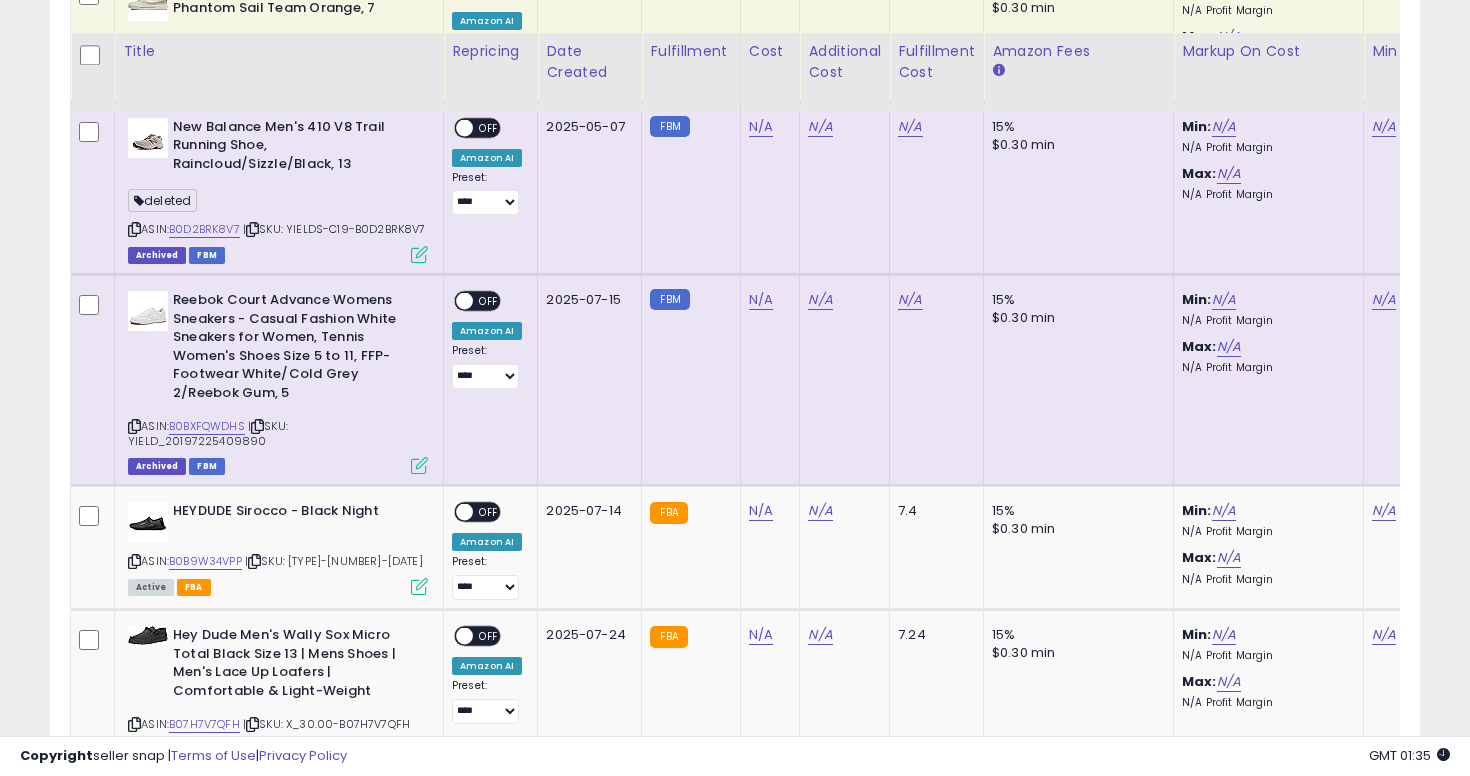 scroll, scrollTop: 3237, scrollLeft: 0, axis: vertical 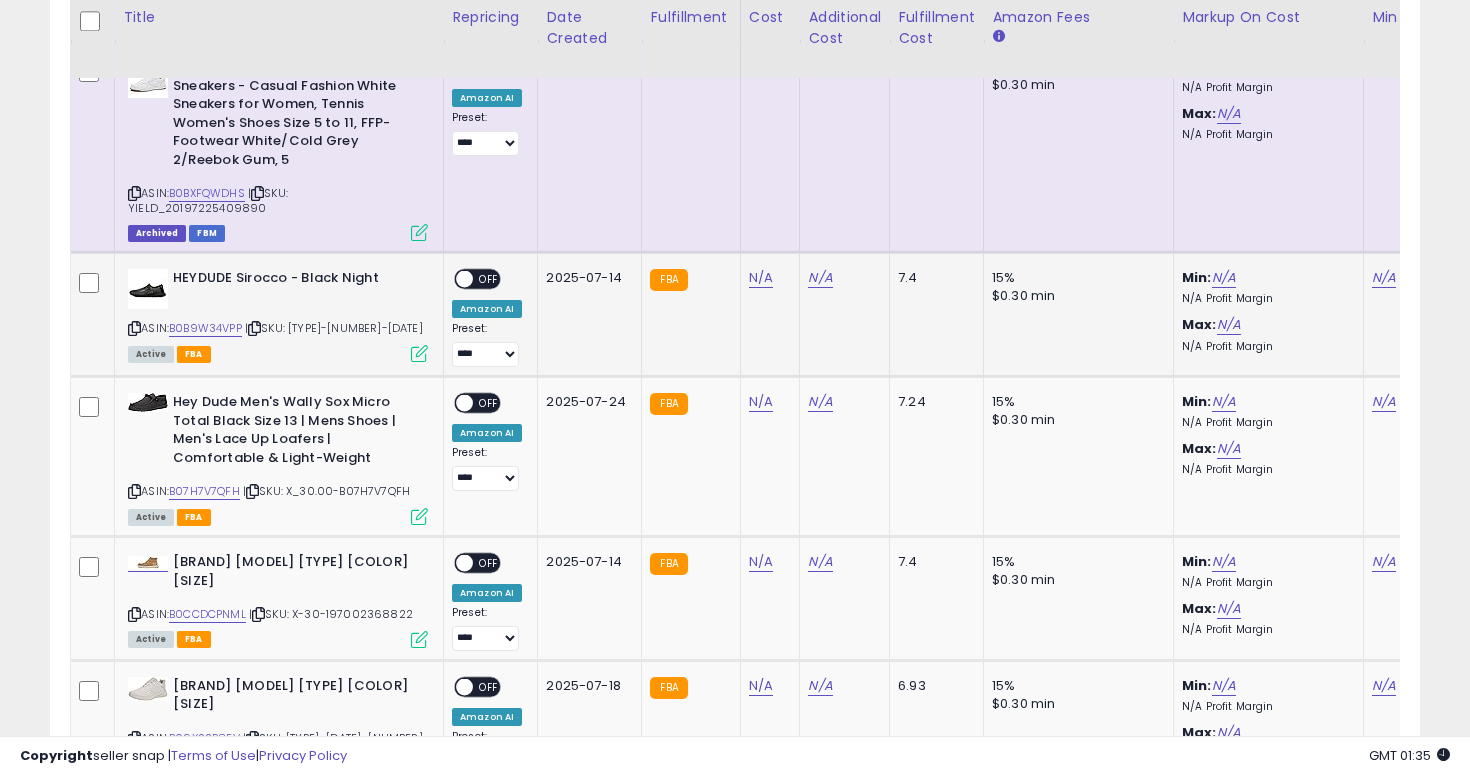 click at bounding box center (134, 328) 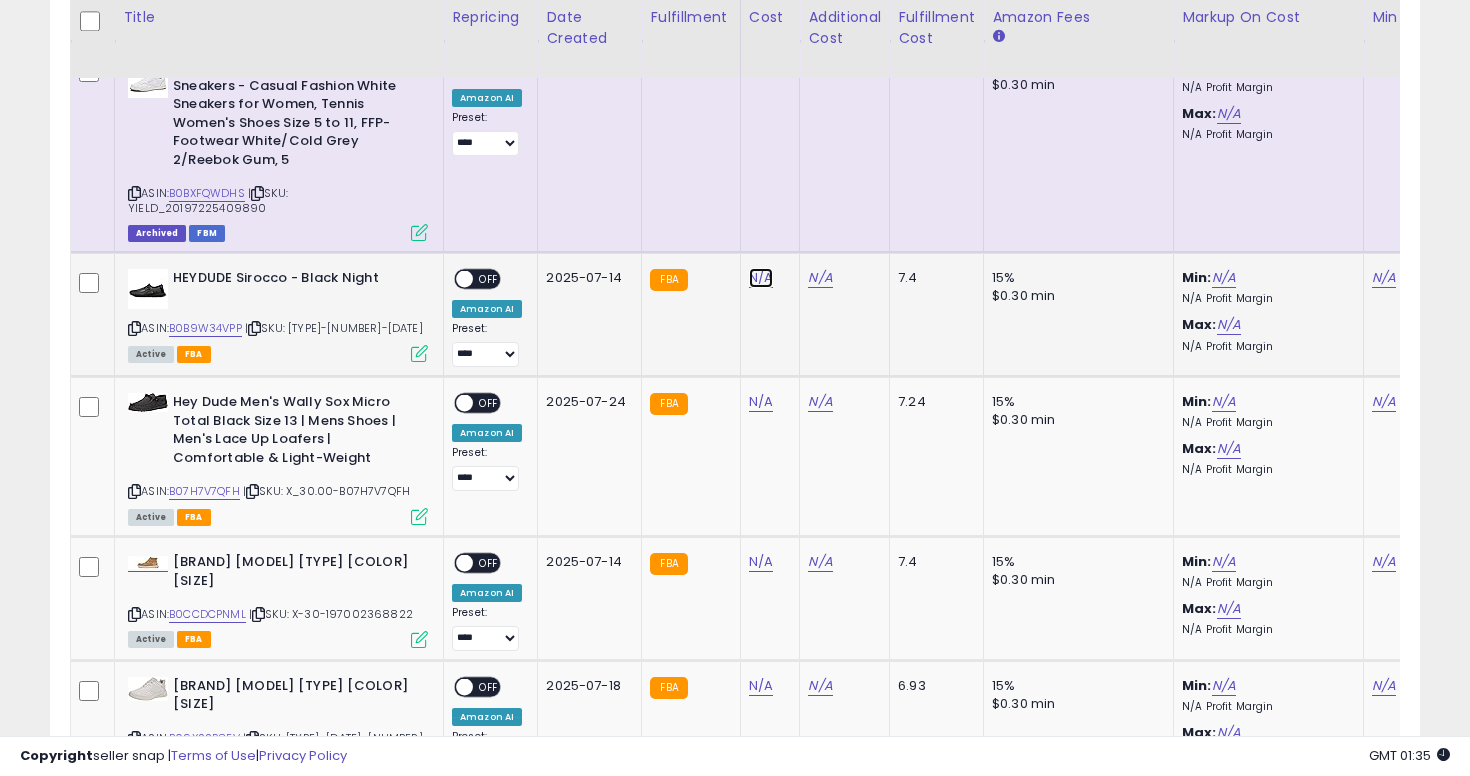click on "N/A" at bounding box center [761, -2163] 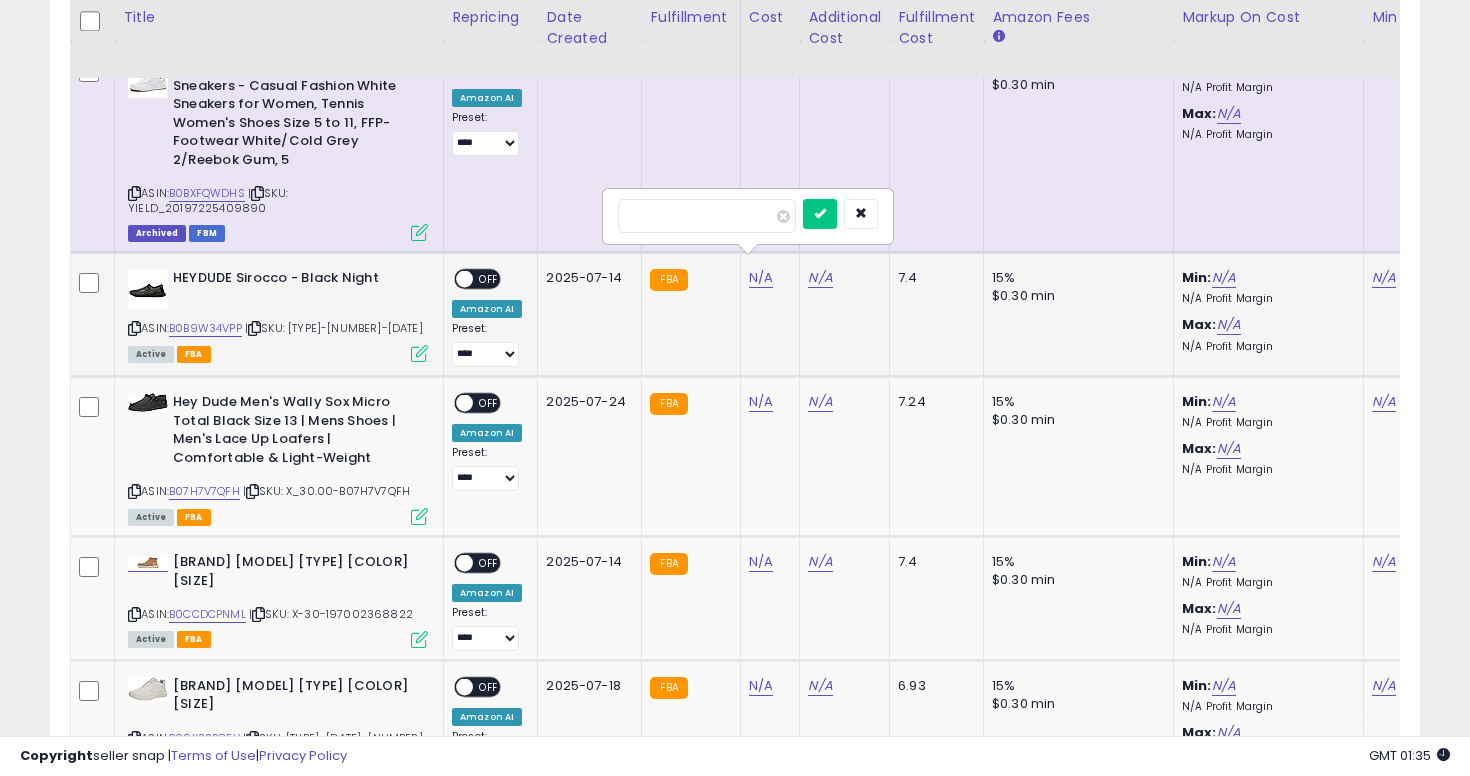 type on "**" 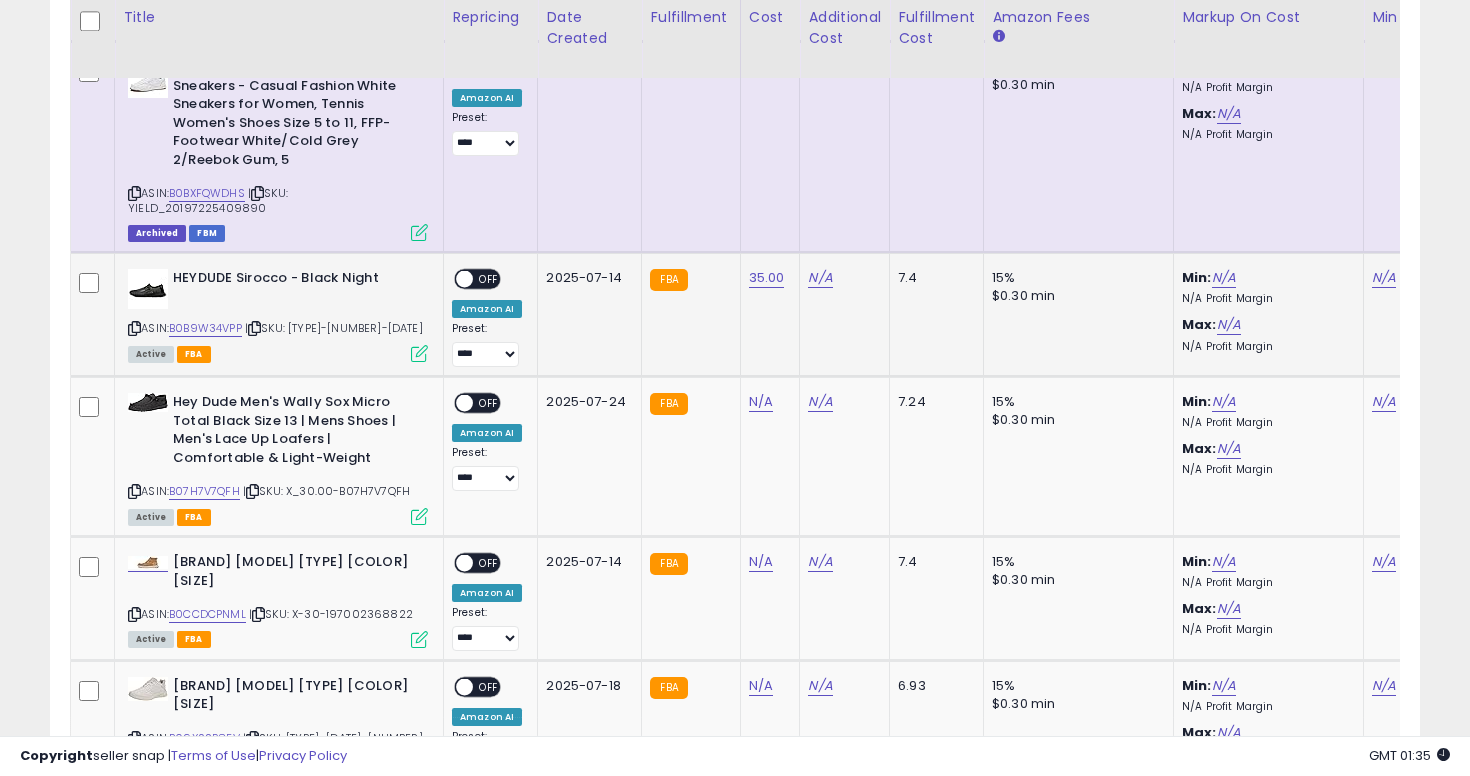 scroll, scrollTop: 0, scrollLeft: 173, axis: horizontal 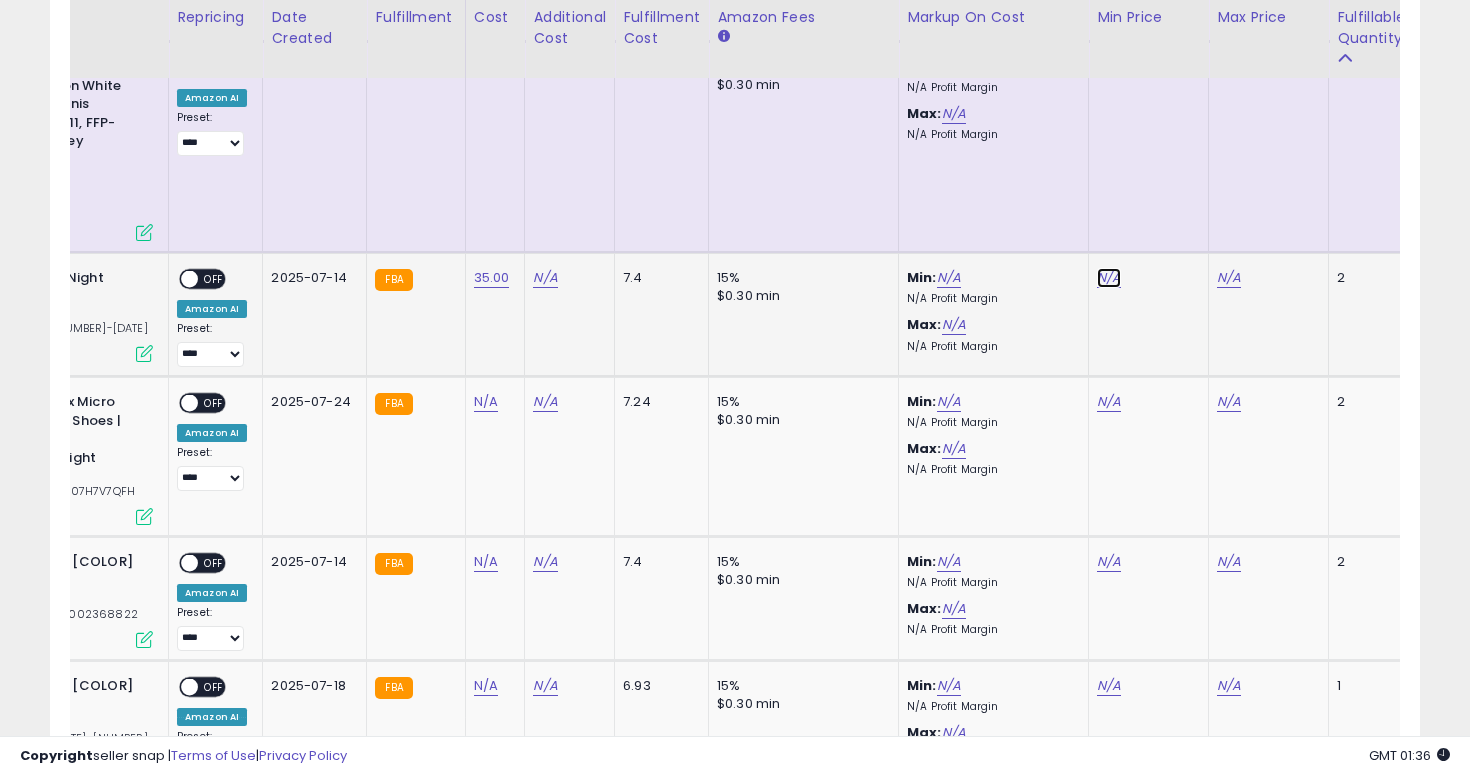 click on "N/A" at bounding box center [1109, -2163] 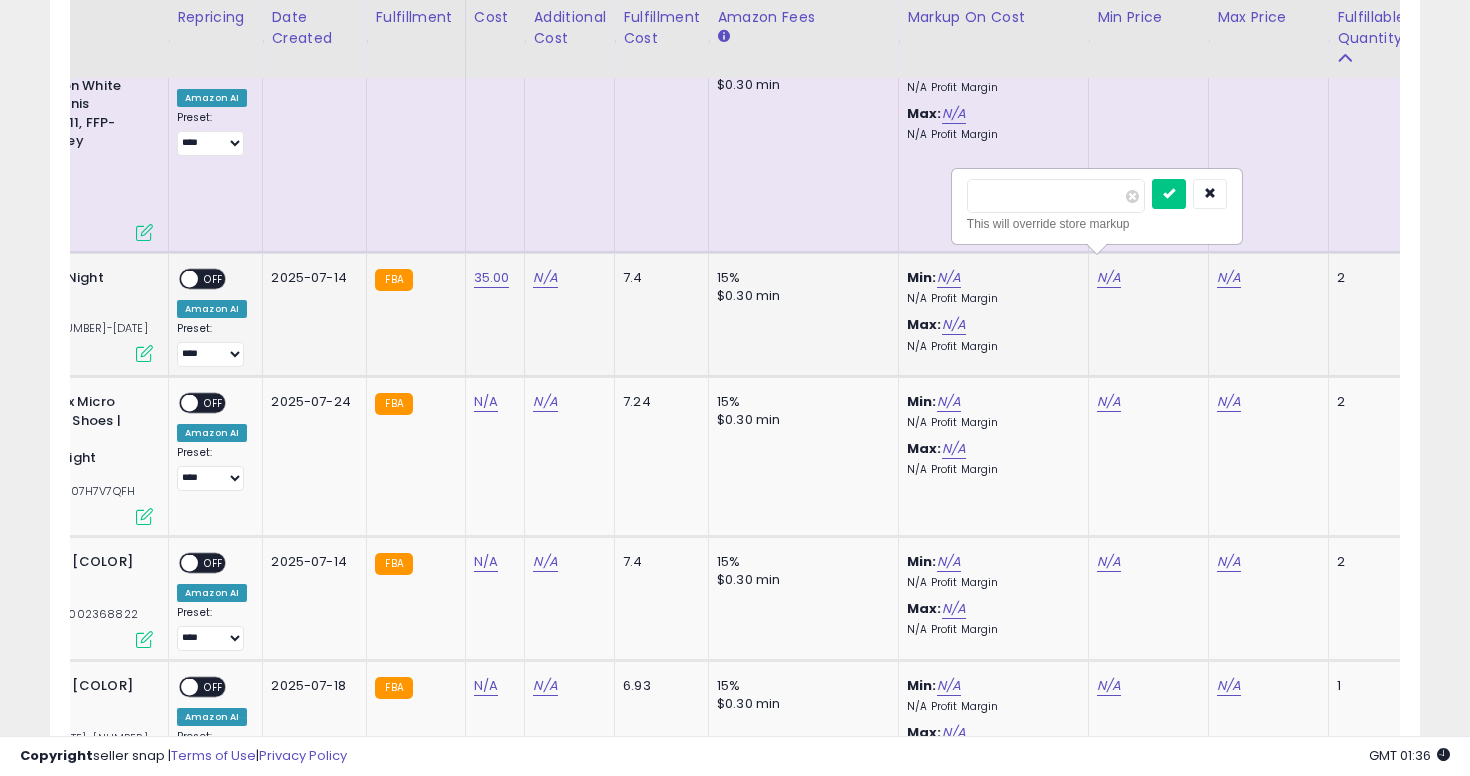scroll, scrollTop: 0, scrollLeft: 84, axis: horizontal 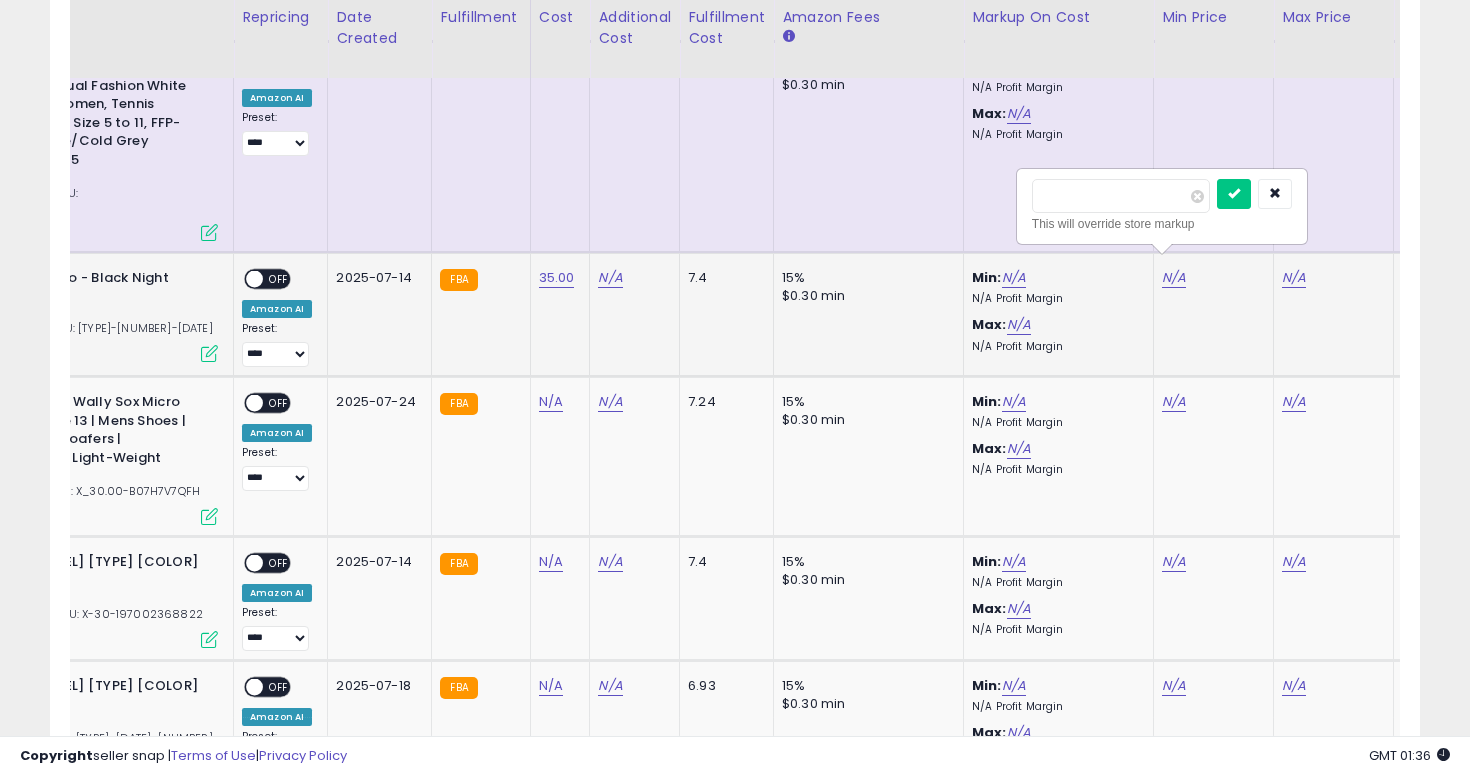 type on "*****" 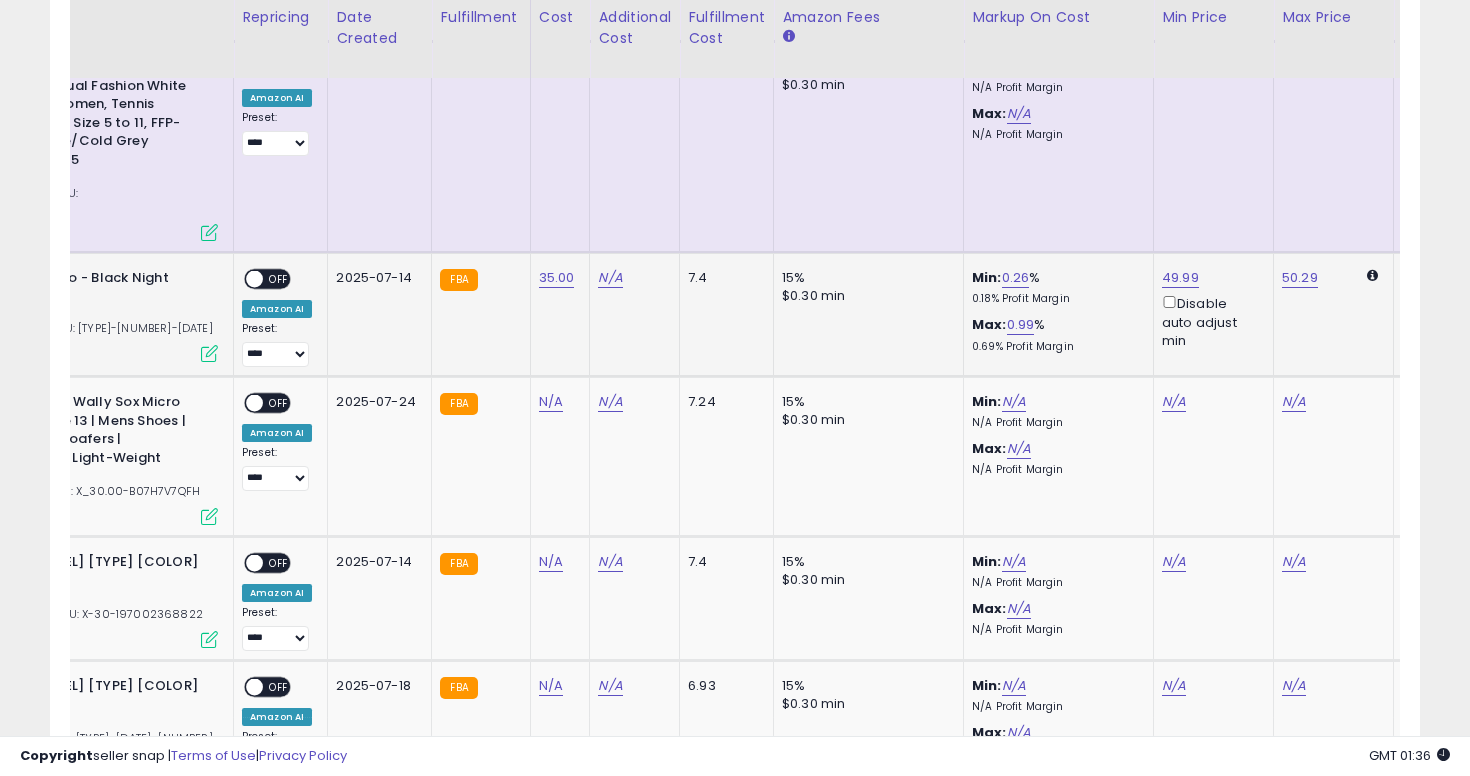 scroll, scrollTop: 0, scrollLeft: 0, axis: both 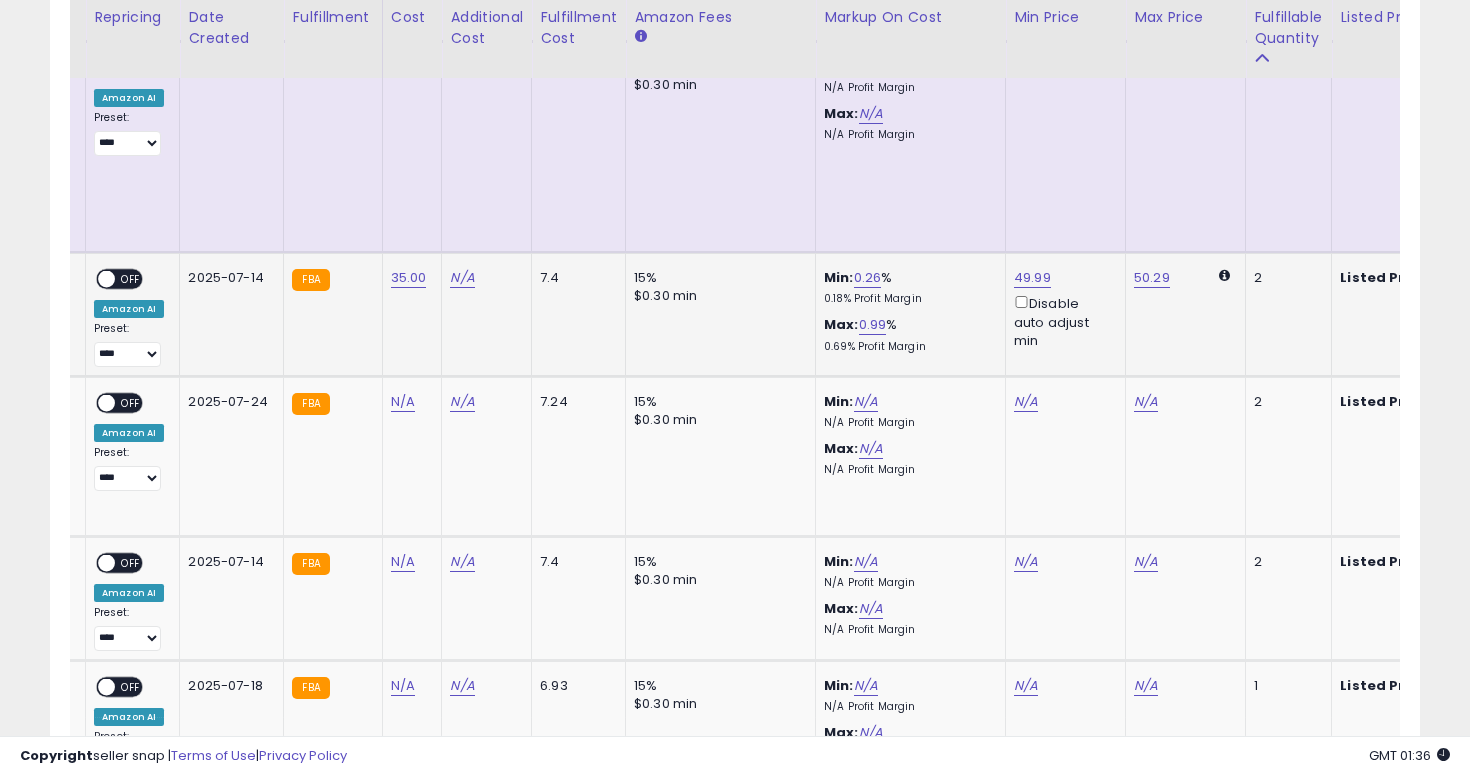 click on "50.29" 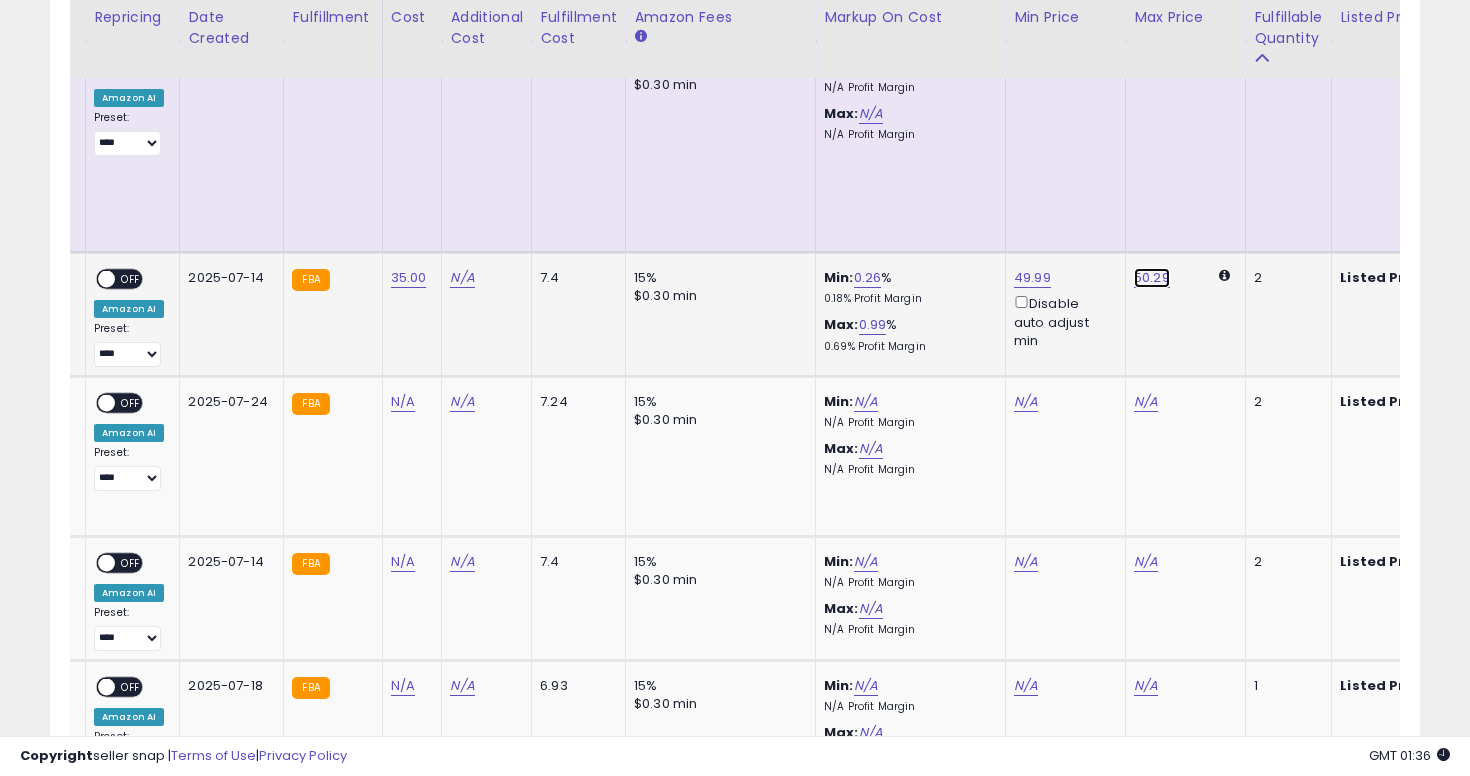 click on "50.29" at bounding box center [1146, -2163] 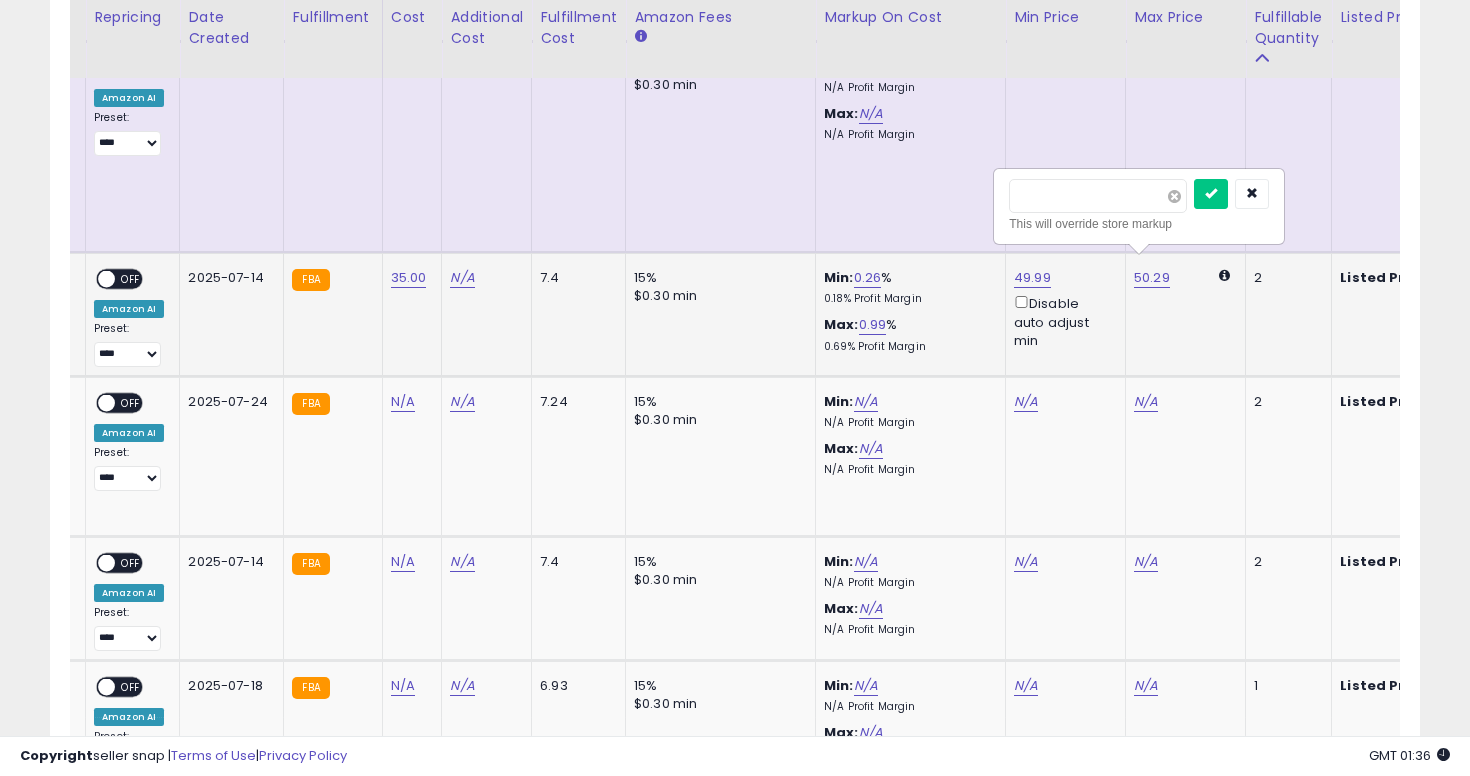 click at bounding box center [1174, 196] 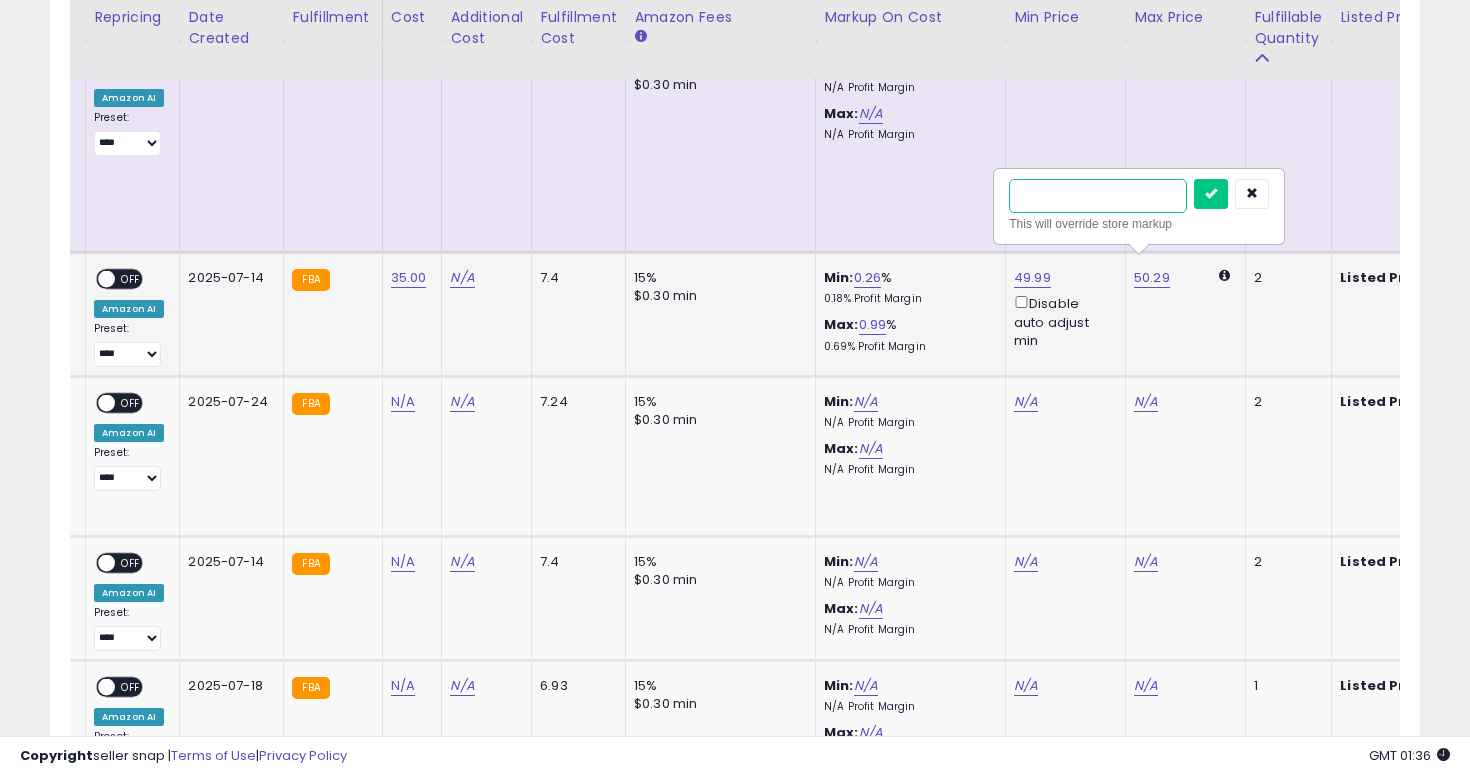 type on "**" 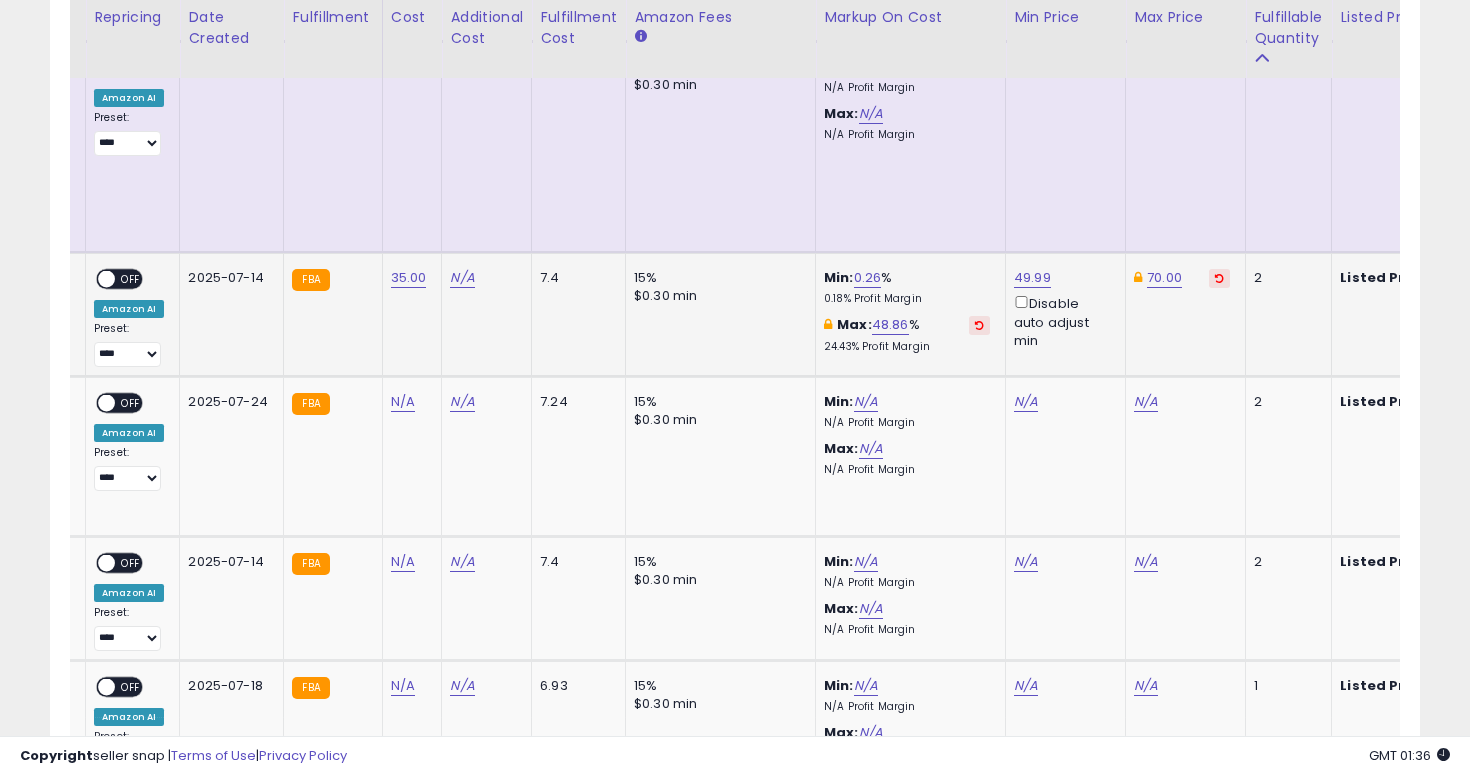 scroll, scrollTop: 0, scrollLeft: 0, axis: both 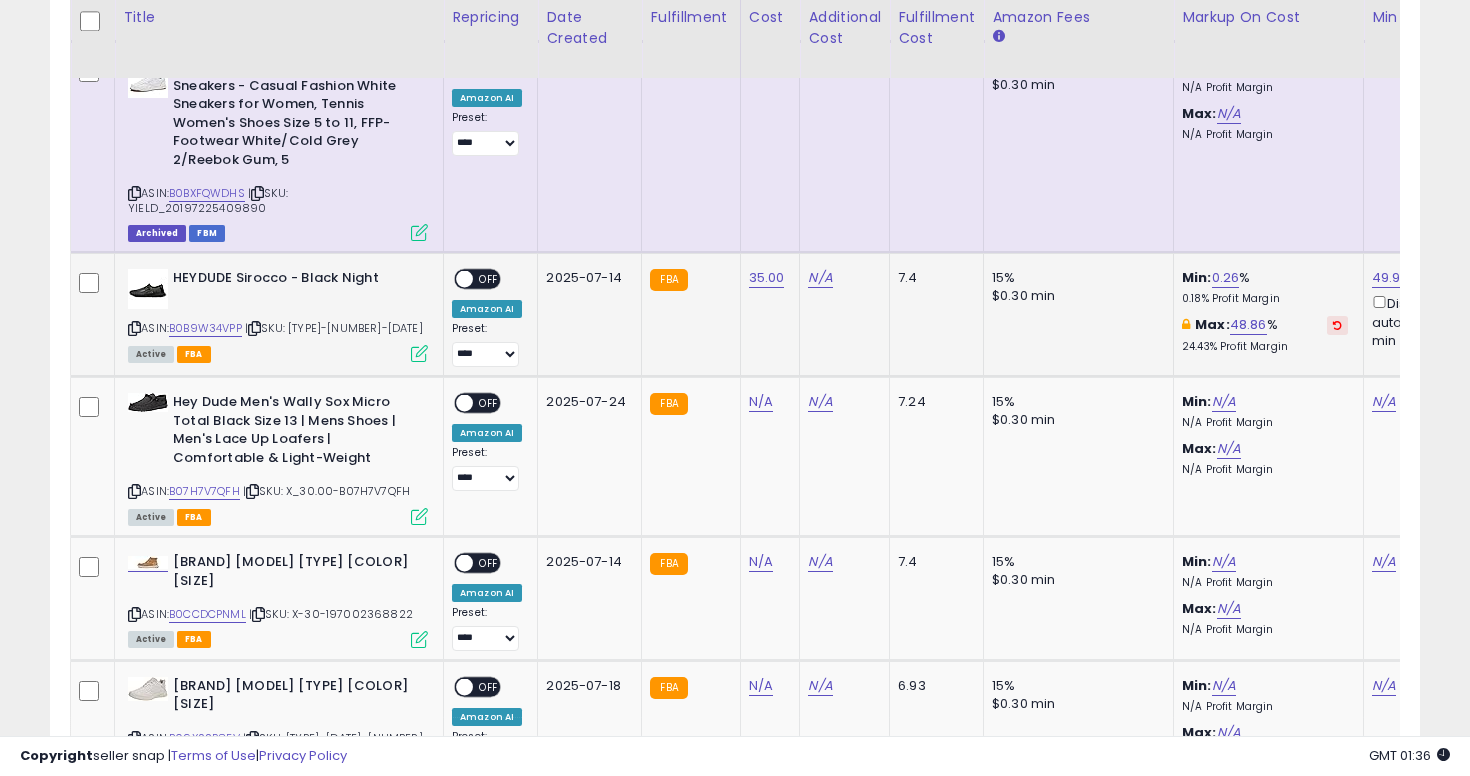 click on "OFF" at bounding box center [489, 279] 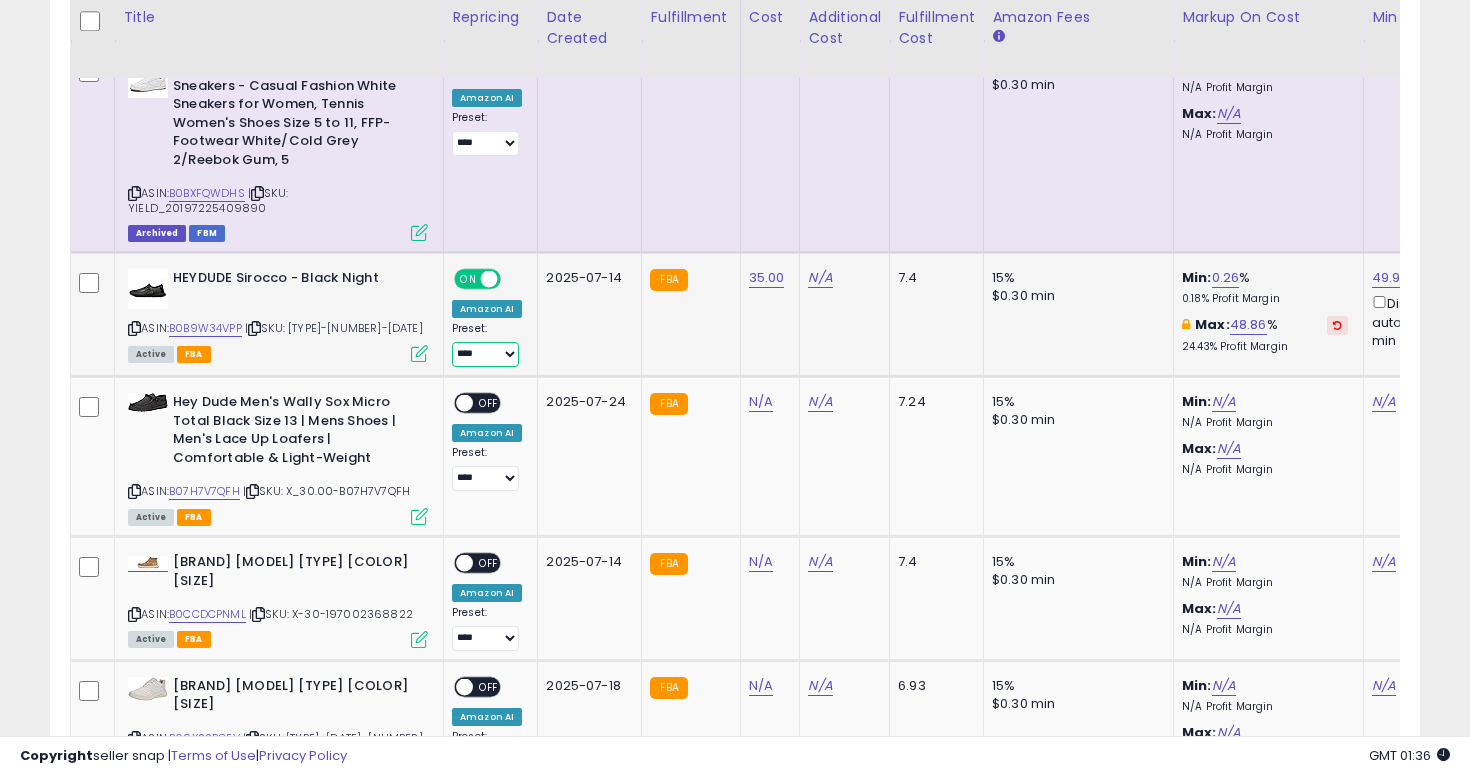 click on "**********" at bounding box center (485, 354) 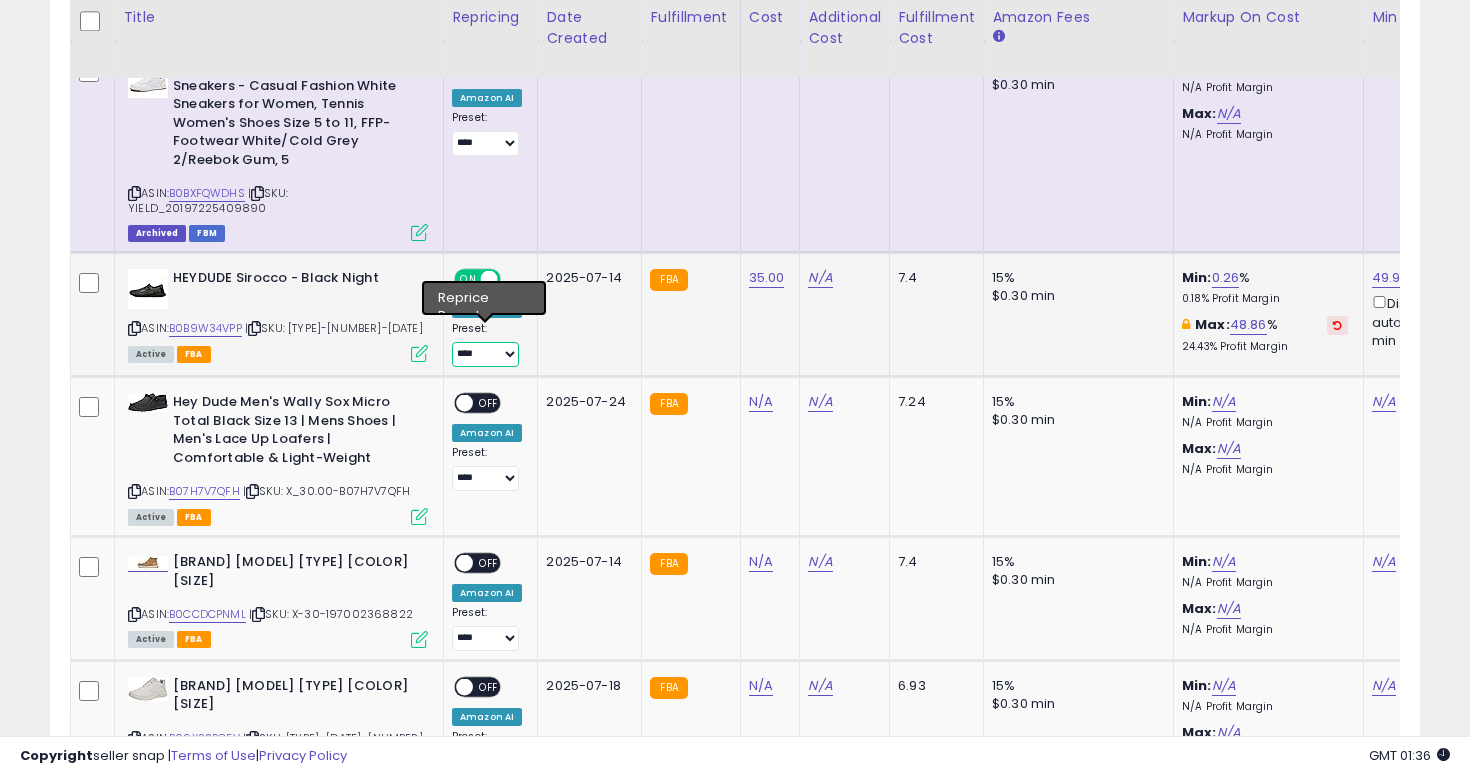 select on "**********" 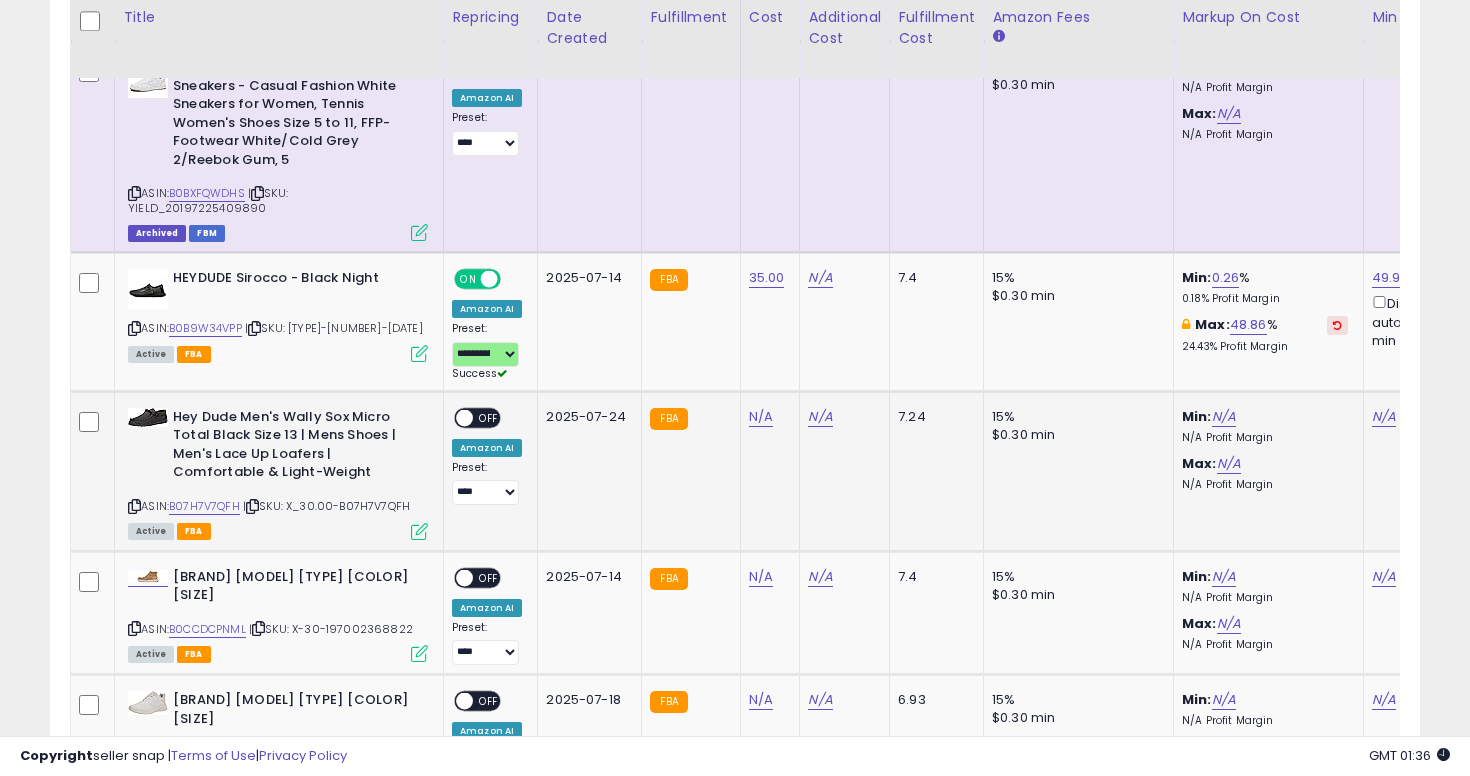 click on "ASIN:  B07H7V7QFH    |   SKU: X_30.00-B07H7V7QFH Active FBA" at bounding box center (278, 473) 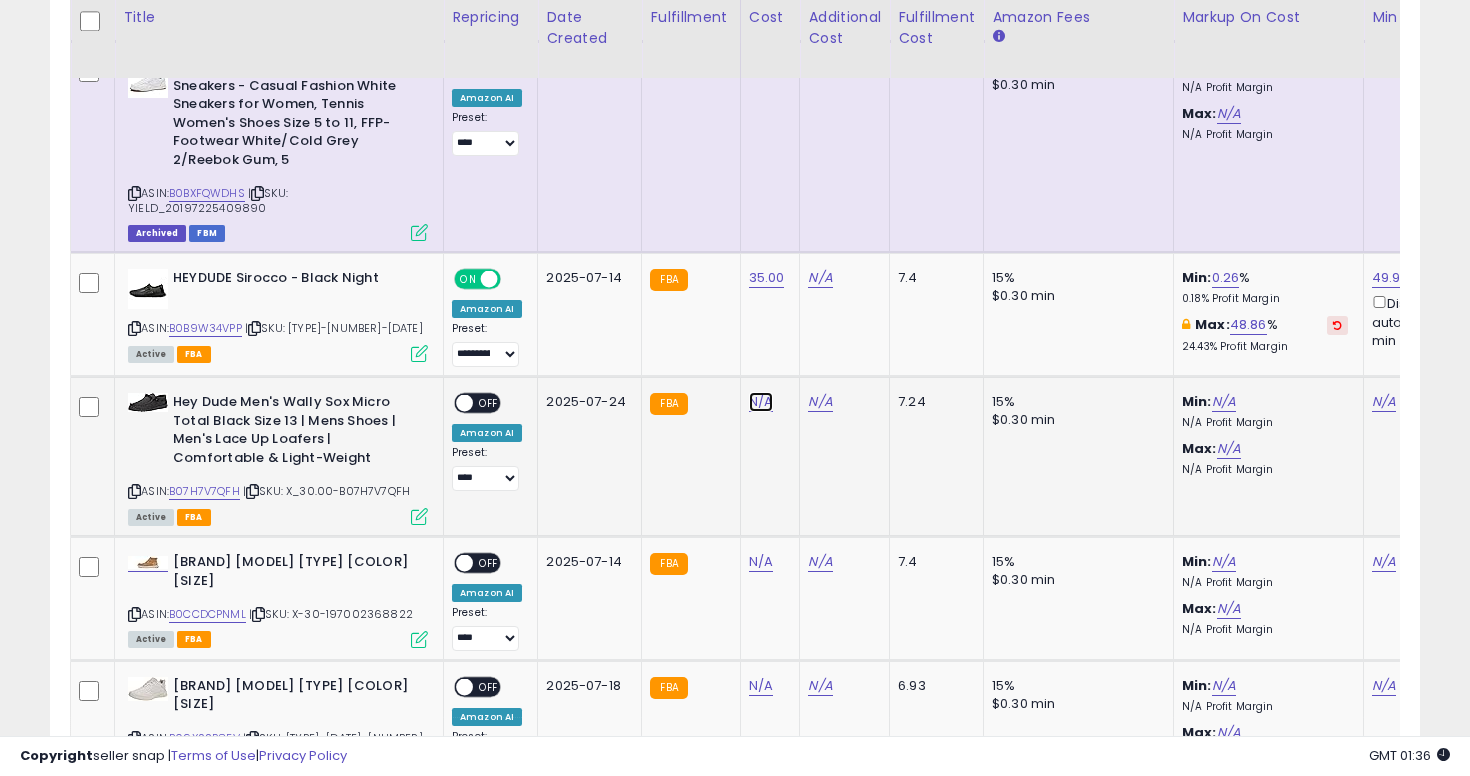 click on "N/A" at bounding box center (761, -2163) 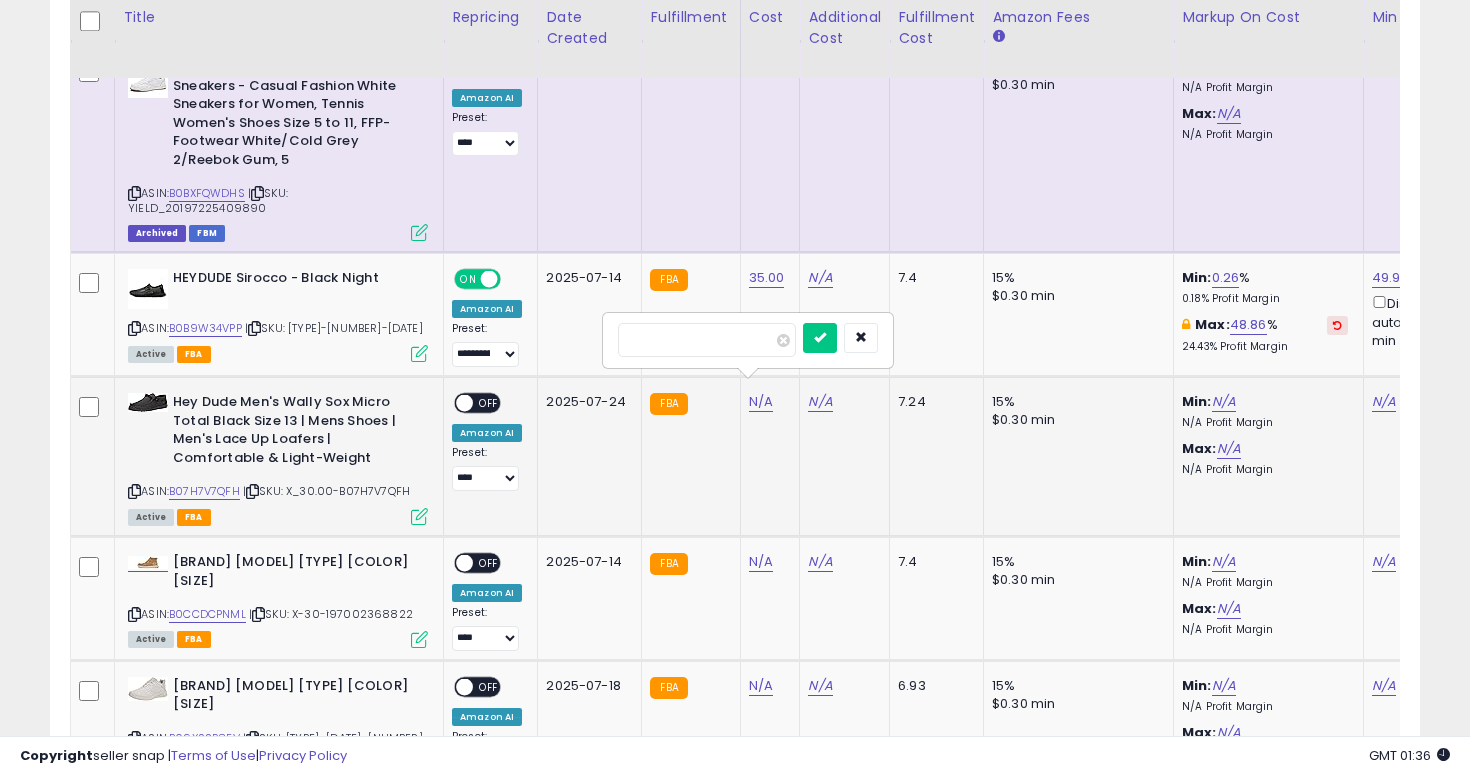 type on "**" 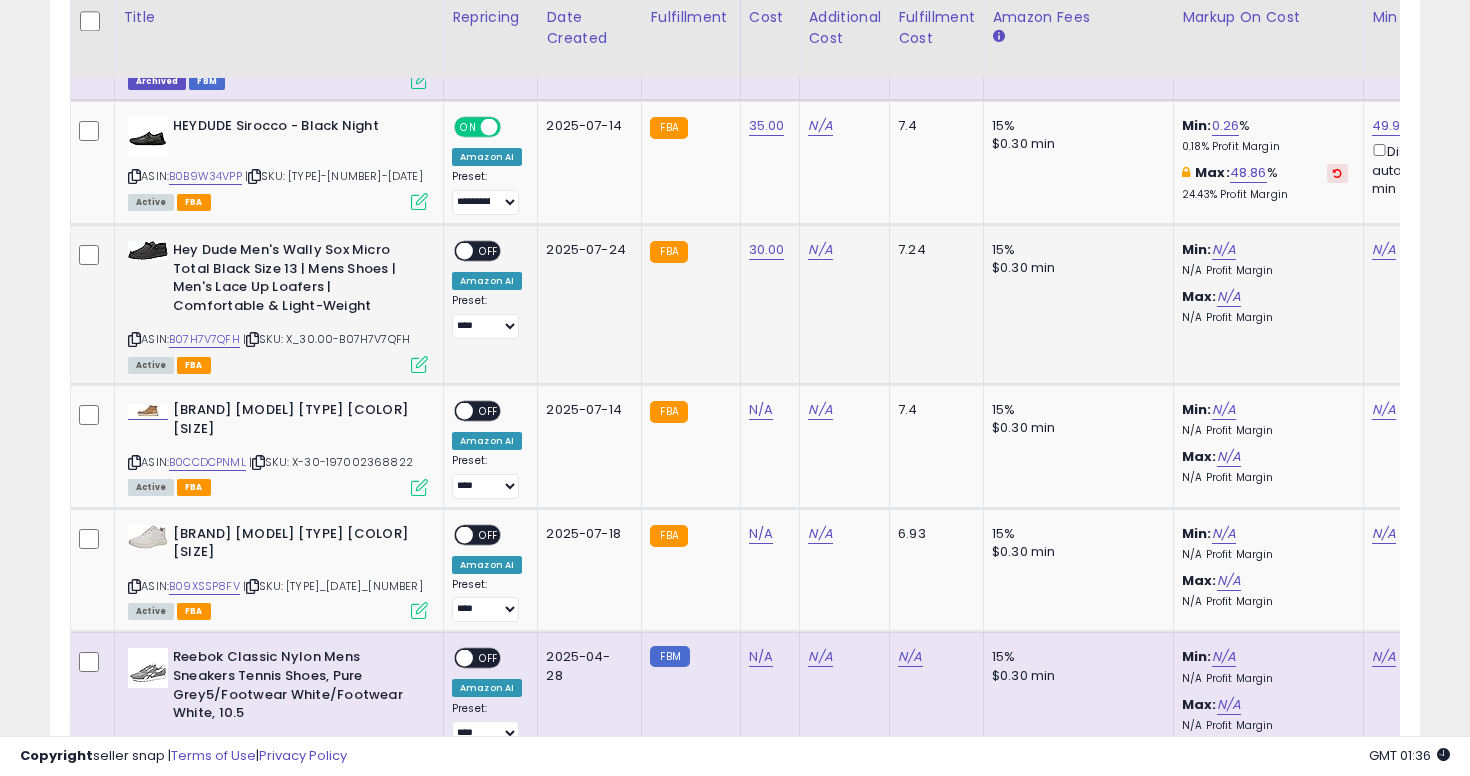 scroll, scrollTop: 3390, scrollLeft: 0, axis: vertical 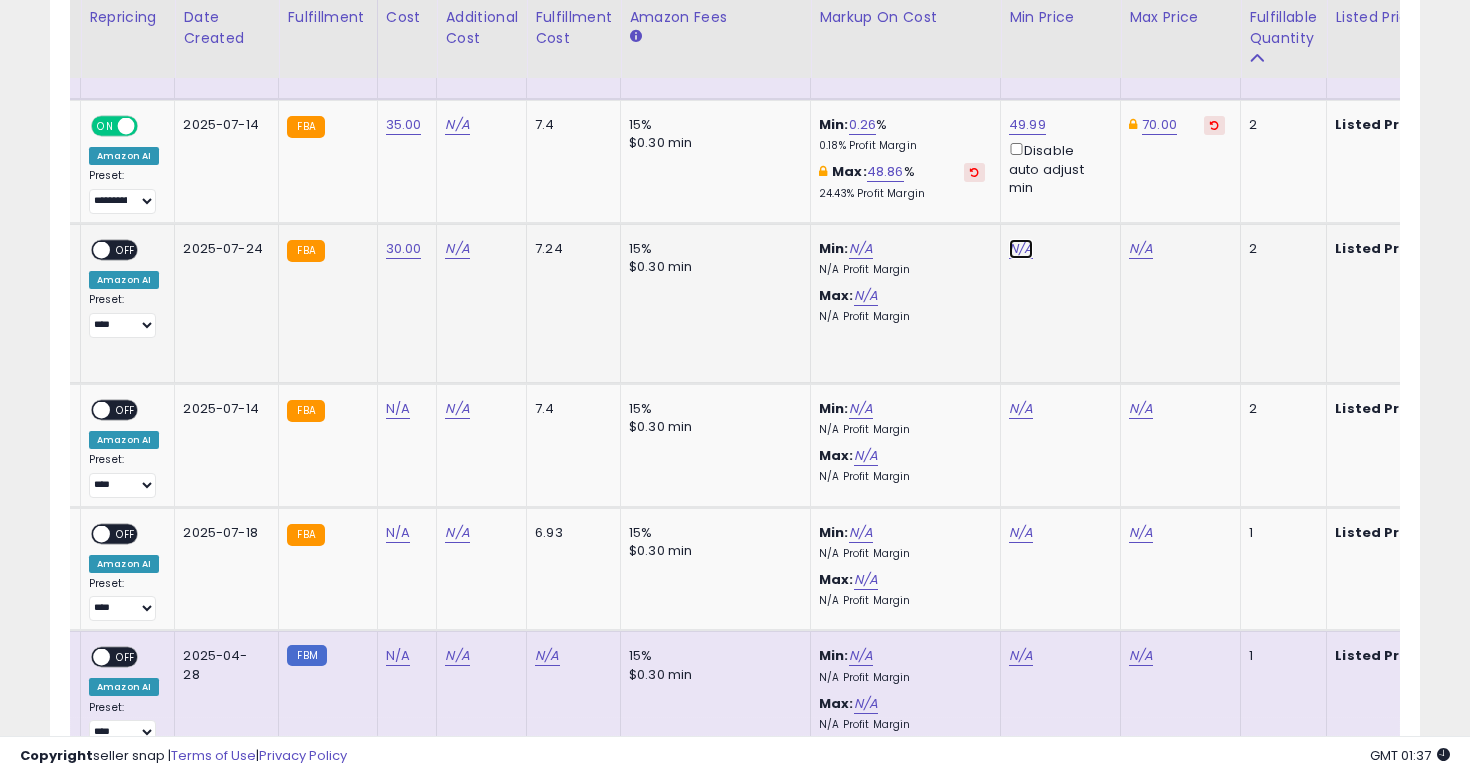 click on "N/A" at bounding box center (1021, -2316) 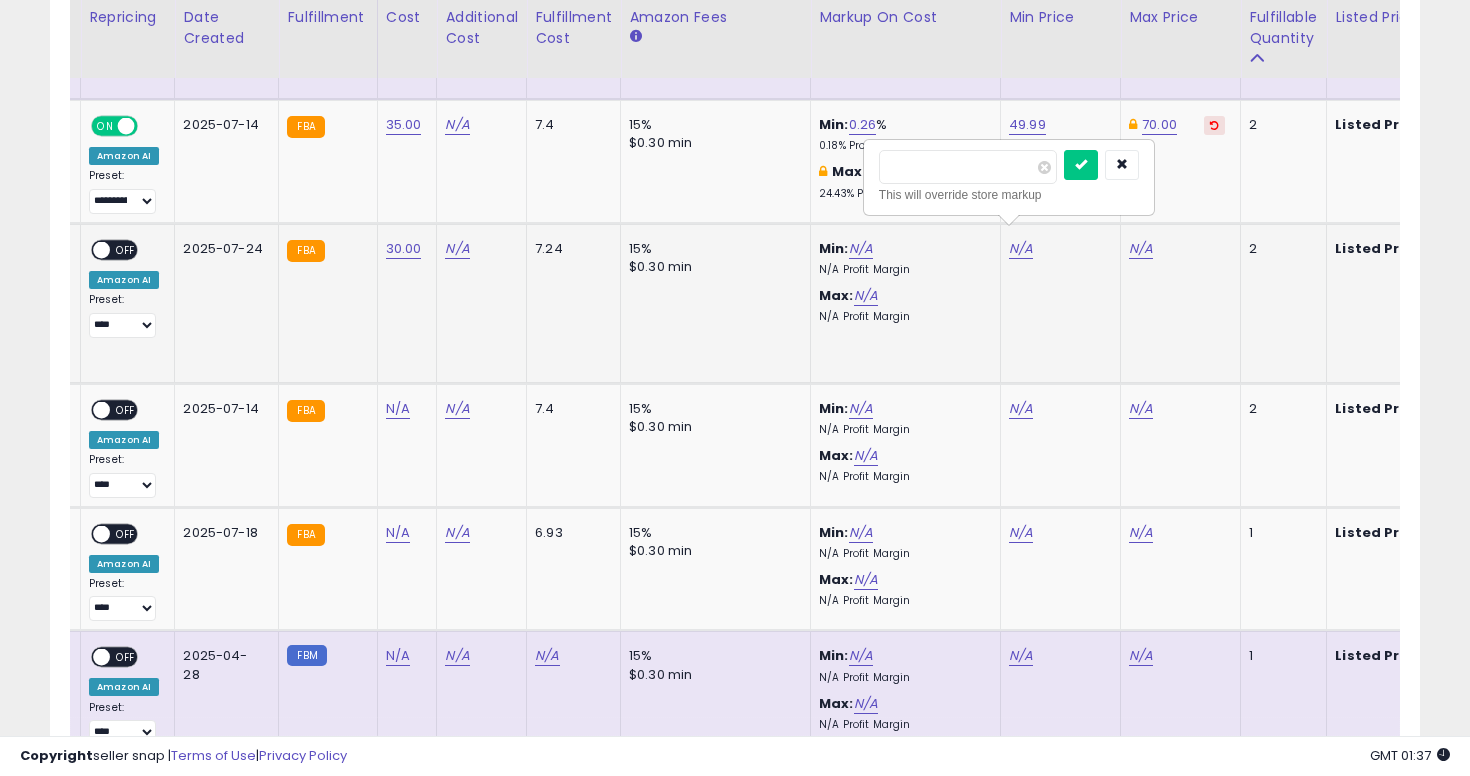 type on "*****" 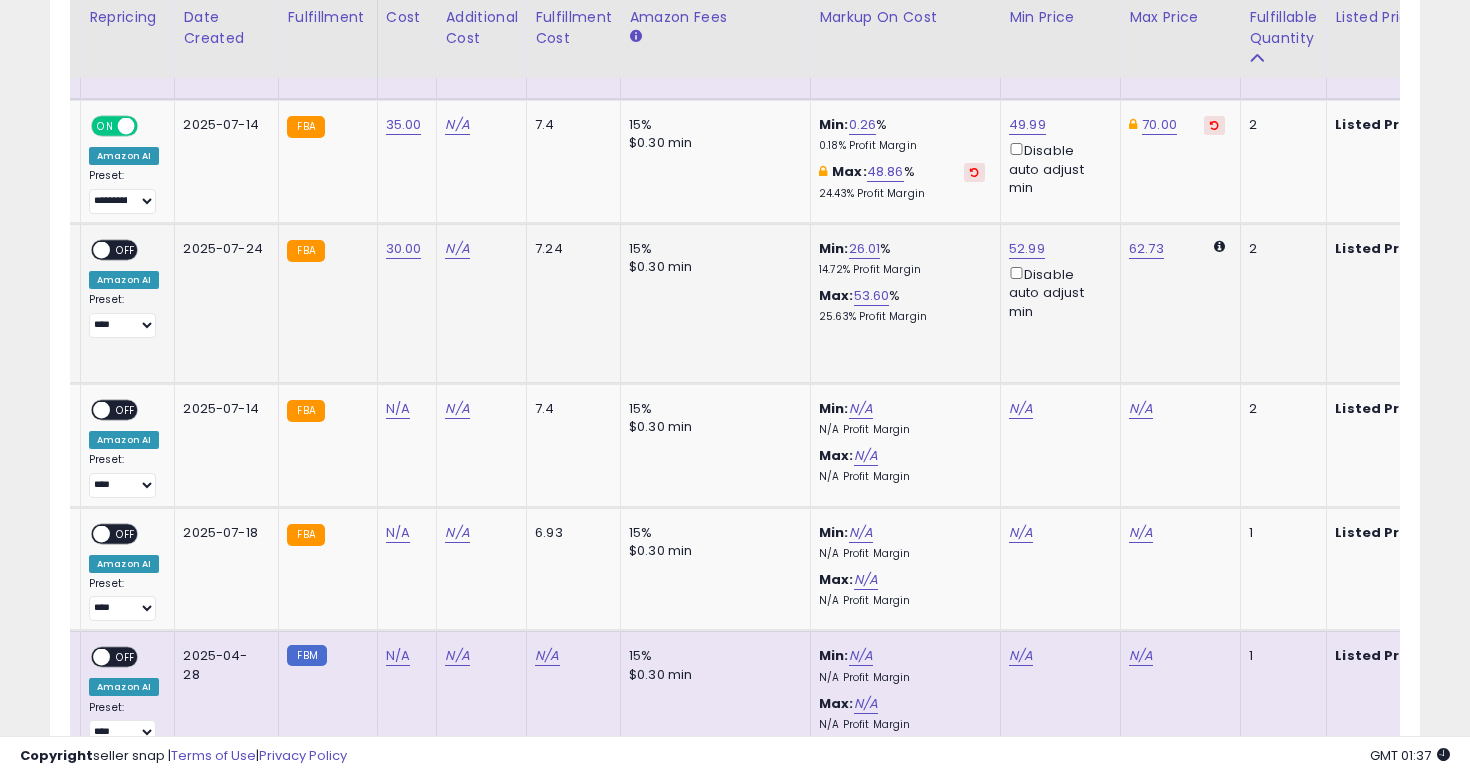 scroll, scrollTop: 0, scrollLeft: 0, axis: both 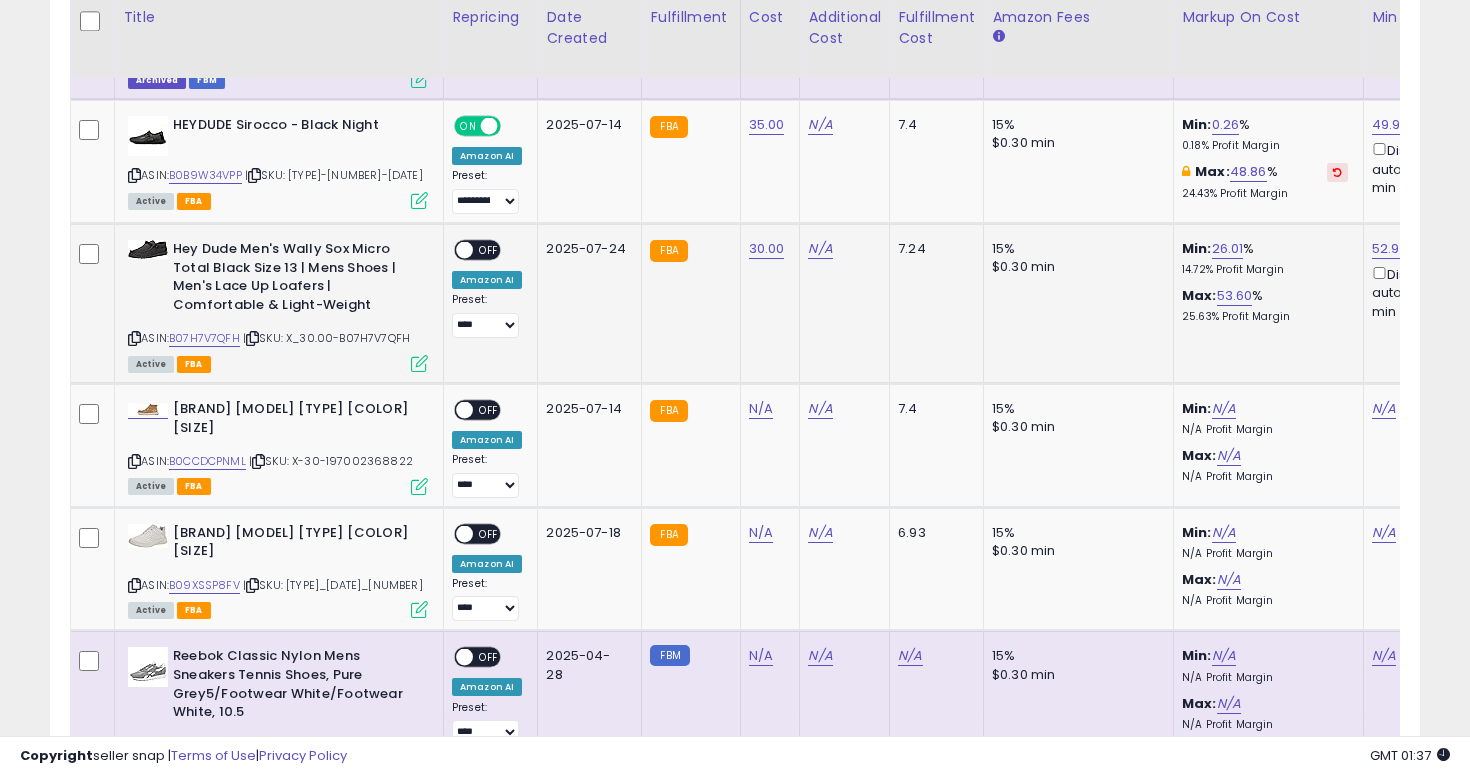 click on "**********" at bounding box center (487, 289) 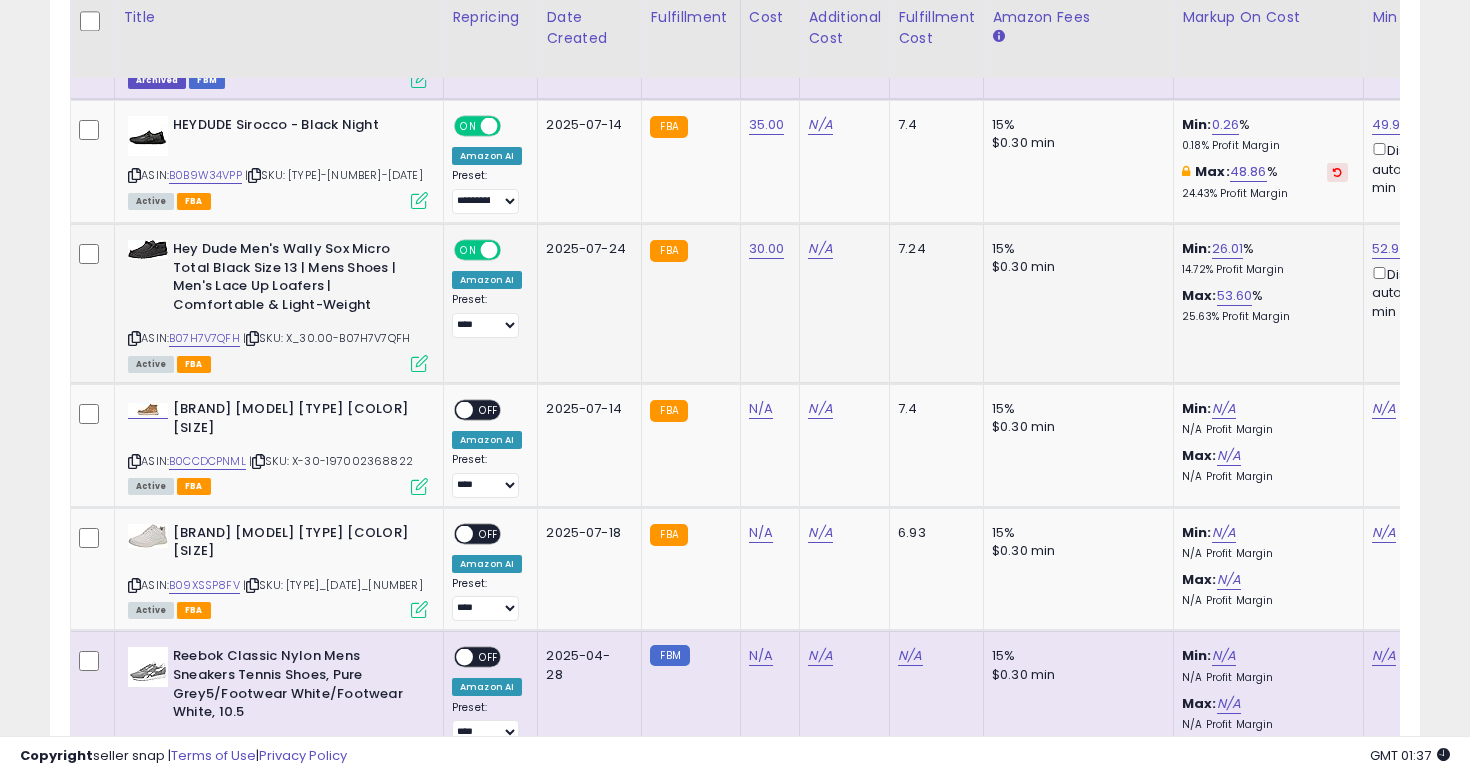 click on "**********" 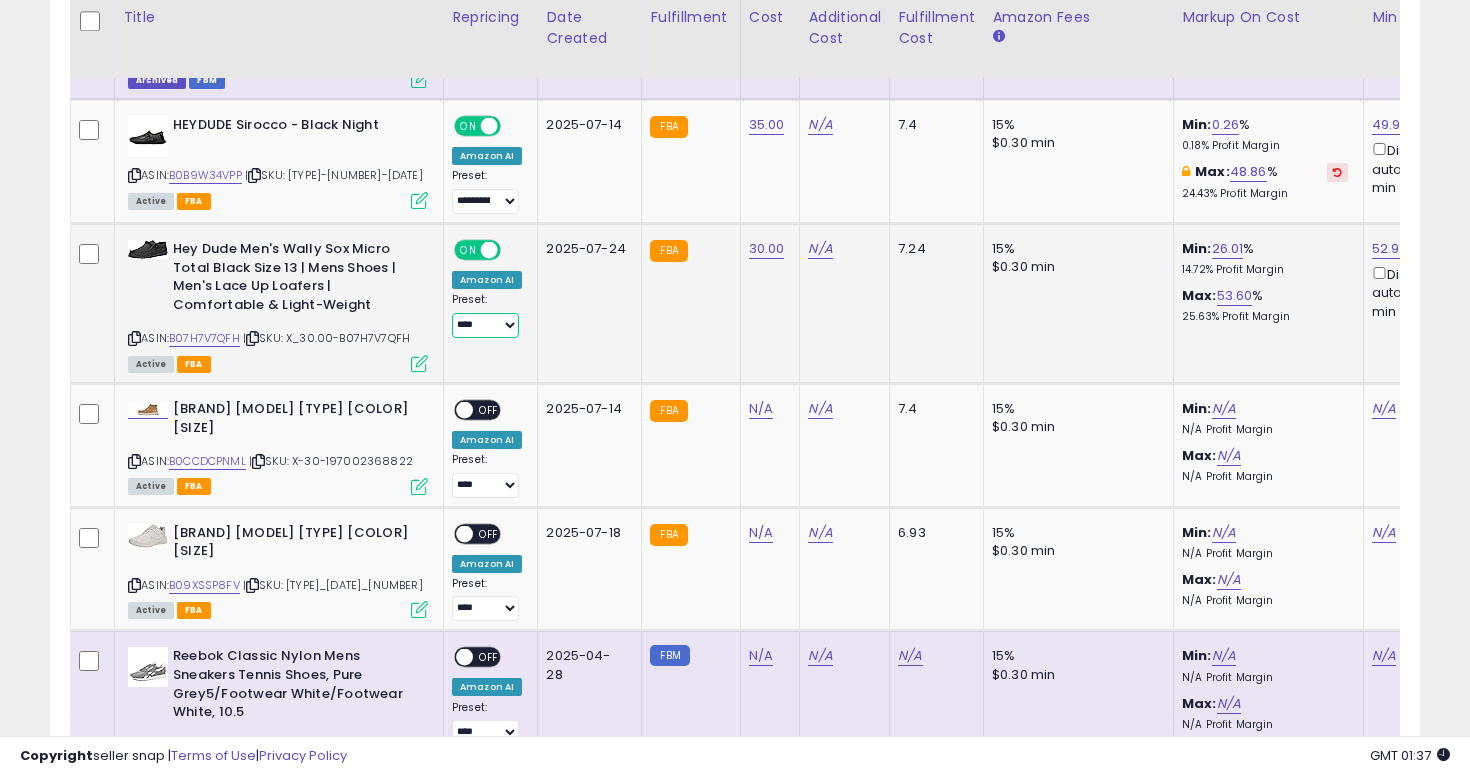 click on "**********" at bounding box center [485, 325] 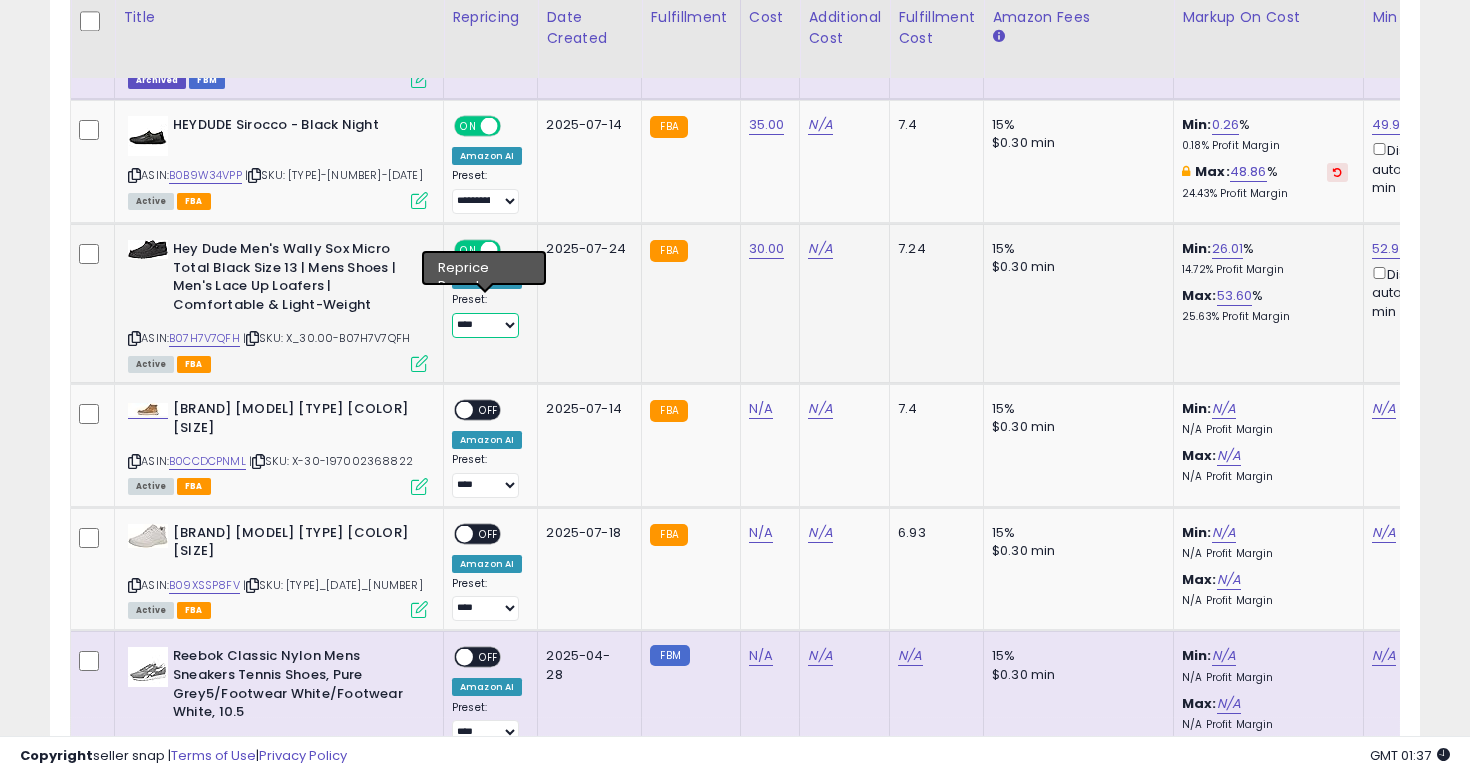 select on "**********" 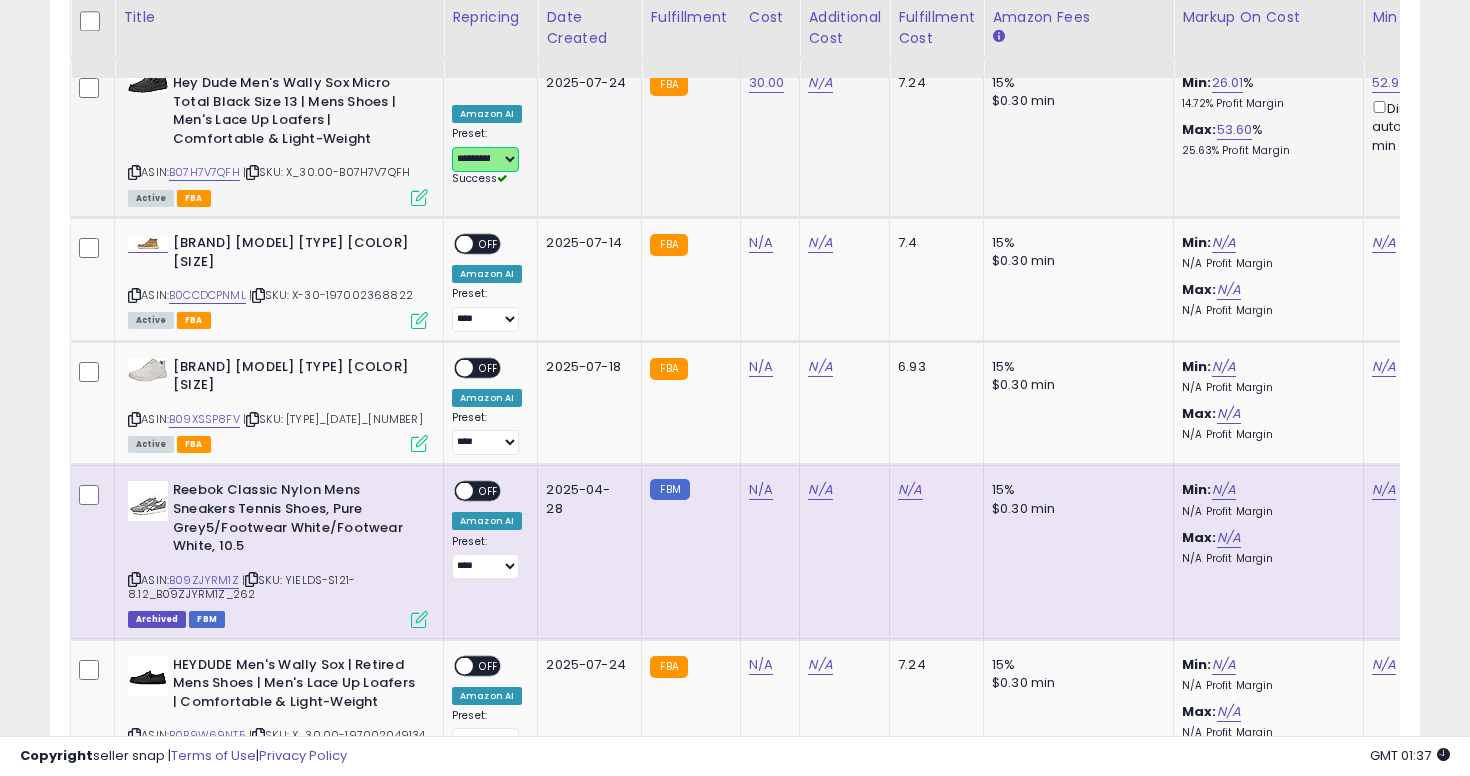 scroll, scrollTop: 3557, scrollLeft: 0, axis: vertical 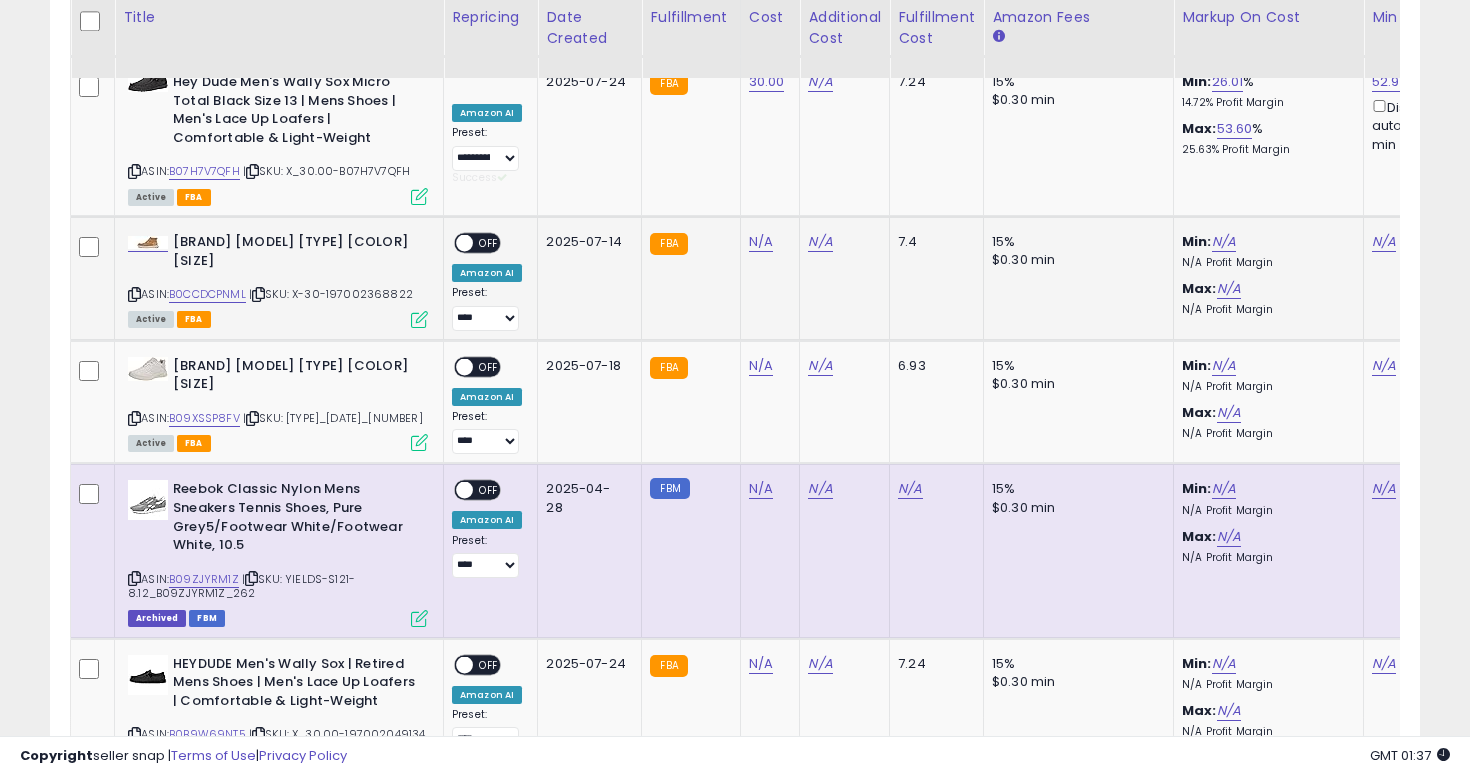 click at bounding box center [134, 294] 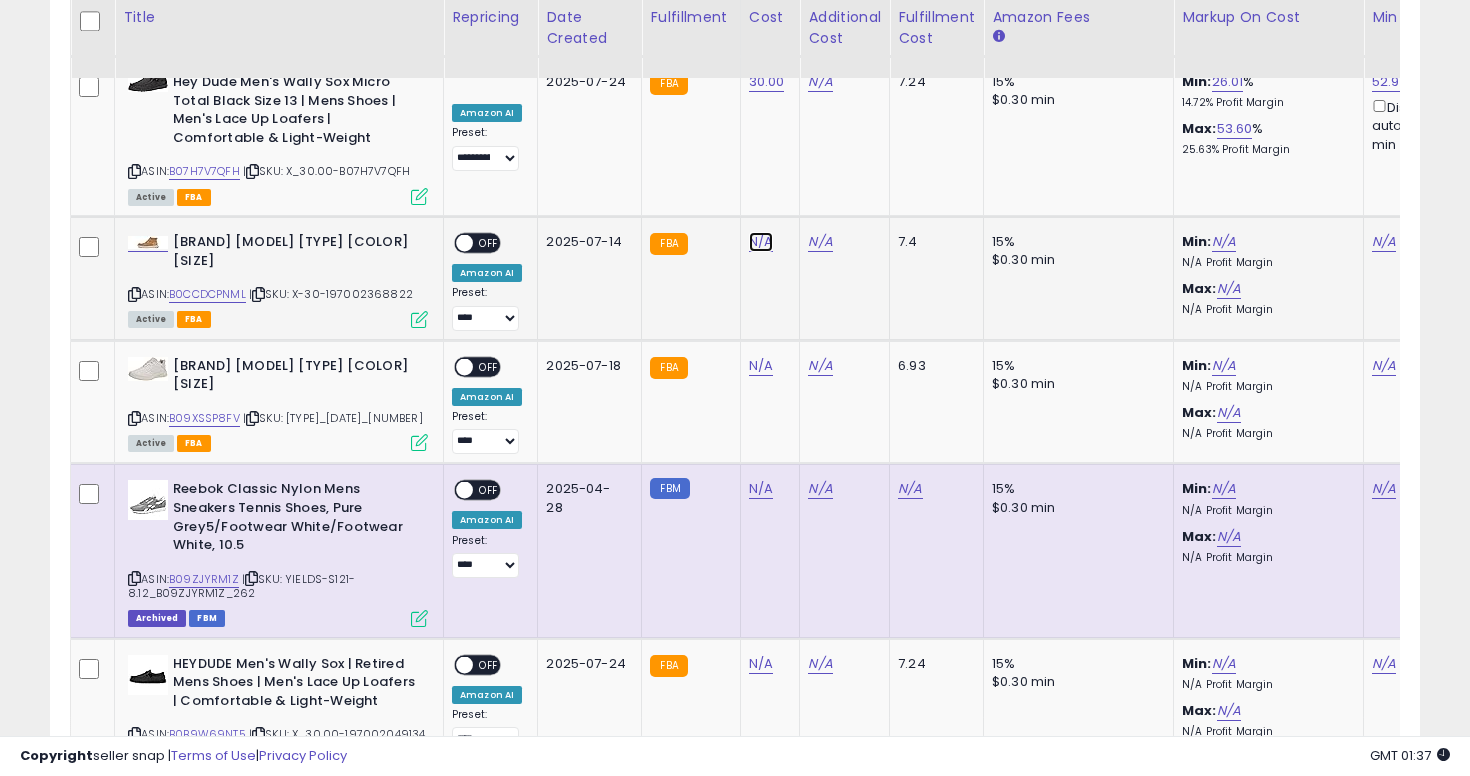 click on "N/A" at bounding box center (761, -2483) 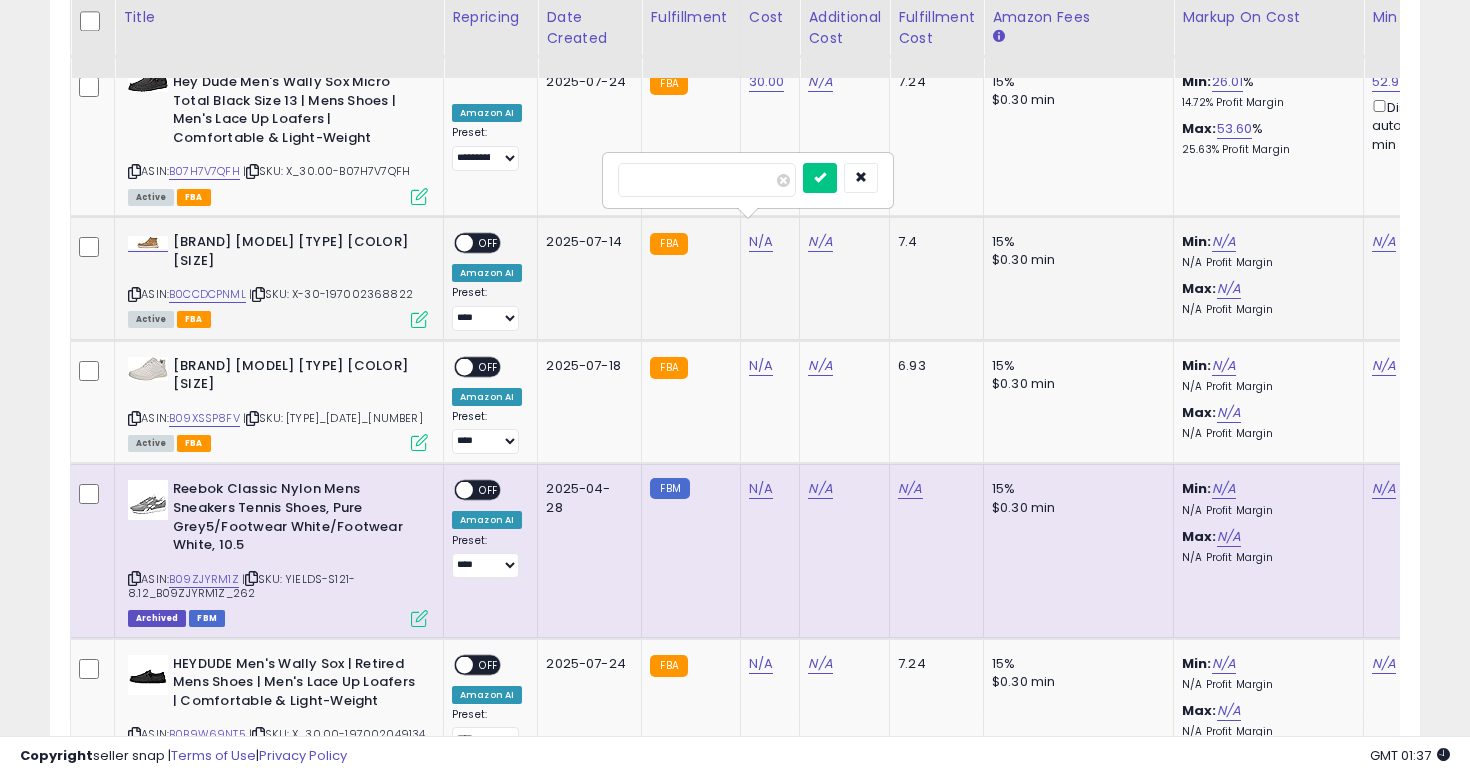 type on "**" 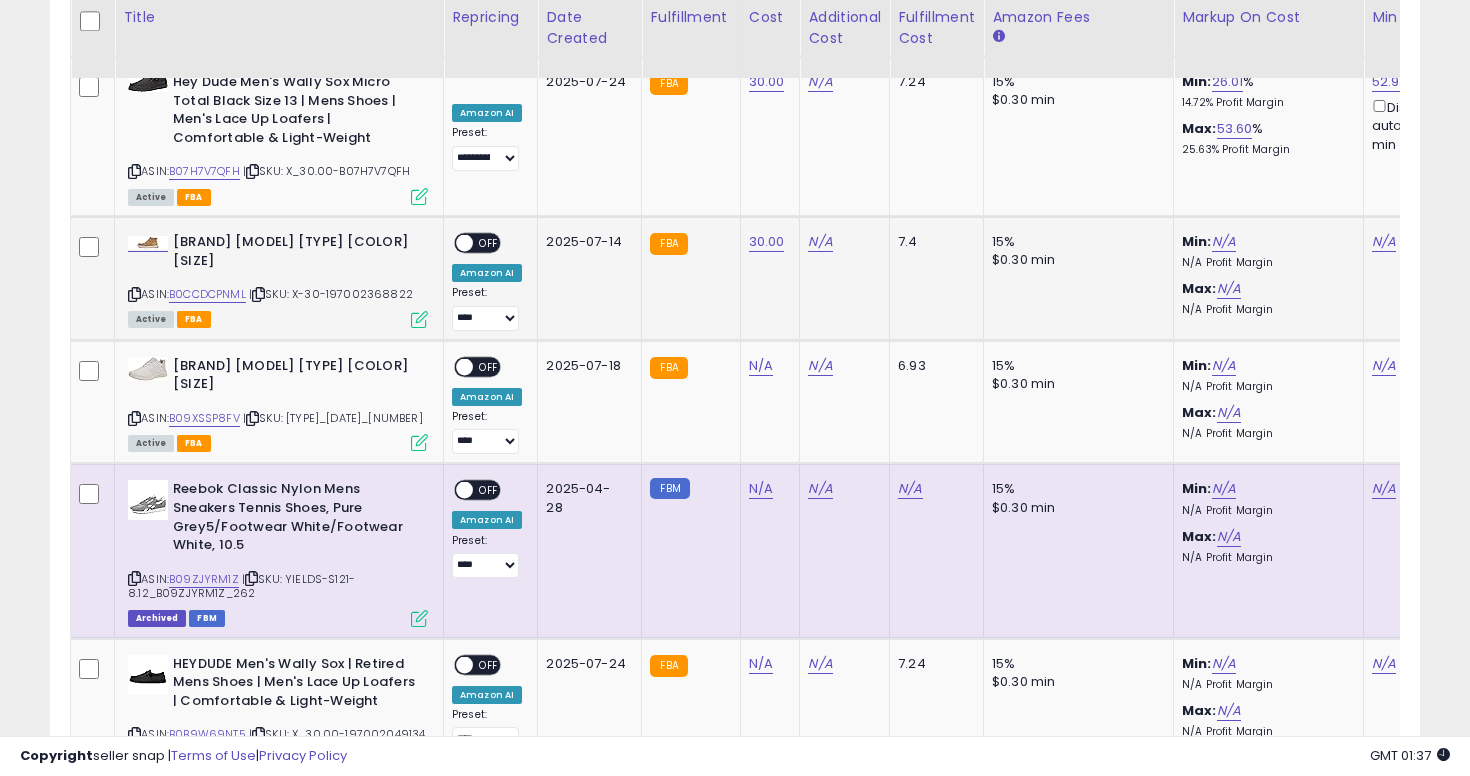scroll, scrollTop: 0, scrollLeft: 284, axis: horizontal 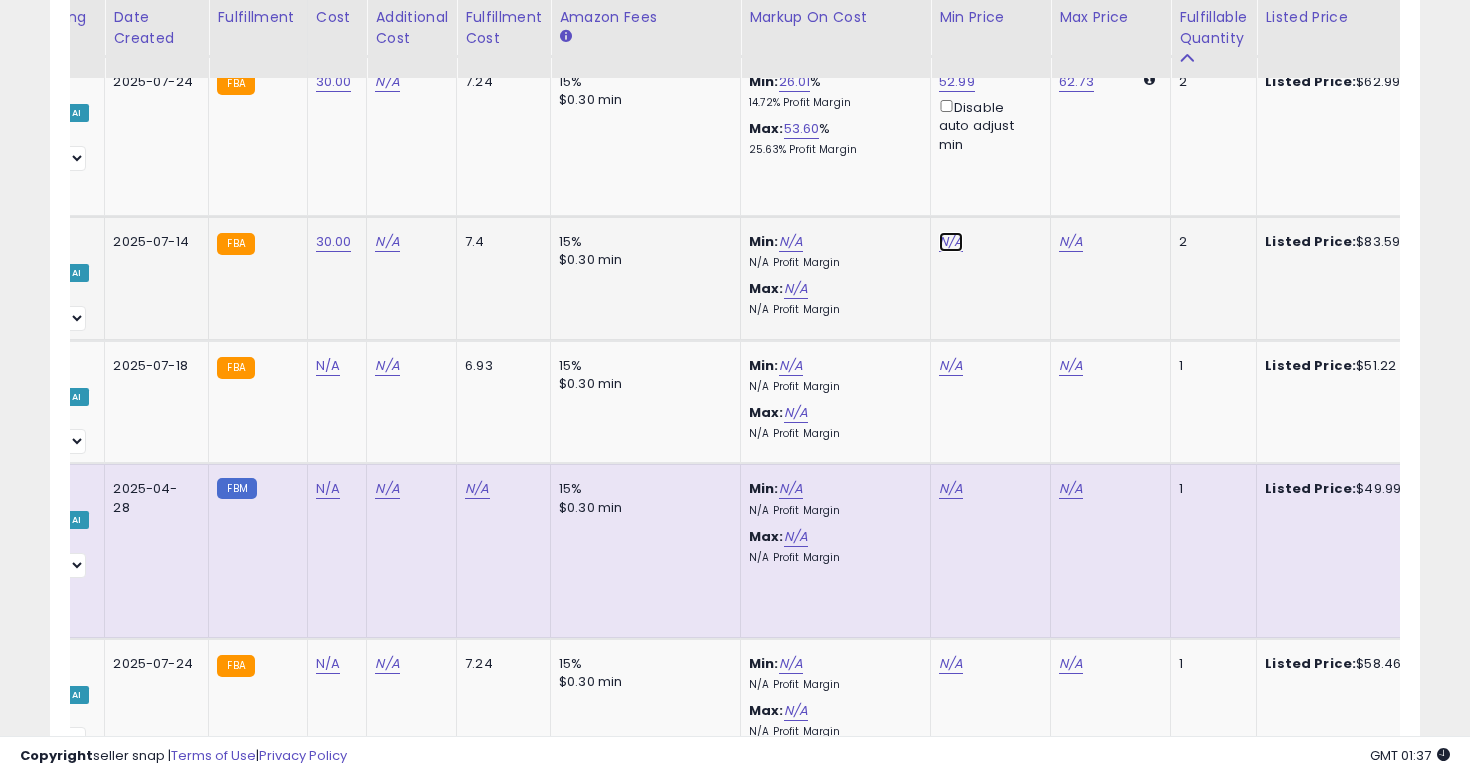 click on "N/A" at bounding box center (951, -2483) 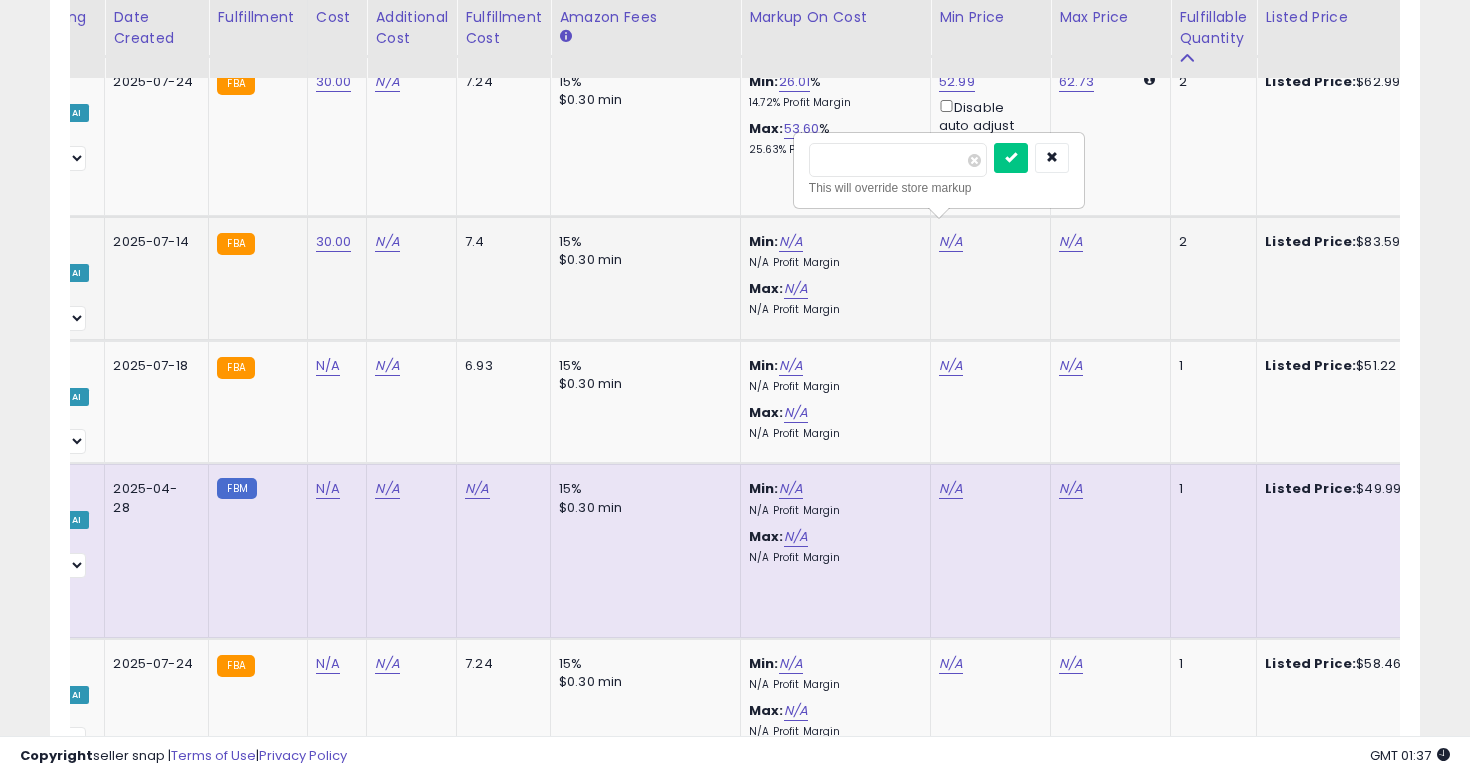 type on "**" 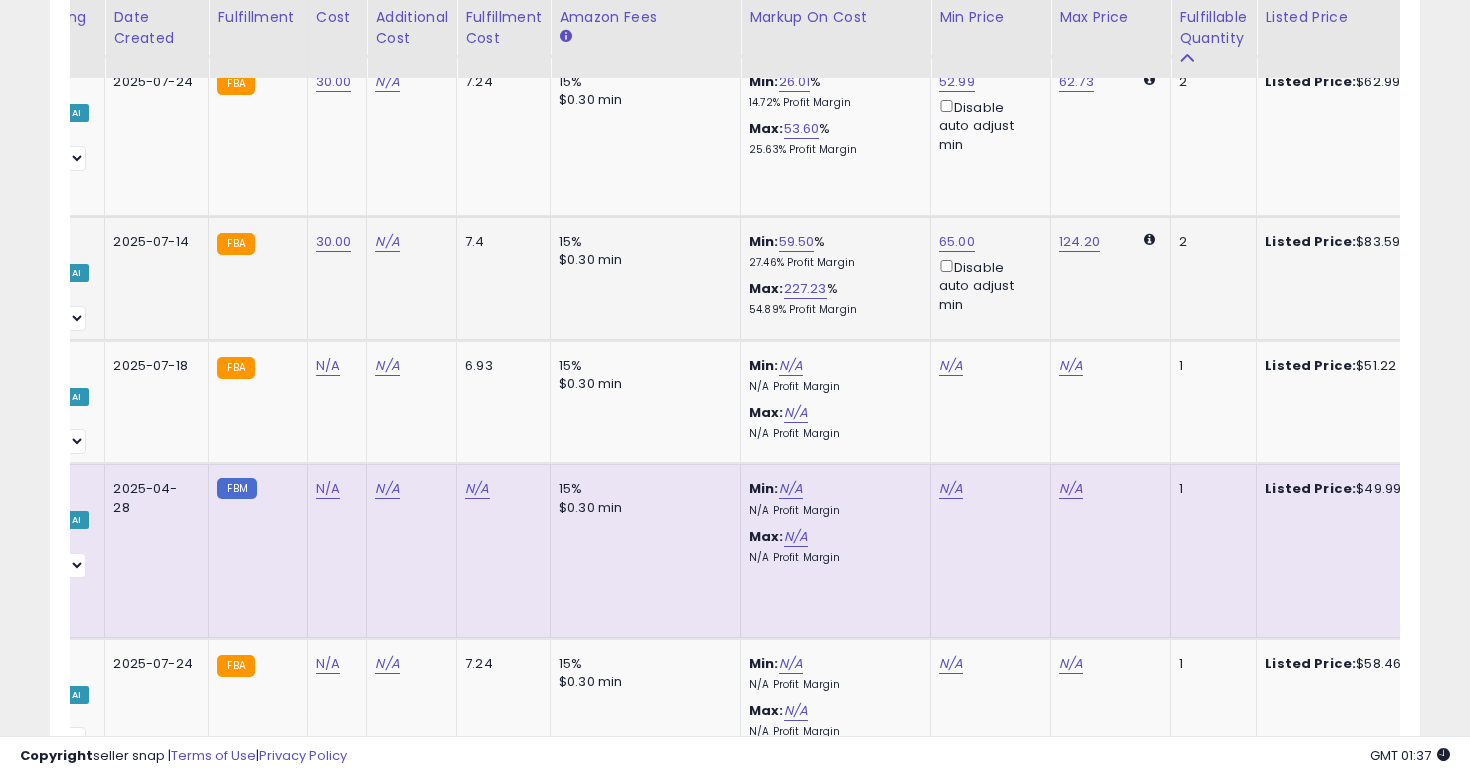 scroll, scrollTop: 0, scrollLeft: 140, axis: horizontal 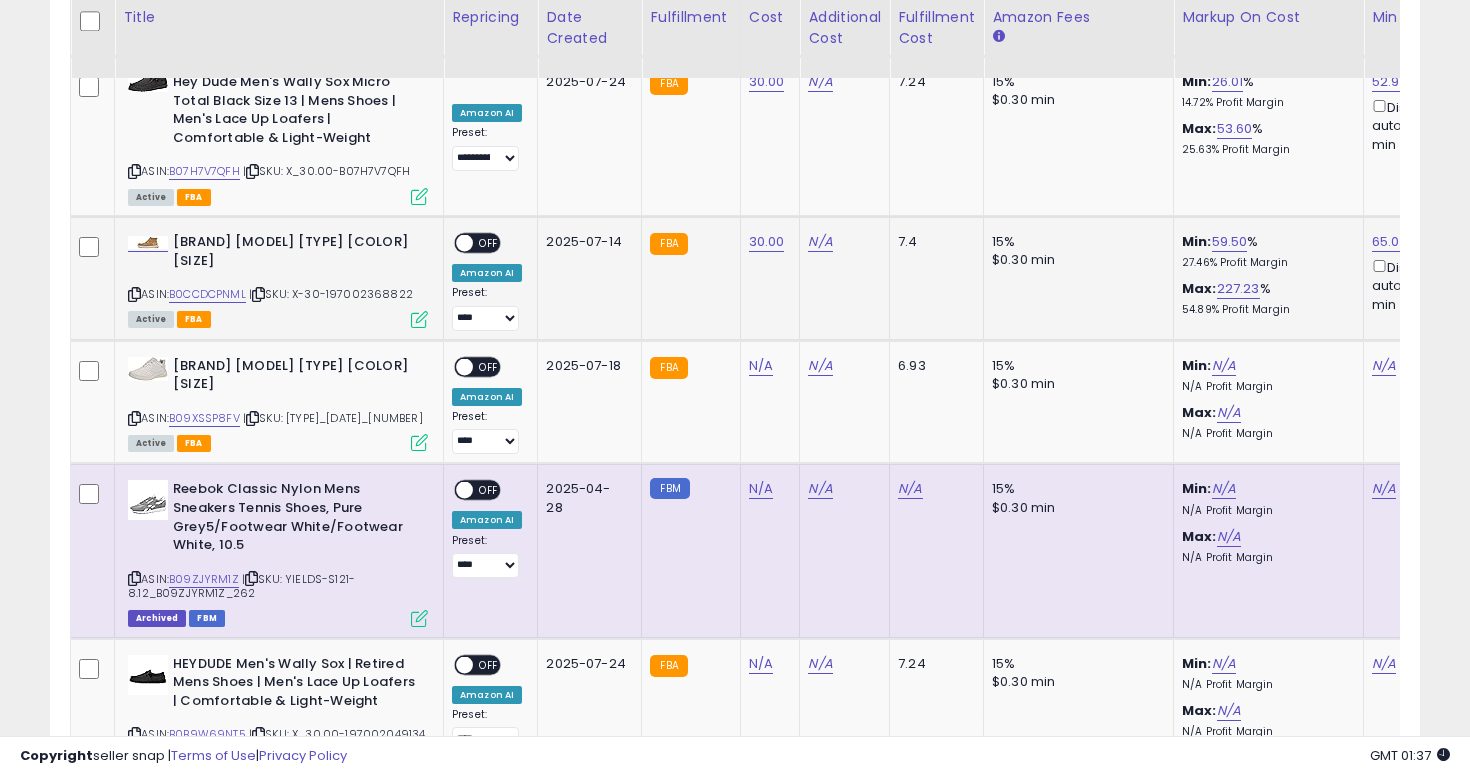 click on "OFF" at bounding box center (489, 243) 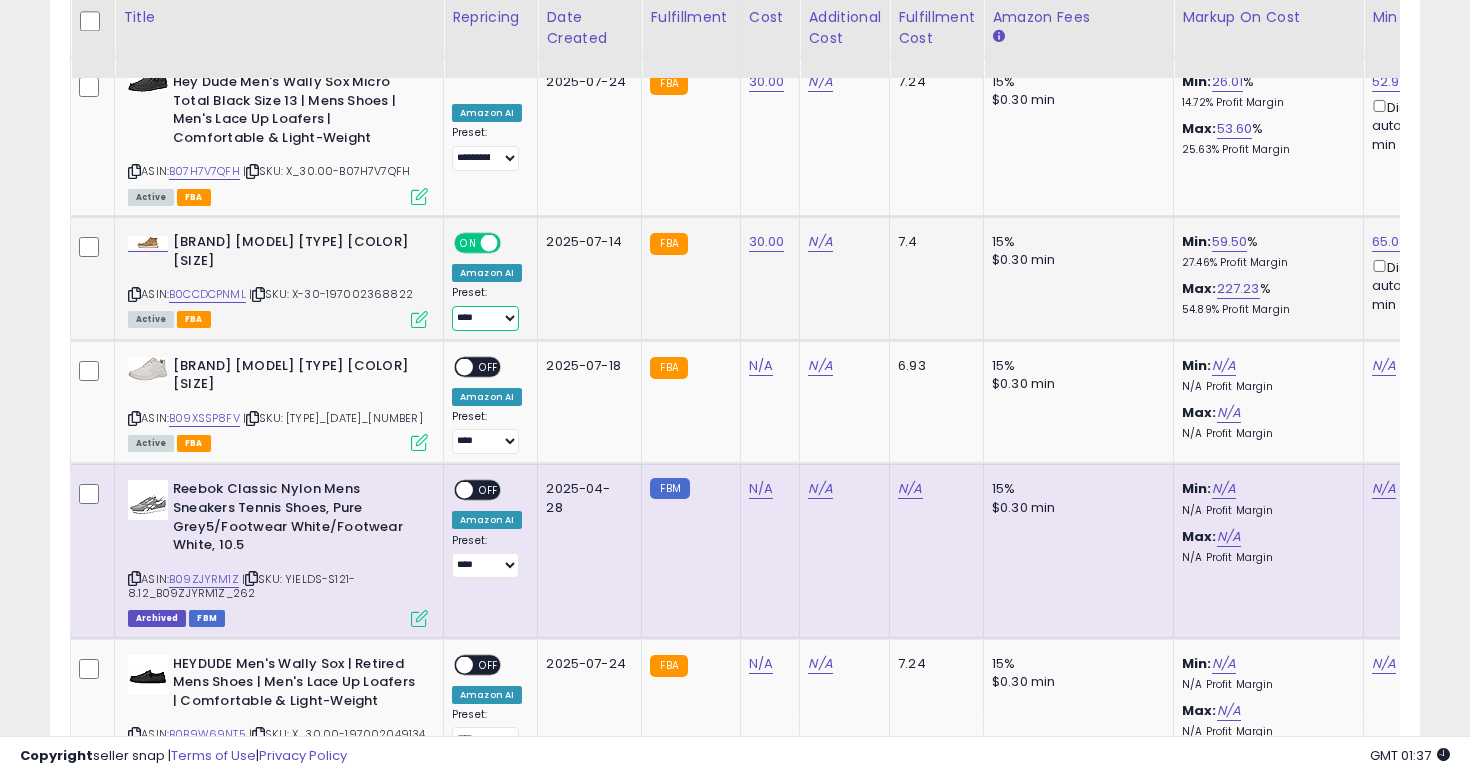 click on "**********" at bounding box center [485, 318] 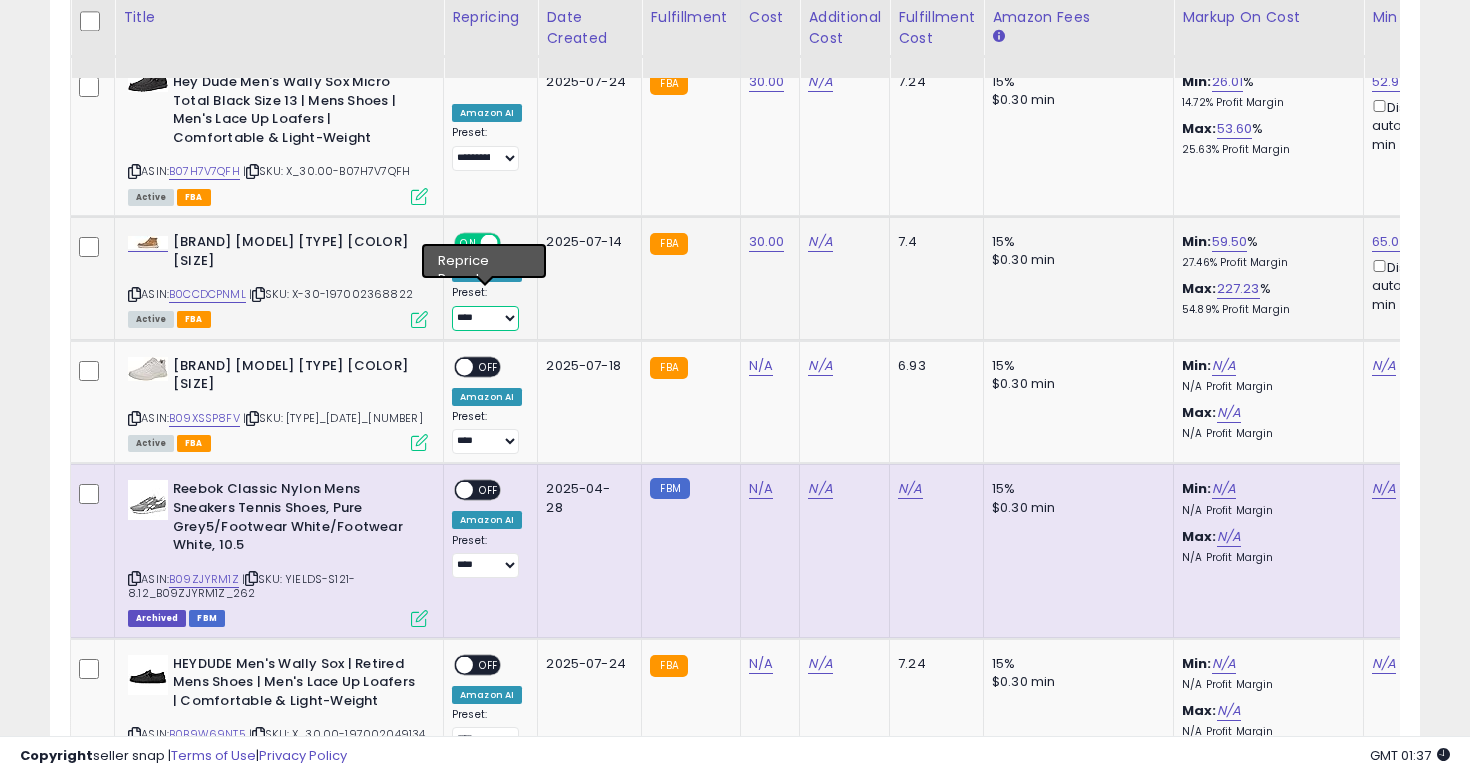 select on "**********" 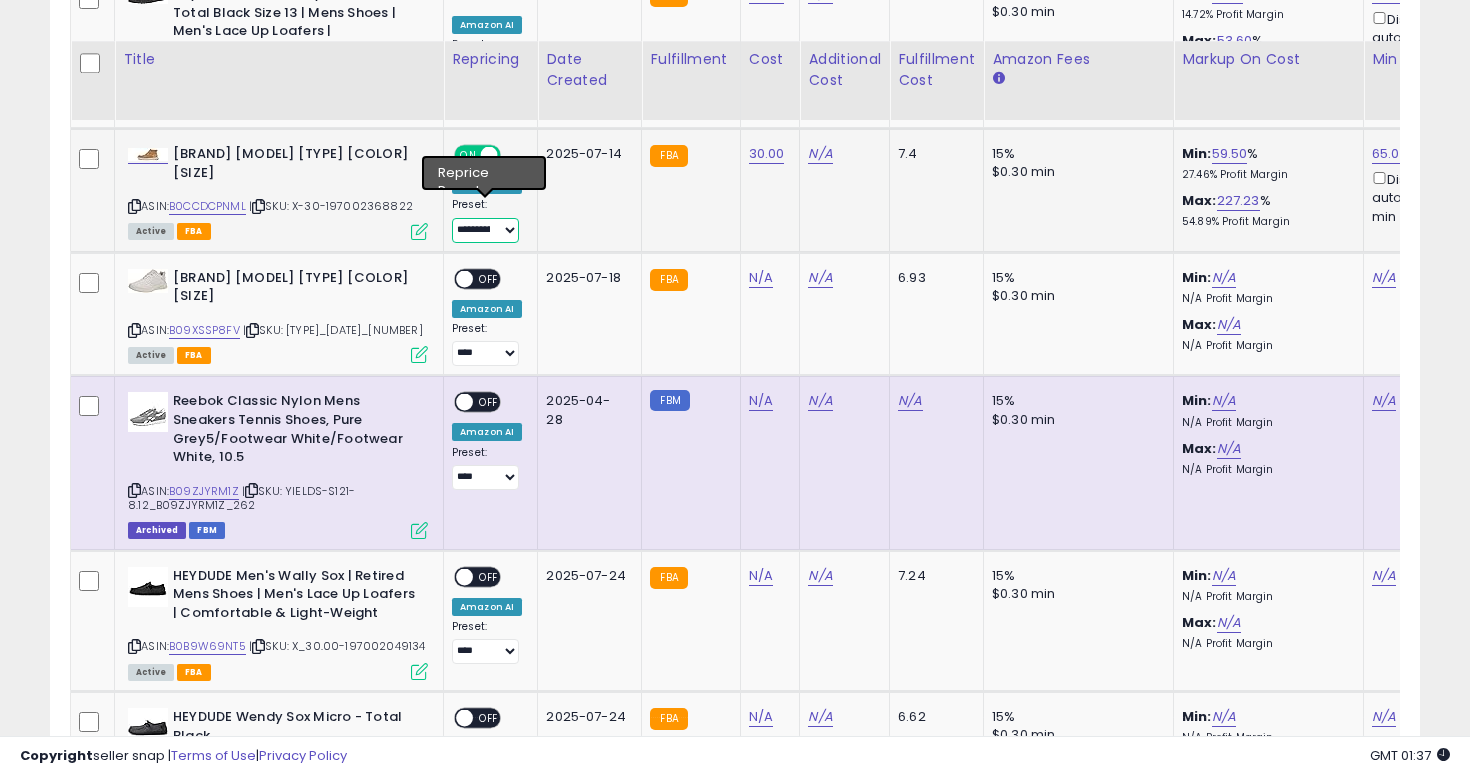 scroll, scrollTop: 3712, scrollLeft: 0, axis: vertical 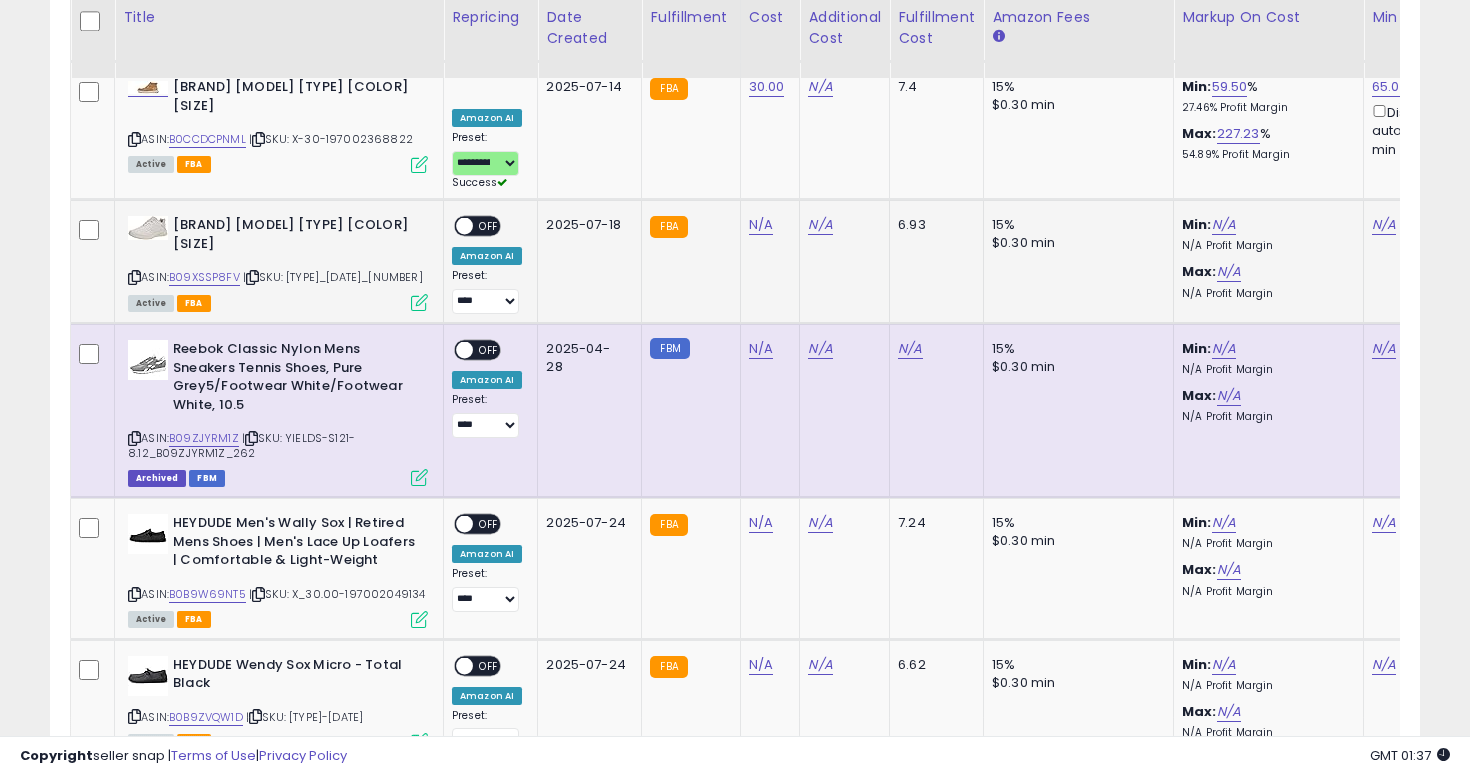 click at bounding box center (134, 277) 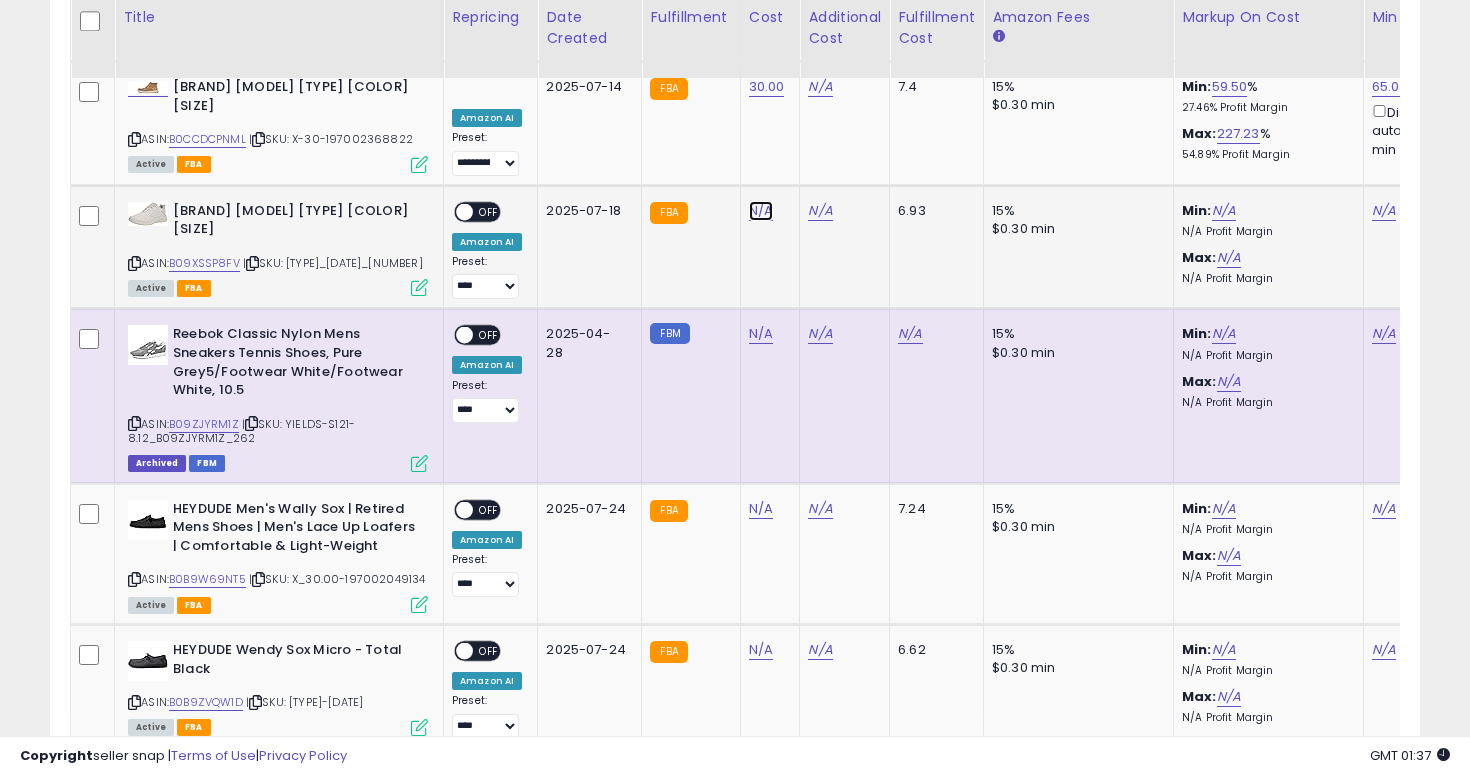 click on "N/A" at bounding box center (761, -2638) 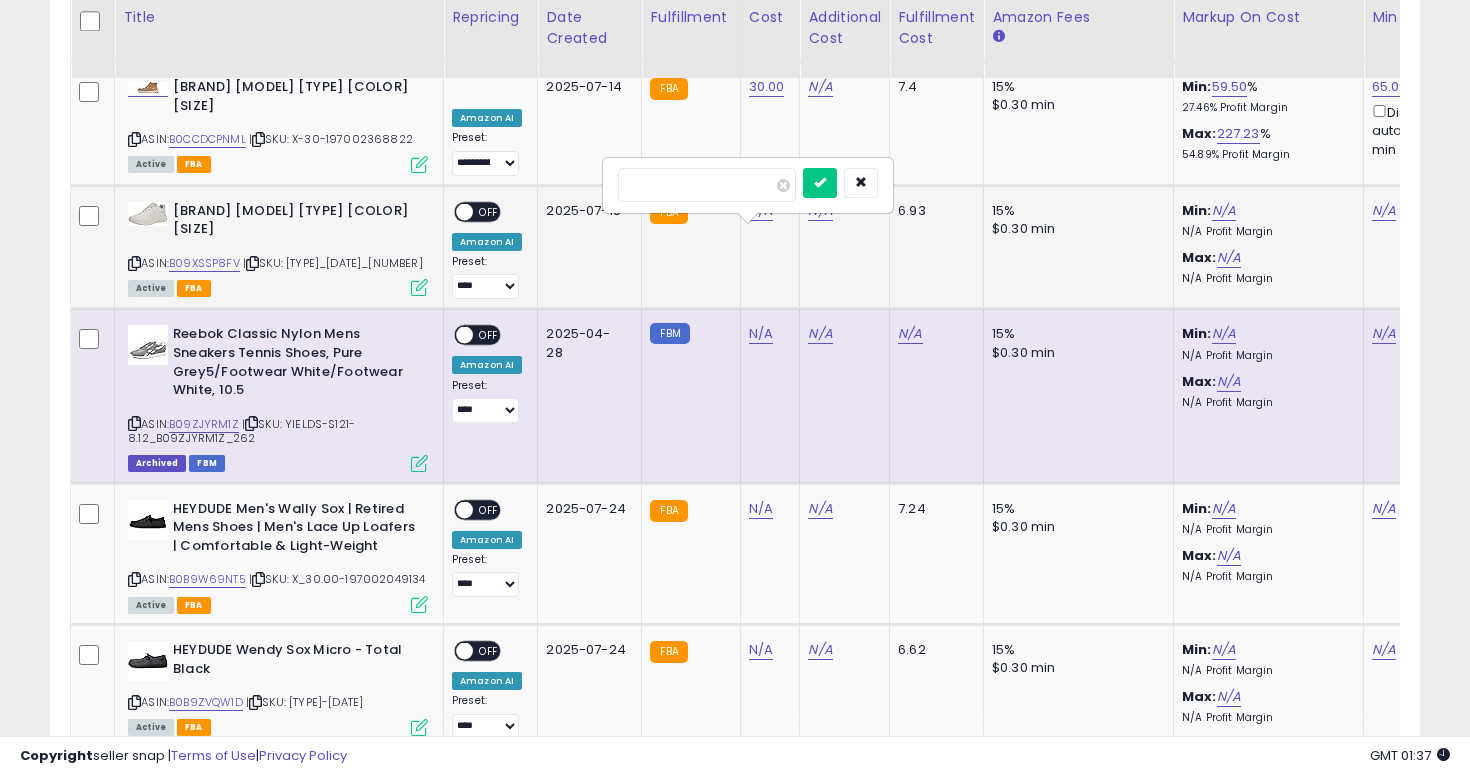 type on "****" 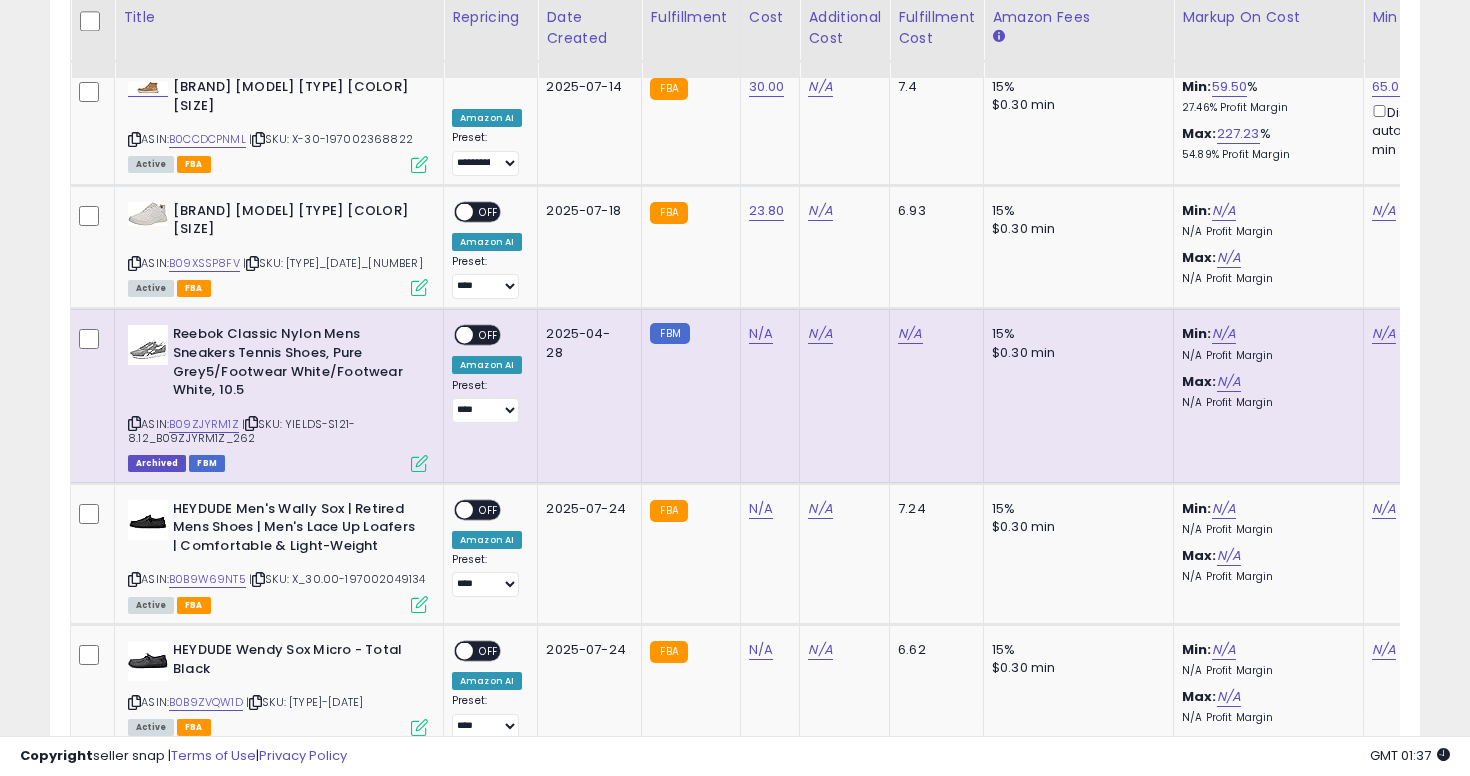 scroll, scrollTop: 0, scrollLeft: 728, axis: horizontal 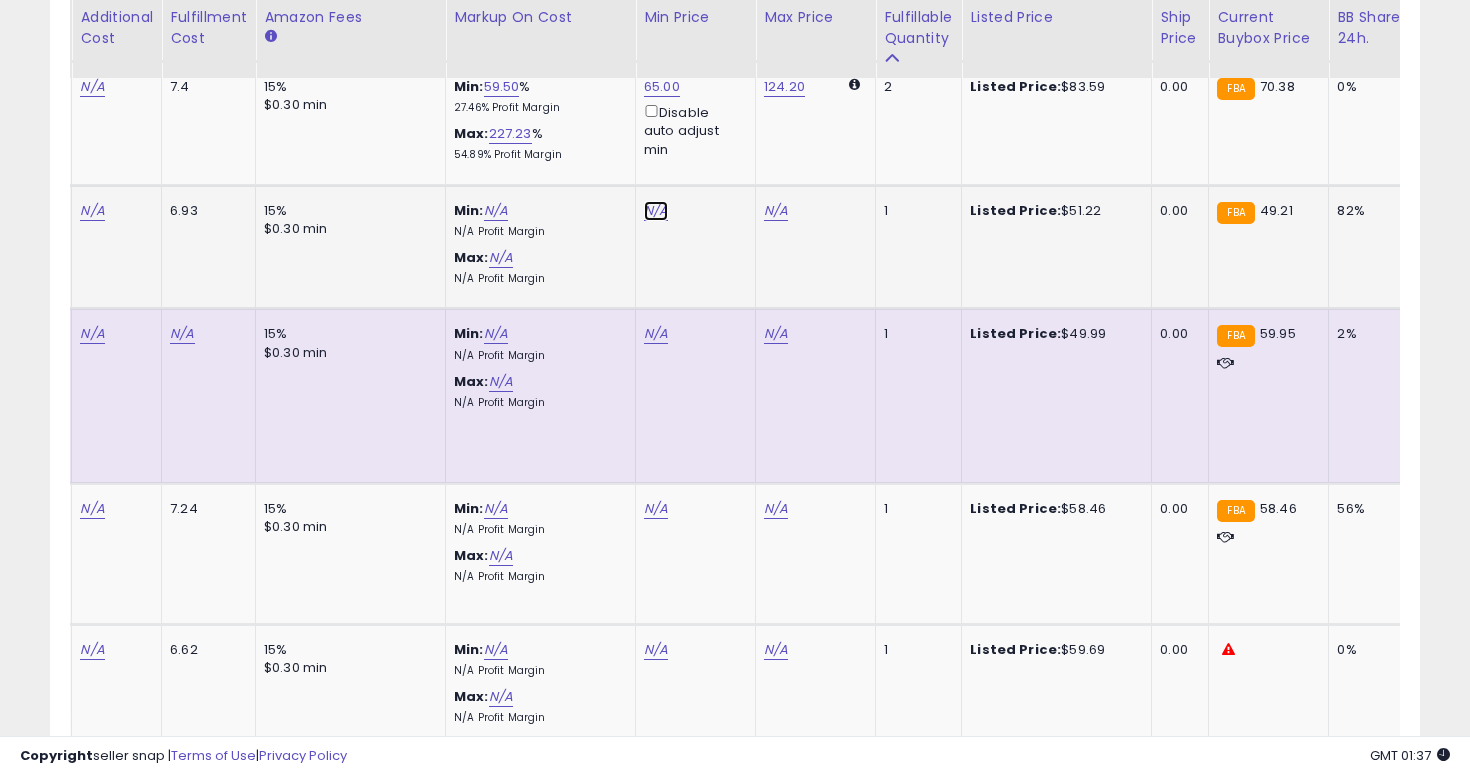 click on "N/A" at bounding box center [656, -2638] 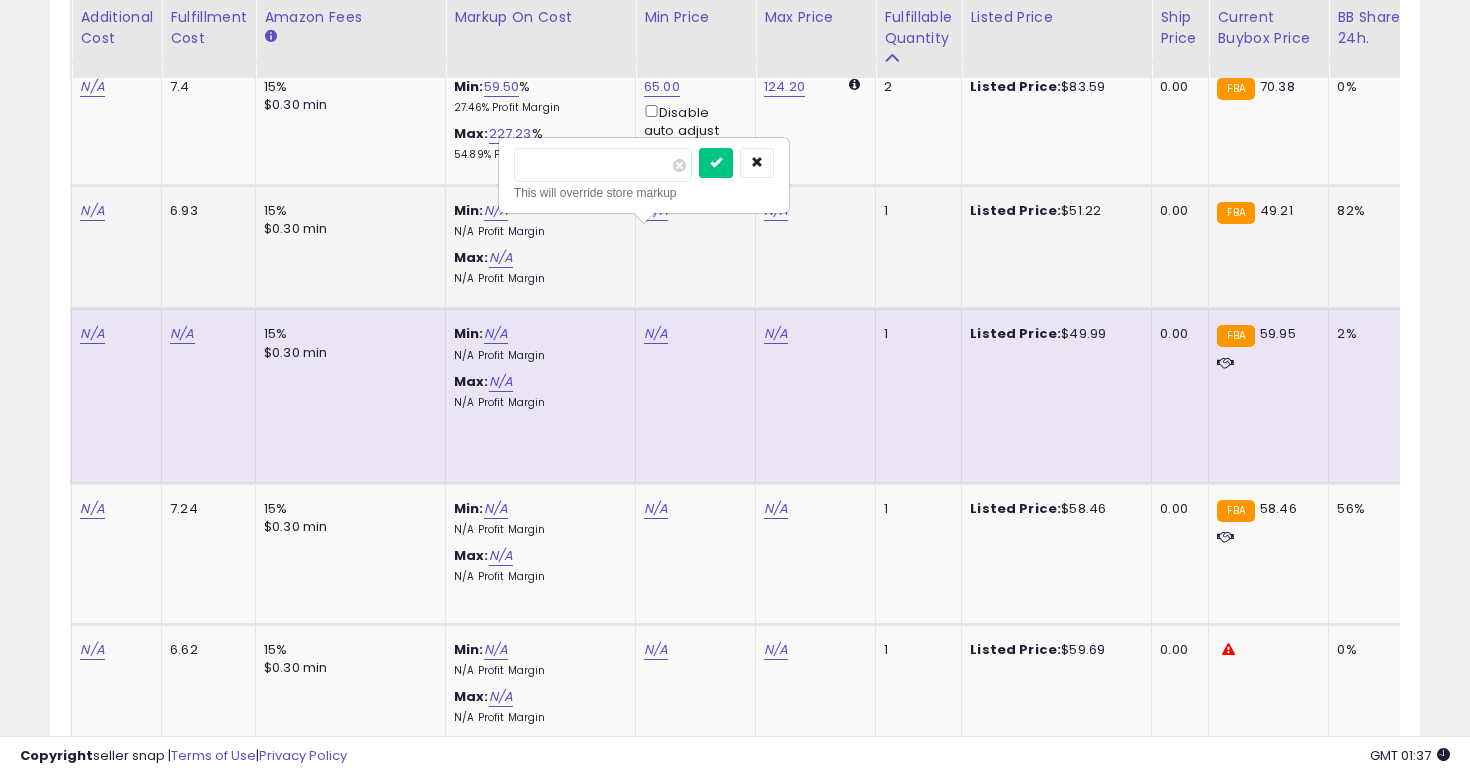 type on "****" 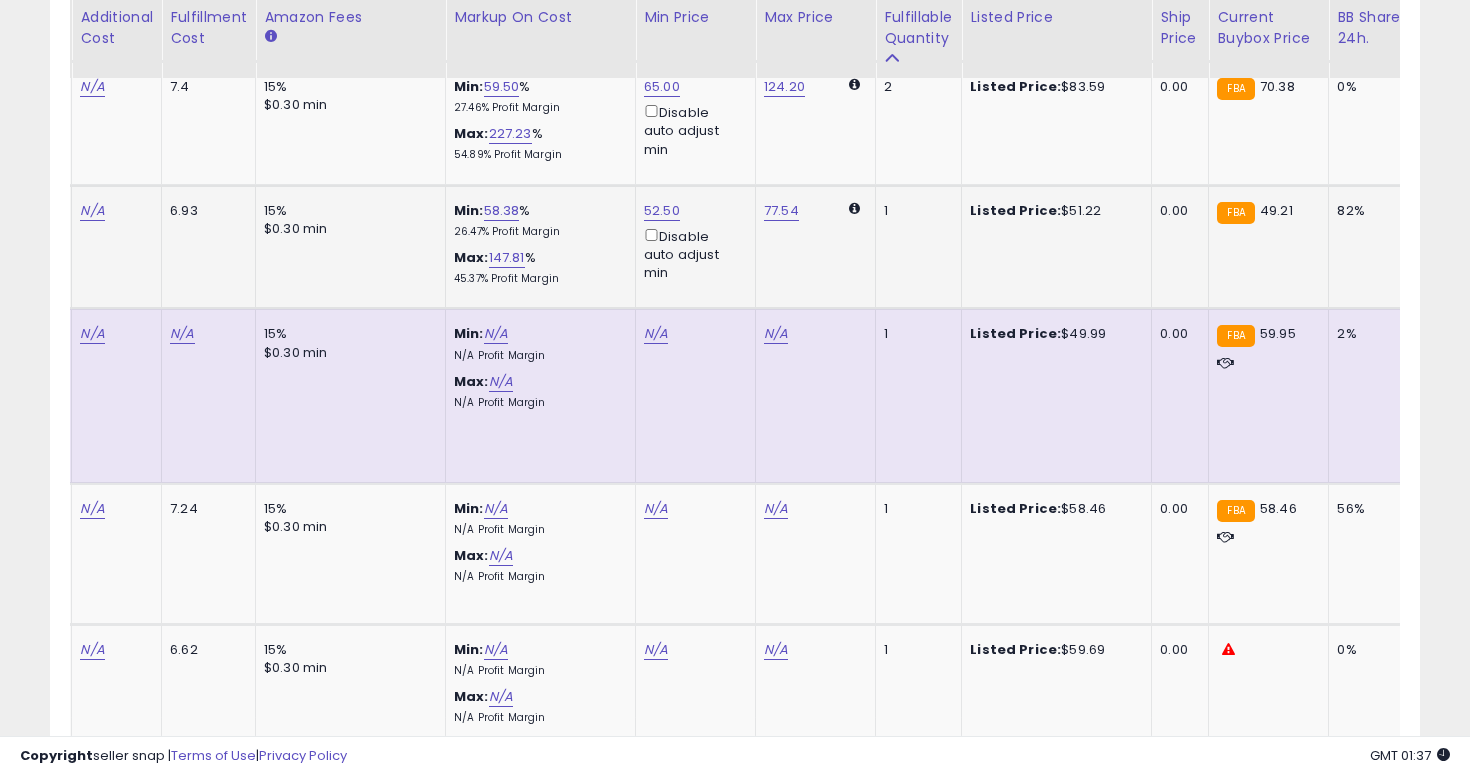 scroll, scrollTop: 0, scrollLeft: 274, axis: horizontal 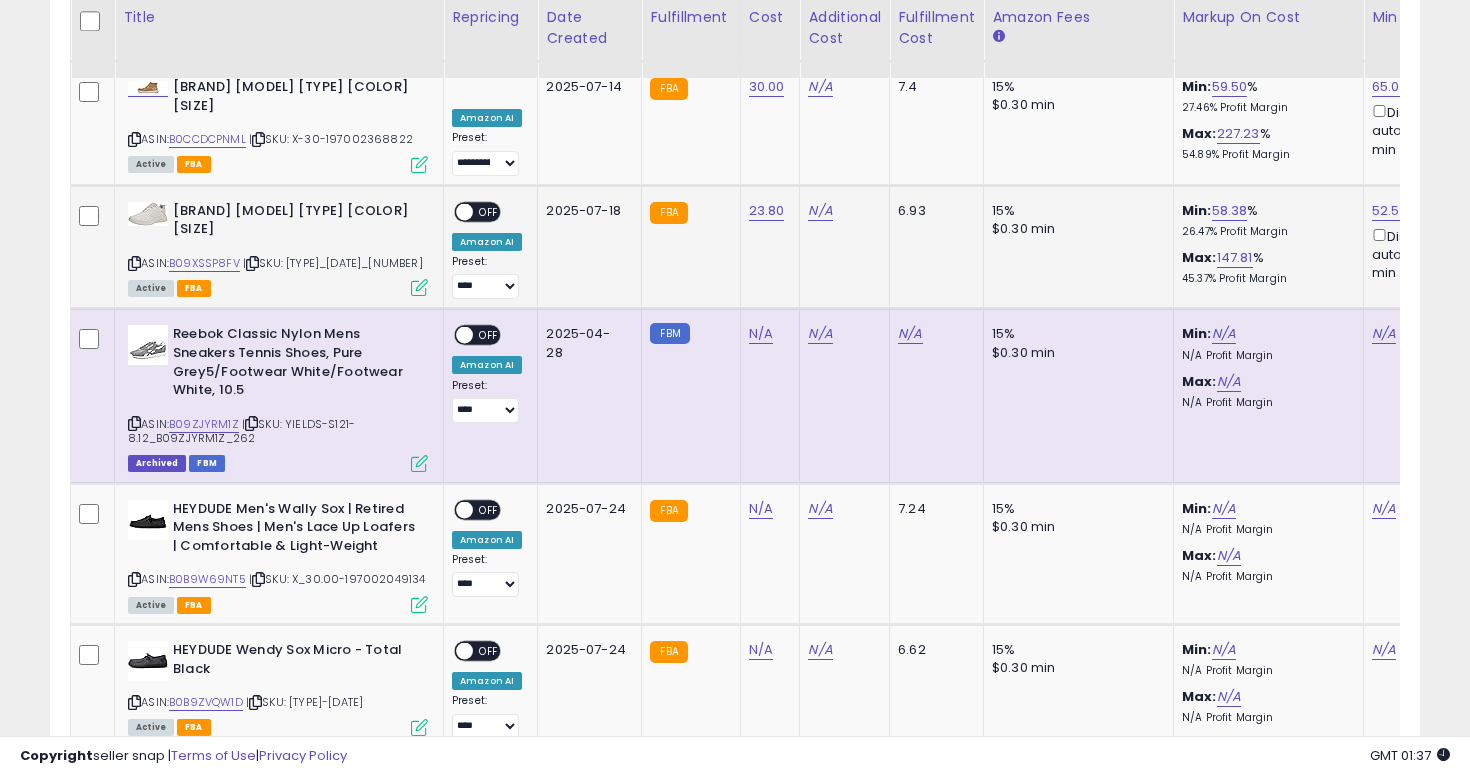 click on "OFF" at bounding box center [489, 211] 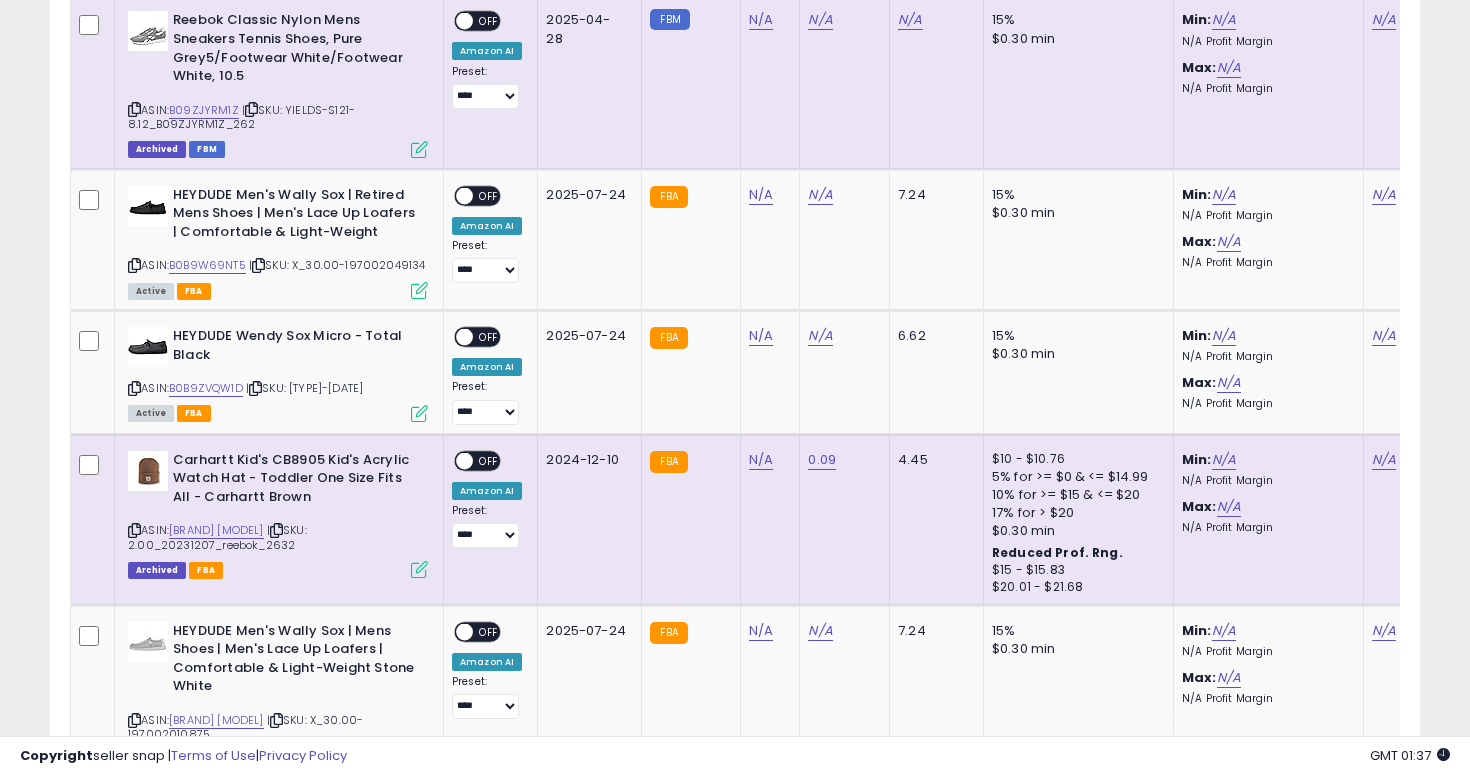 scroll, scrollTop: 4029, scrollLeft: 0, axis: vertical 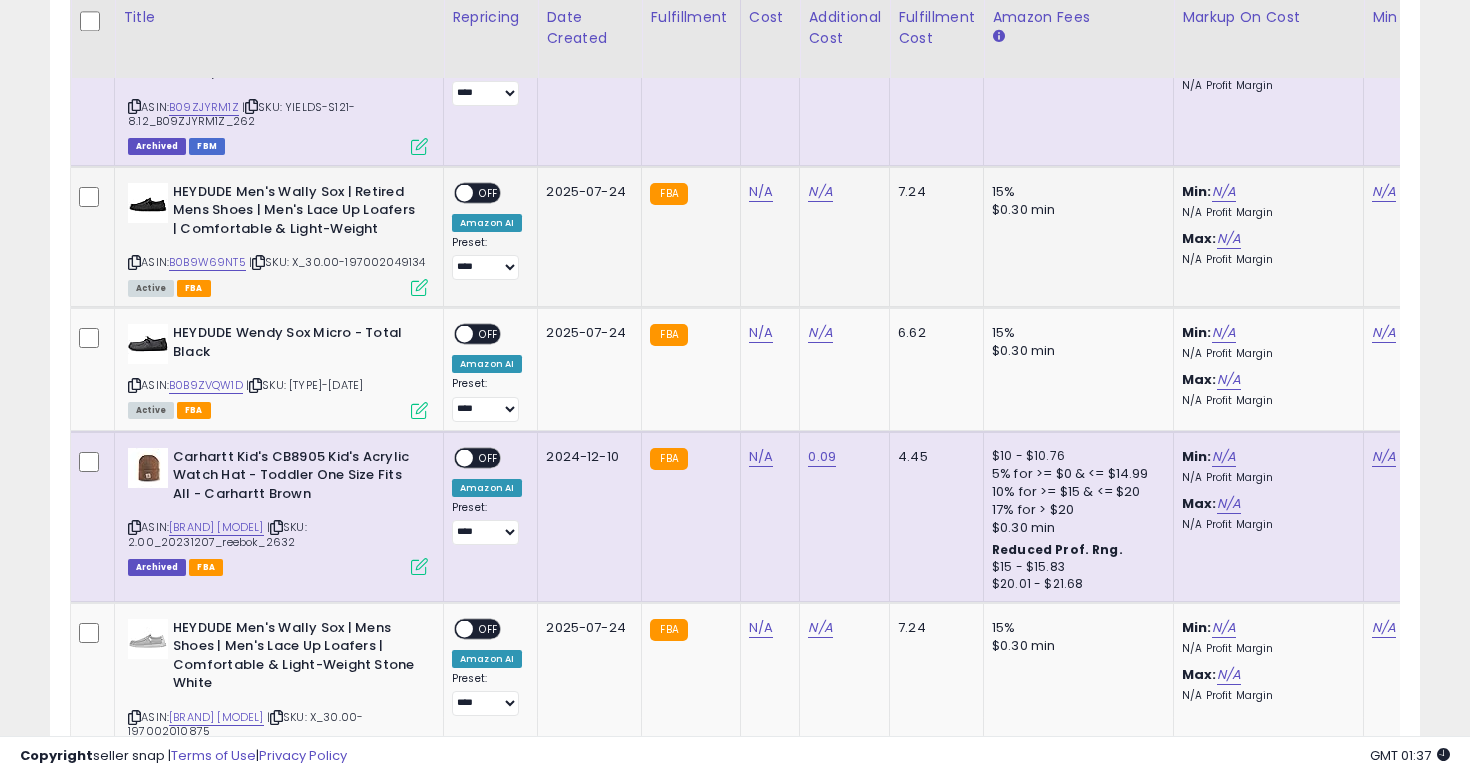 click at bounding box center (134, 262) 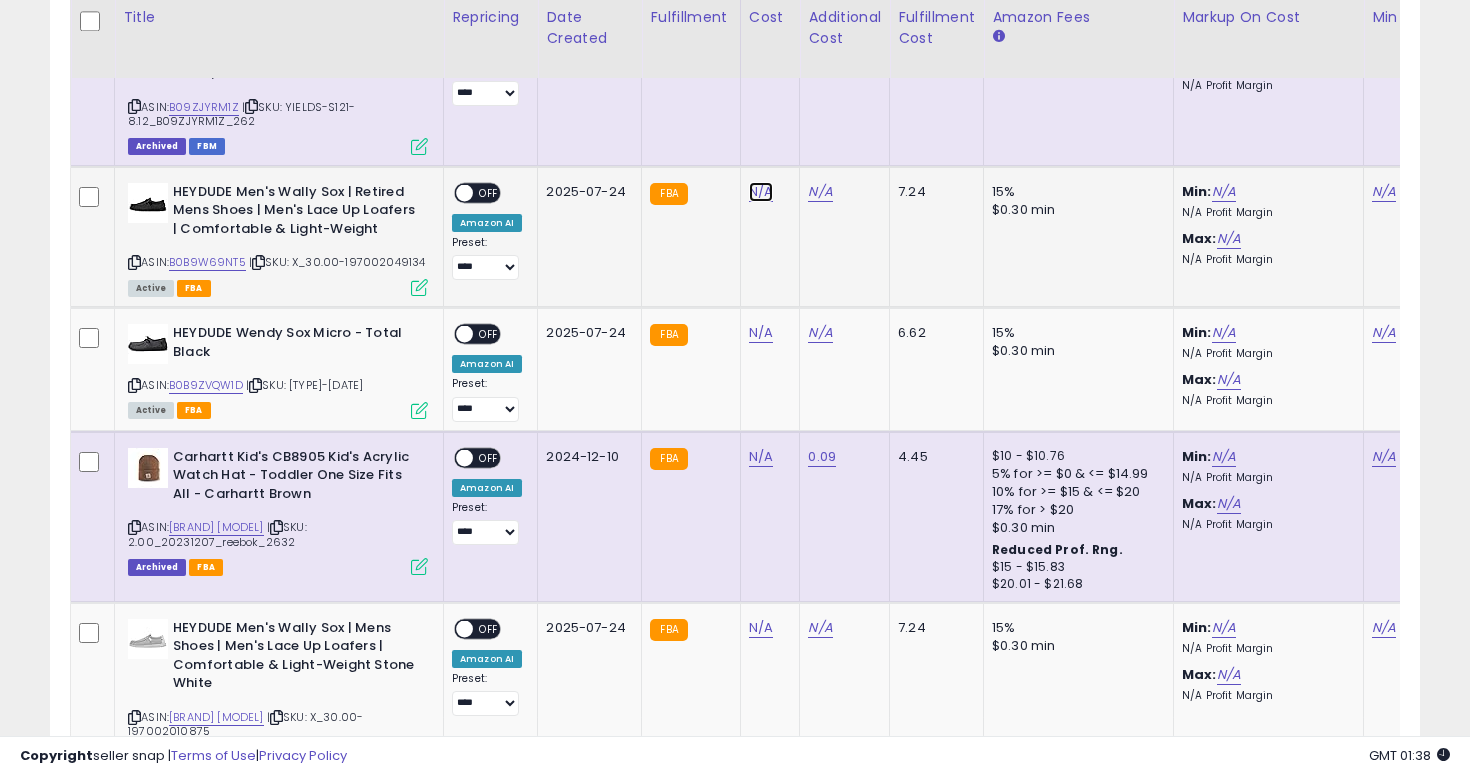 click on "N/A" at bounding box center (761, -2955) 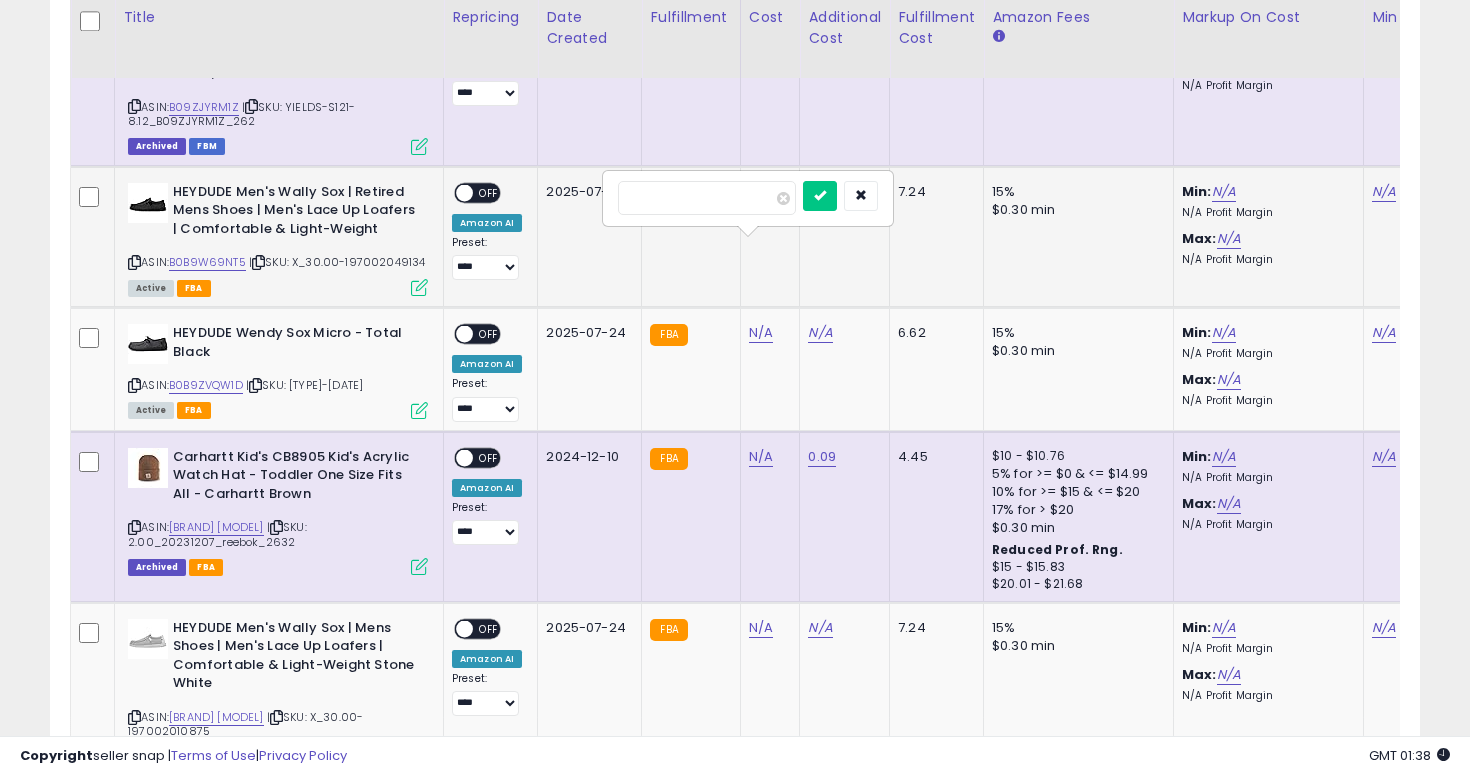 type on "**" 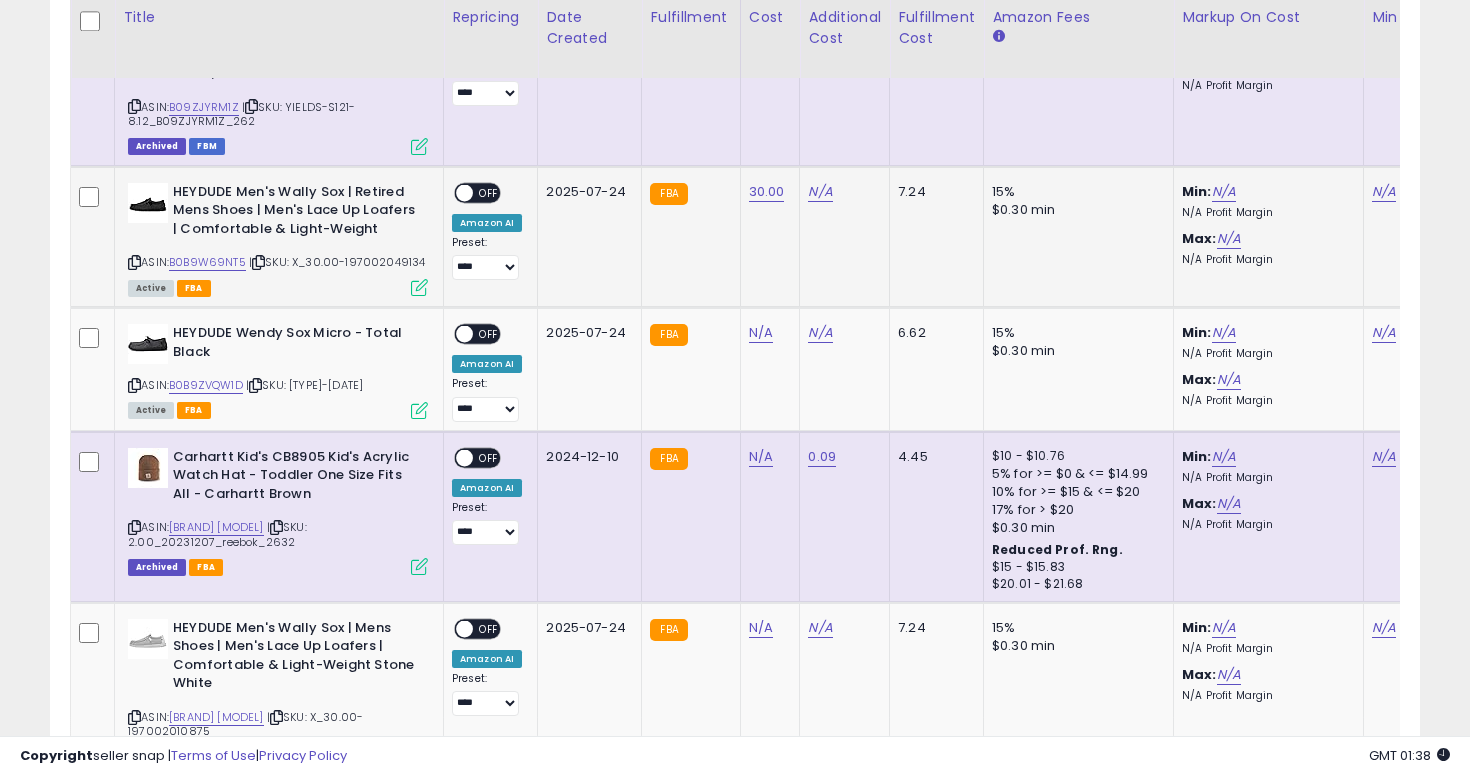 scroll, scrollTop: 0, scrollLeft: 258, axis: horizontal 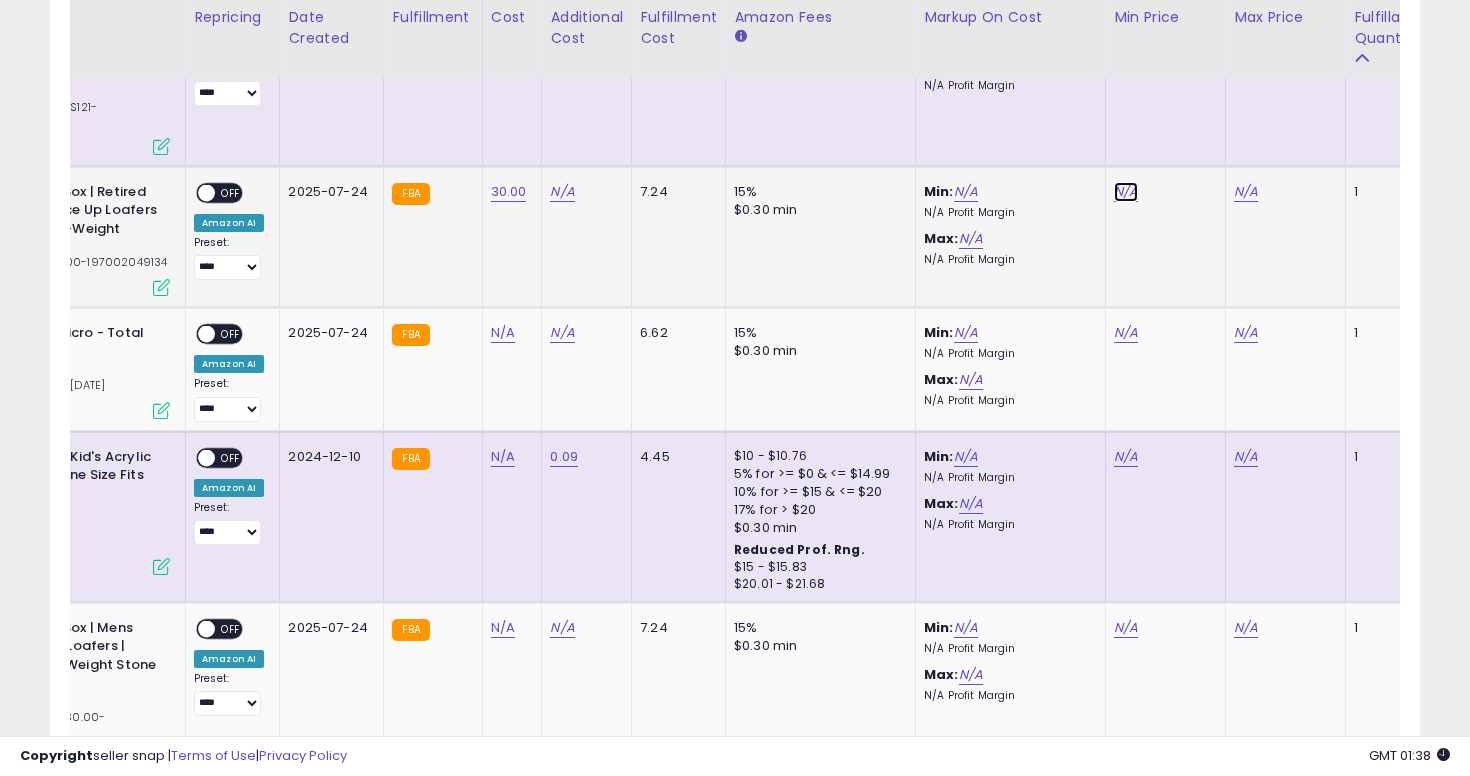 click on "N/A" at bounding box center (1126, -2955) 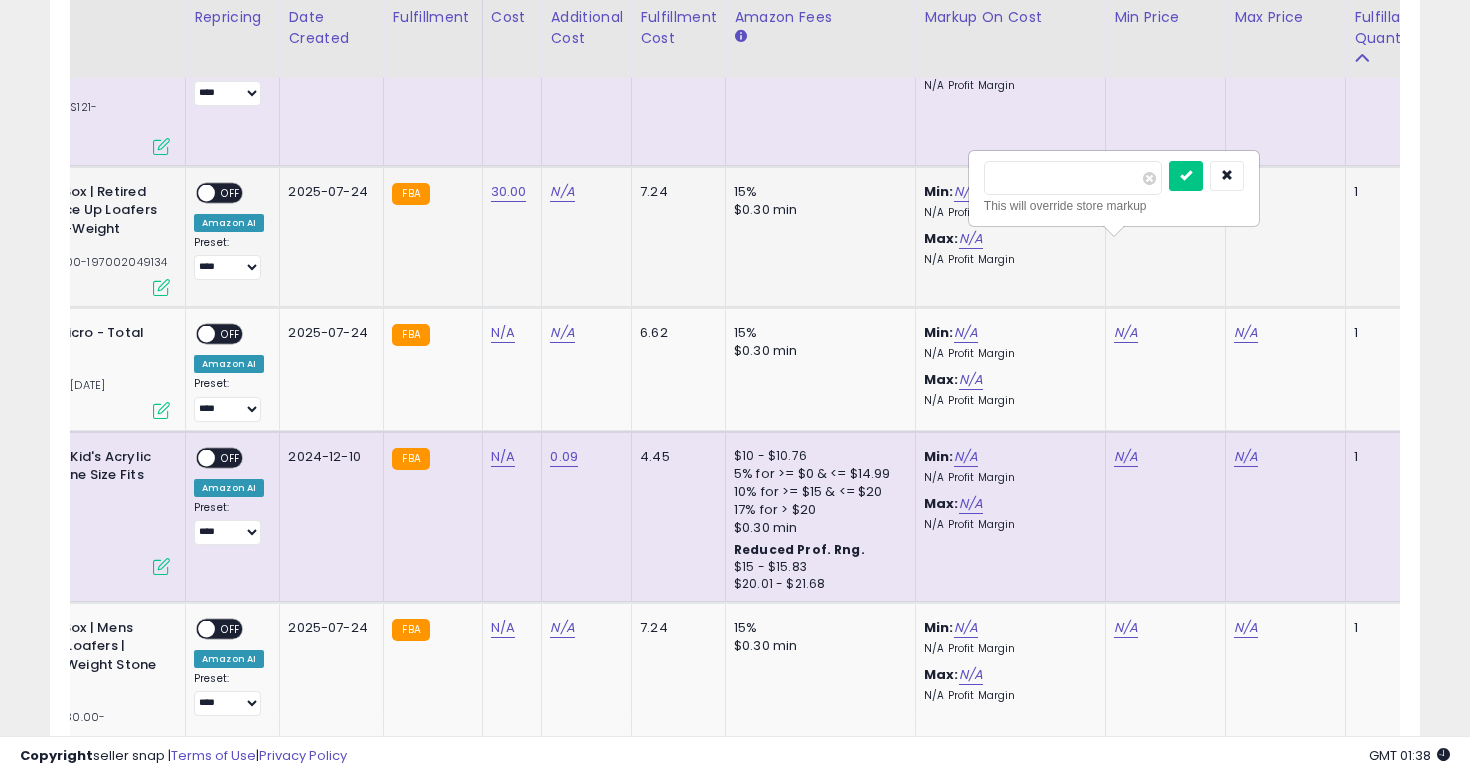 type on "*****" 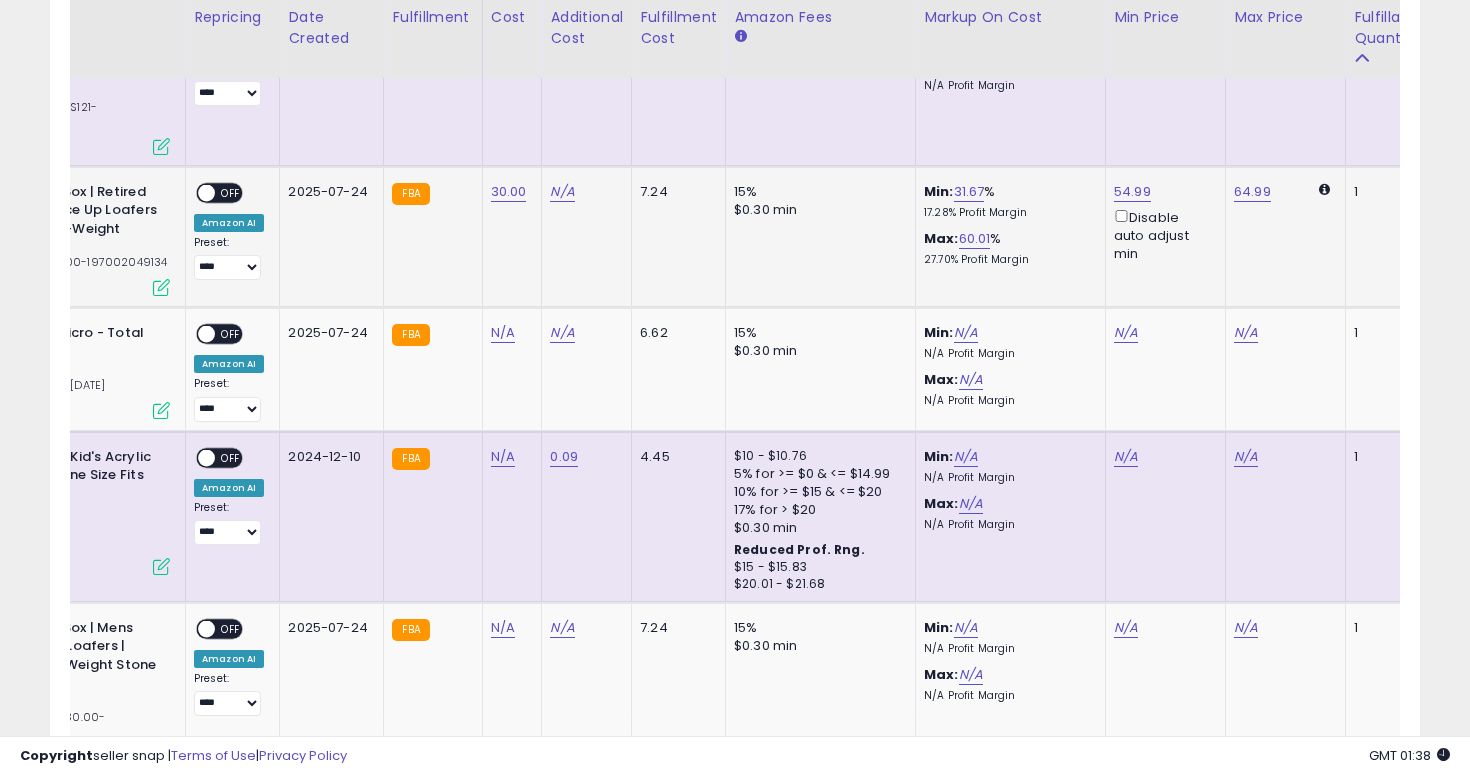 scroll, scrollTop: 0, scrollLeft: 0, axis: both 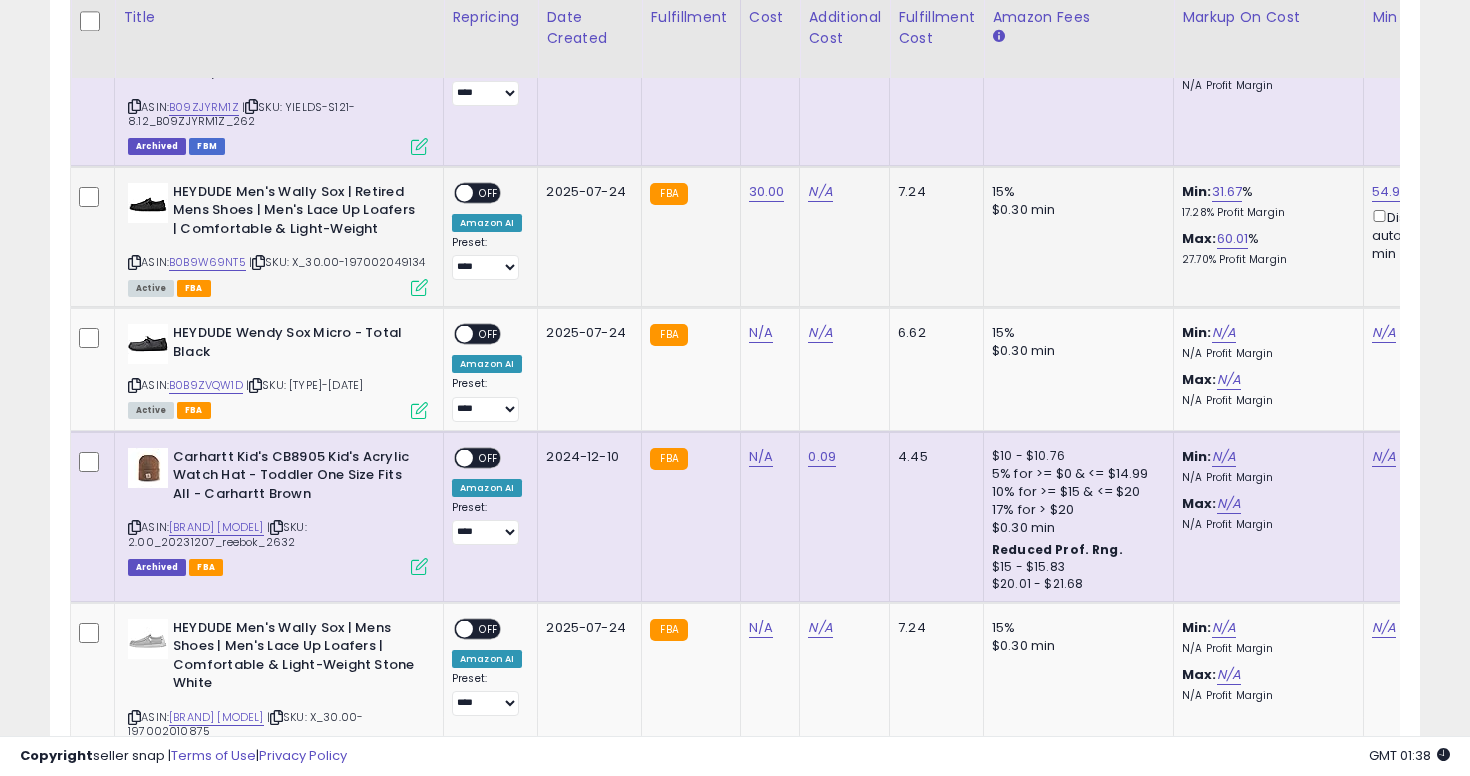 click on "OFF" at bounding box center (489, 192) 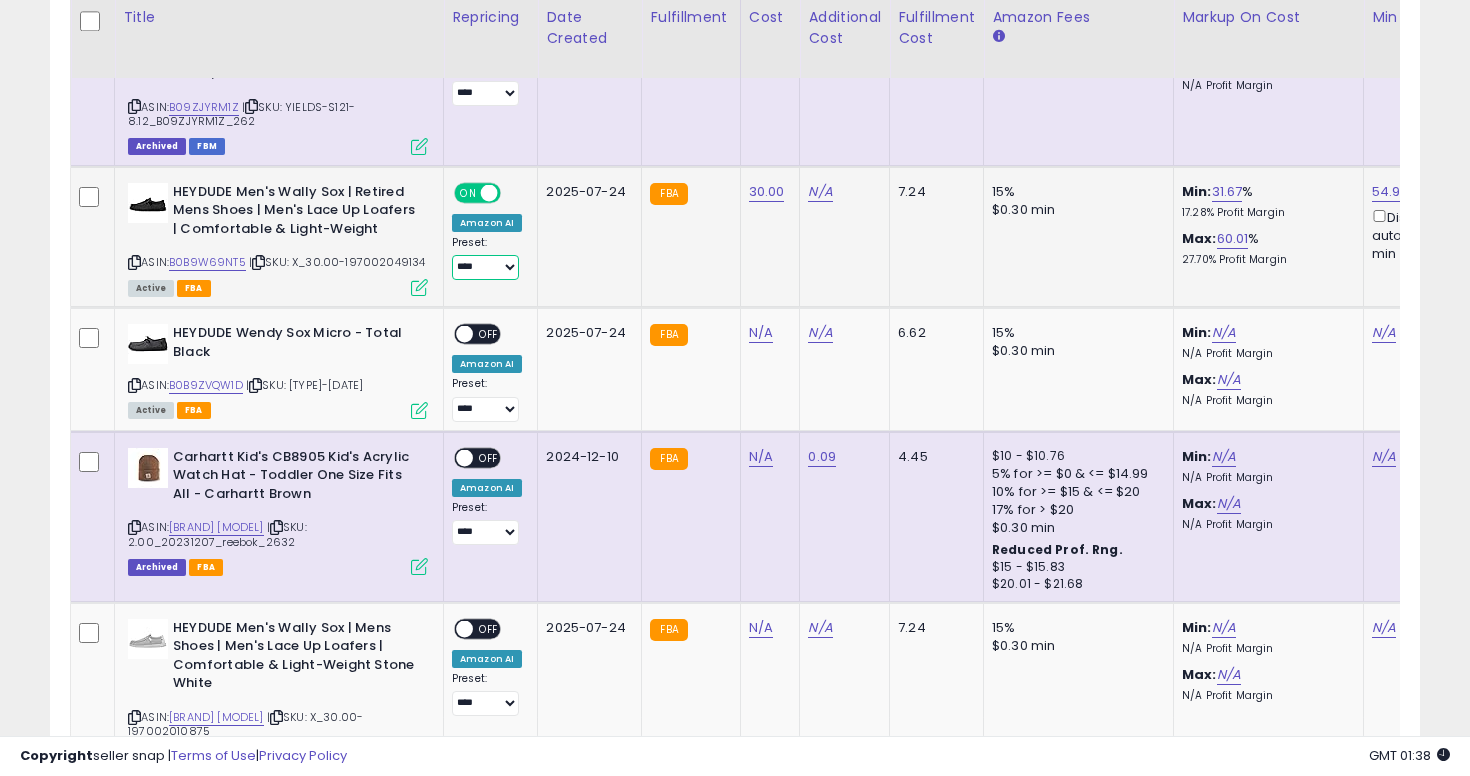 click on "**********" at bounding box center (485, 267) 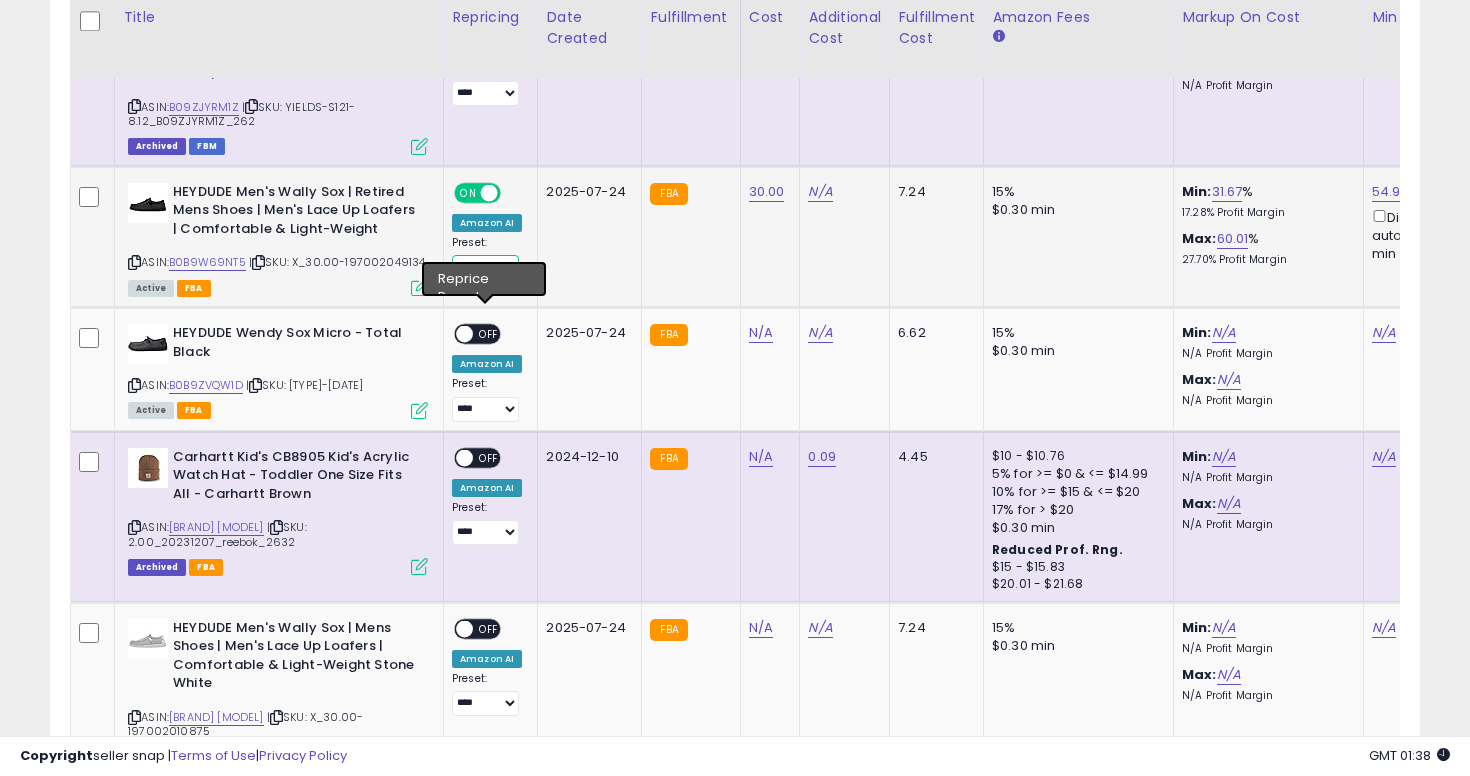 select on "**********" 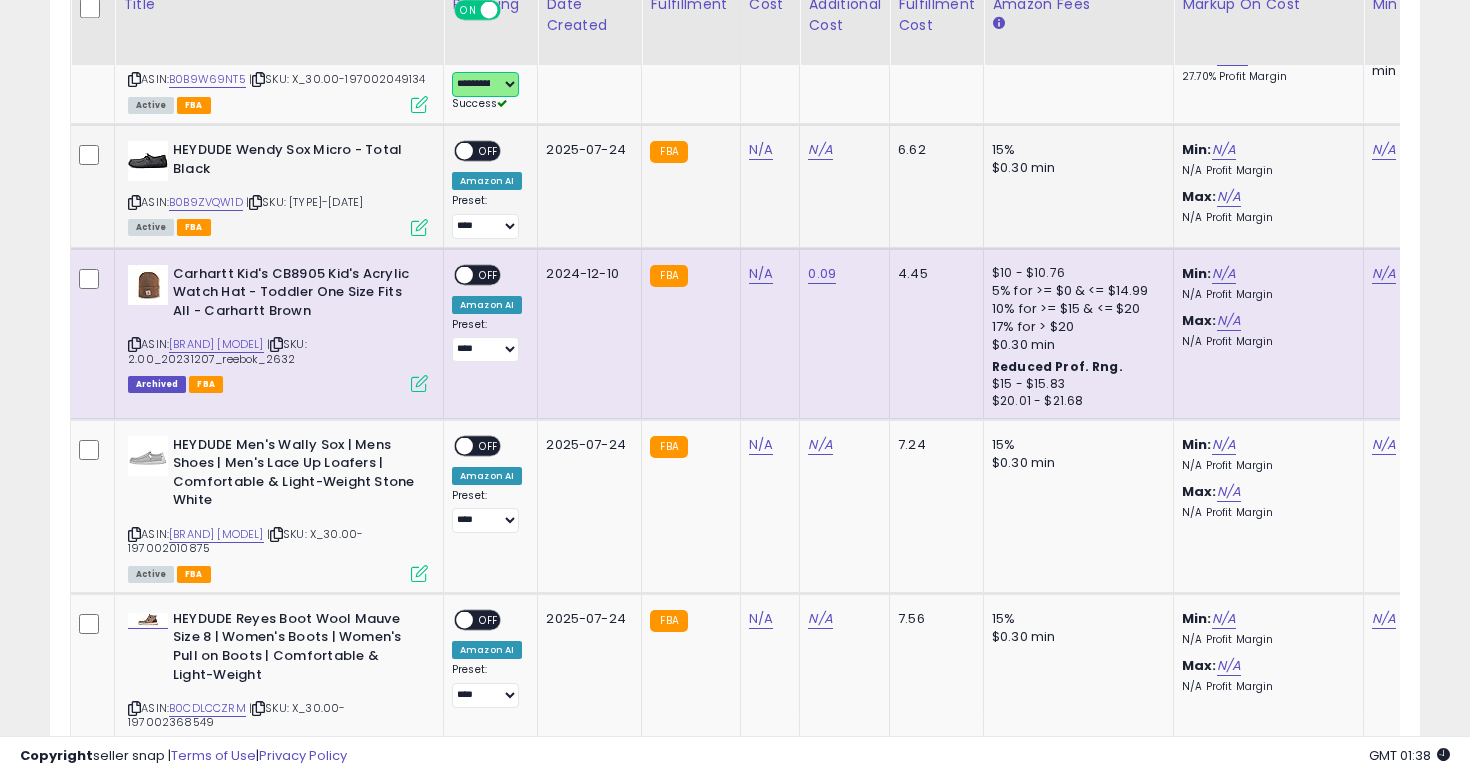 scroll, scrollTop: 4214, scrollLeft: 0, axis: vertical 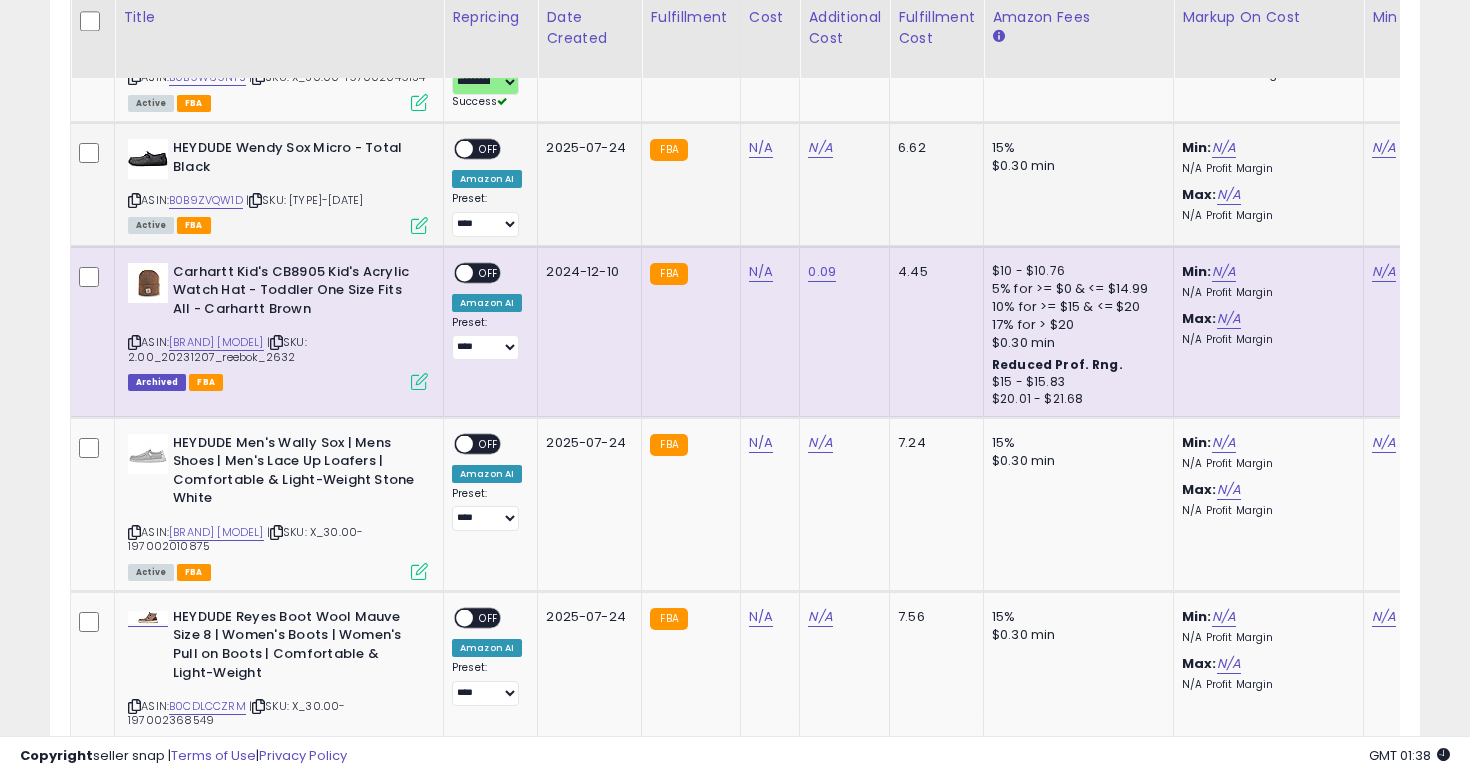 click at bounding box center [134, 200] 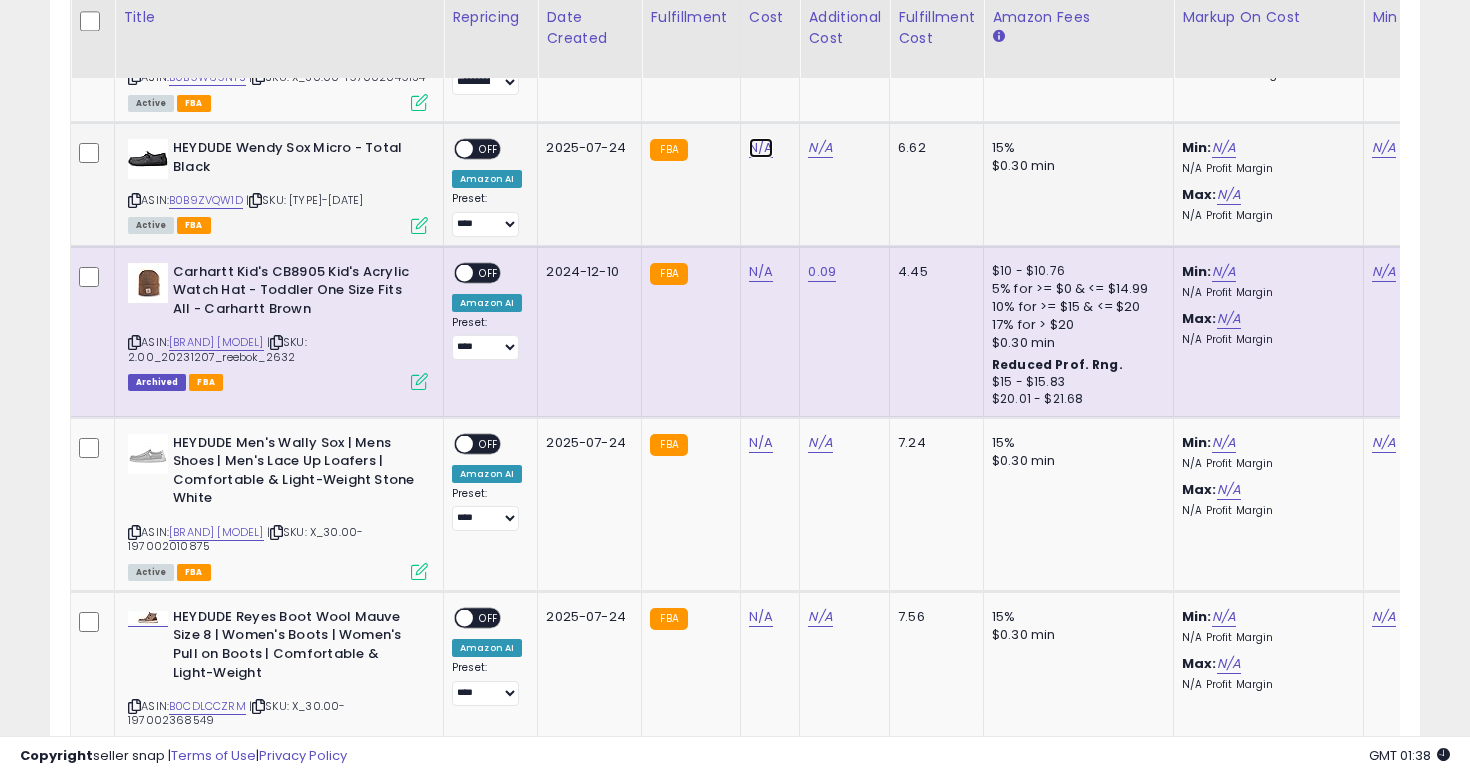 click on "N/A" at bounding box center (761, -3140) 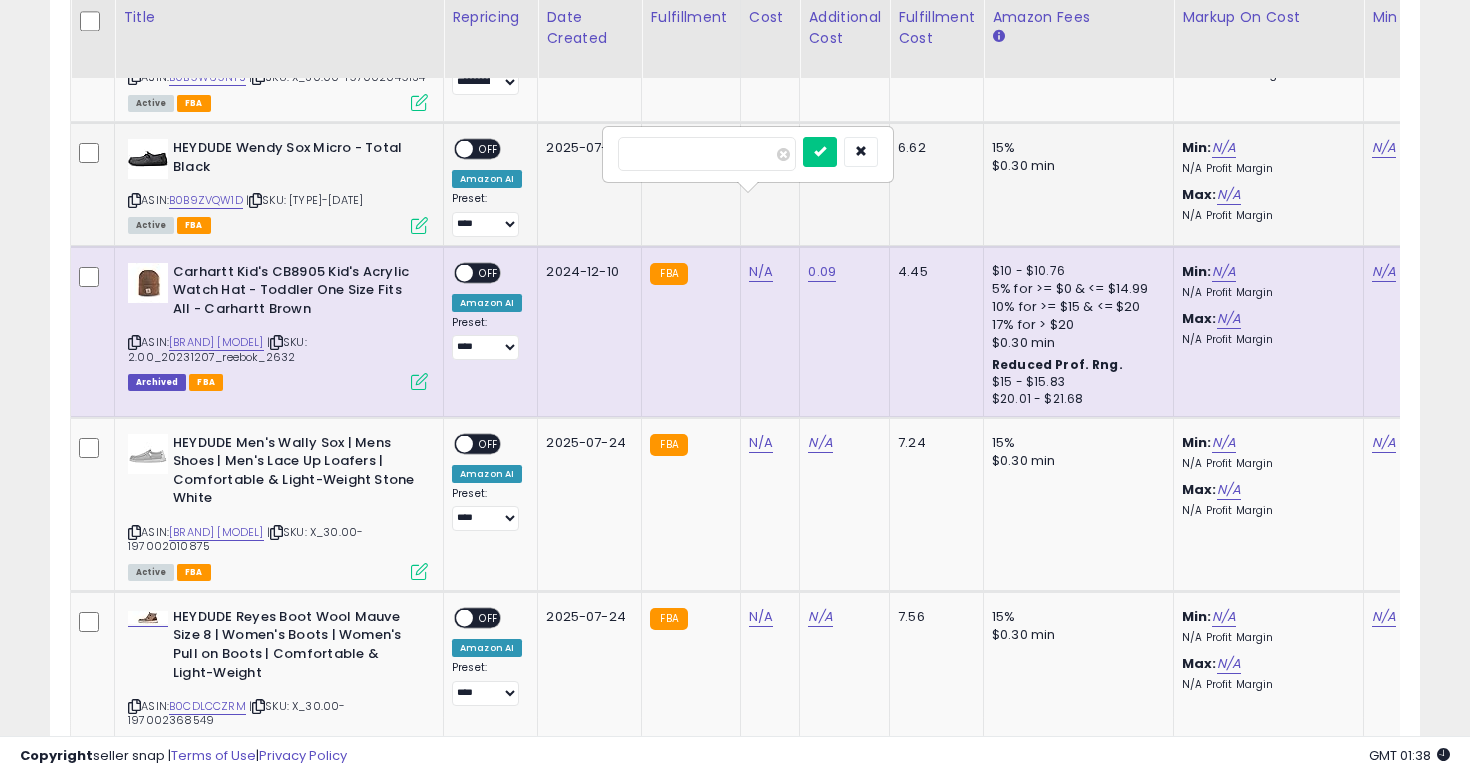 type on "**" 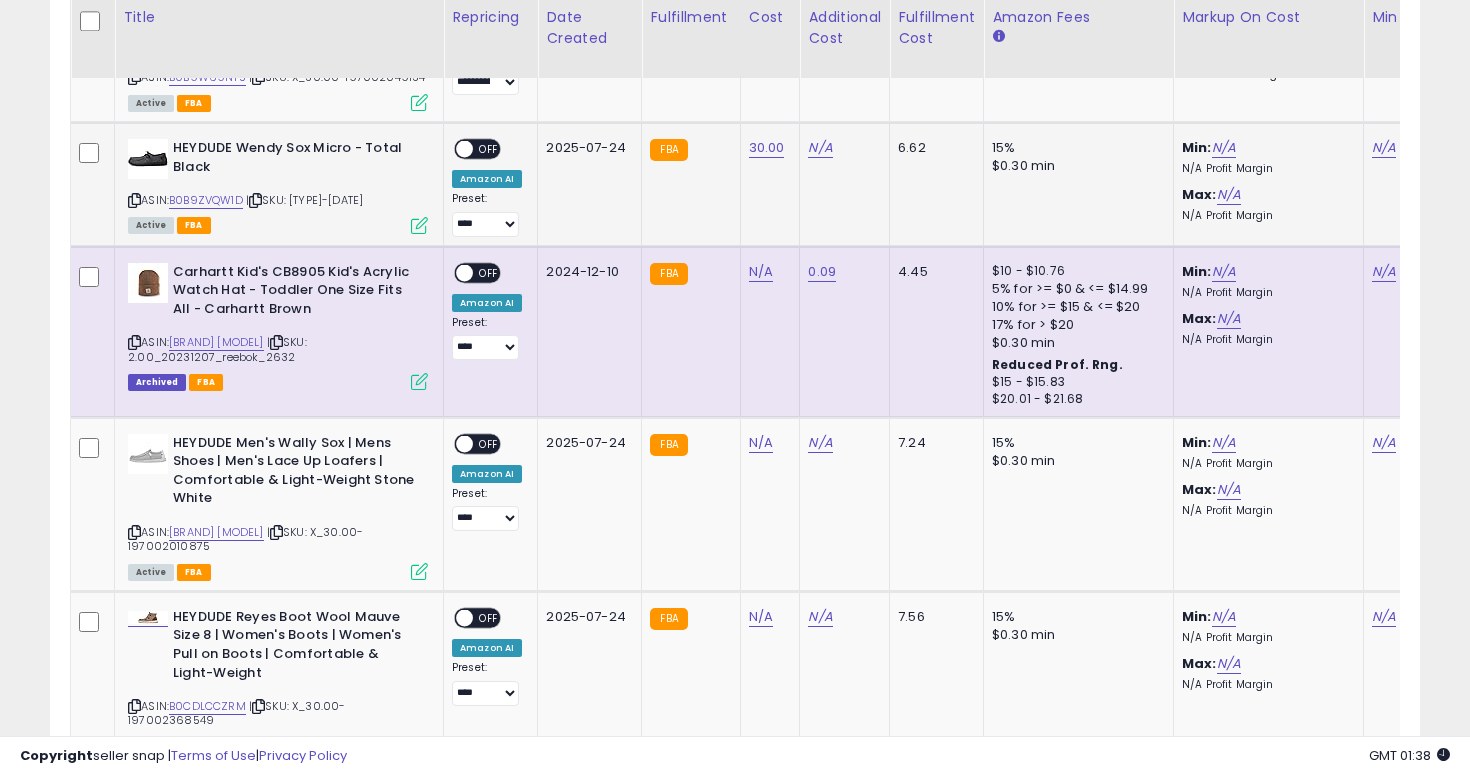 scroll, scrollTop: 0, scrollLeft: 421, axis: horizontal 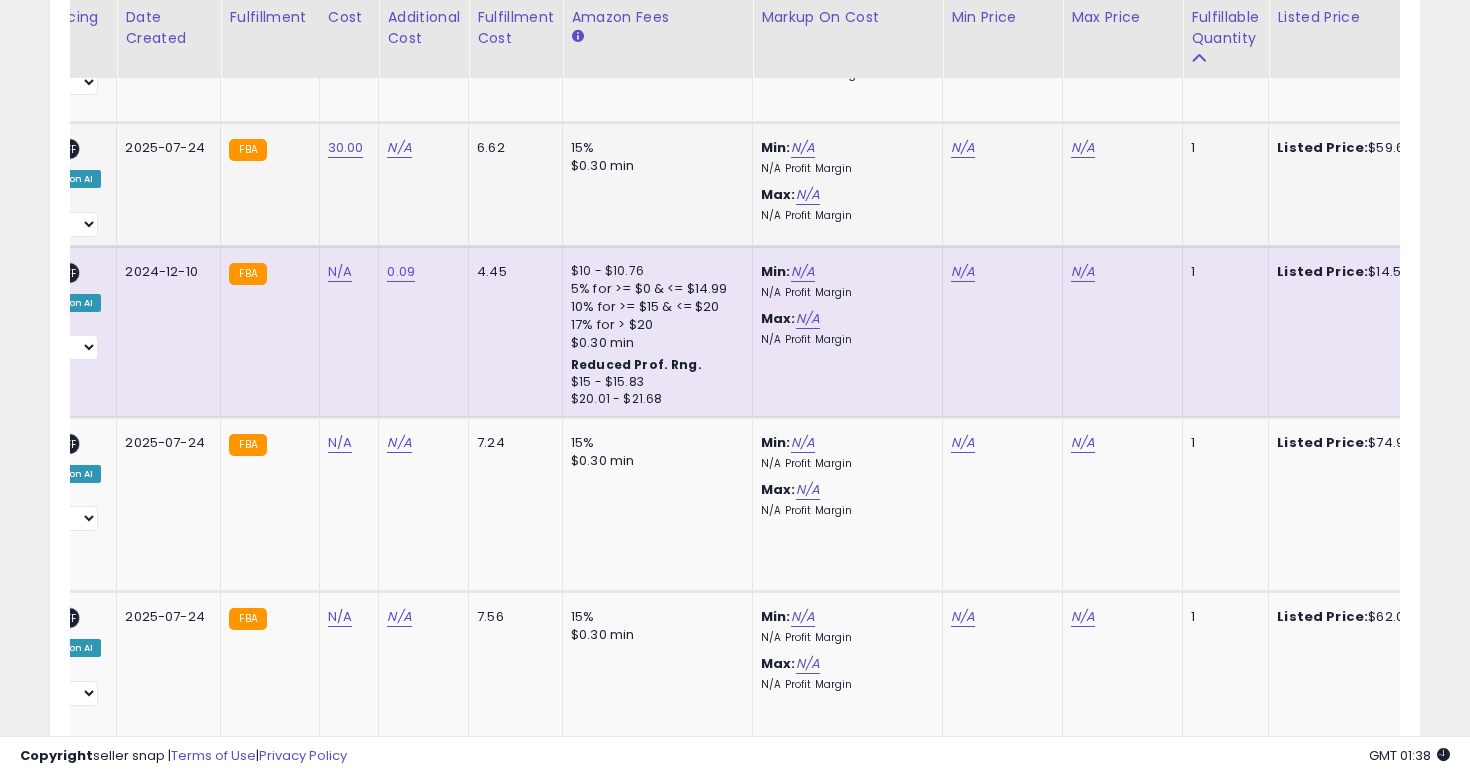 click on "N/A" 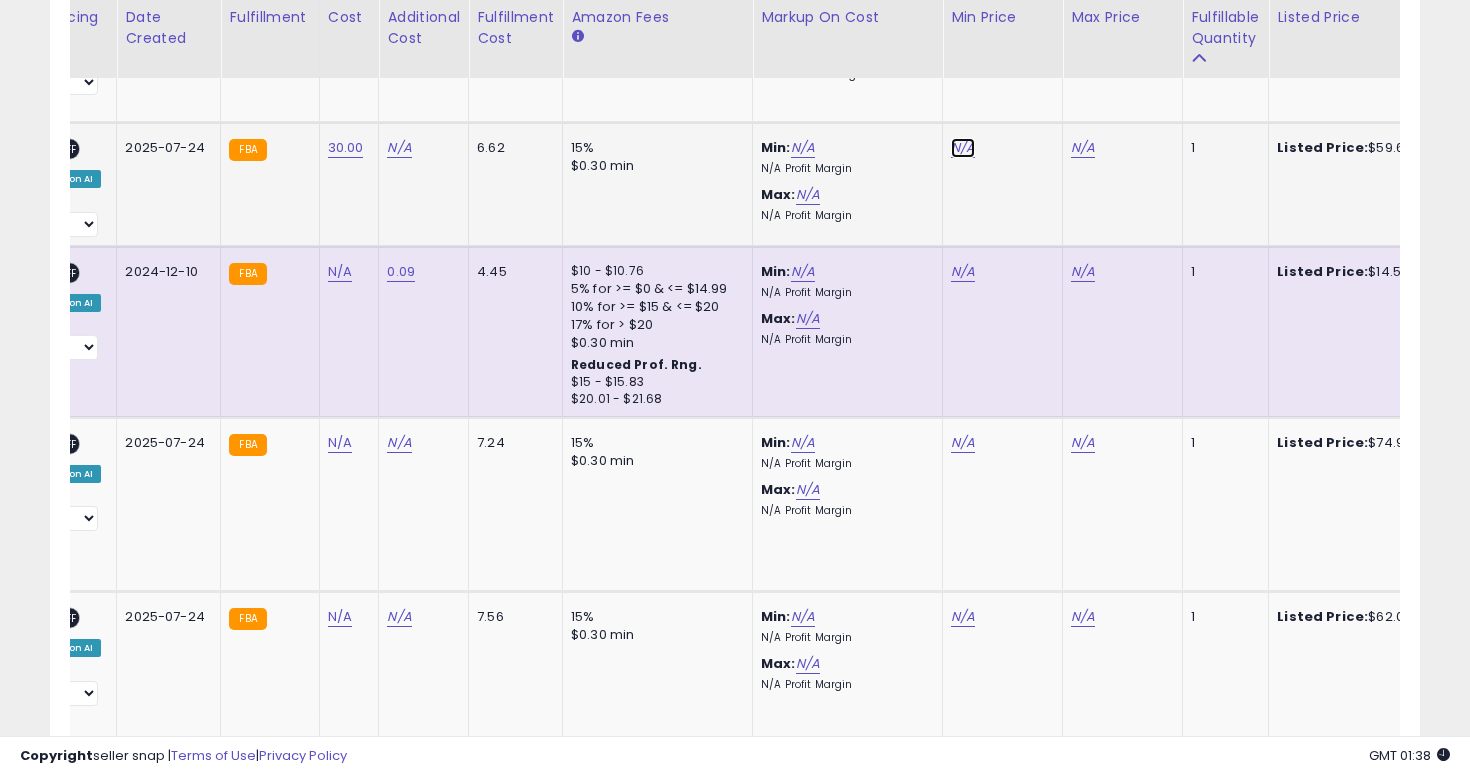 click on "N/A" at bounding box center [963, -3140] 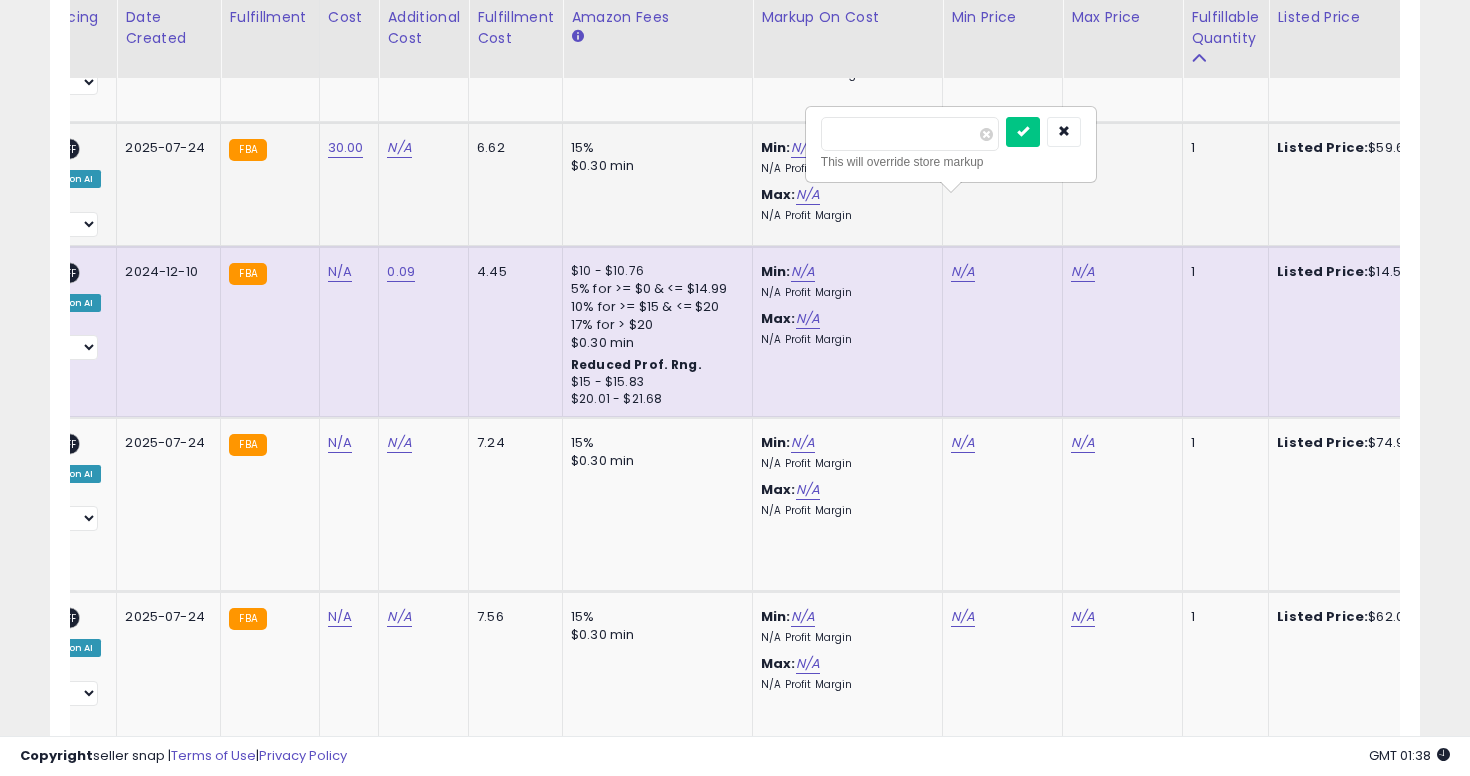type on "*****" 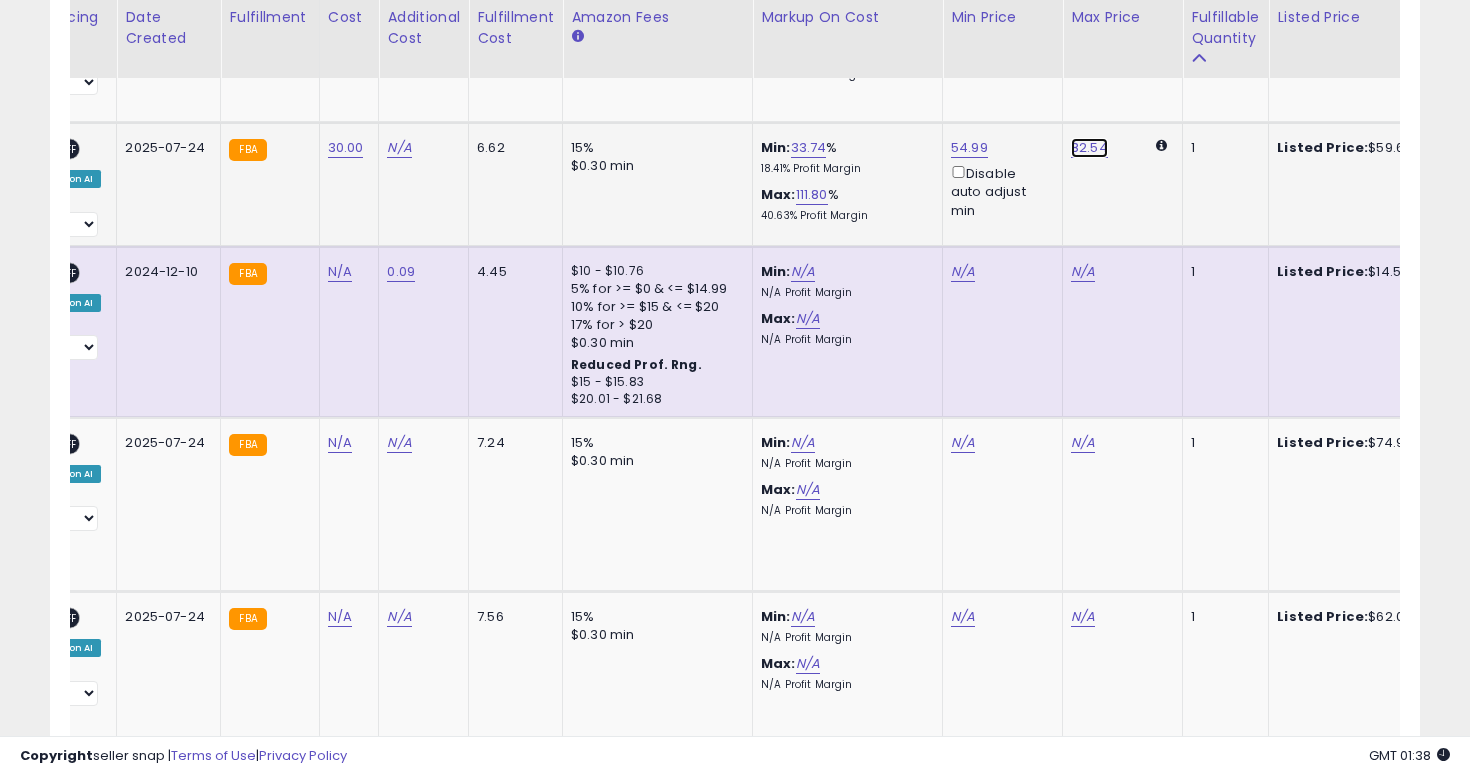 click on "82.54" at bounding box center (1083, -3140) 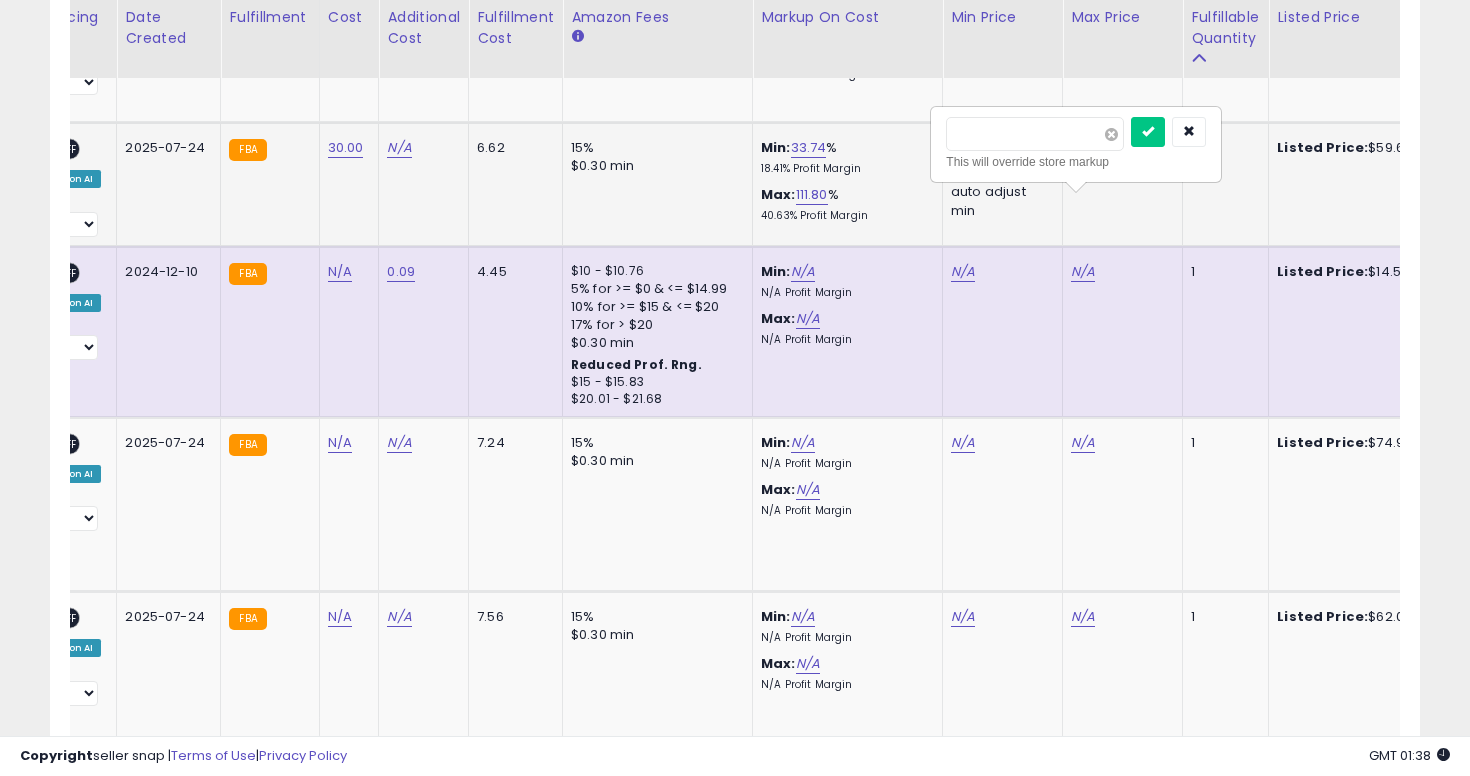 click at bounding box center (1111, 134) 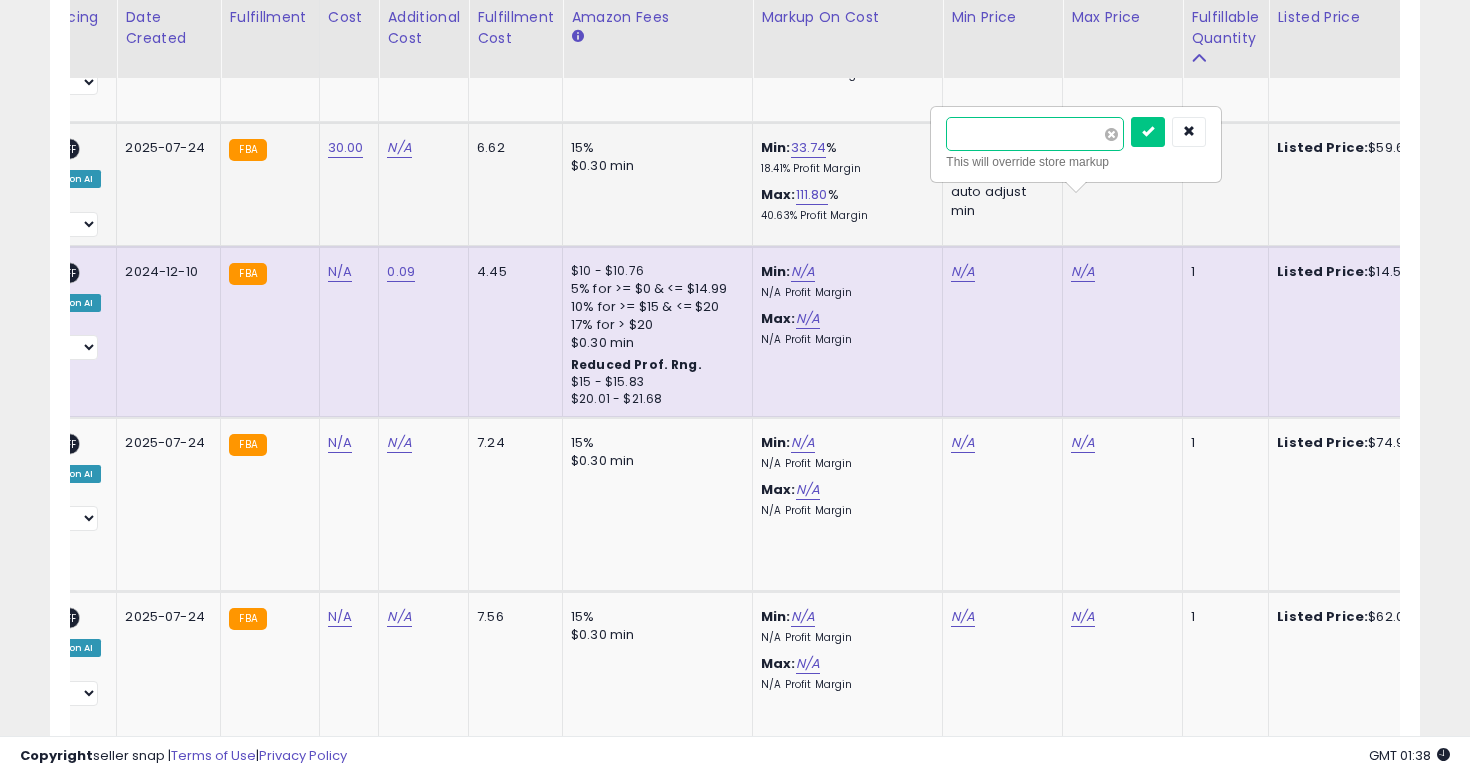 type on "****" 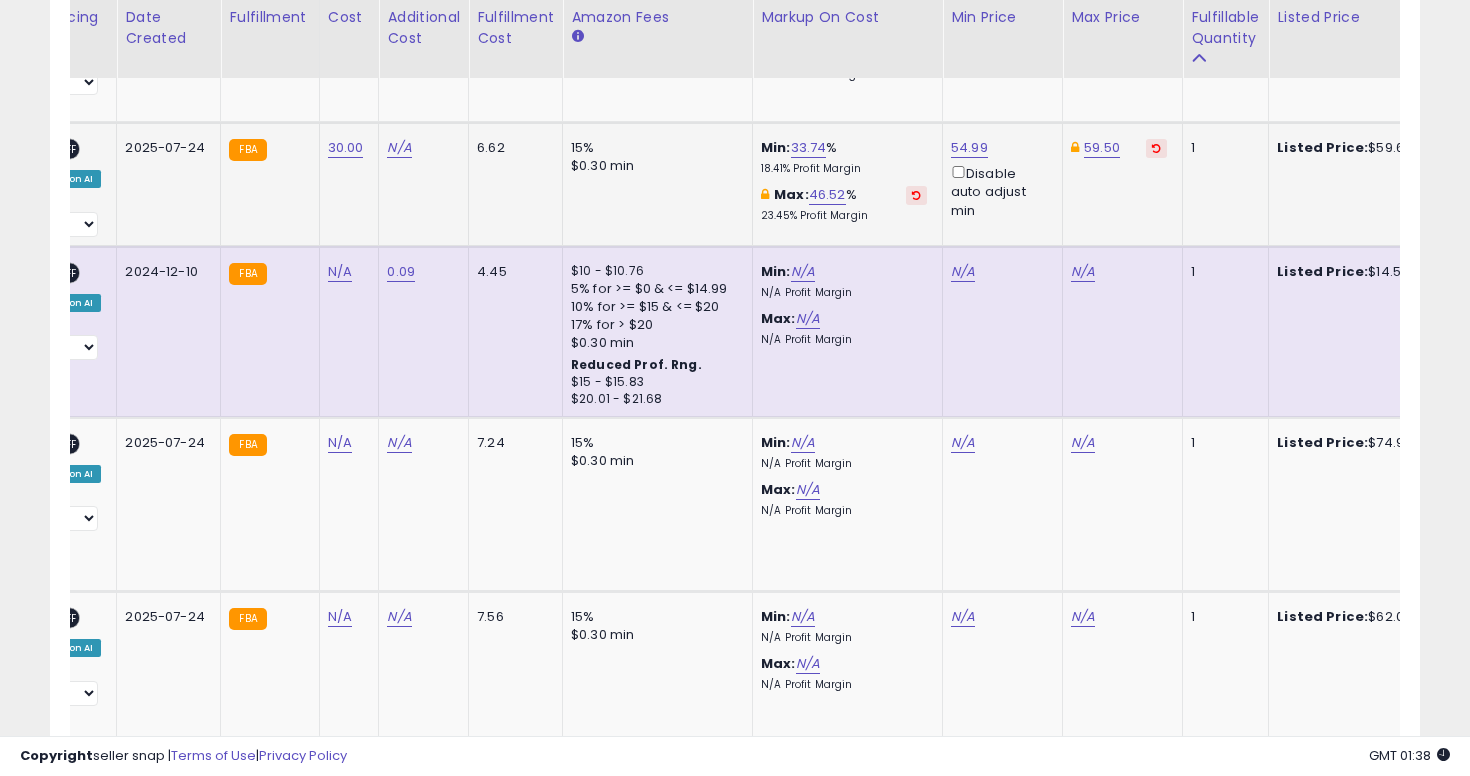 scroll, scrollTop: 0, scrollLeft: 15, axis: horizontal 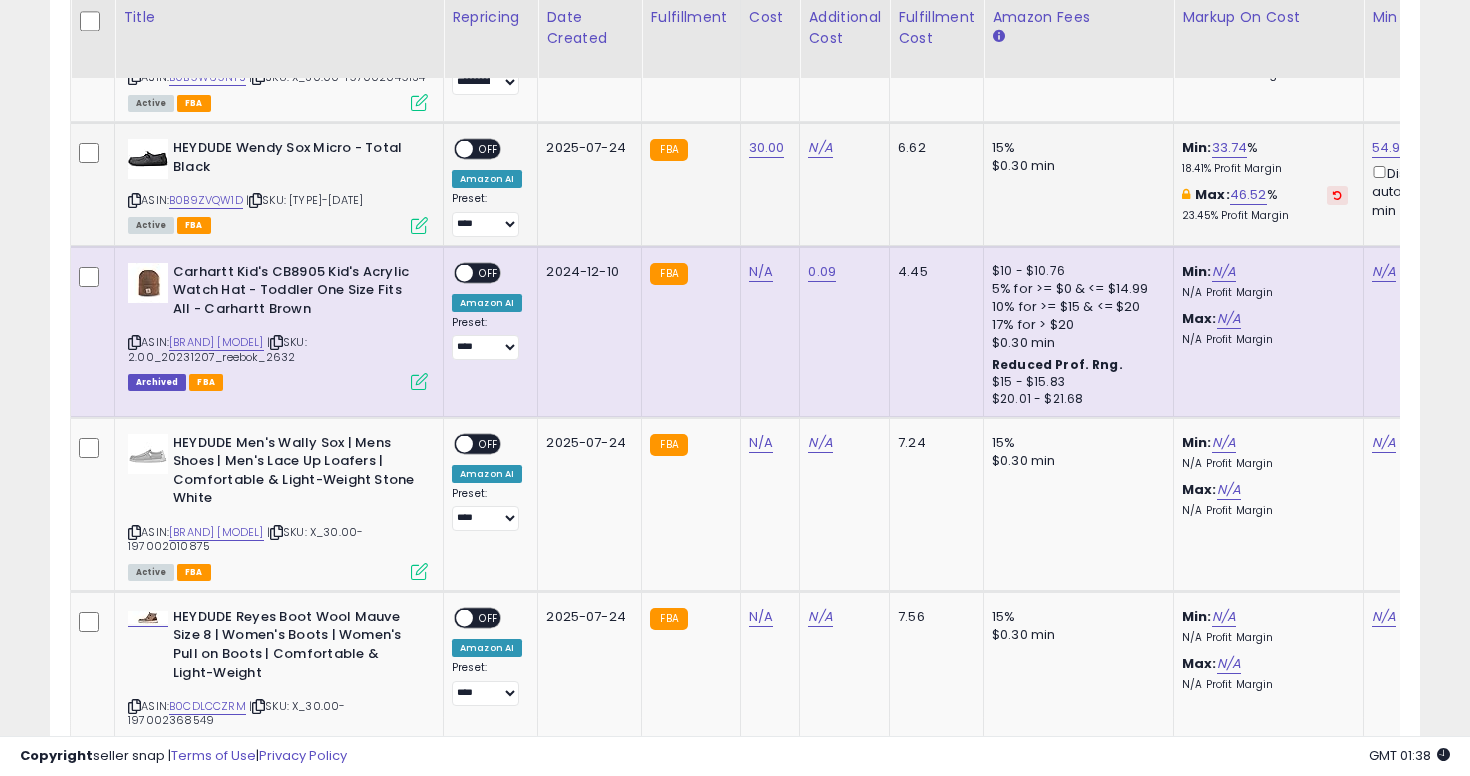 click on "OFF" at bounding box center [489, 149] 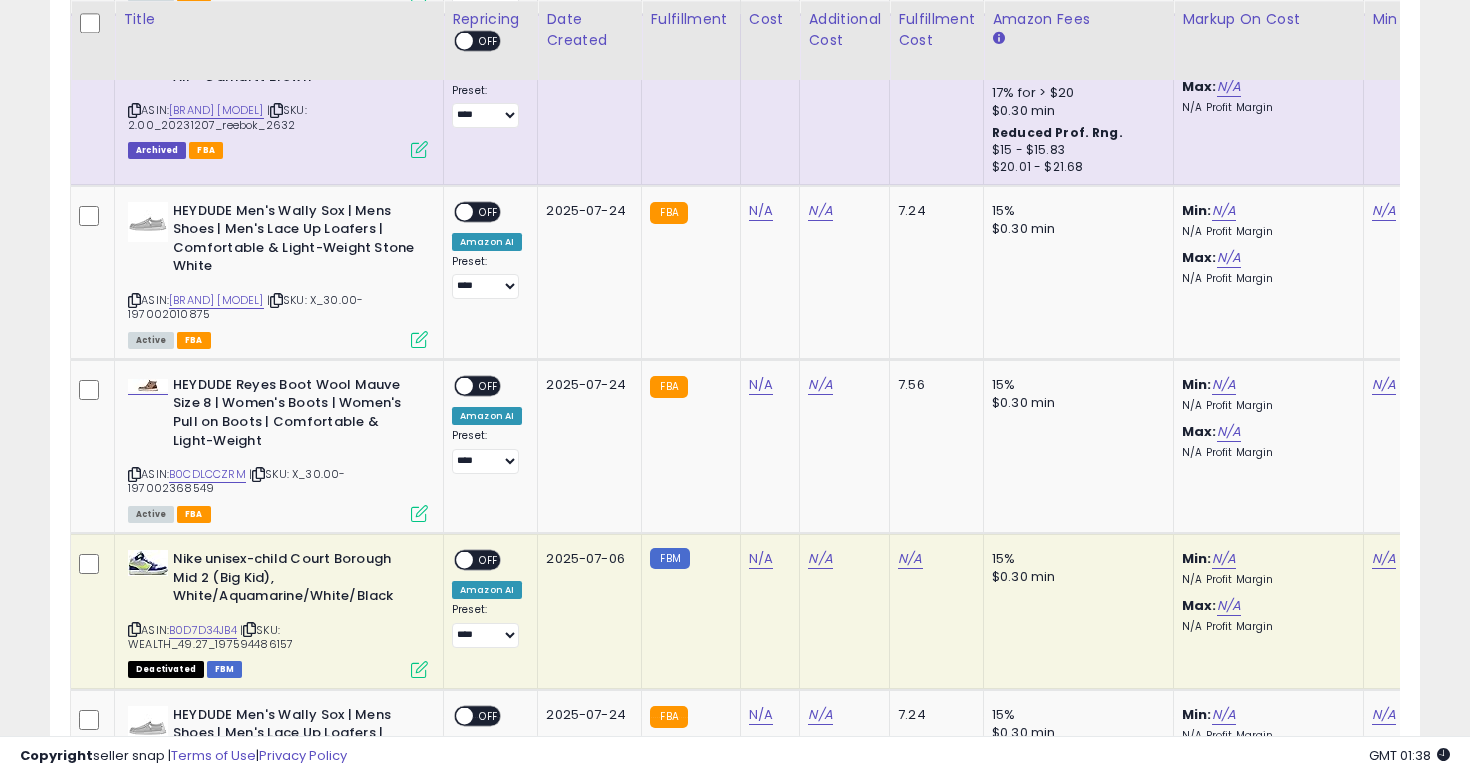 scroll, scrollTop: 4444, scrollLeft: 0, axis: vertical 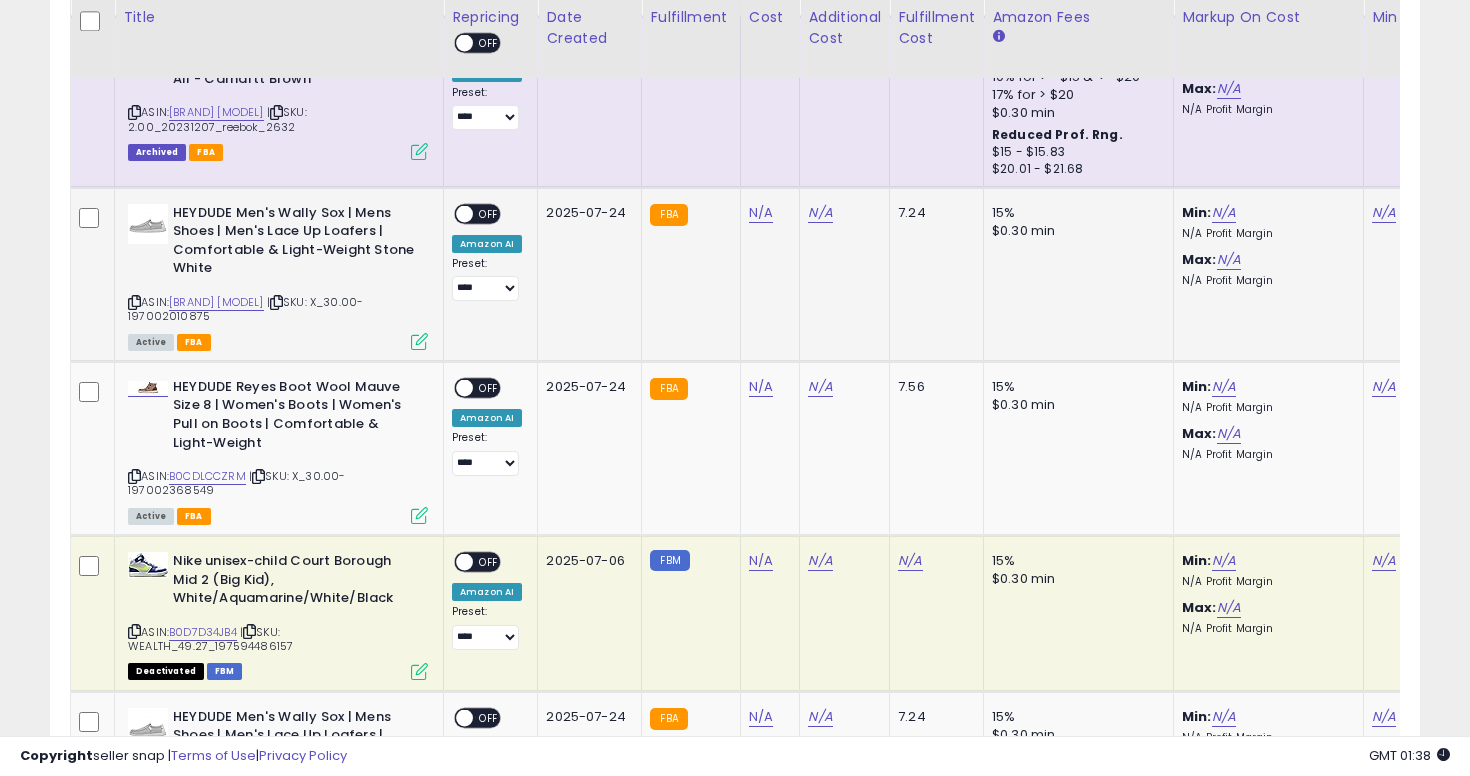 click at bounding box center [134, 302] 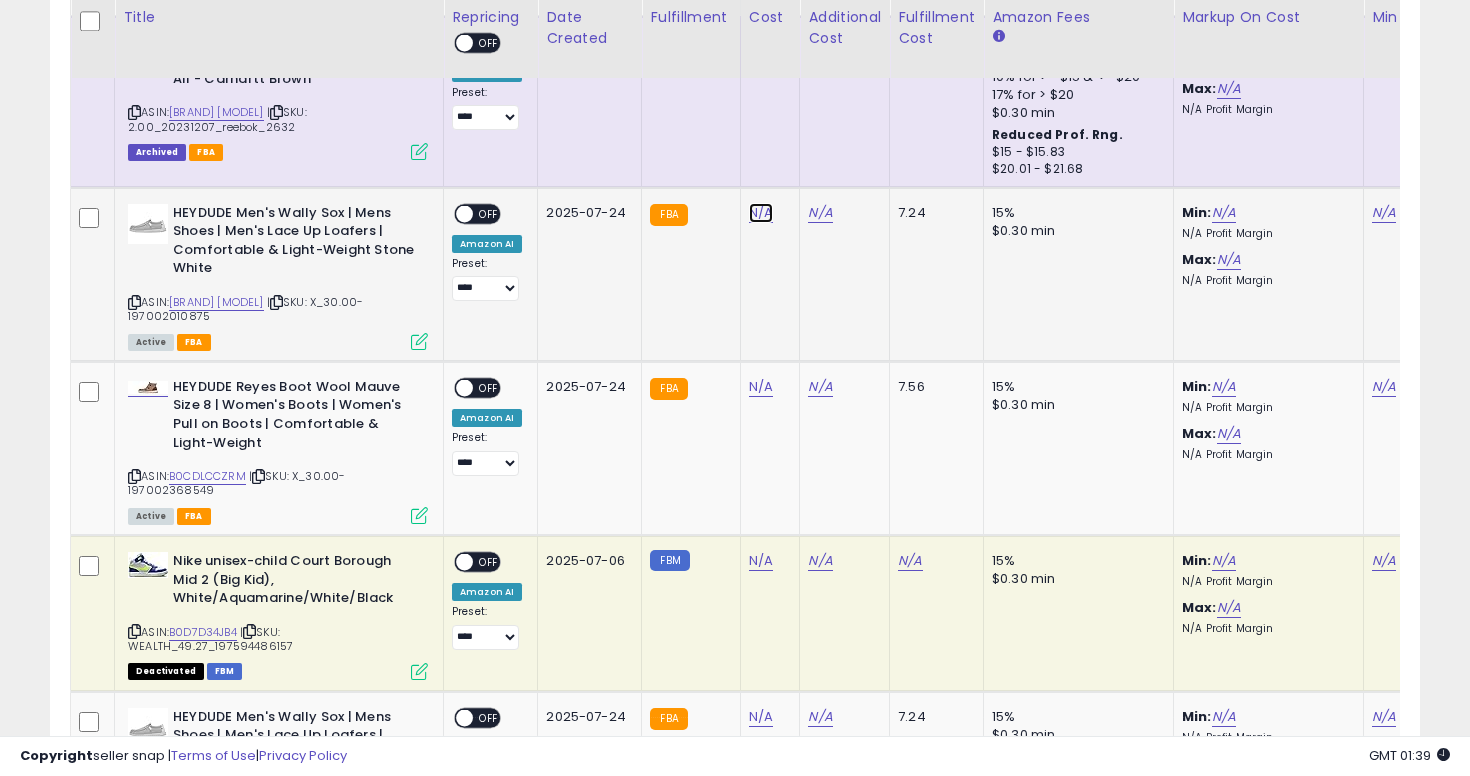 click on "N/A" at bounding box center [761, -3370] 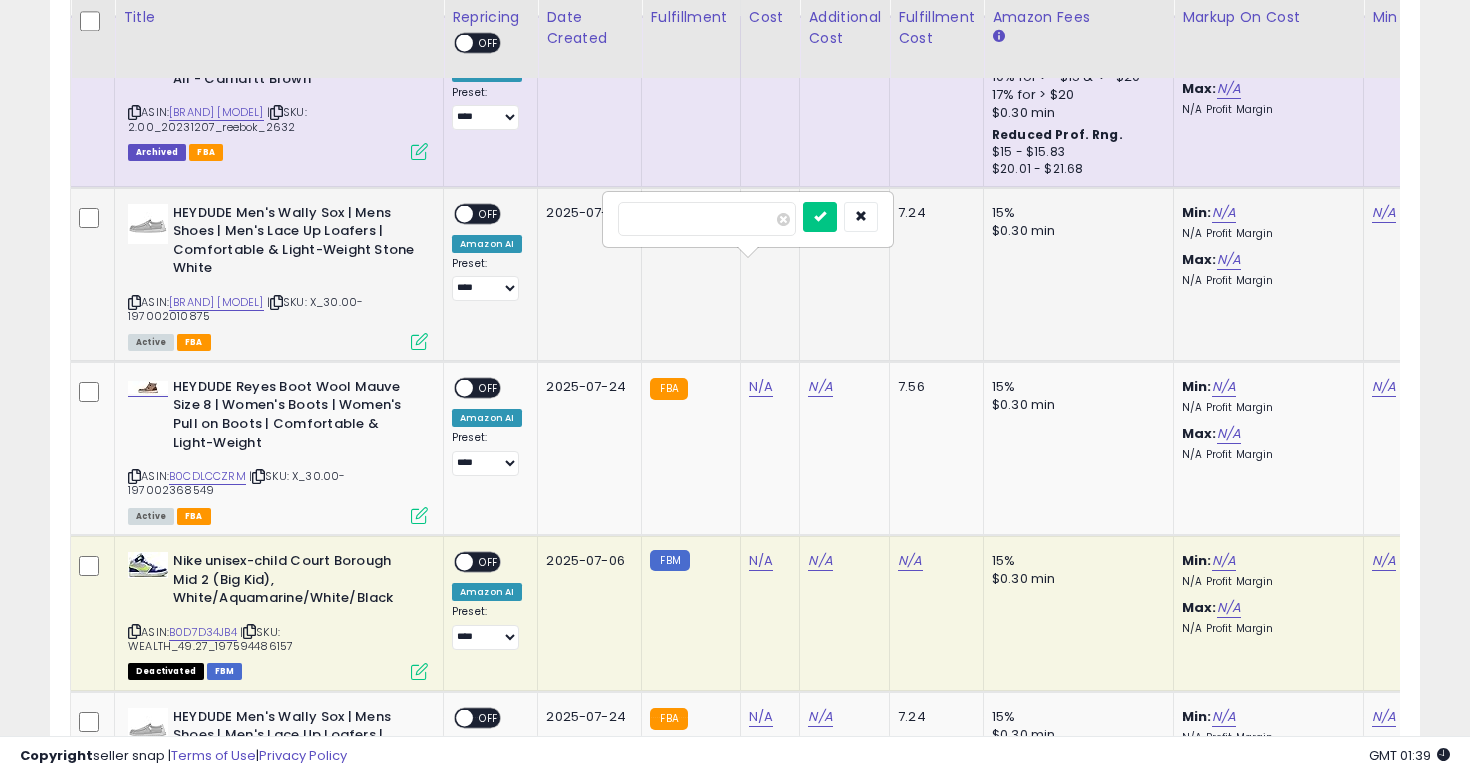 type on "**" 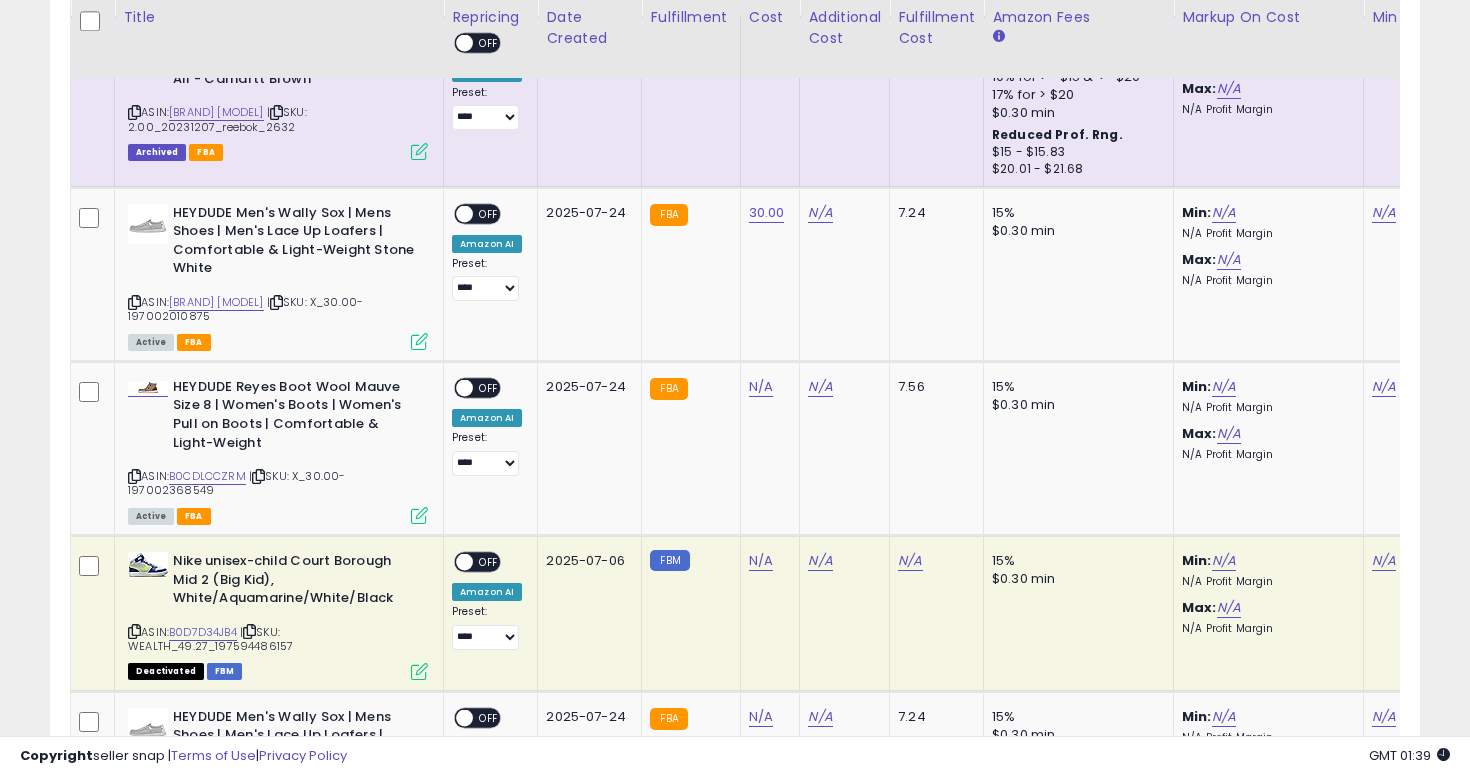 scroll, scrollTop: 0, scrollLeft: 222, axis: horizontal 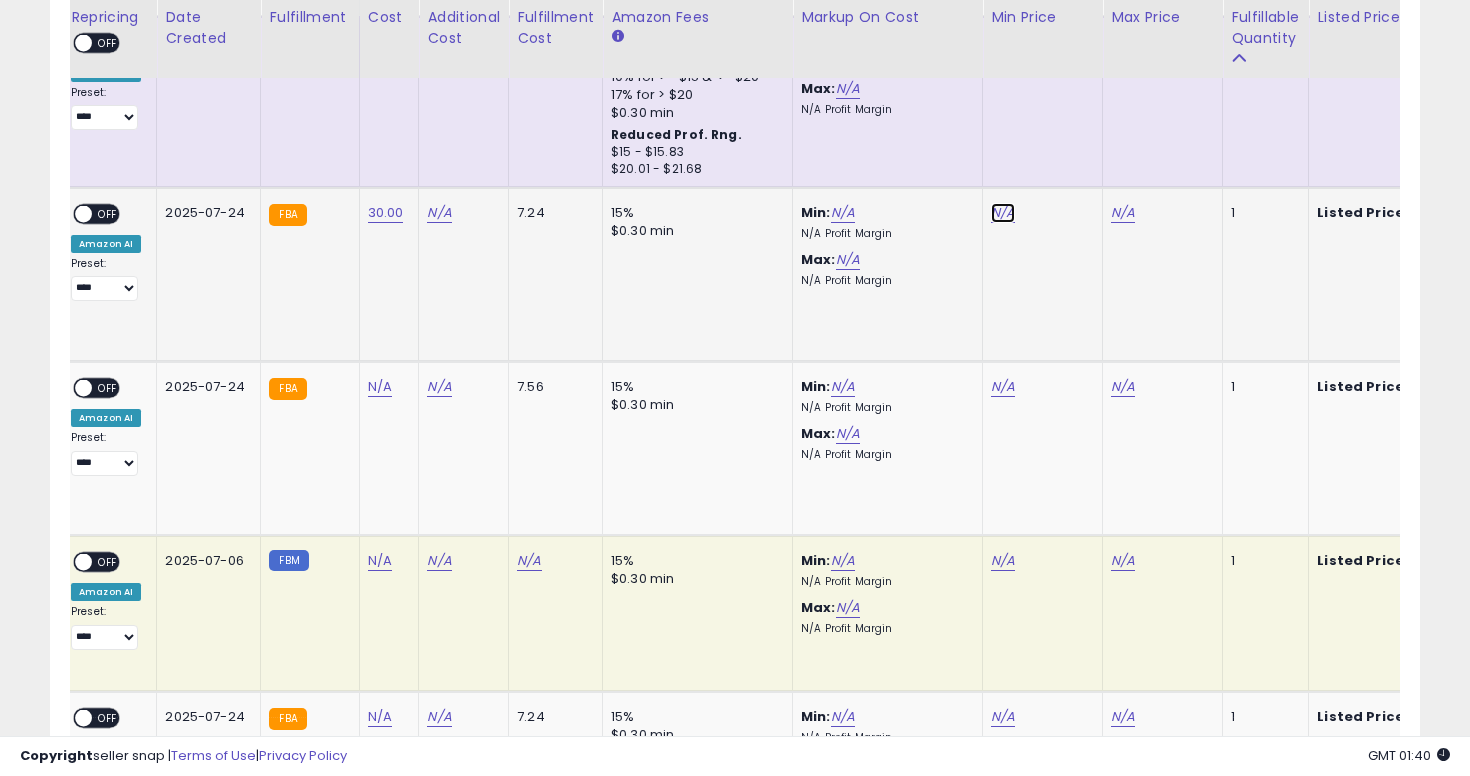 click on "N/A" at bounding box center [1003, -3370] 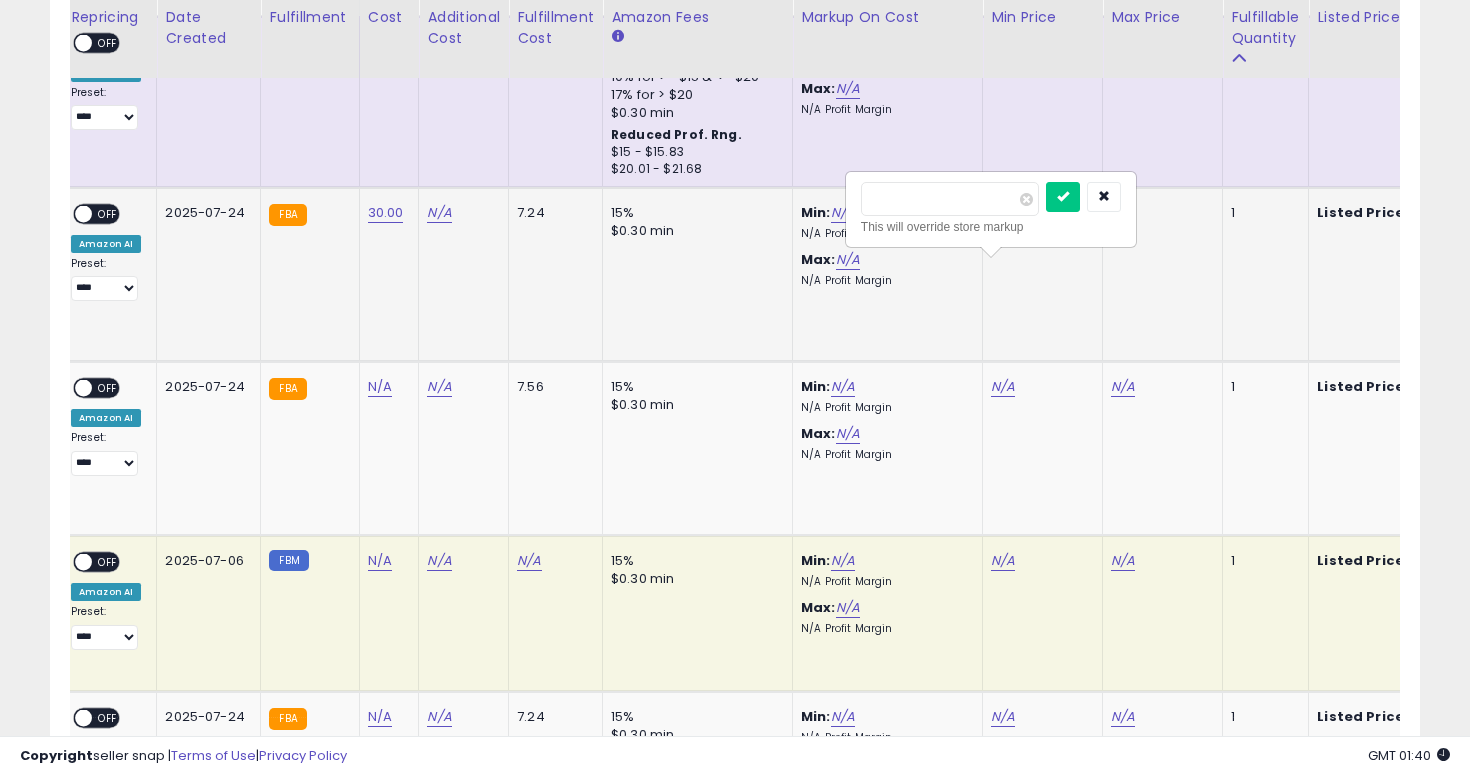 type on "**" 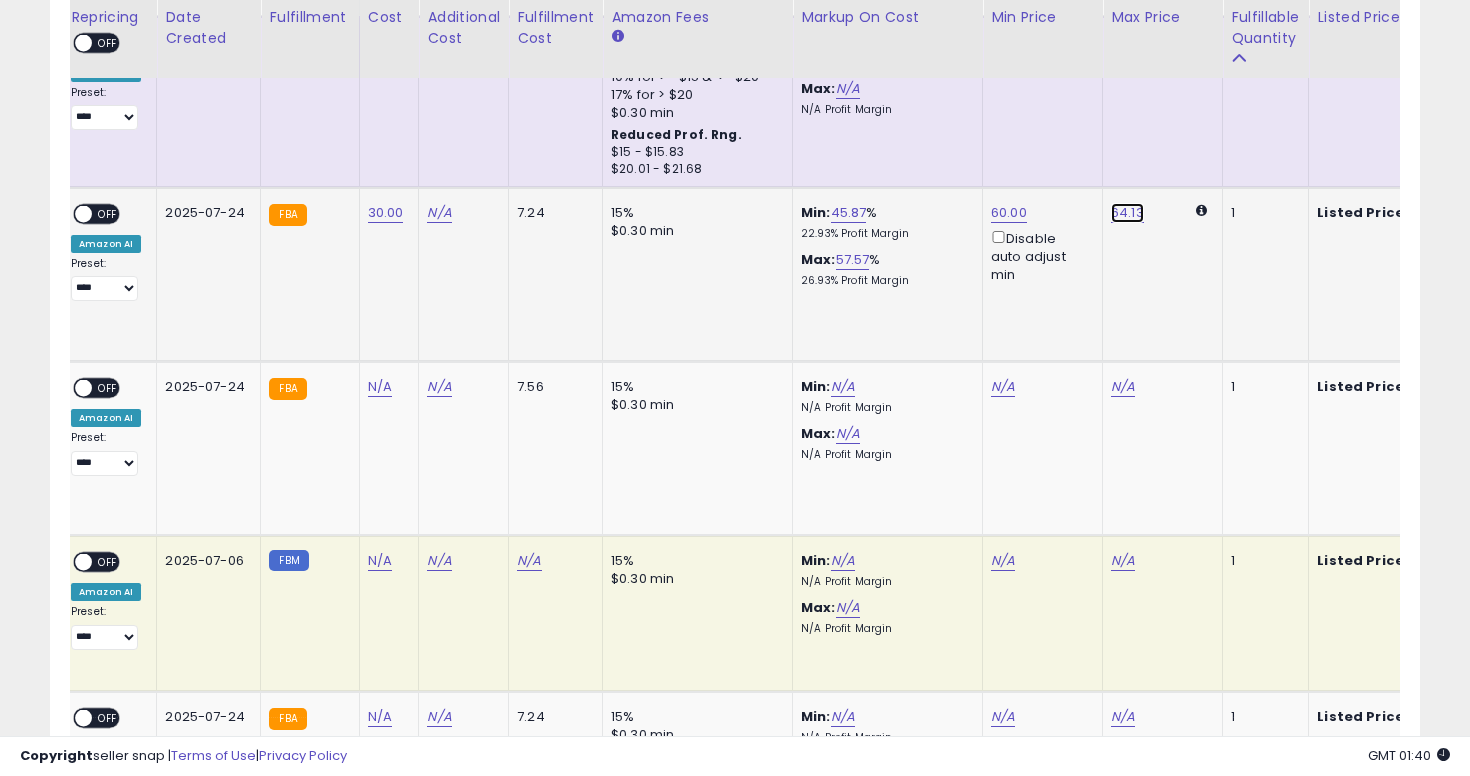 click on "64.13" at bounding box center (1123, -3370) 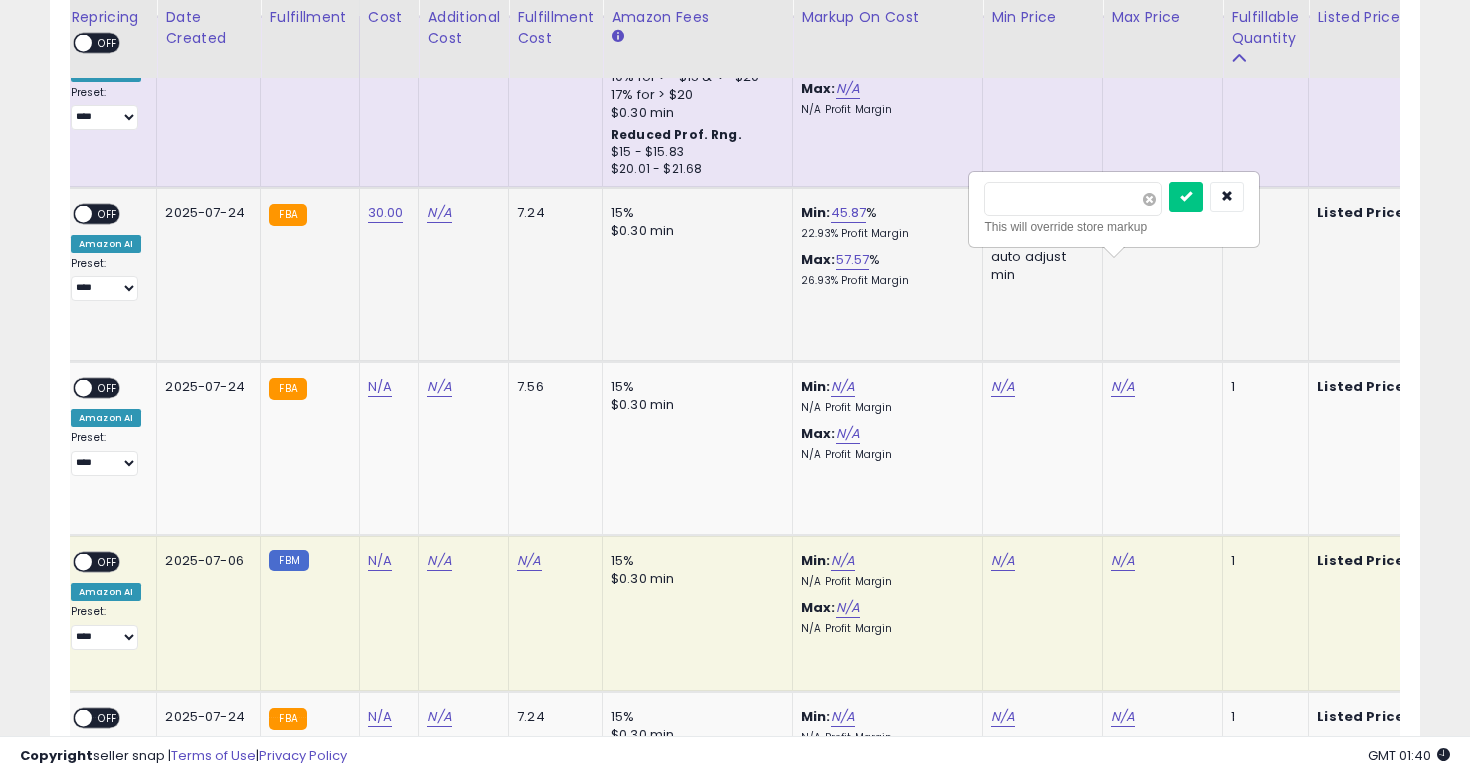 click at bounding box center (1149, 199) 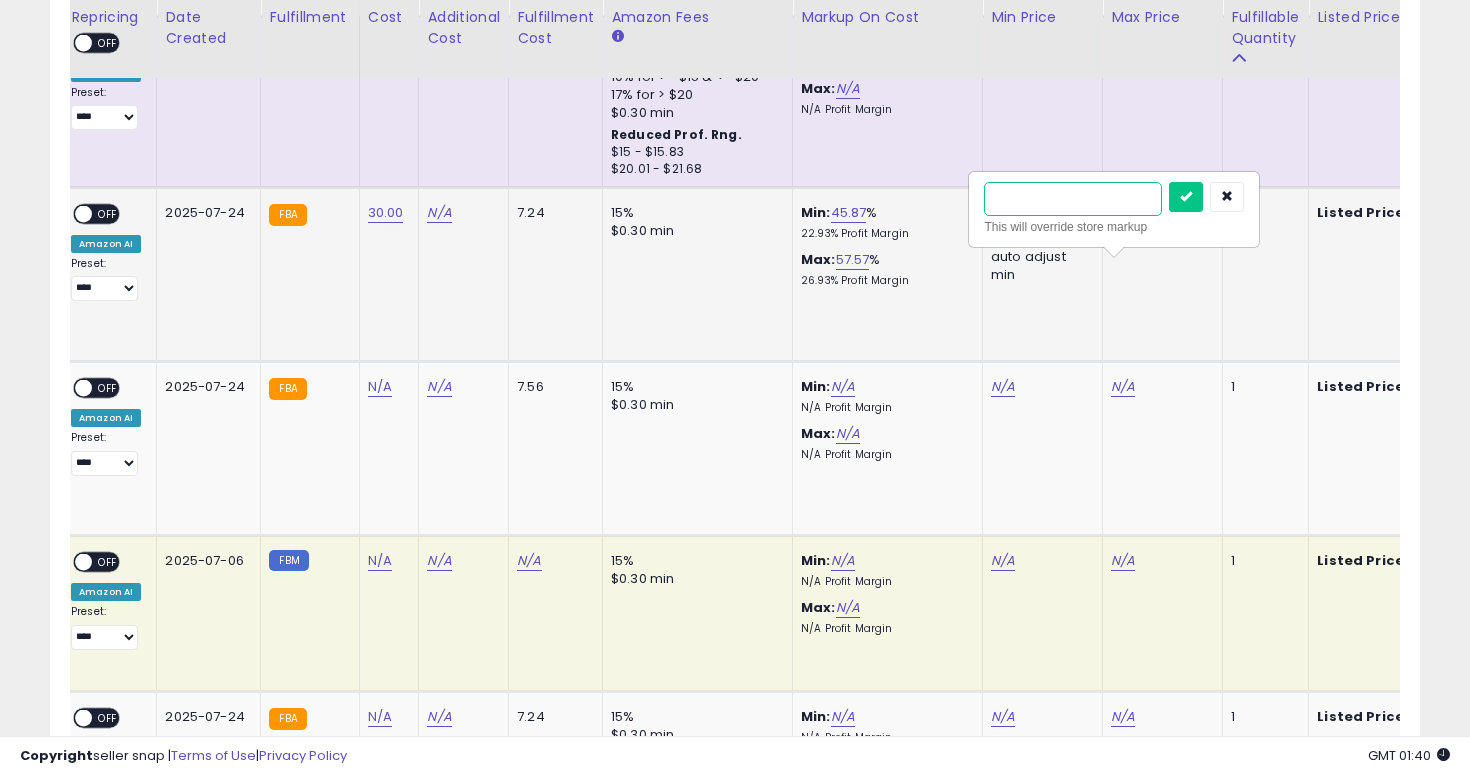 type on "**" 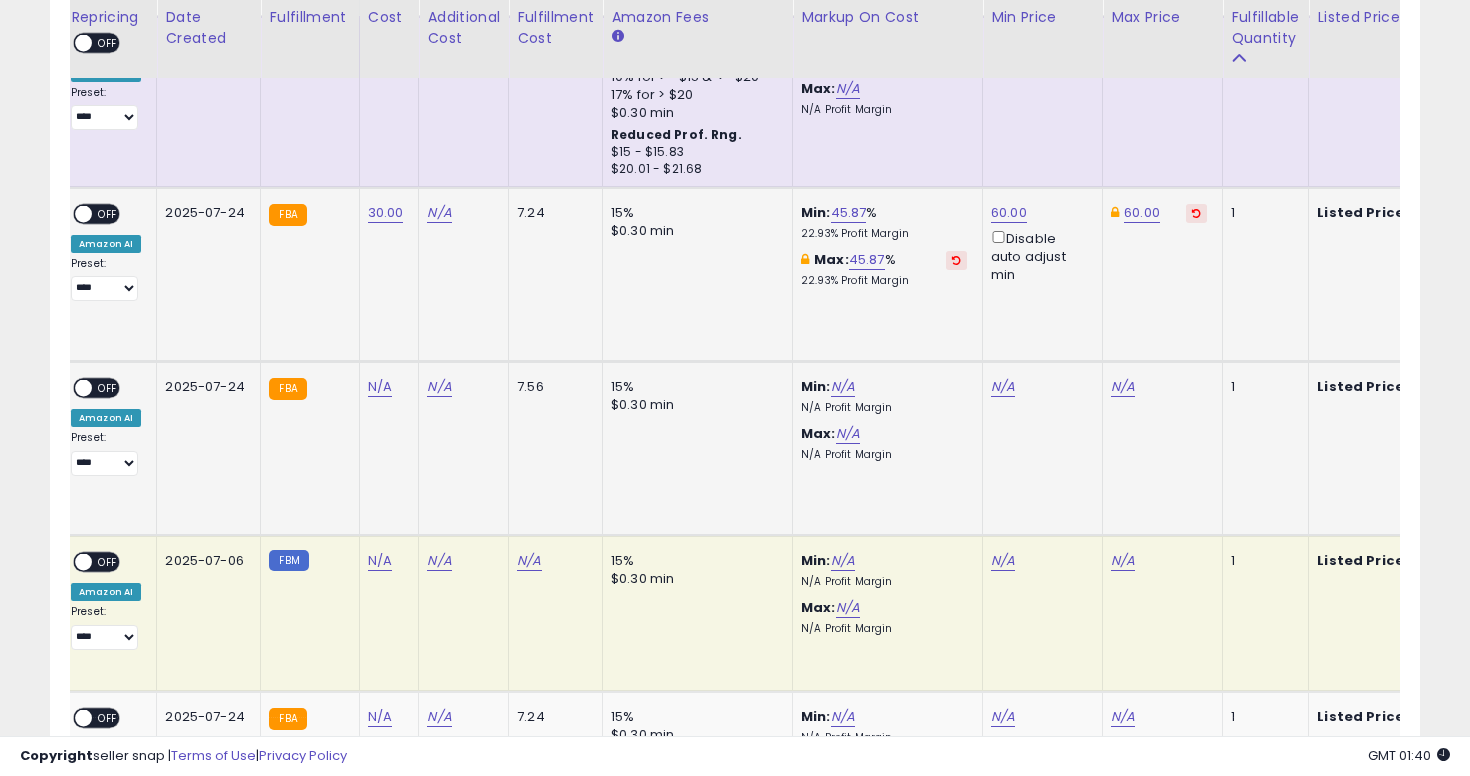 scroll, scrollTop: 0, scrollLeft: 0, axis: both 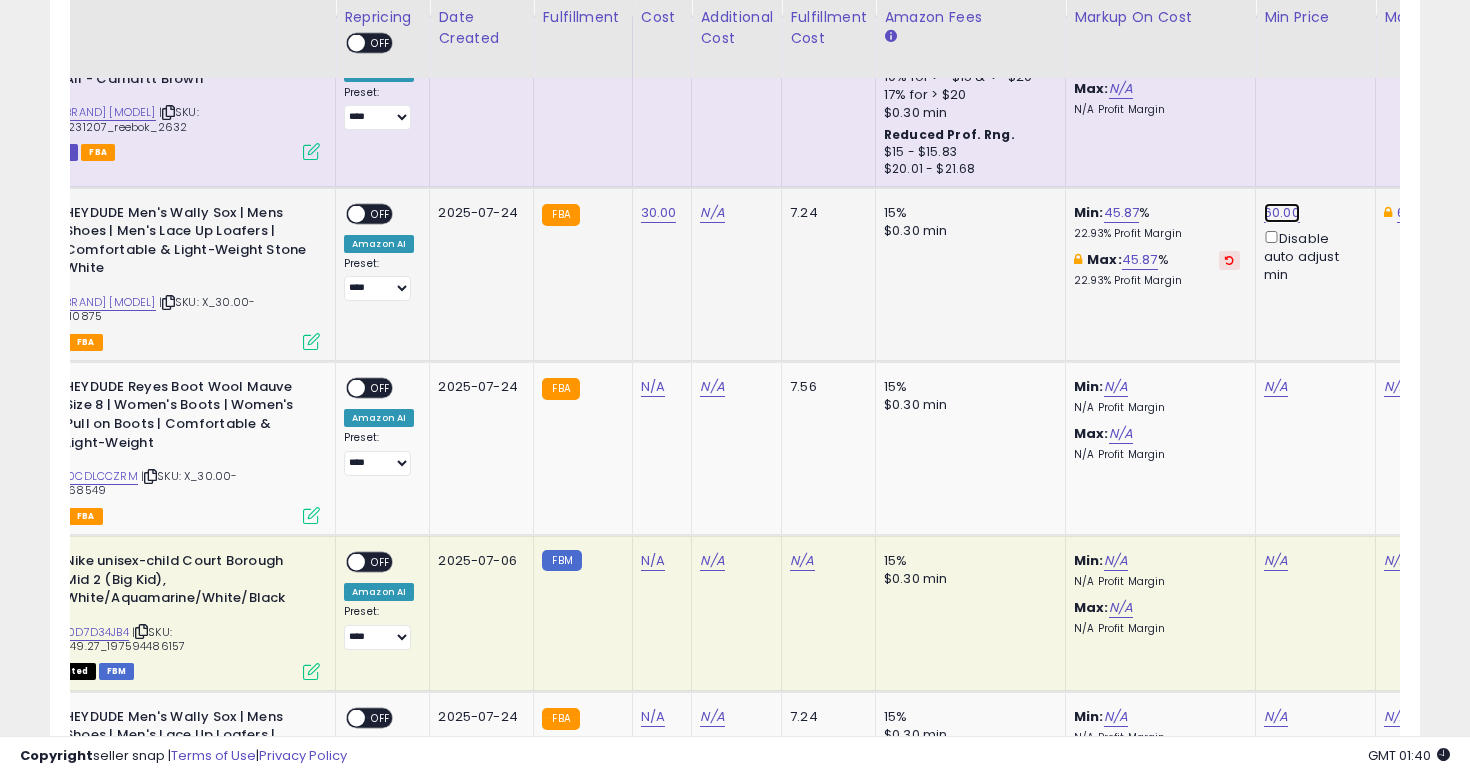 click on "60.00" at bounding box center (1276, -3370) 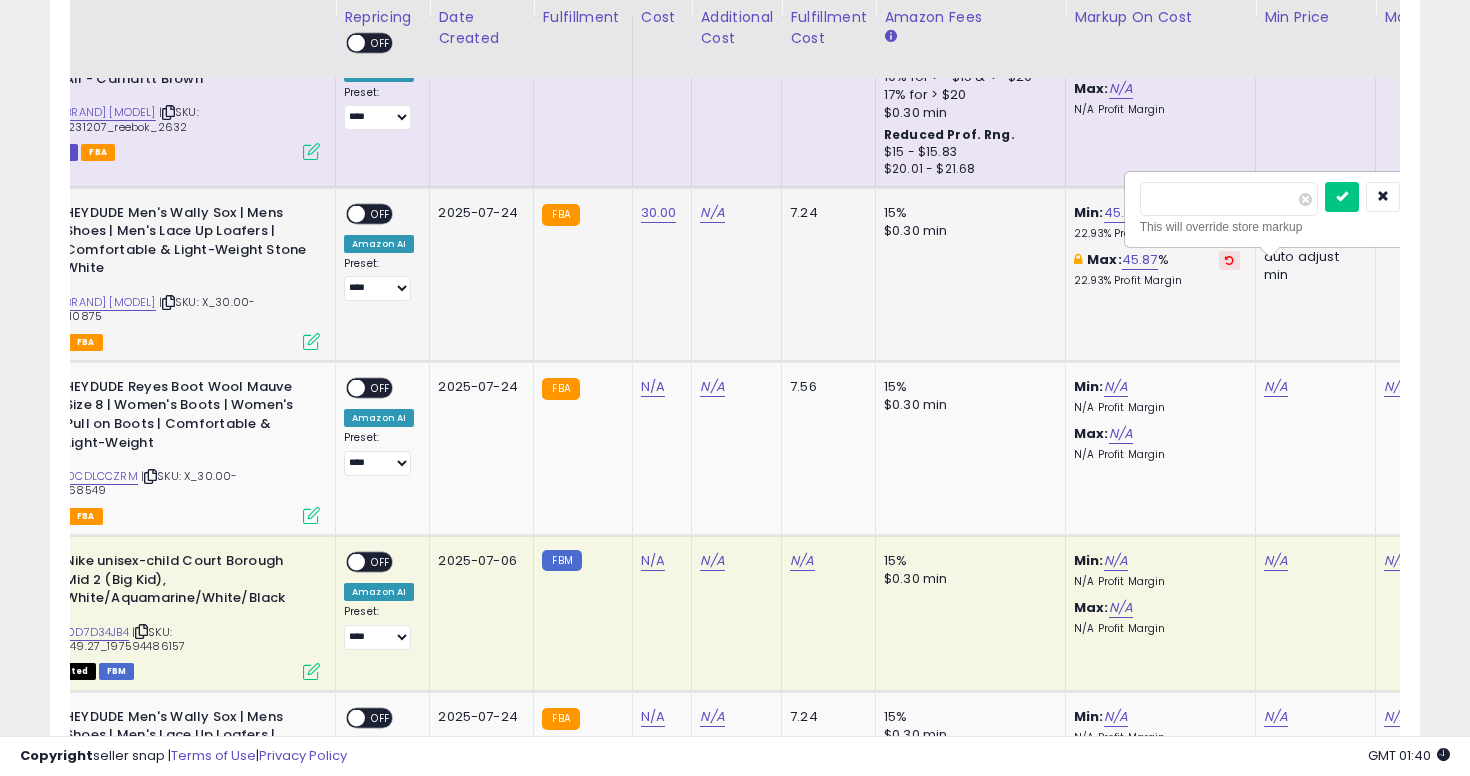 scroll, scrollTop: 0, scrollLeft: 167, axis: horizontal 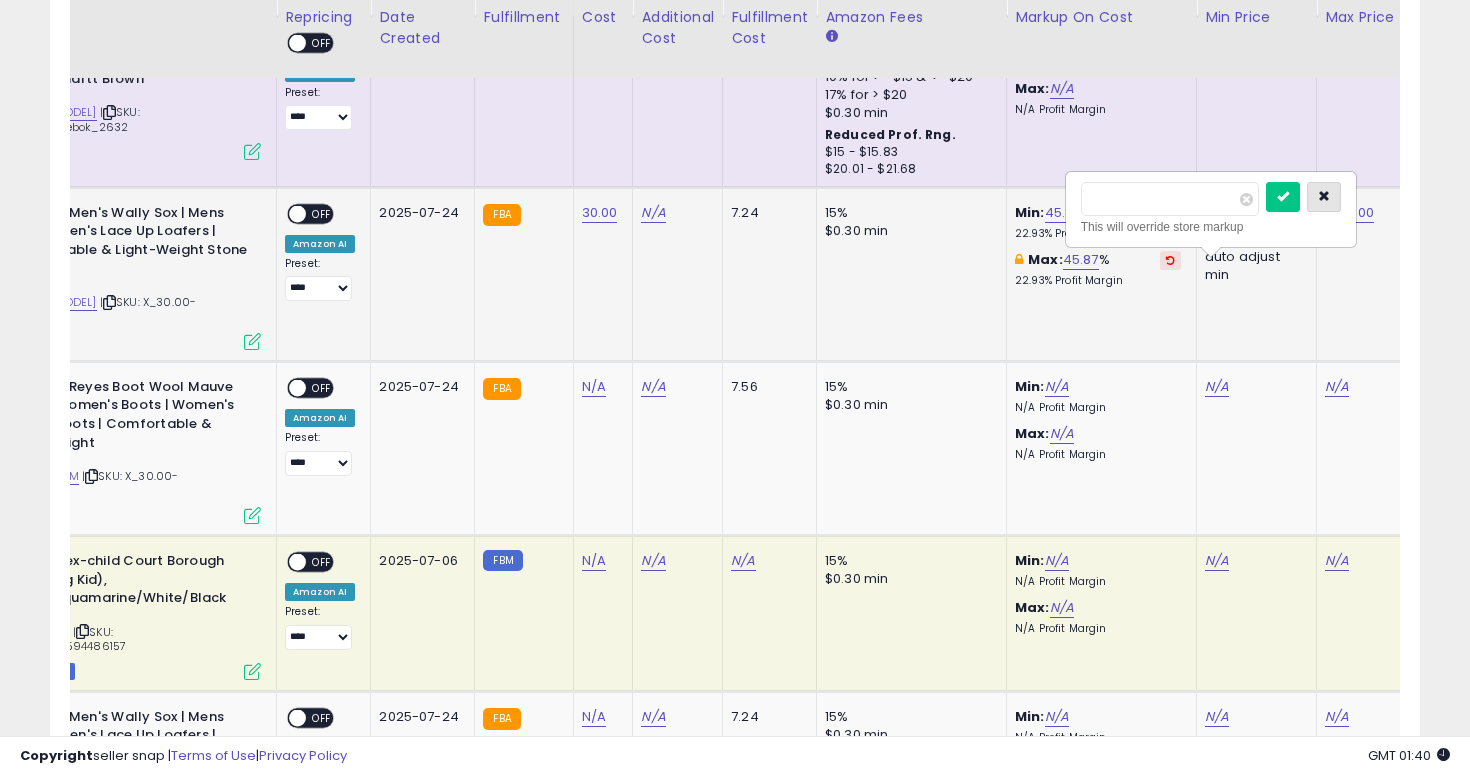 click at bounding box center [1324, 196] 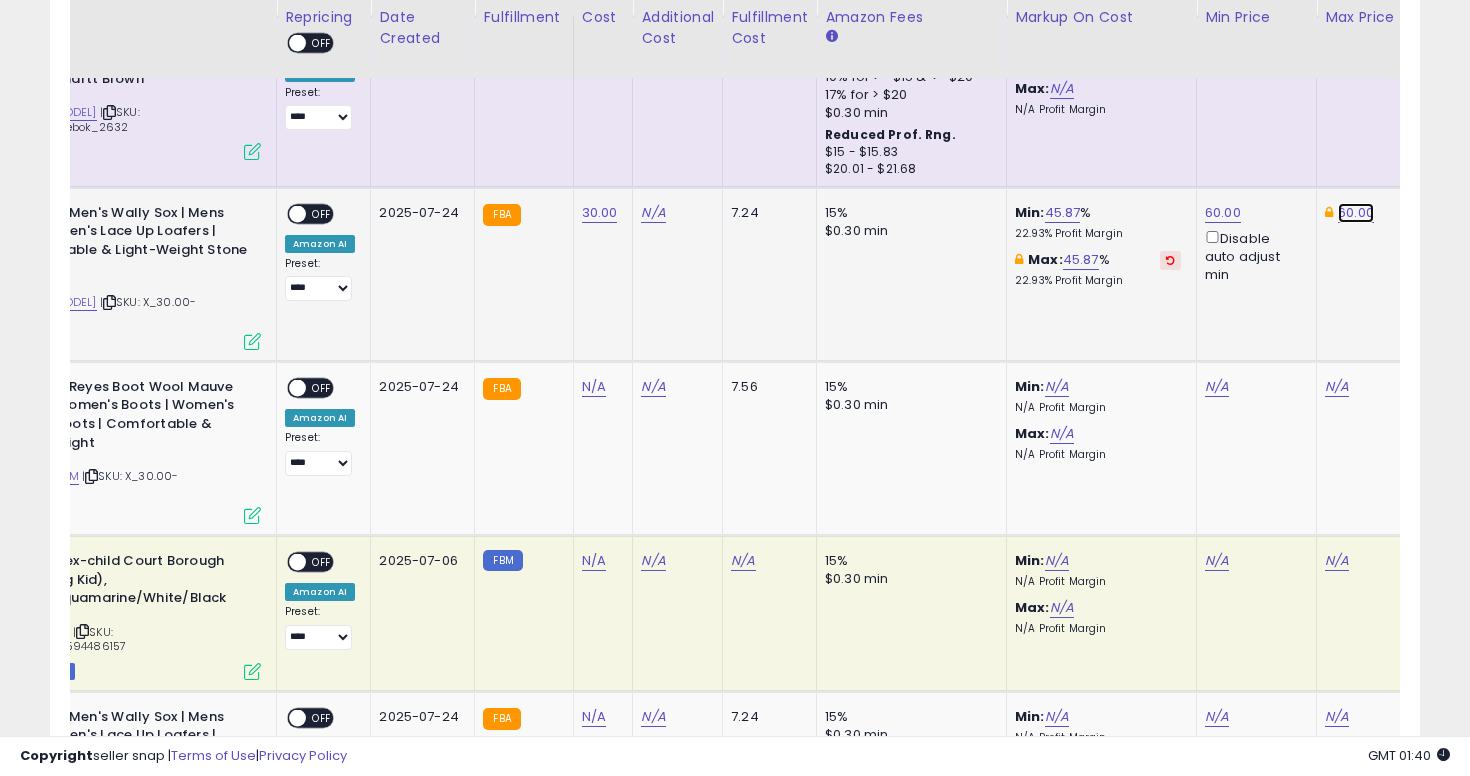click on "60.00" at bounding box center (1356, -2031) 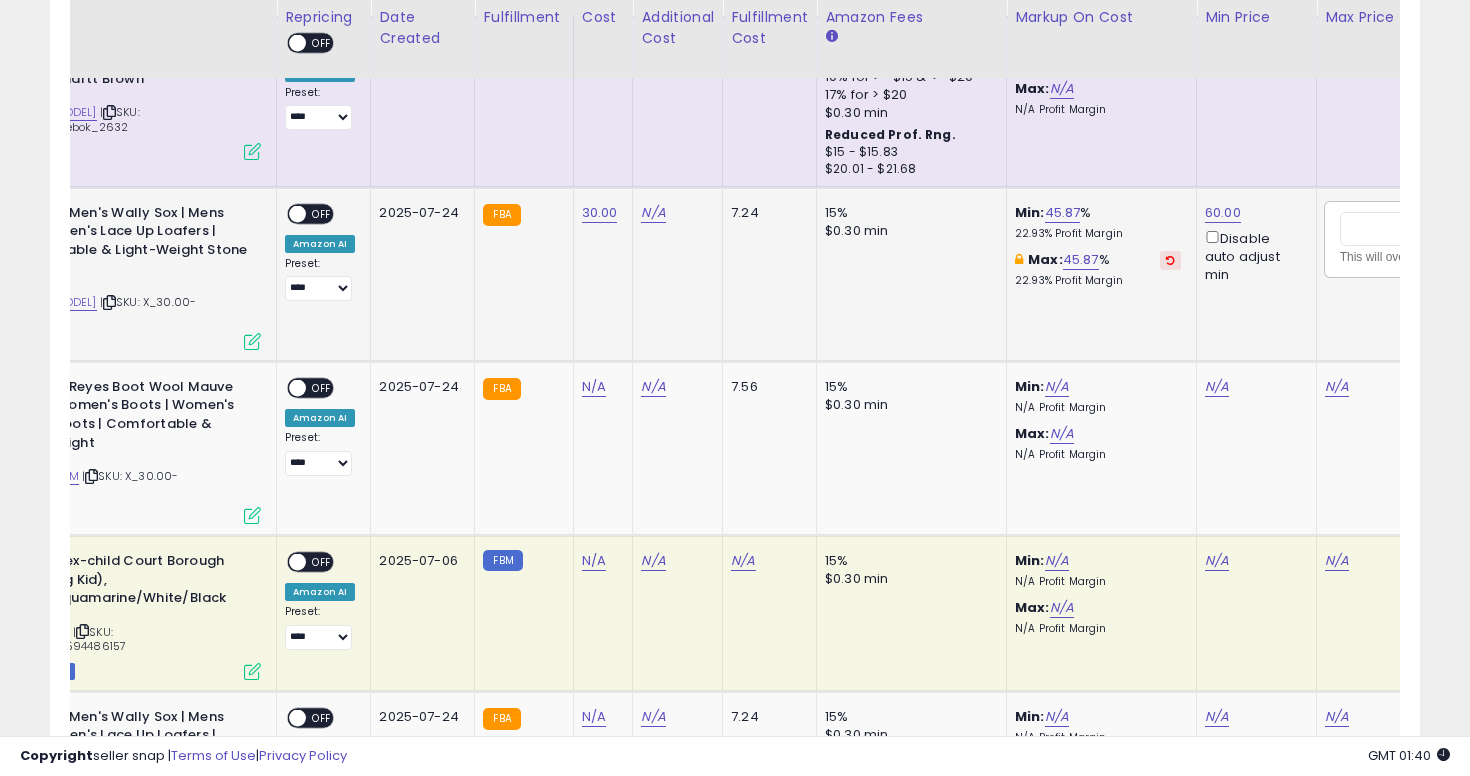 scroll, scrollTop: 0, scrollLeft: 300, axis: horizontal 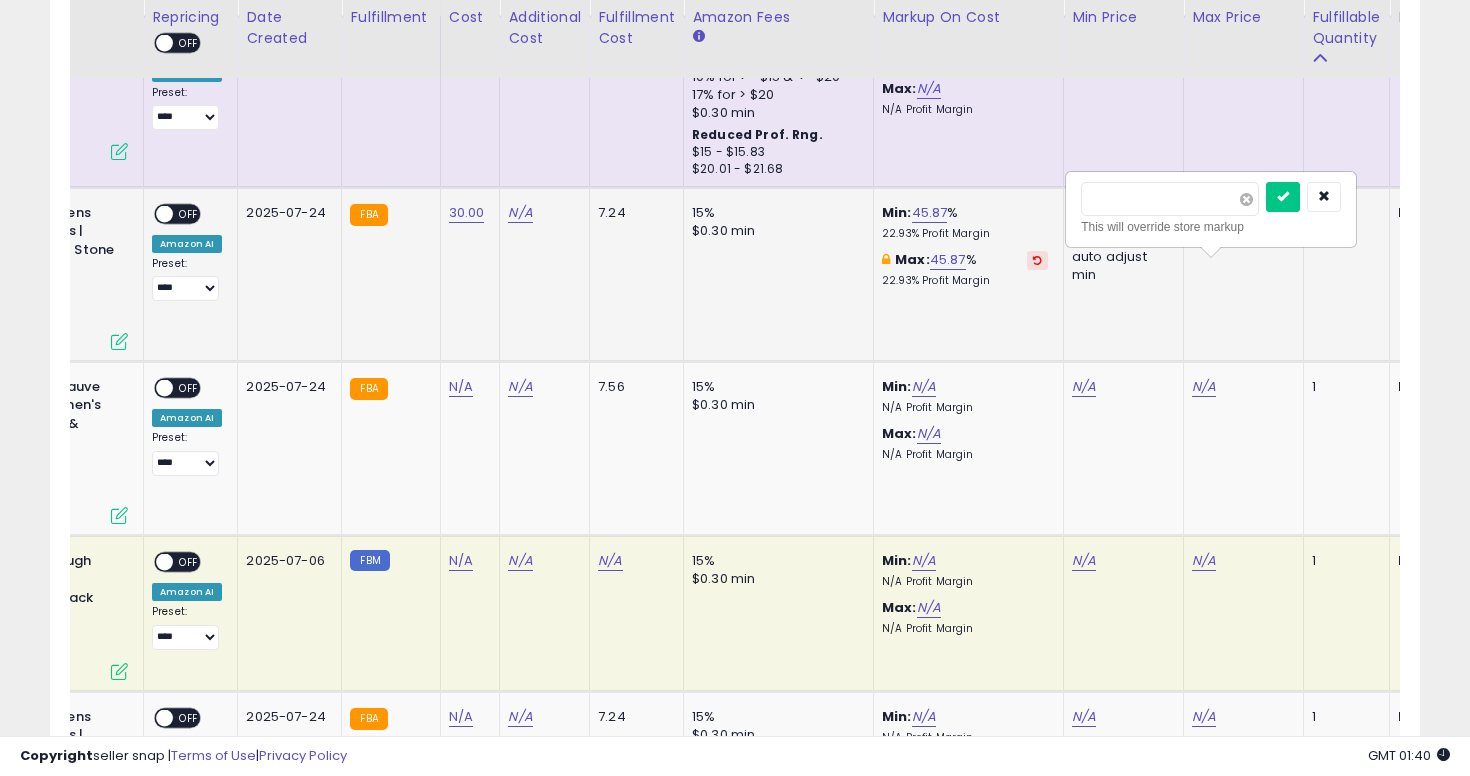 click at bounding box center (1246, 199) 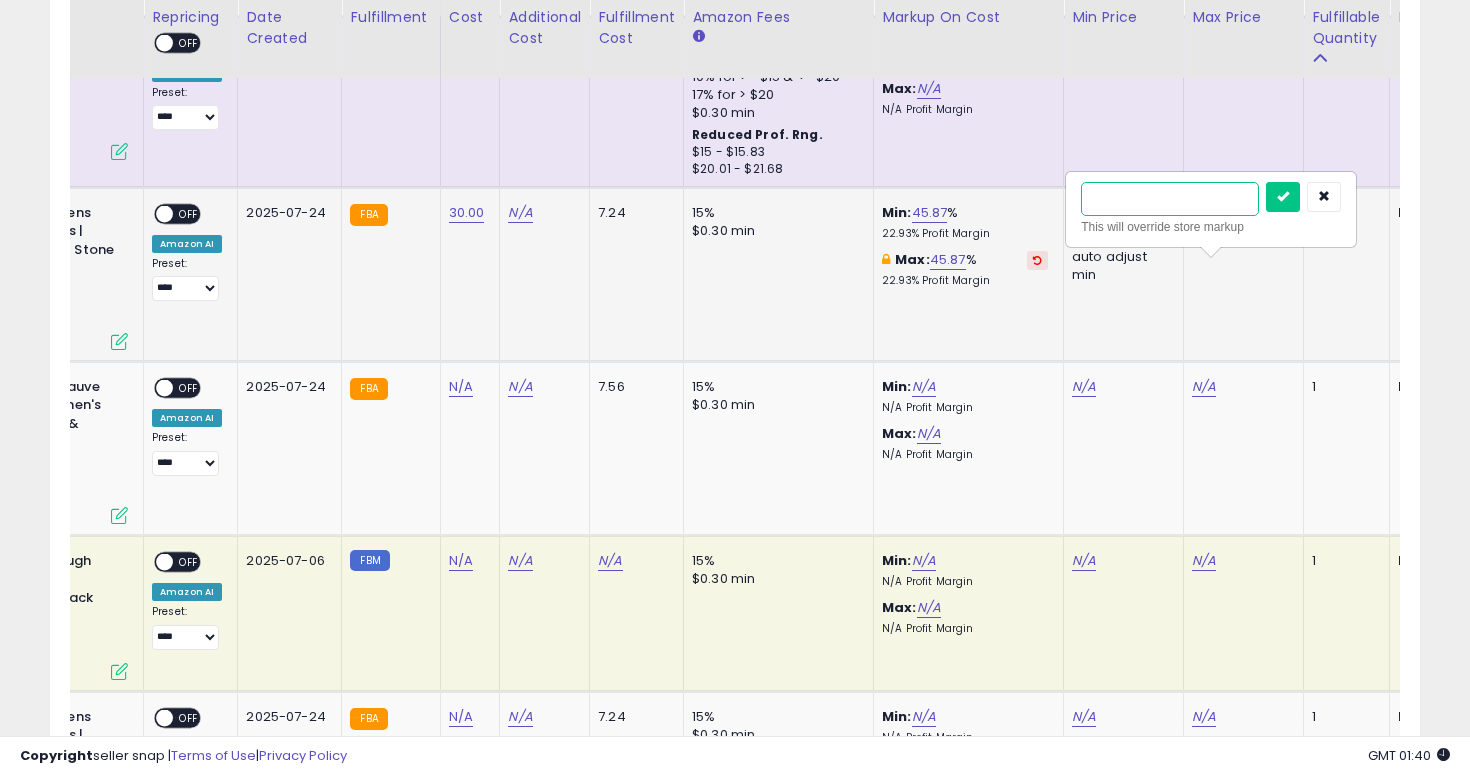 type on "**" 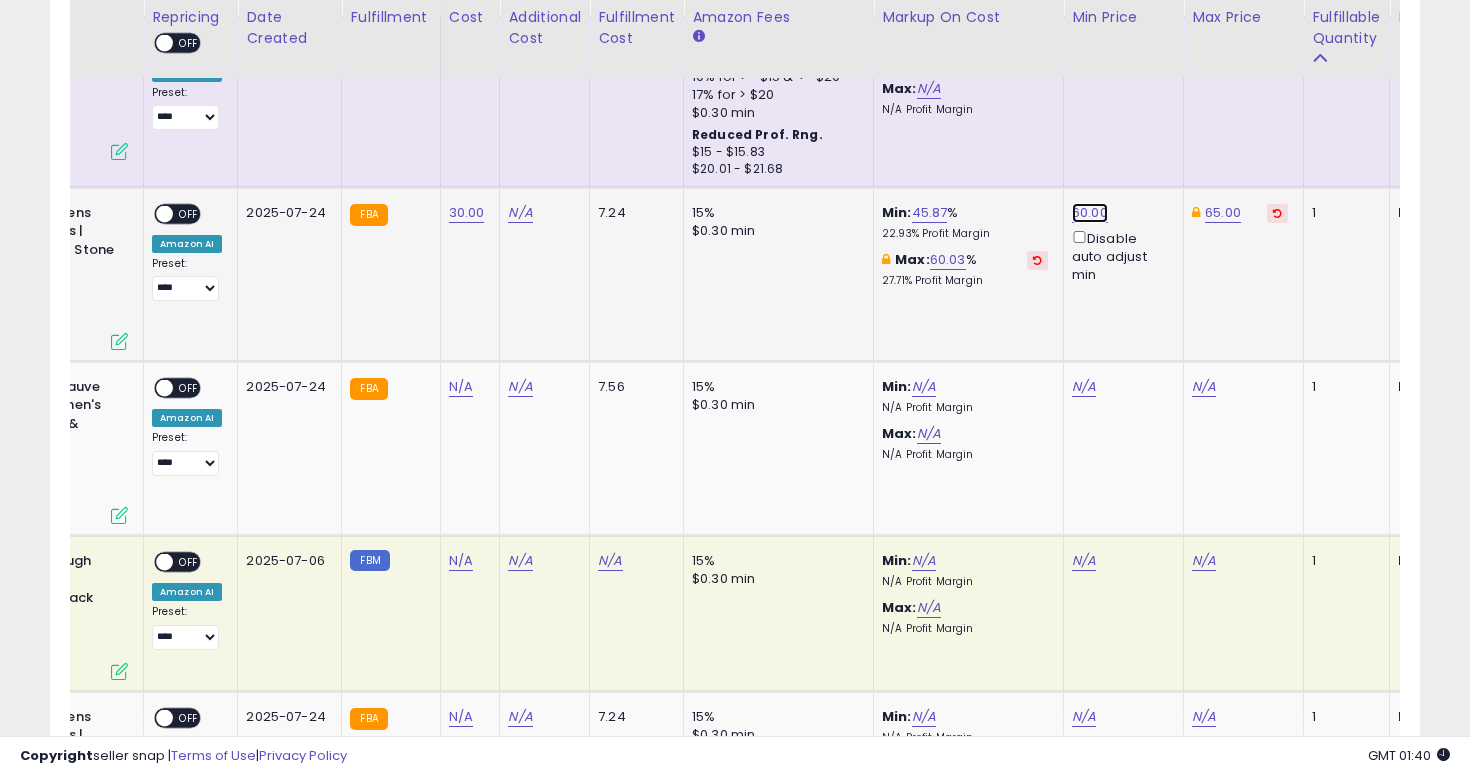 click on "60.00" at bounding box center (1084, -3370) 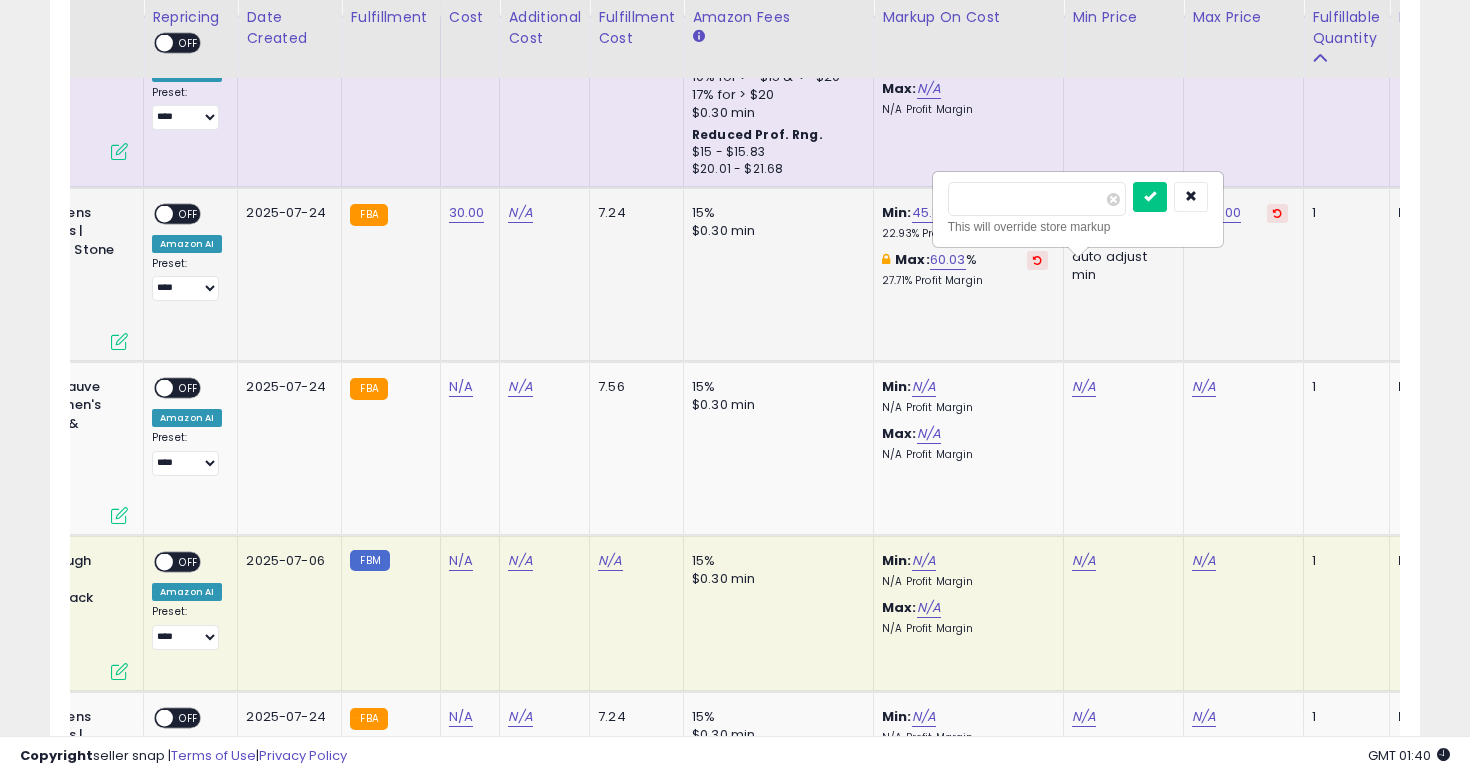 type on "**" 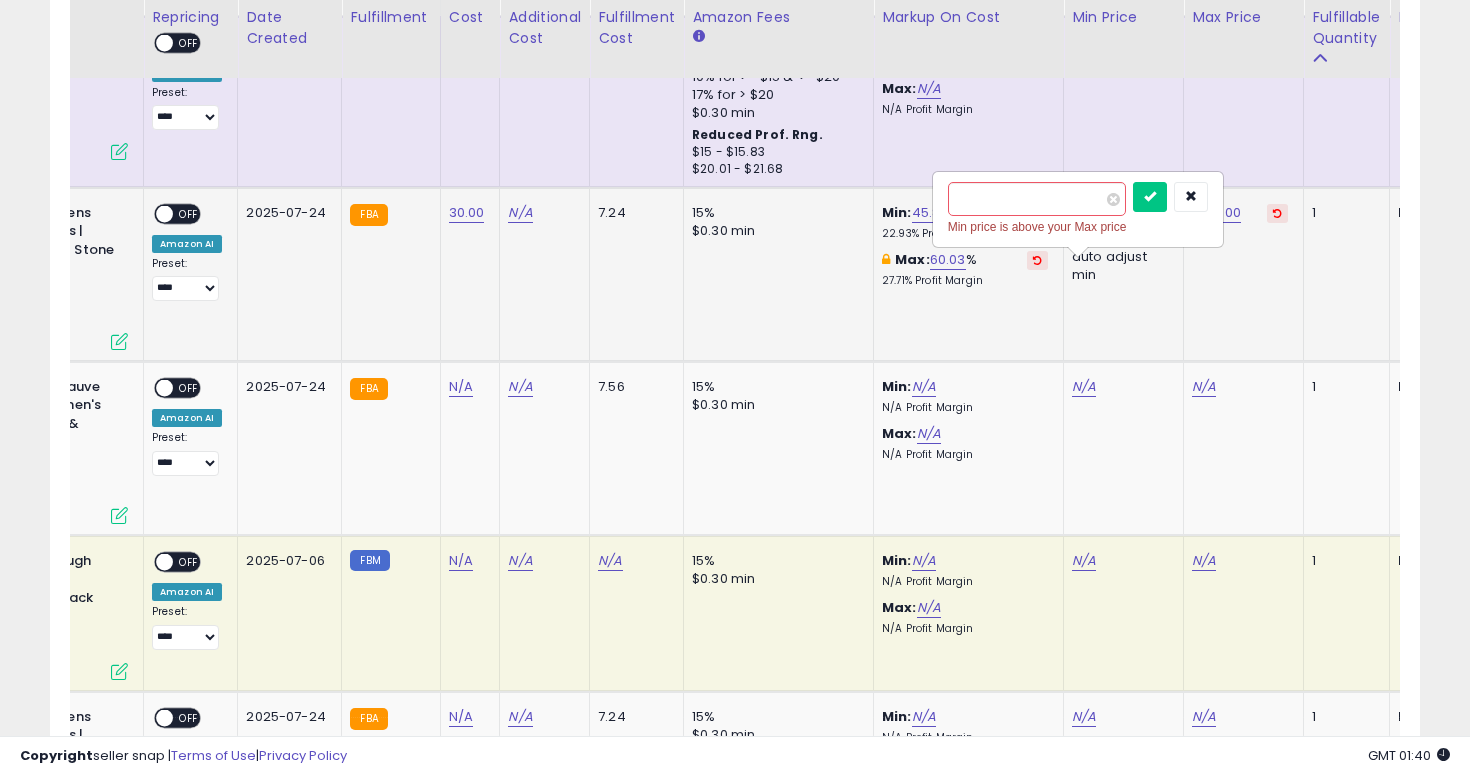click on "60.00" at bounding box center [1090, 213] 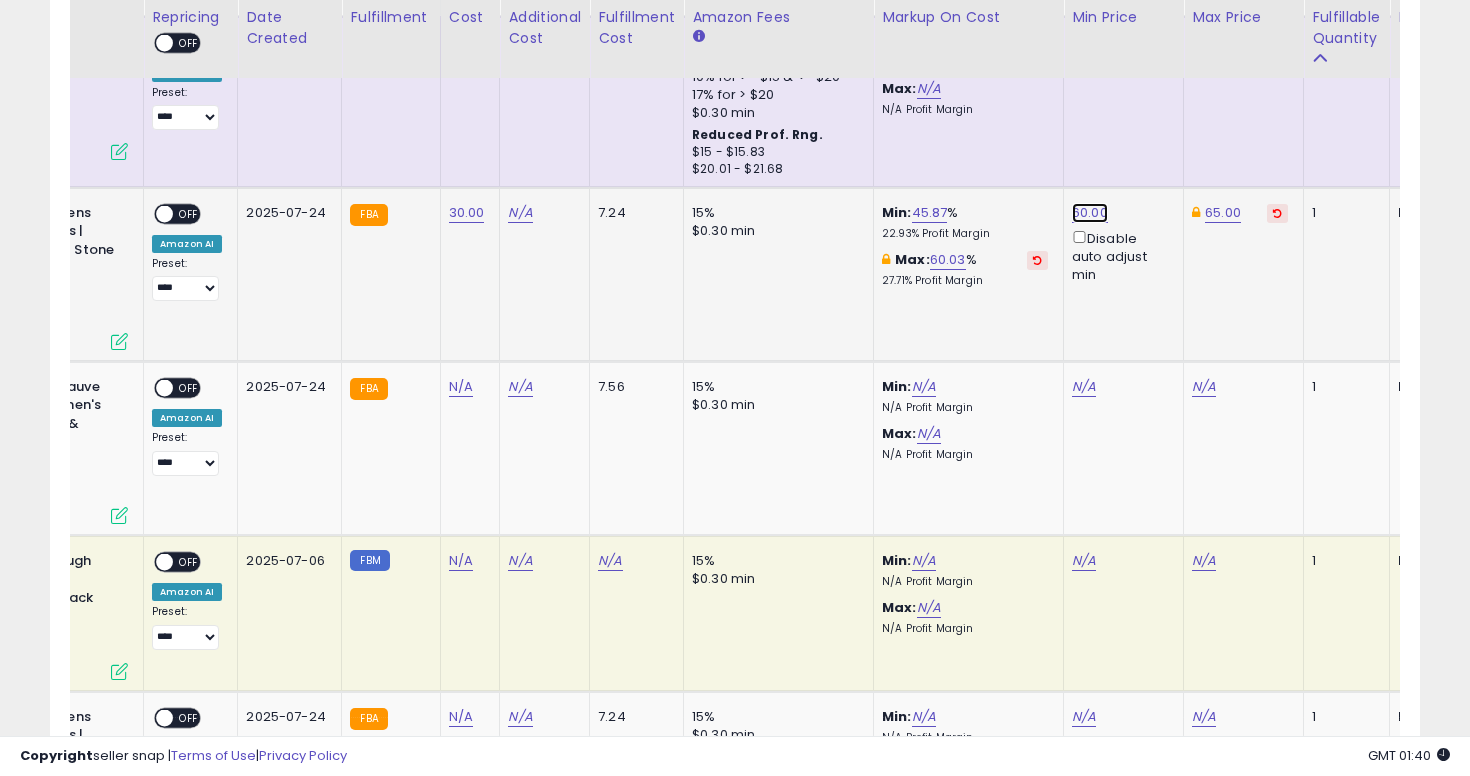 click on "60.00" at bounding box center (1084, -3370) 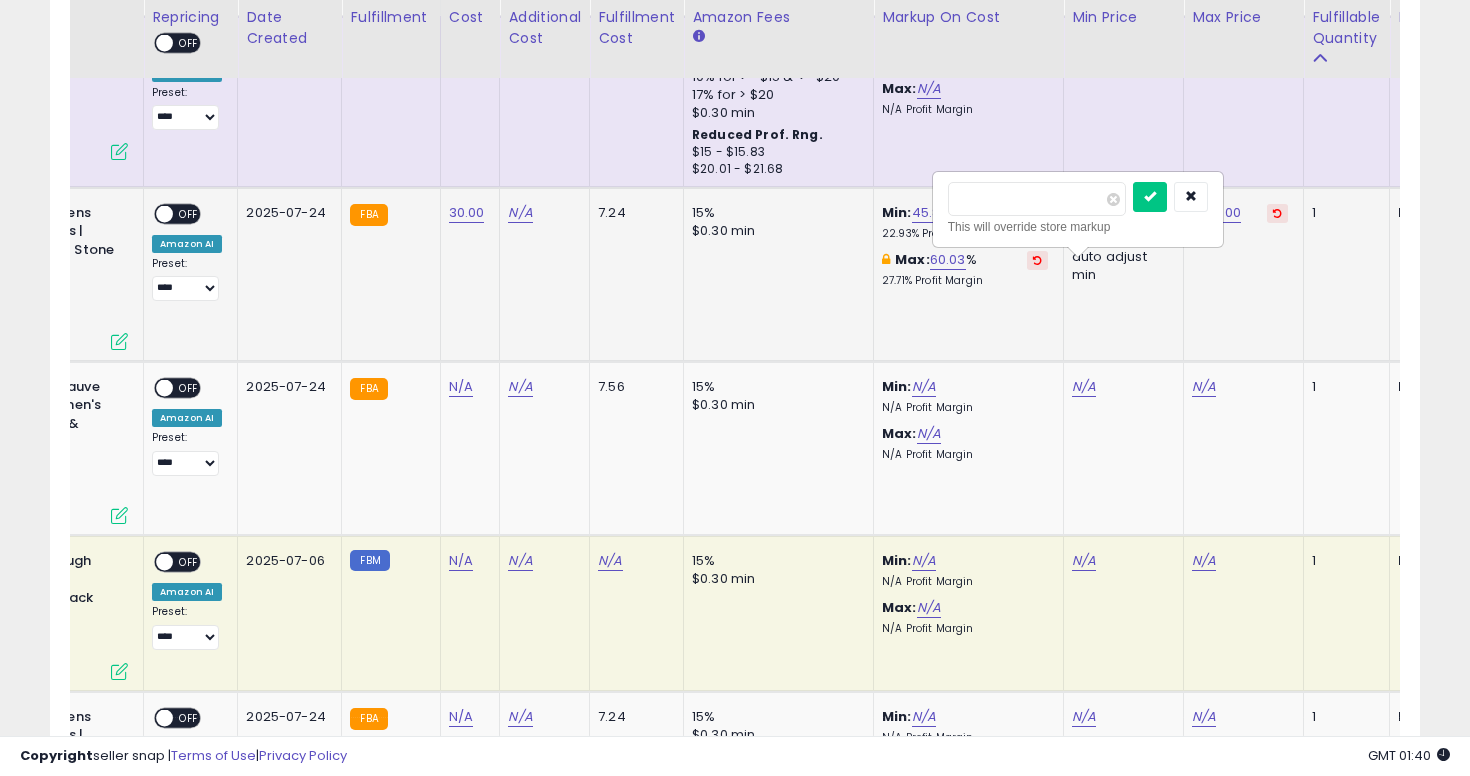 type on "**" 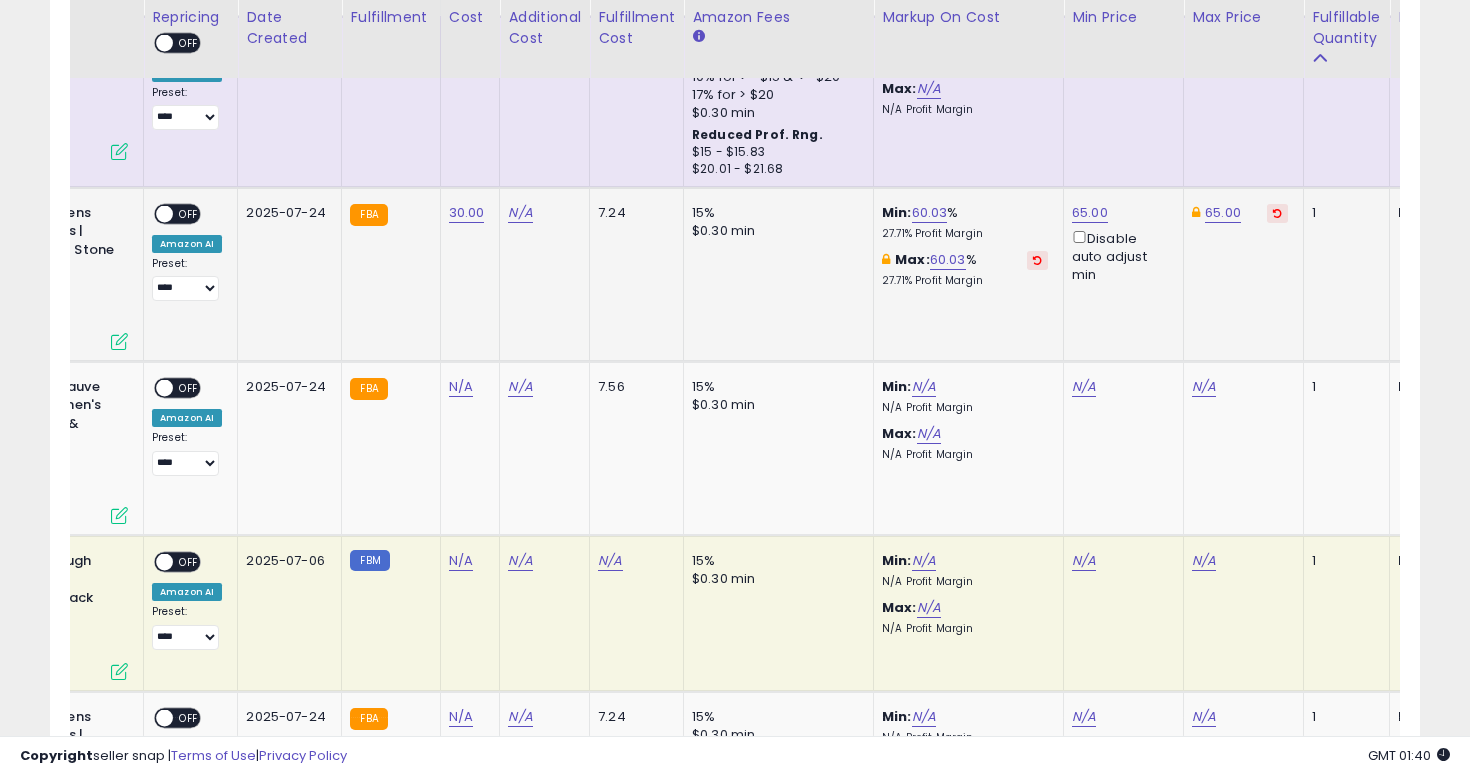scroll, scrollTop: 0, scrollLeft: 0, axis: both 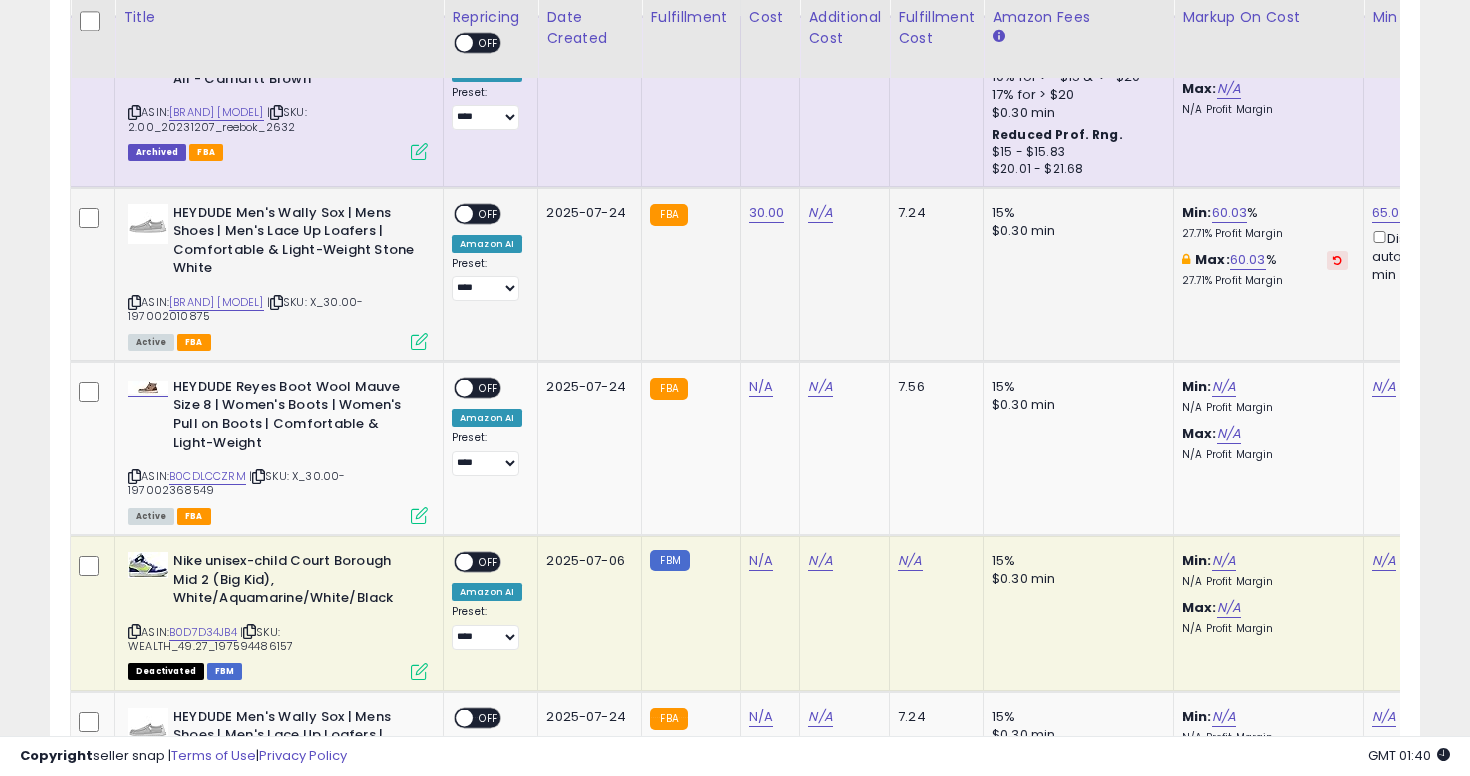 click on "OFF" at bounding box center (489, 213) 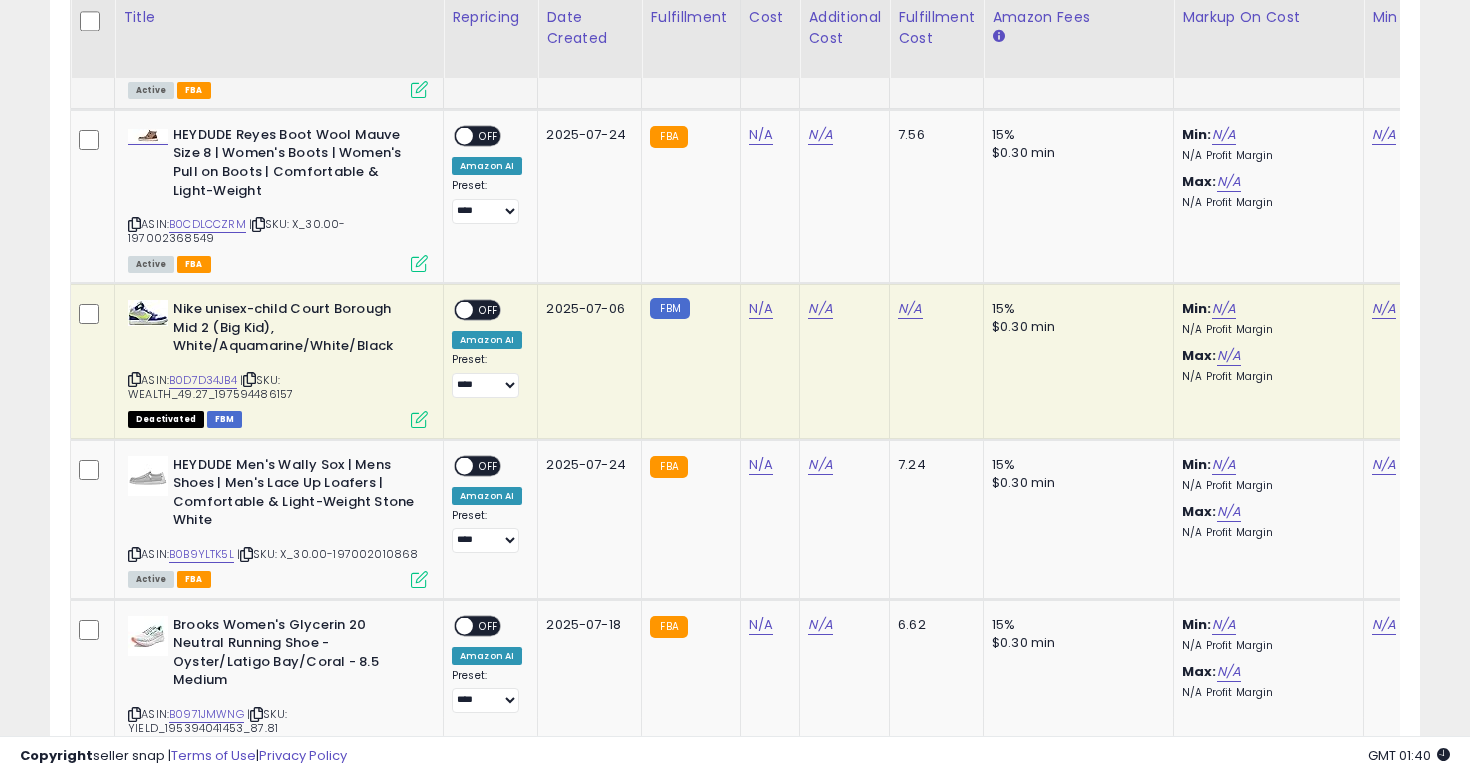 scroll, scrollTop: 4701, scrollLeft: 0, axis: vertical 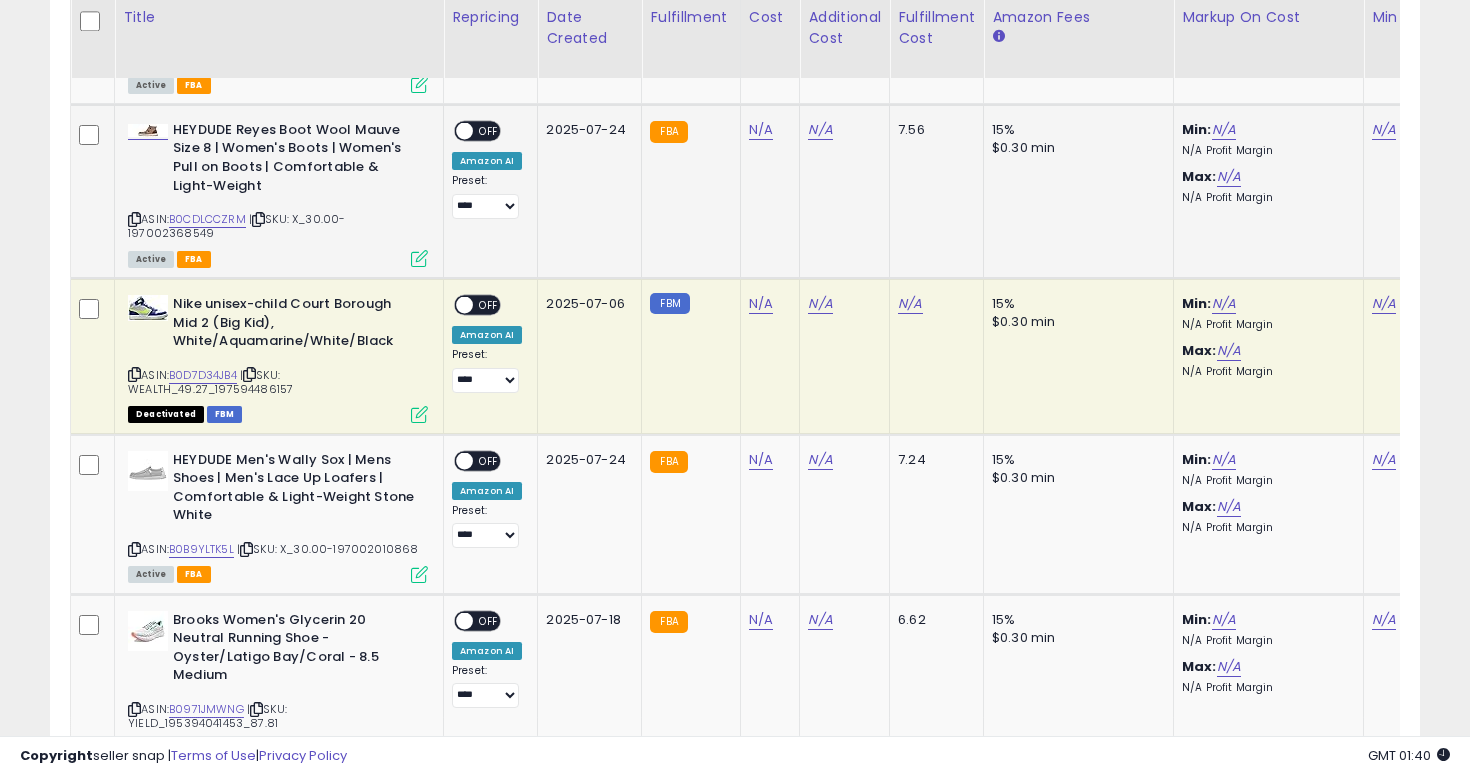 click at bounding box center [134, 219] 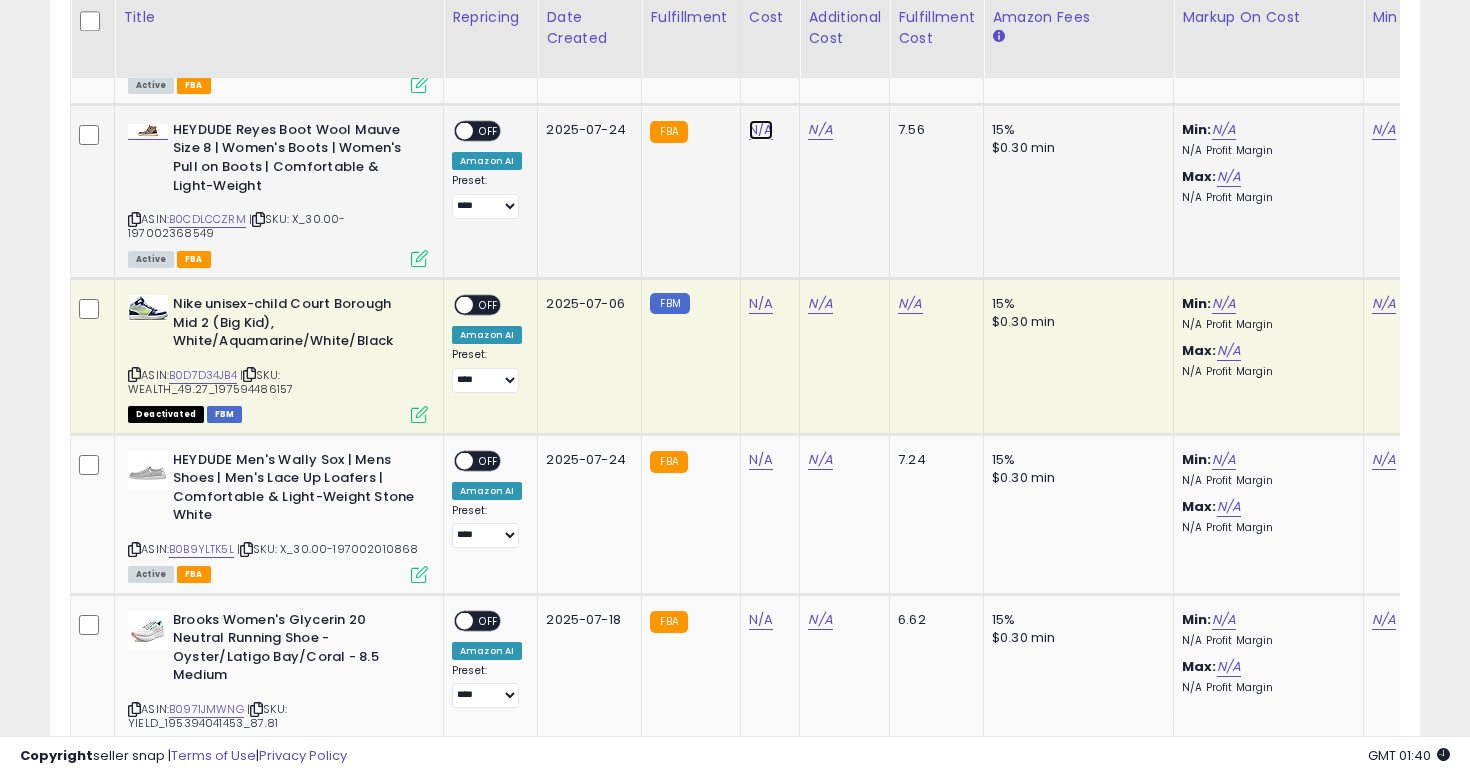 click on "N/A" at bounding box center (761, -3627) 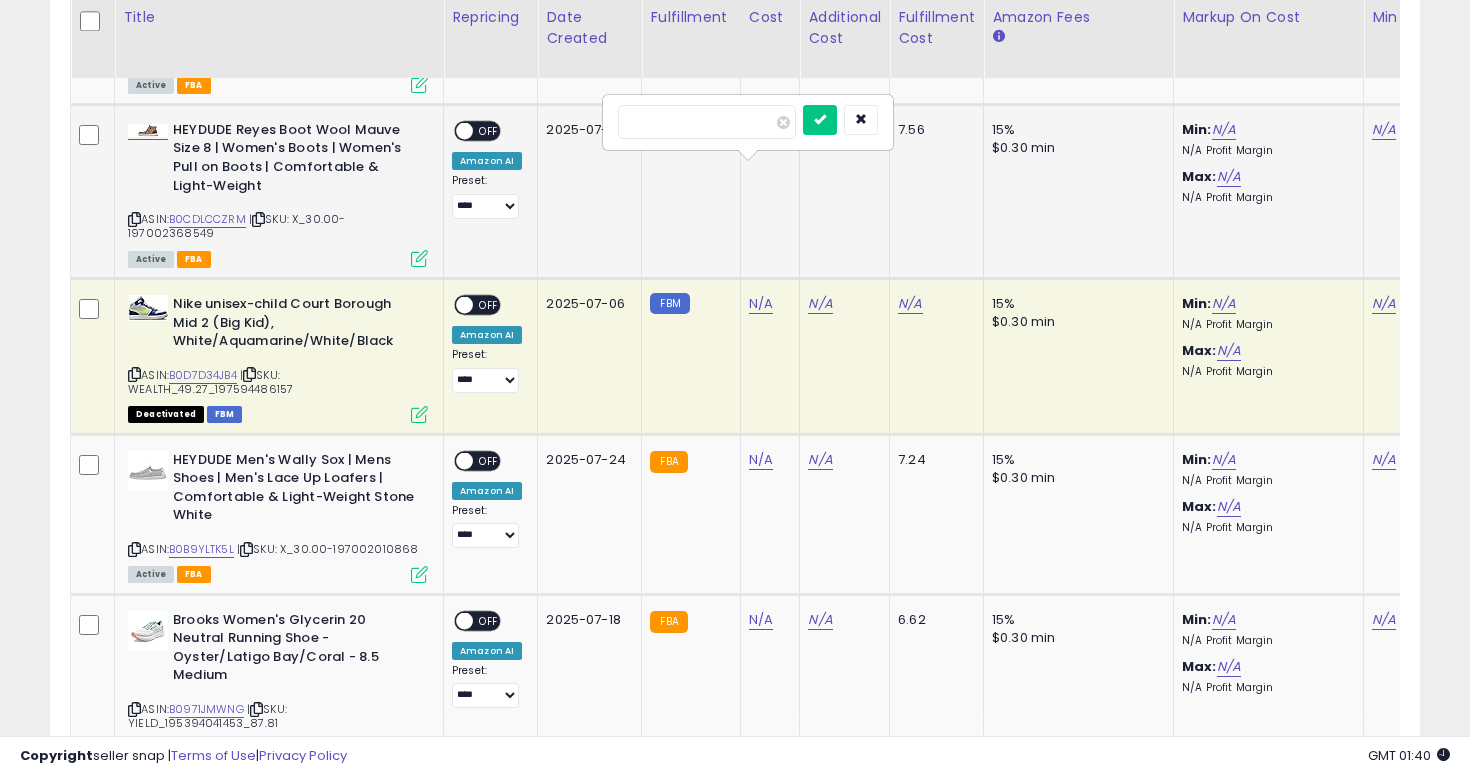 type on "**" 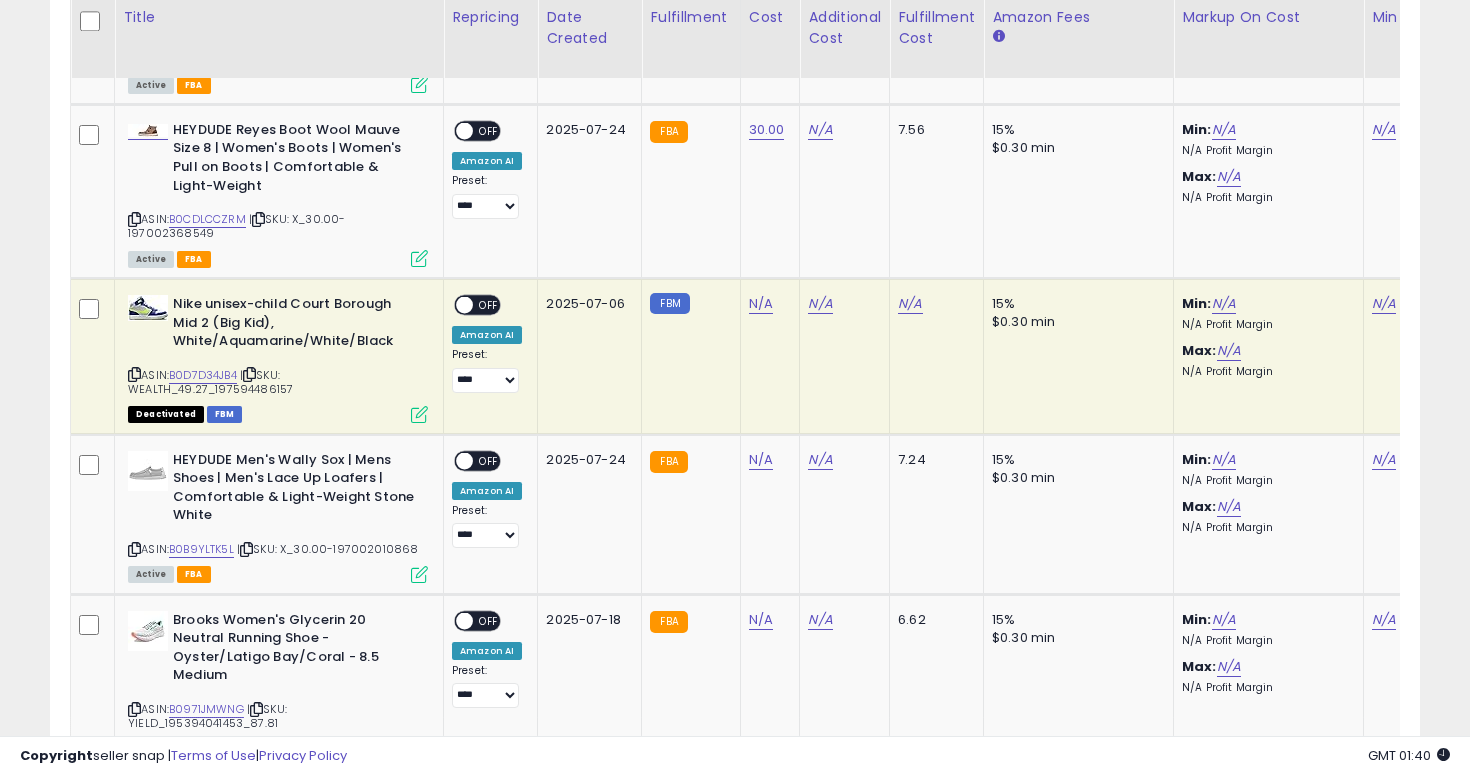 scroll, scrollTop: 0, scrollLeft: 417, axis: horizontal 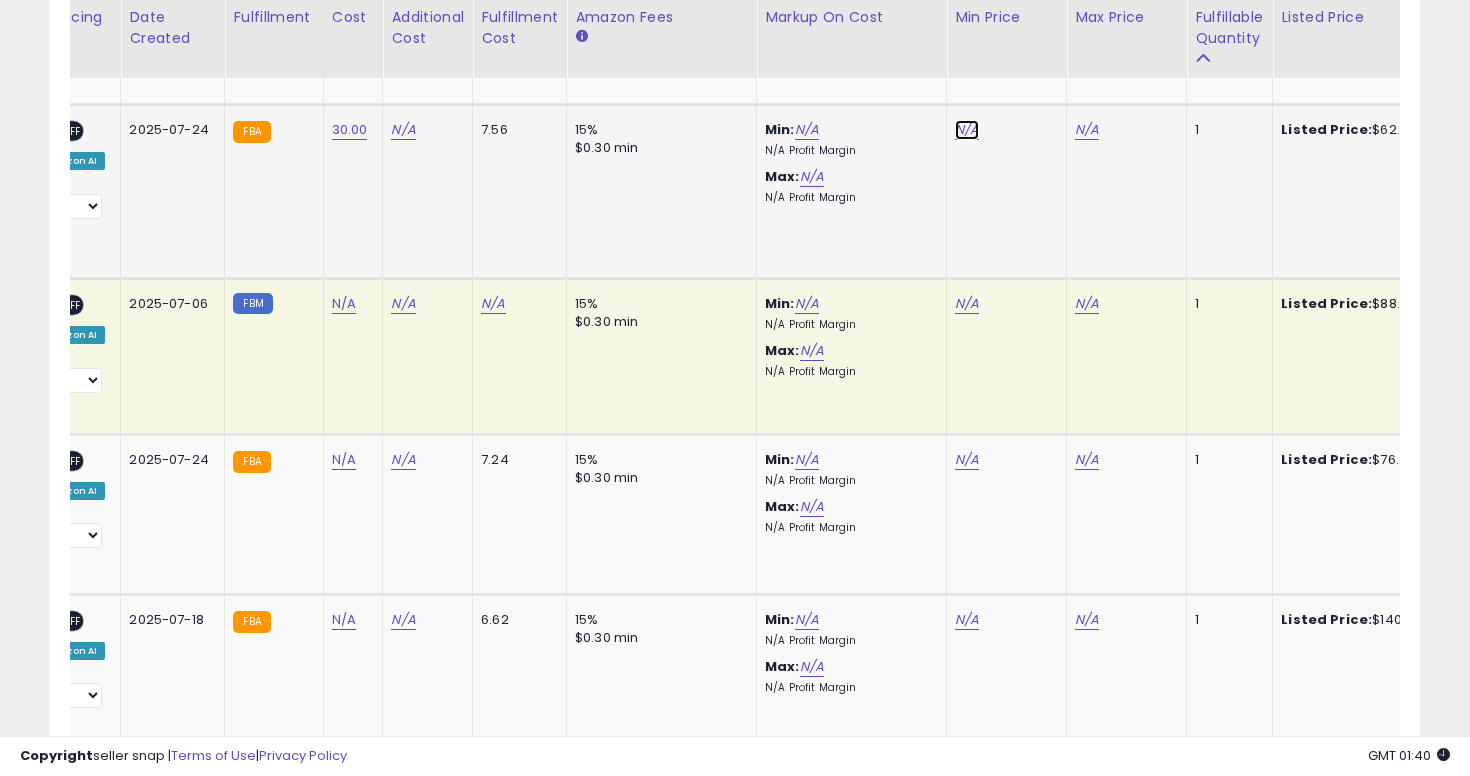 click on "N/A" at bounding box center [967, -3627] 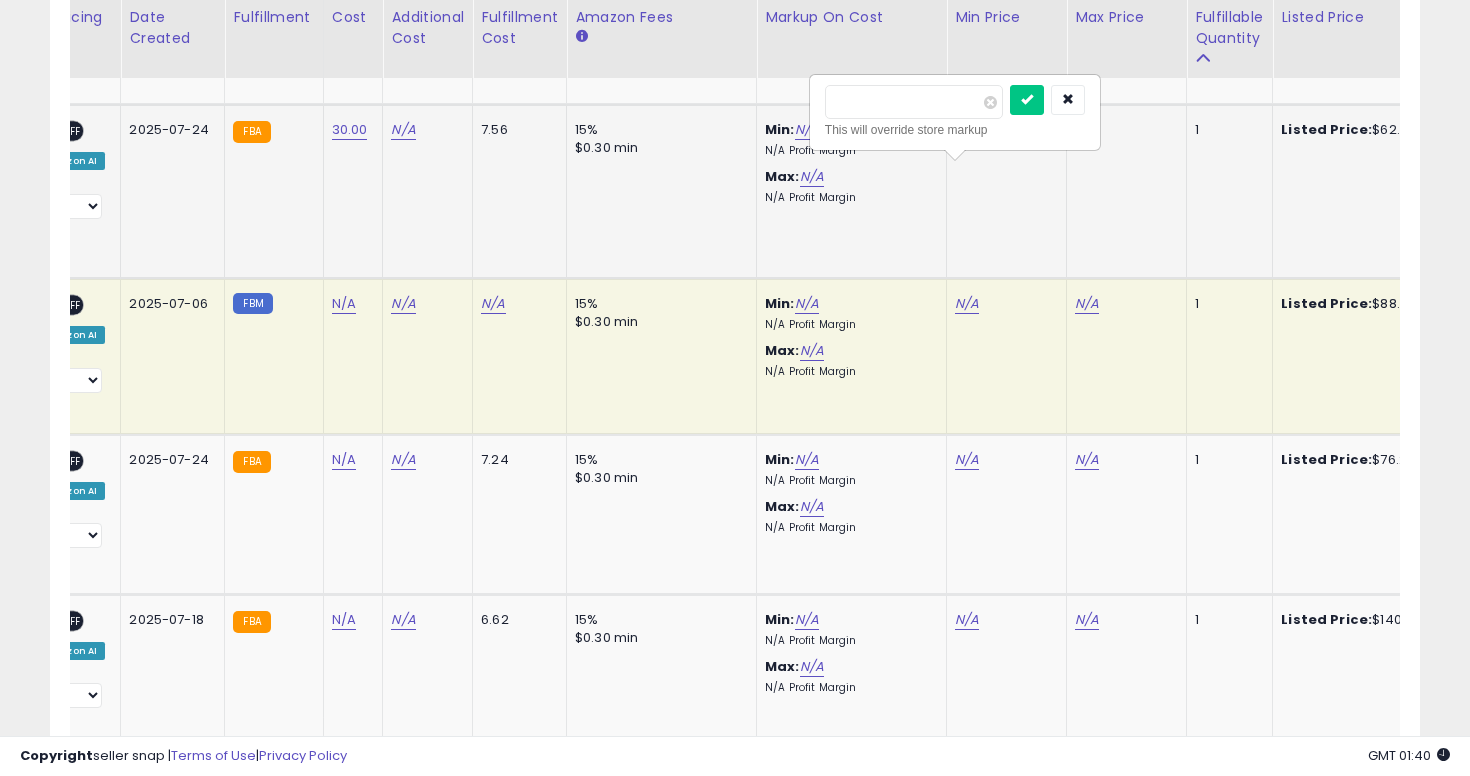 type on "*****" 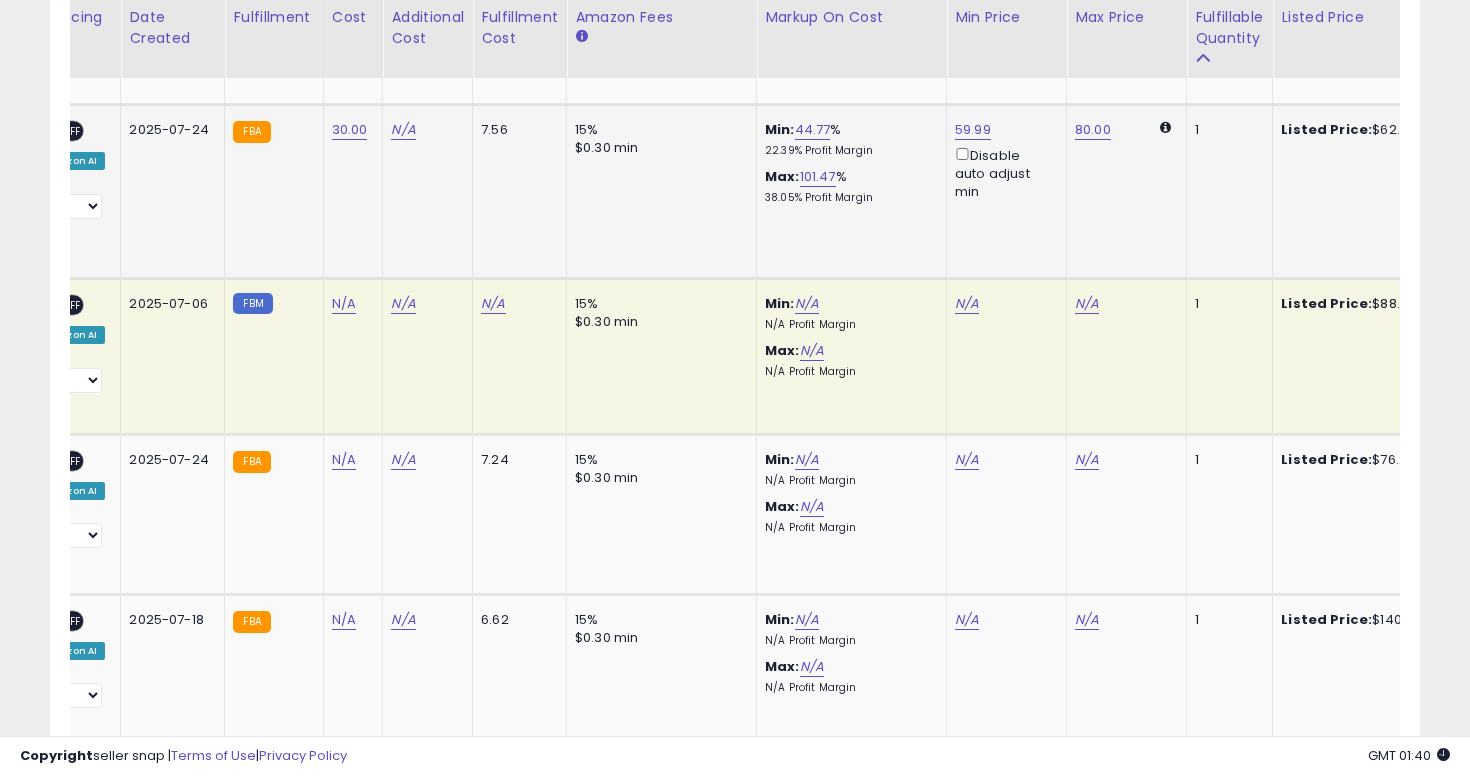 scroll, scrollTop: 0, scrollLeft: 215, axis: horizontal 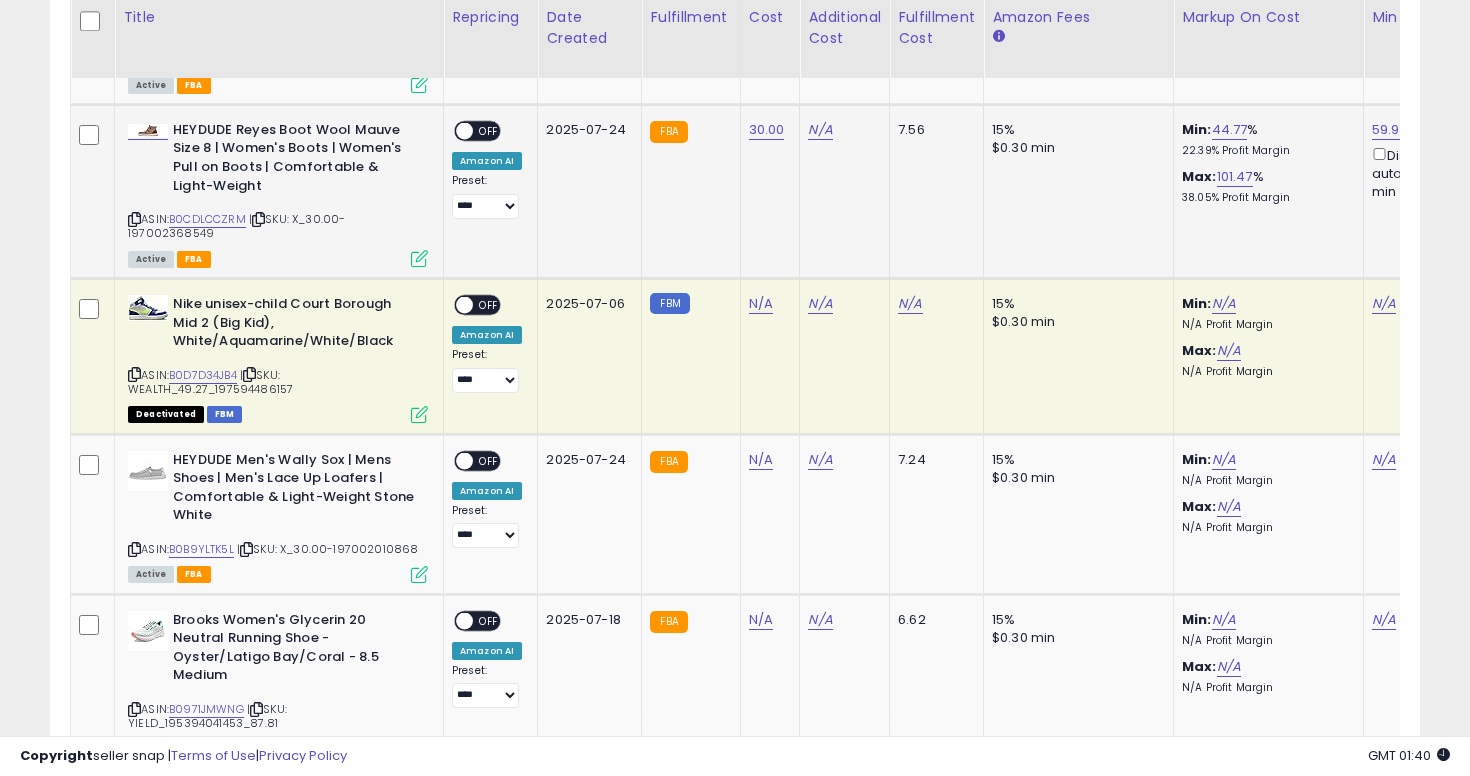 click on "OFF" at bounding box center [489, 130] 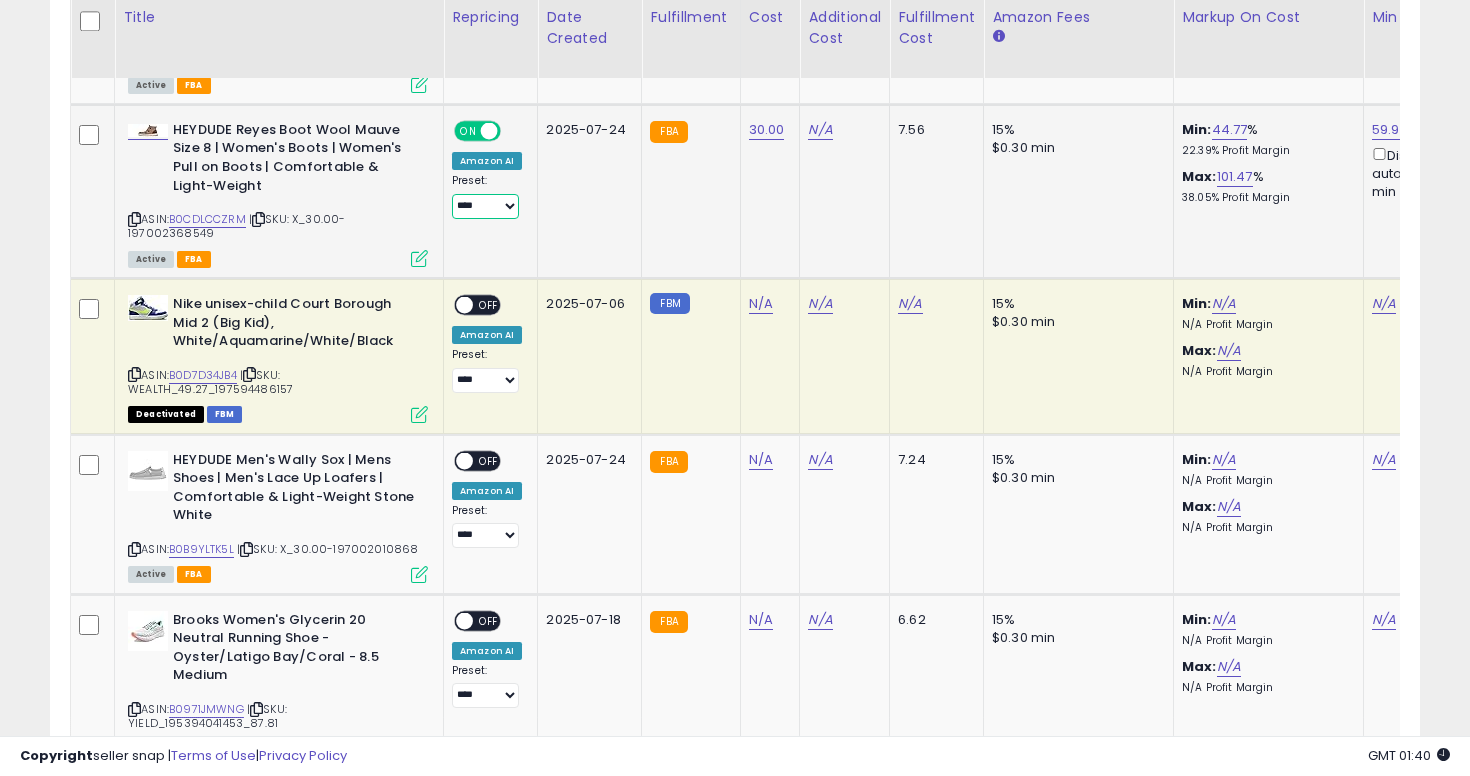 click on "**********" at bounding box center (485, 206) 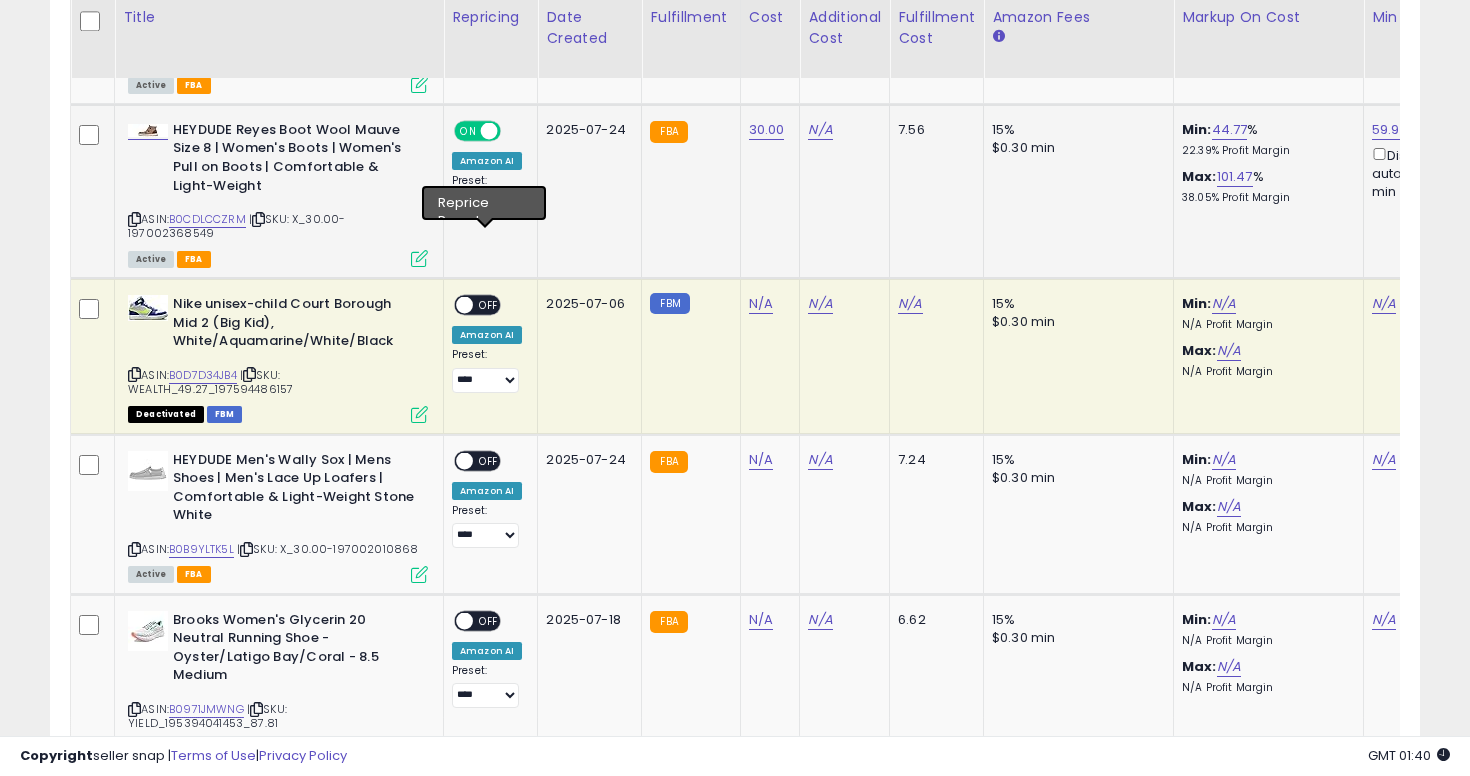select on "**********" 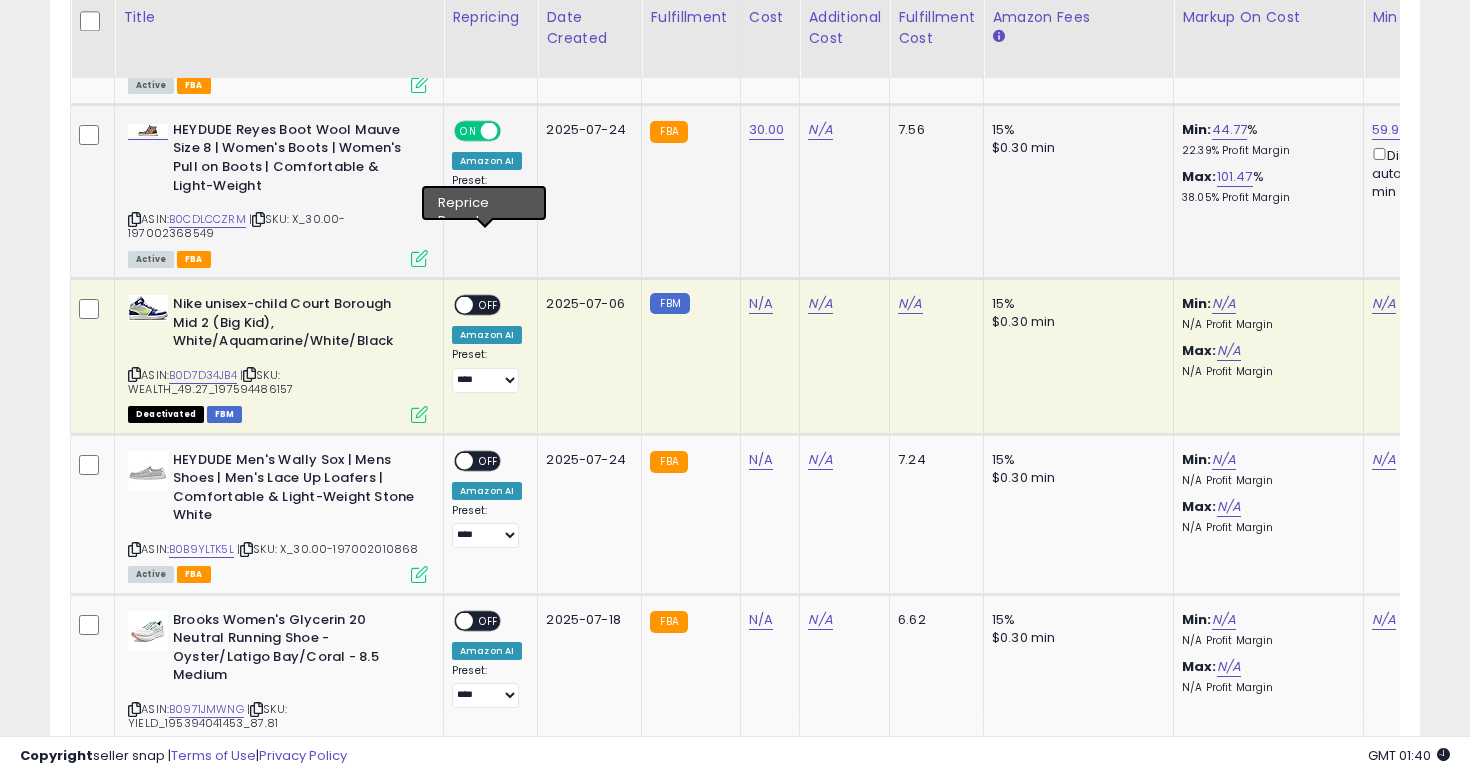 scroll, scrollTop: 0, scrollLeft: 221, axis: horizontal 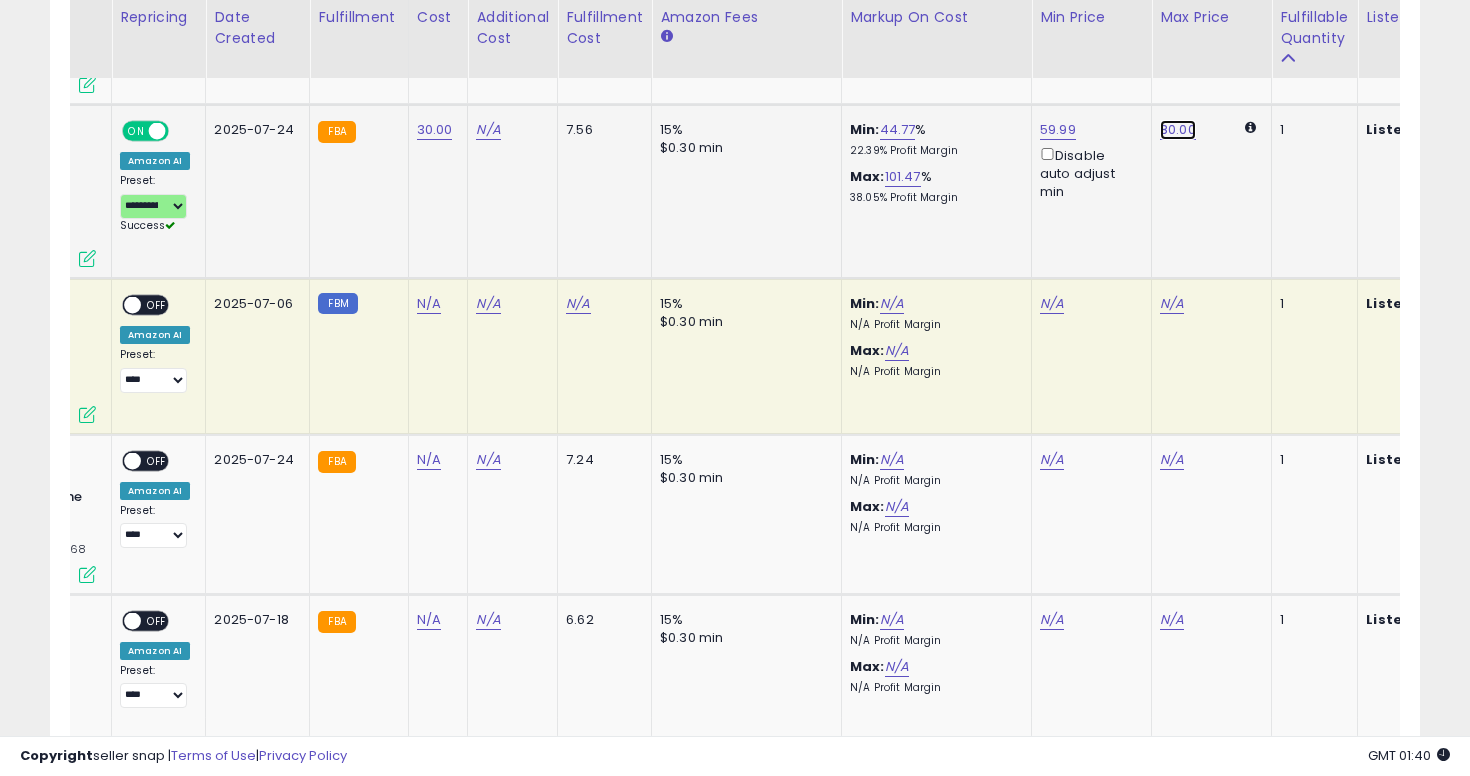 click on "80.00" at bounding box center [1172, -3627] 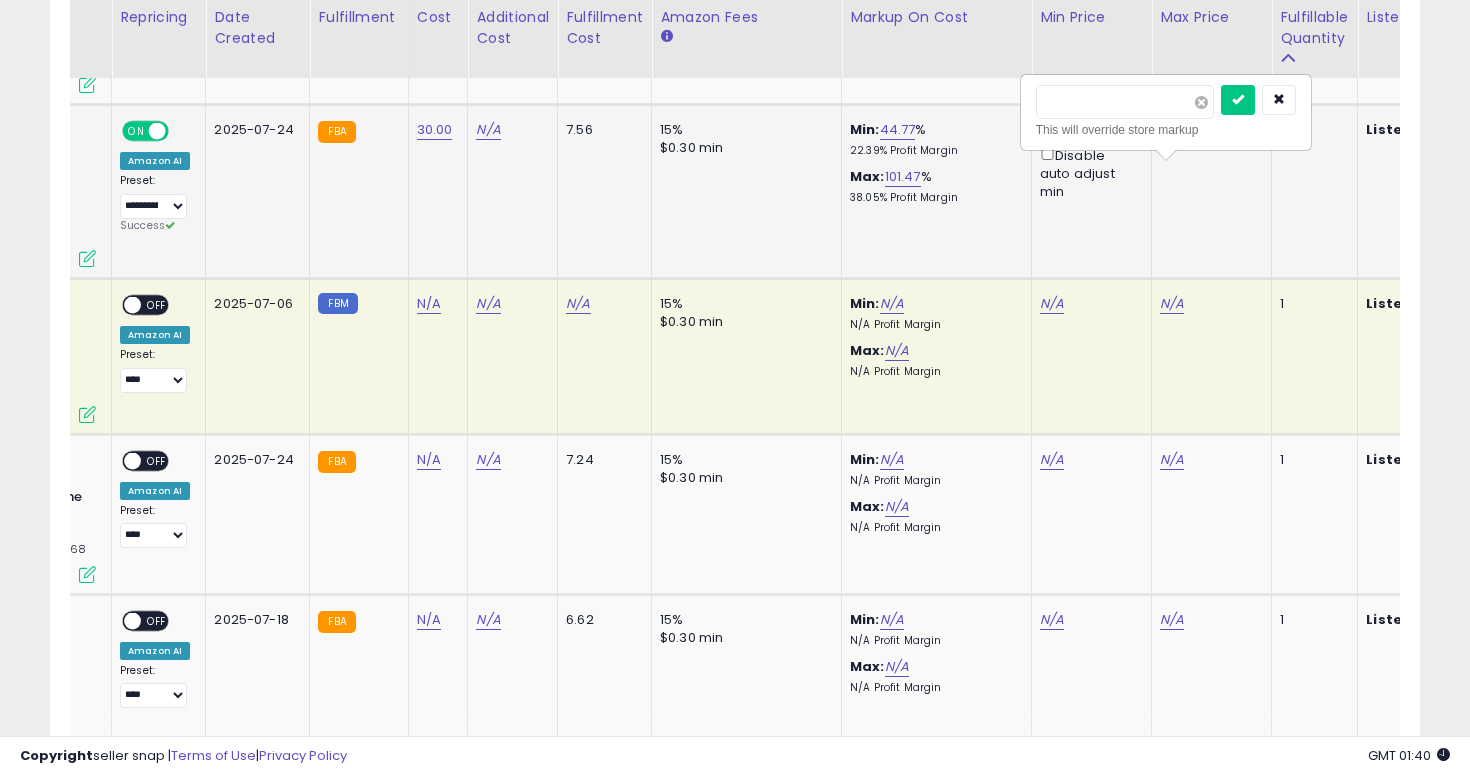 click at bounding box center [1201, 102] 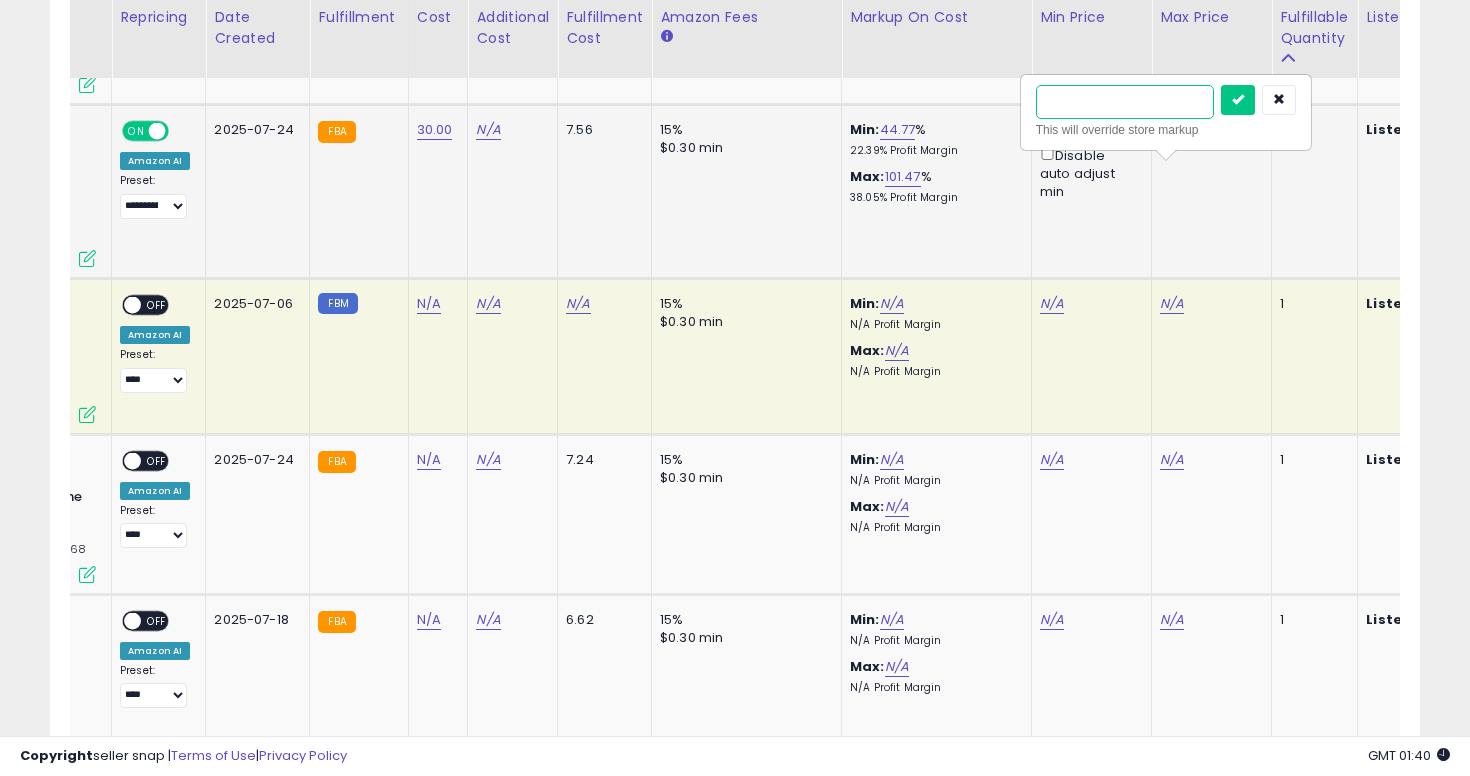 type on "**" 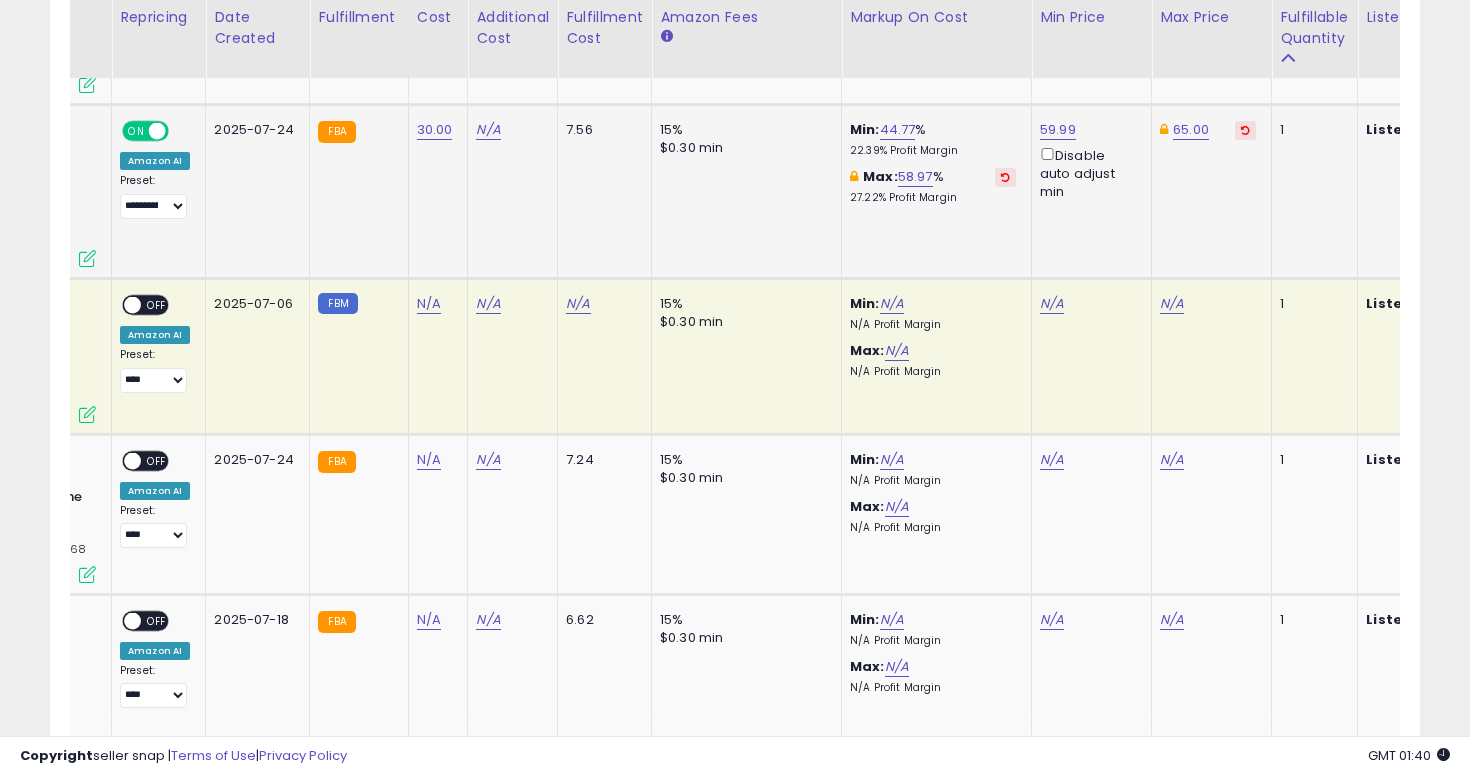 scroll, scrollTop: 0, scrollLeft: 0, axis: both 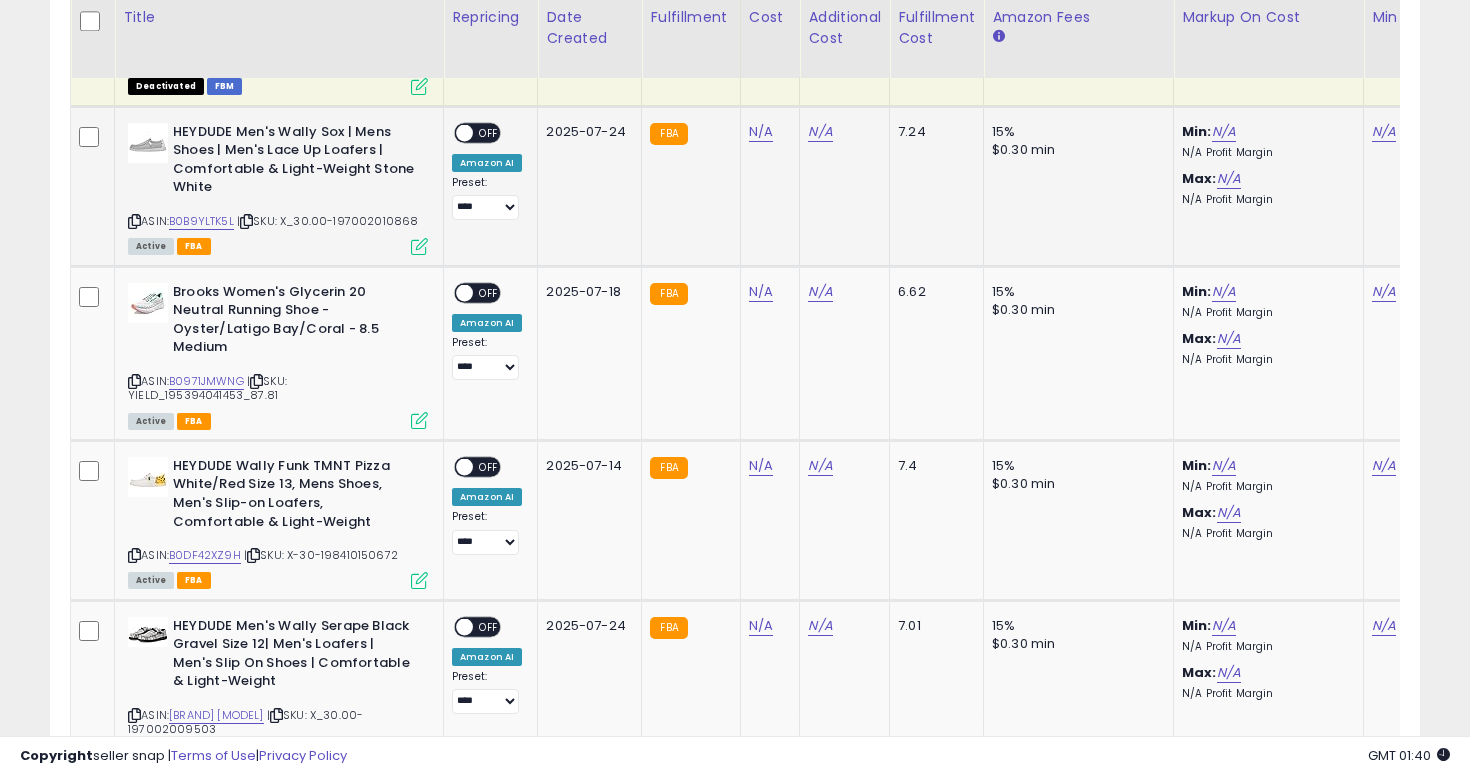 click at bounding box center [134, 221] 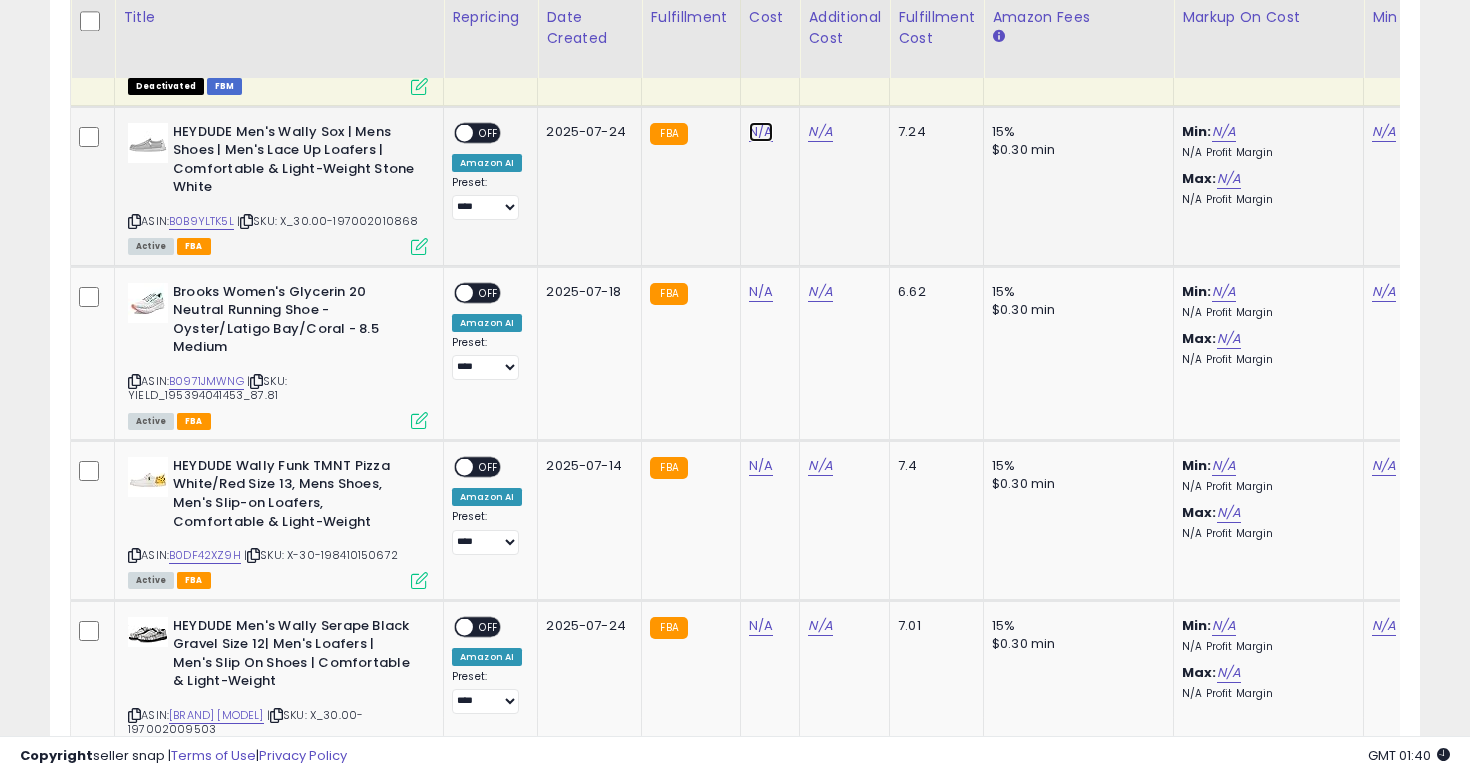 click on "N/A" at bounding box center (761, -3955) 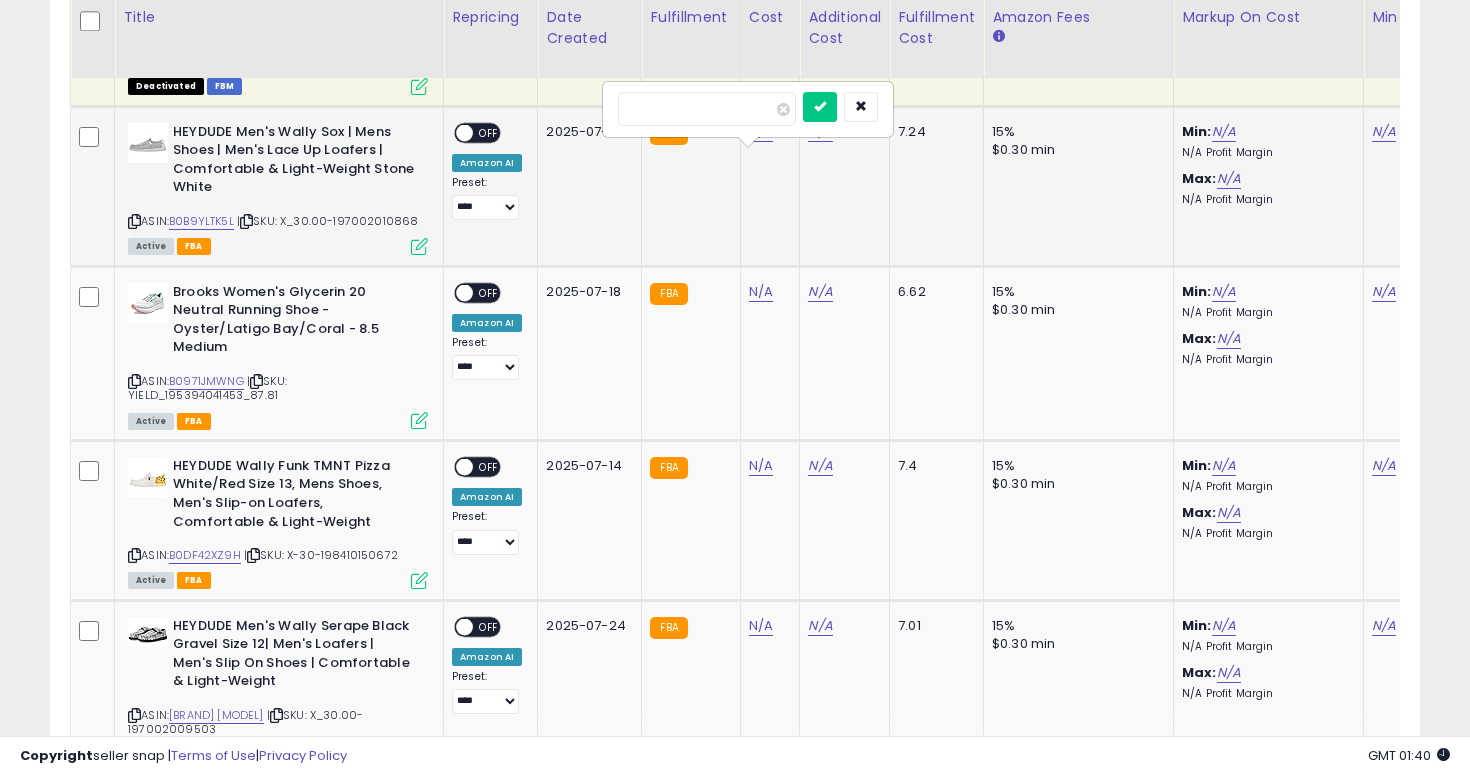 type on "**" 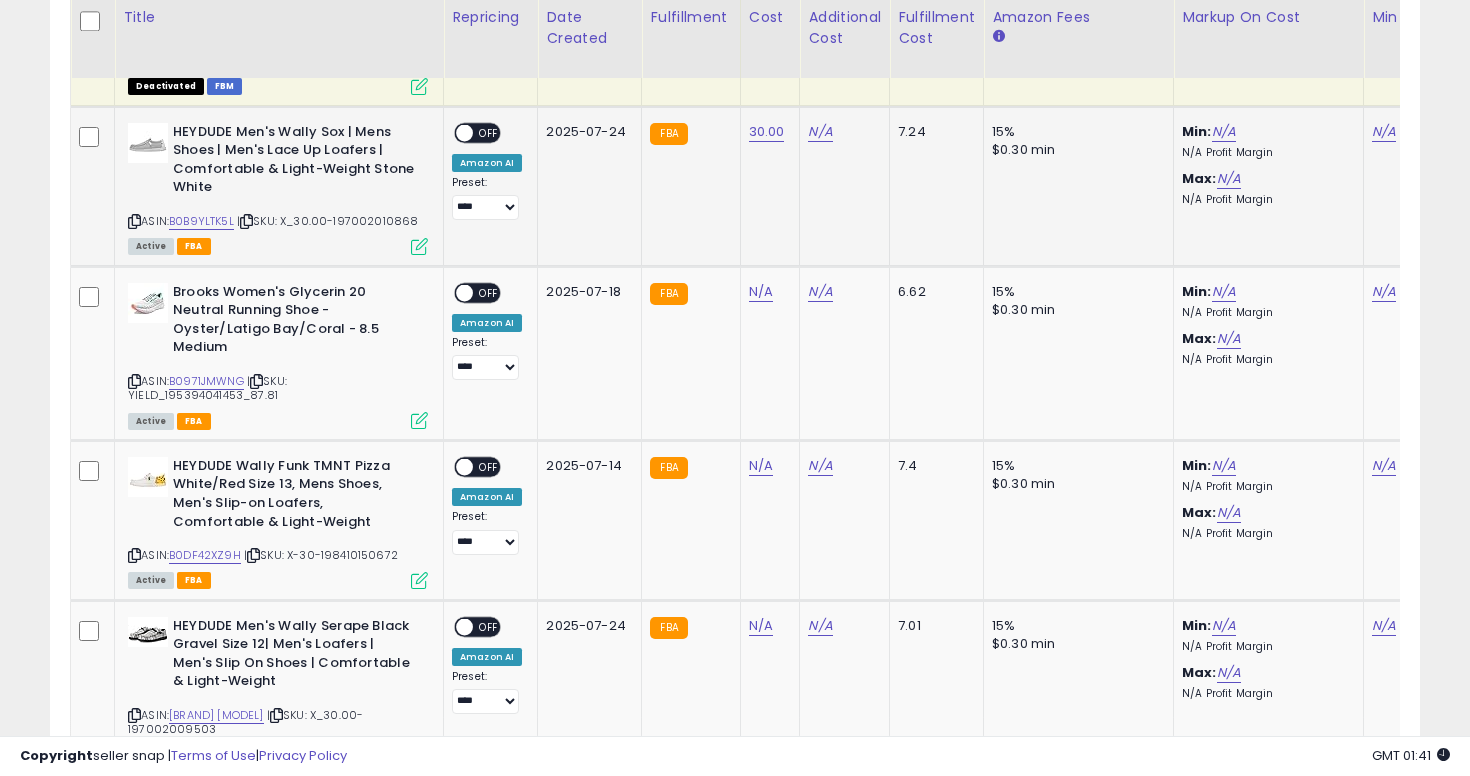 scroll, scrollTop: 0, scrollLeft: 582, axis: horizontal 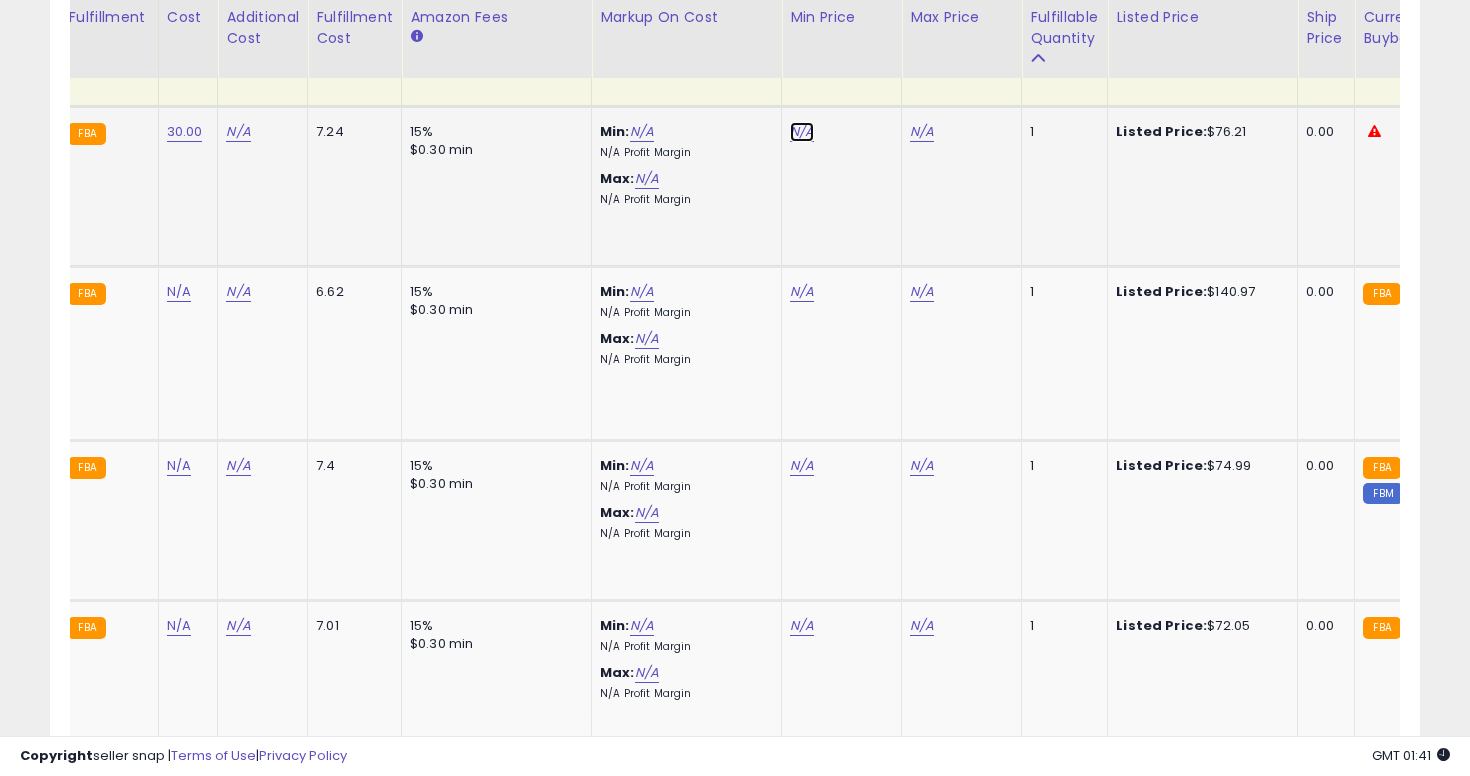 click on "N/A" at bounding box center [802, -3955] 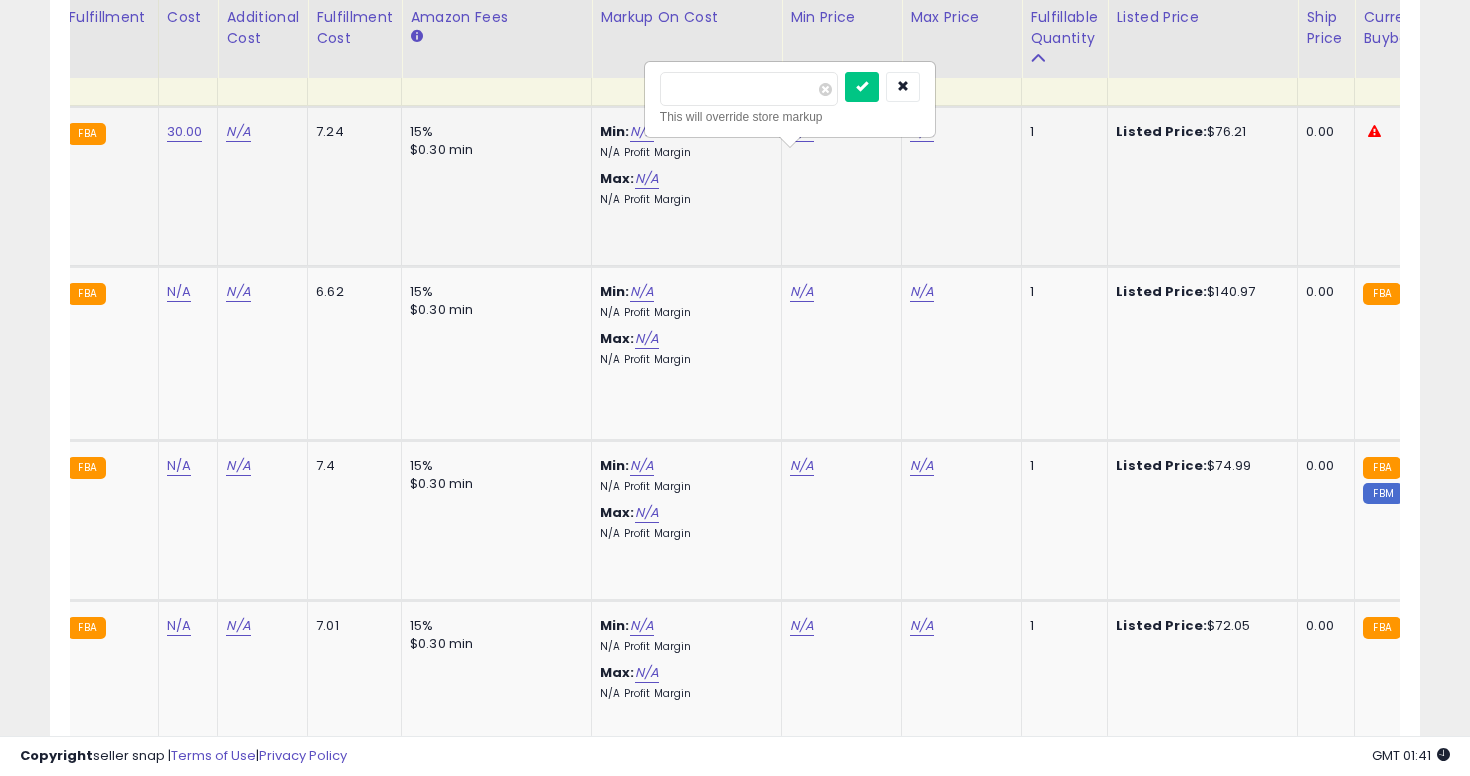 type on "**" 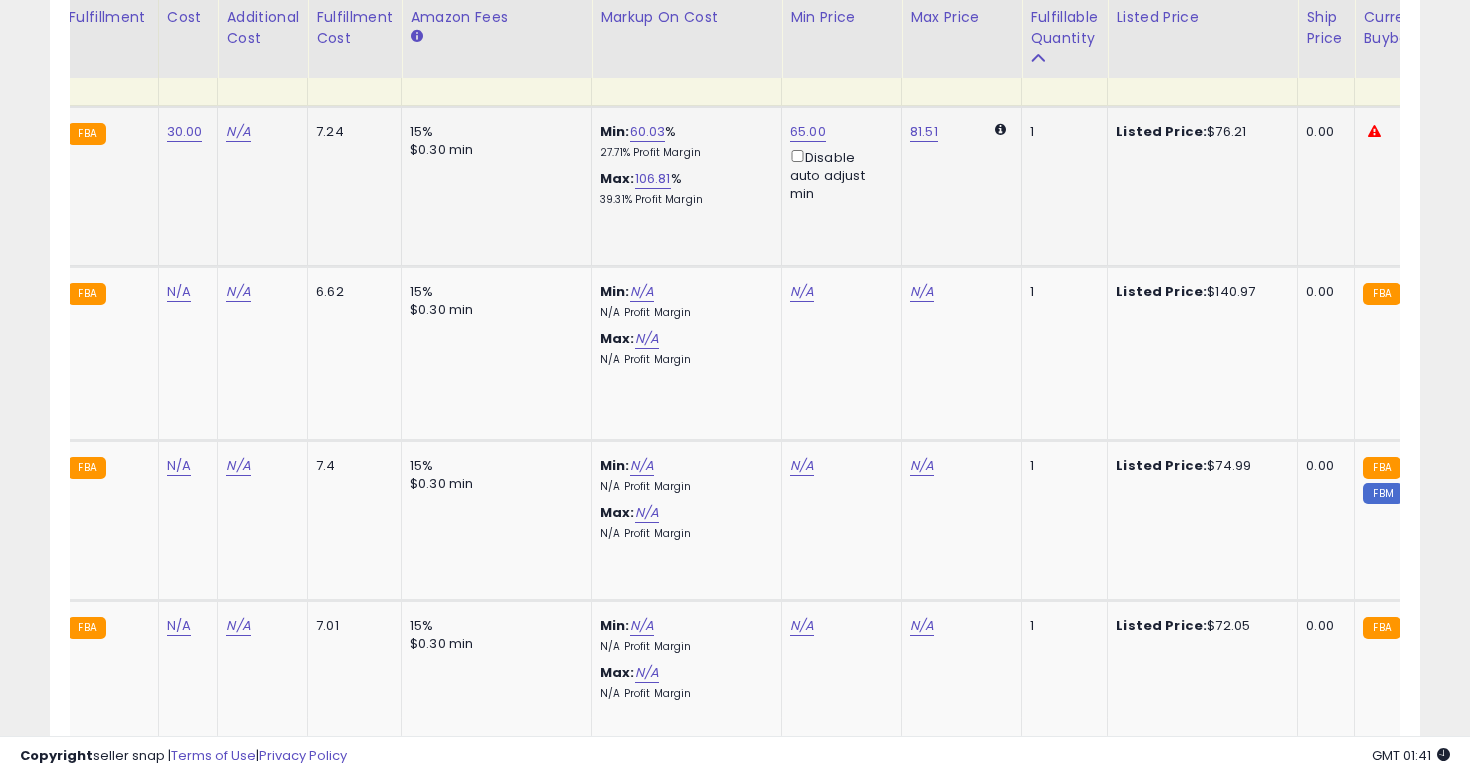 scroll, scrollTop: 0, scrollLeft: 0, axis: both 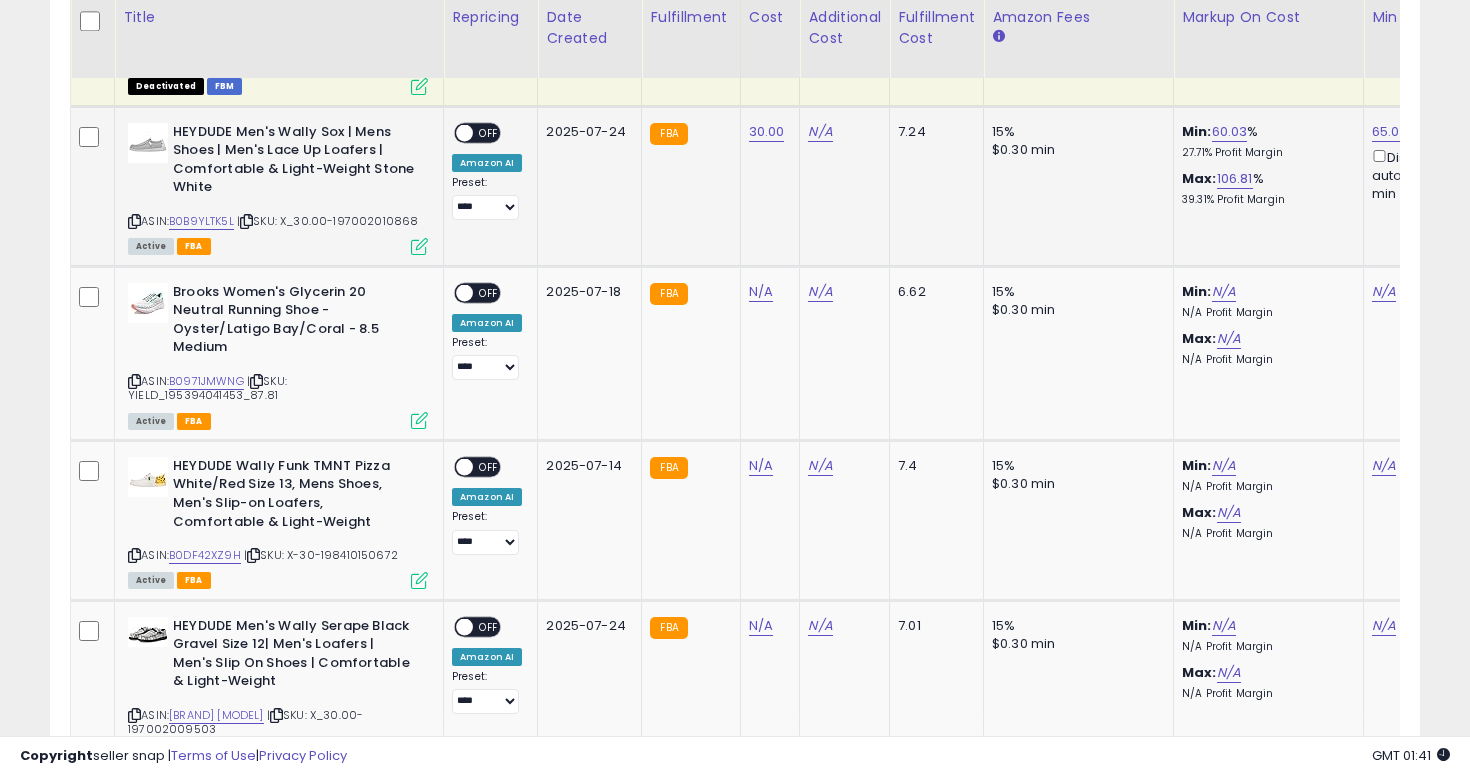 click on "OFF" at bounding box center (489, 132) 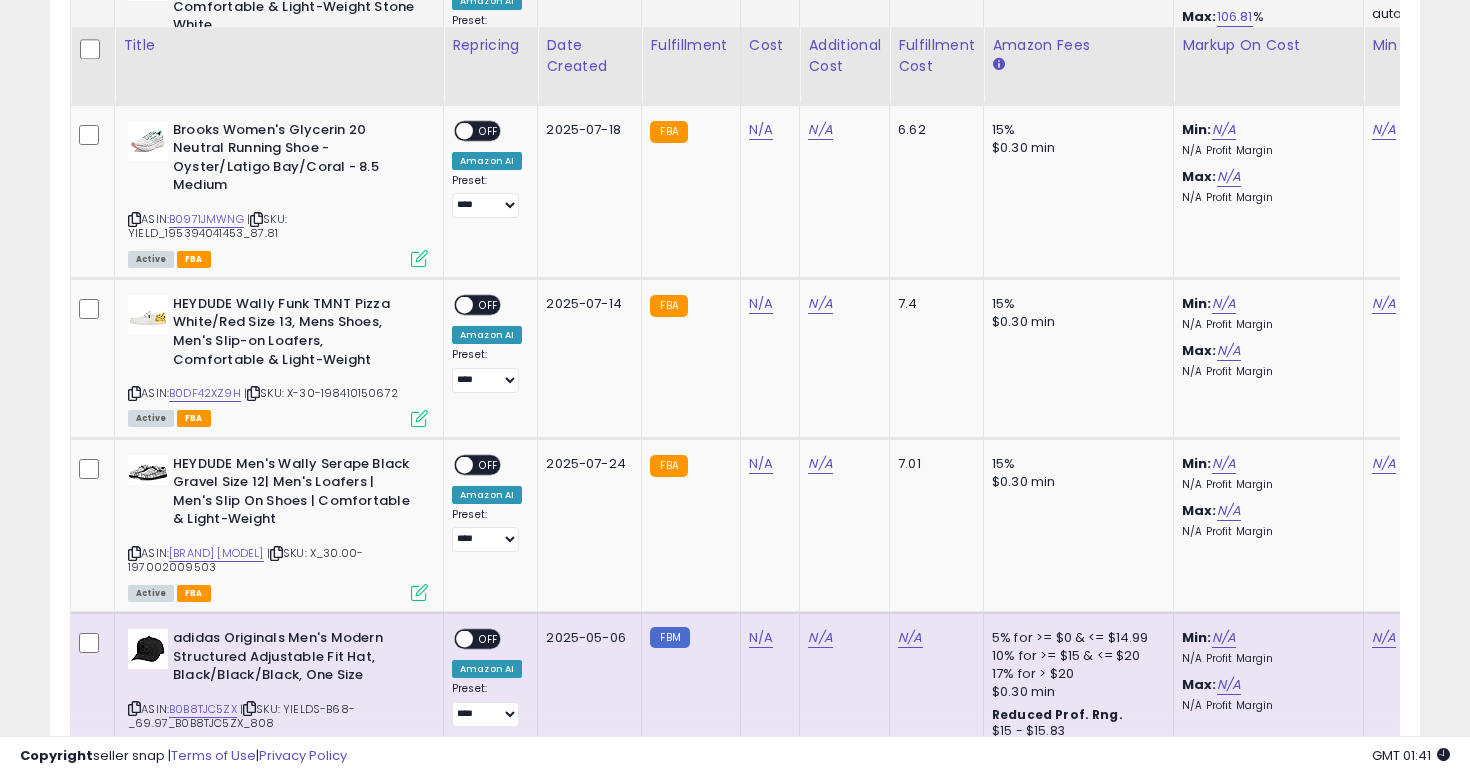scroll, scrollTop: 5219, scrollLeft: 0, axis: vertical 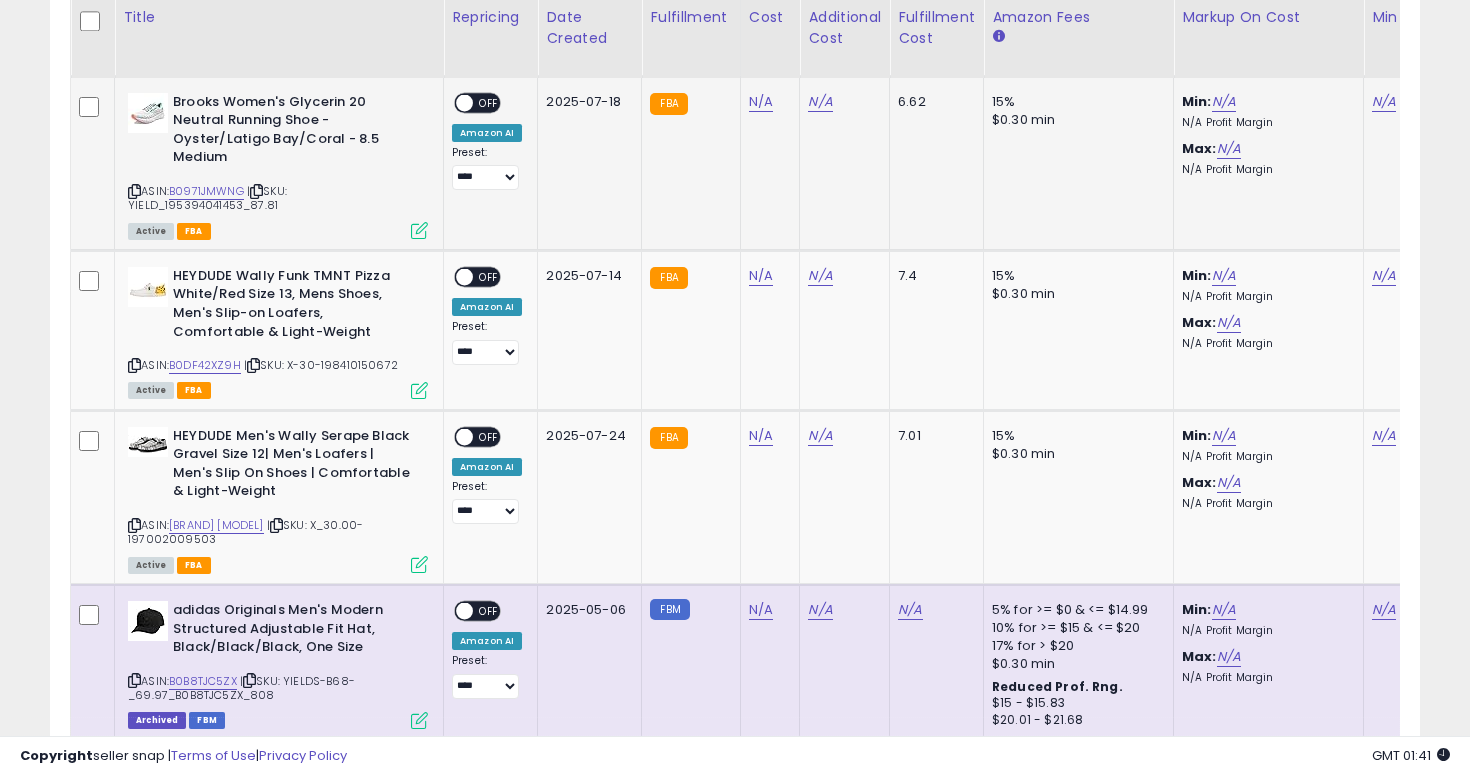 click at bounding box center [134, 191] 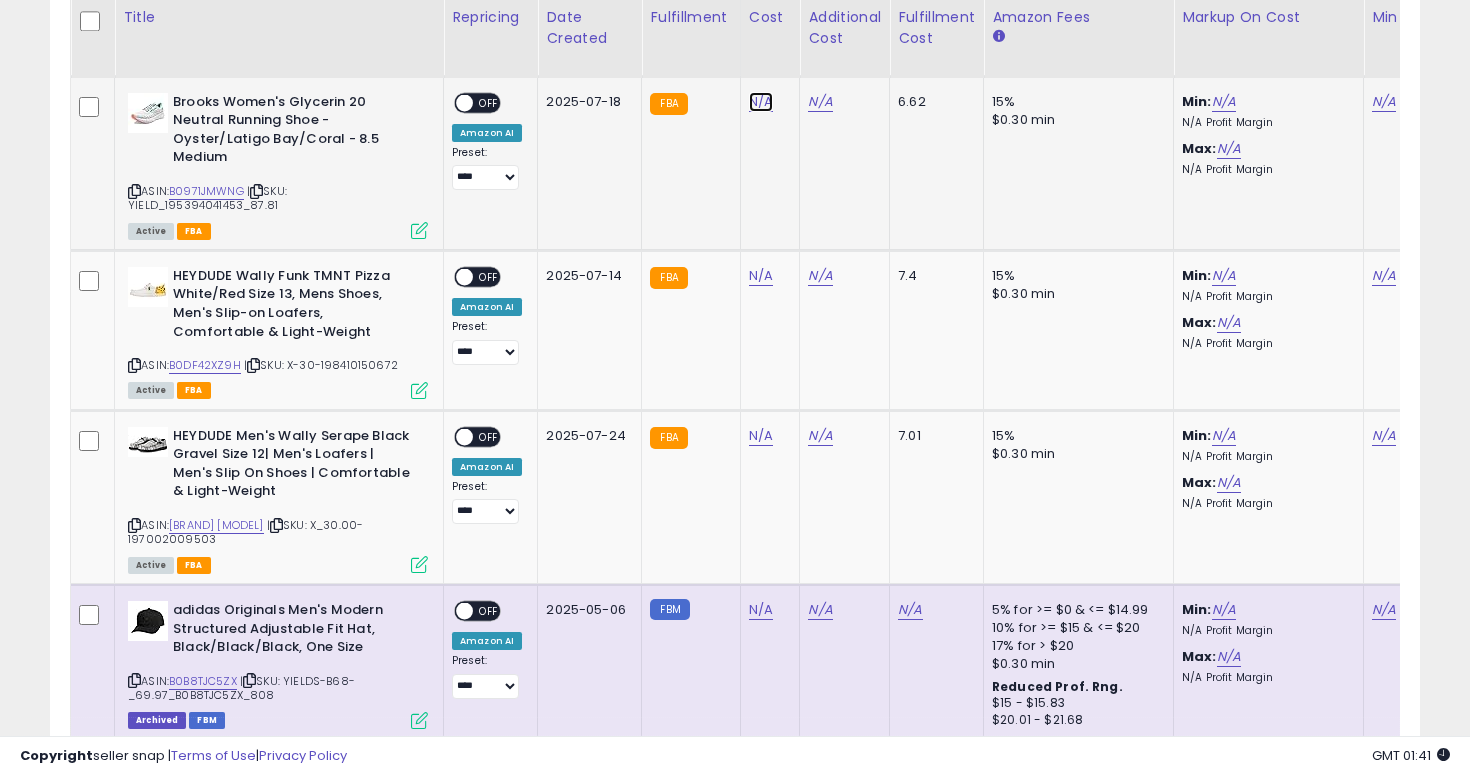 click on "N/A" at bounding box center [761, -4145] 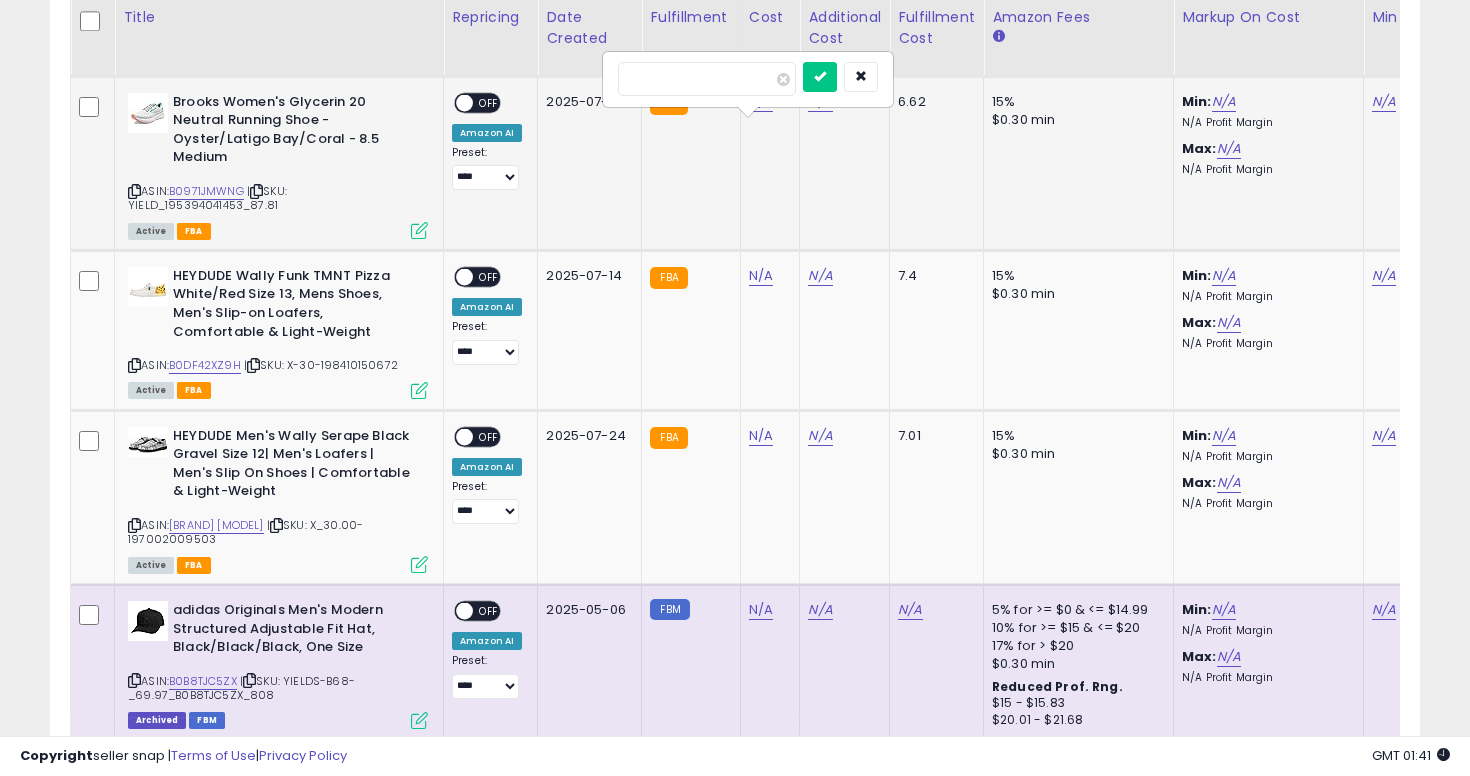 type on "*****" 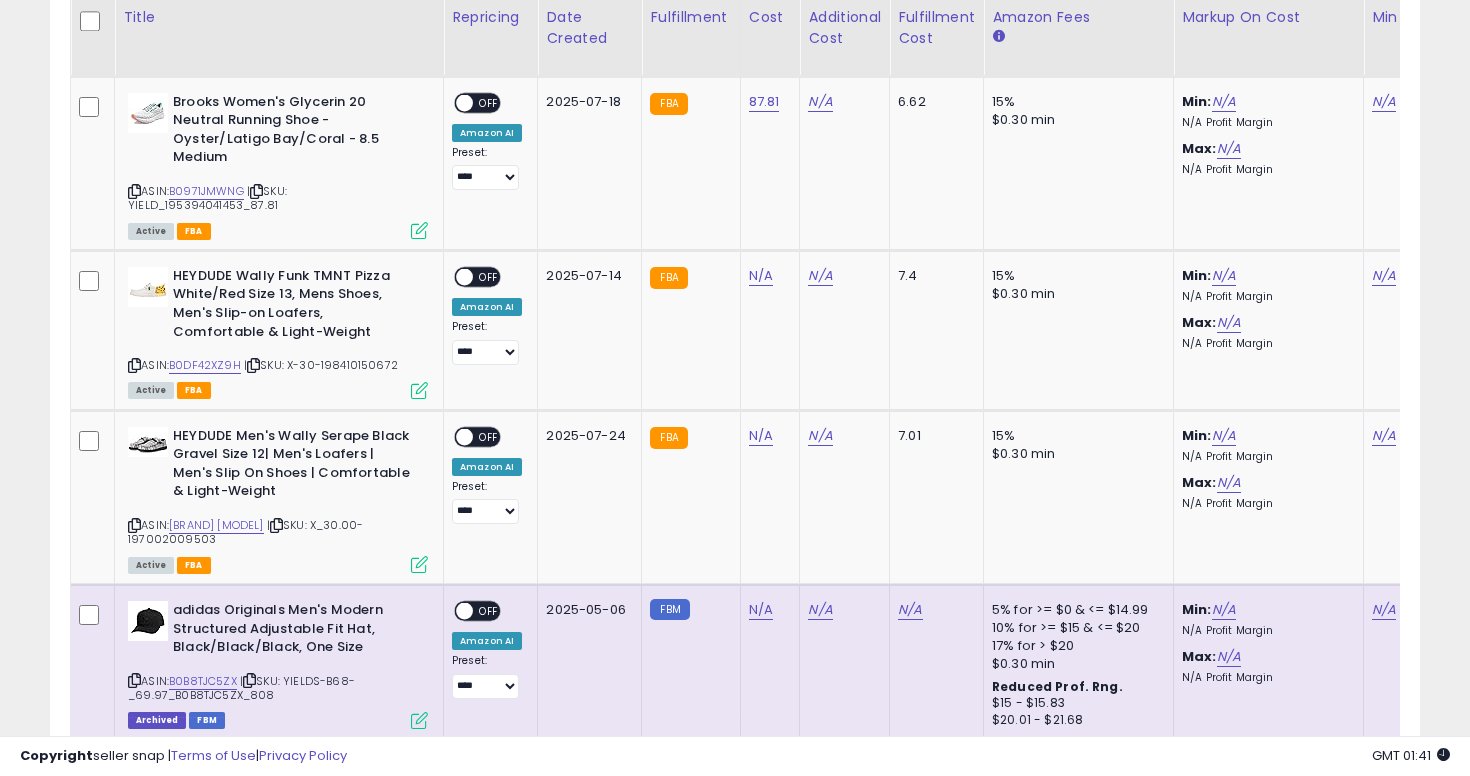 scroll, scrollTop: 0, scrollLeft: 291, axis: horizontal 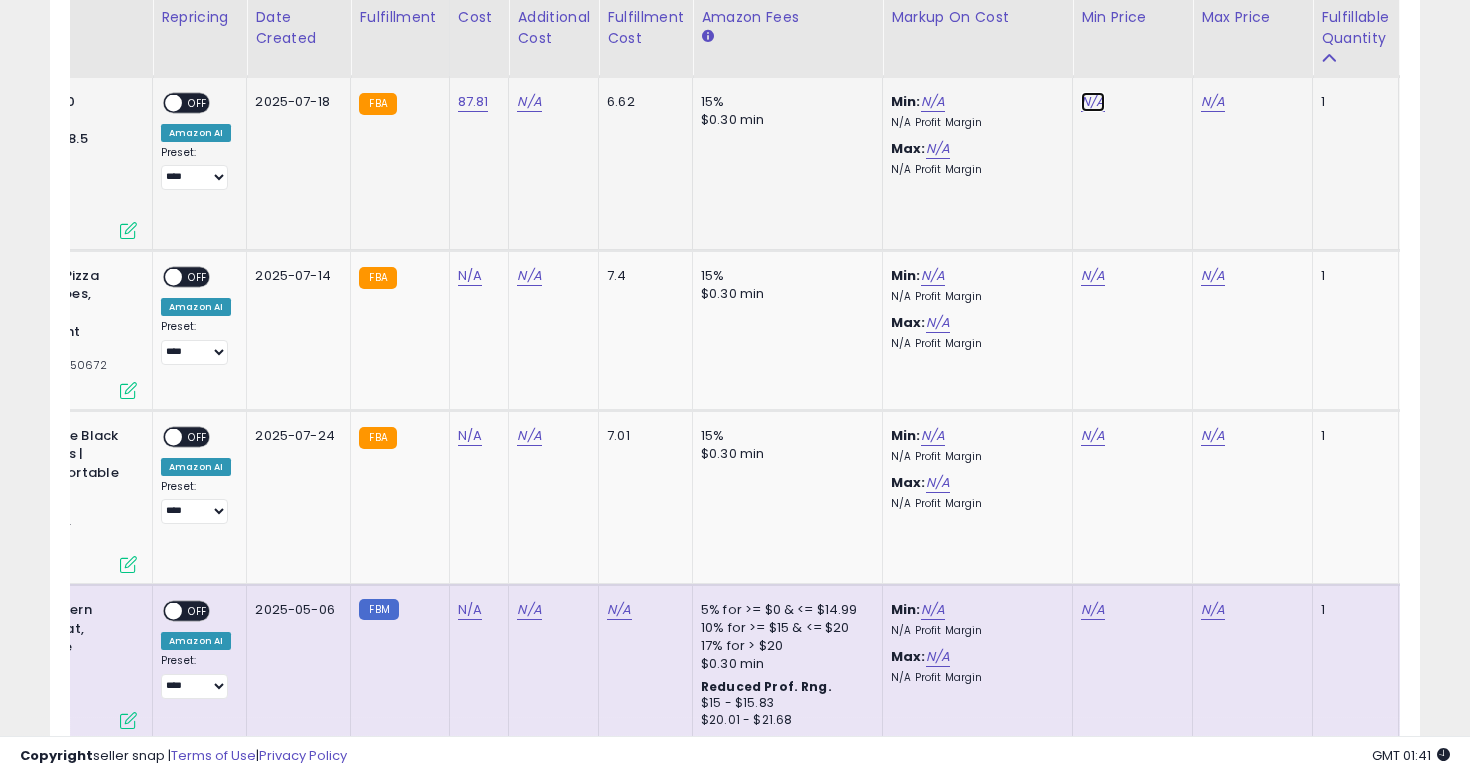 click on "N/A" at bounding box center (1093, -4145) 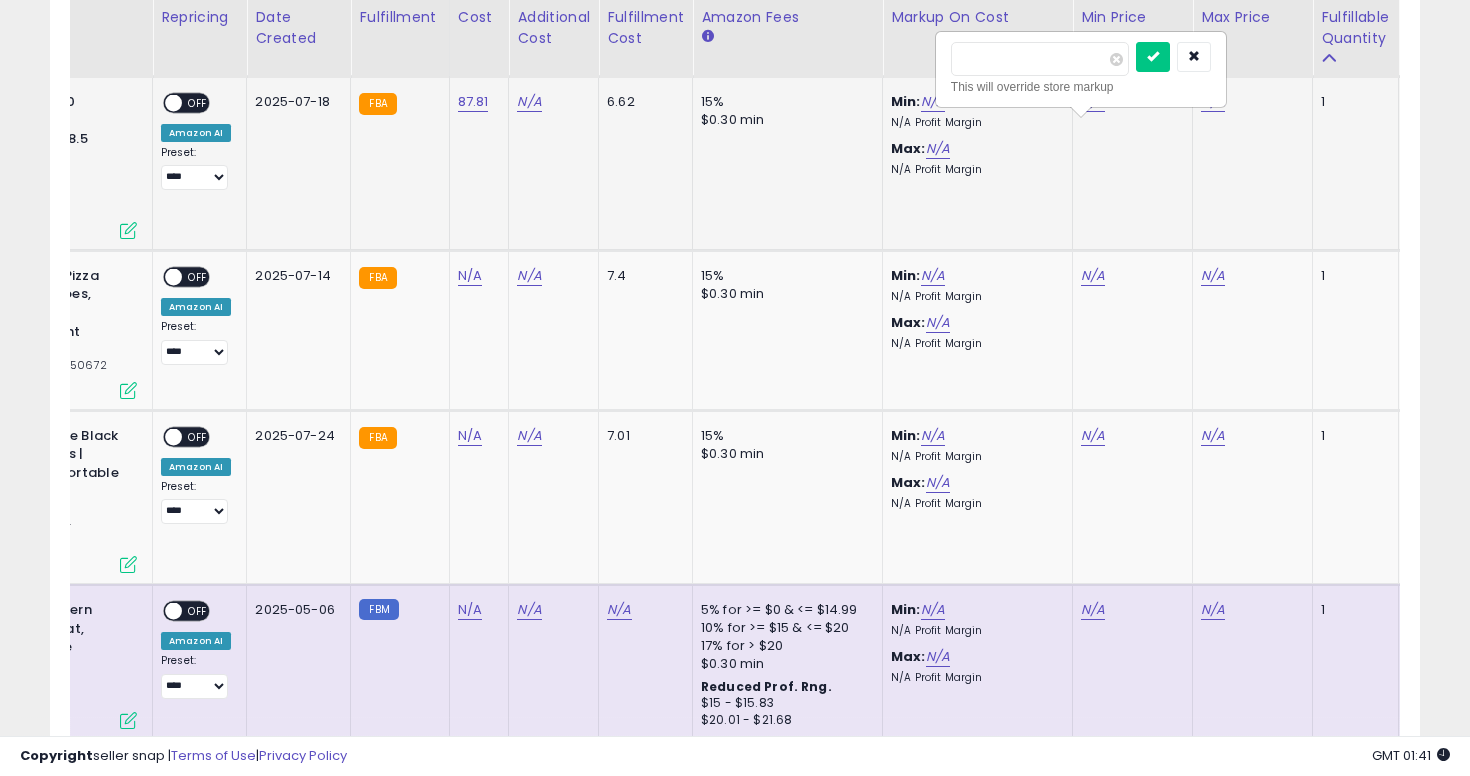 type on "*****" 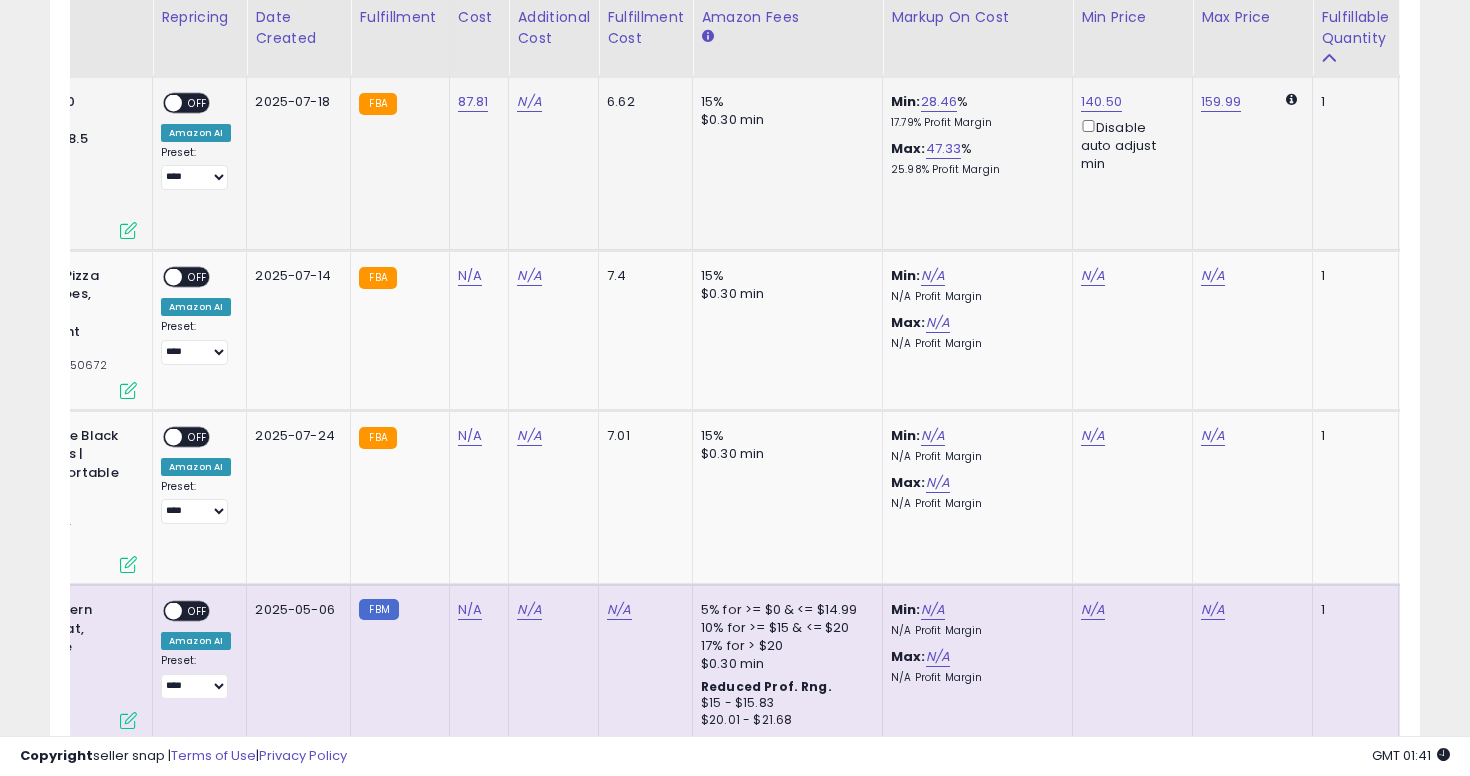 scroll, scrollTop: 0, scrollLeft: 49, axis: horizontal 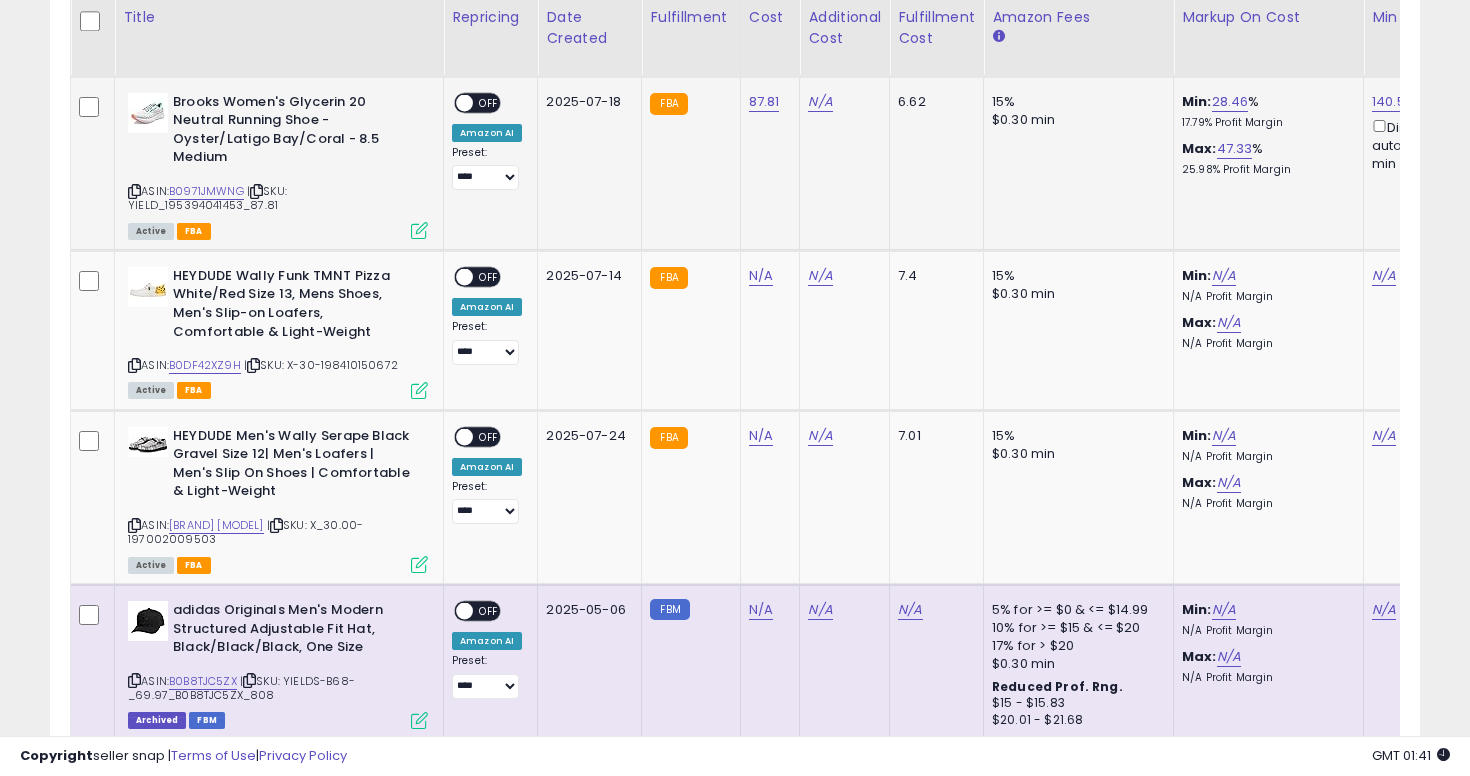 click on "OFF" at bounding box center [489, 102] 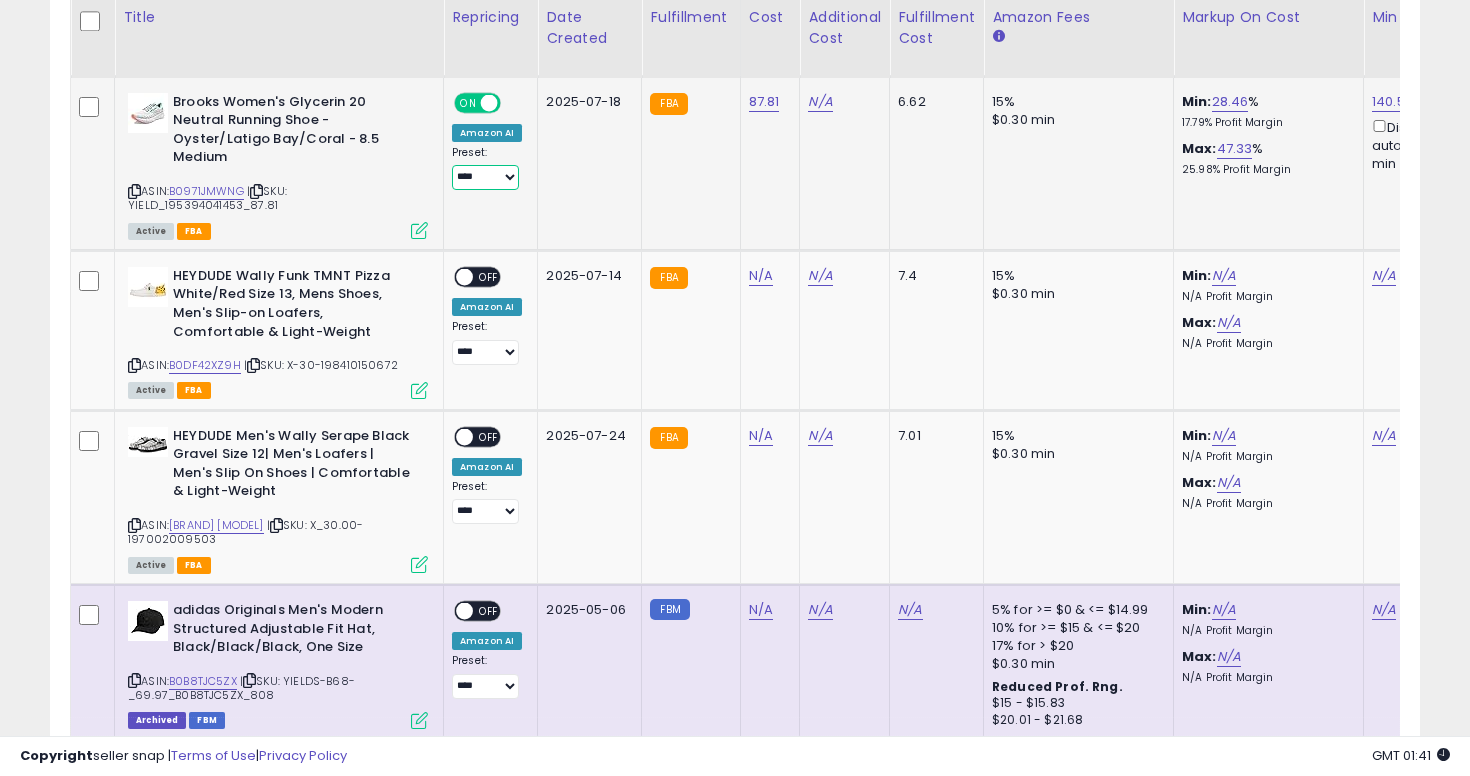click on "**********" at bounding box center [485, 177] 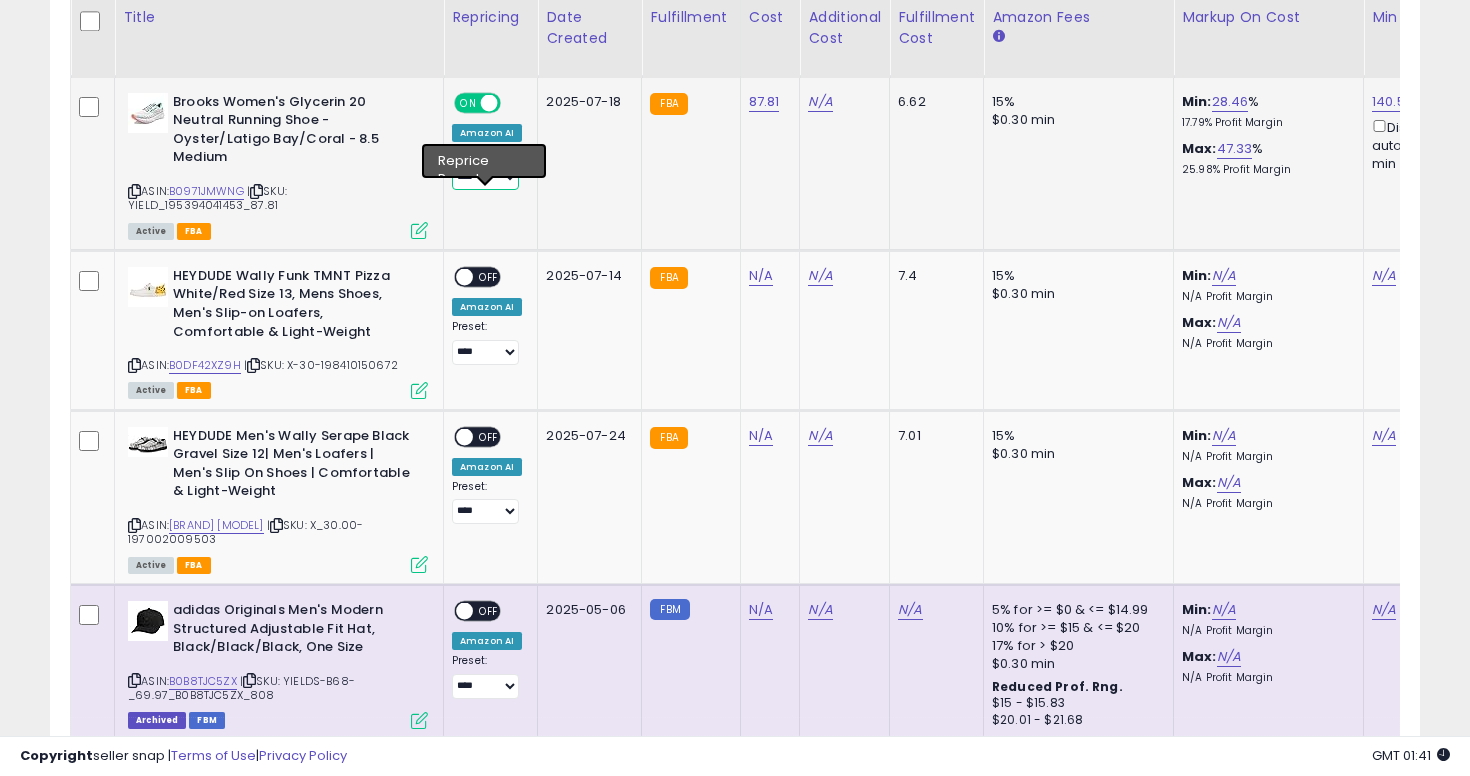 select on "**********" 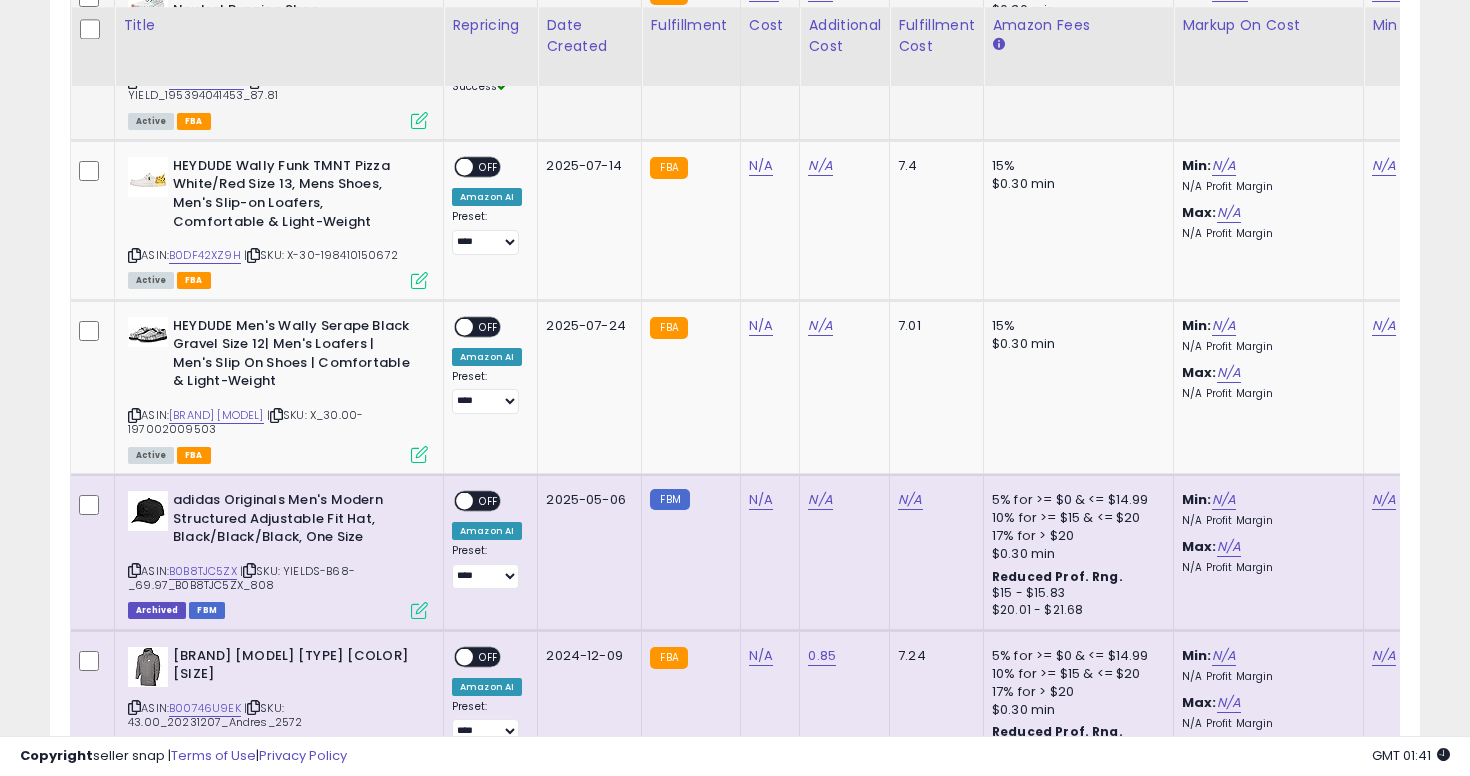 scroll, scrollTop: 5337, scrollLeft: 0, axis: vertical 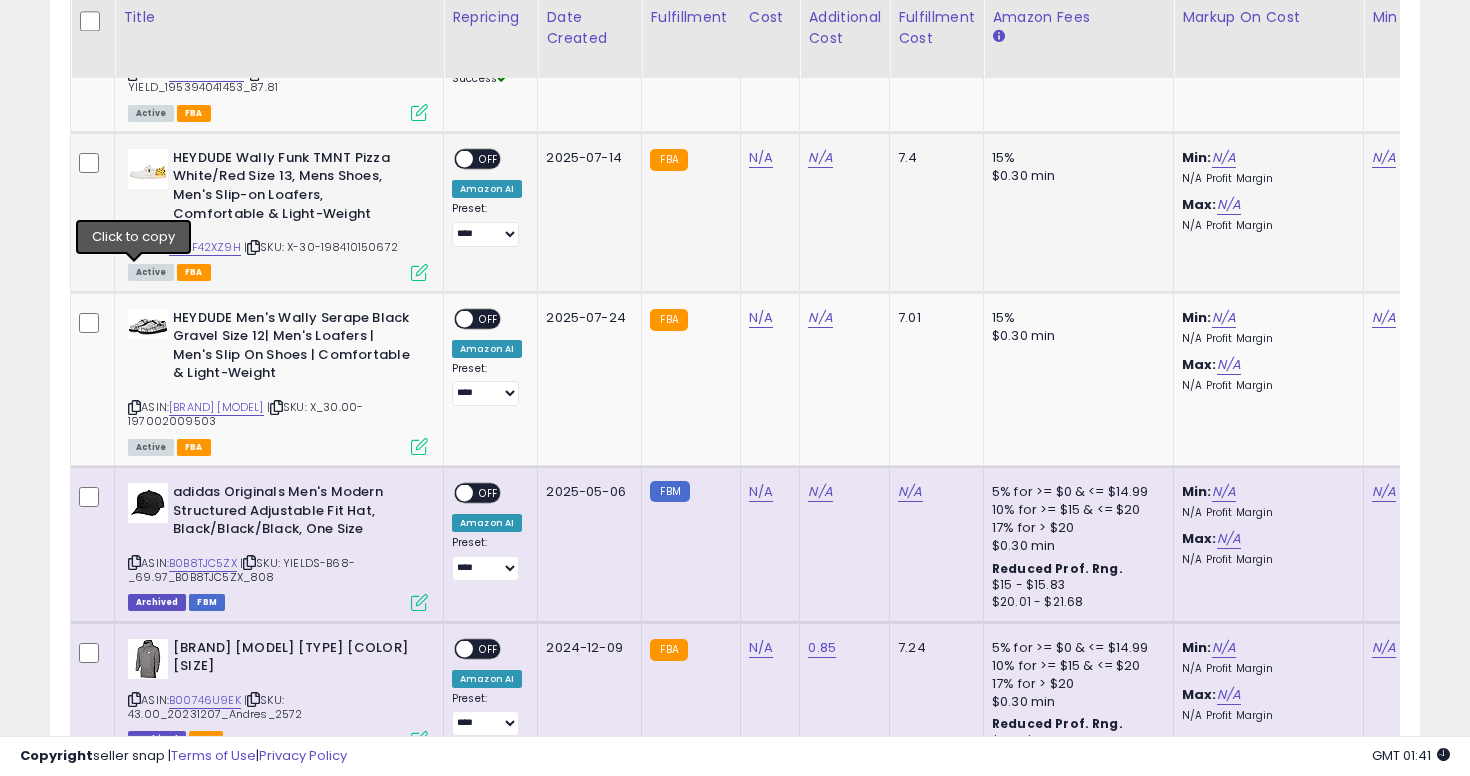 click at bounding box center (134, 247) 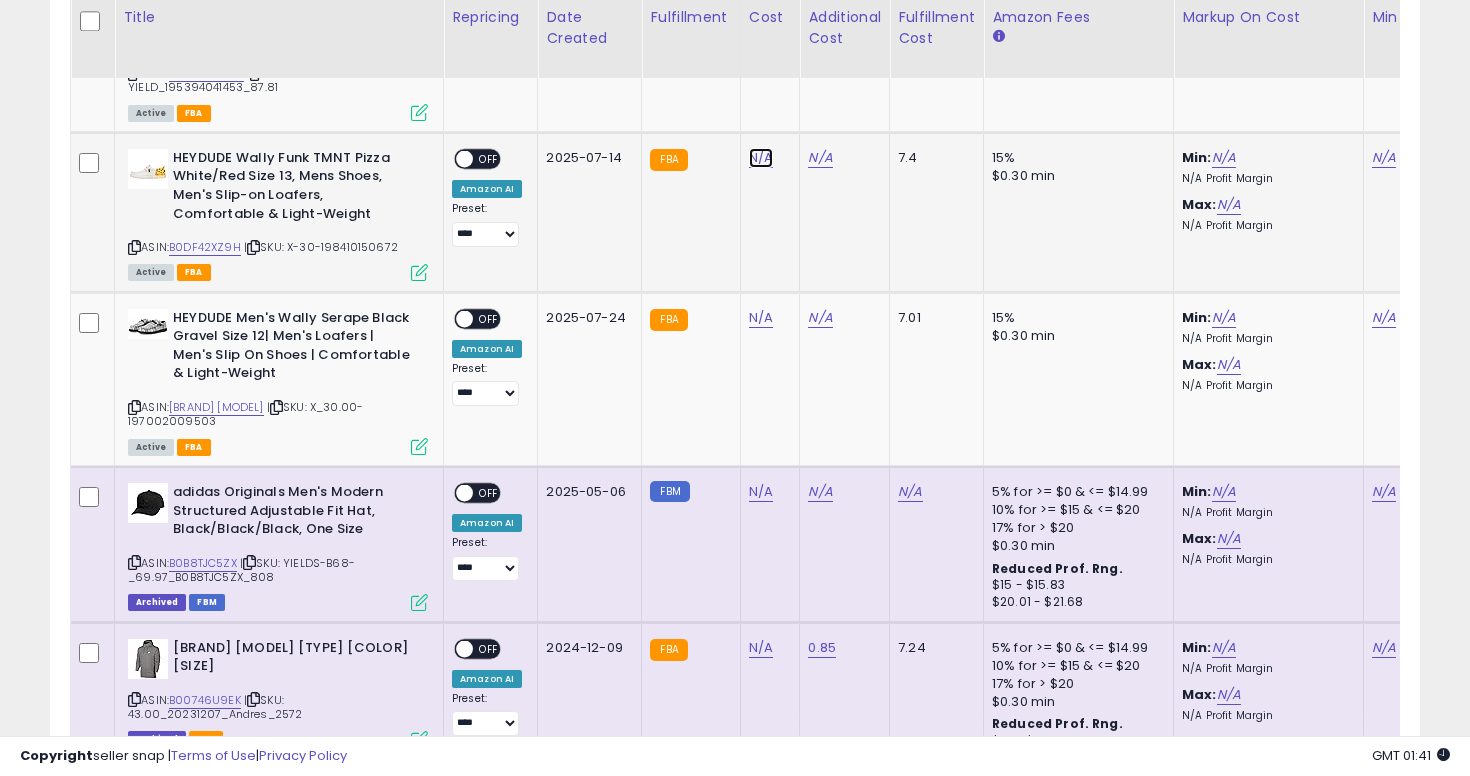 click on "N/A" at bounding box center (761, -4263) 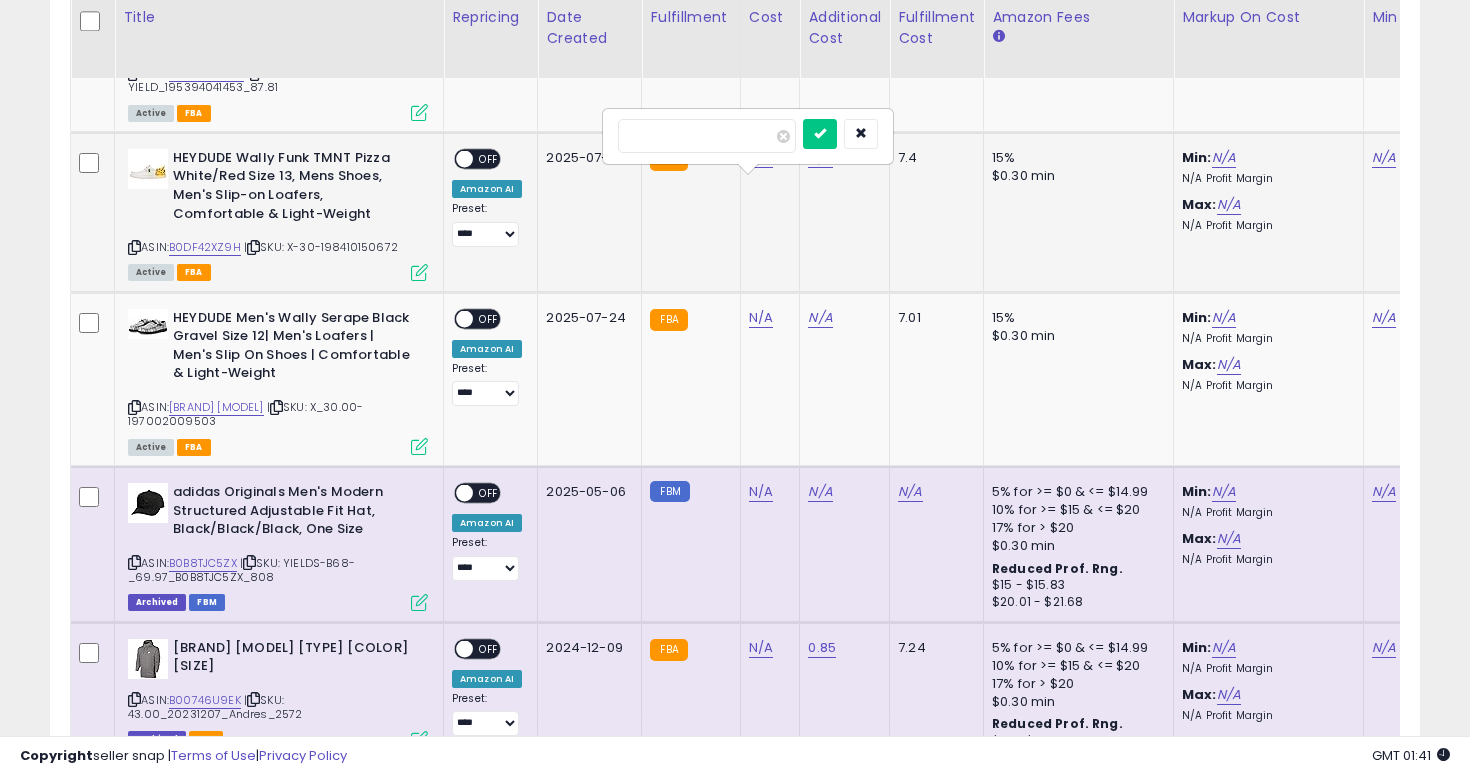 type on "**" 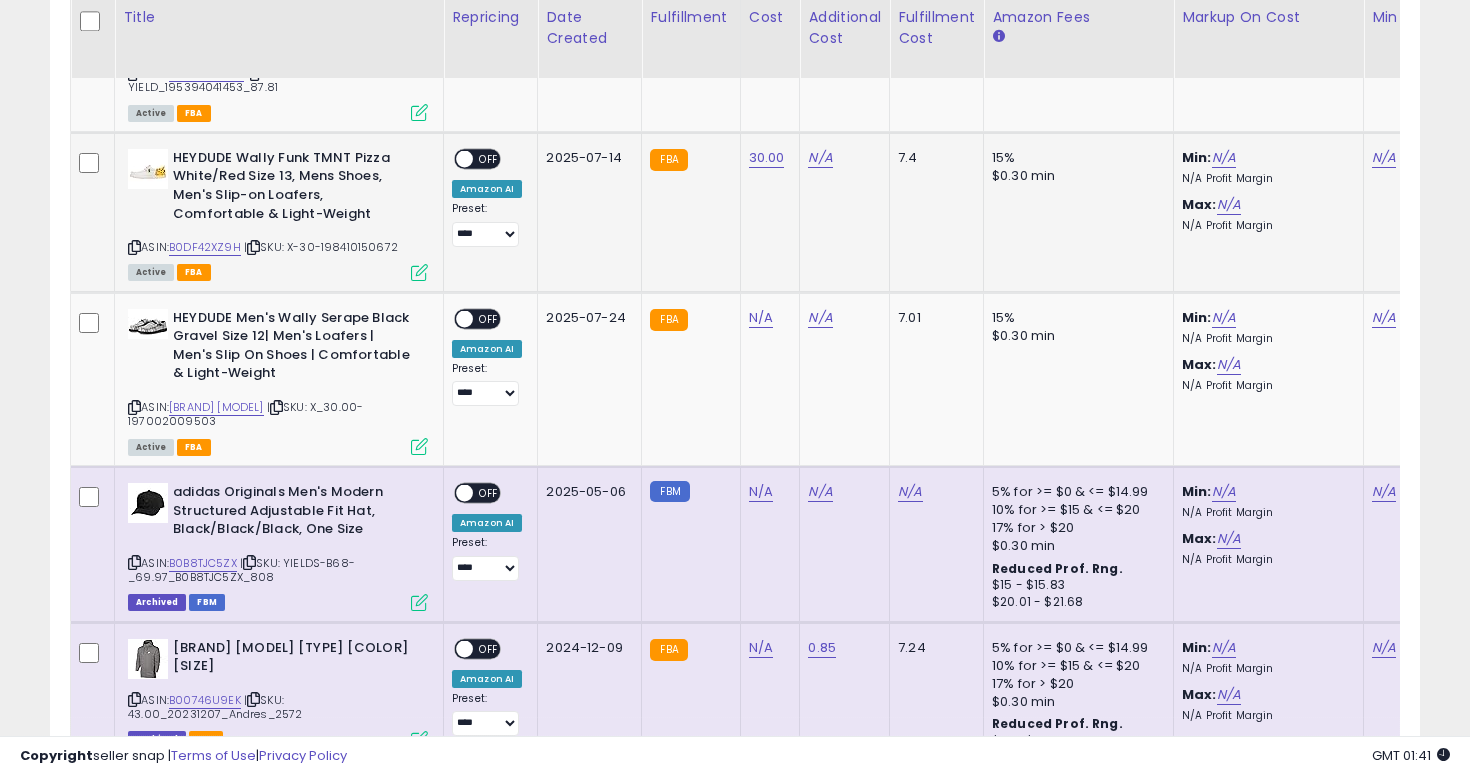 scroll, scrollTop: 0, scrollLeft: 240, axis: horizontal 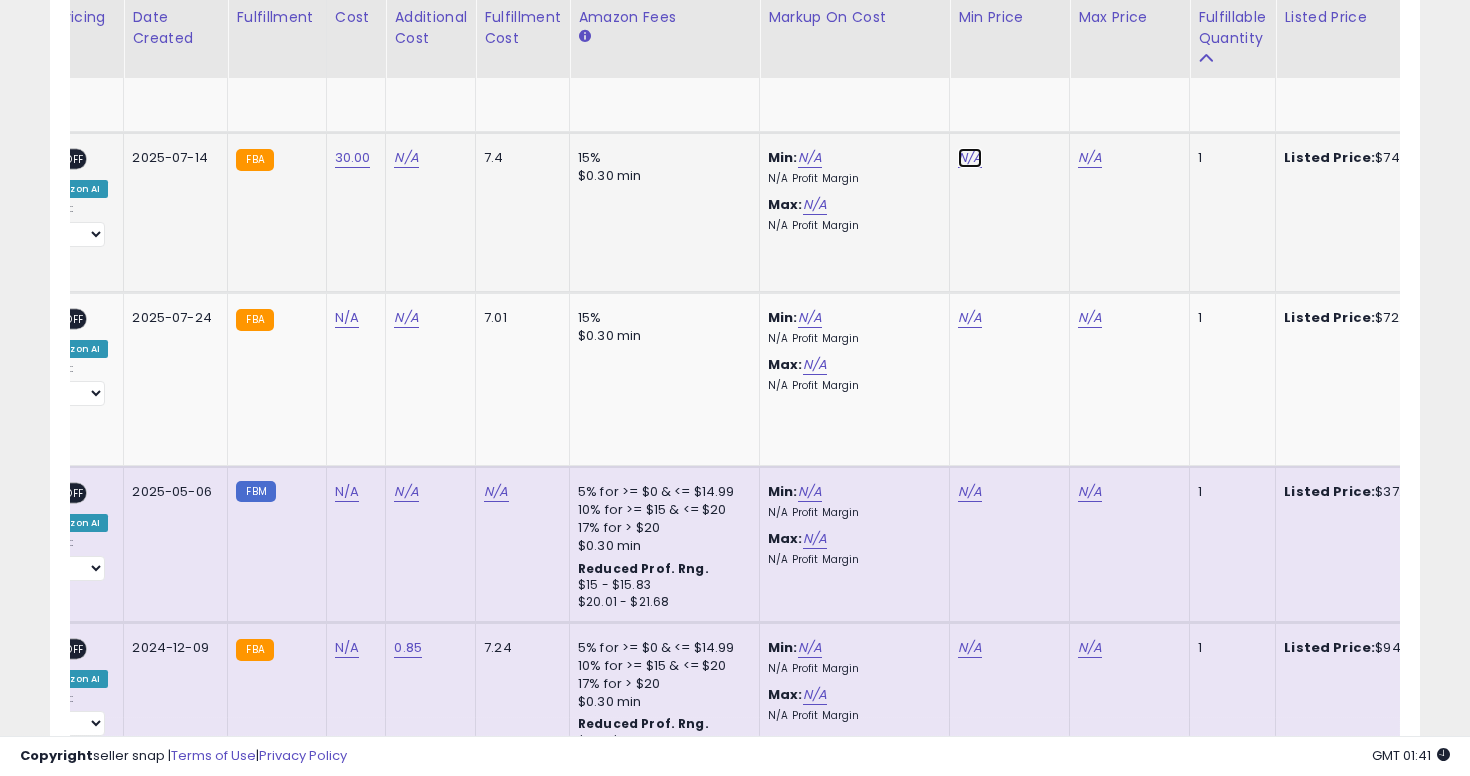 click on "N/A" at bounding box center (970, -4263) 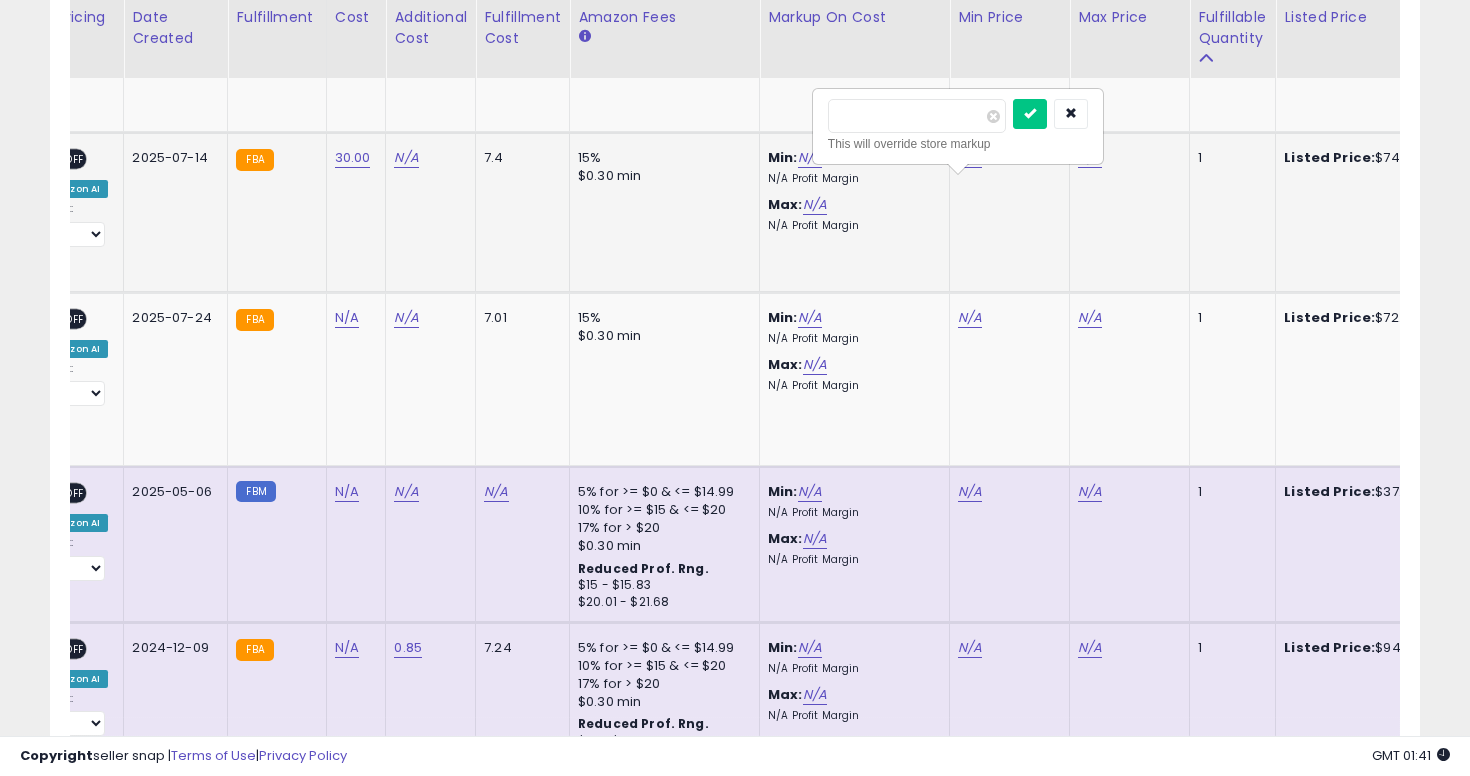 type on "**" 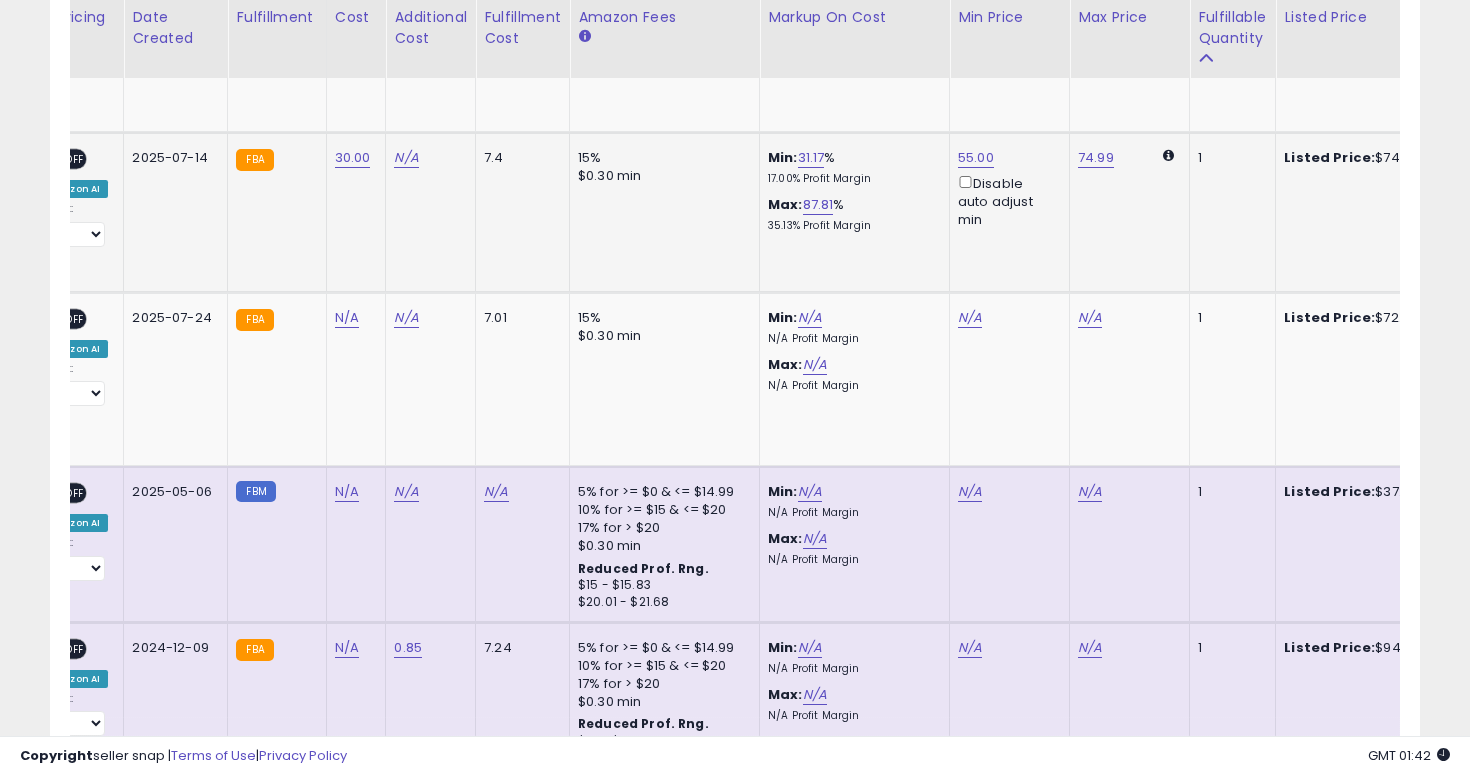 scroll, scrollTop: 0, scrollLeft: 0, axis: both 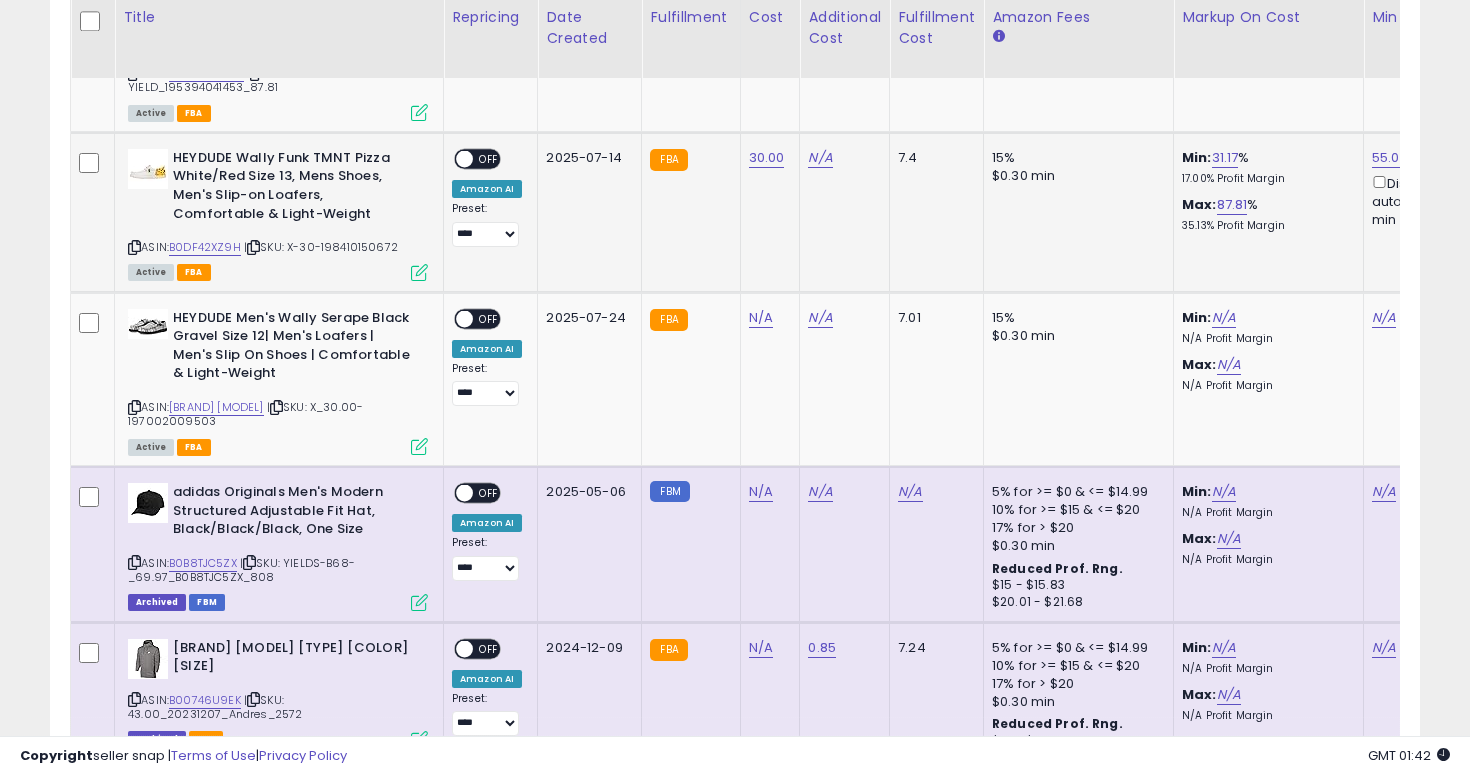 click on "OFF" at bounding box center [489, 158] 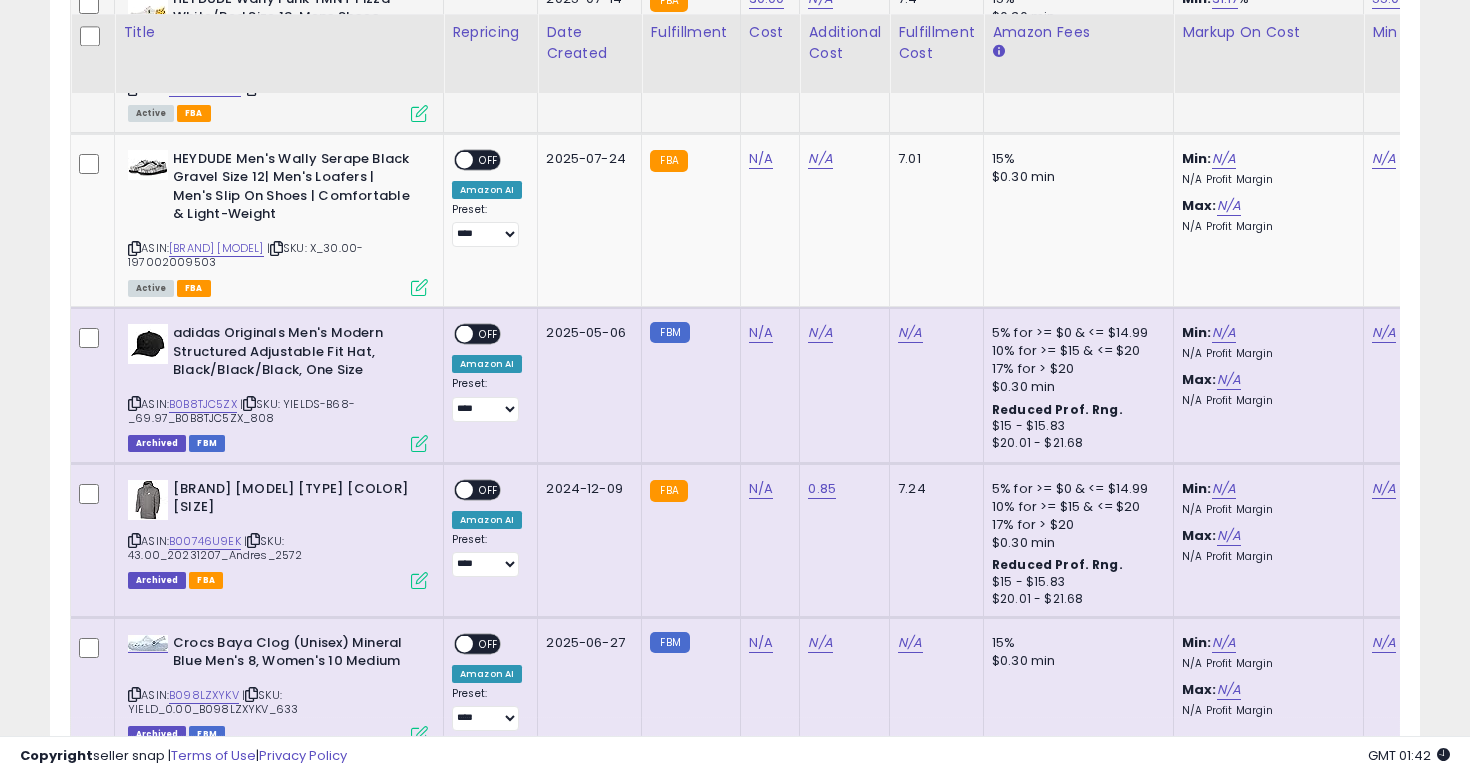 scroll, scrollTop: 5535, scrollLeft: 0, axis: vertical 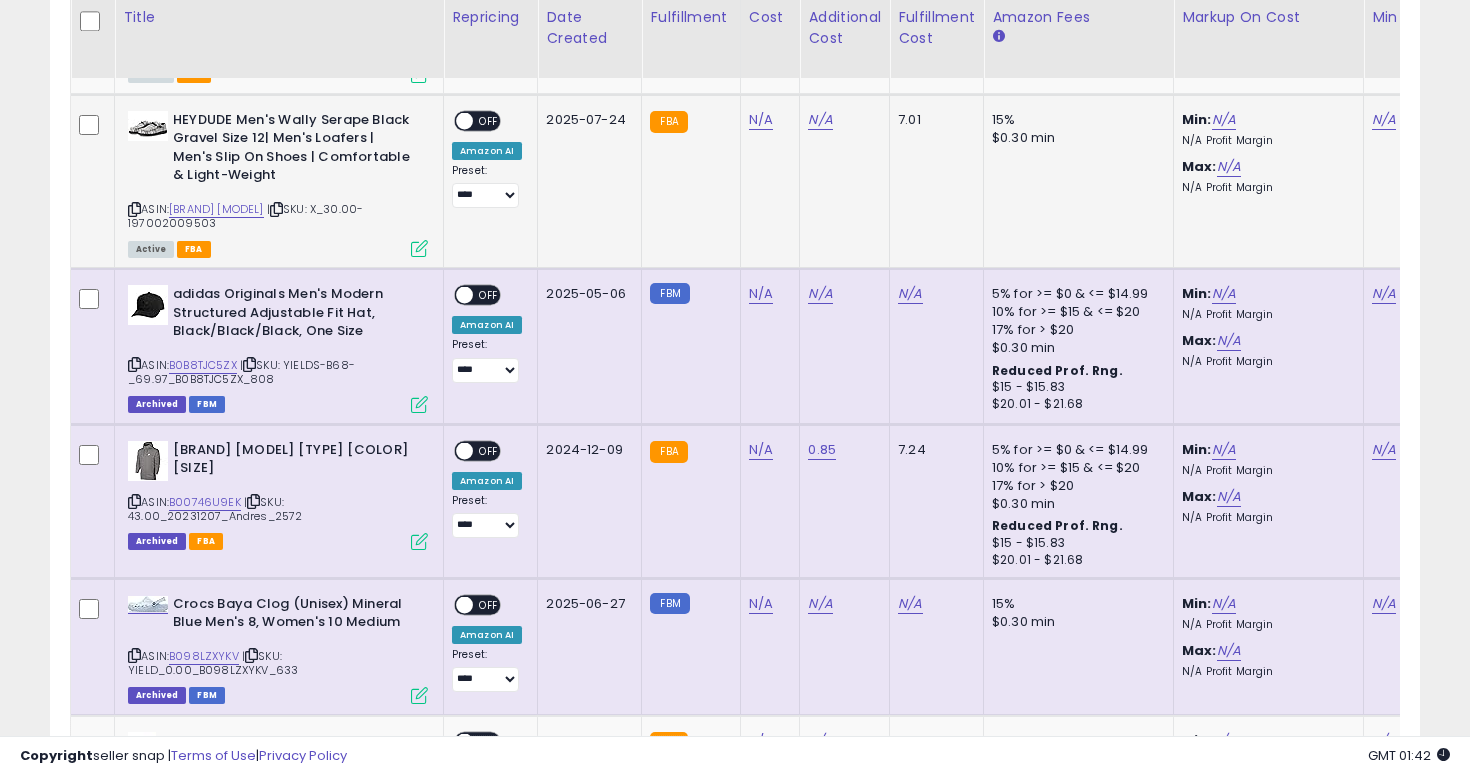 click at bounding box center (134, 209) 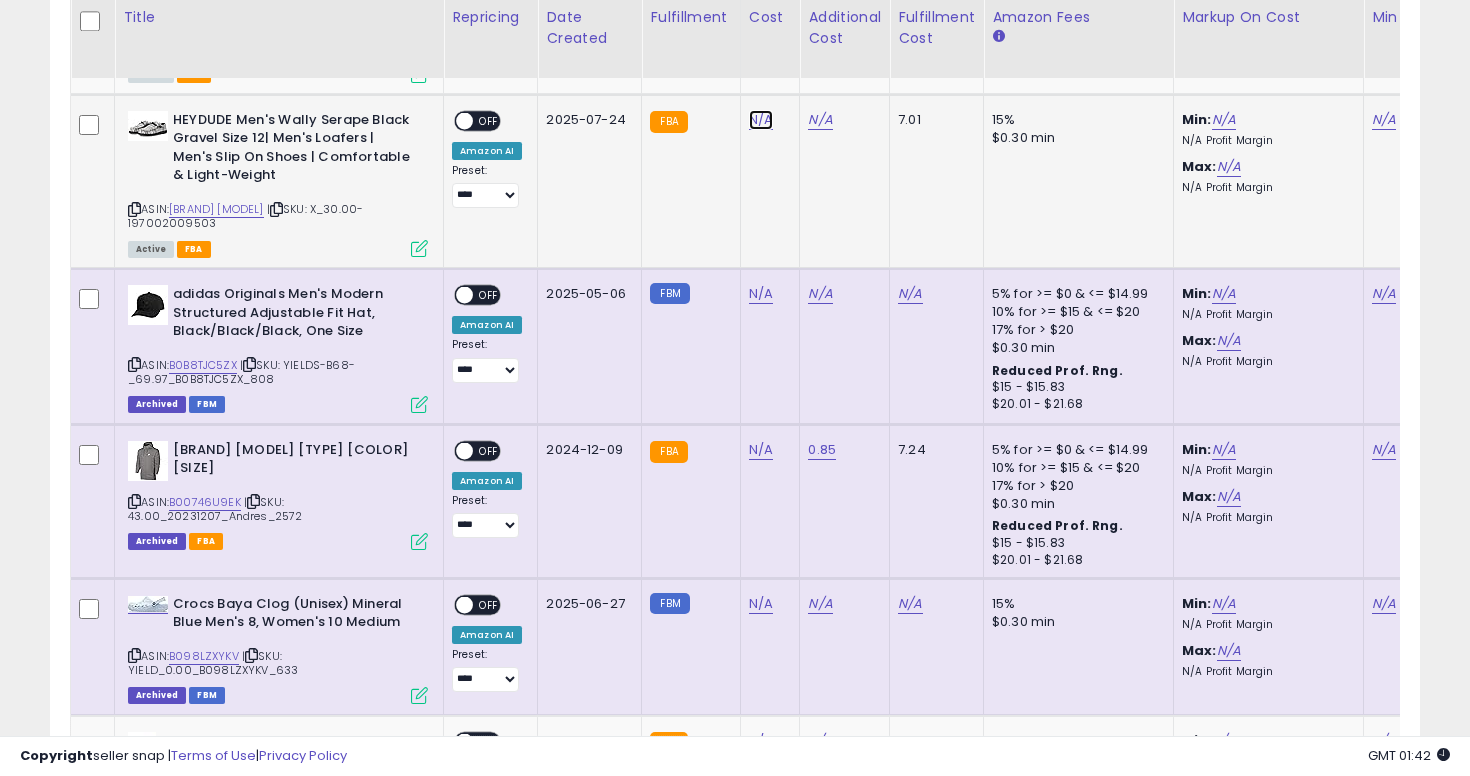 click on "N/A" at bounding box center [761, -4461] 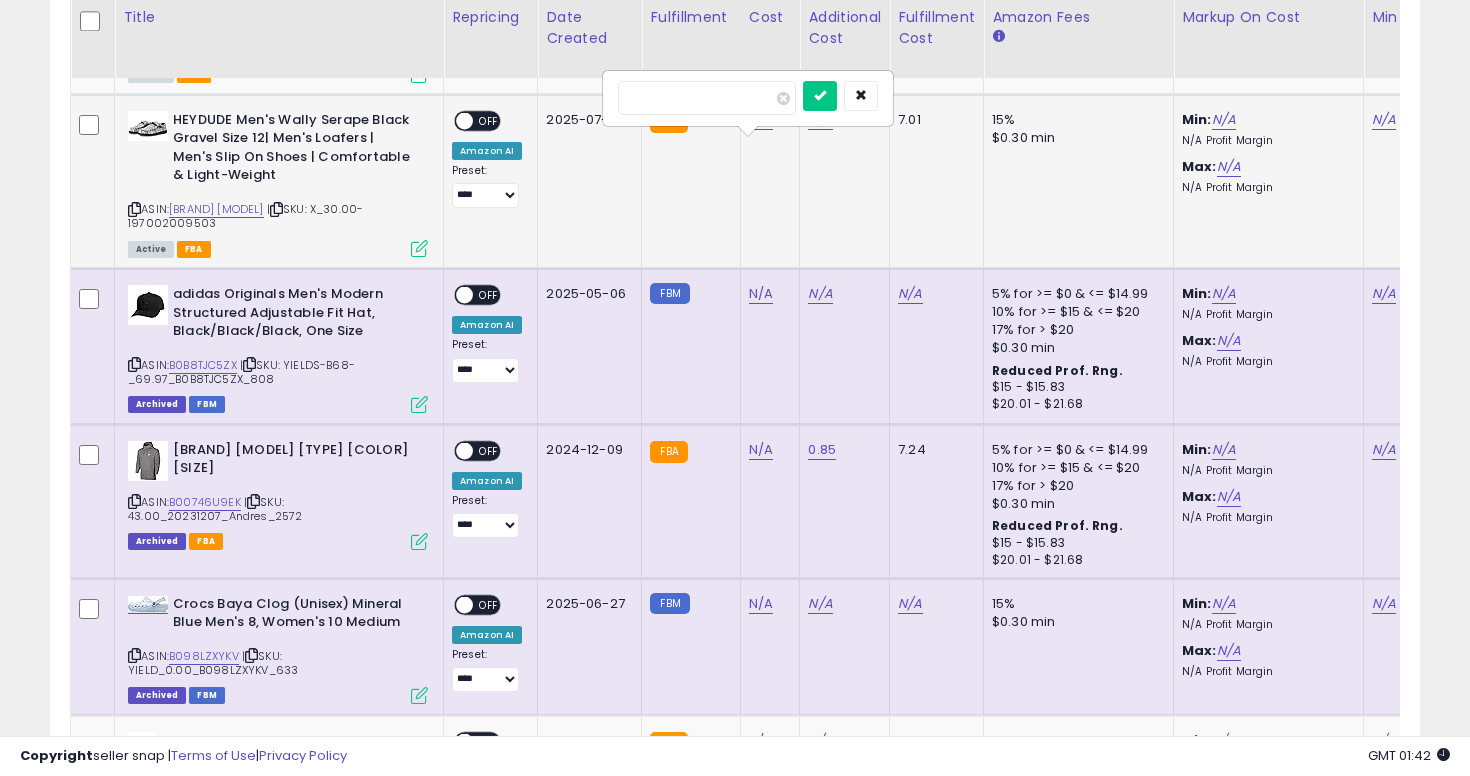 type on "**" 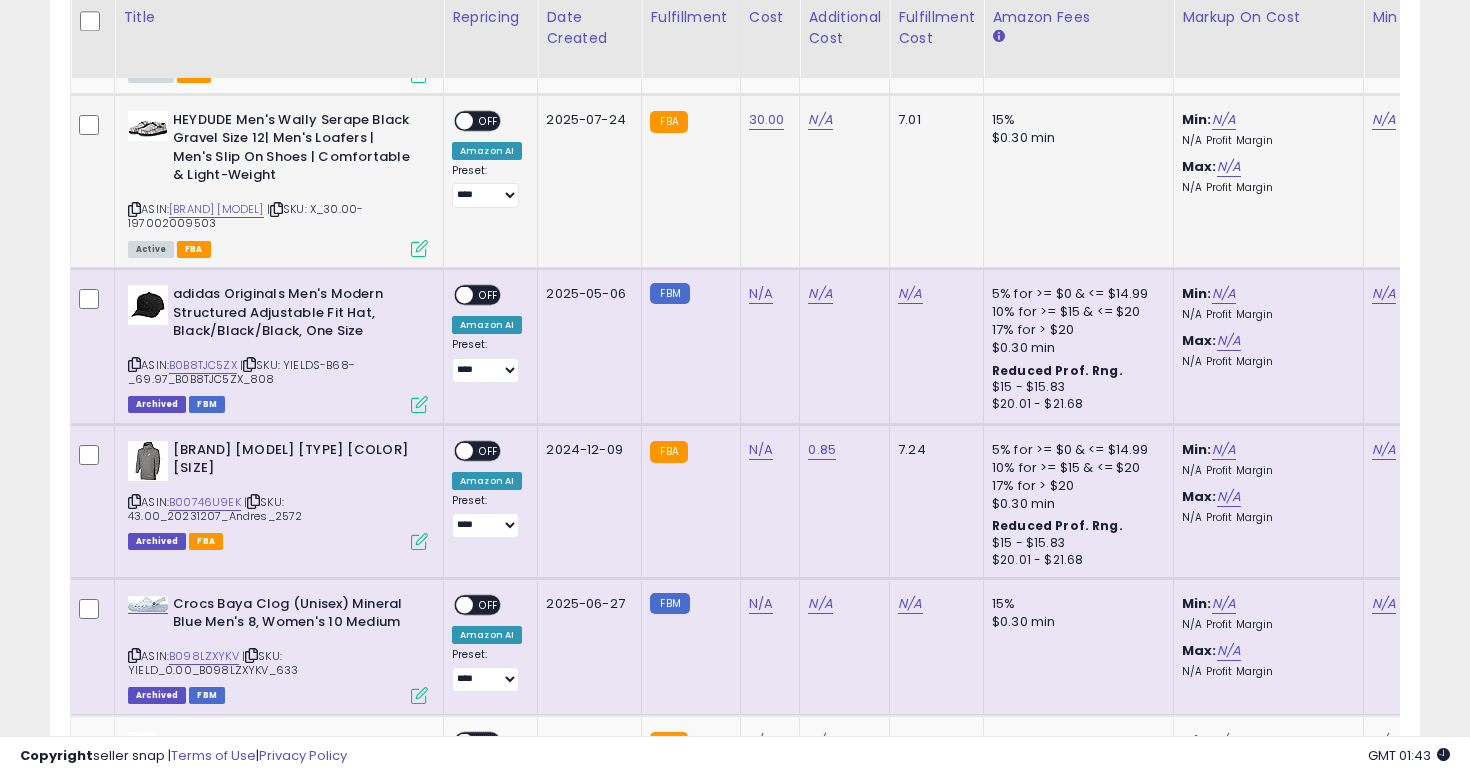 scroll, scrollTop: 0, scrollLeft: 470, axis: horizontal 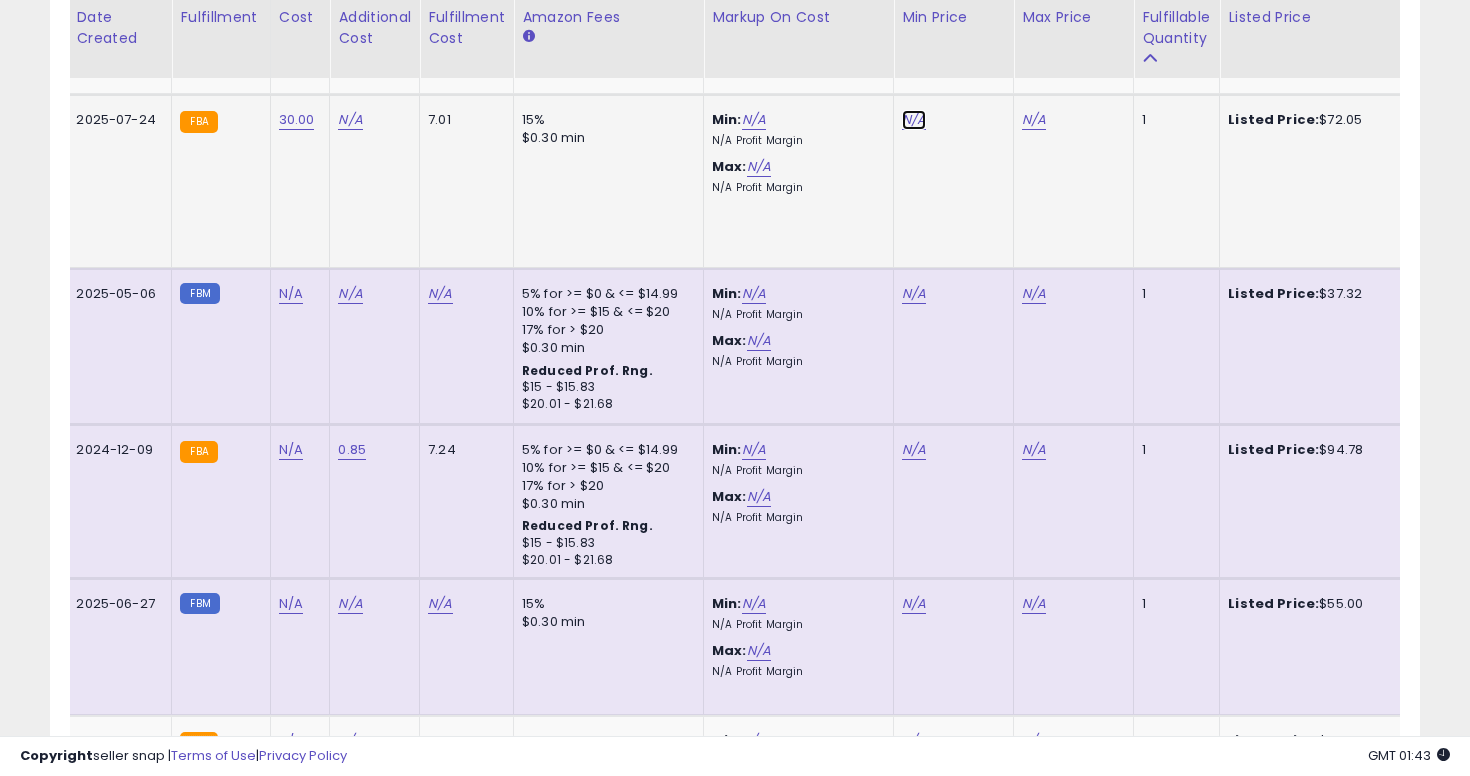 click on "N/A" at bounding box center (914, -4461) 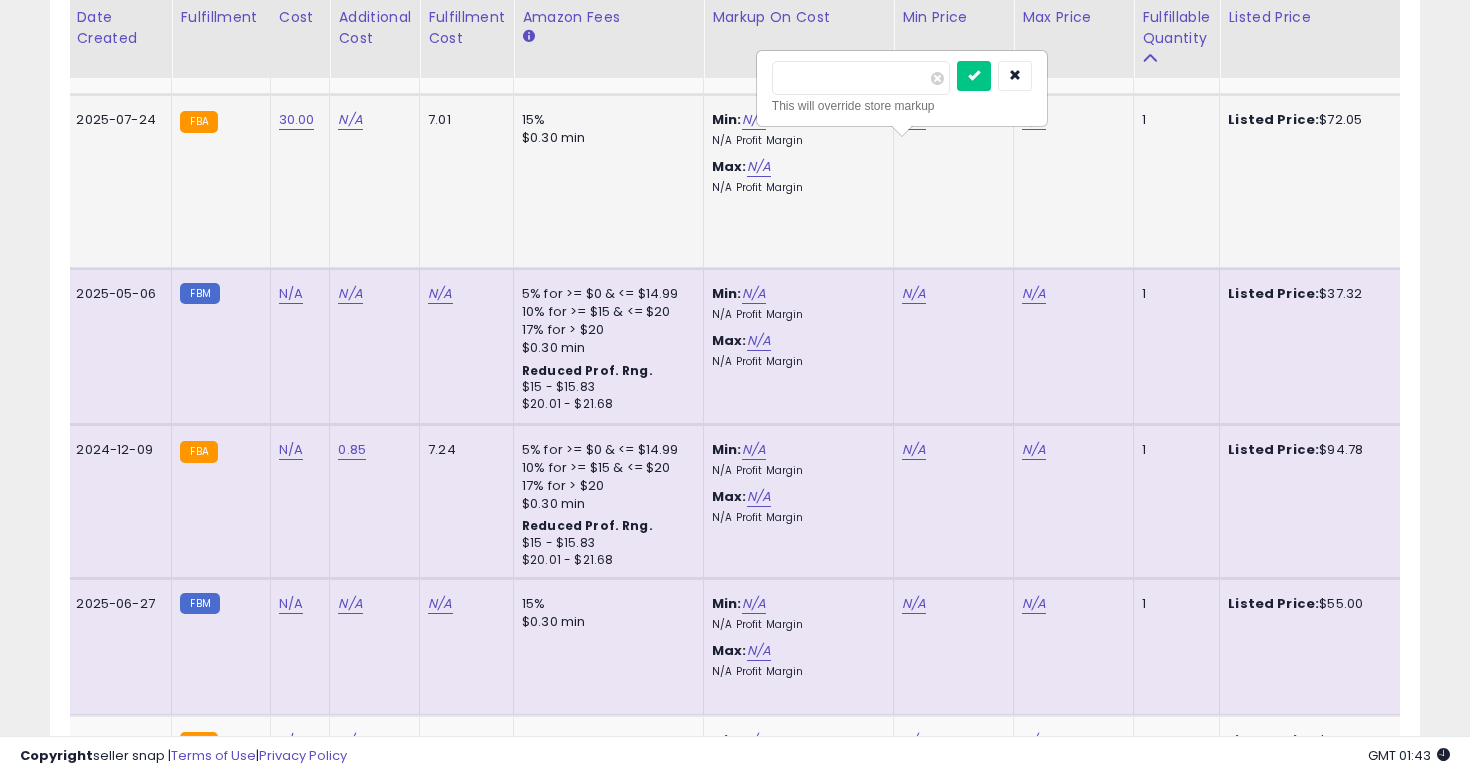 type on "**" 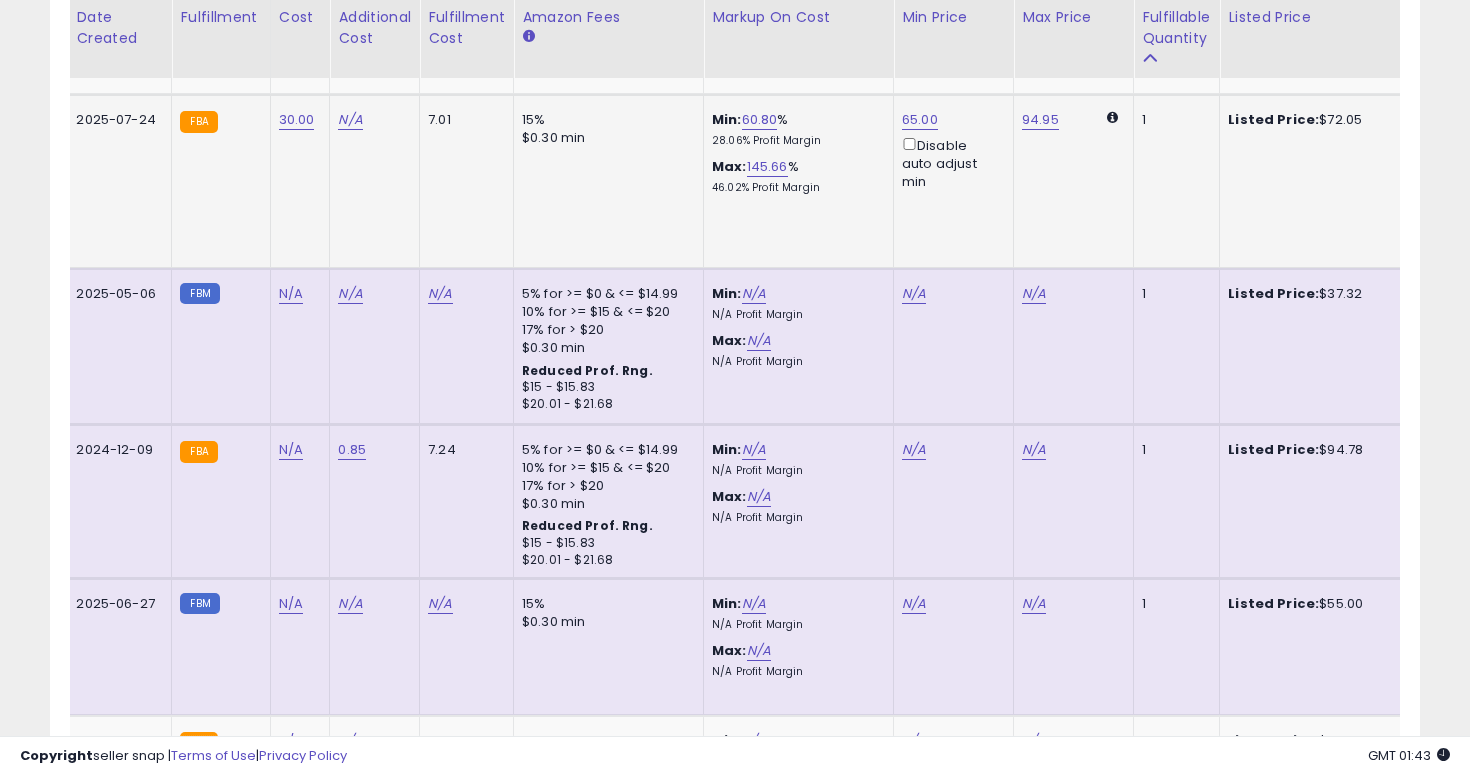 scroll, scrollTop: 0, scrollLeft: 0, axis: both 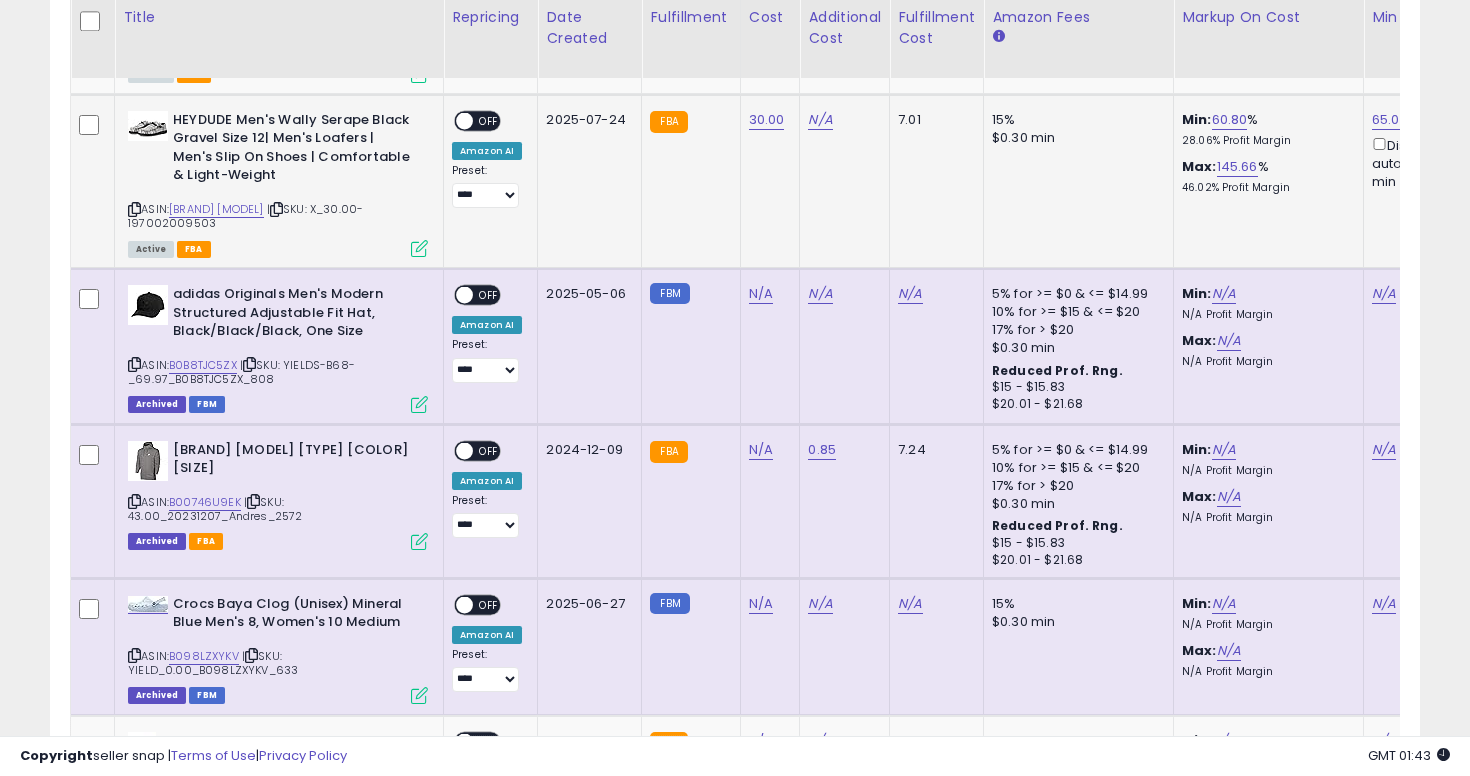 click on "OFF" at bounding box center [489, 120] 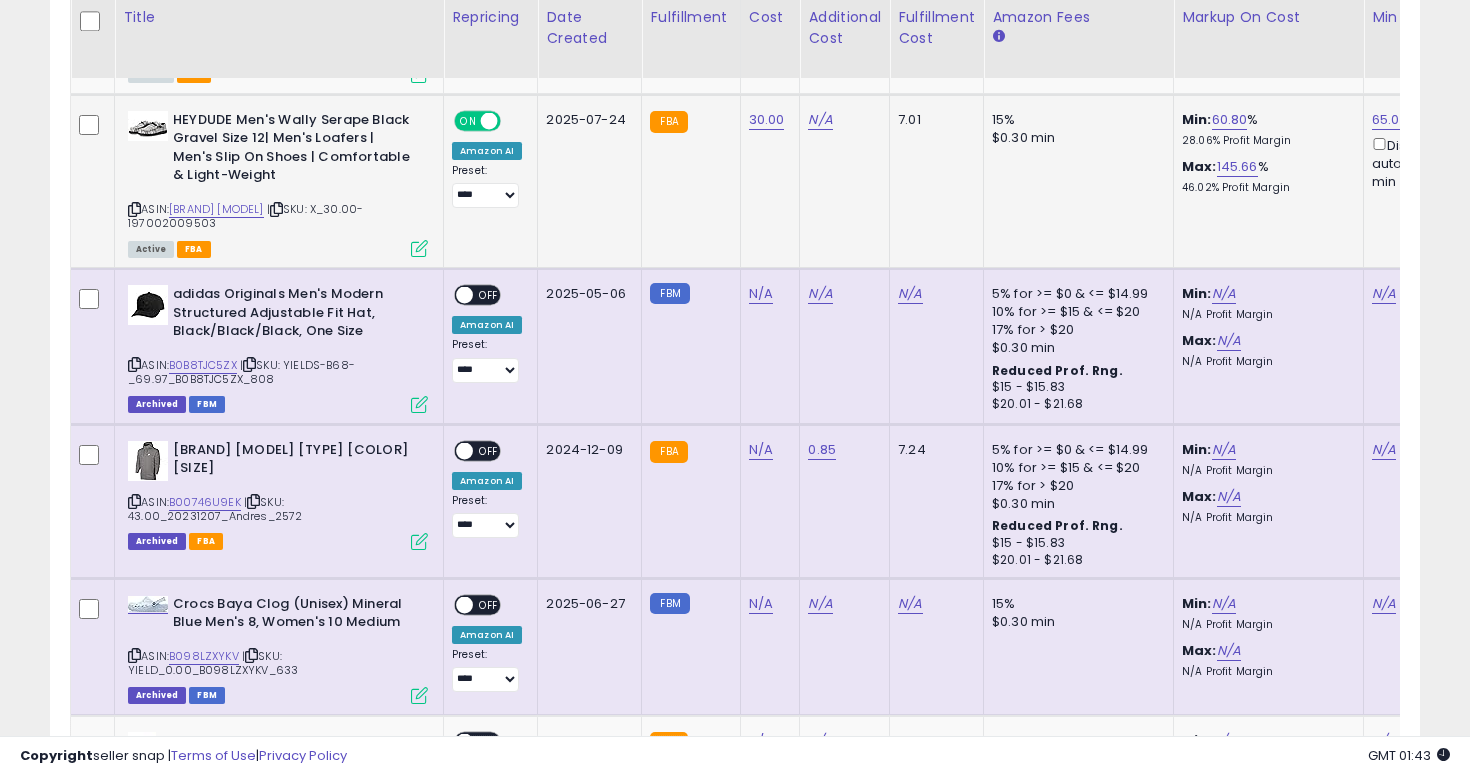 click on "**********" 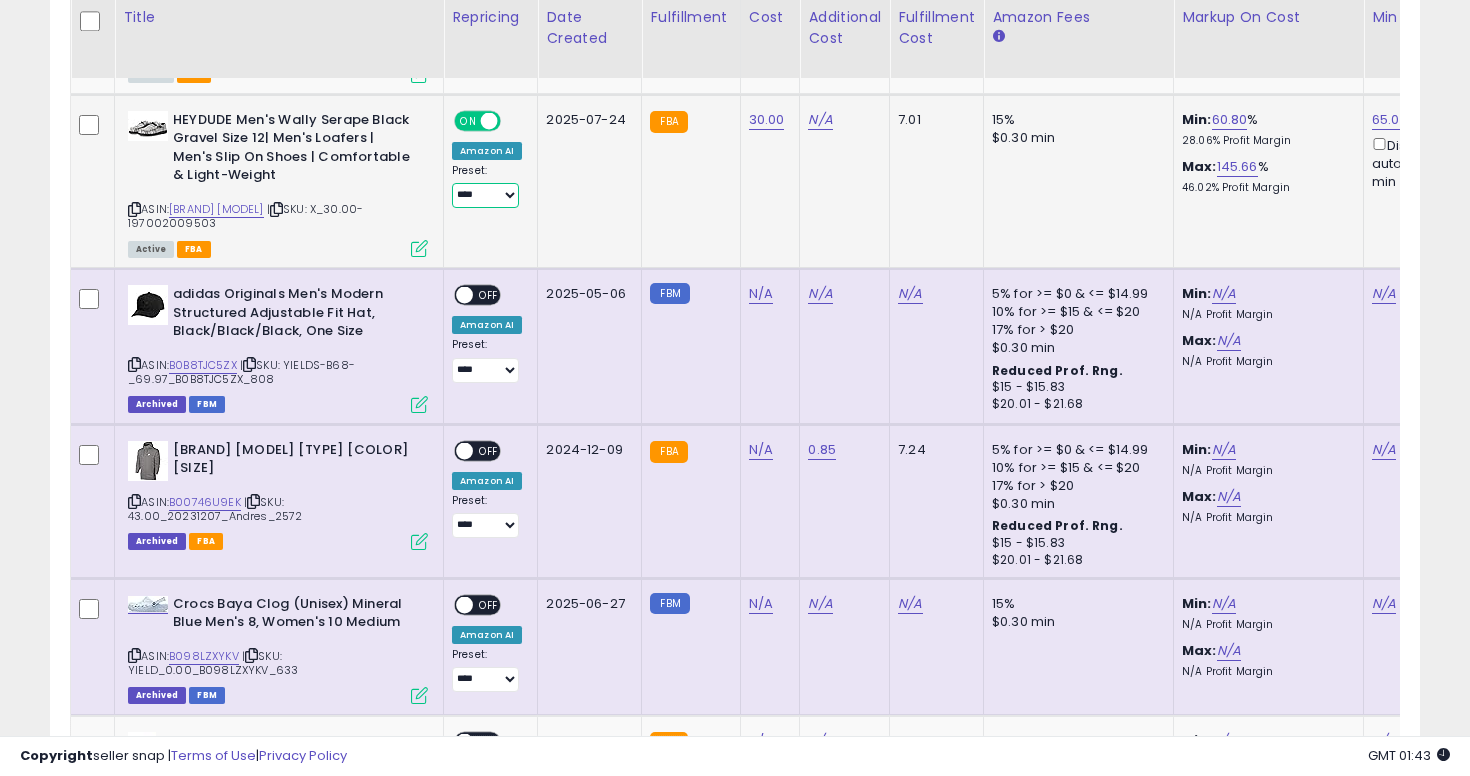 click on "**********" at bounding box center [485, 195] 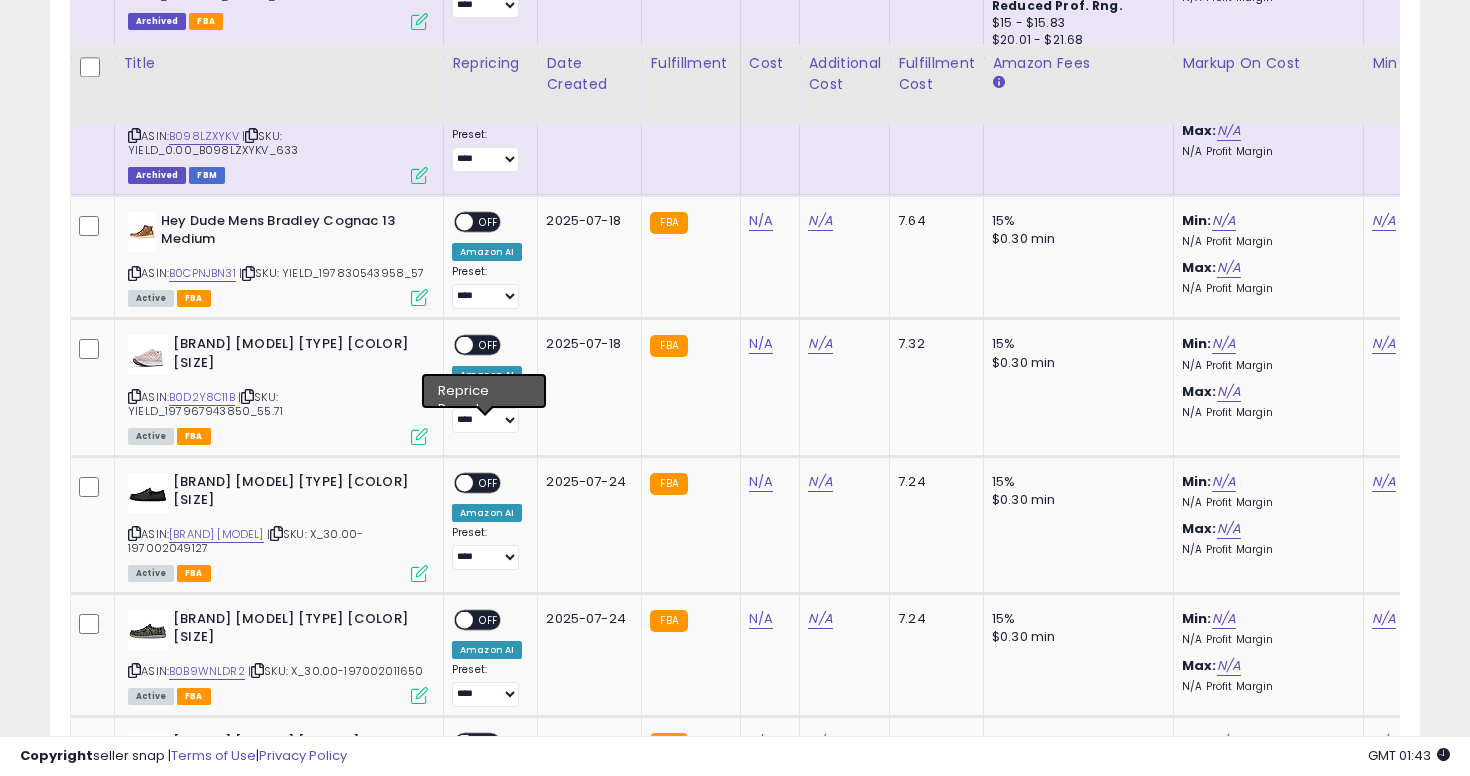 scroll, scrollTop: 6039, scrollLeft: 0, axis: vertical 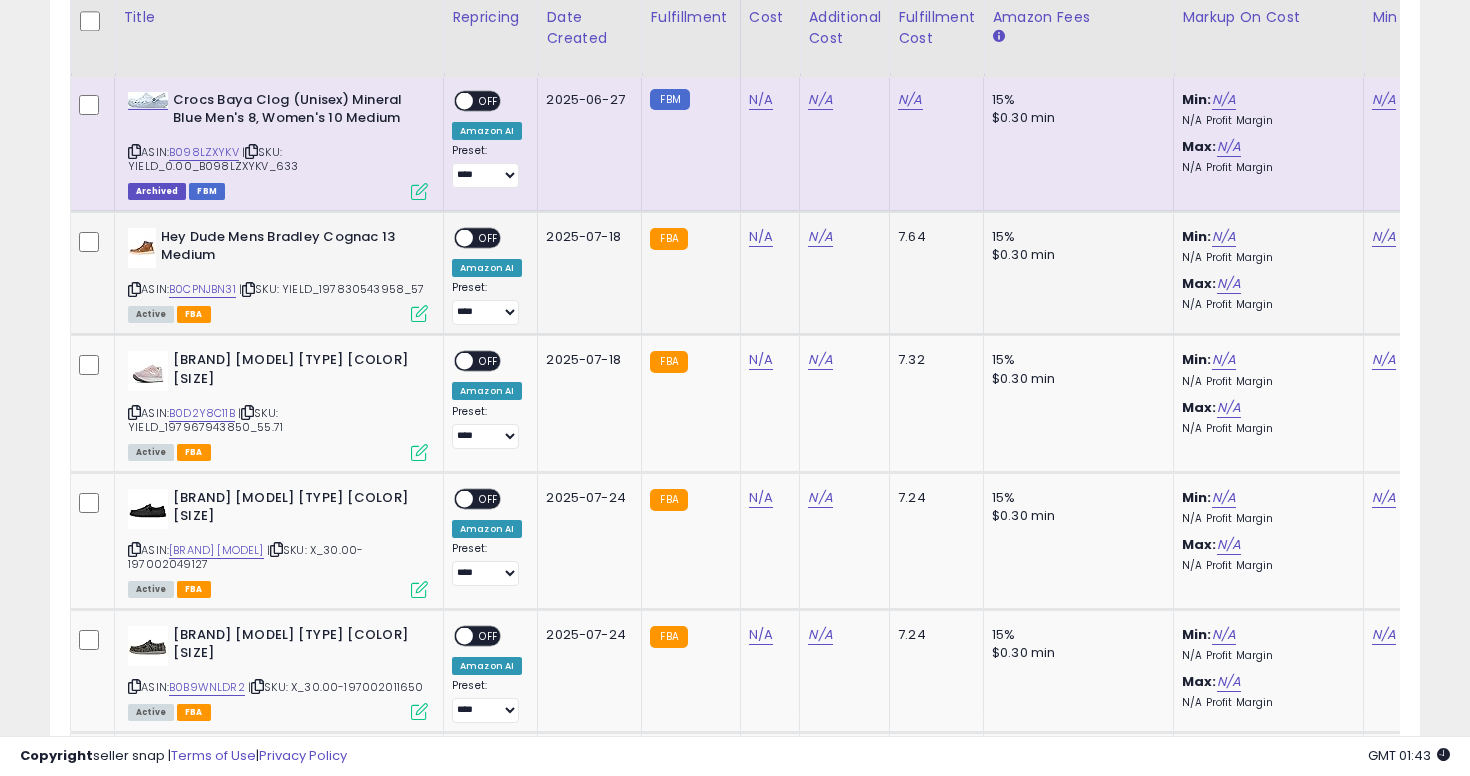 click at bounding box center (134, 289) 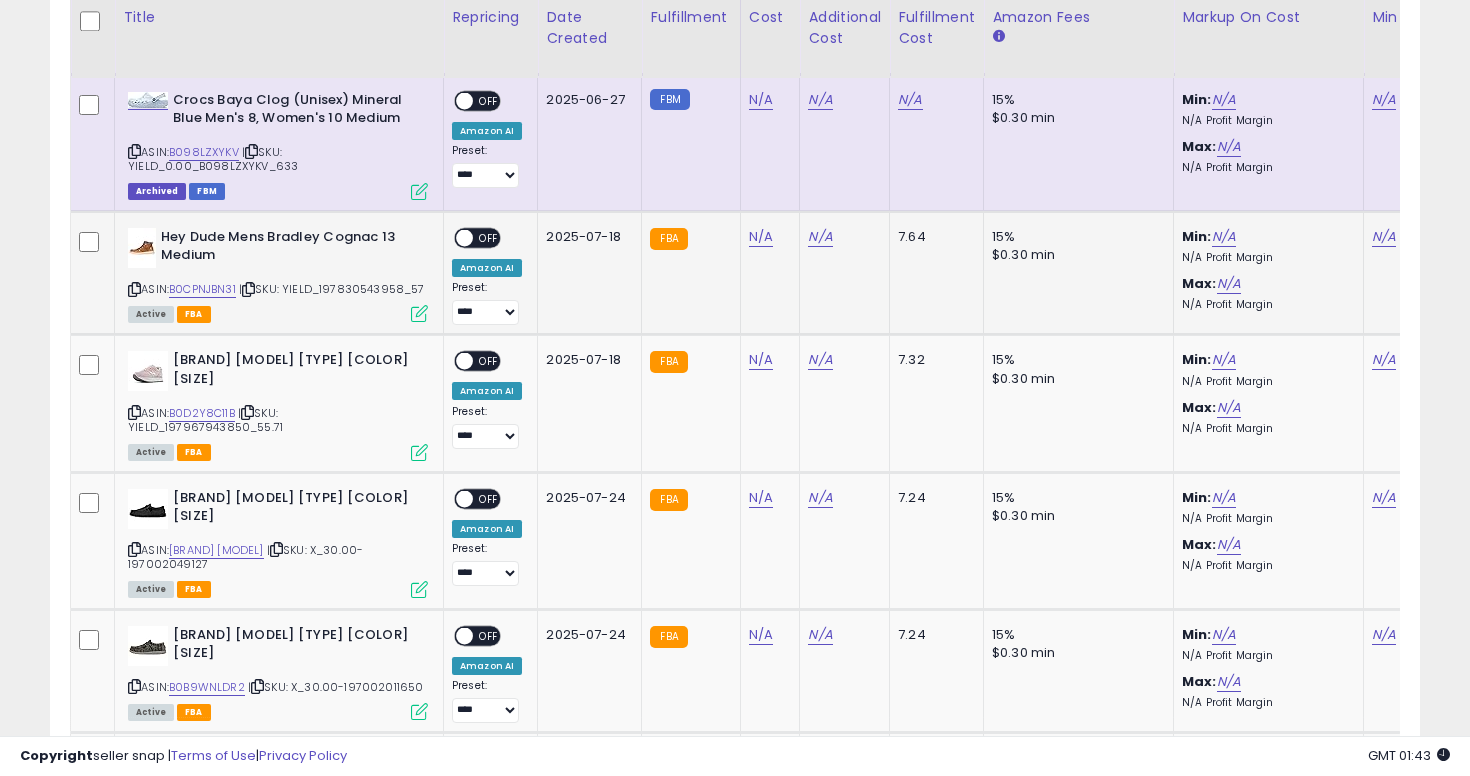 click on "N/A" at bounding box center [767, 237] 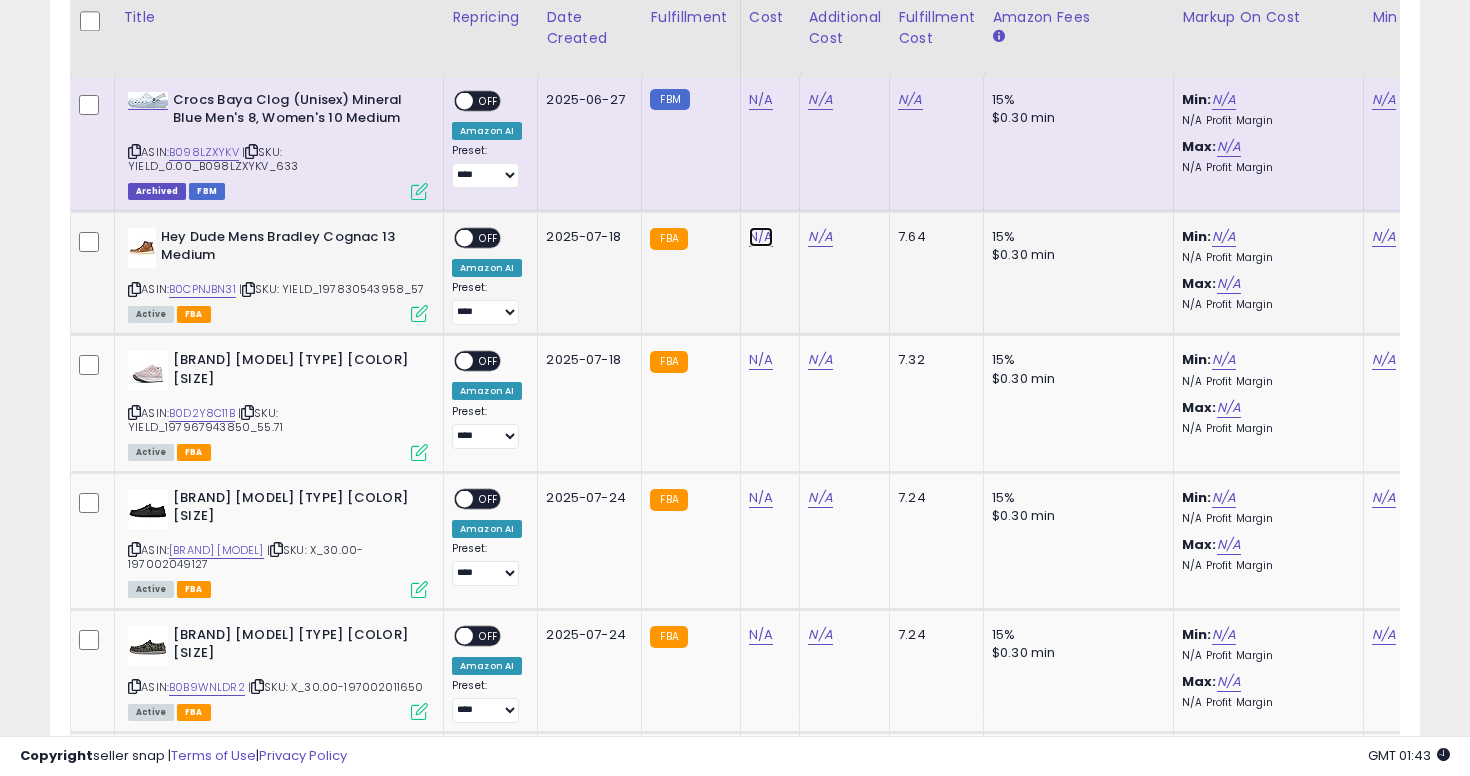 click on "N/A" at bounding box center [761, -4965] 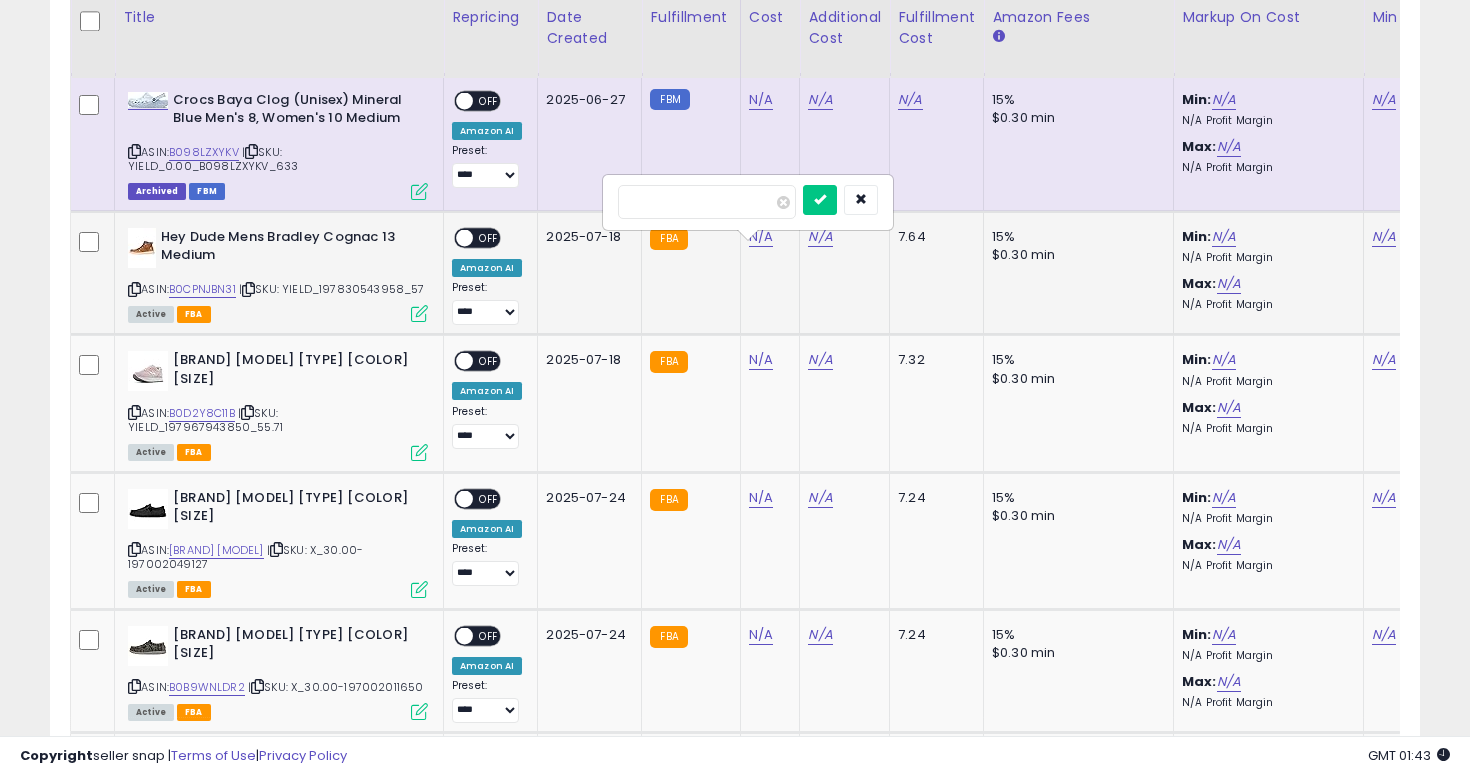 type on "**" 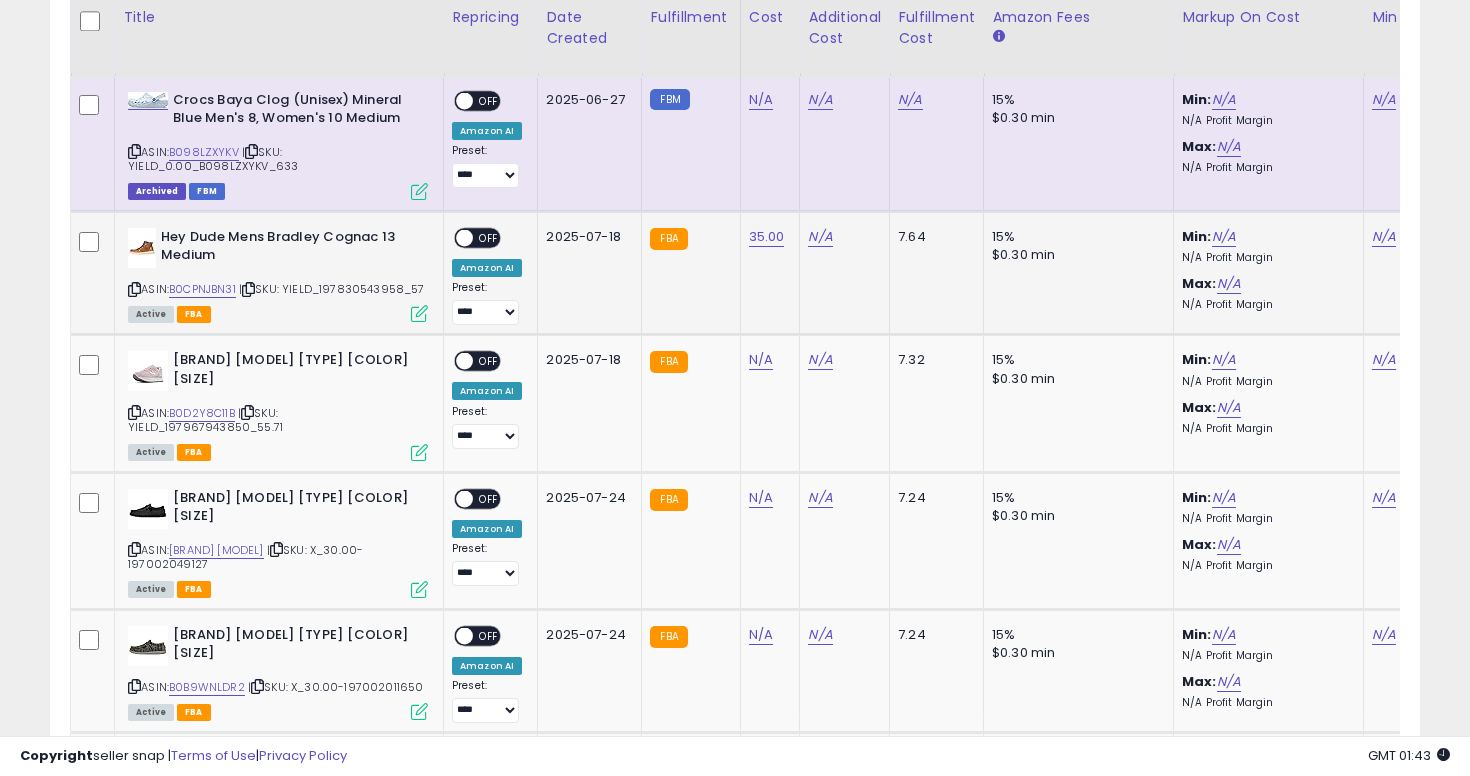 scroll, scrollTop: 0, scrollLeft: 339, axis: horizontal 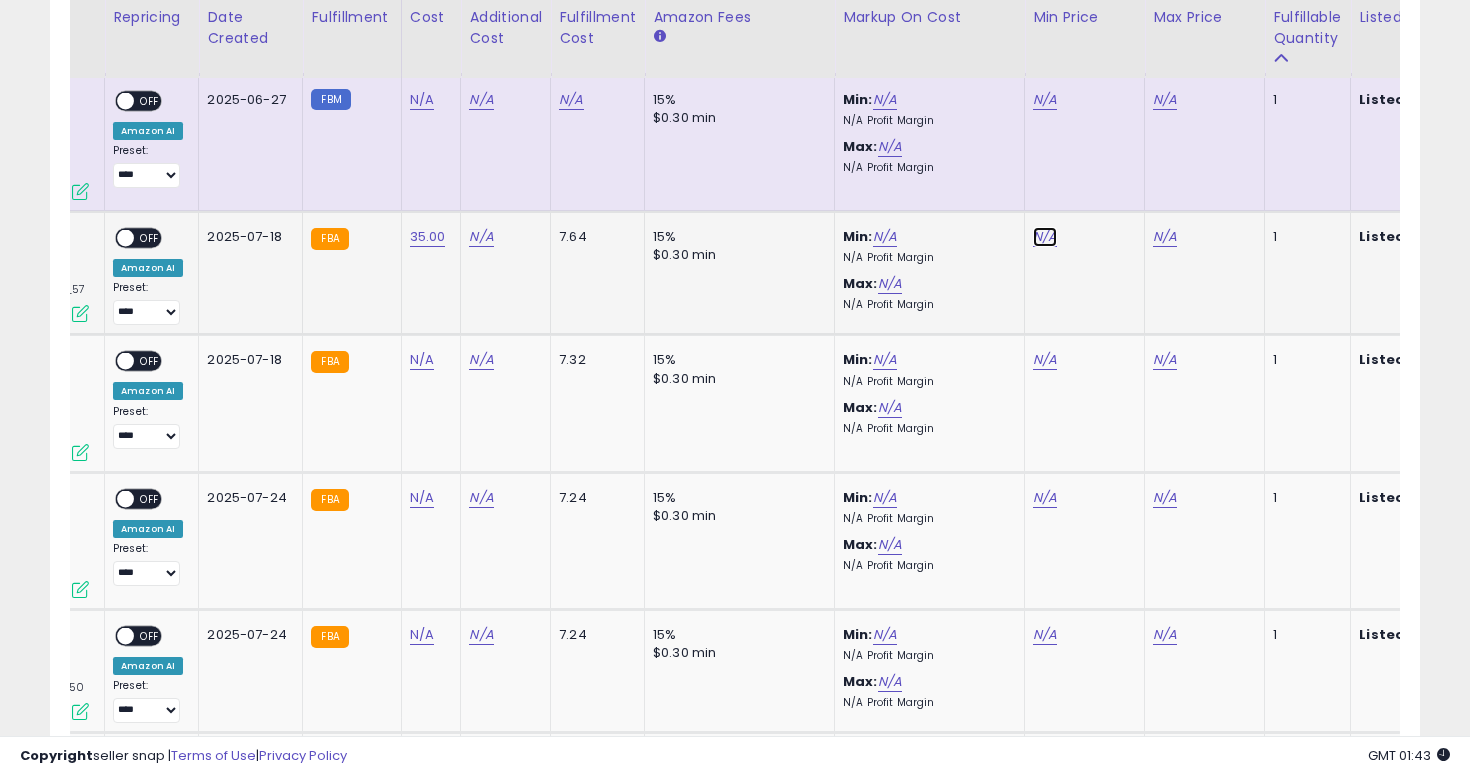 click on "N/A" at bounding box center (1045, -4965) 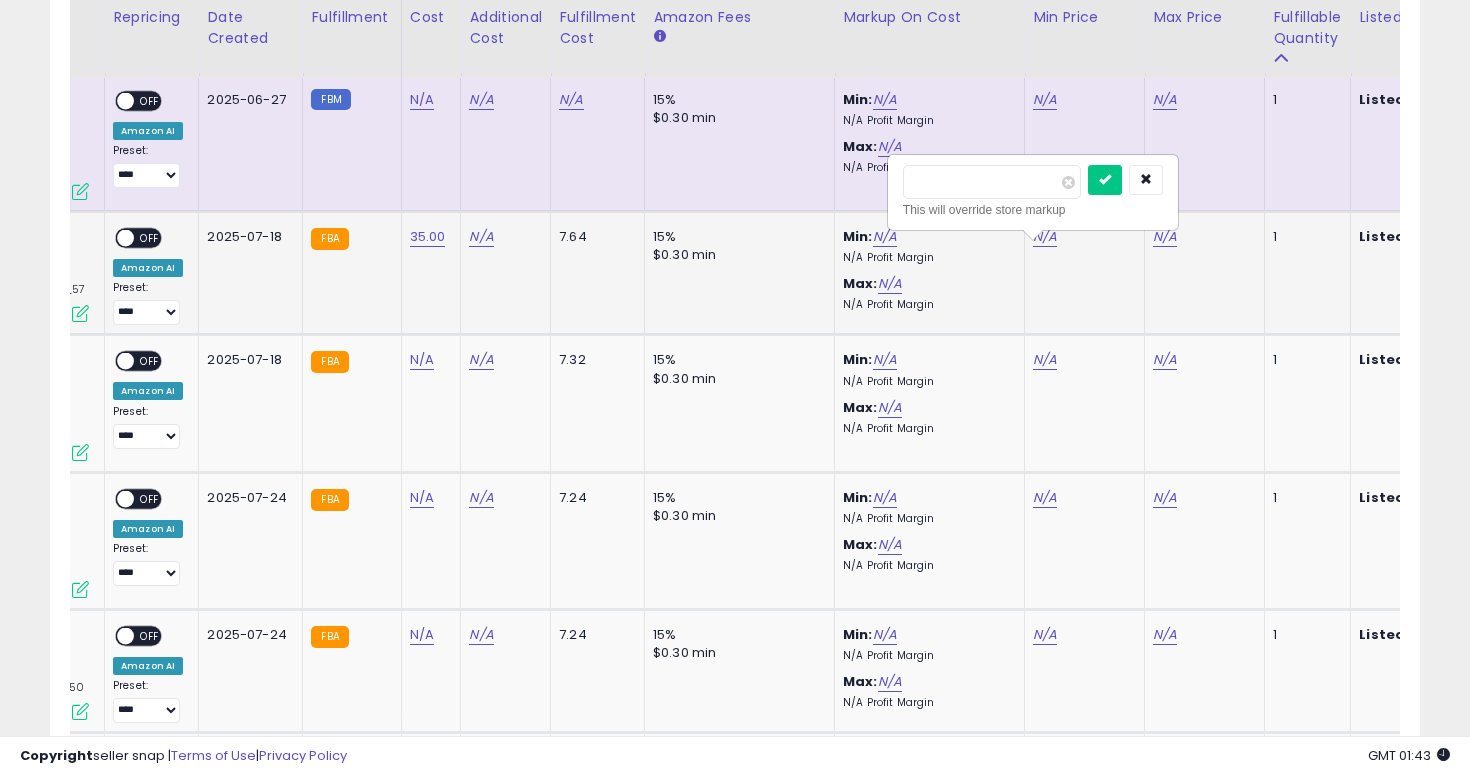 type on "**" 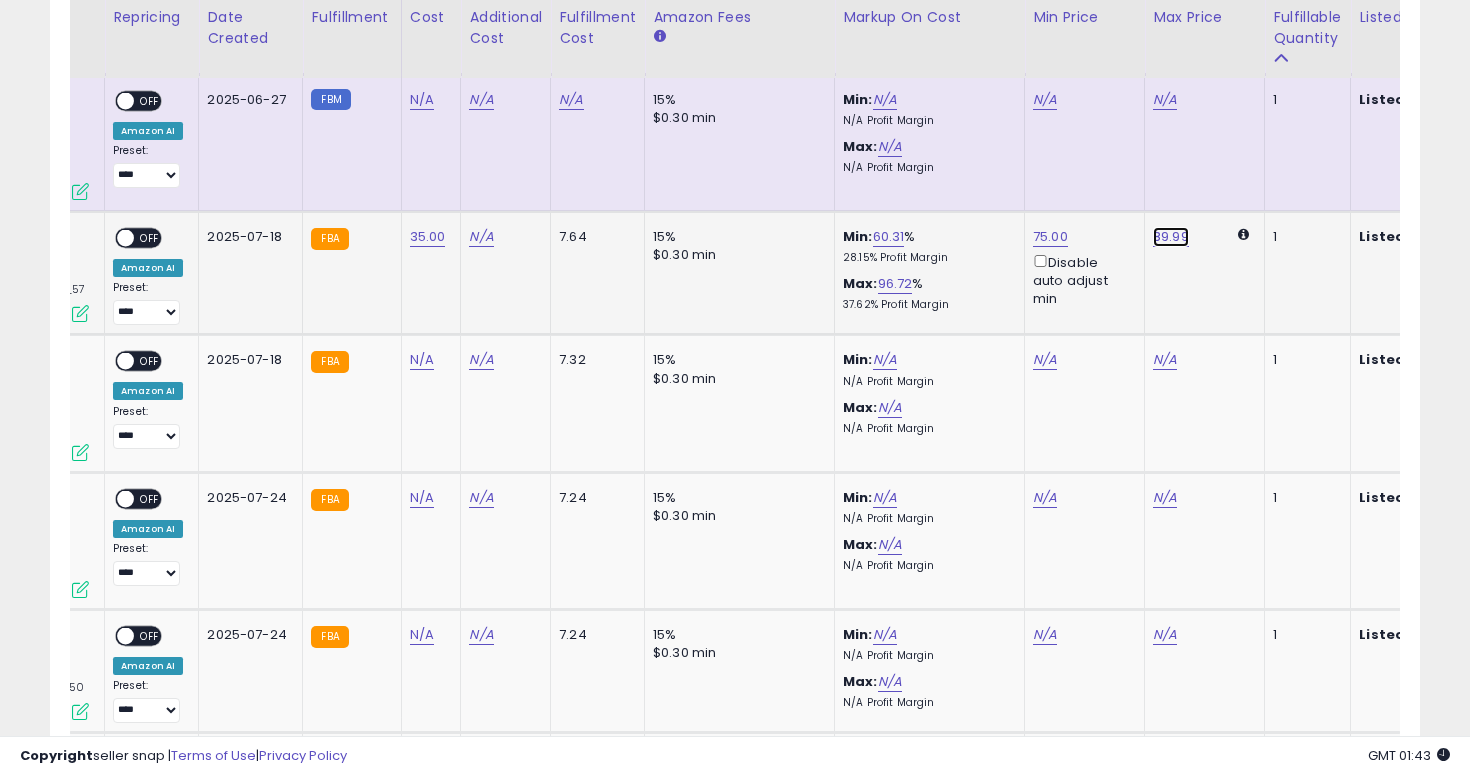 click on "89.99" at bounding box center (1165, -4965) 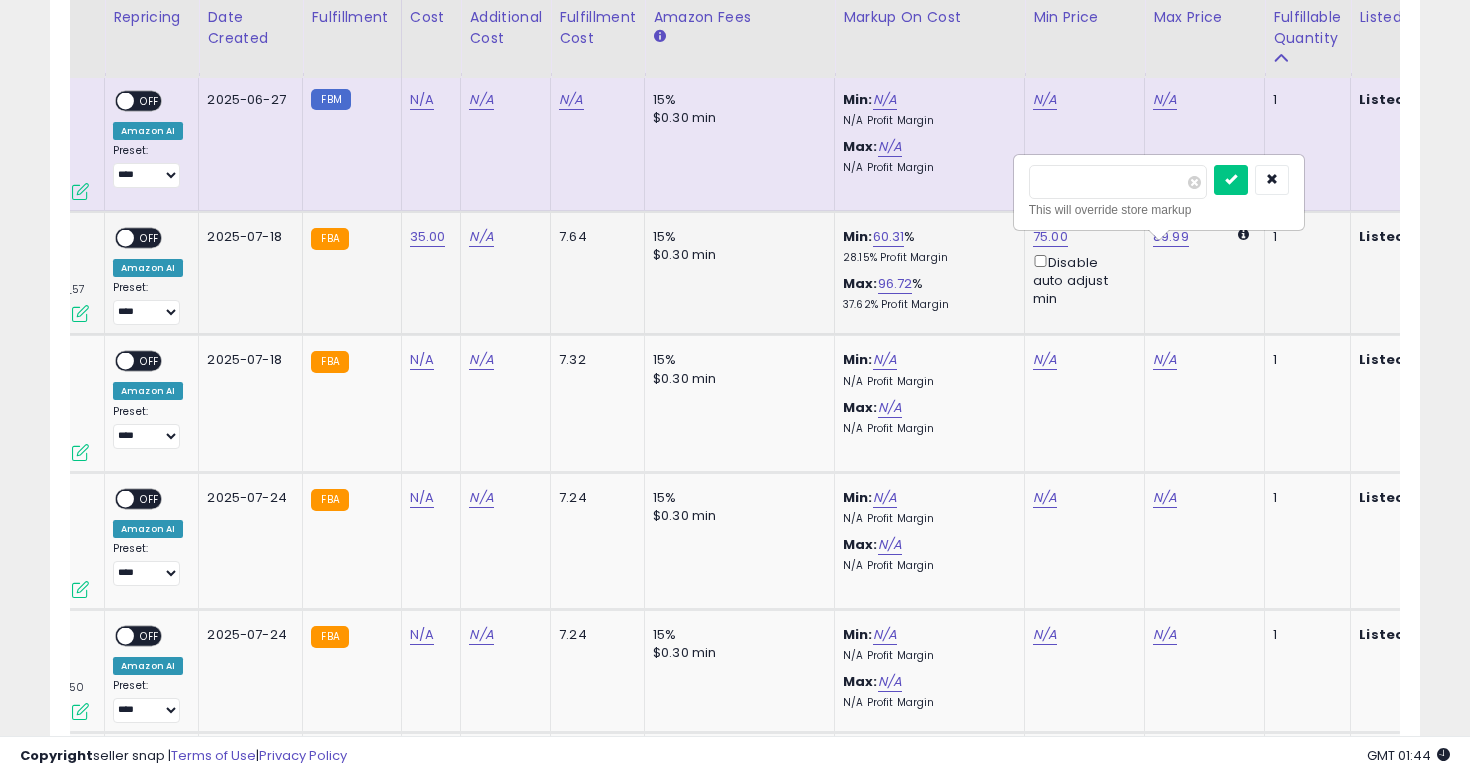 type on "**" 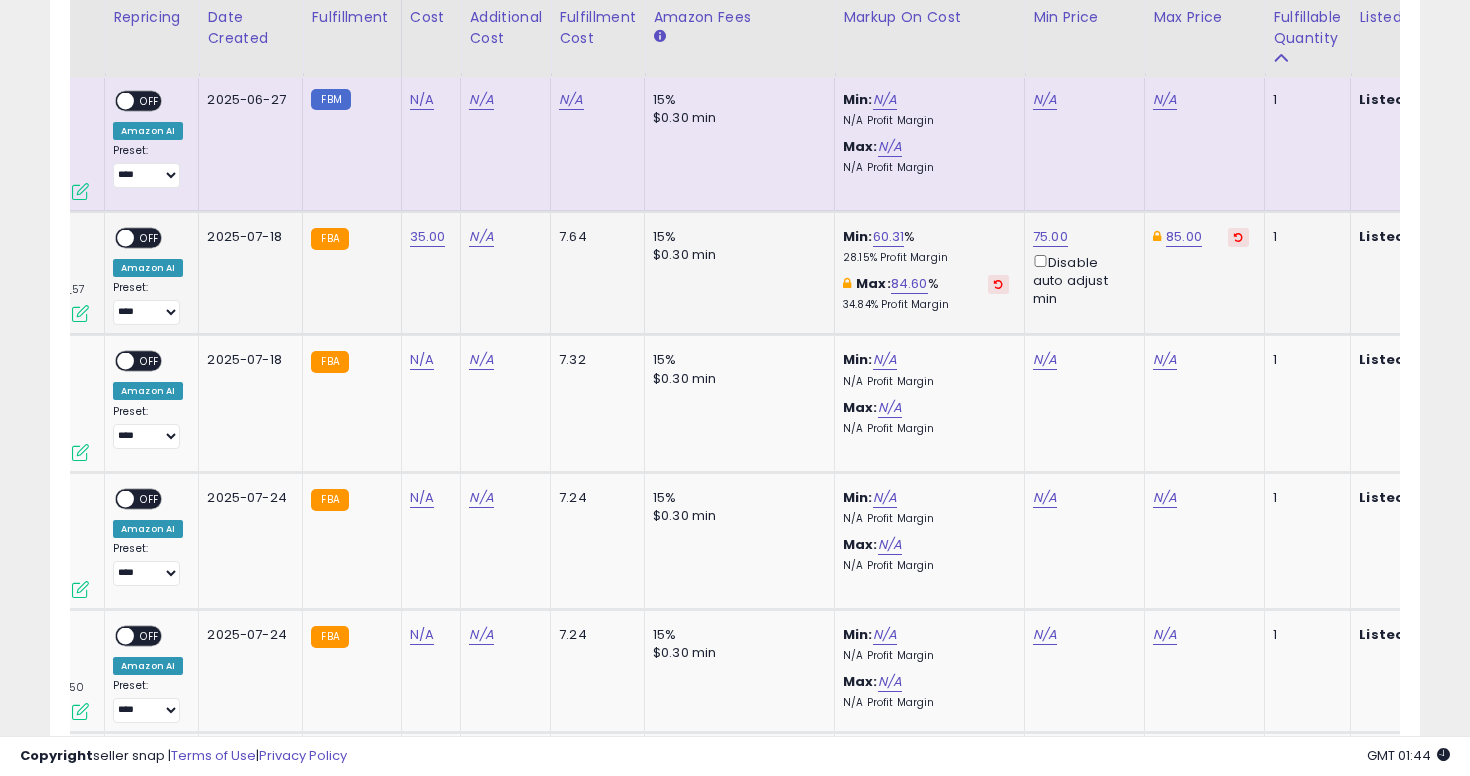 scroll, scrollTop: 0, scrollLeft: 0, axis: both 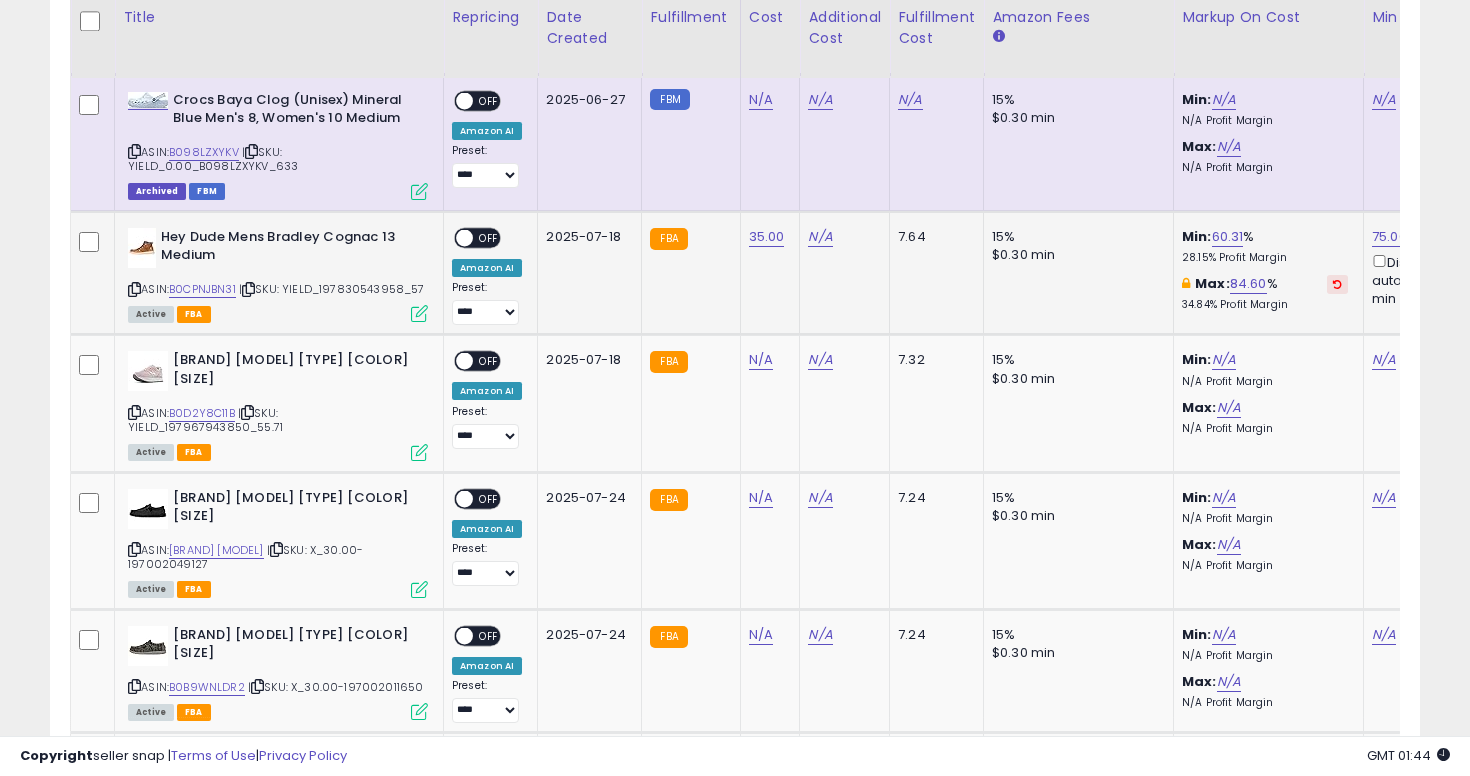 click on "OFF" at bounding box center [489, 237] 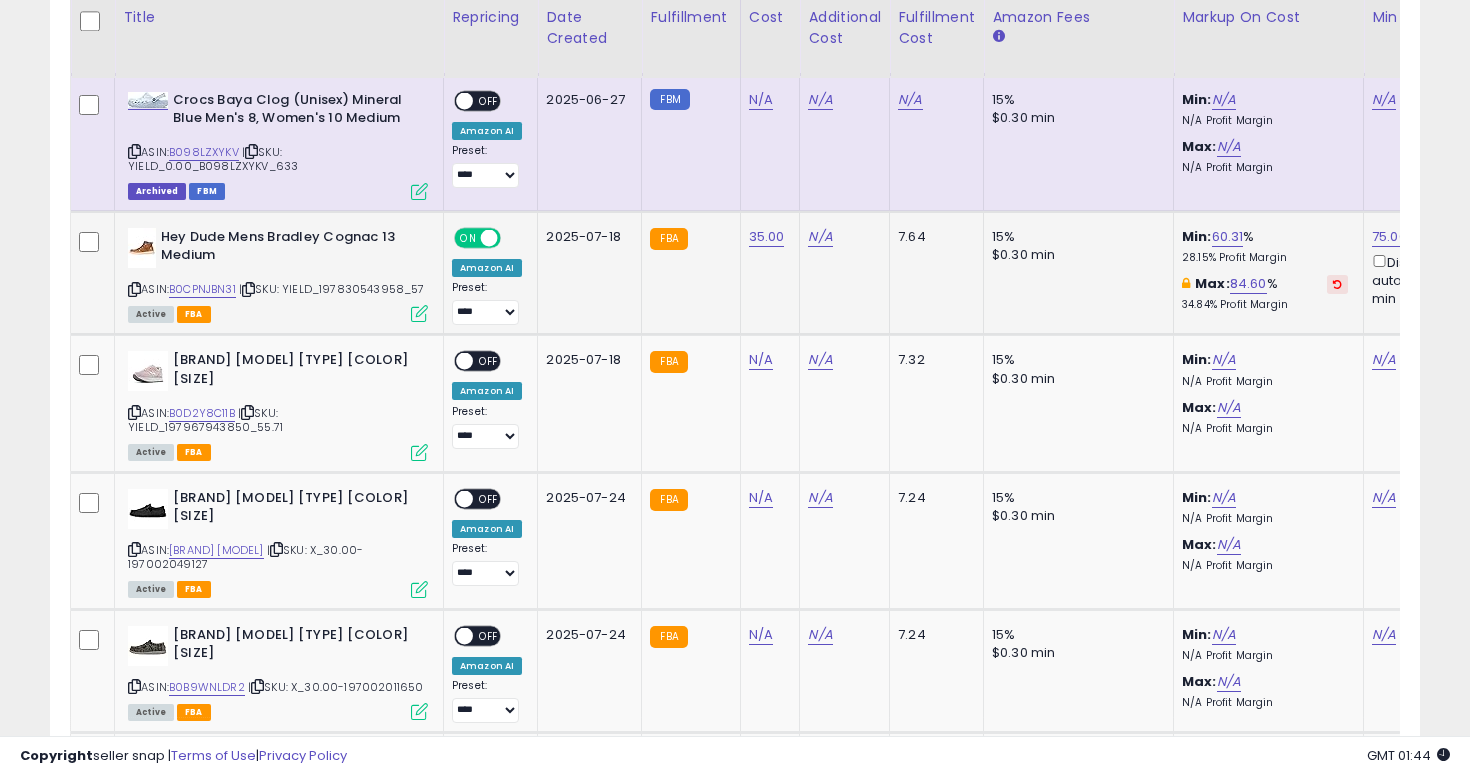 scroll, scrollTop: 6205, scrollLeft: 0, axis: vertical 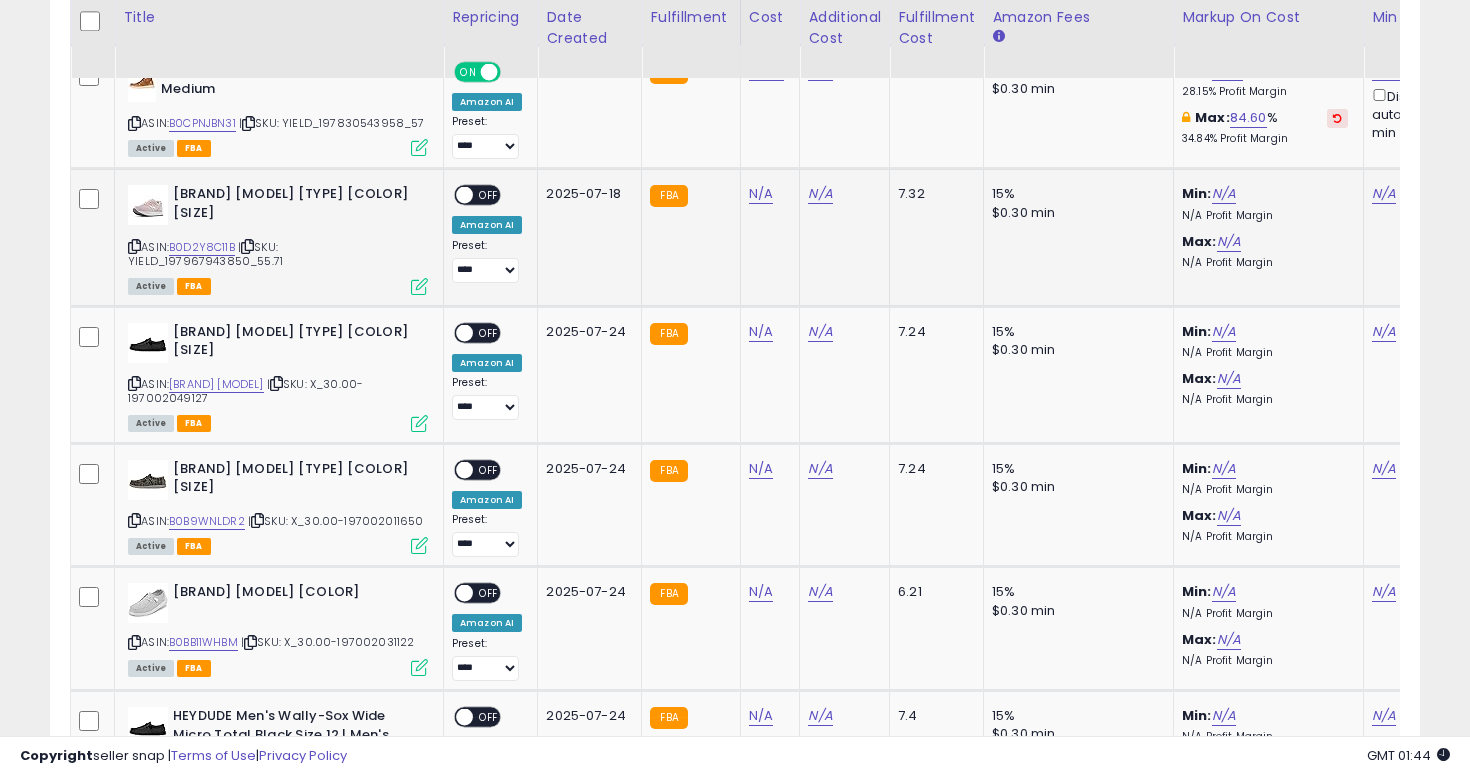 click at bounding box center (134, 246) 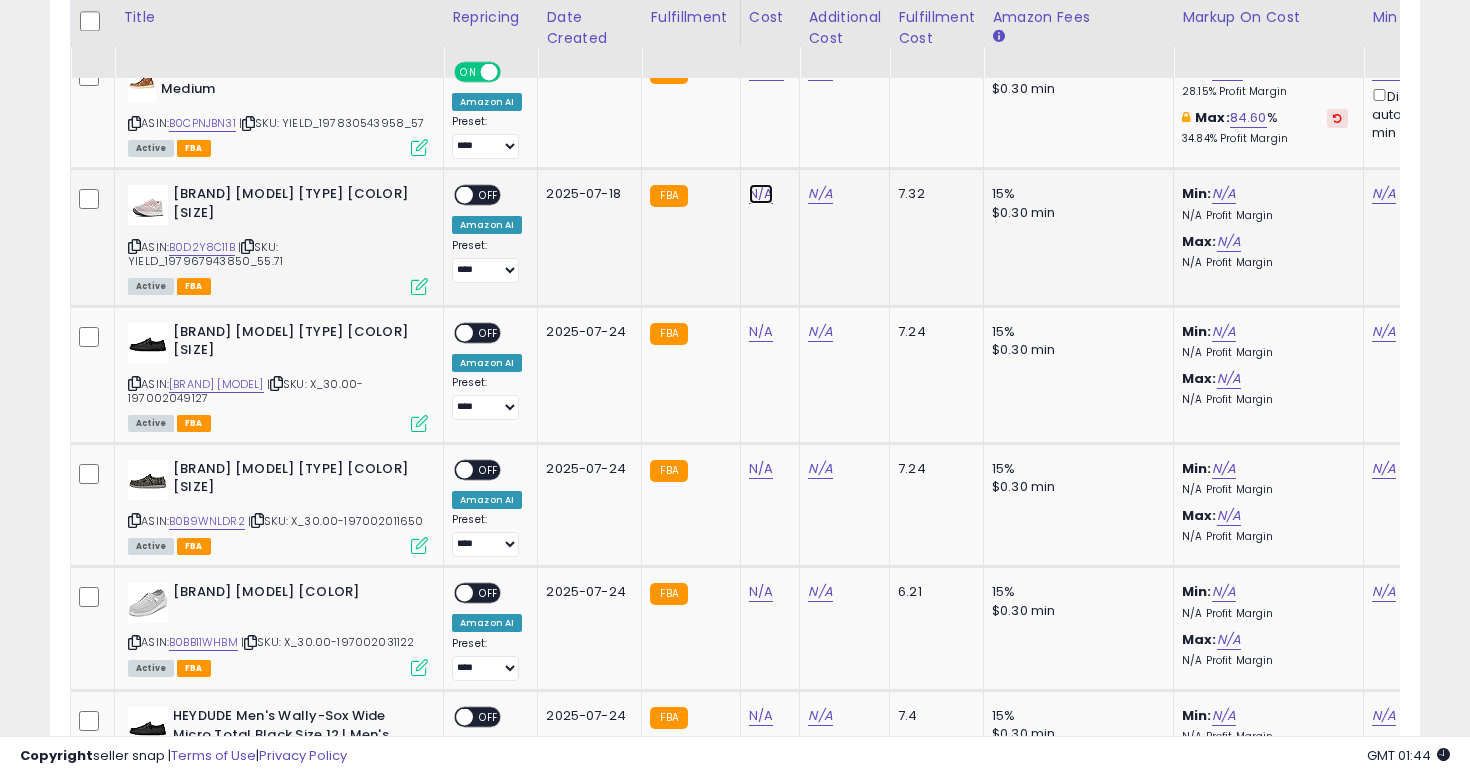 click on "N/A" at bounding box center [761, -5131] 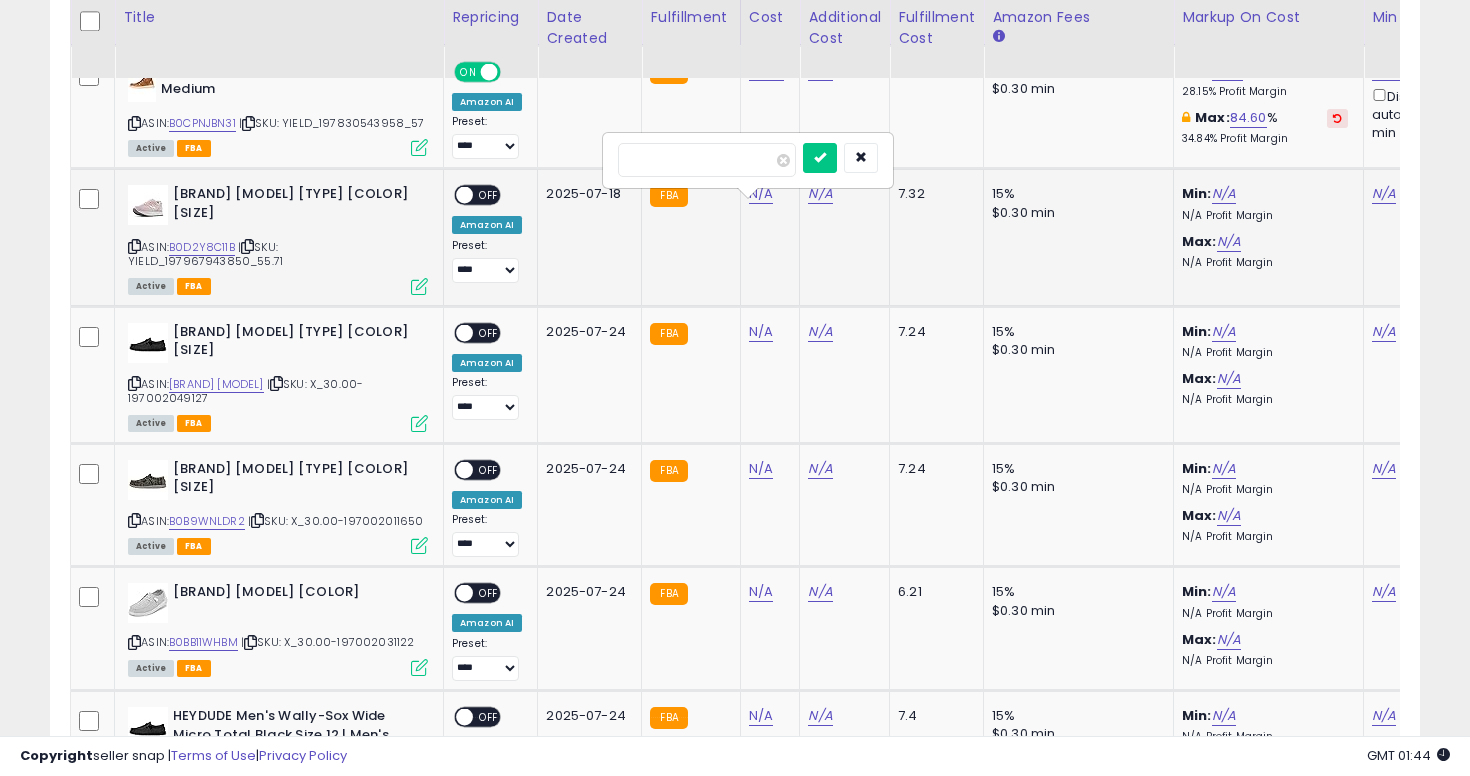 type on "*****" 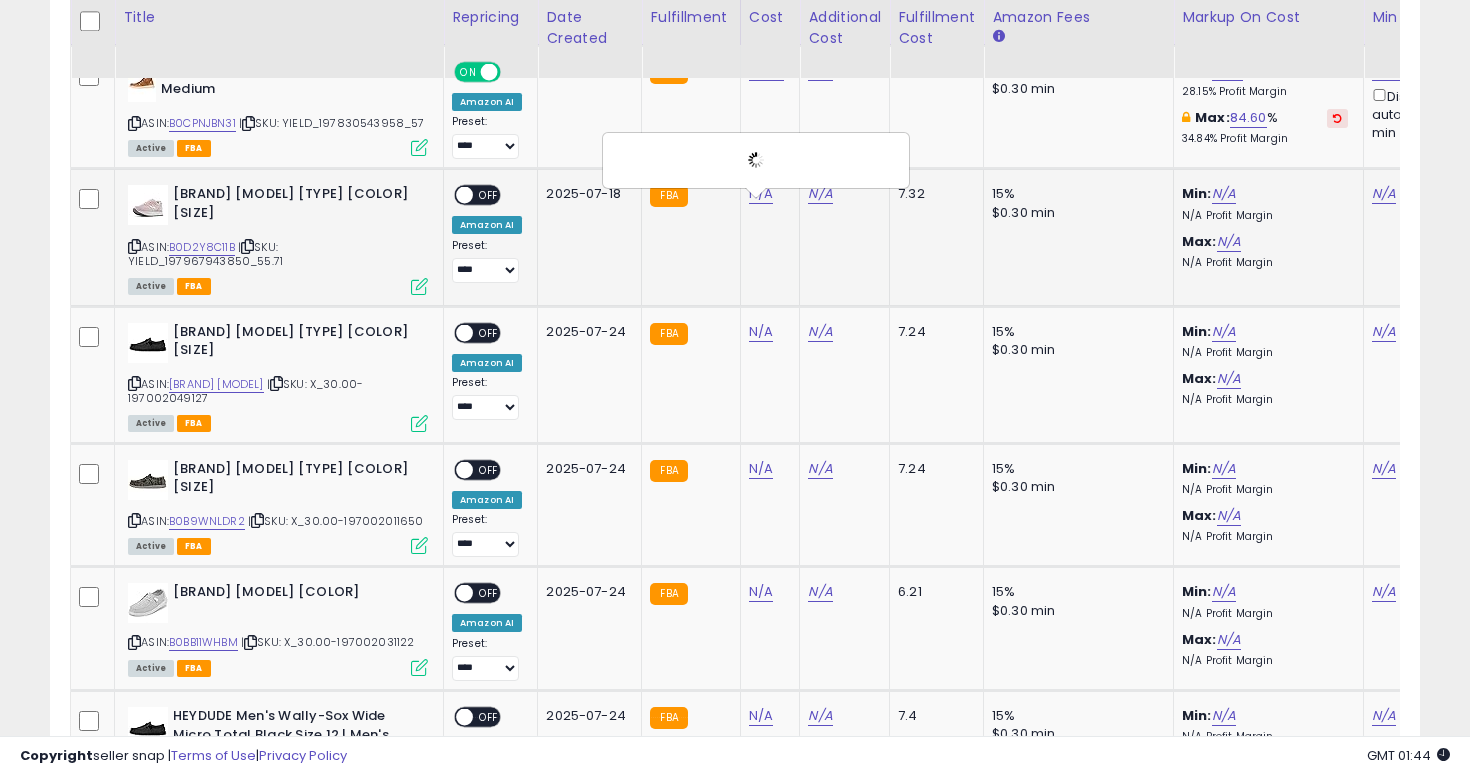 scroll, scrollTop: 0, scrollLeft: 186, axis: horizontal 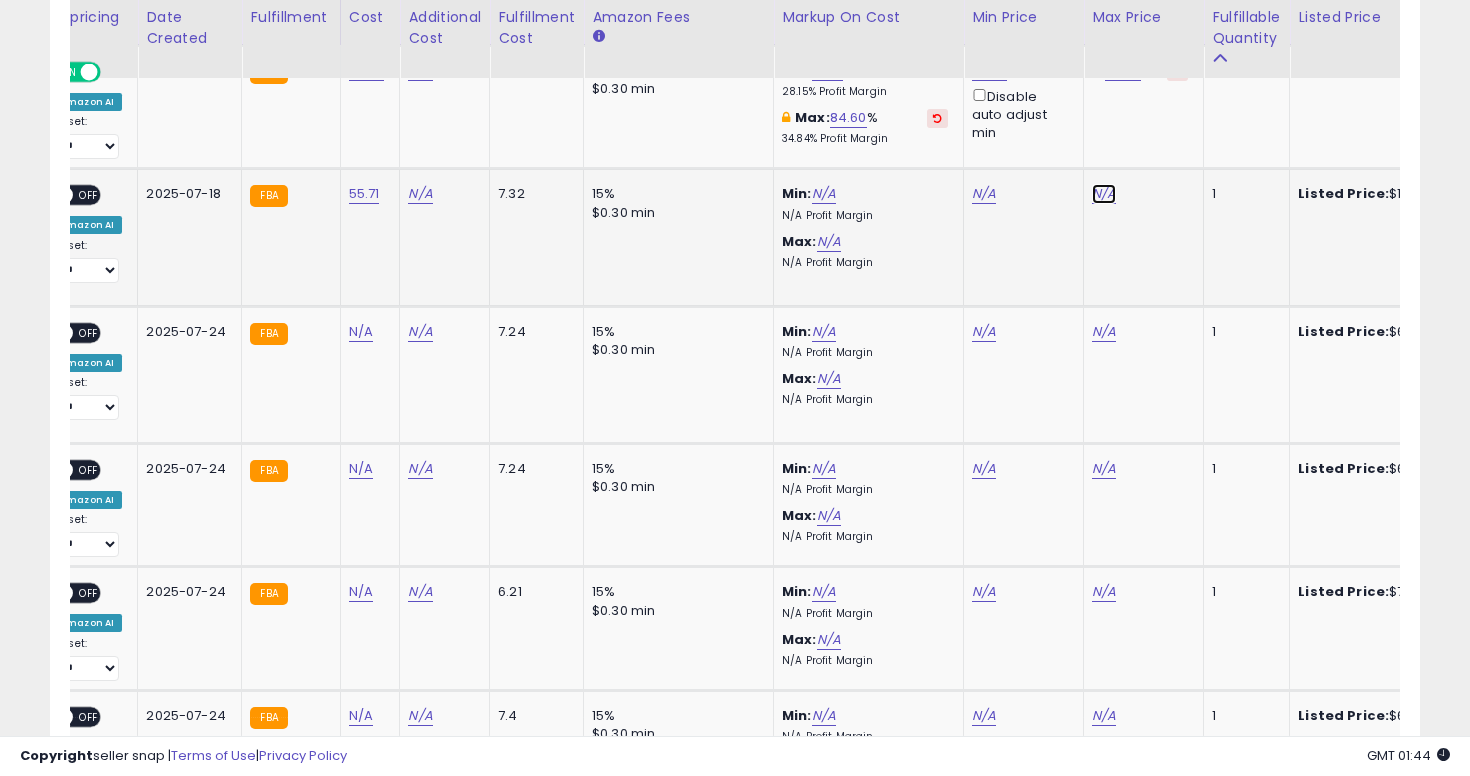 click on "N/A" at bounding box center (1104, -5131) 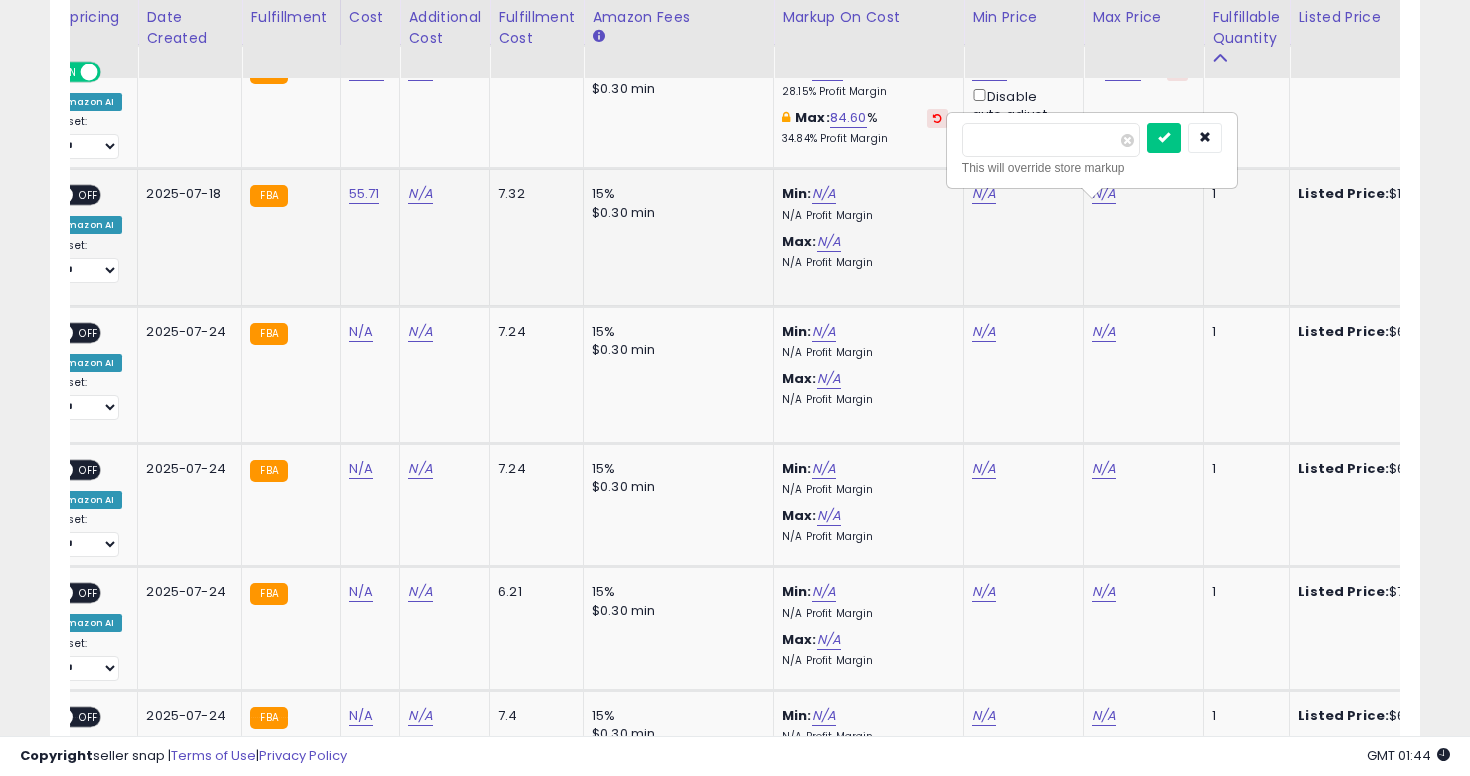 type on "***" 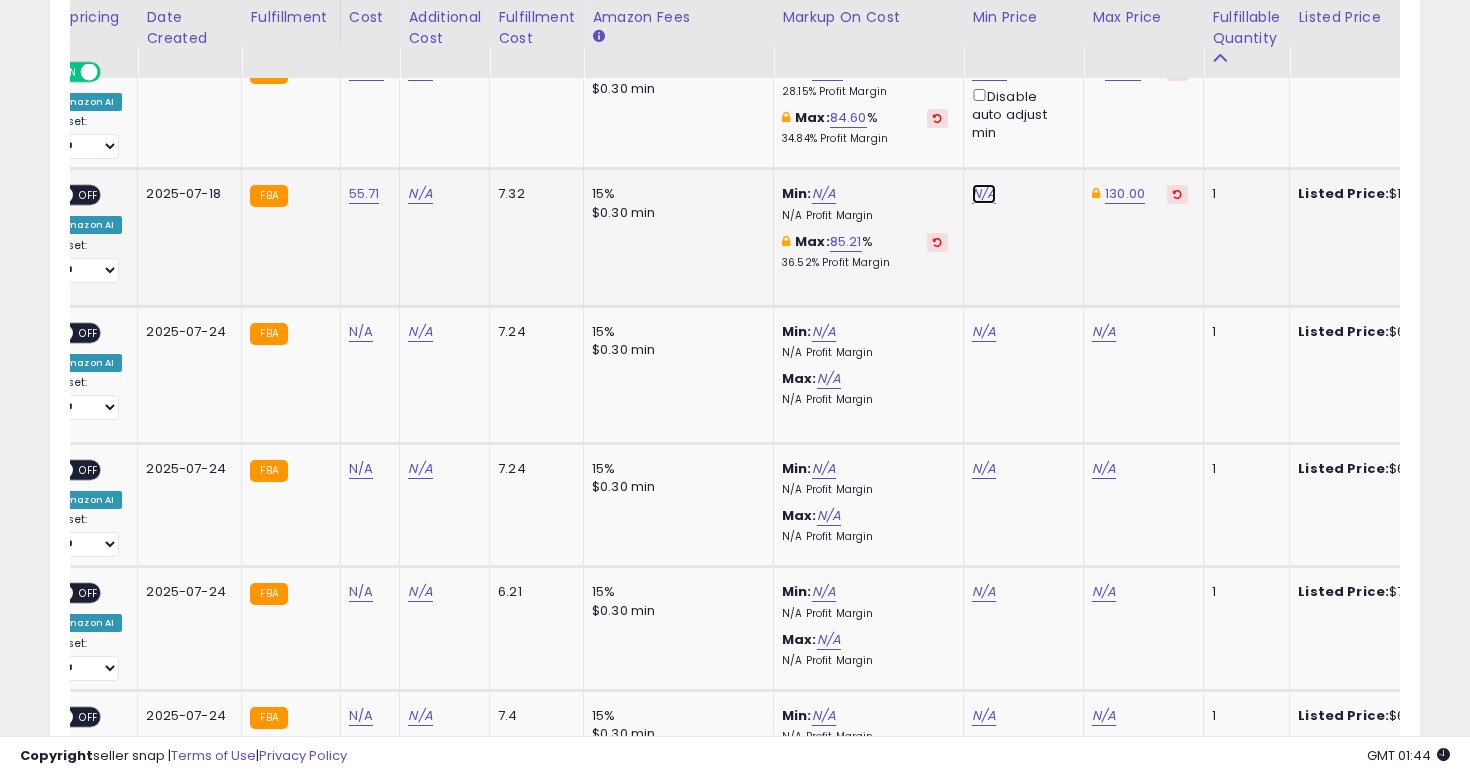 click on "N/A" at bounding box center [984, -5131] 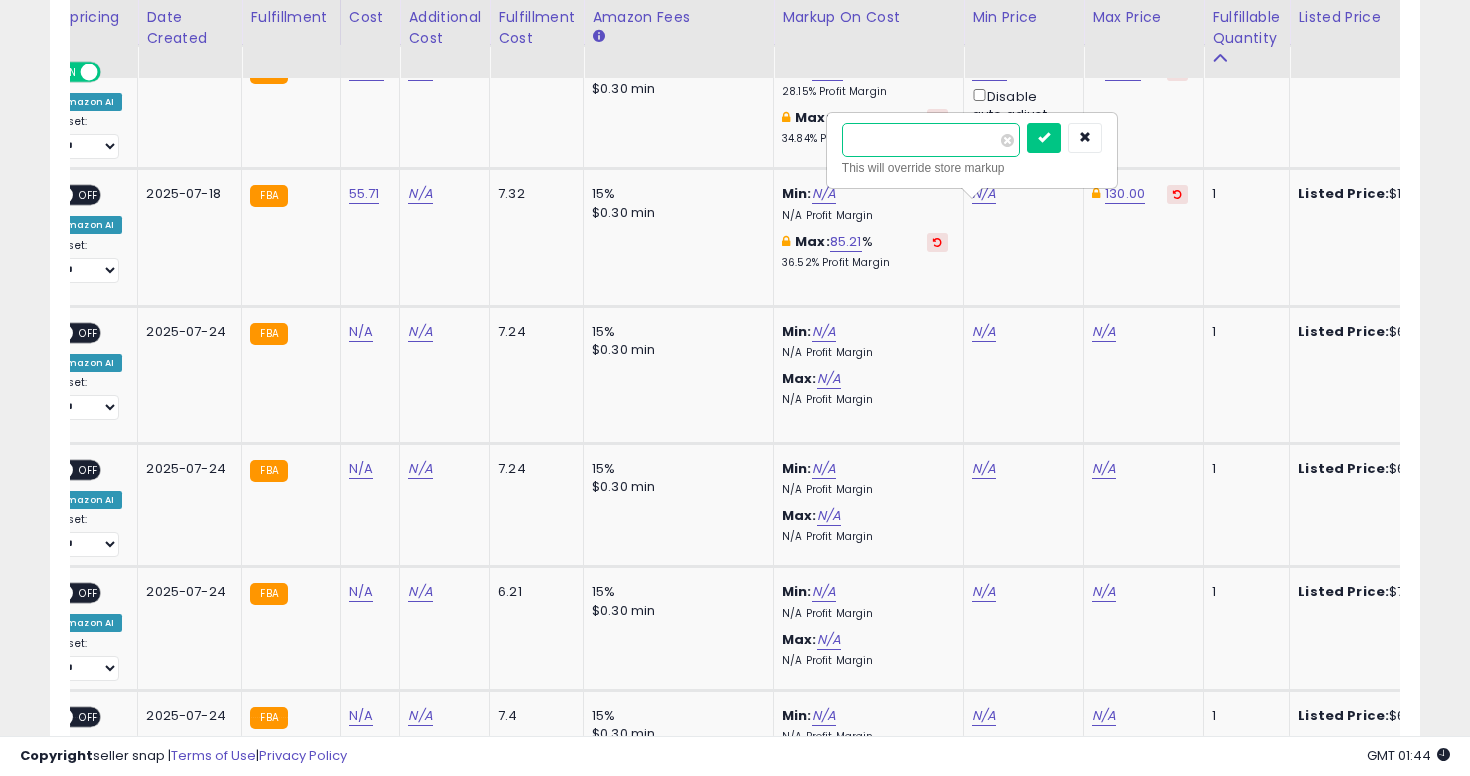 type on "***" 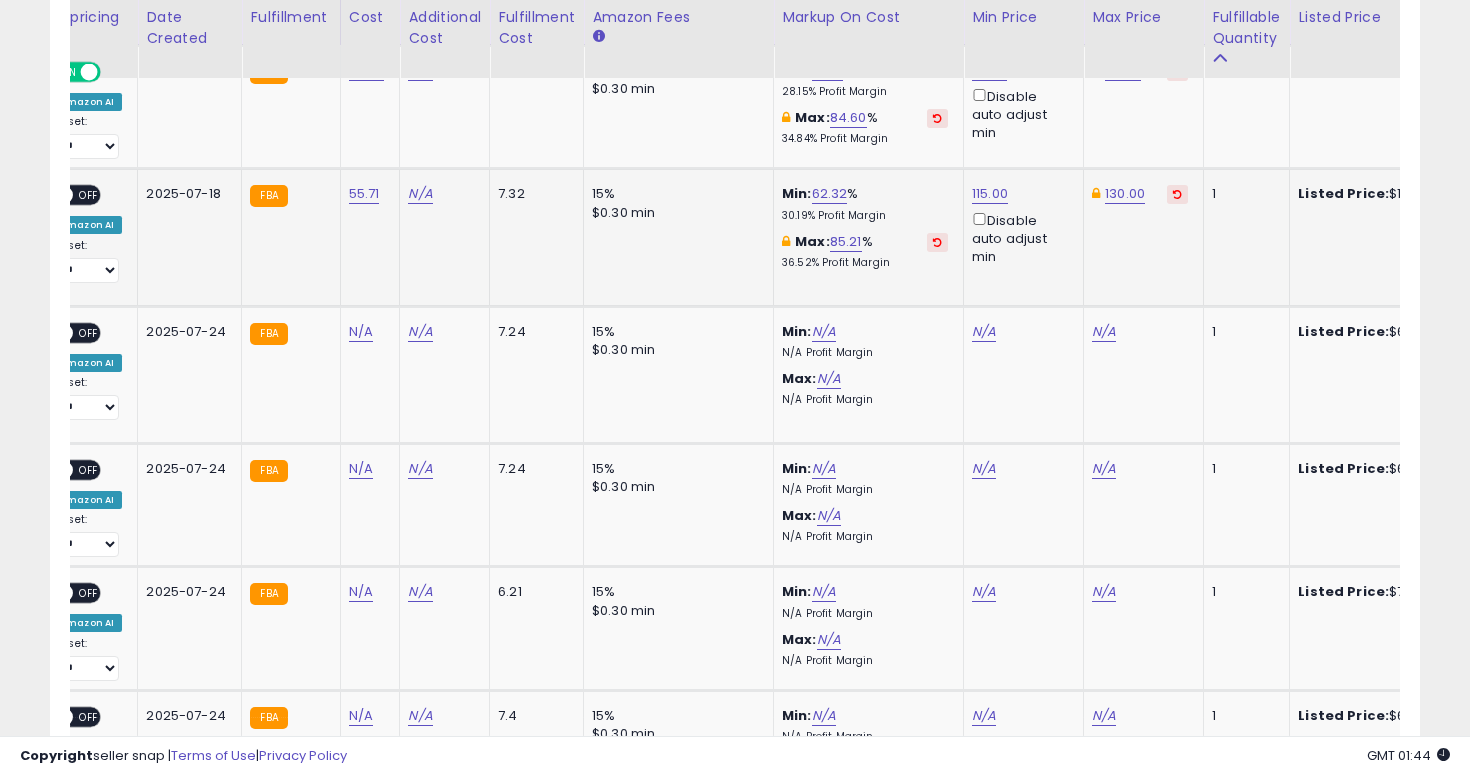 scroll, scrollTop: 0, scrollLeft: 0, axis: both 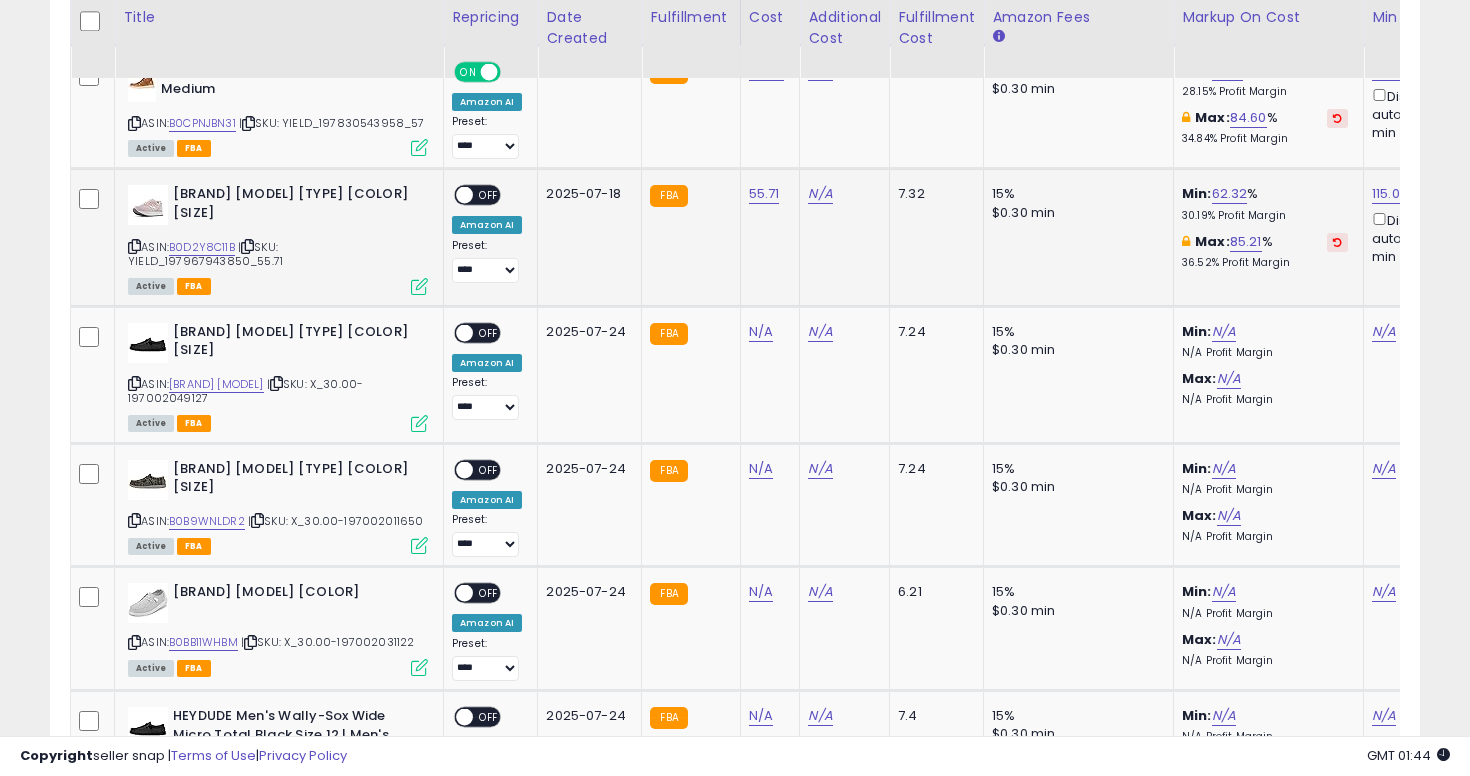 click on "OFF" at bounding box center [489, 195] 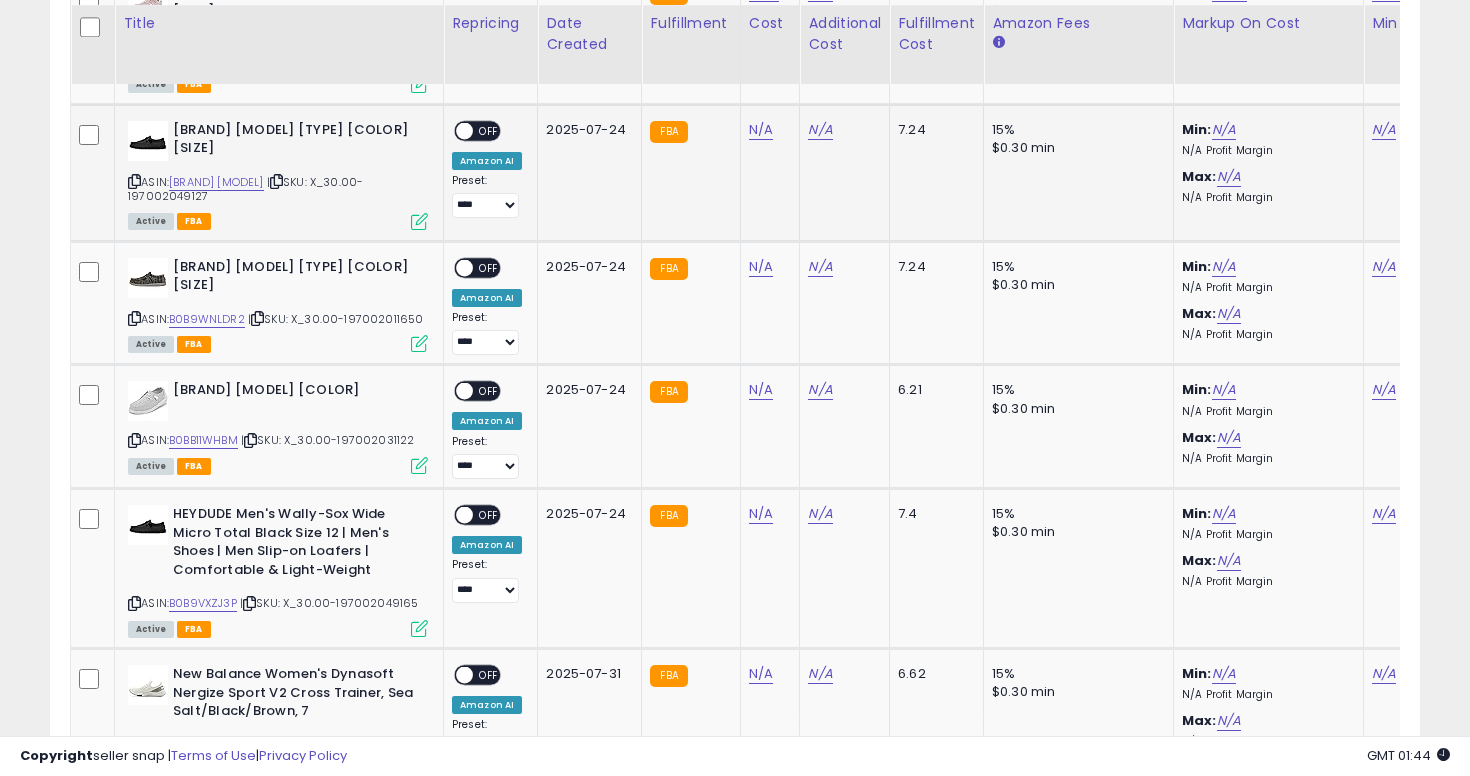 scroll, scrollTop: 6413, scrollLeft: 0, axis: vertical 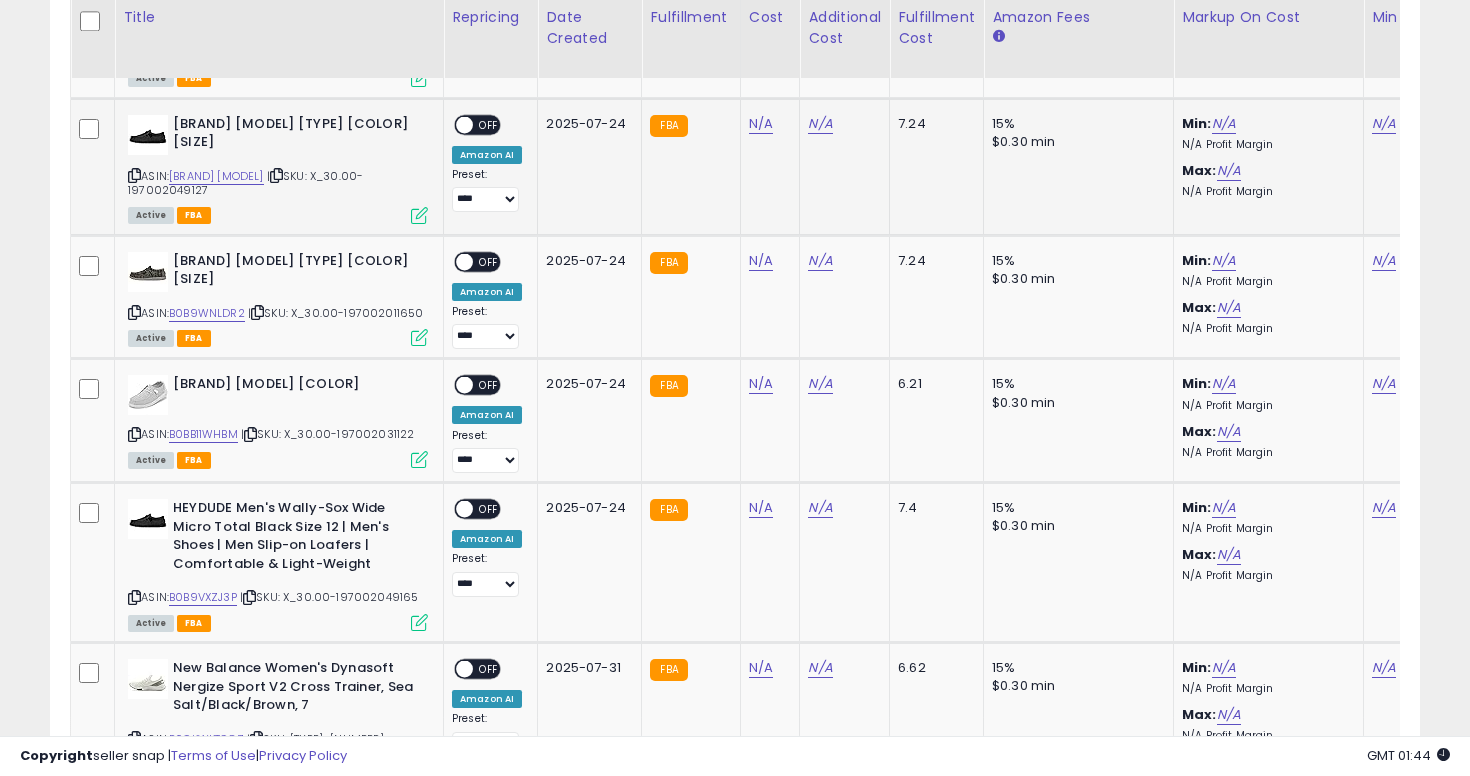 click at bounding box center (134, 175) 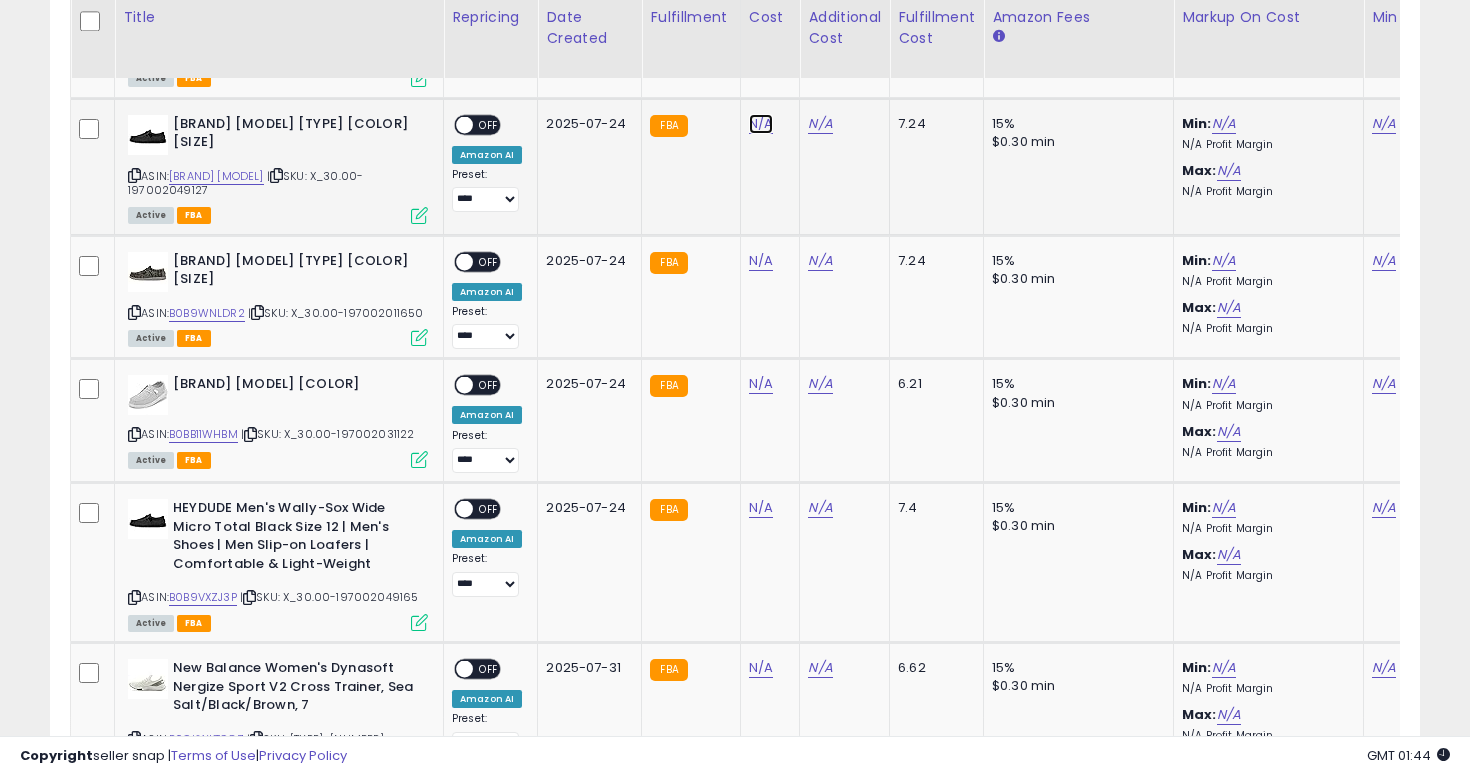 click on "N/A" at bounding box center (761, -5339) 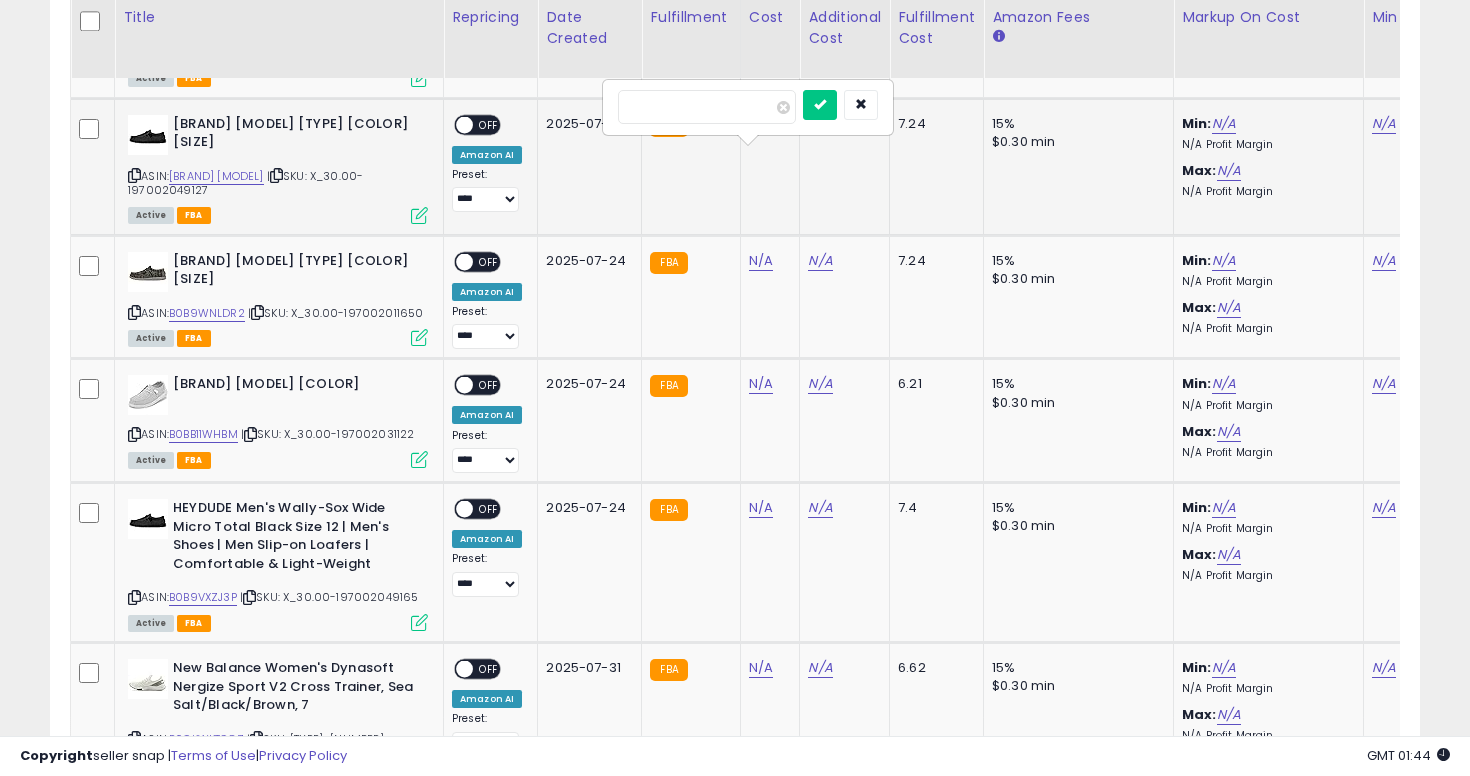 type on "**" 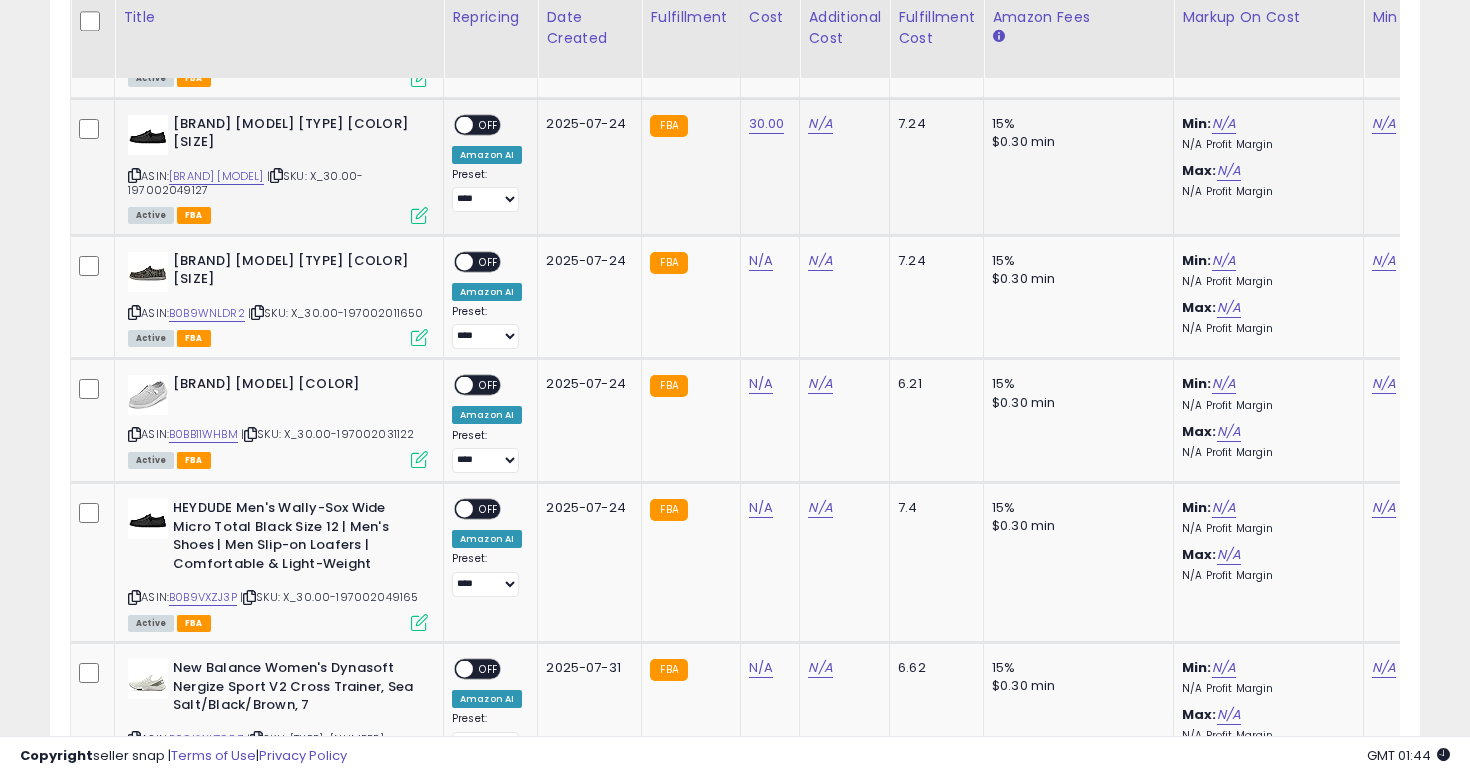 scroll, scrollTop: 0, scrollLeft: 170, axis: horizontal 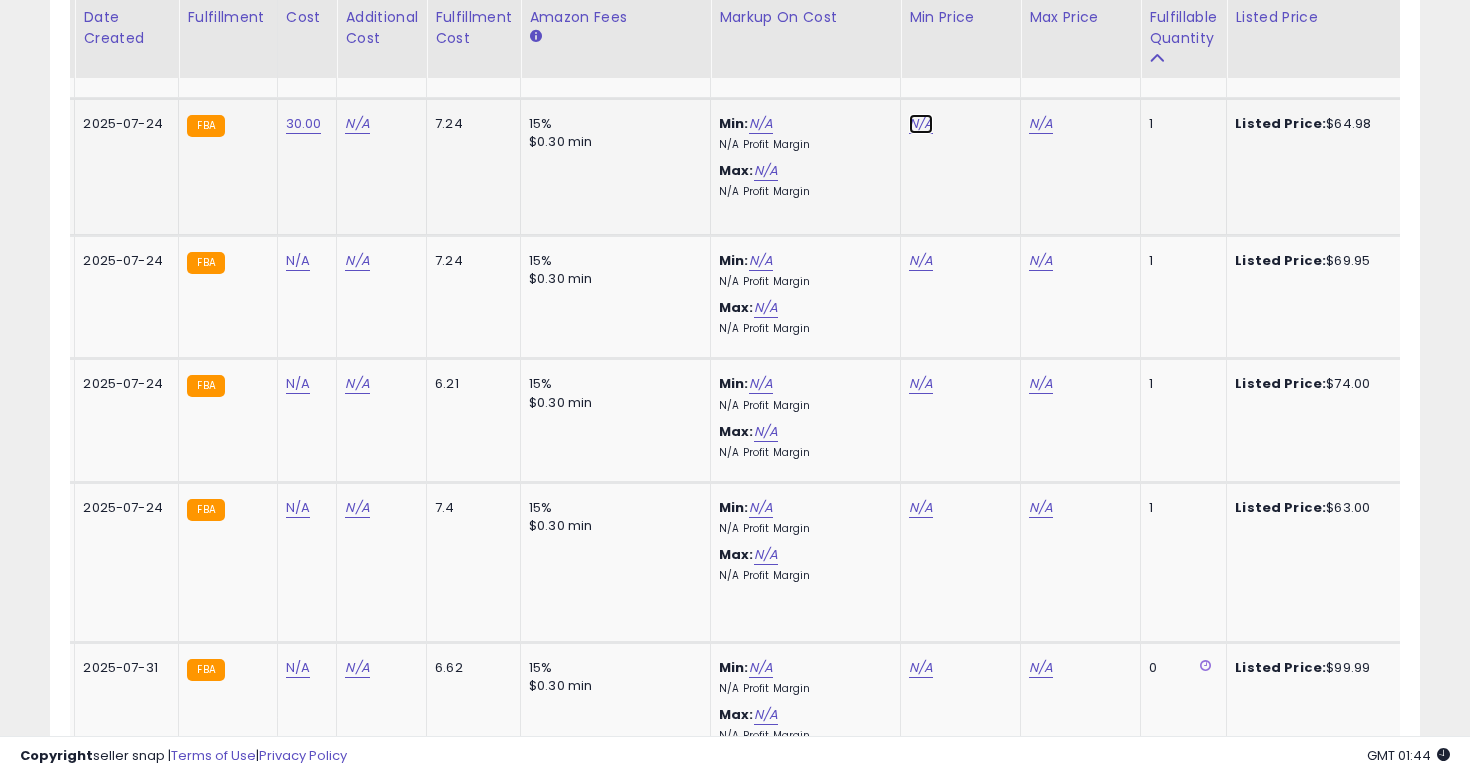 click on "N/A" at bounding box center [921, -5339] 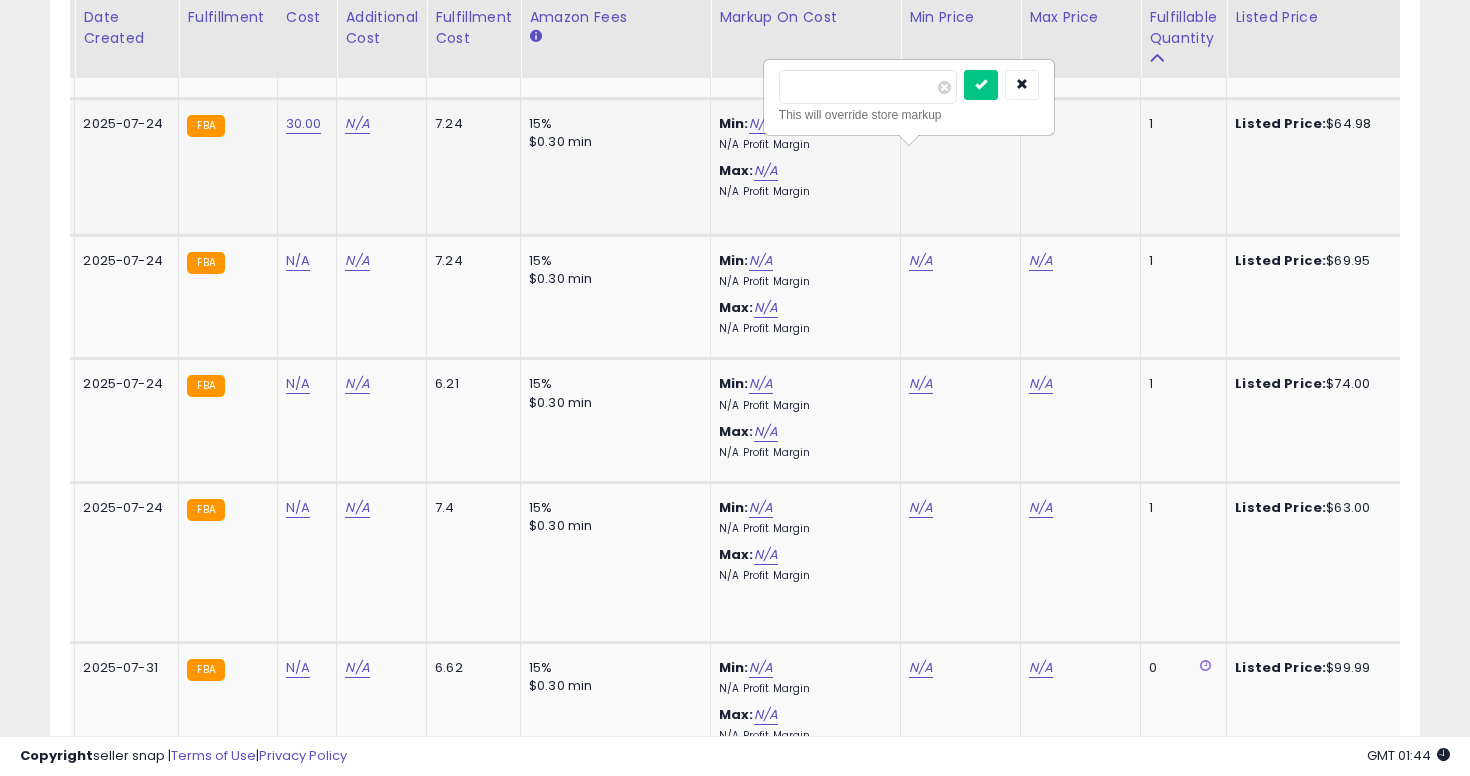 type on "**" 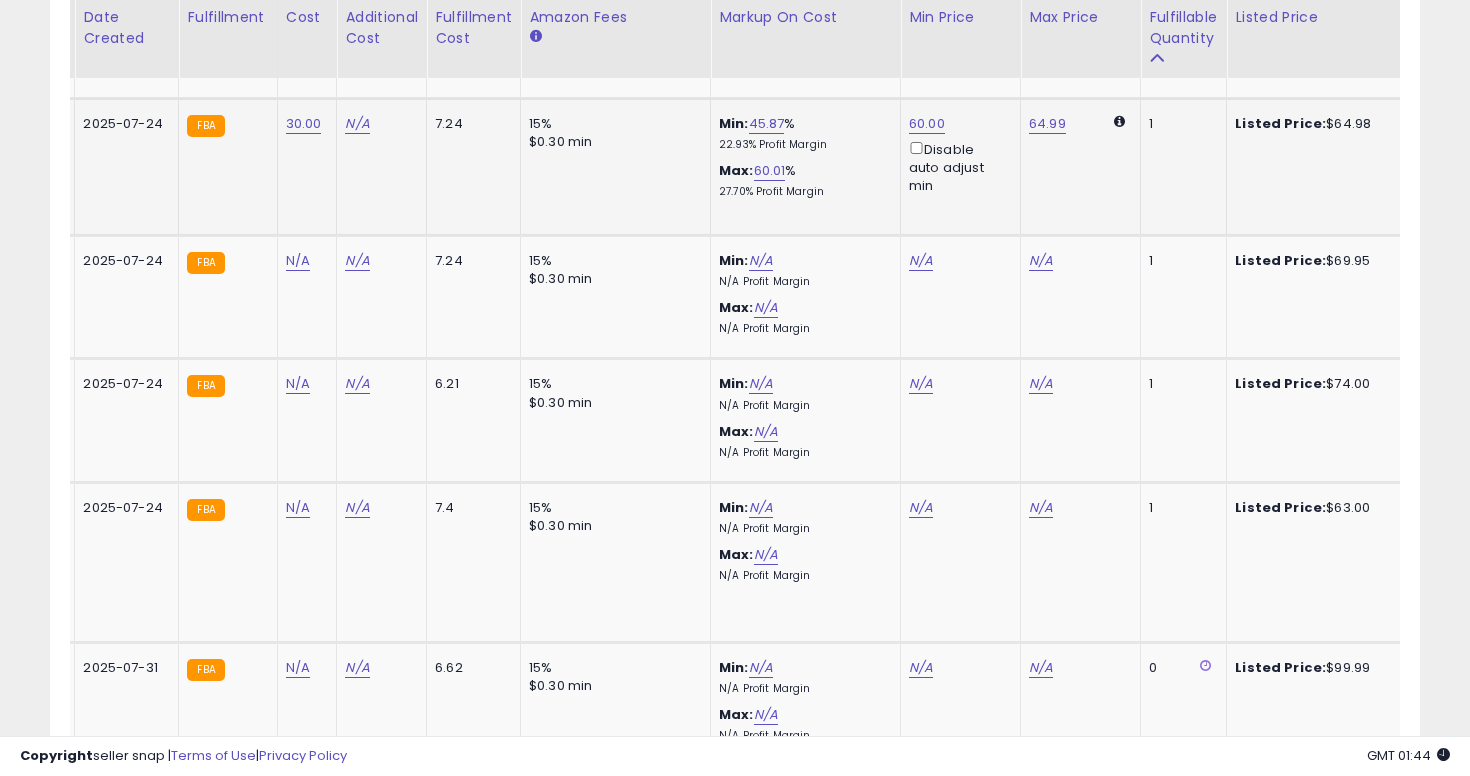 scroll, scrollTop: 0, scrollLeft: 0, axis: both 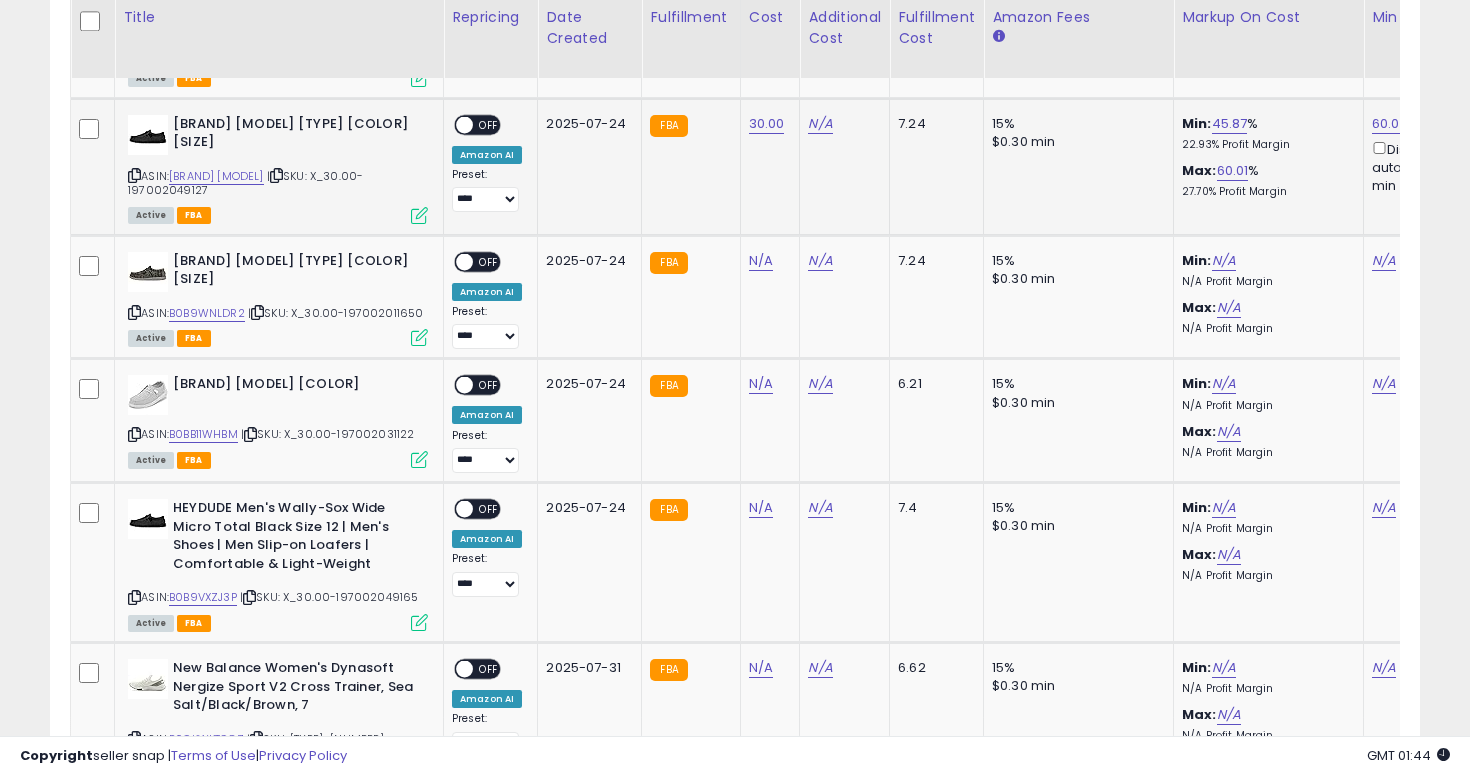 click on "**********" at bounding box center (487, 164) 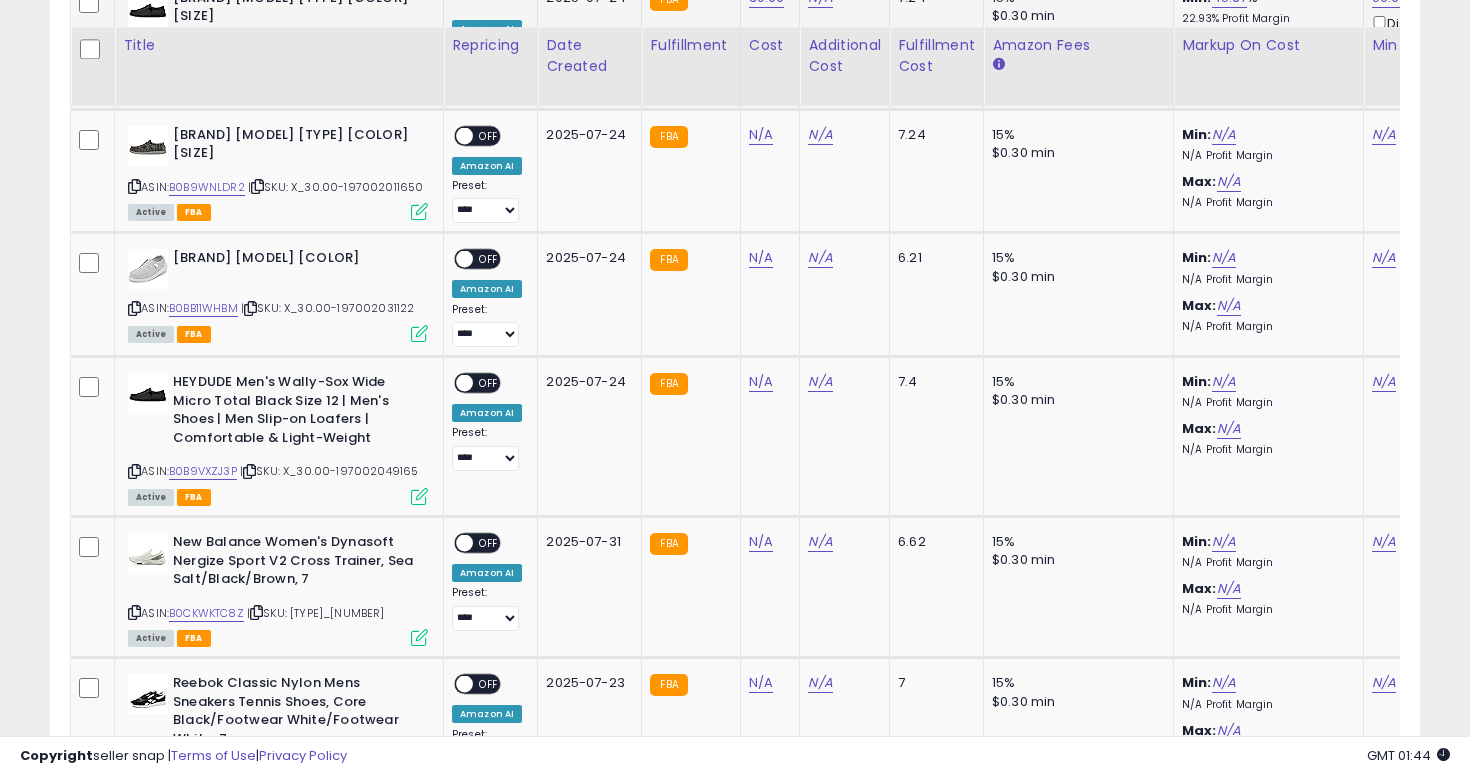 scroll, scrollTop: 6568, scrollLeft: 0, axis: vertical 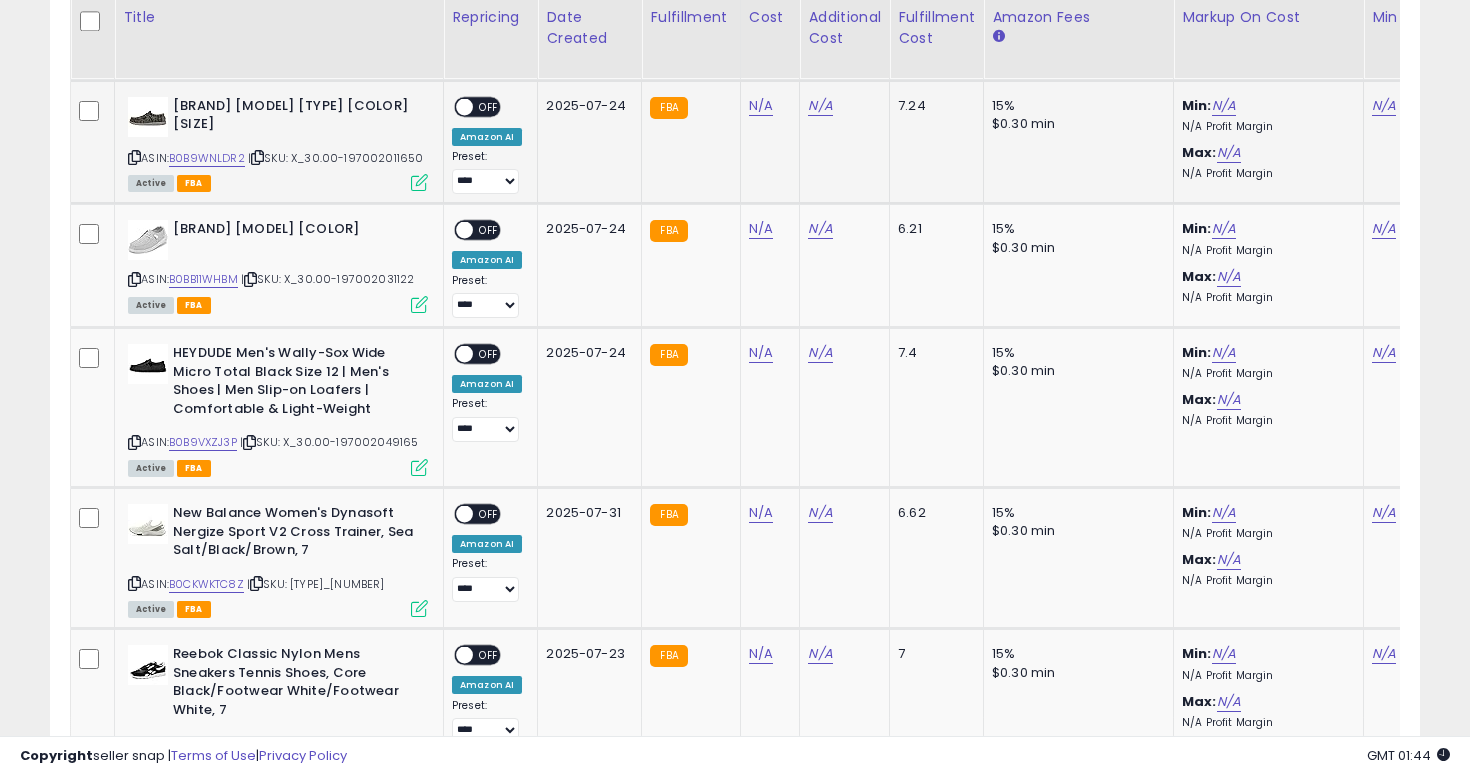 click at bounding box center [134, 157] 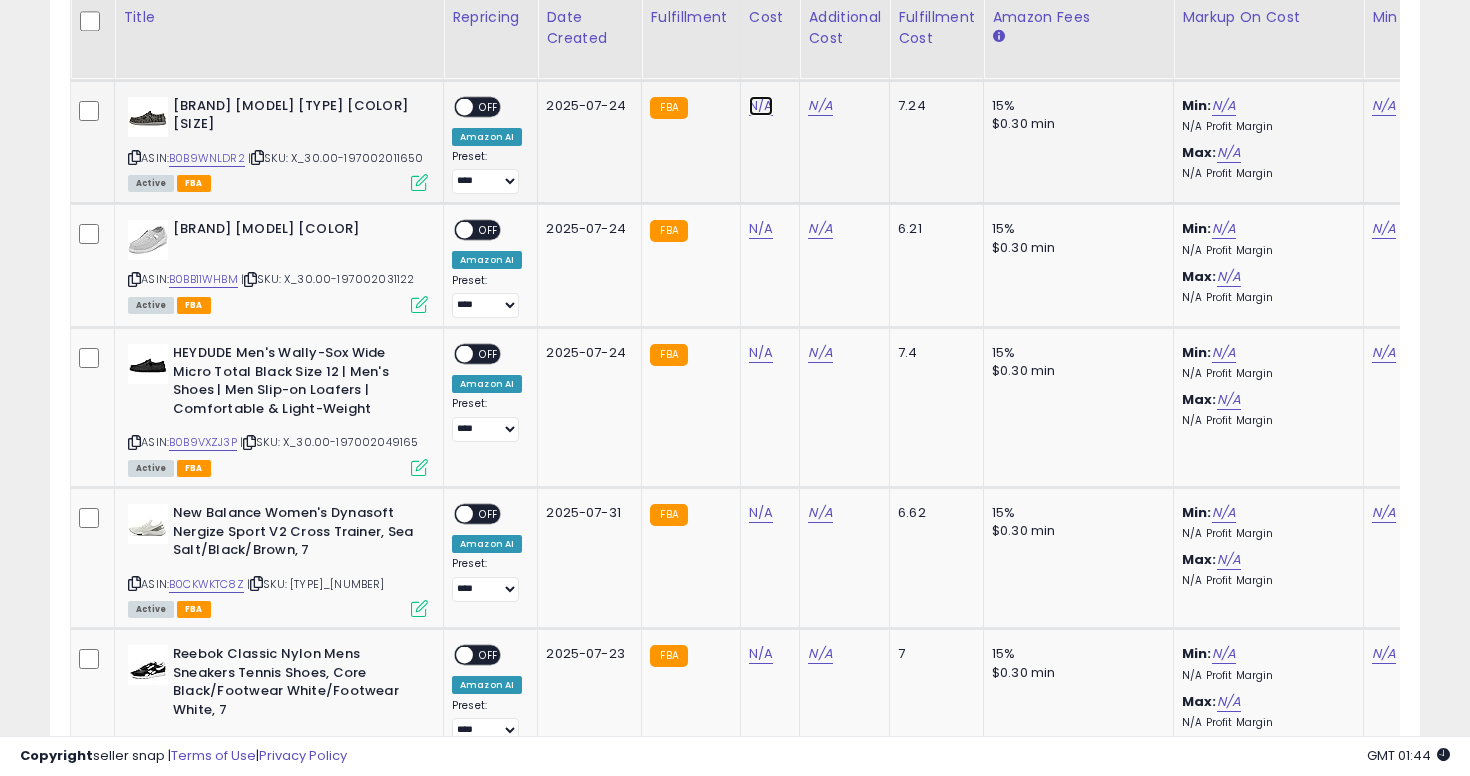 click on "N/A" at bounding box center (761, -5494) 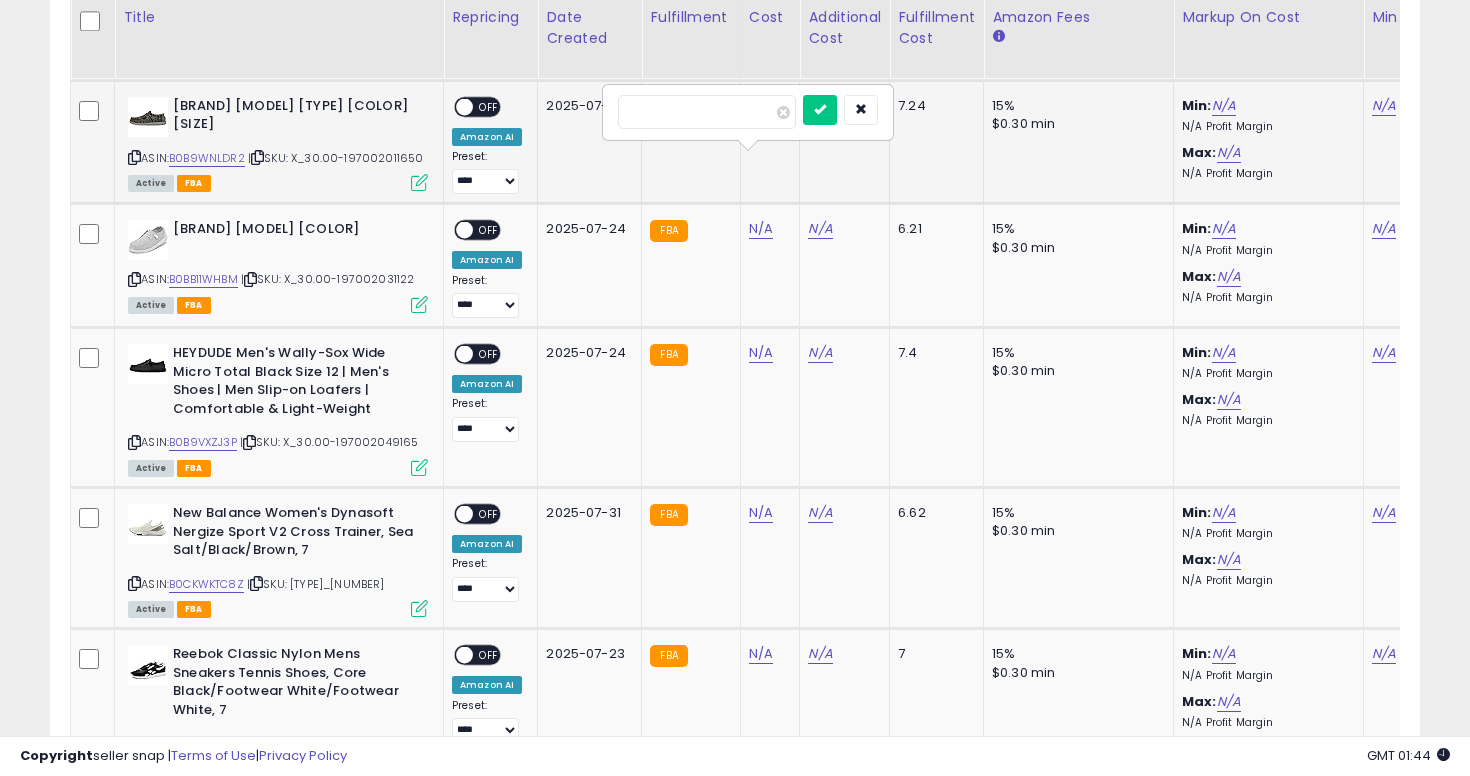 type on "**" 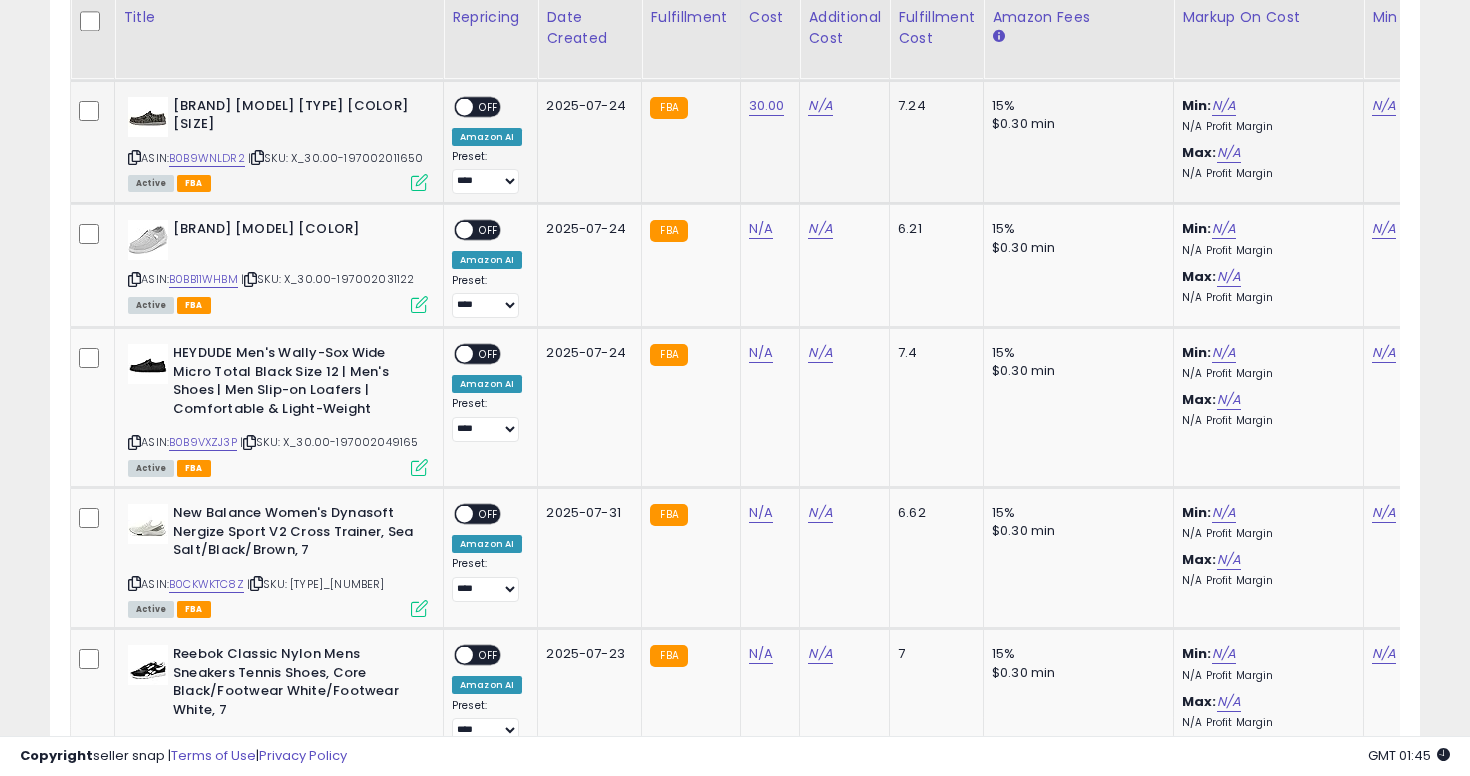 scroll, scrollTop: 0, scrollLeft: 384, axis: horizontal 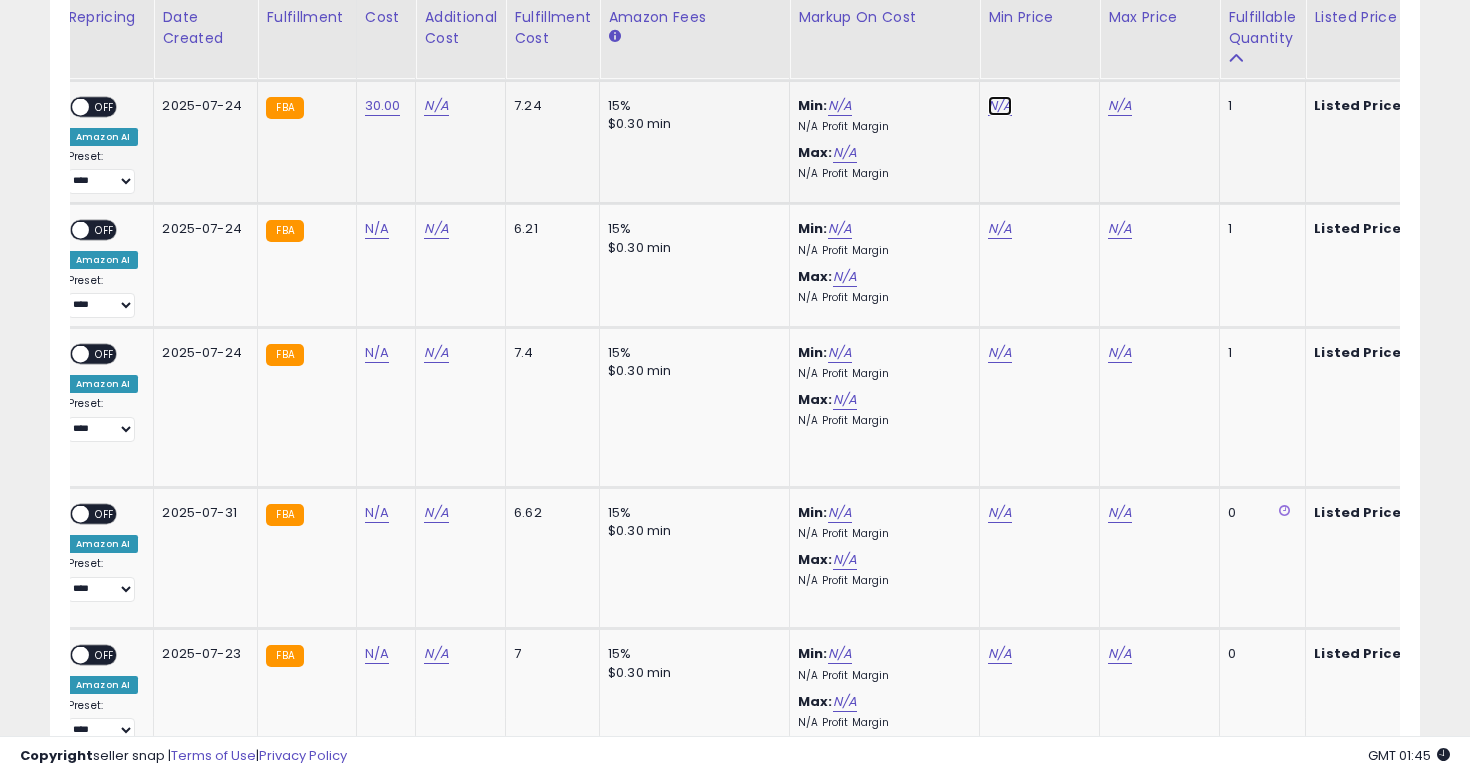 click on "N/A" at bounding box center [1000, -5494] 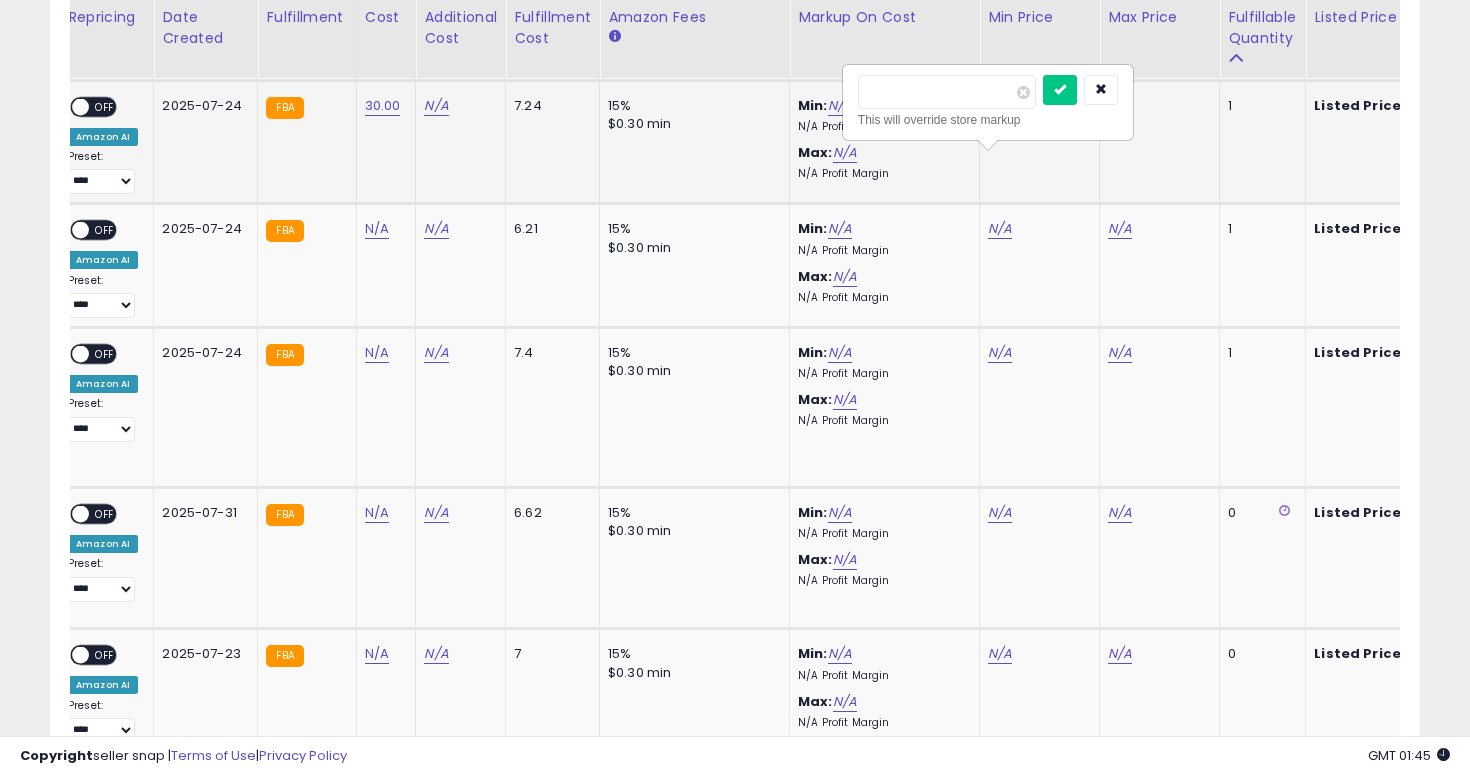 type on "**" 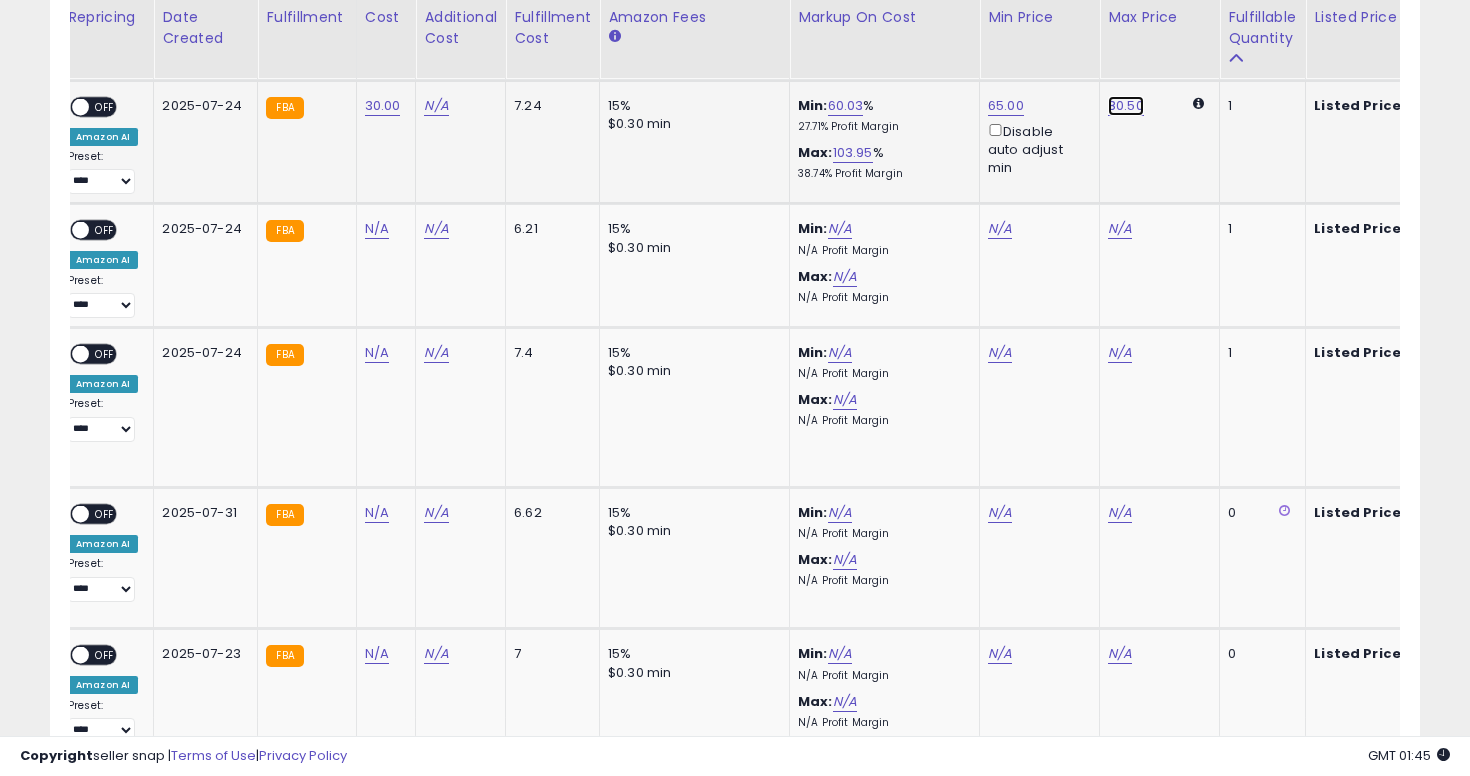 click on "80.50" at bounding box center (1120, -5494) 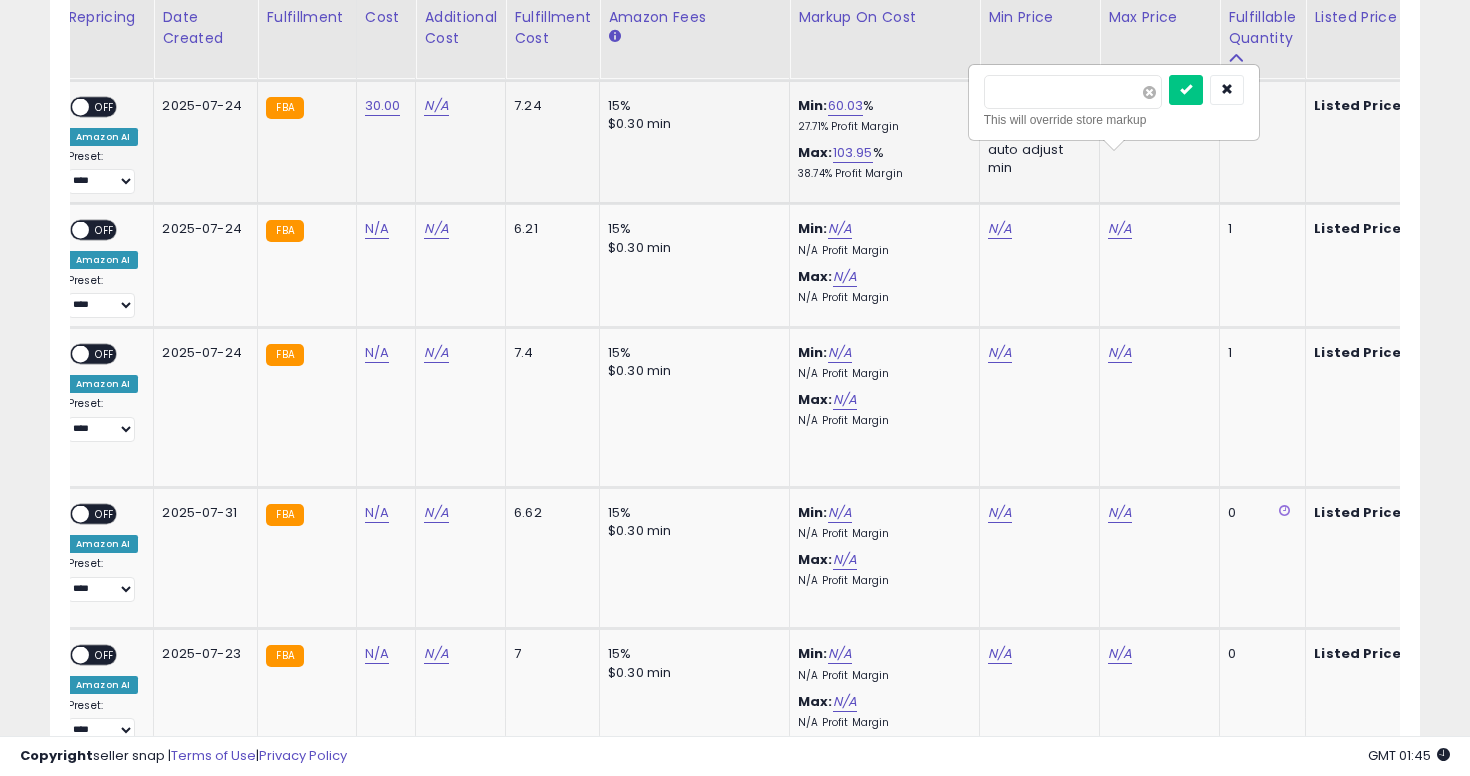click at bounding box center [1149, 92] 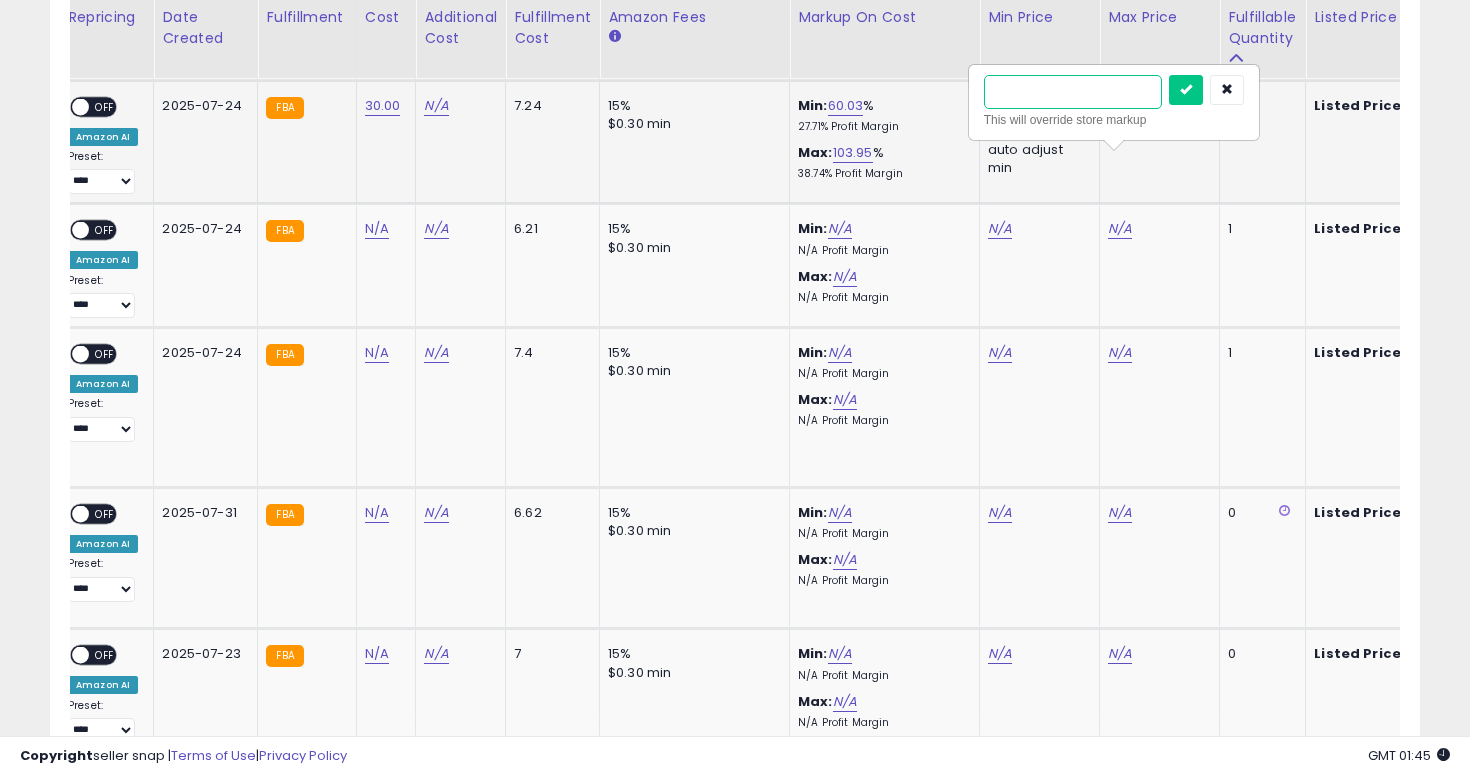type on "**" 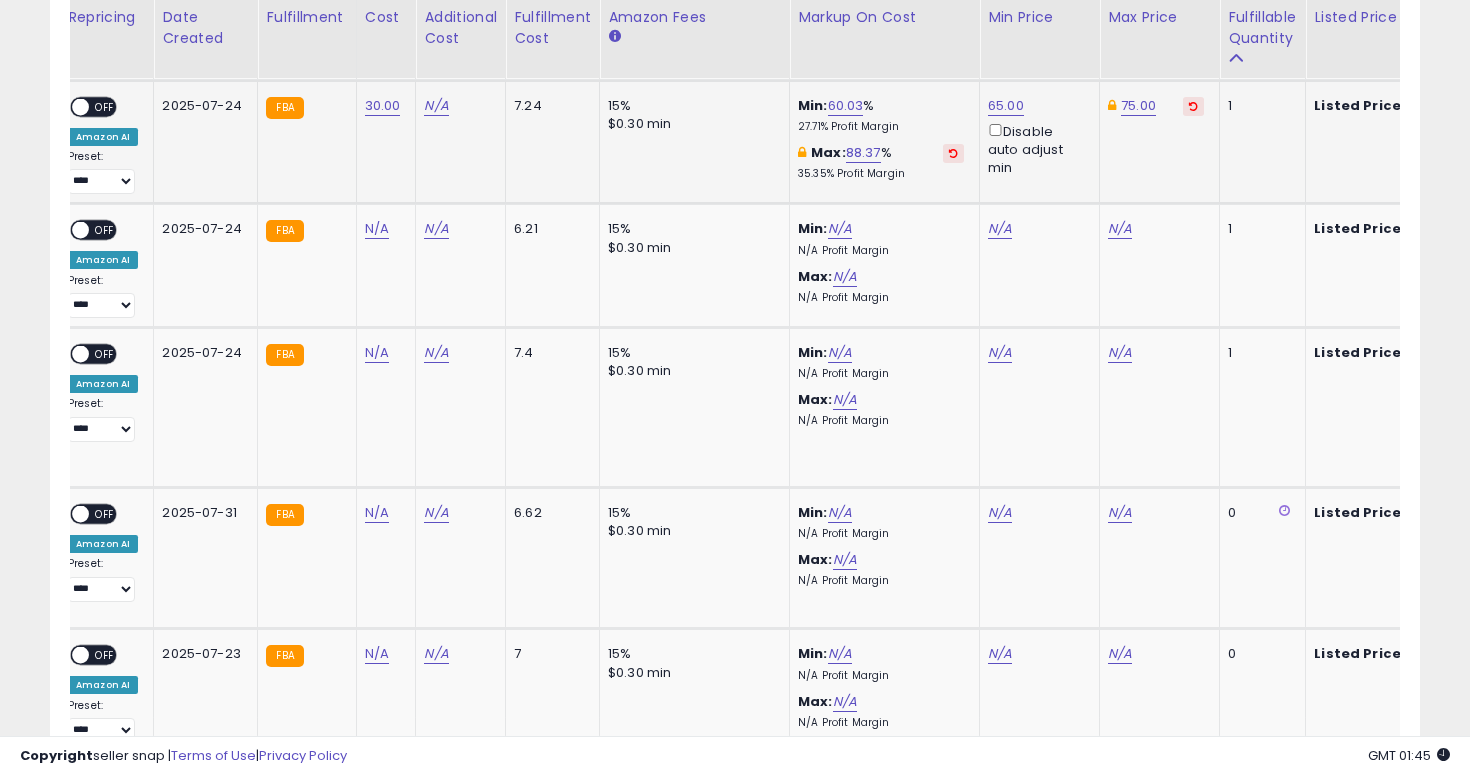 scroll, scrollTop: 0, scrollLeft: 0, axis: both 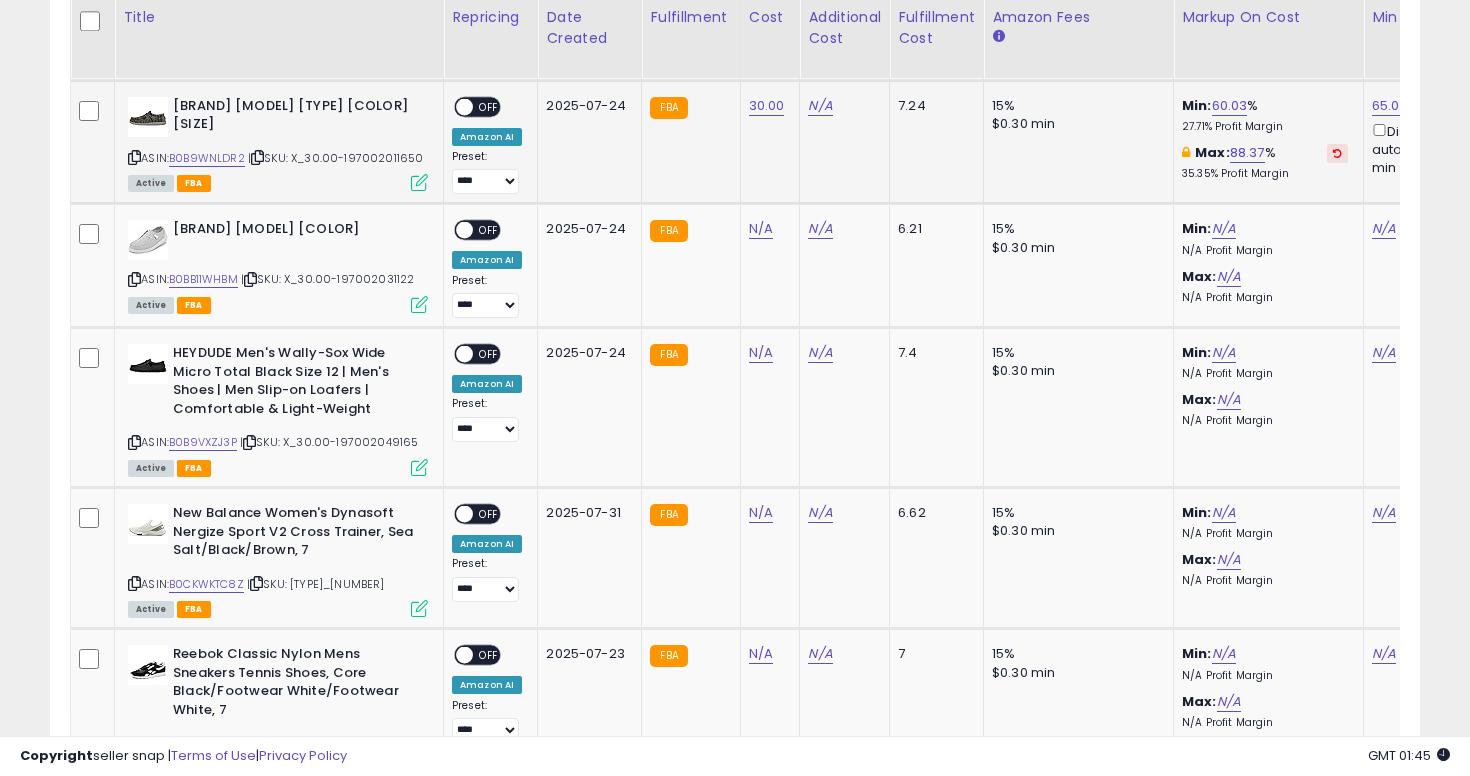 click on "OFF" at bounding box center [489, 106] 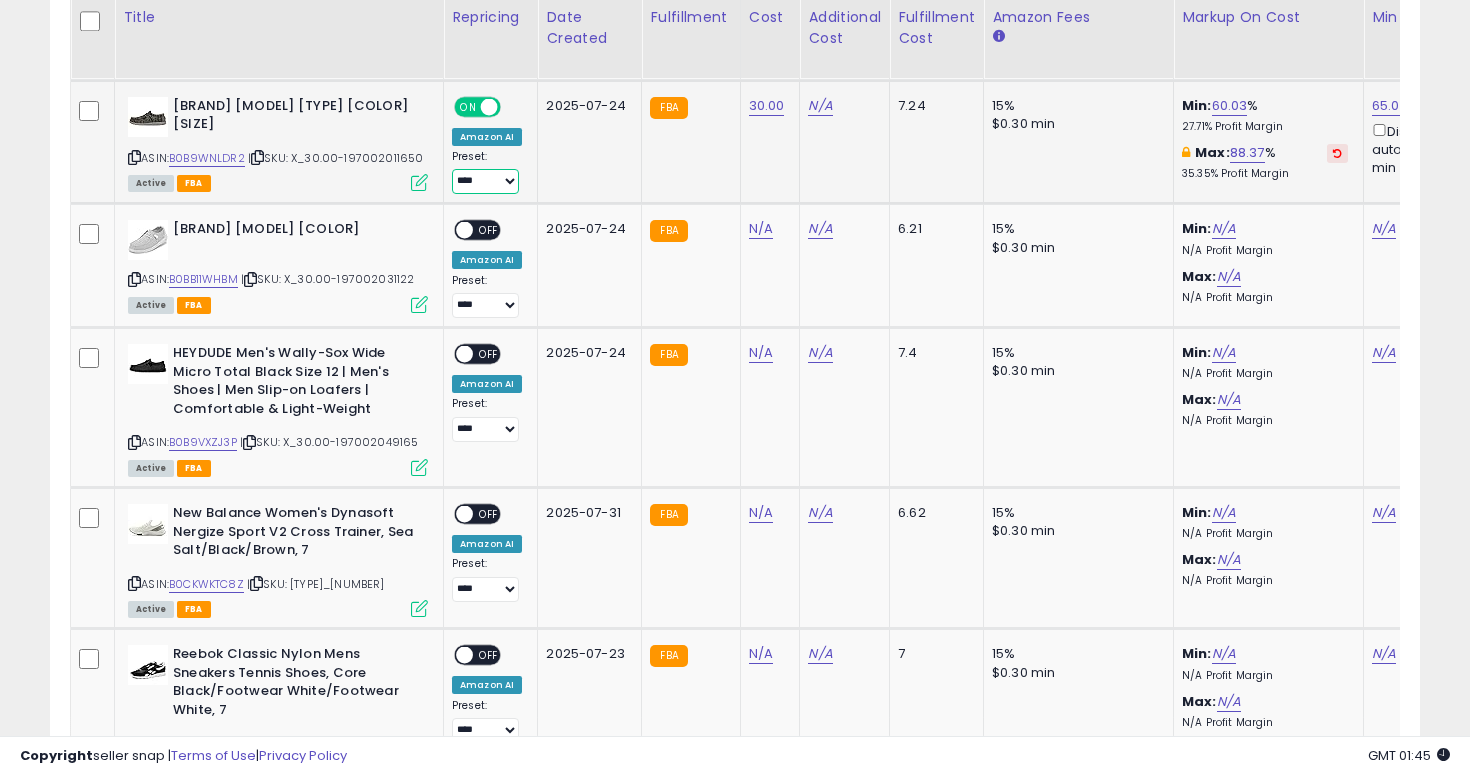 click on "**********" at bounding box center (485, 181) 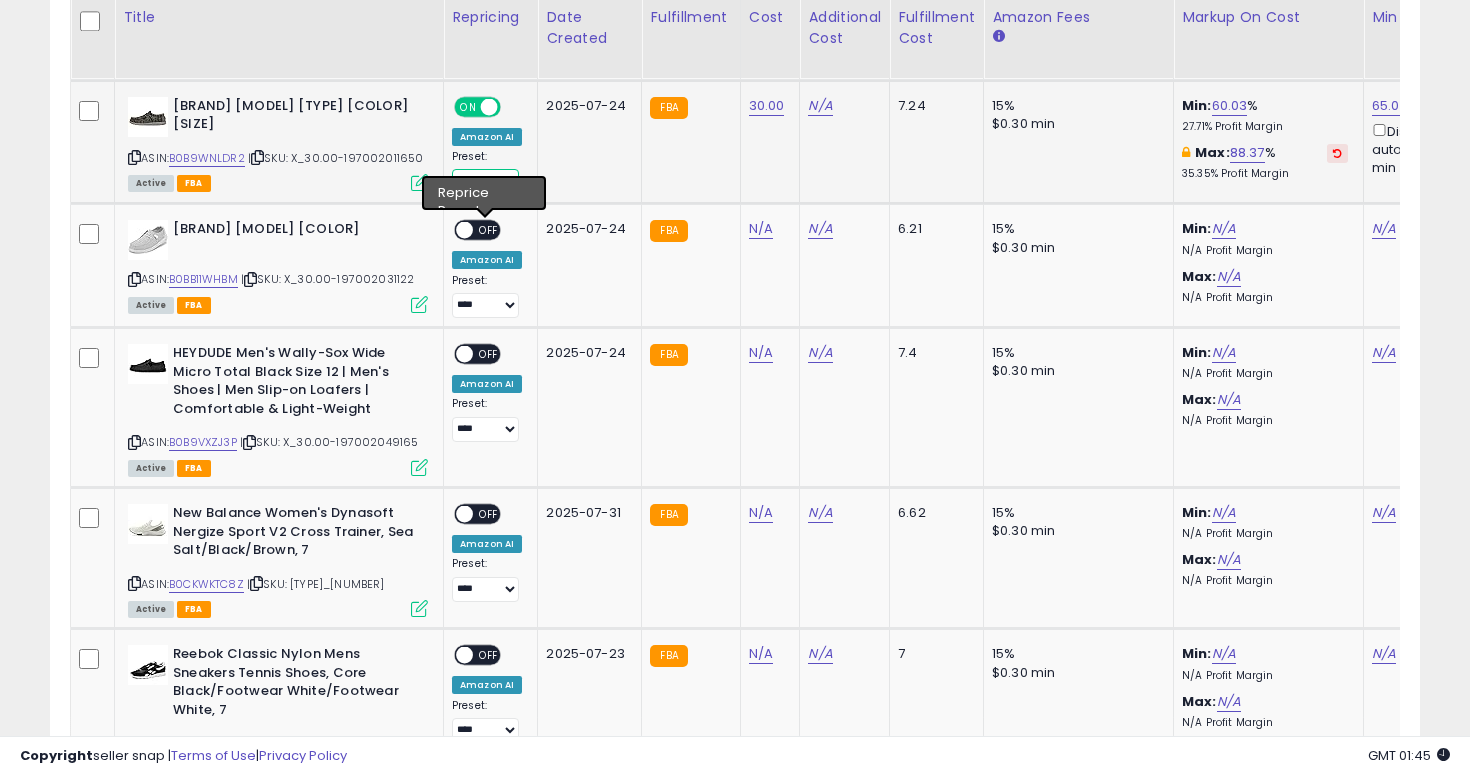 select on "**********" 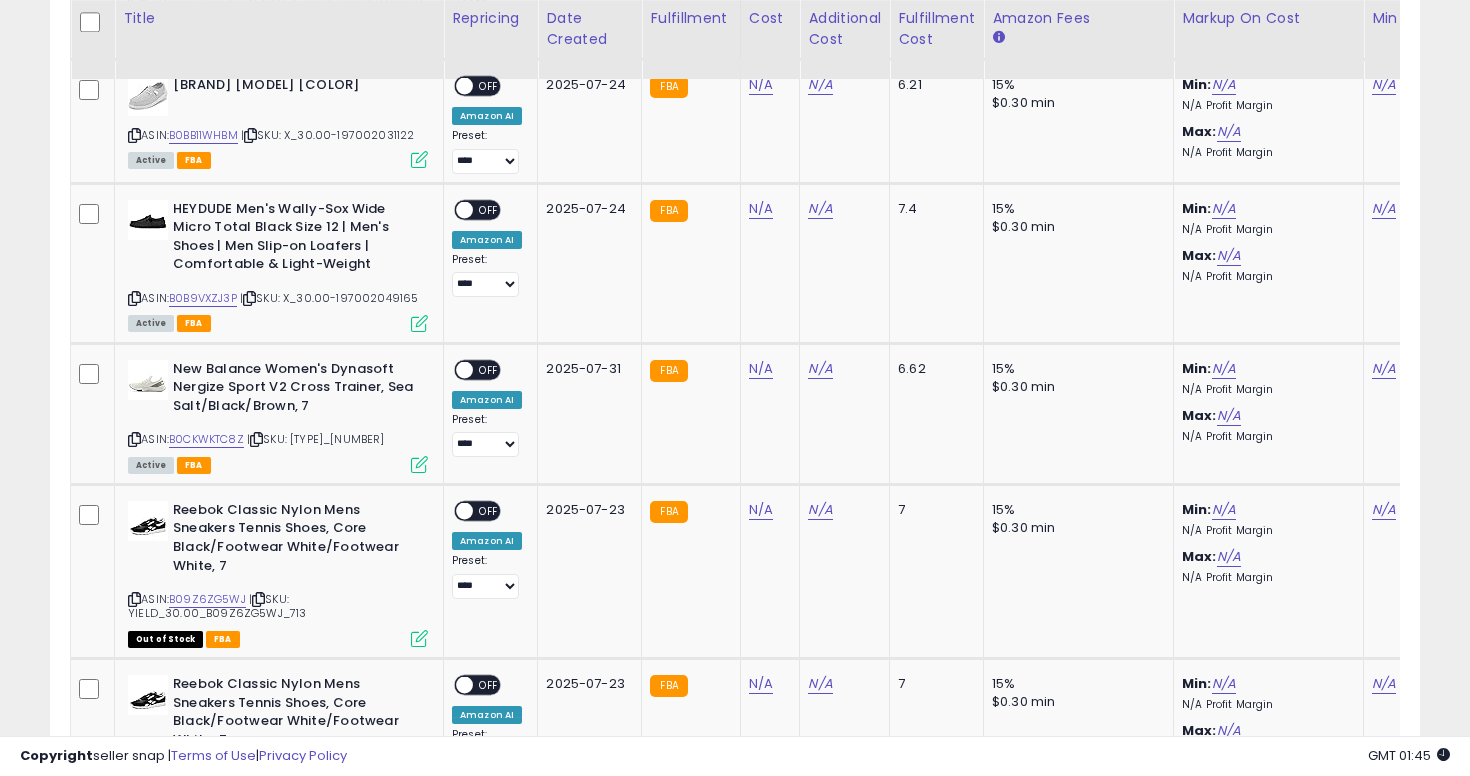 scroll, scrollTop: 6728, scrollLeft: 0, axis: vertical 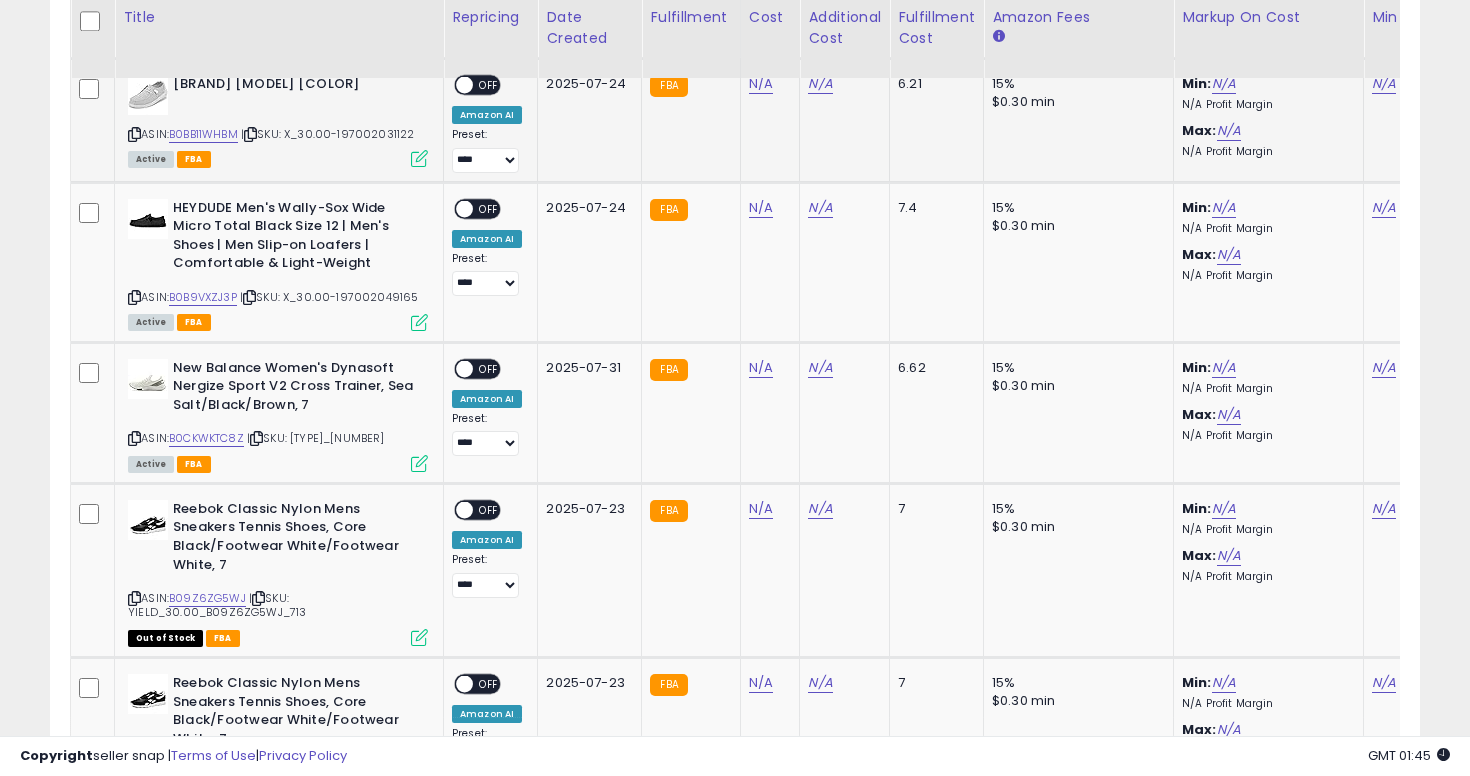 click at bounding box center (134, 134) 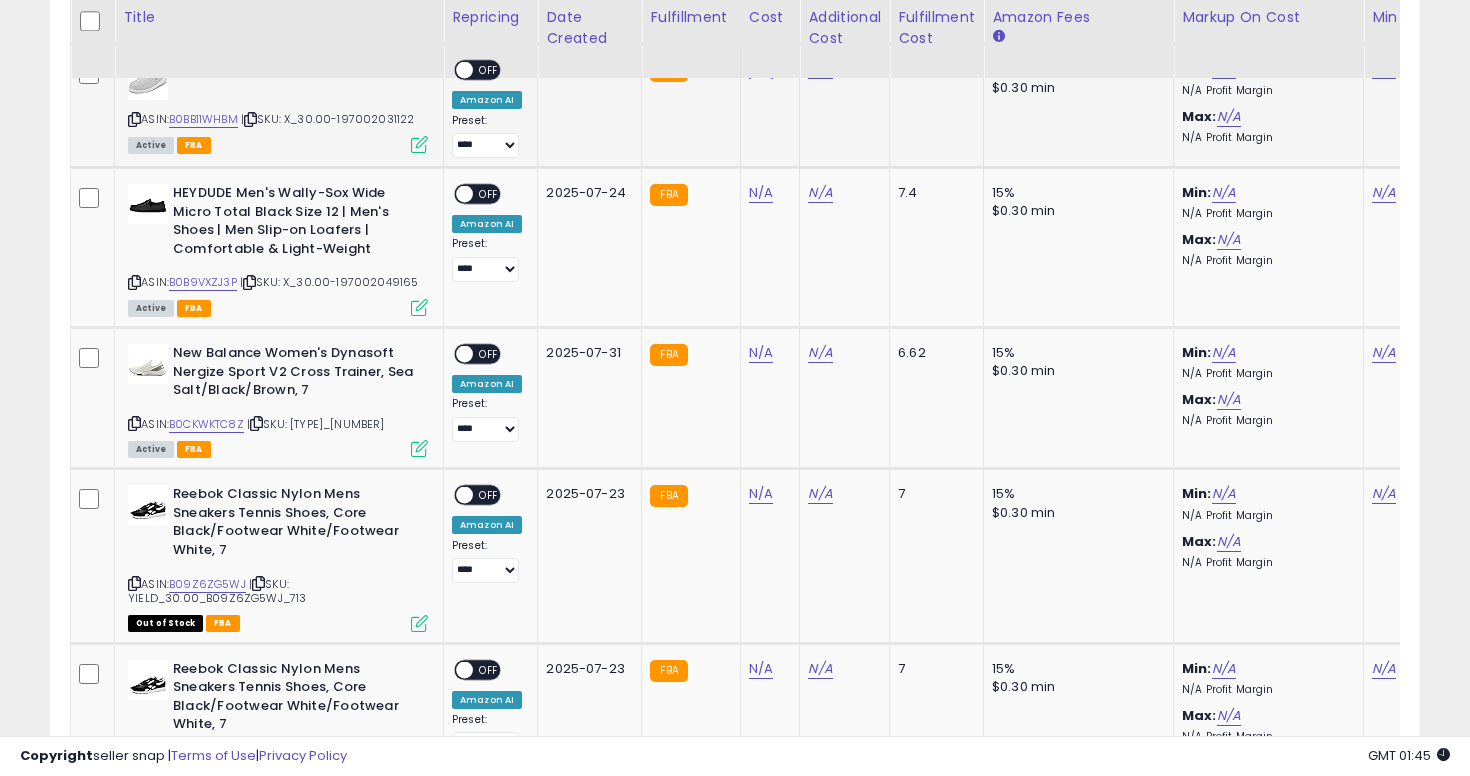 click on "N/A" at bounding box center [761, -5654] 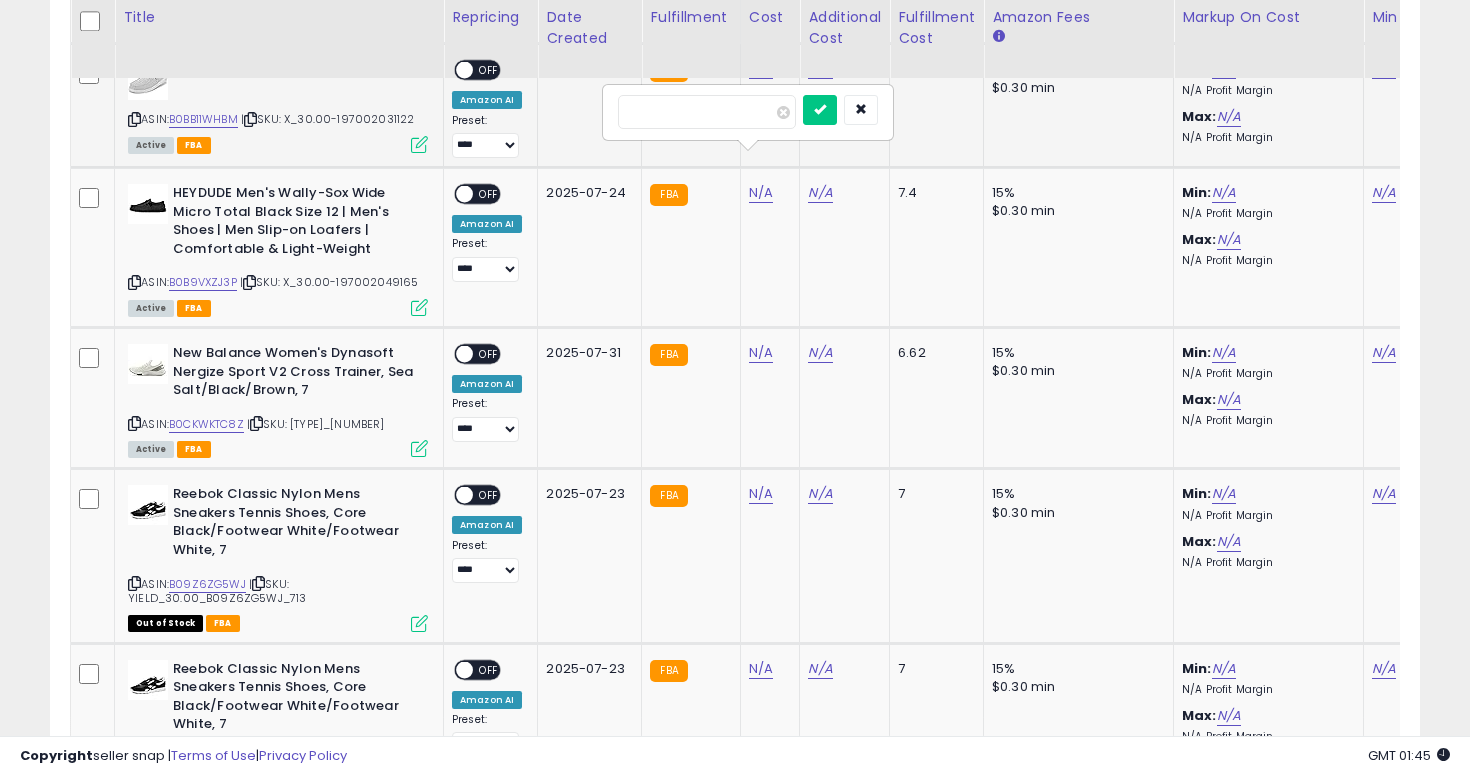 type on "**" 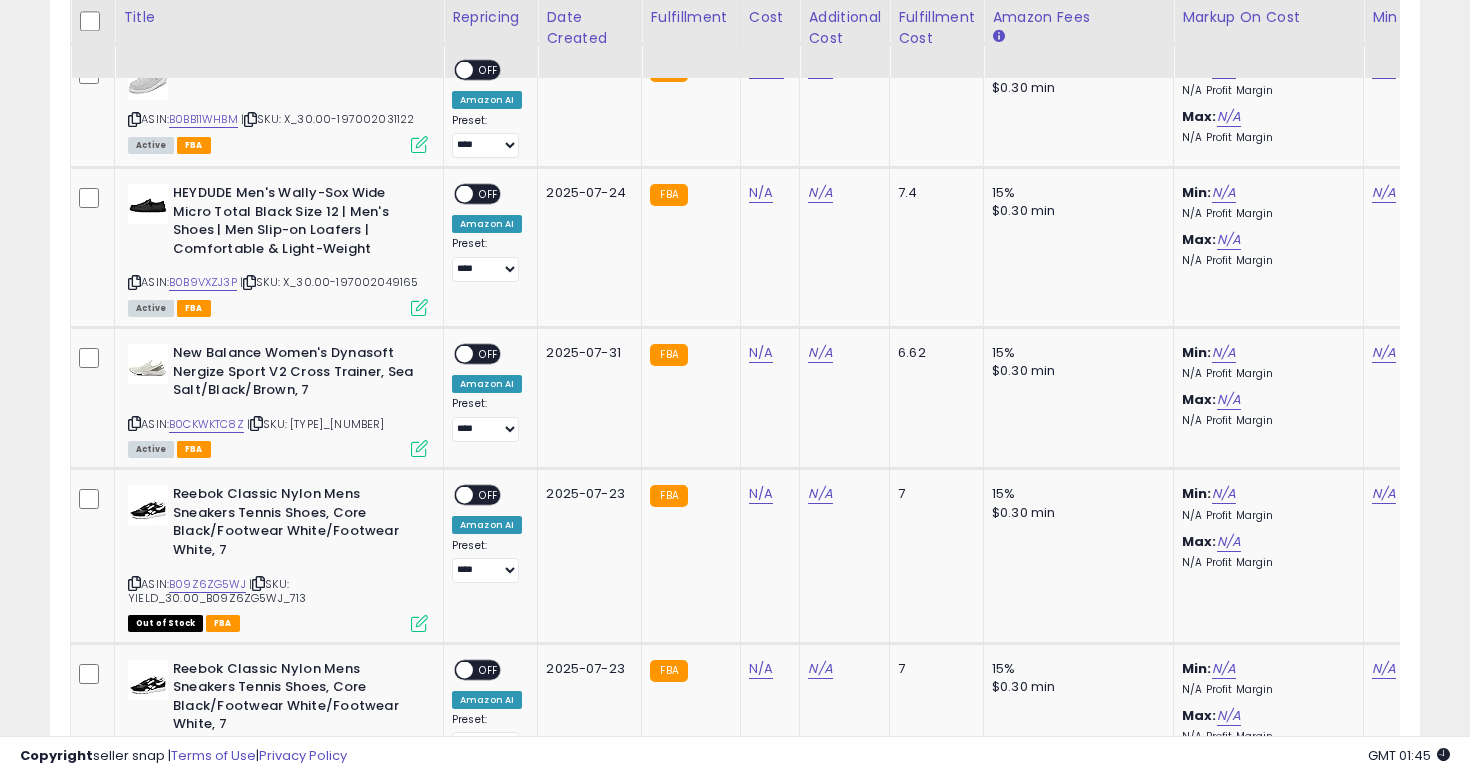 scroll, scrollTop: 0, scrollLeft: 149, axis: horizontal 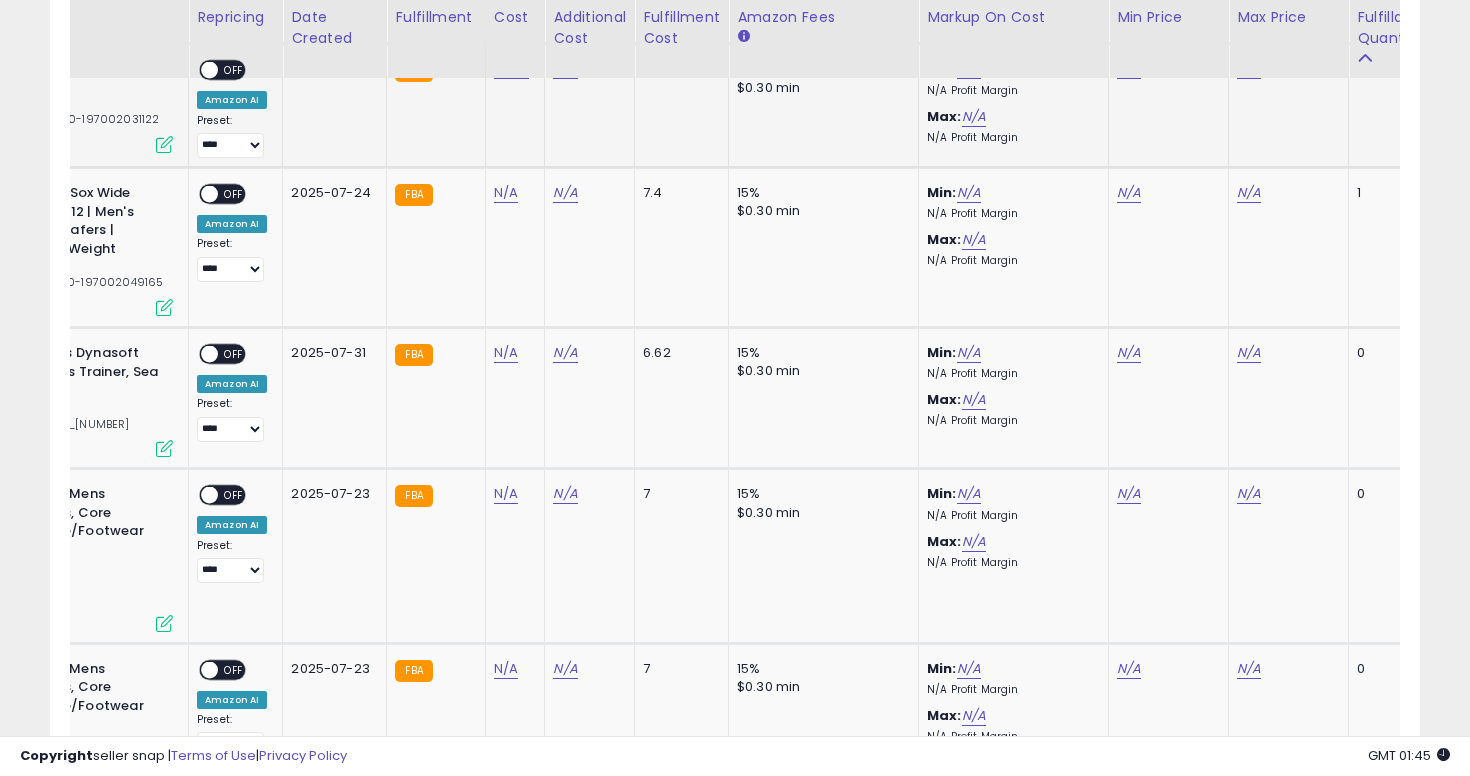 click on "N/A" 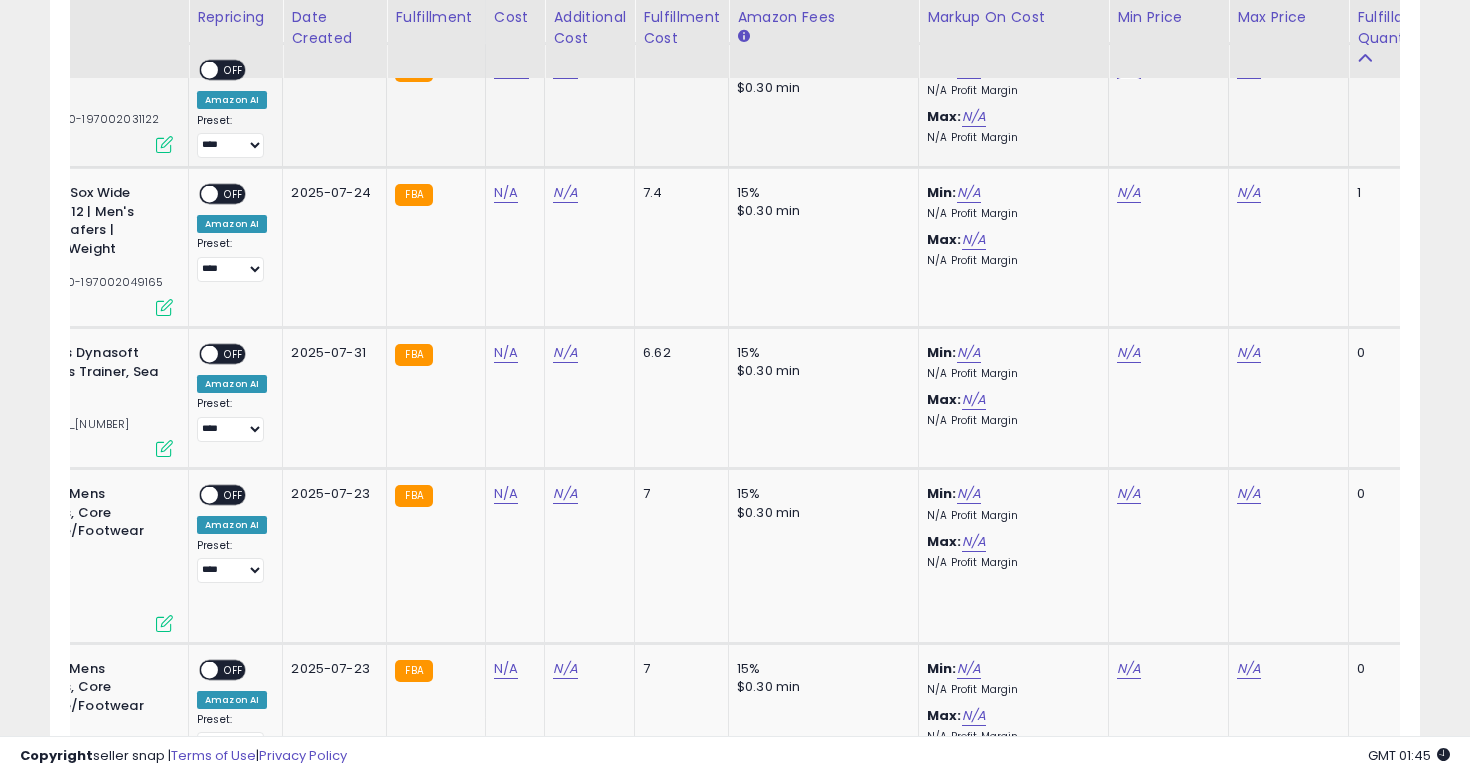 click on "N/A" at bounding box center [1129, -5654] 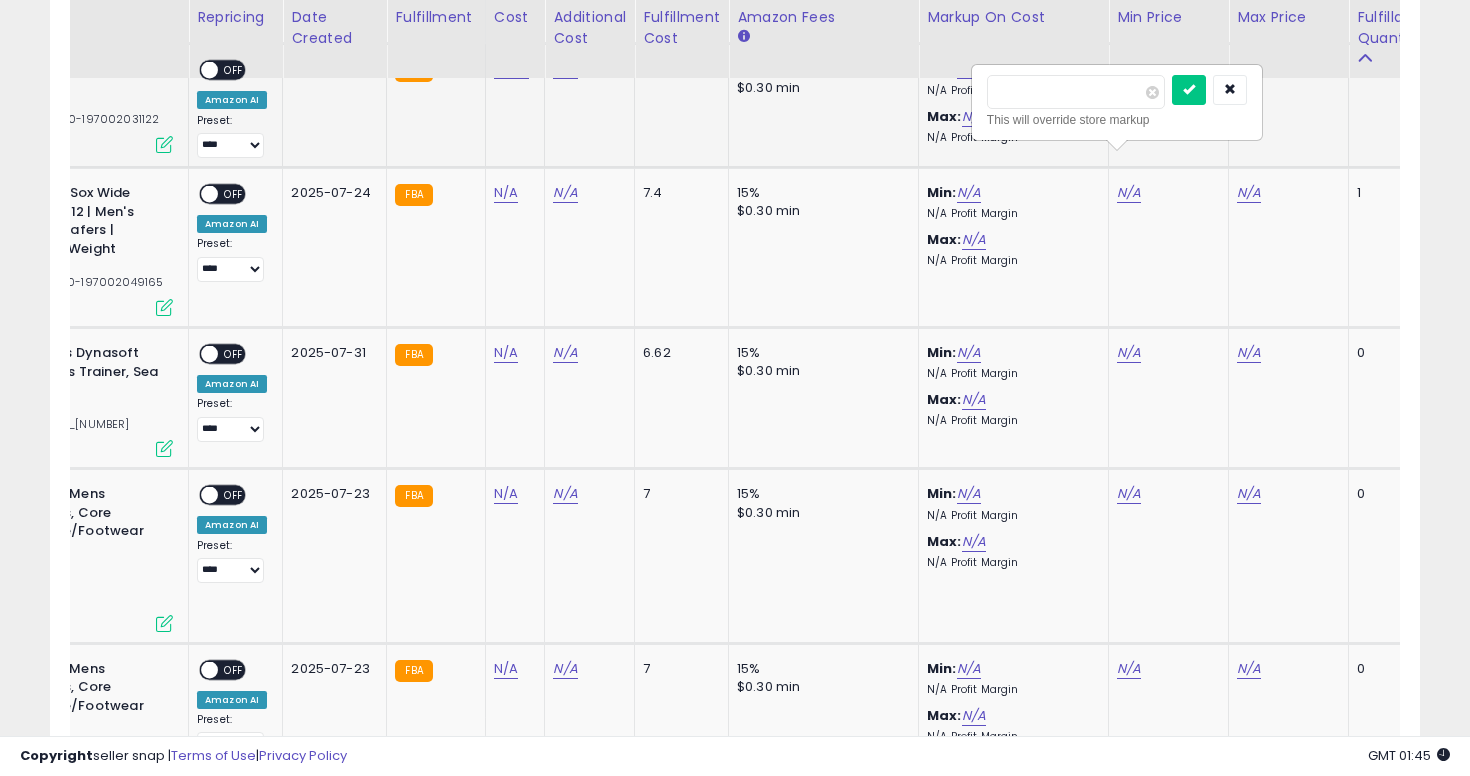 type on "**" 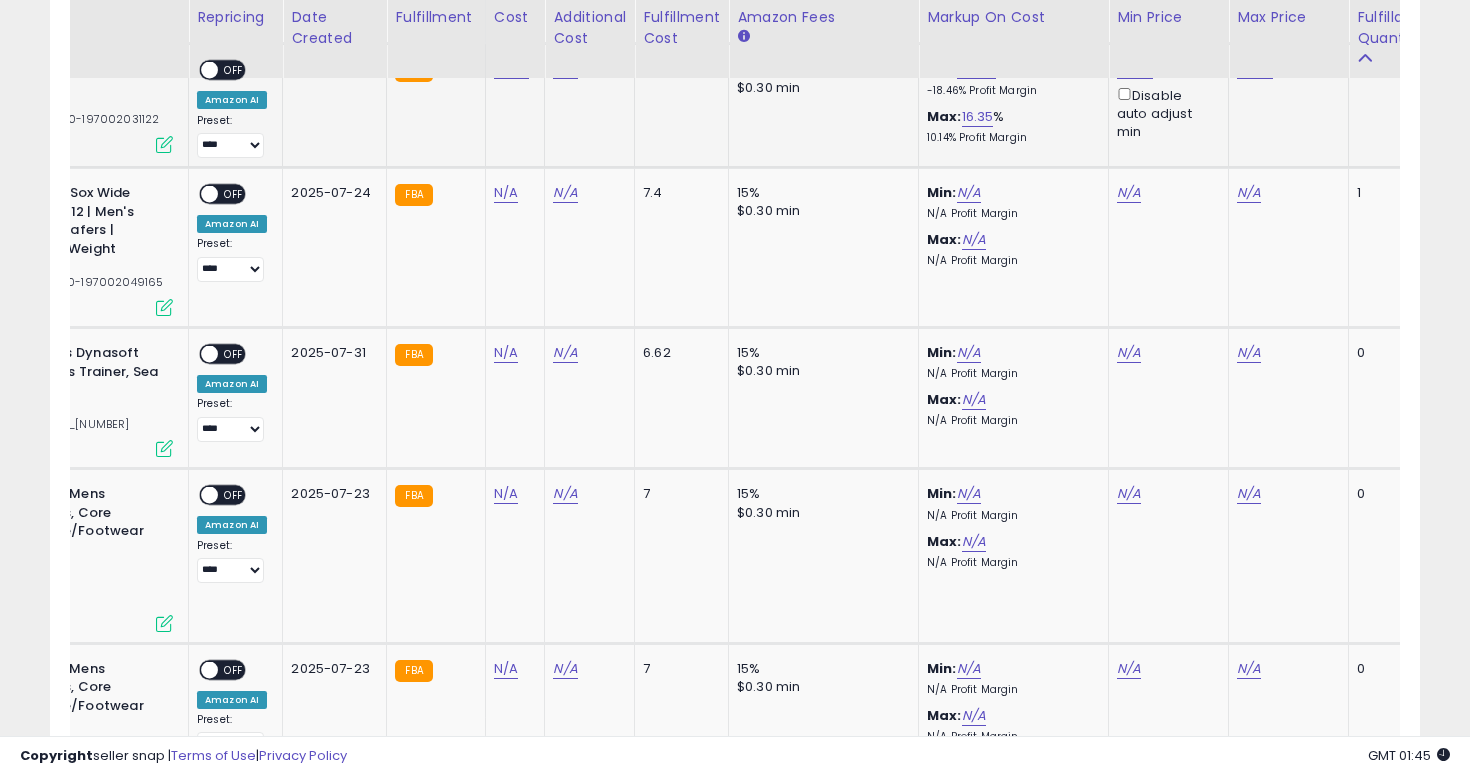 scroll, scrollTop: 0, scrollLeft: 0, axis: both 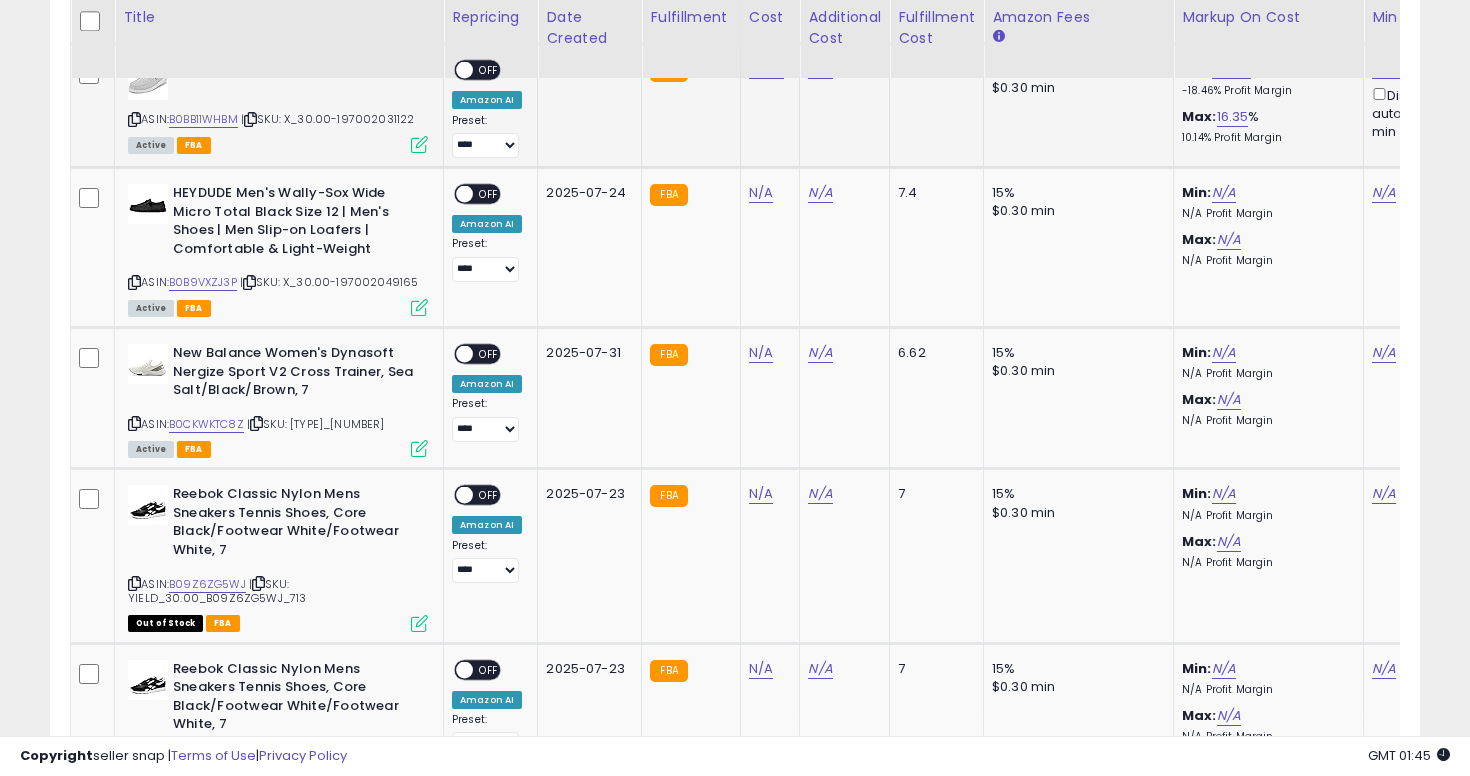 click on "**********" at bounding box center [487, 109] 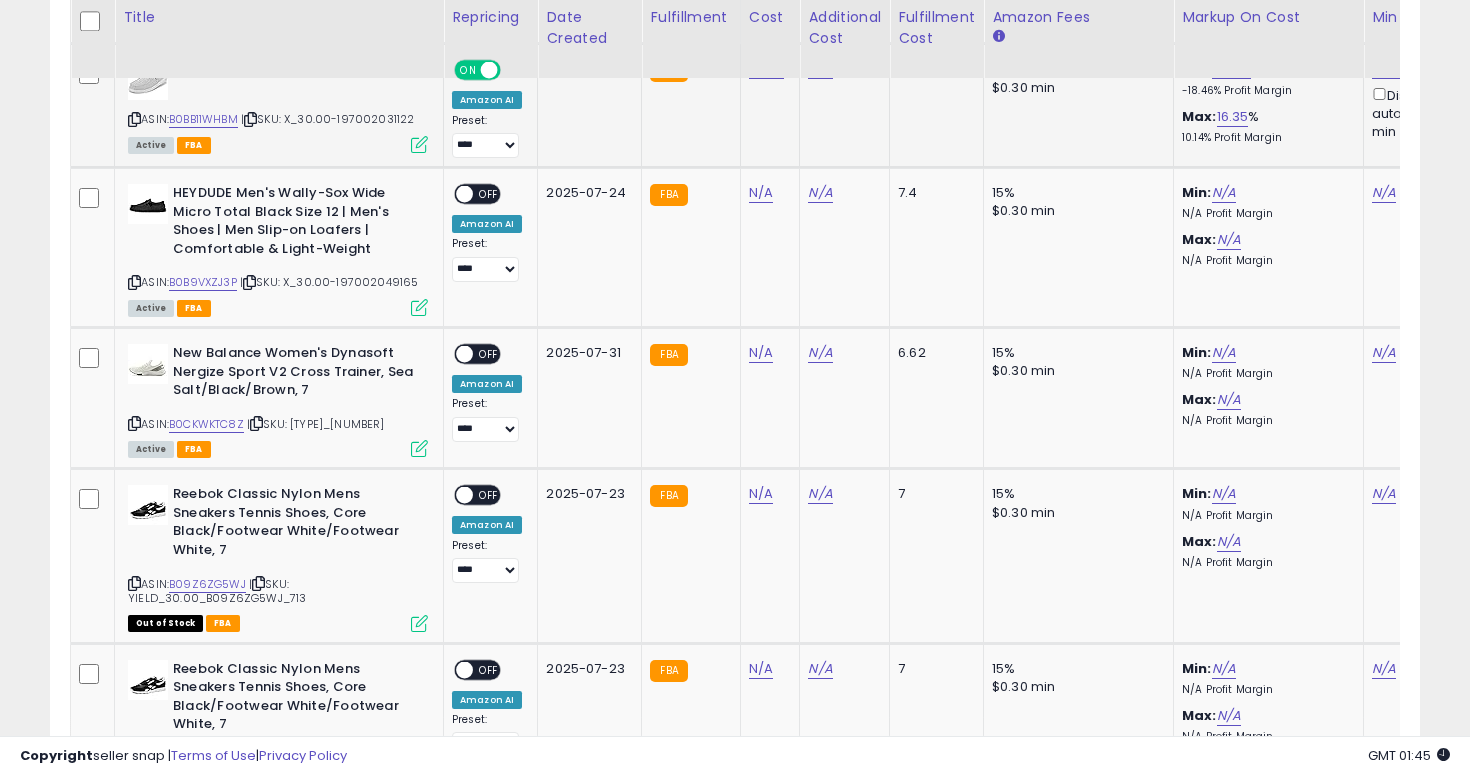 click on "**********" 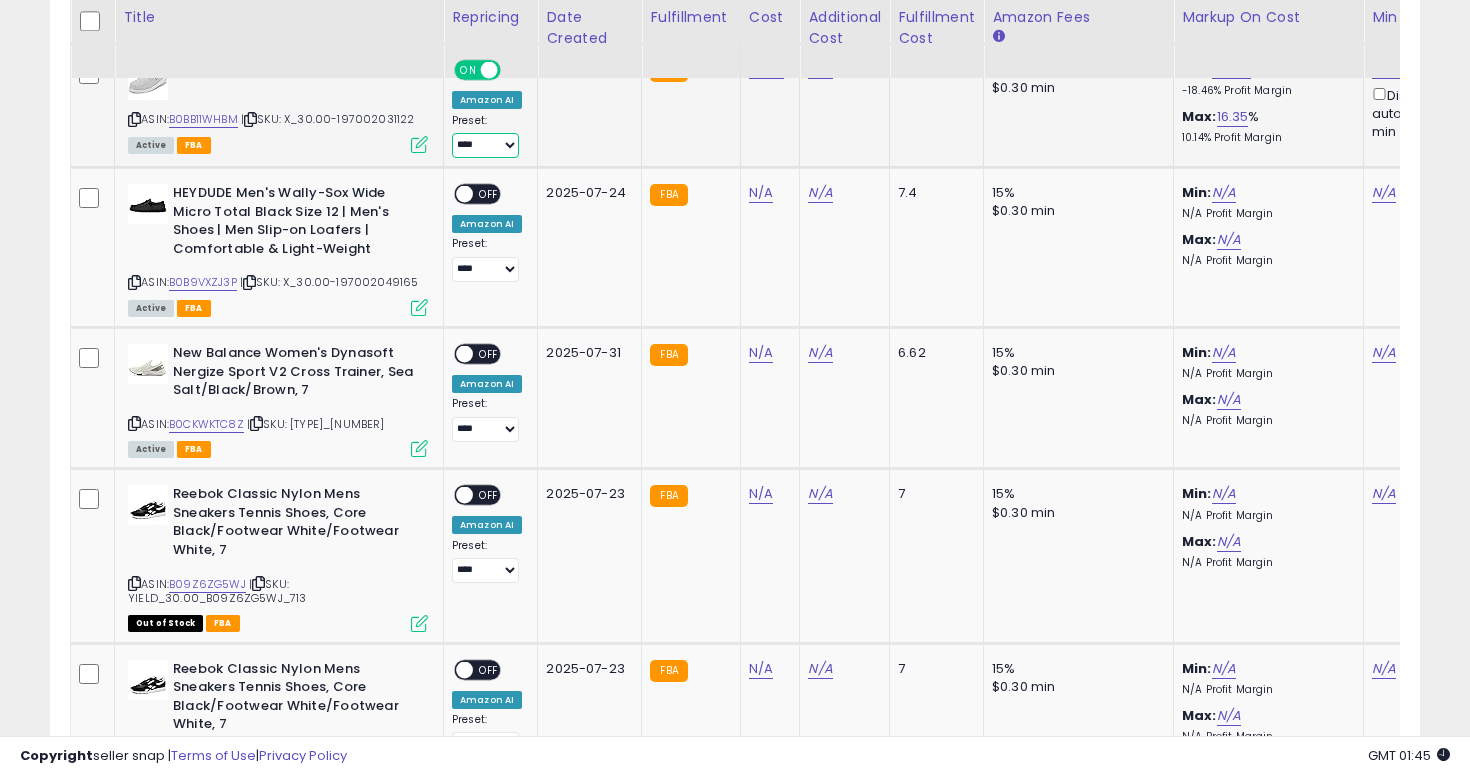 click on "**********" at bounding box center [485, 145] 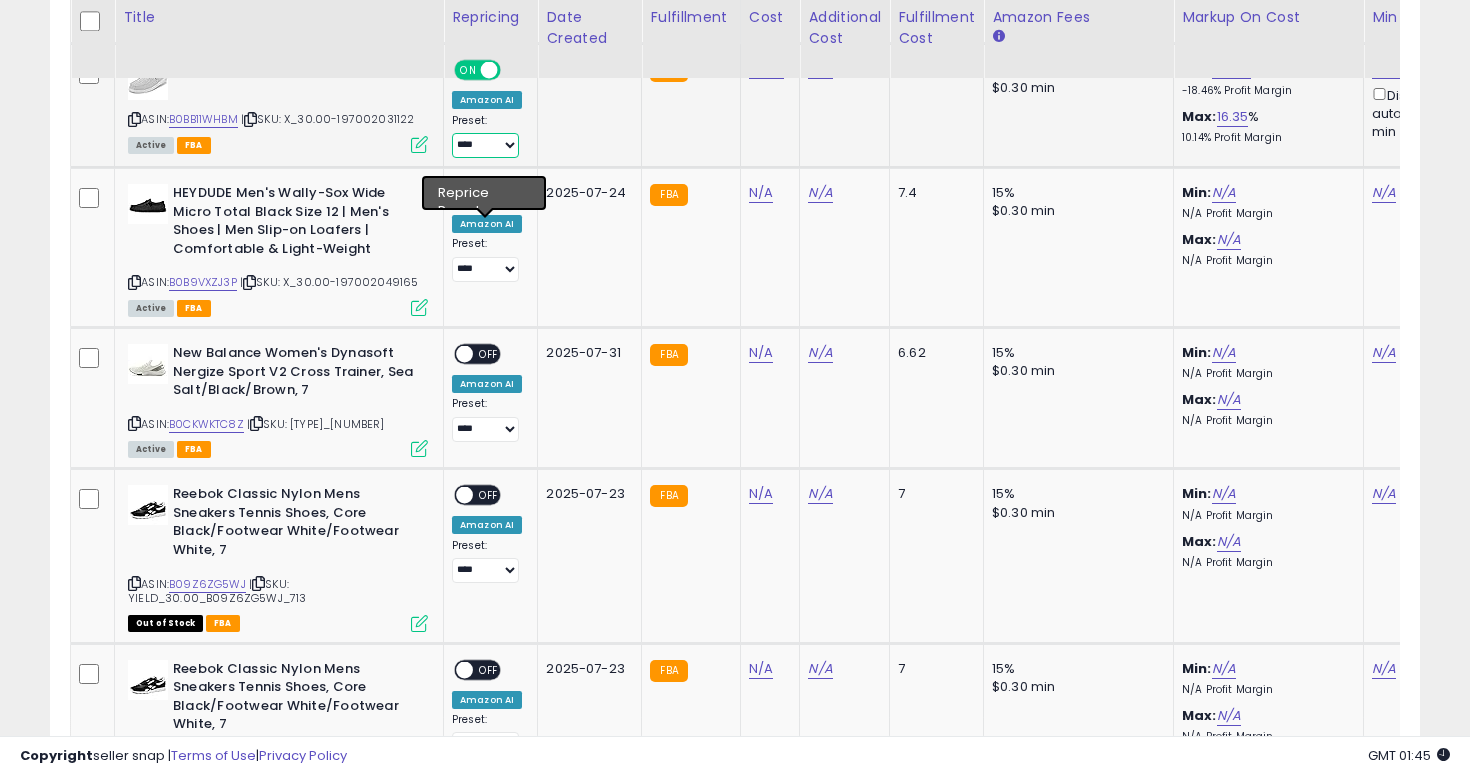 select on "**********" 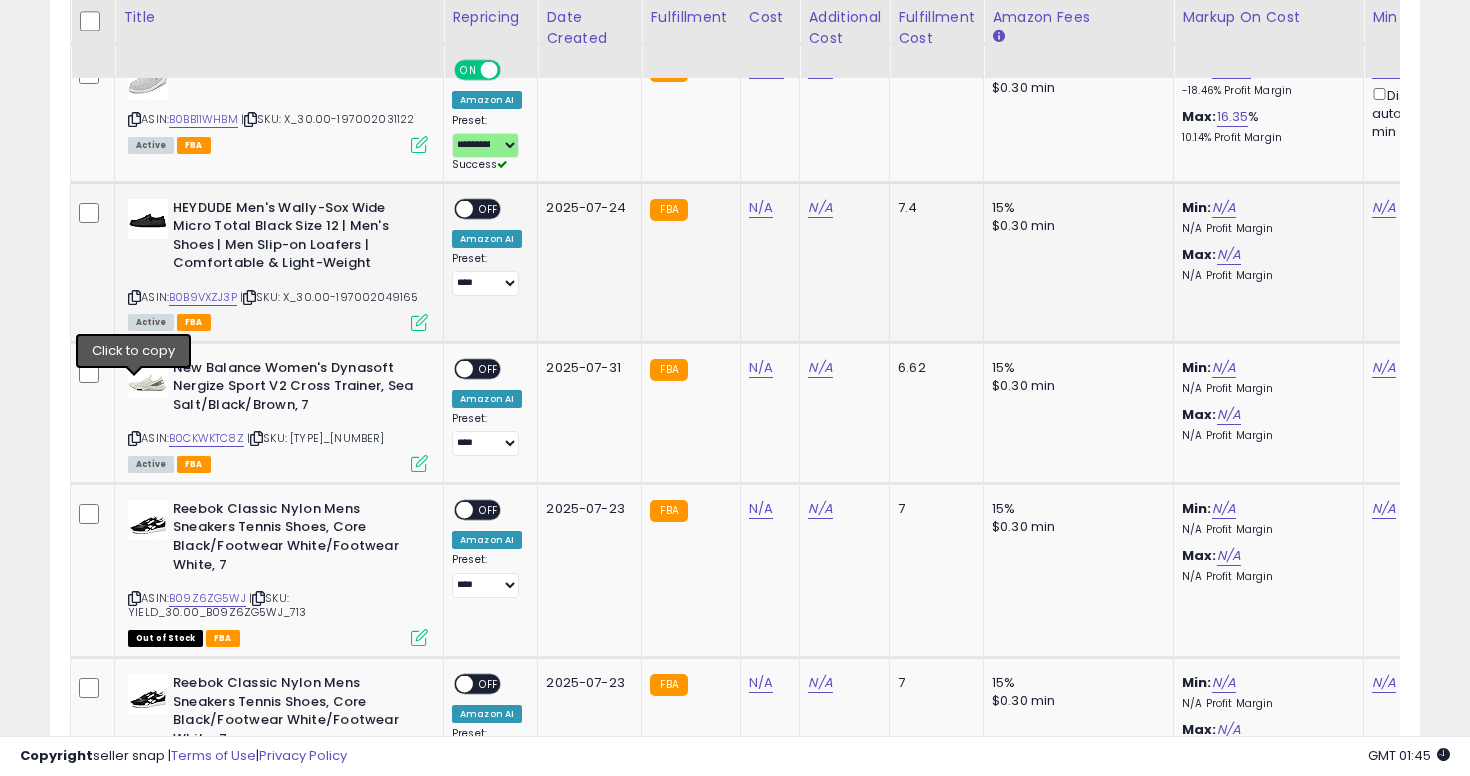 click at bounding box center [134, 297] 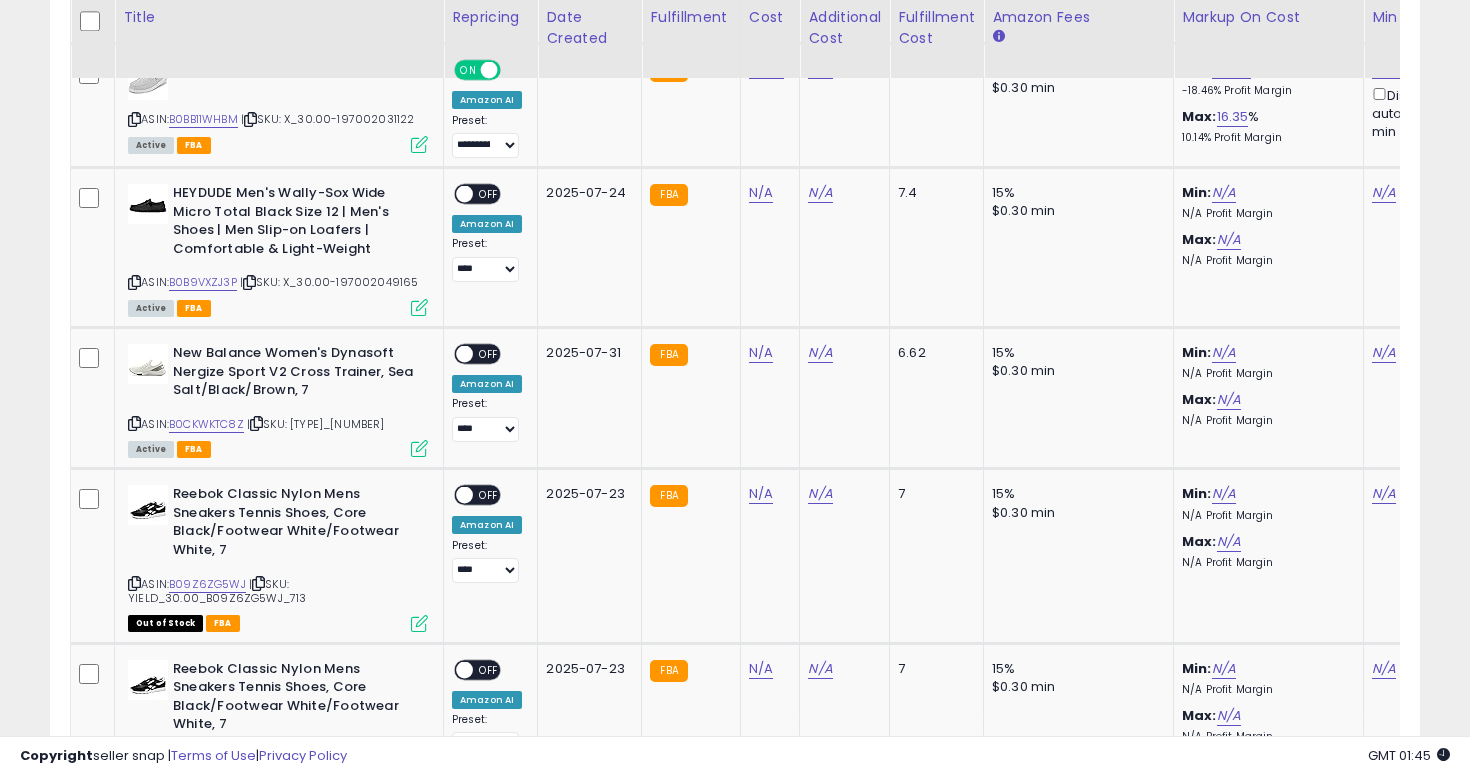 scroll, scrollTop: 0, scrollLeft: 23, axis: horizontal 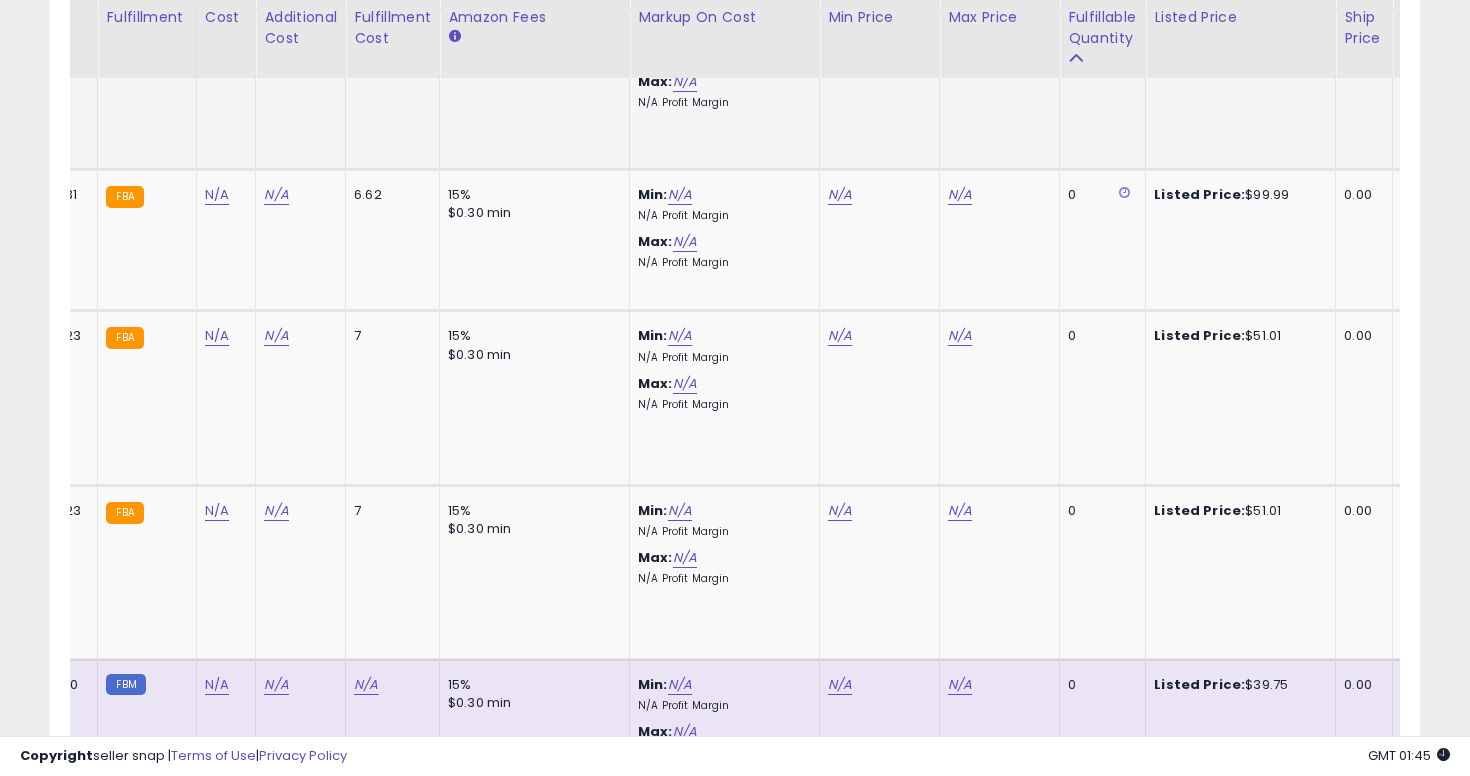 click on "N/A" at bounding box center [840, -5812] 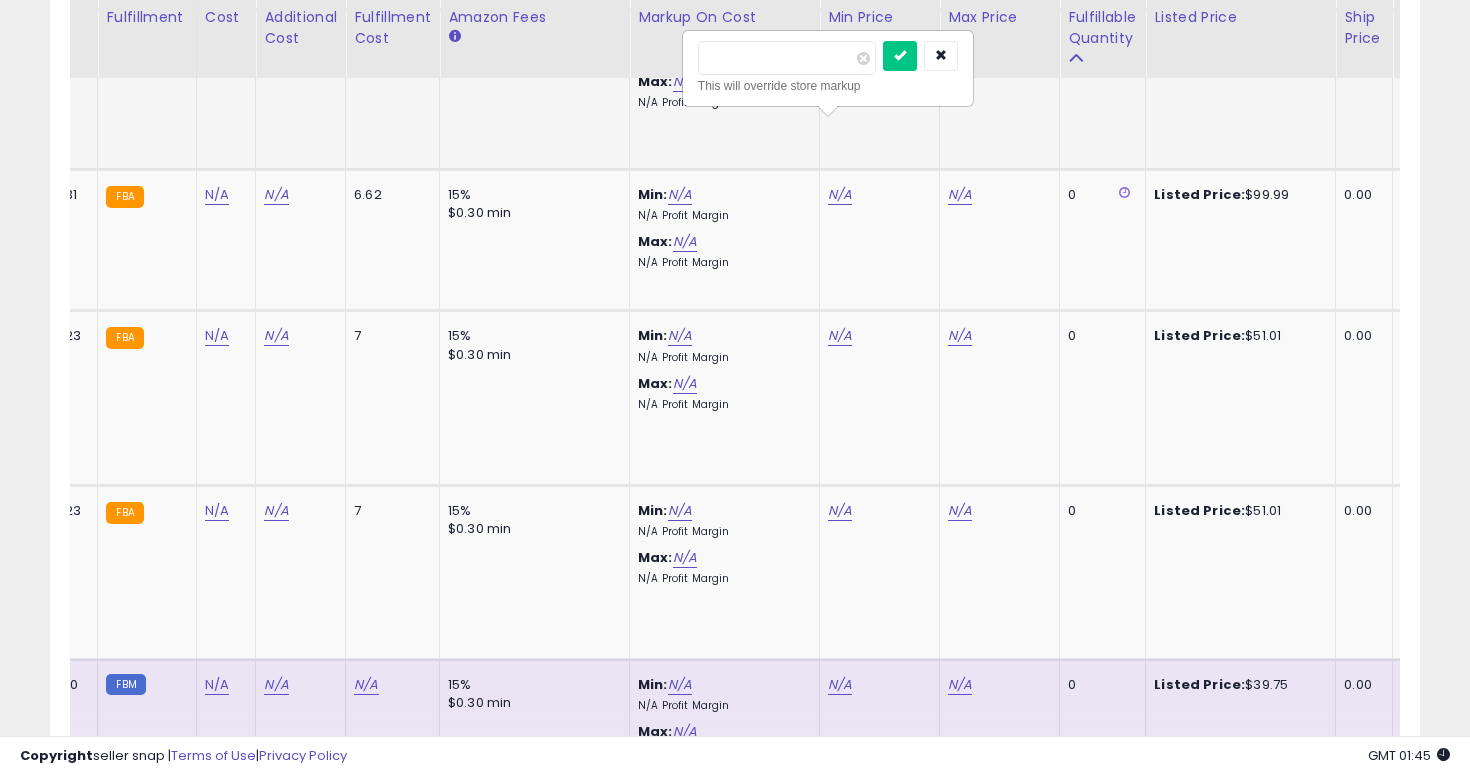 type on "**" 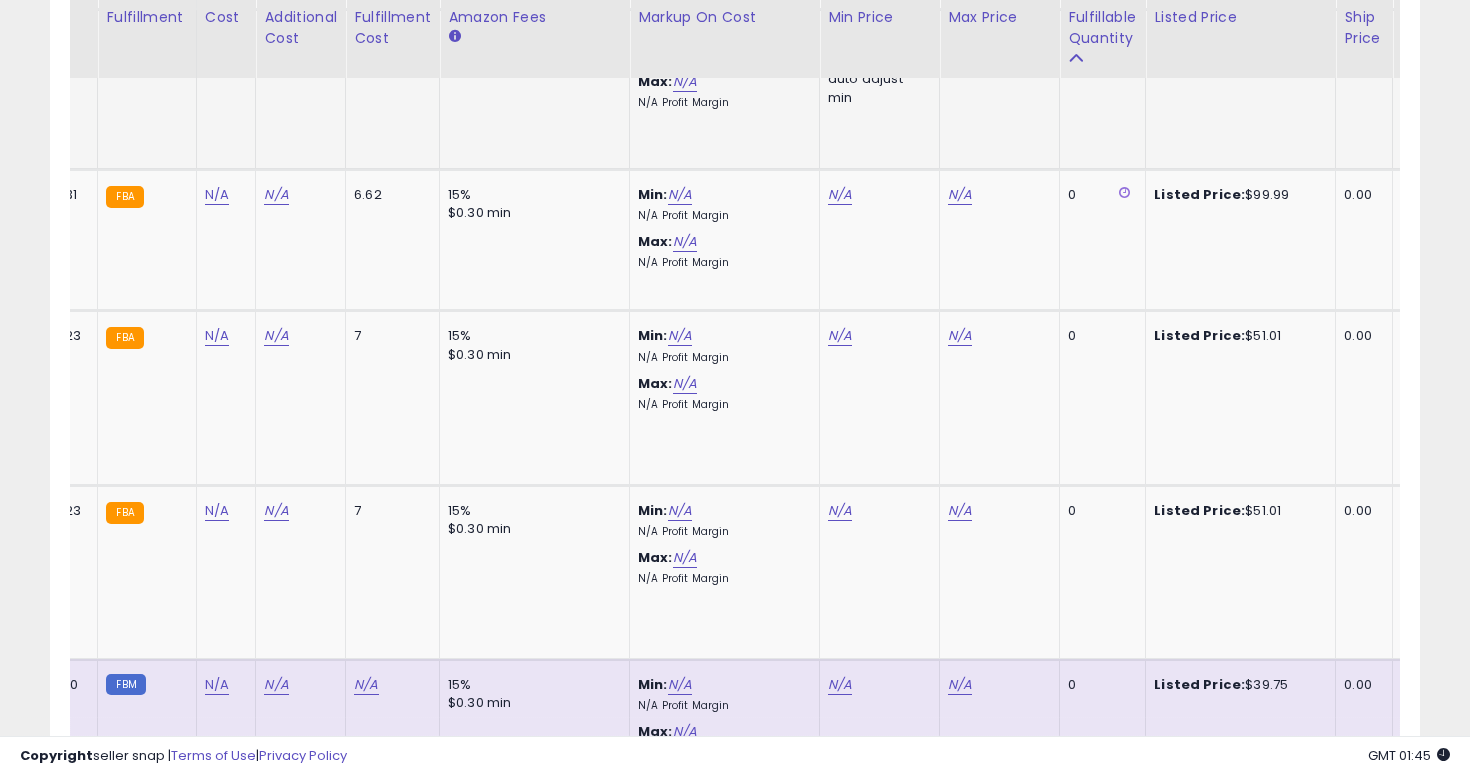 scroll, scrollTop: 0, scrollLeft: 0, axis: both 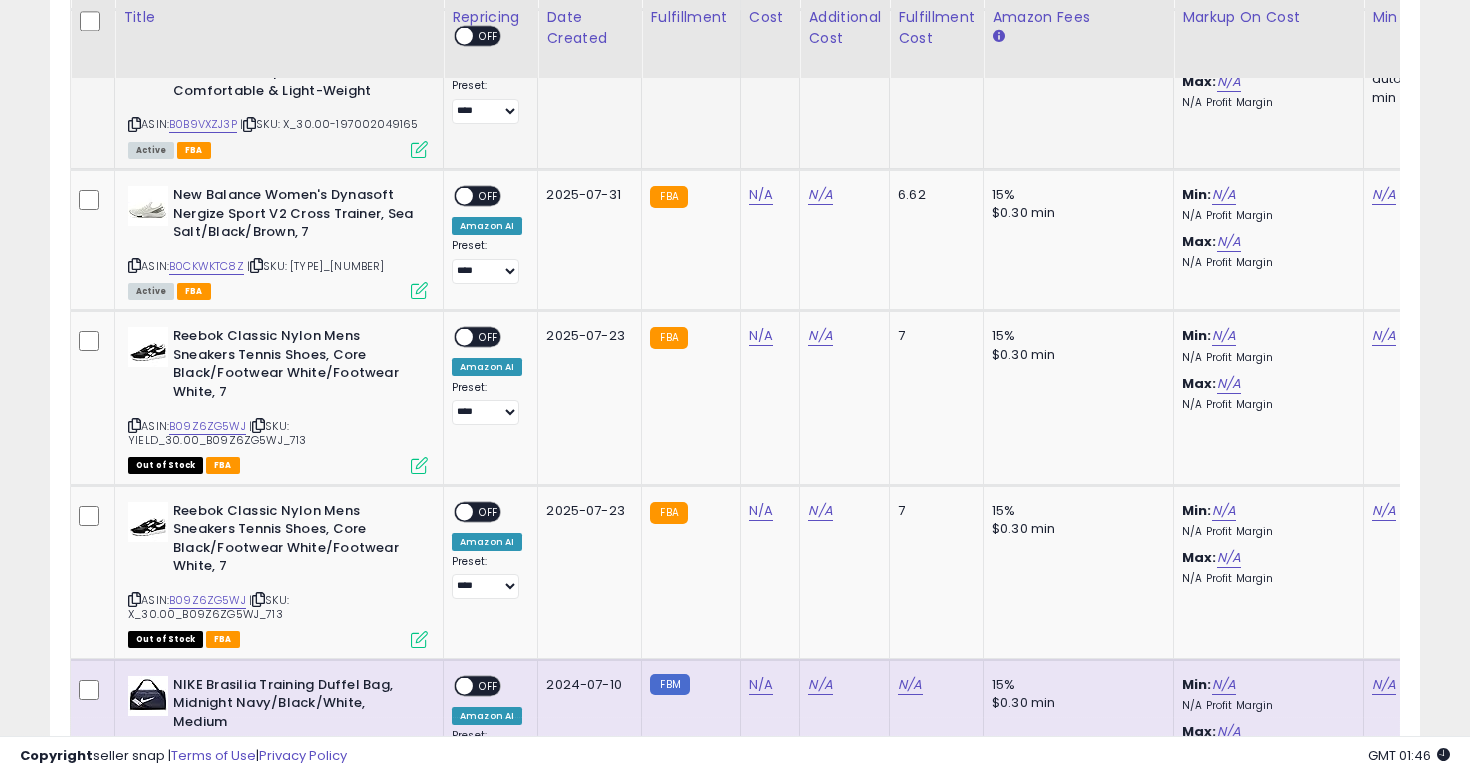 click on "ON   OFF" at bounding box center (455, 36) 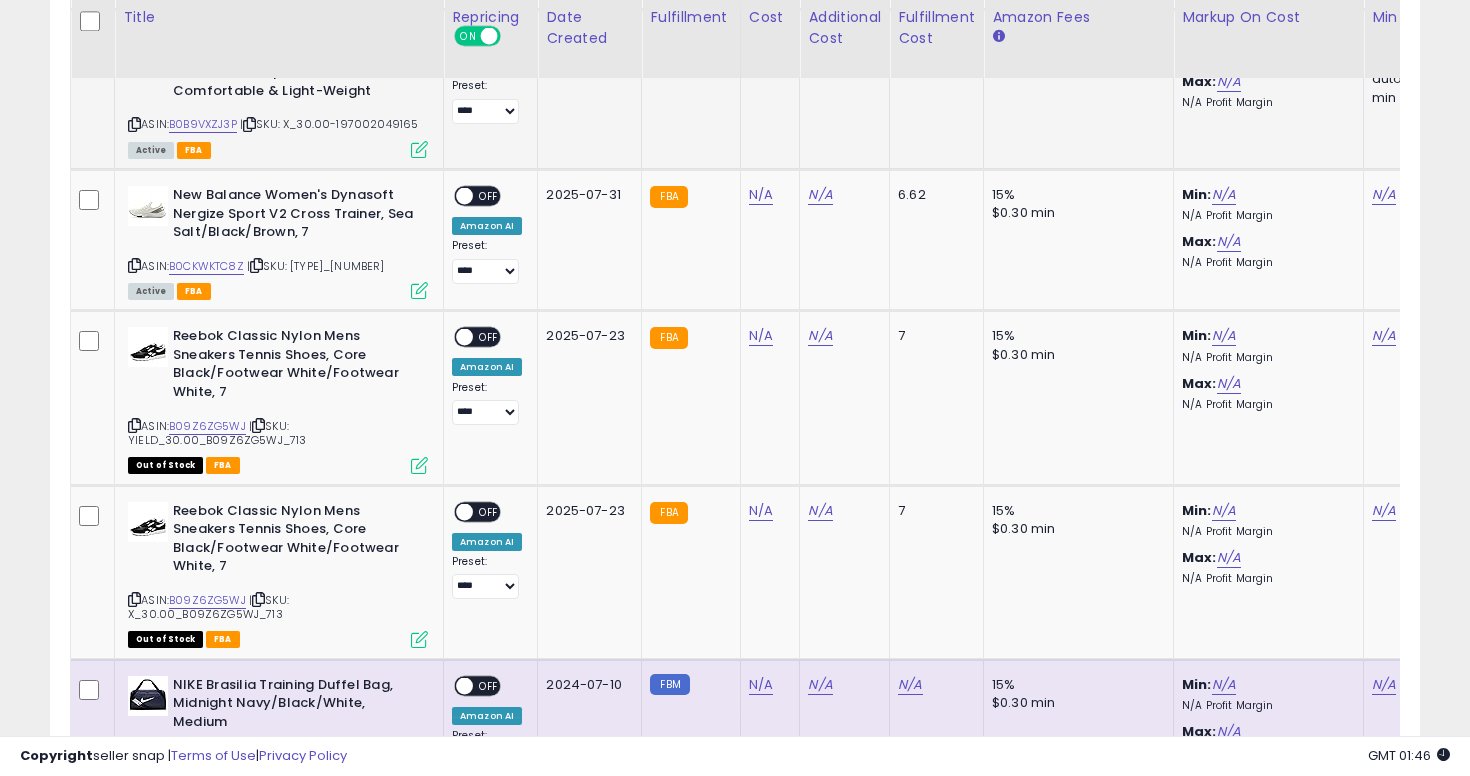 scroll, scrollTop: 0, scrollLeft: 247, axis: horizontal 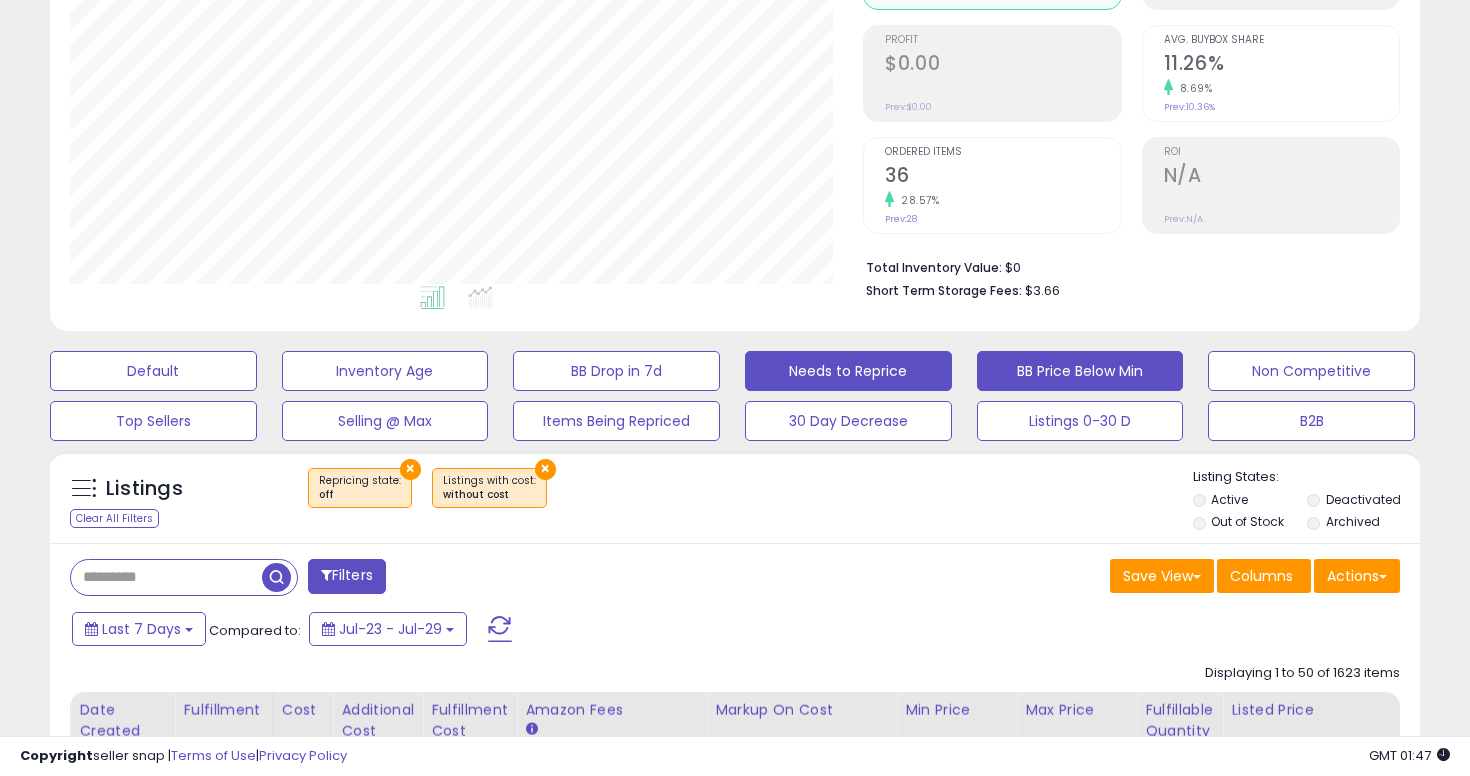click on "BB Price Below Min" at bounding box center (153, 371) 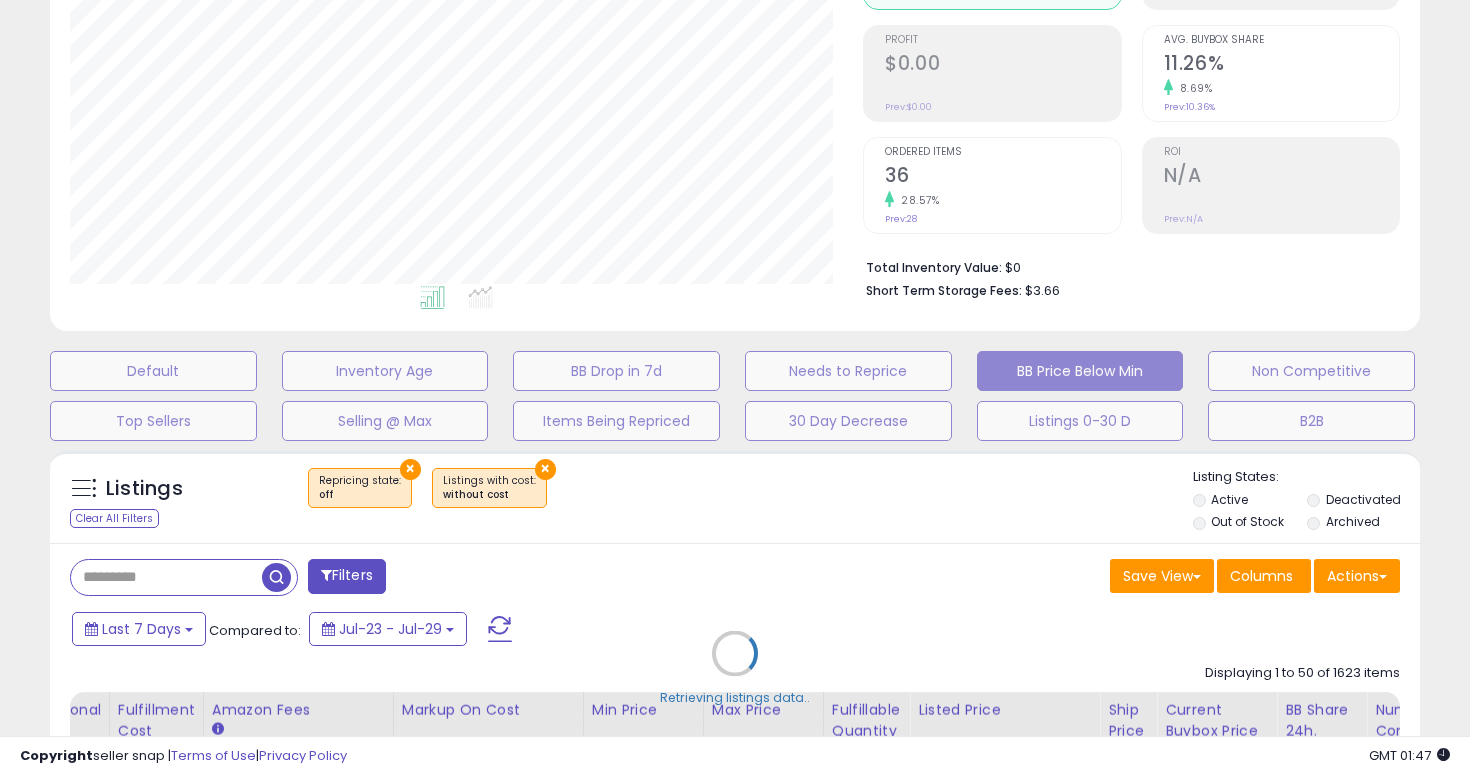 select on "**" 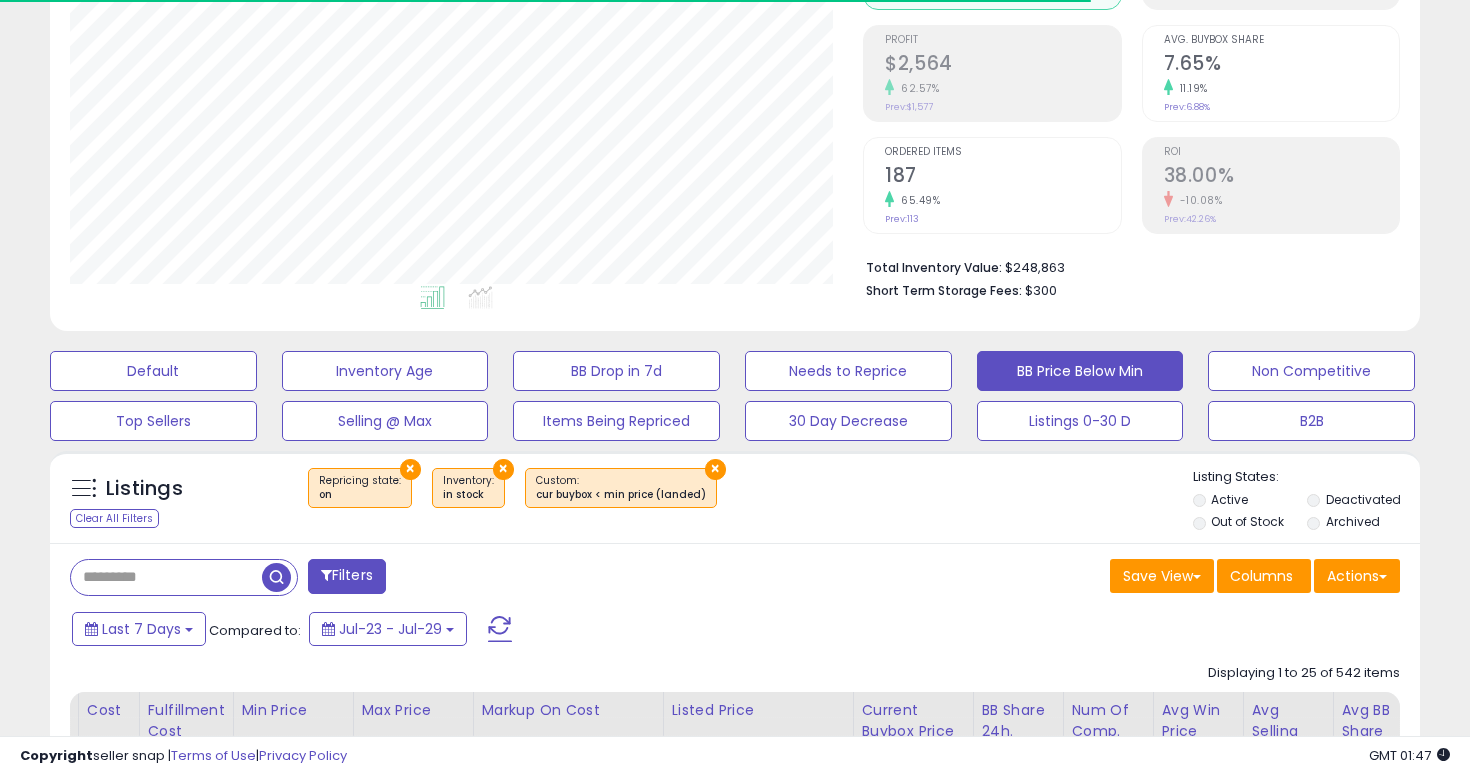 scroll, scrollTop: 999590, scrollLeft: 999206, axis: both 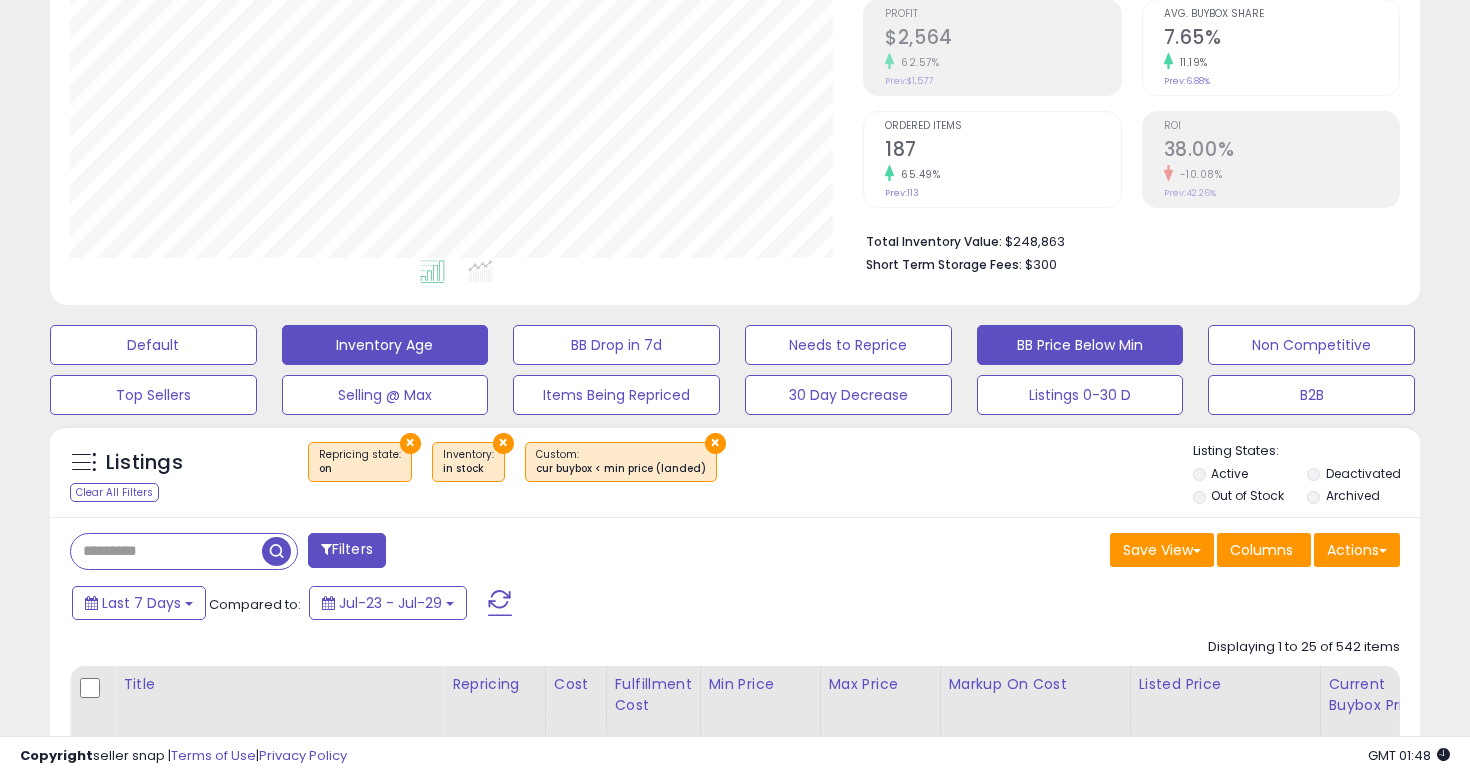 click on "Inventory Age" at bounding box center [153, 345] 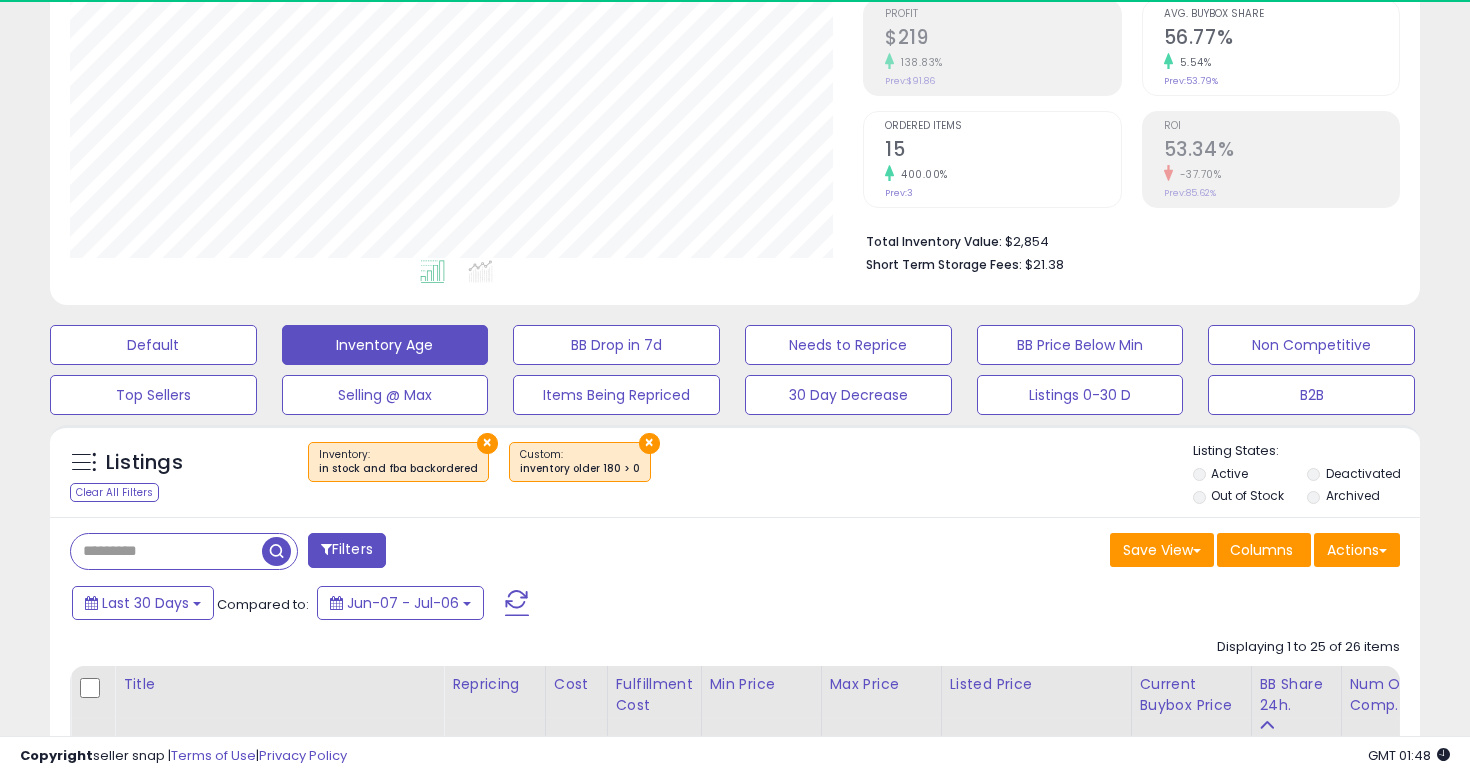 scroll, scrollTop: 999590, scrollLeft: 999206, axis: both 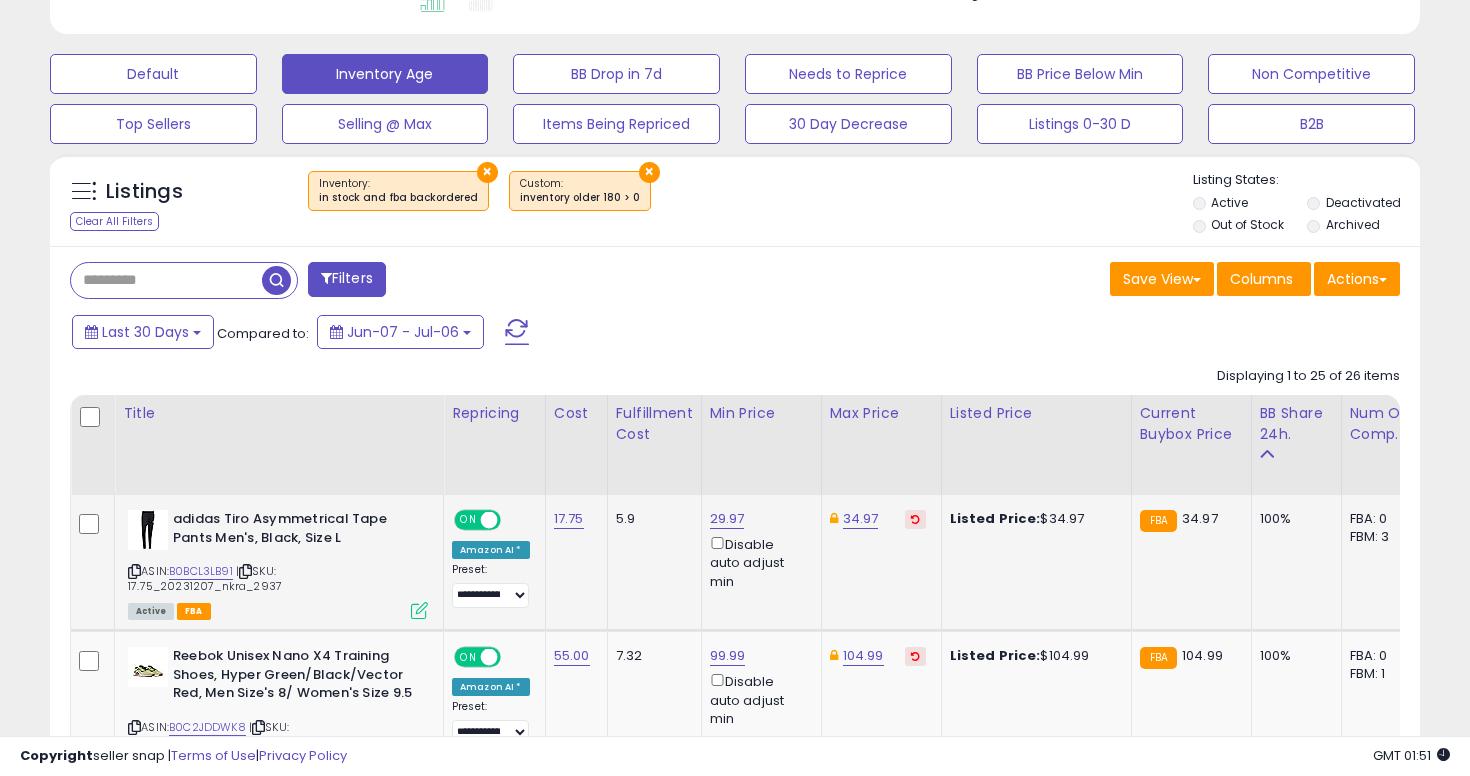 click at bounding box center [134, 571] 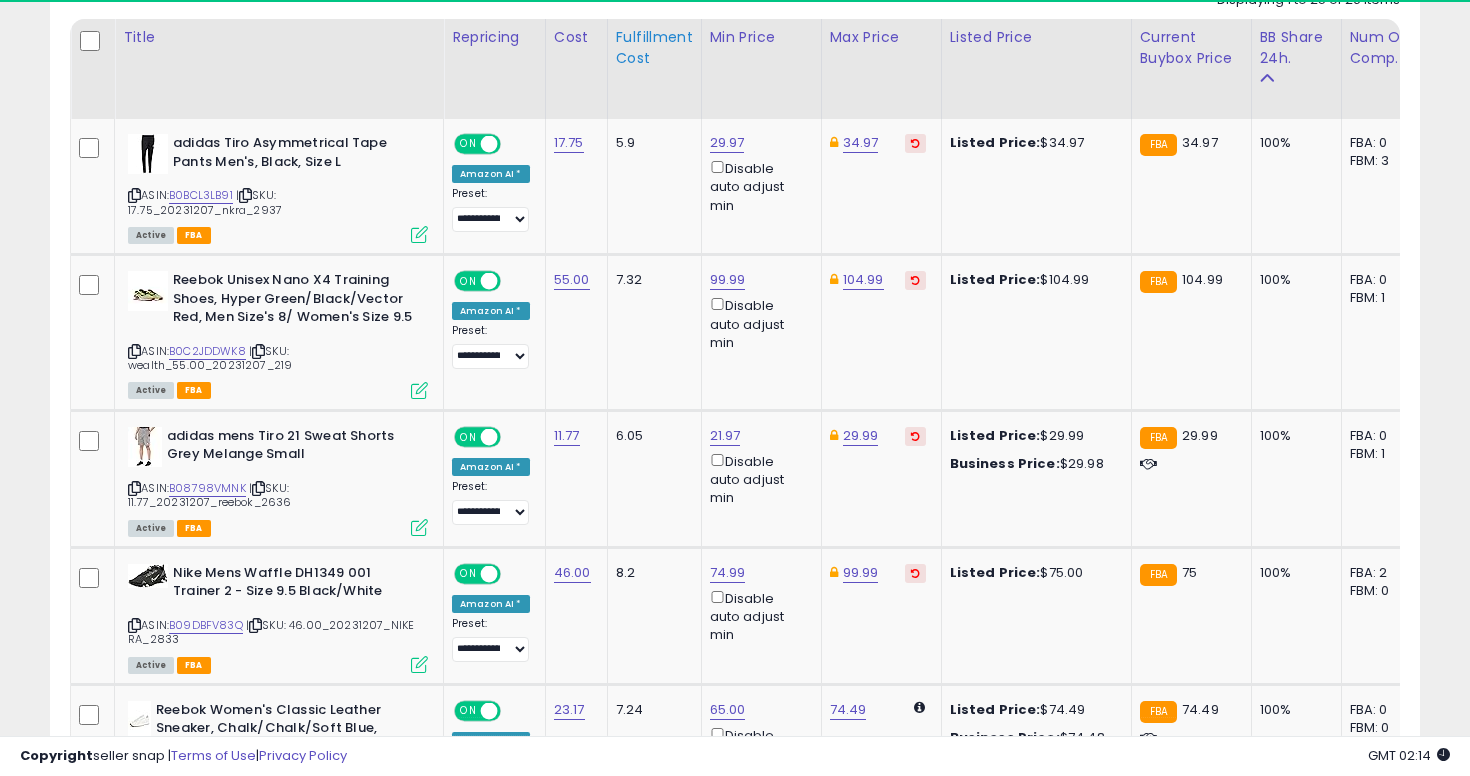 scroll, scrollTop: 954, scrollLeft: 0, axis: vertical 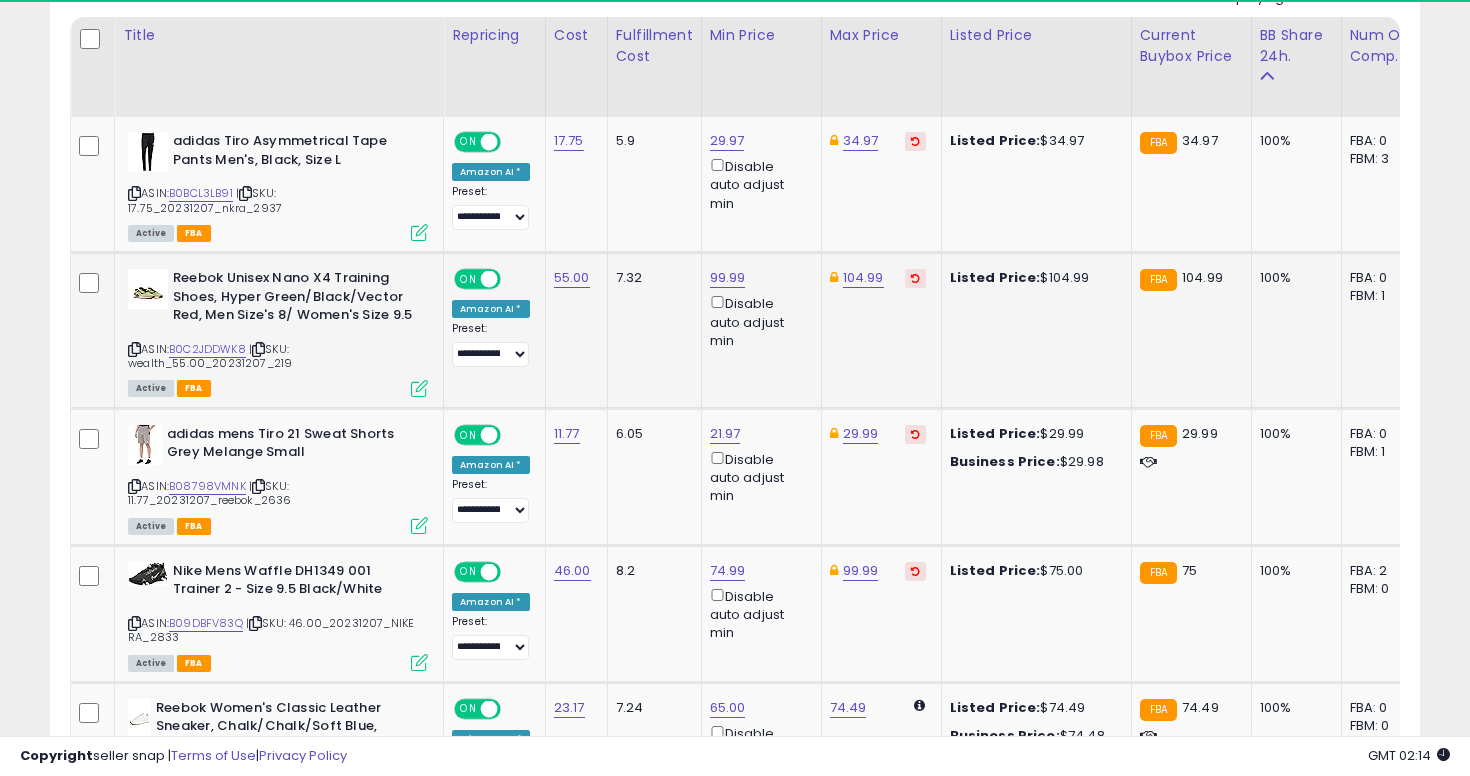 click at bounding box center [134, 349] 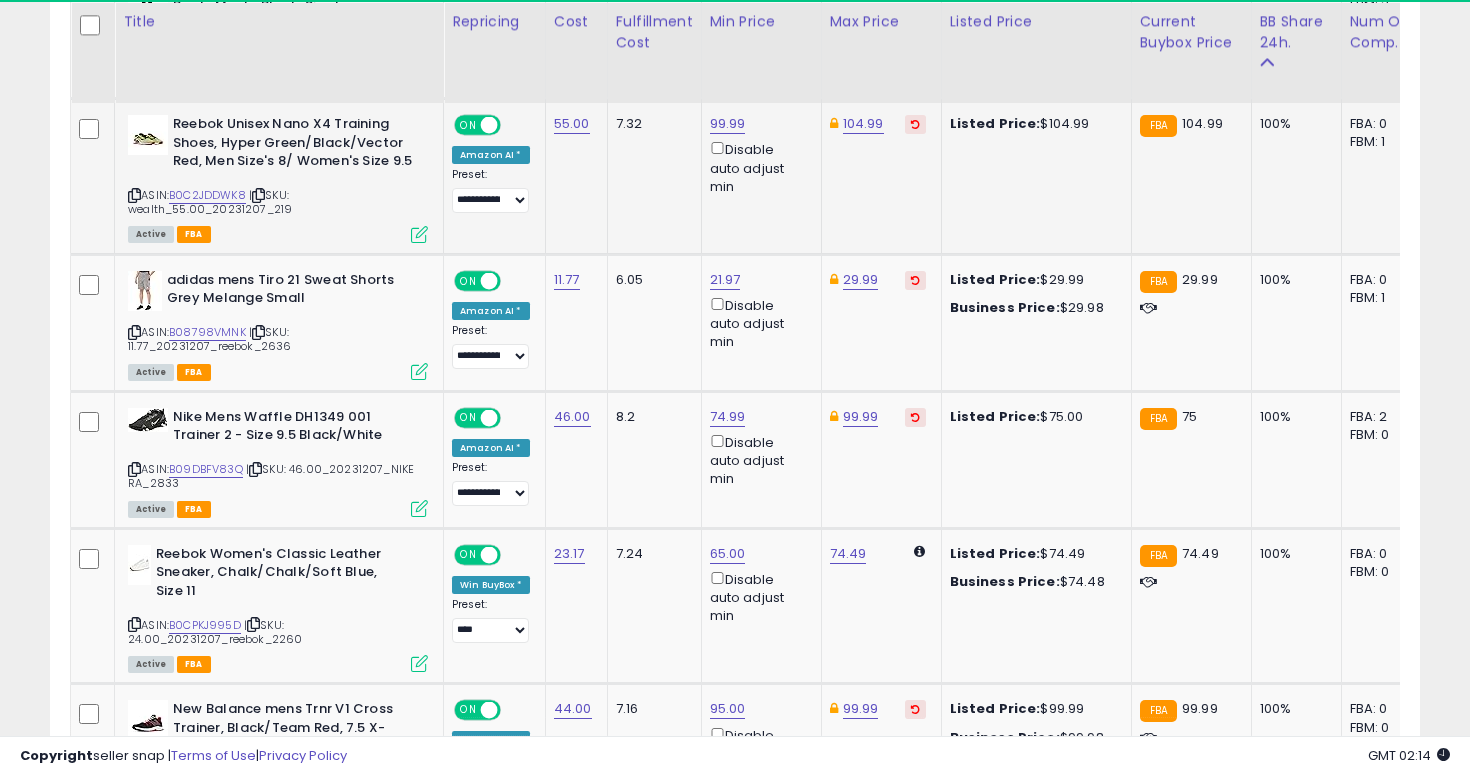 scroll, scrollTop: 1112, scrollLeft: 0, axis: vertical 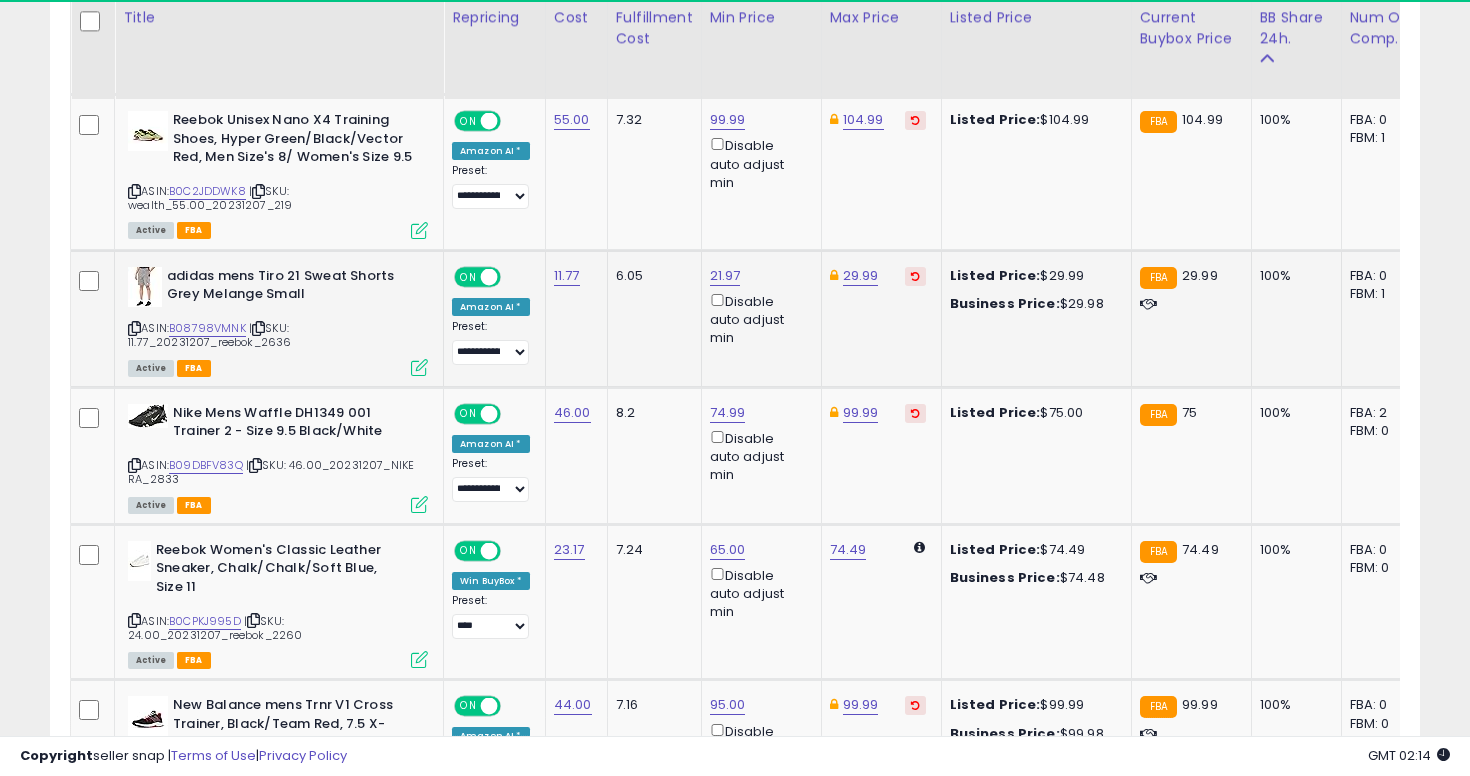 click at bounding box center [134, 328] 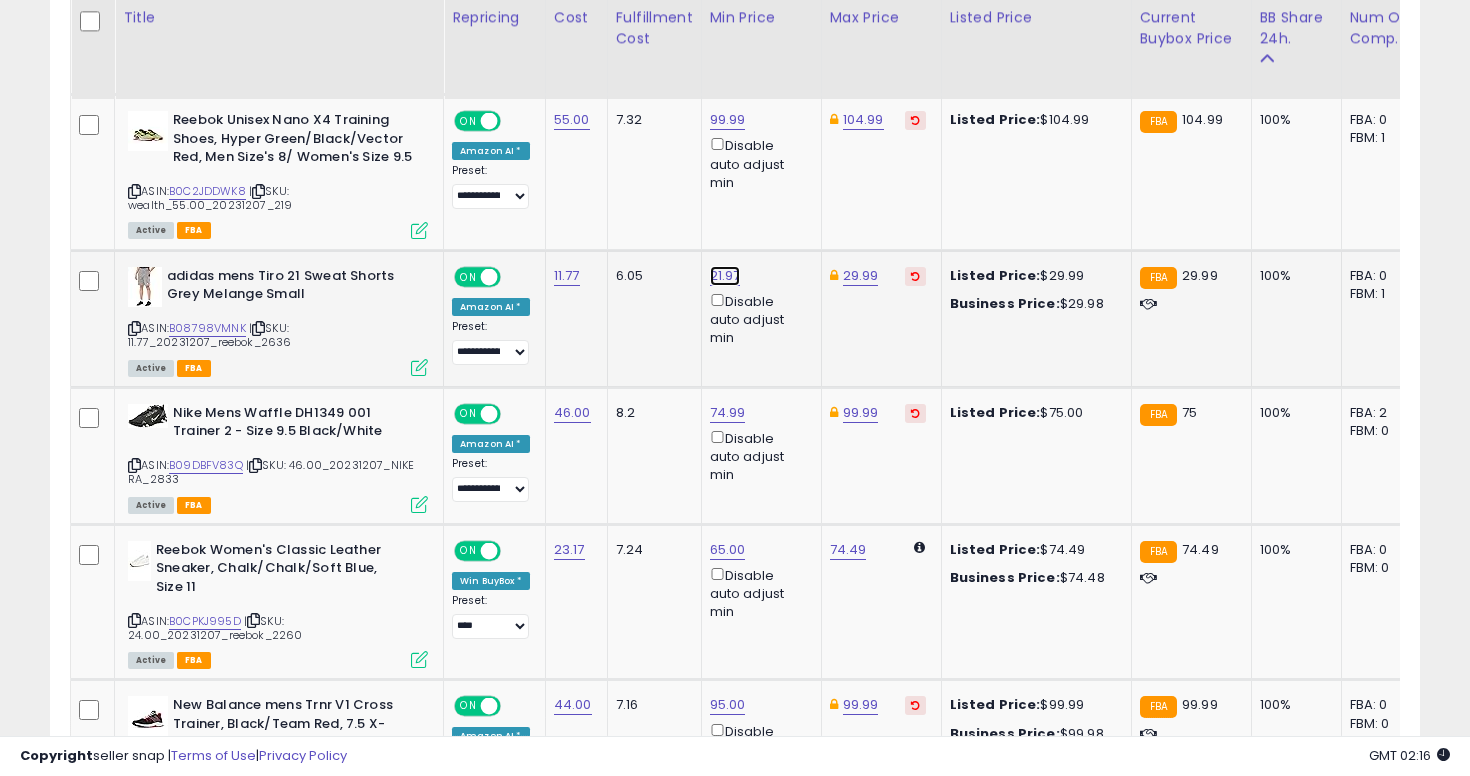 click on "21.97" at bounding box center (727, -17) 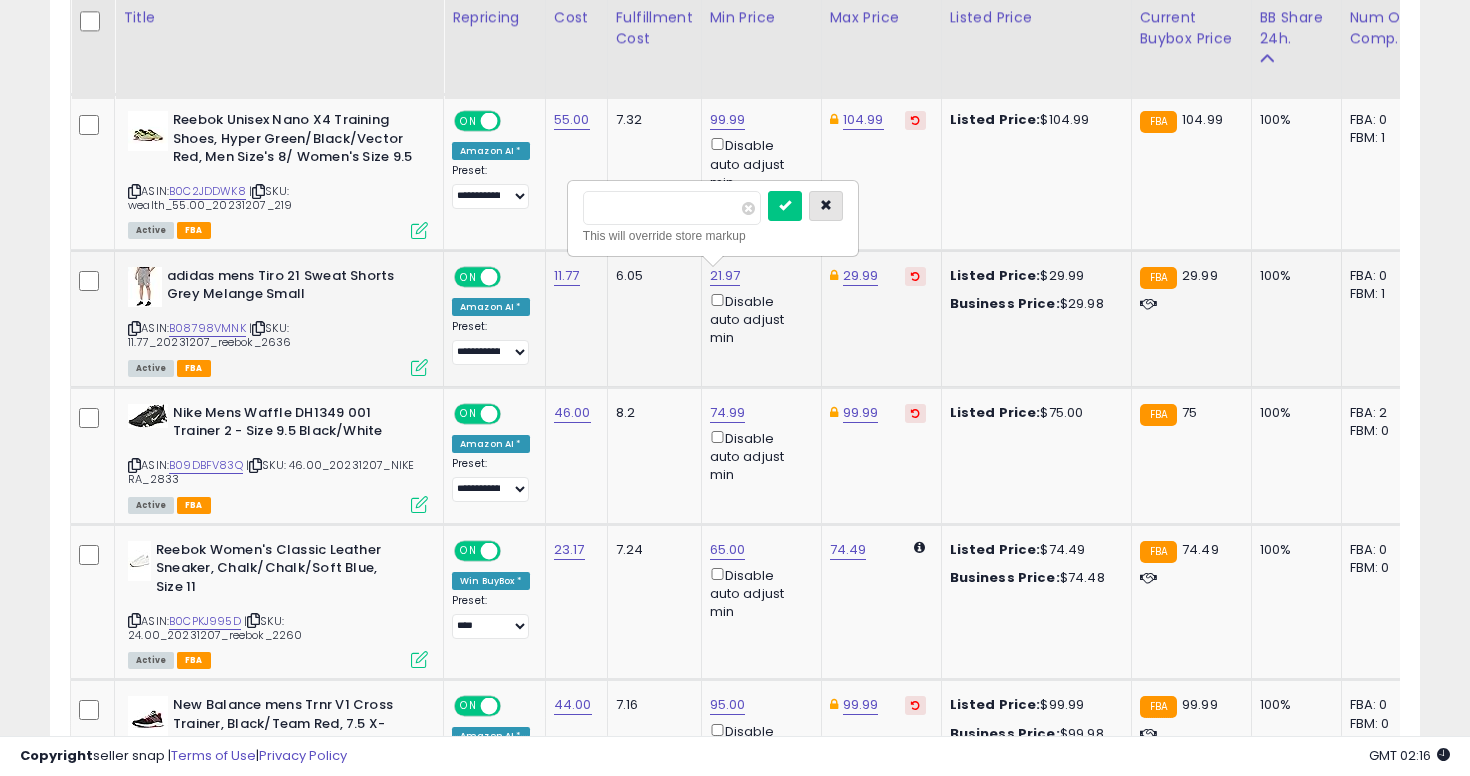 click at bounding box center [826, 205] 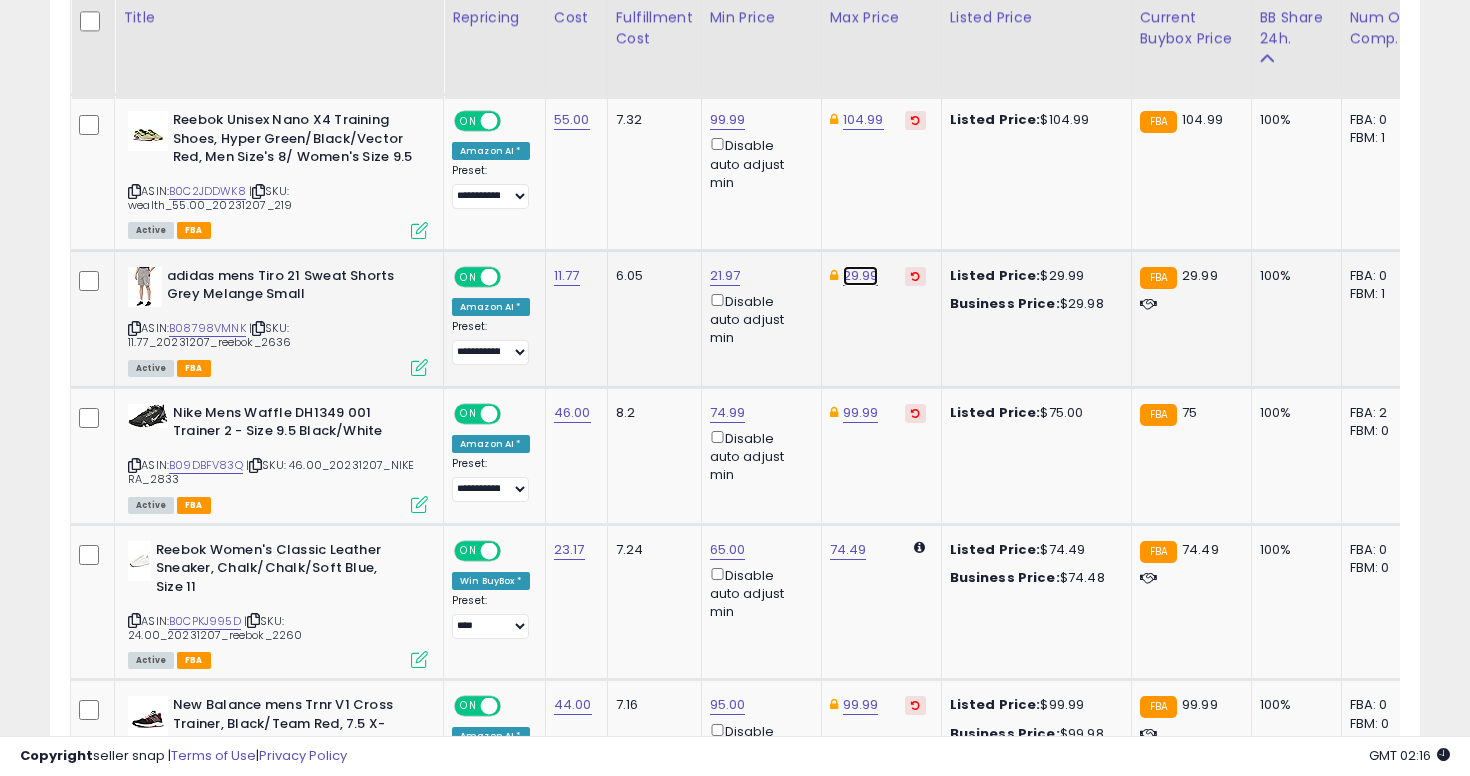 click on "29.99" at bounding box center [861, -17] 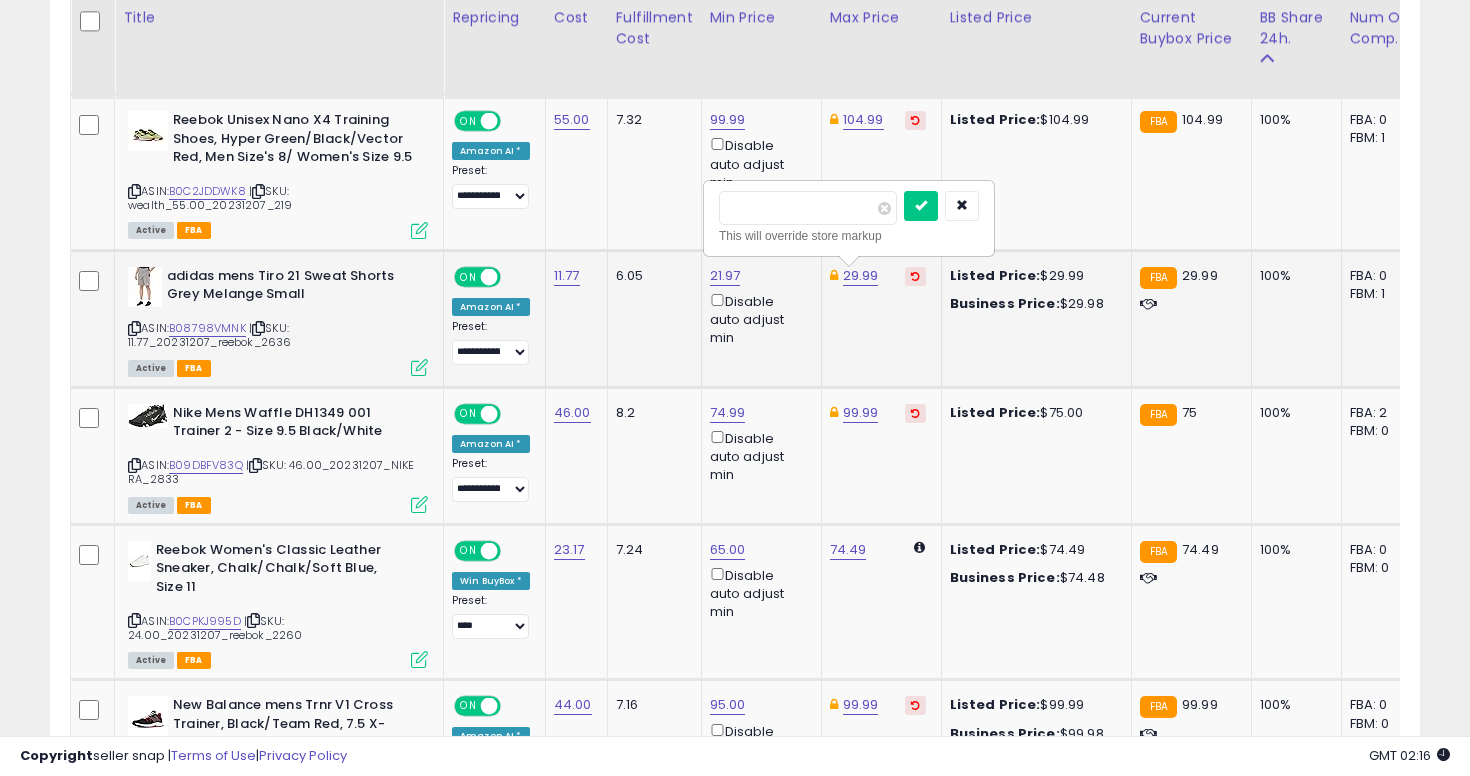 click on "*****" at bounding box center [808, 208] 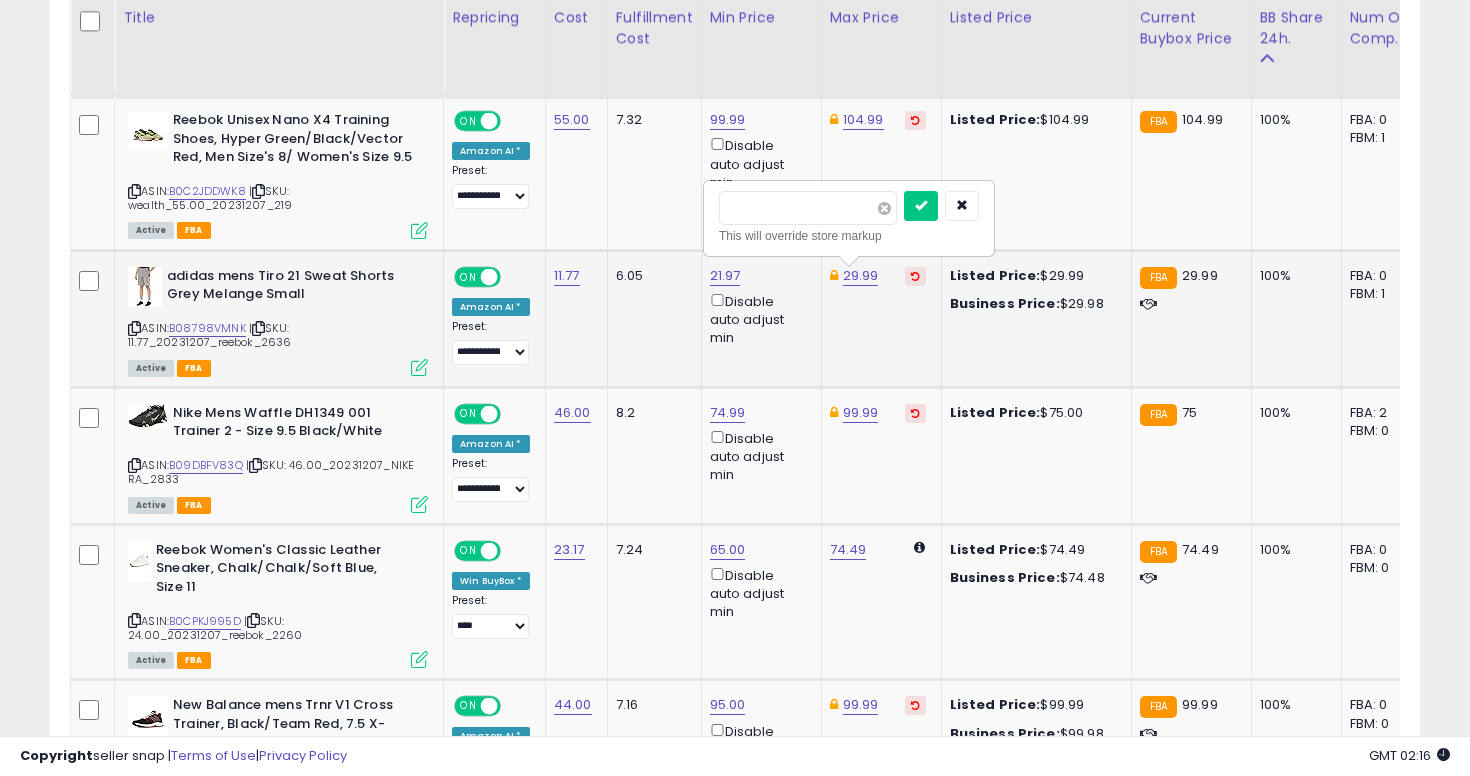 click on "*****" at bounding box center (808, 208) 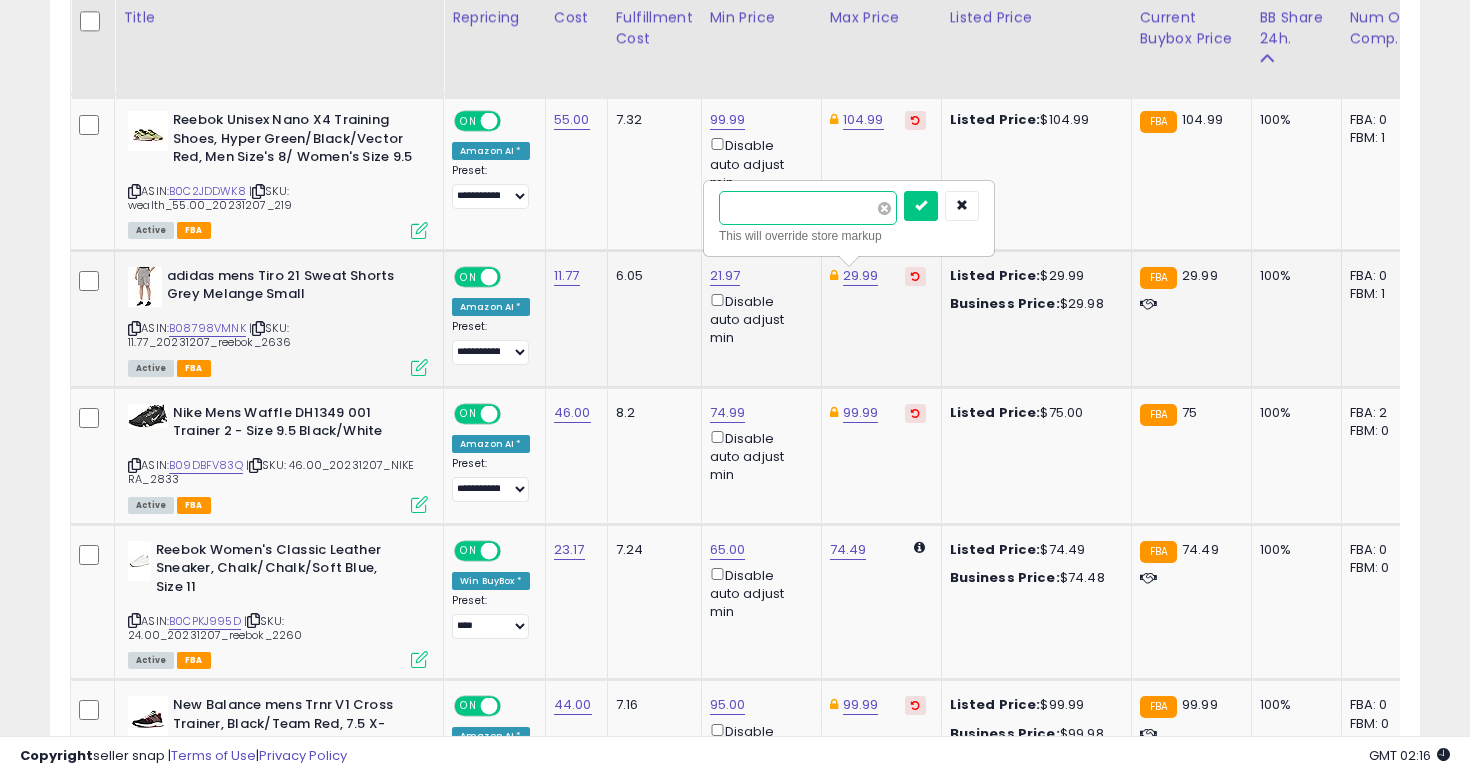 type on "*****" 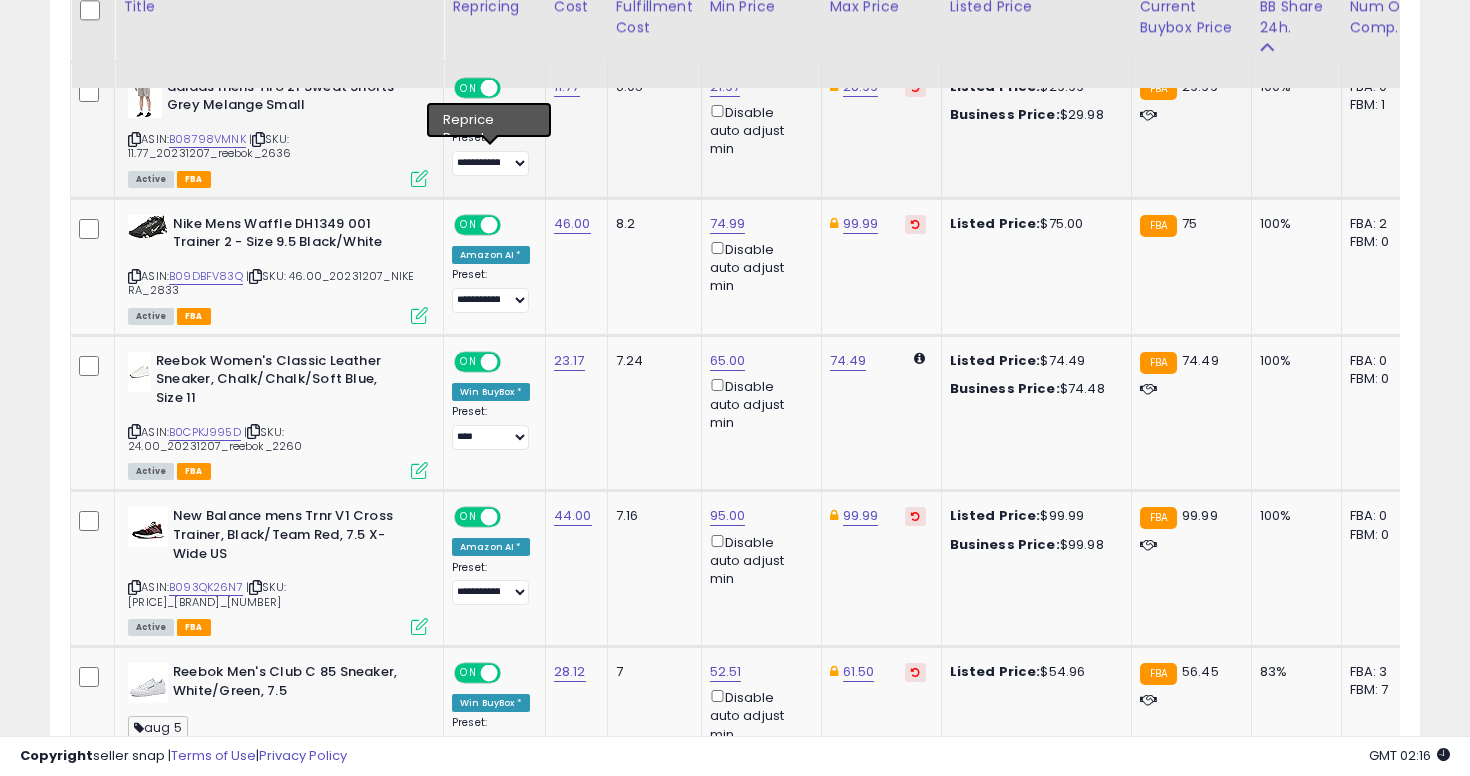 scroll, scrollTop: 1303, scrollLeft: 0, axis: vertical 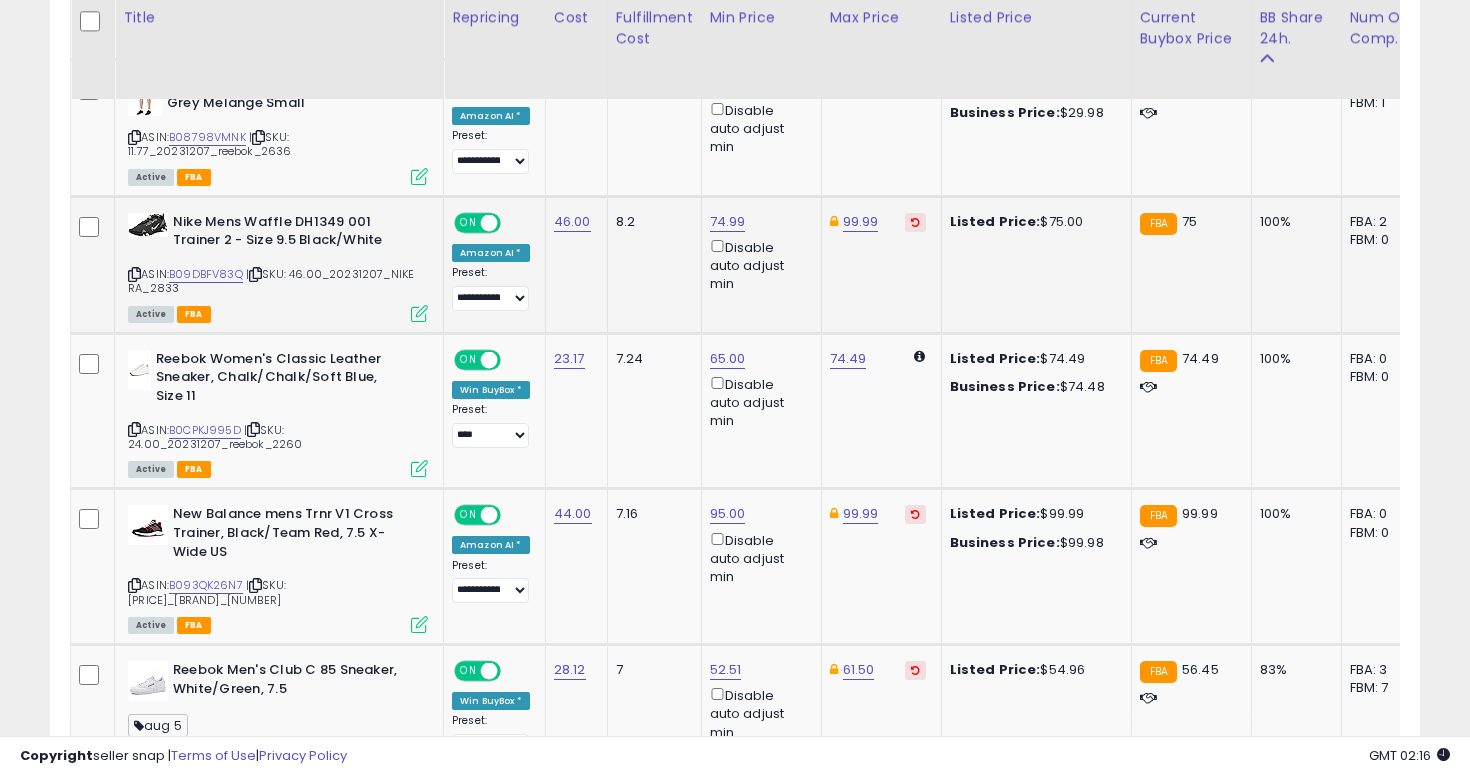 click at bounding box center [134, 274] 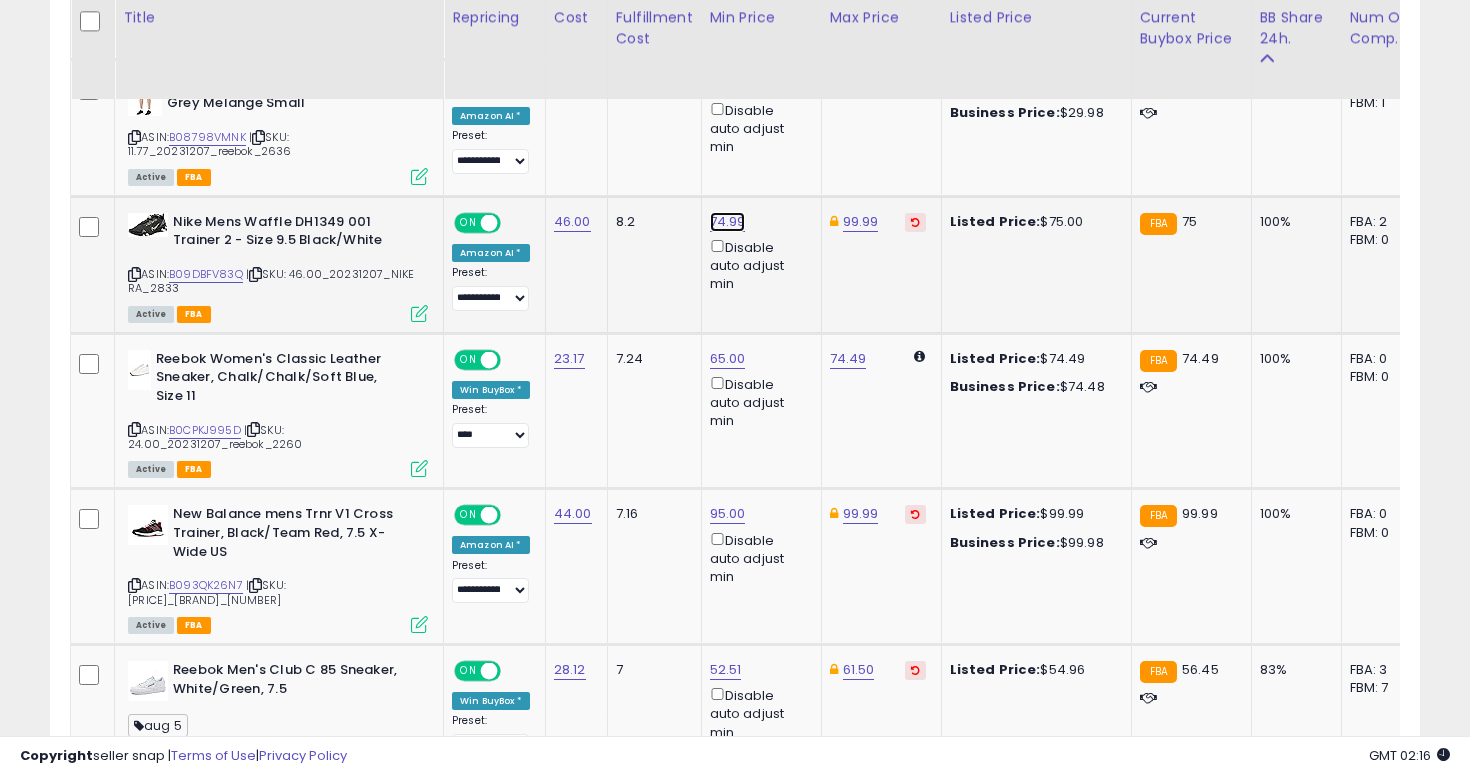 click on "74.99" at bounding box center (727, -208) 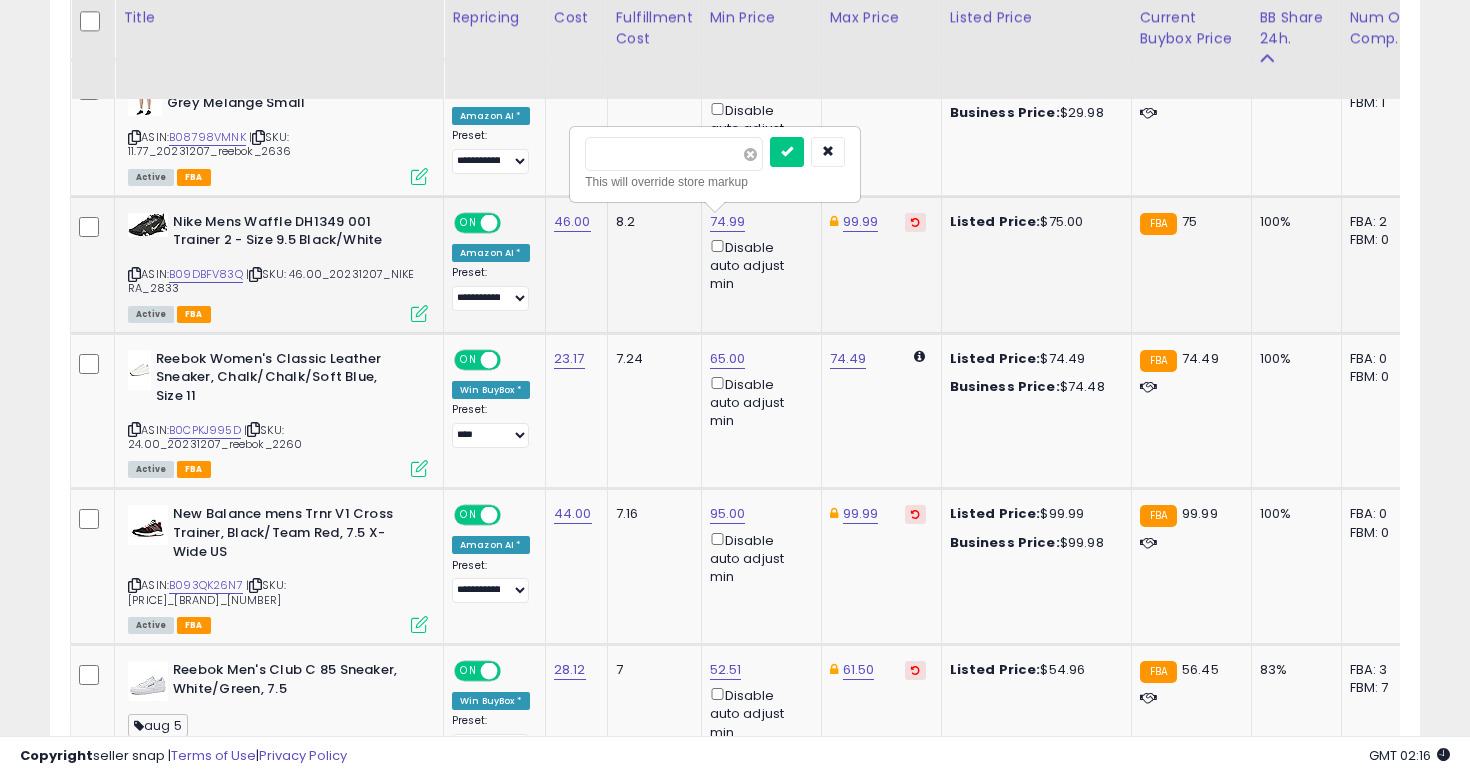 click at bounding box center [750, 154] 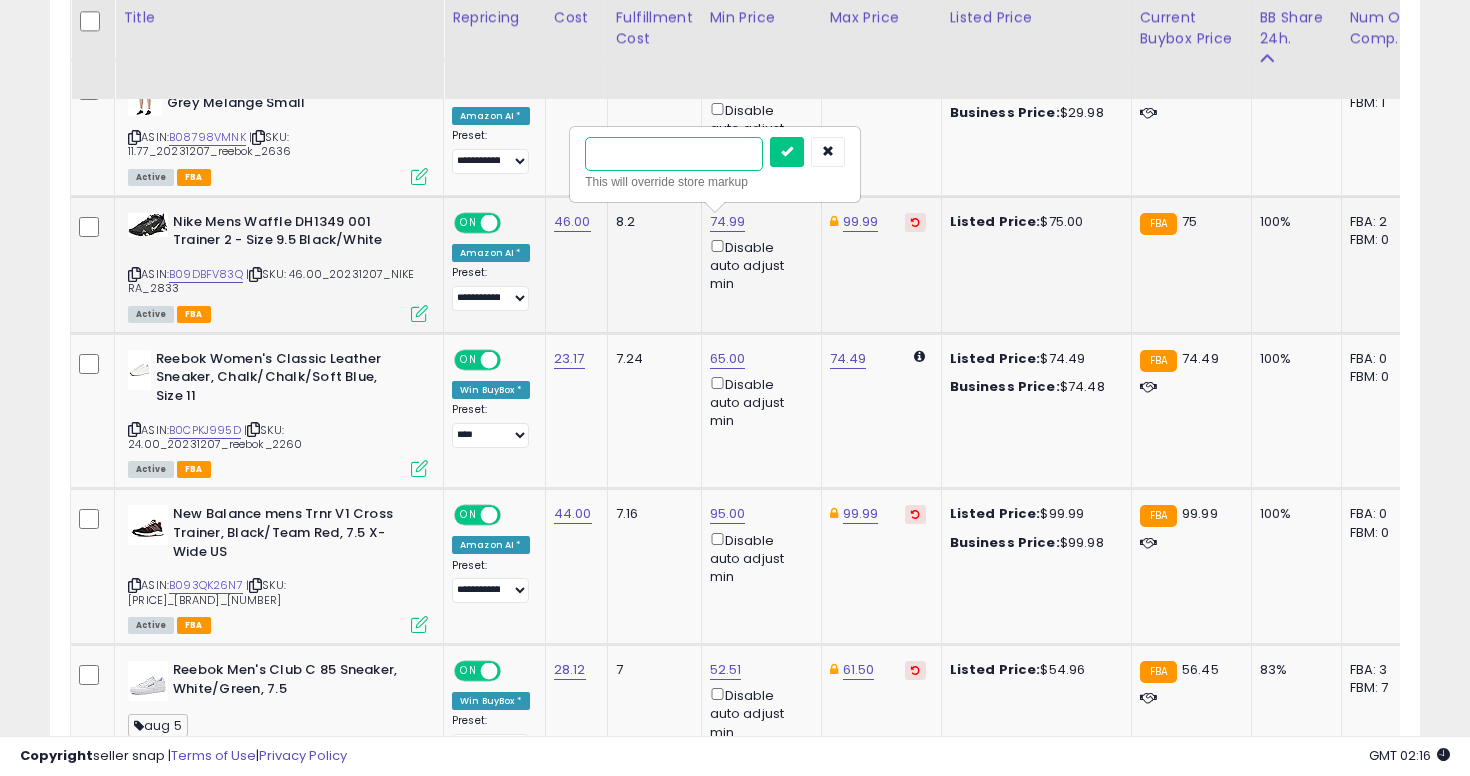 type on "**" 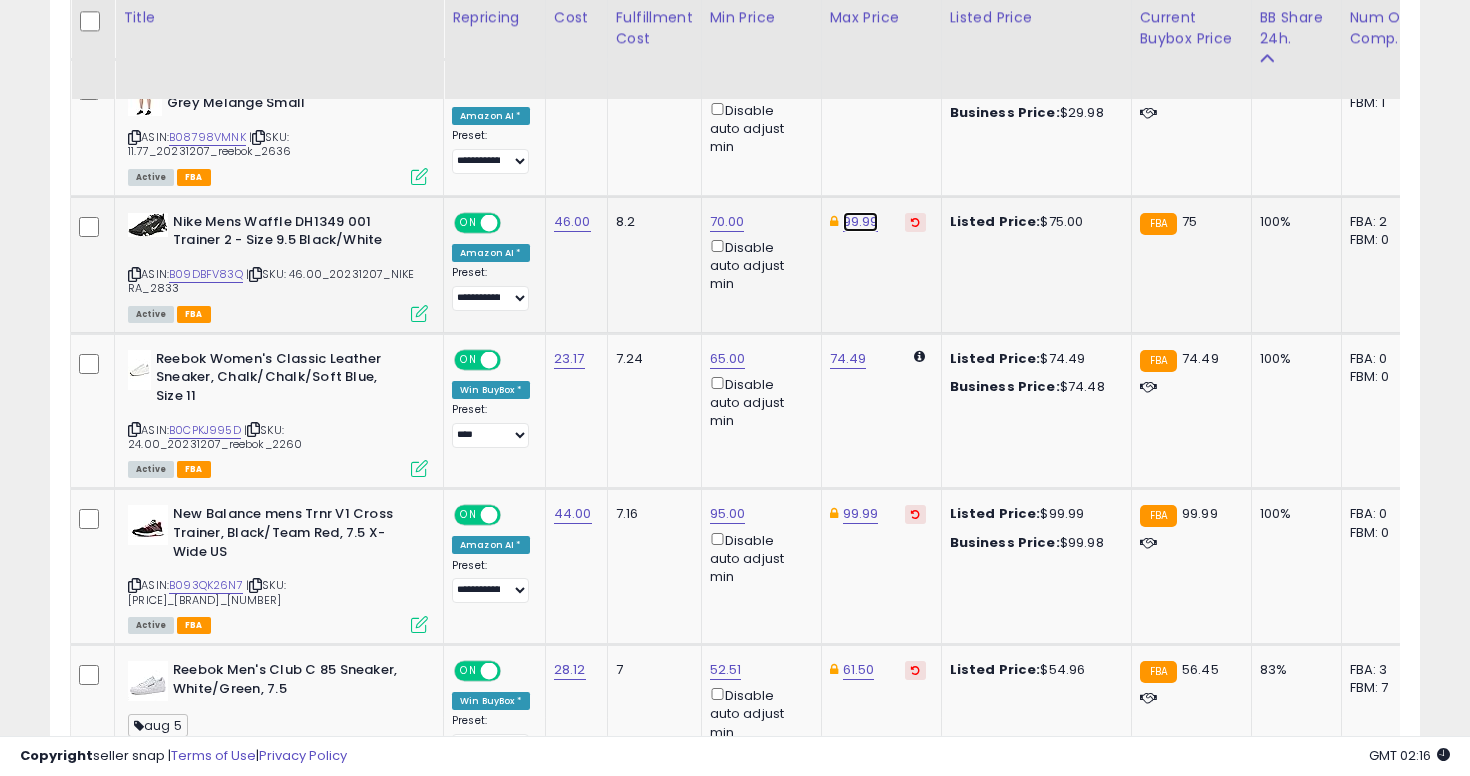 click on "99.99" at bounding box center [861, -208] 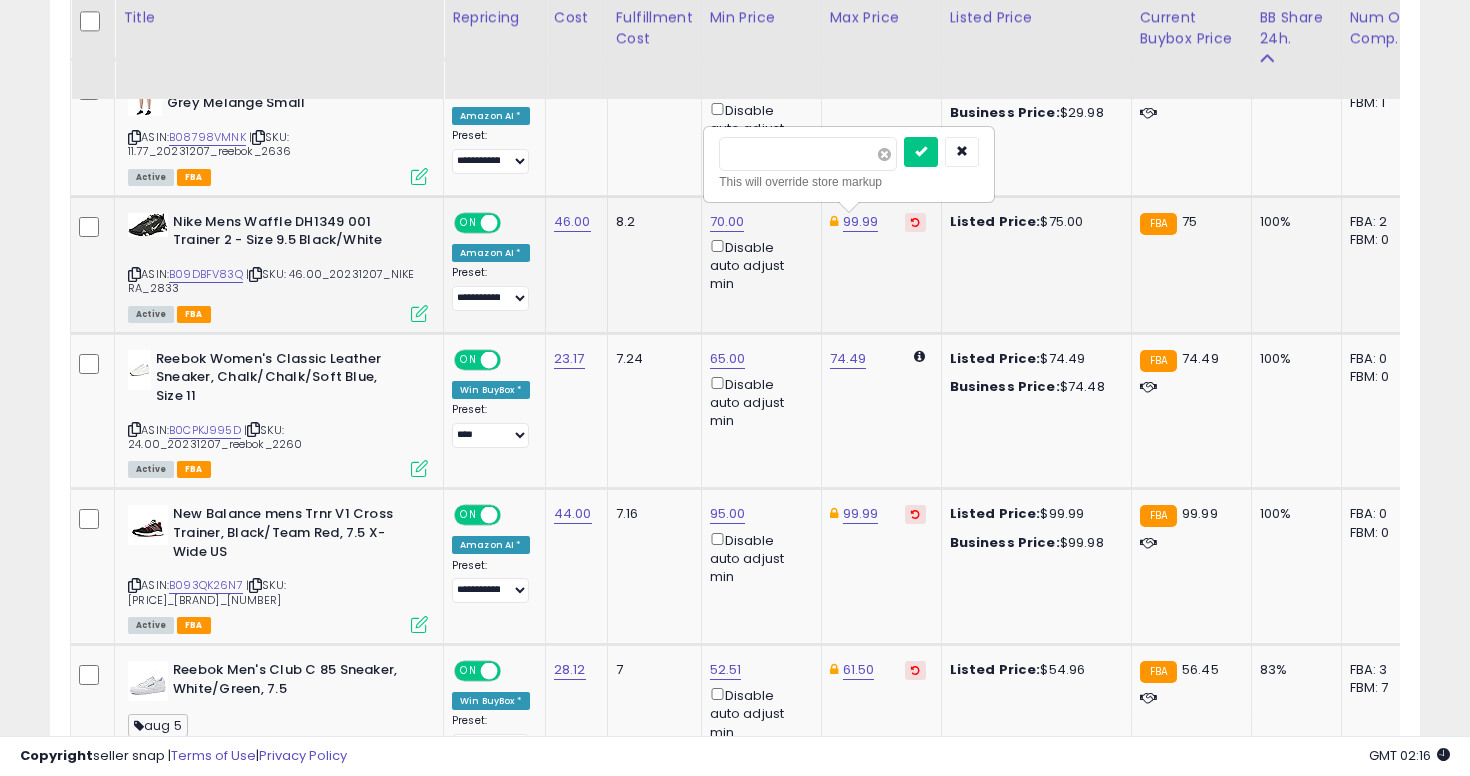 click at bounding box center [884, 154] 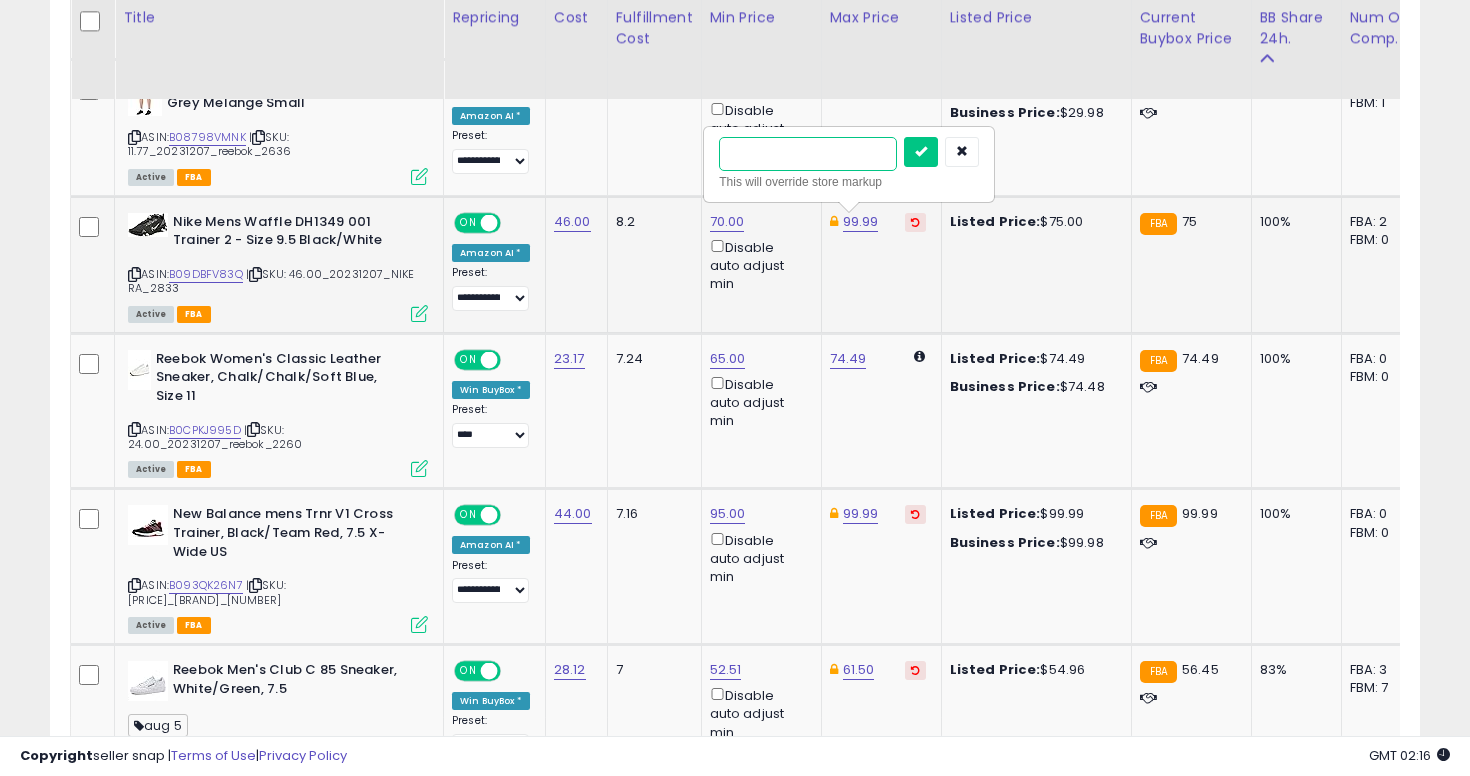 type on "**" 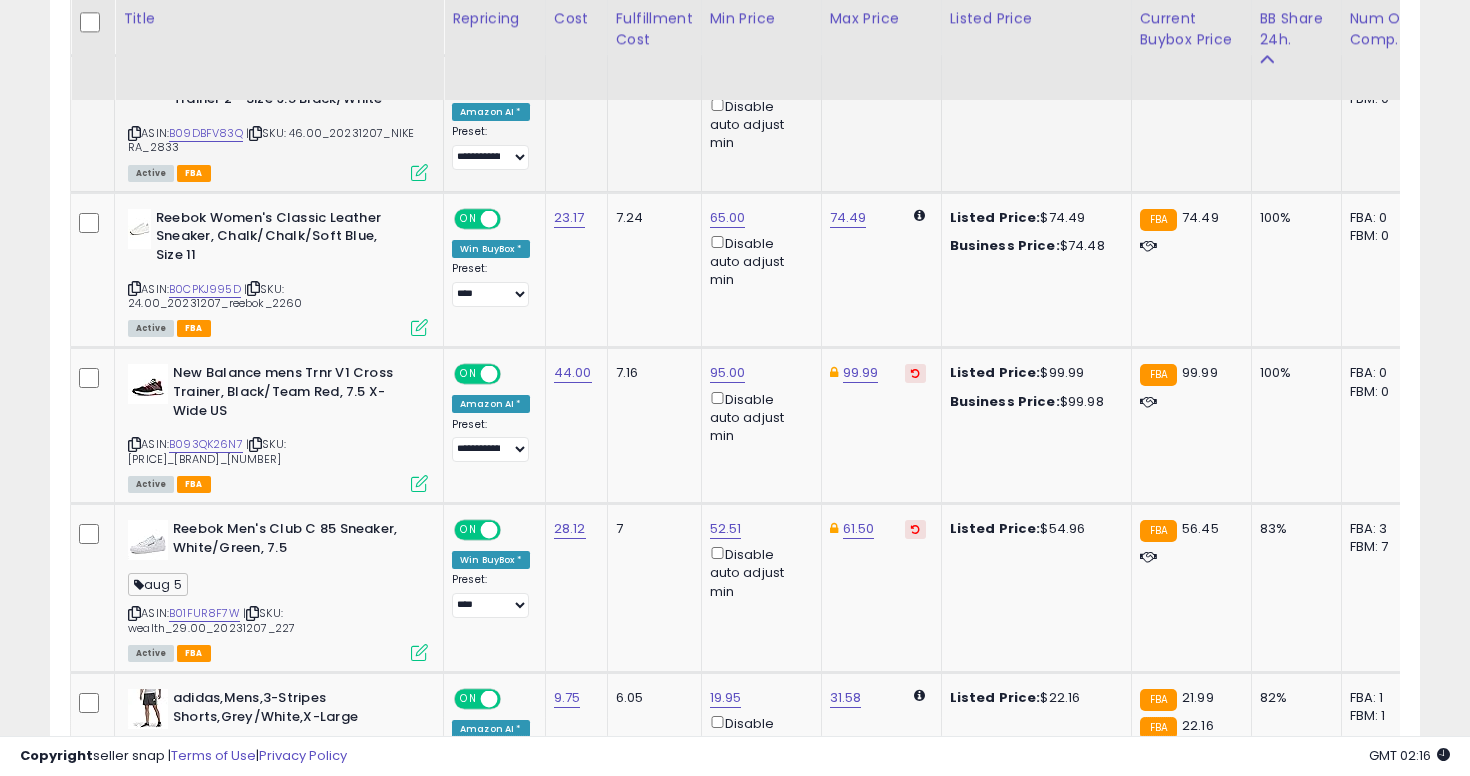 scroll, scrollTop: 1445, scrollLeft: 0, axis: vertical 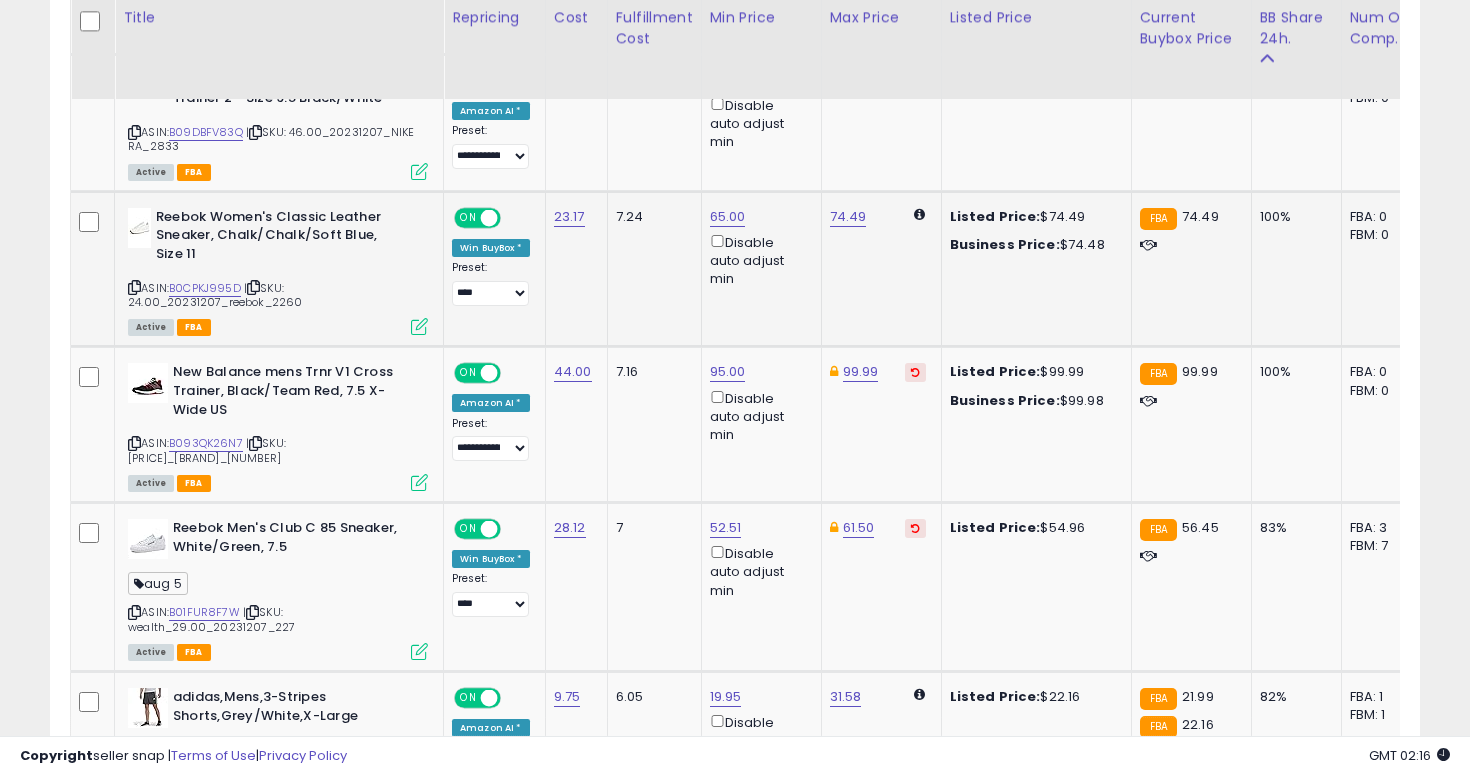 click at bounding box center (134, 287) 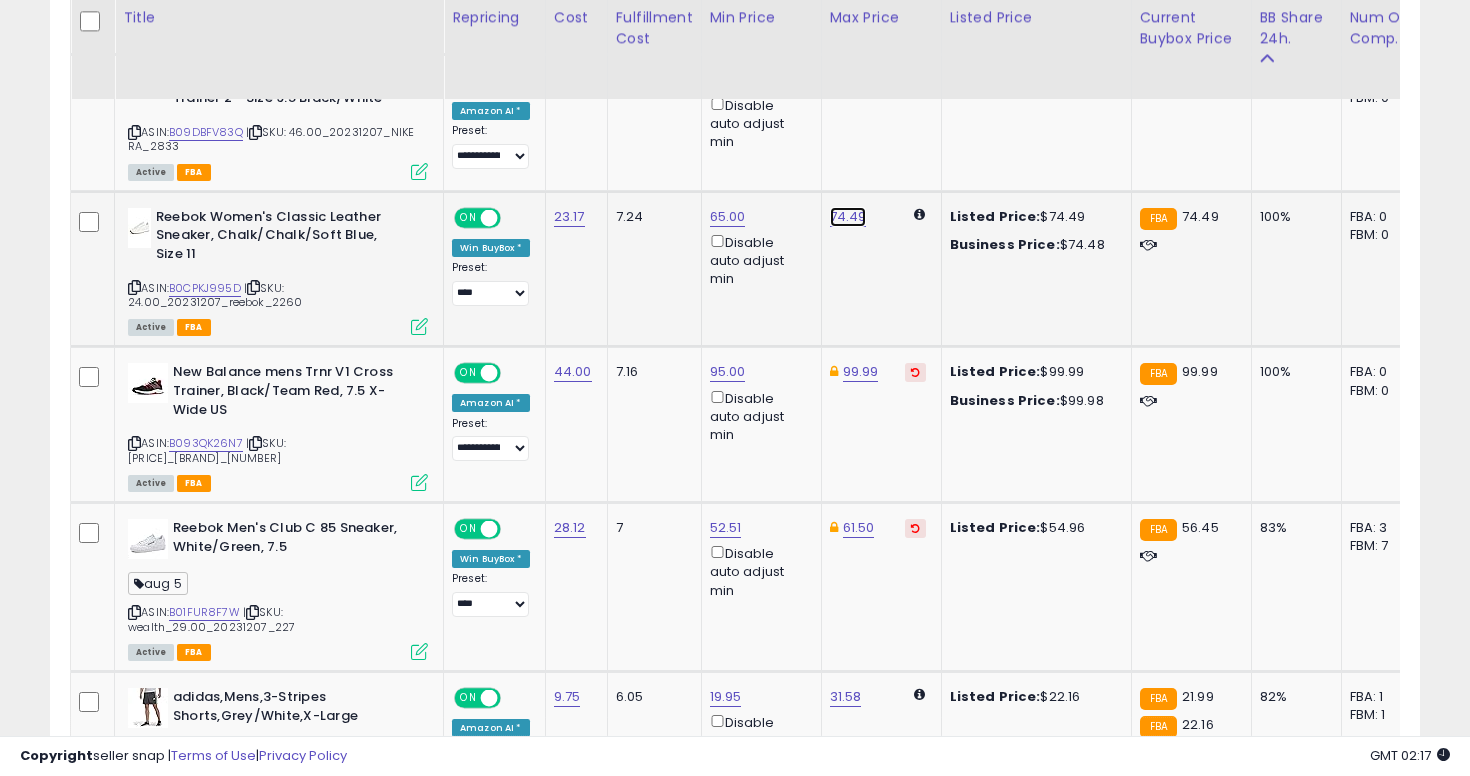 click on "74.49" at bounding box center [848, 217] 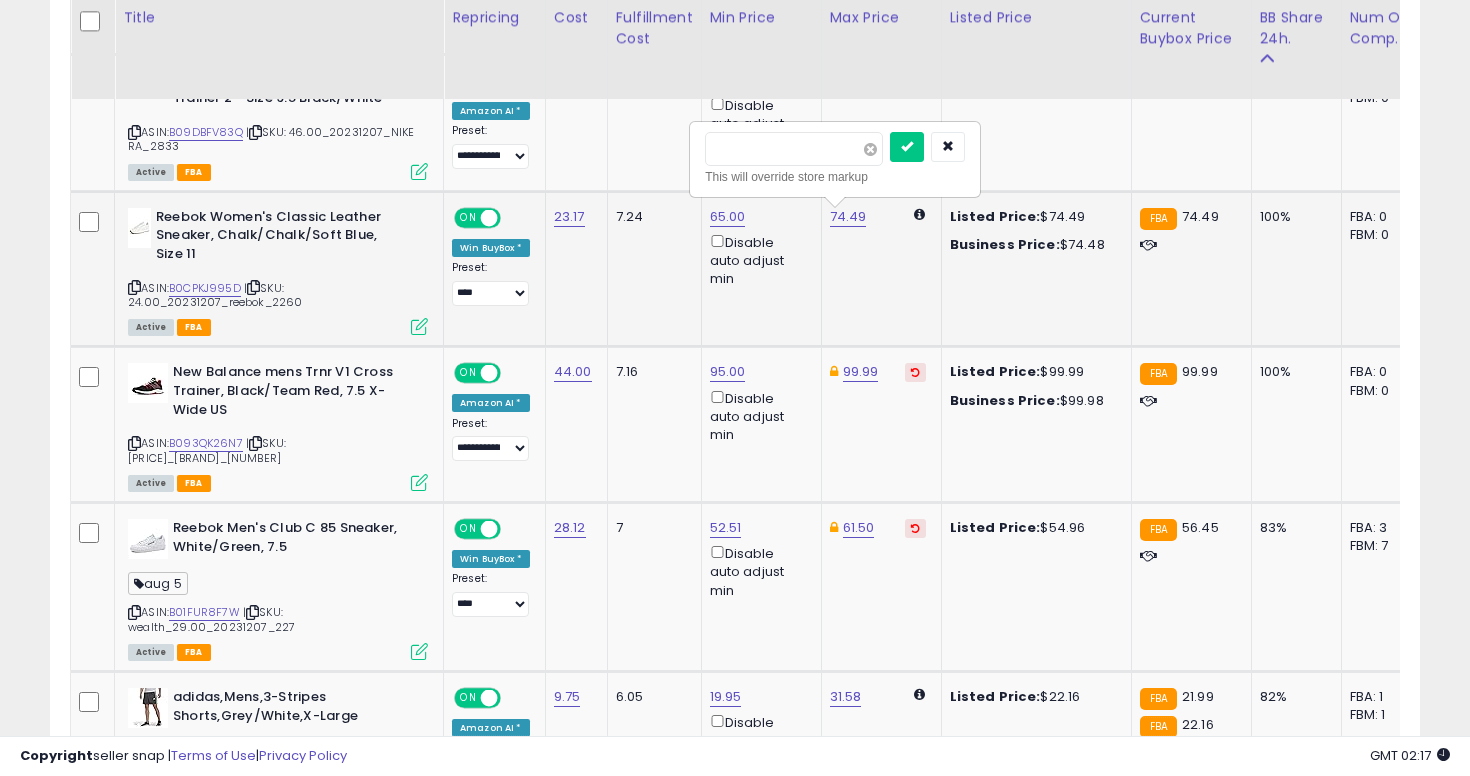 click at bounding box center [870, 149] 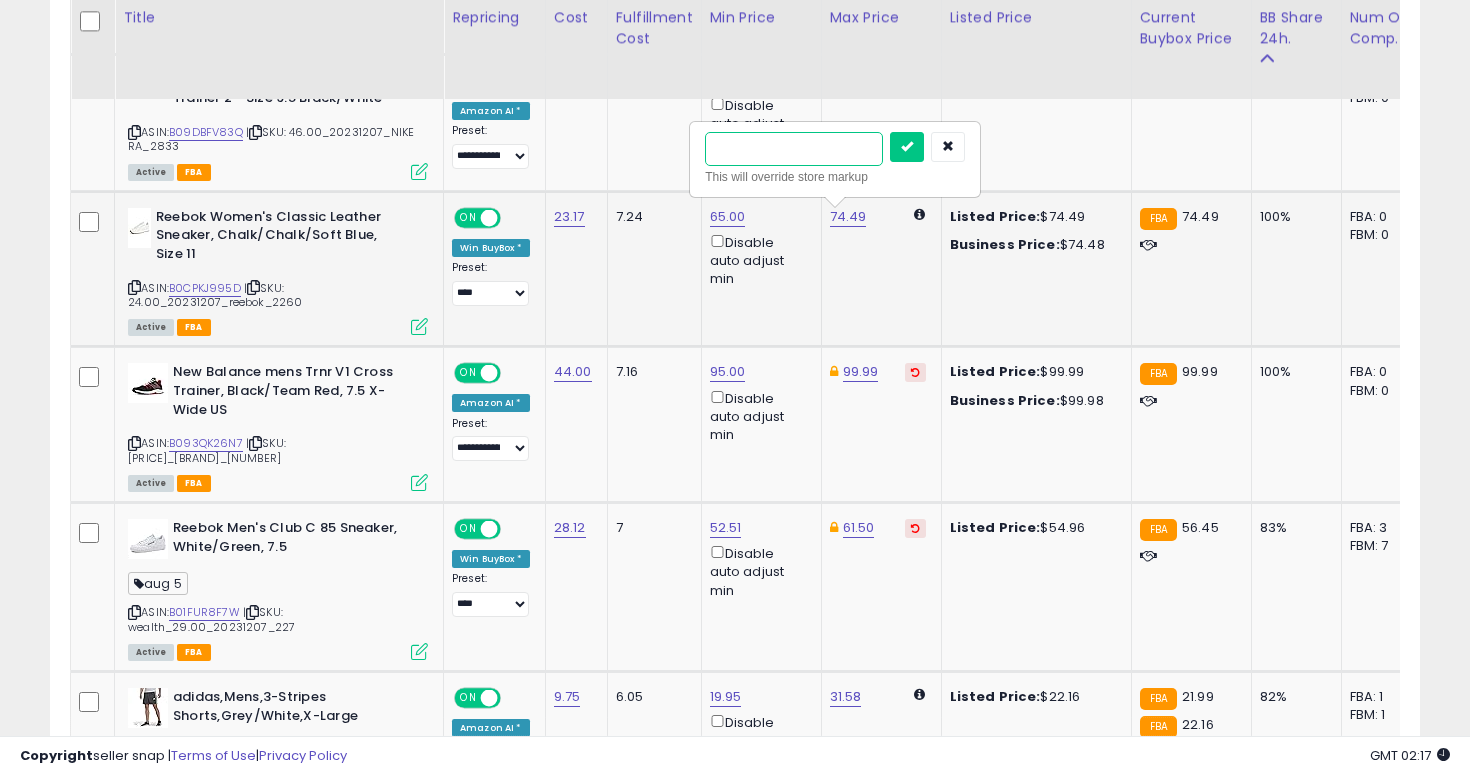 type on "**" 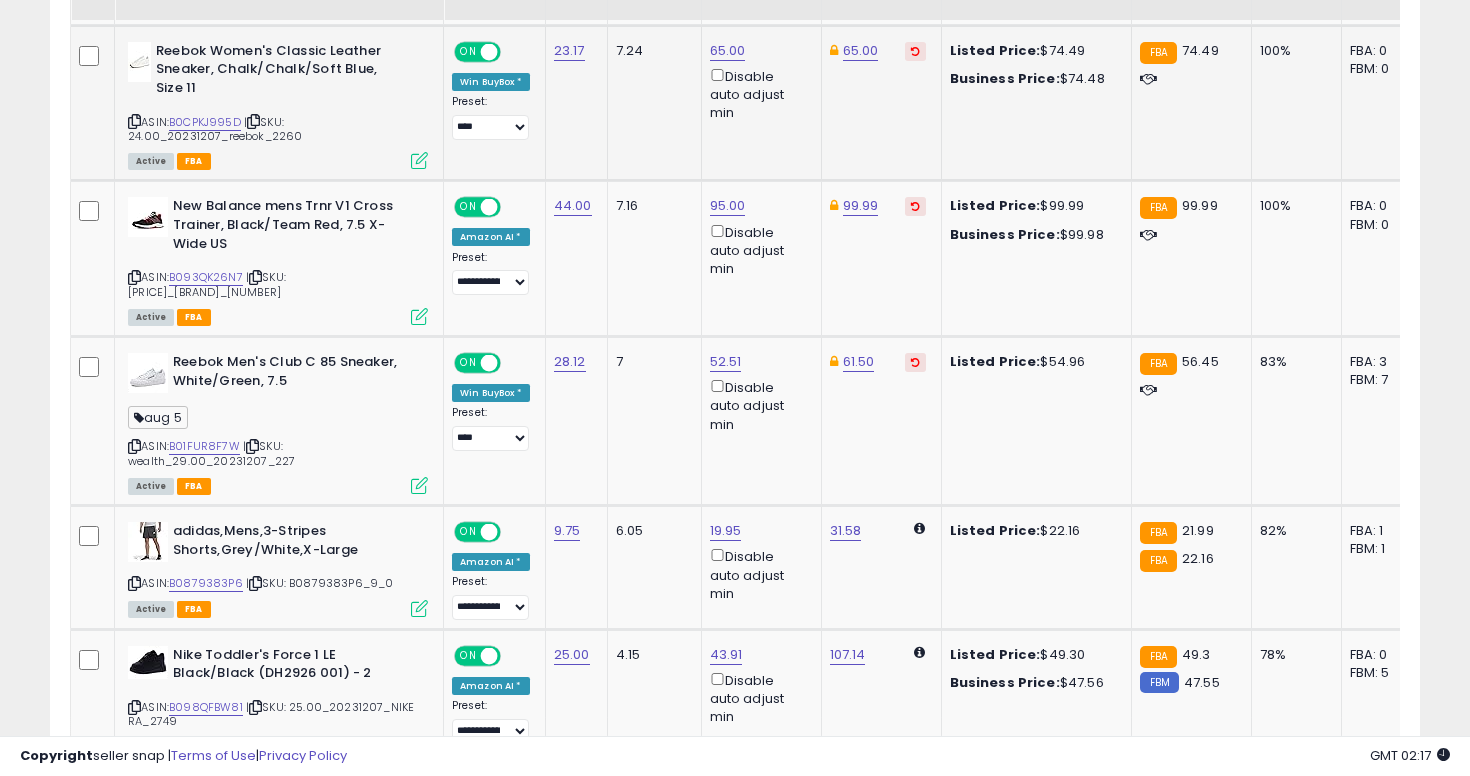 scroll, scrollTop: 1616, scrollLeft: 0, axis: vertical 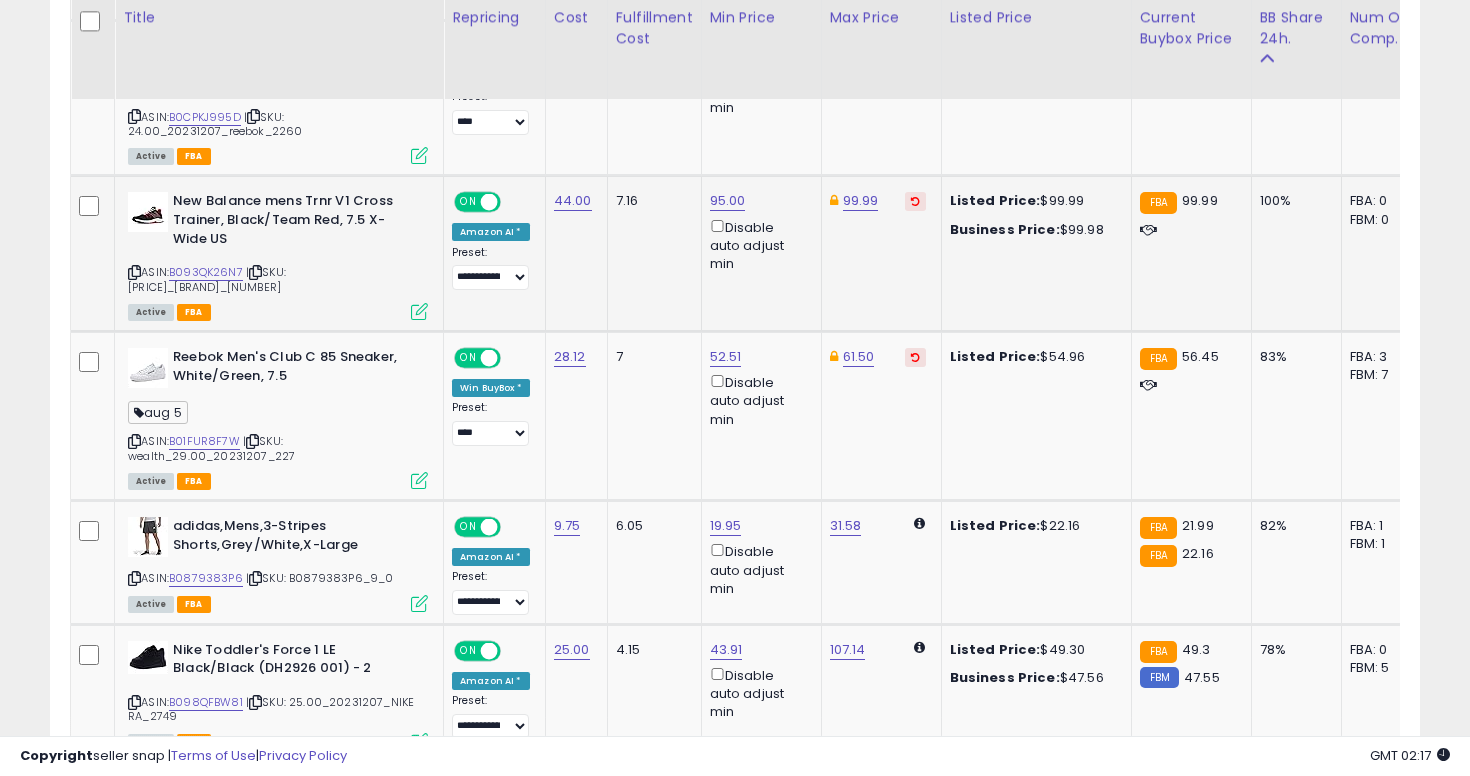 click at bounding box center (134, 272) 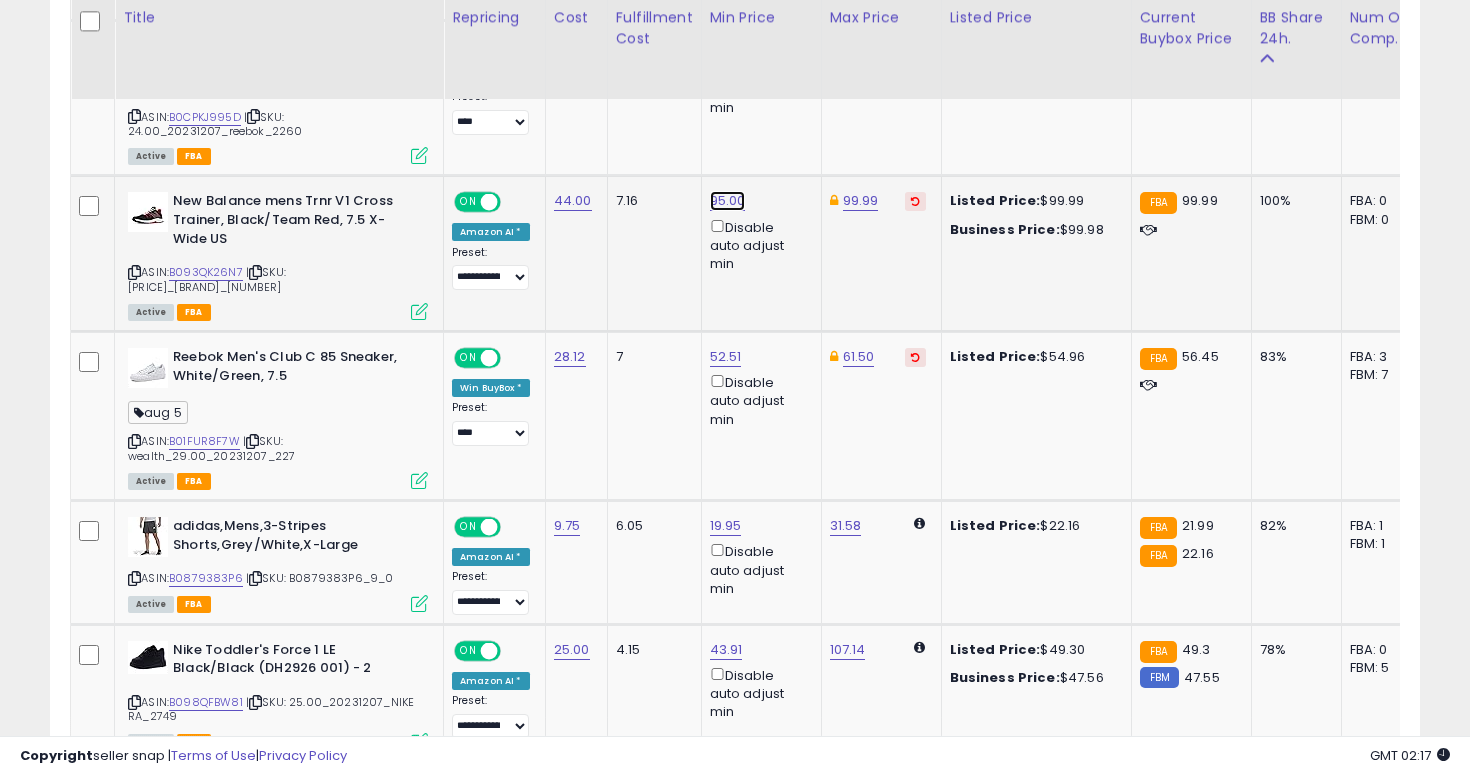 click on "95.00" at bounding box center [727, -521] 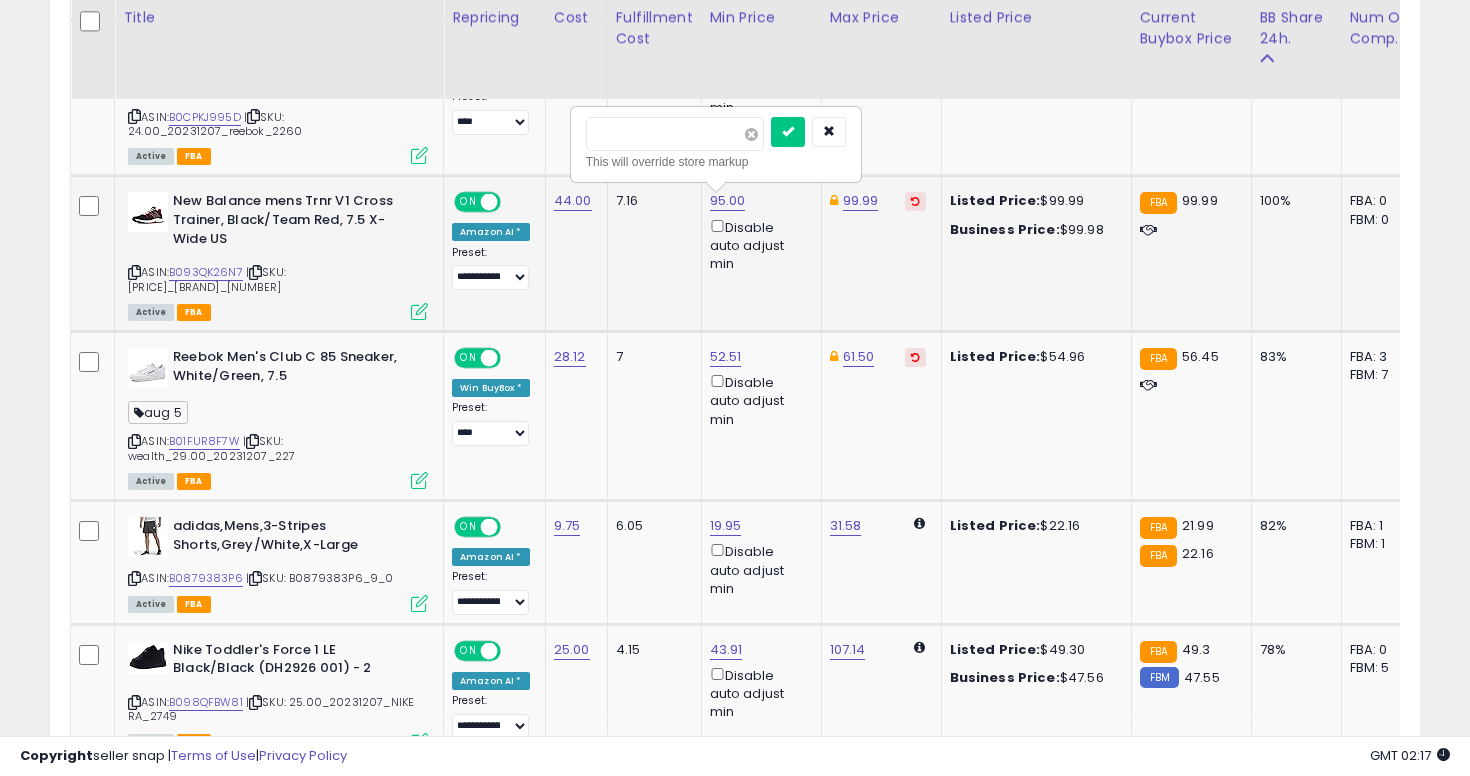 click at bounding box center (751, 134) 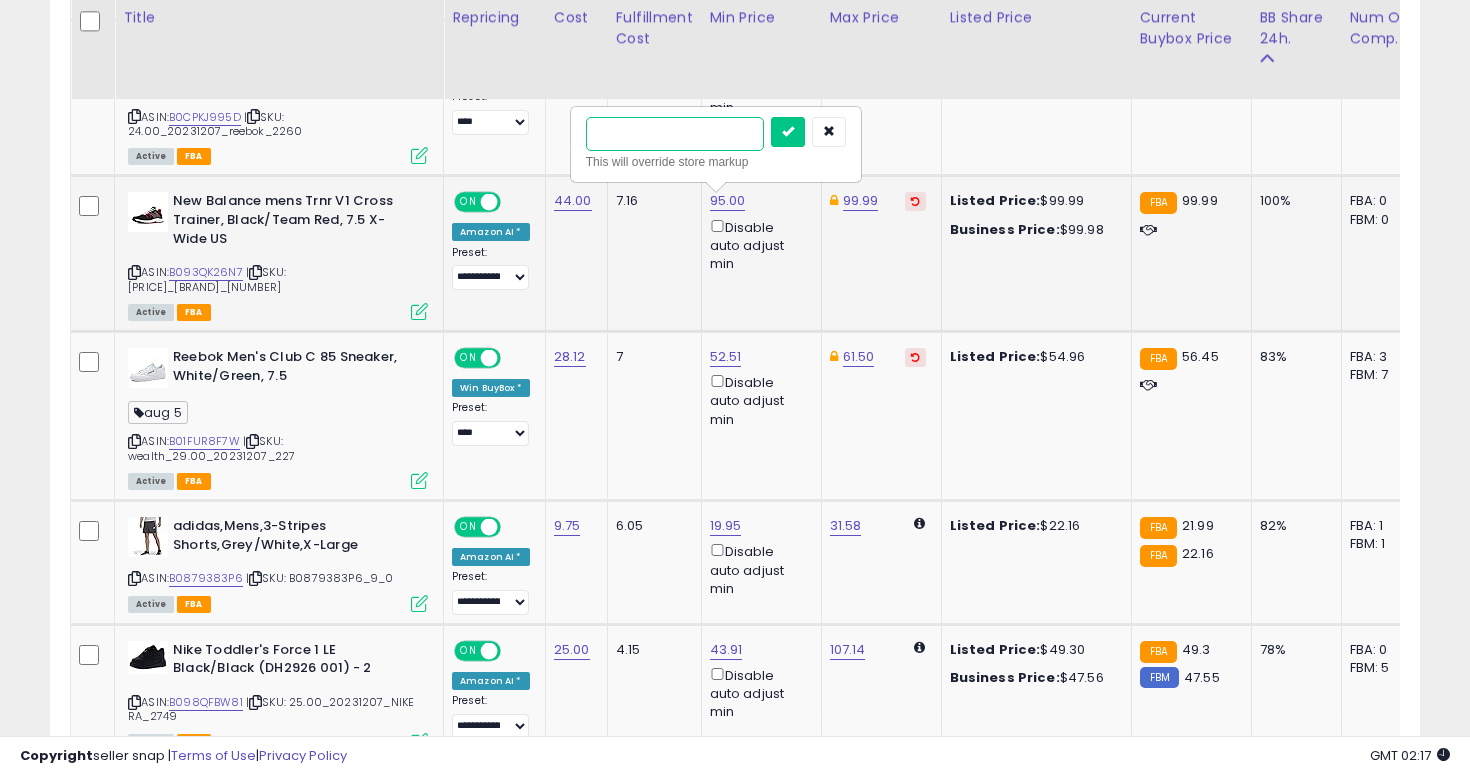 type on "**" 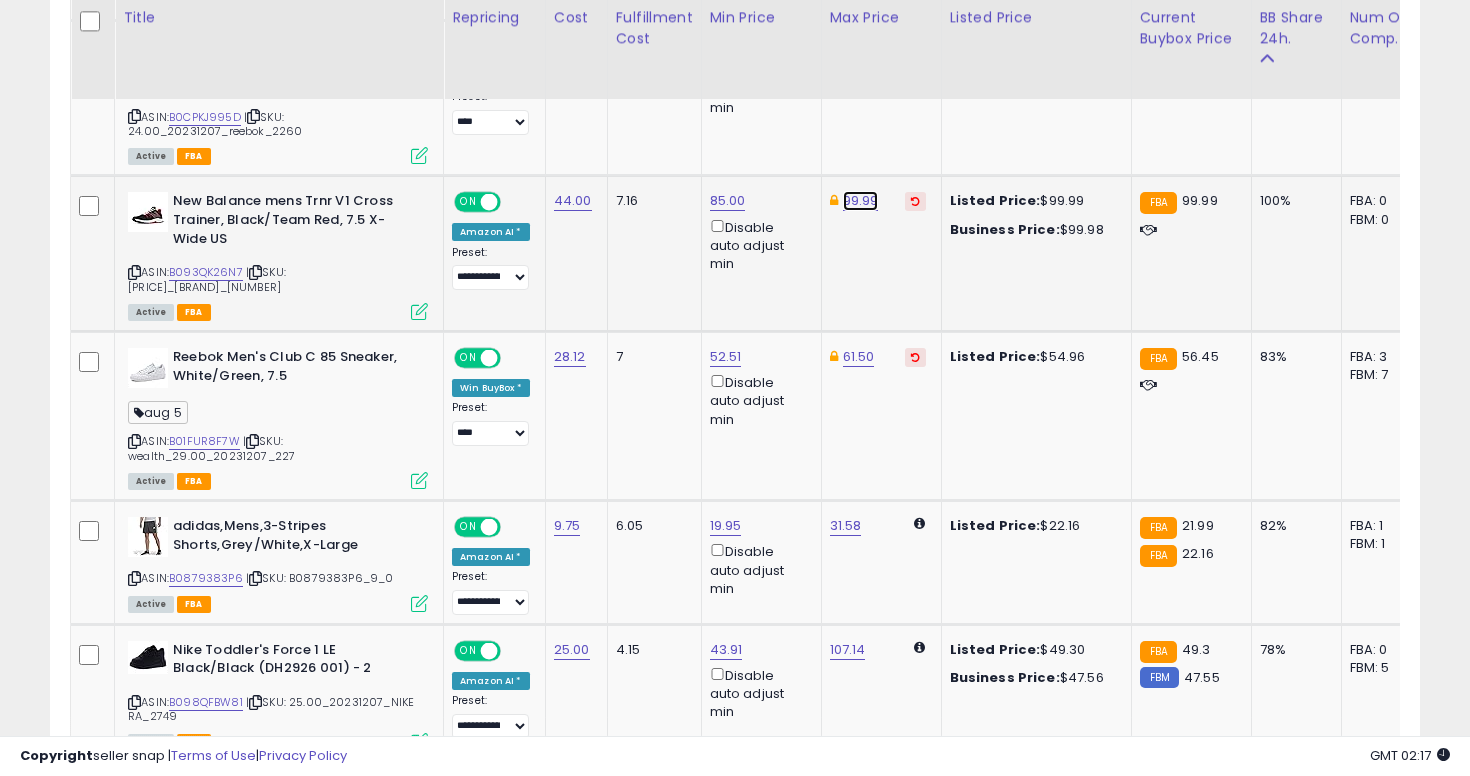 click on "99.99" at bounding box center [861, -521] 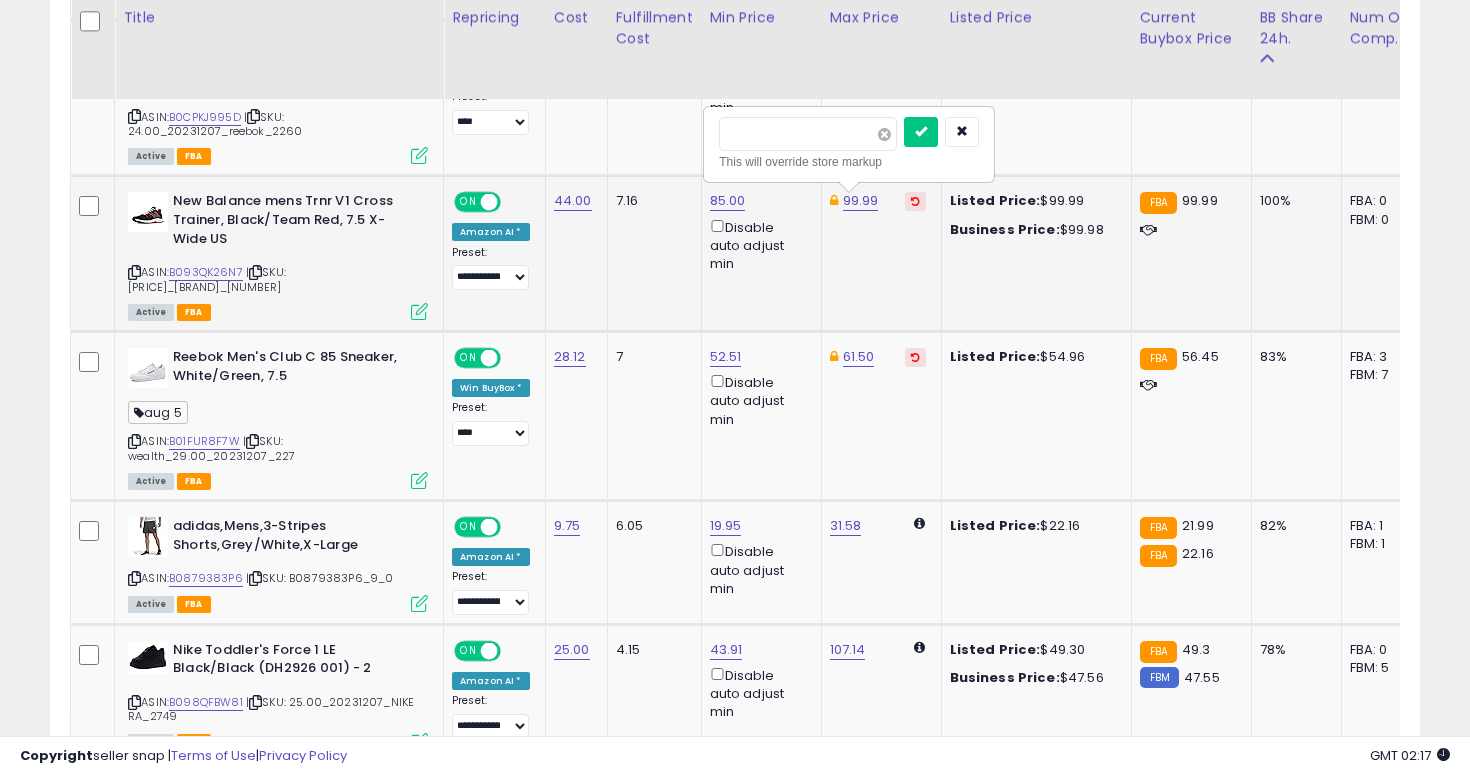 click at bounding box center [884, 134] 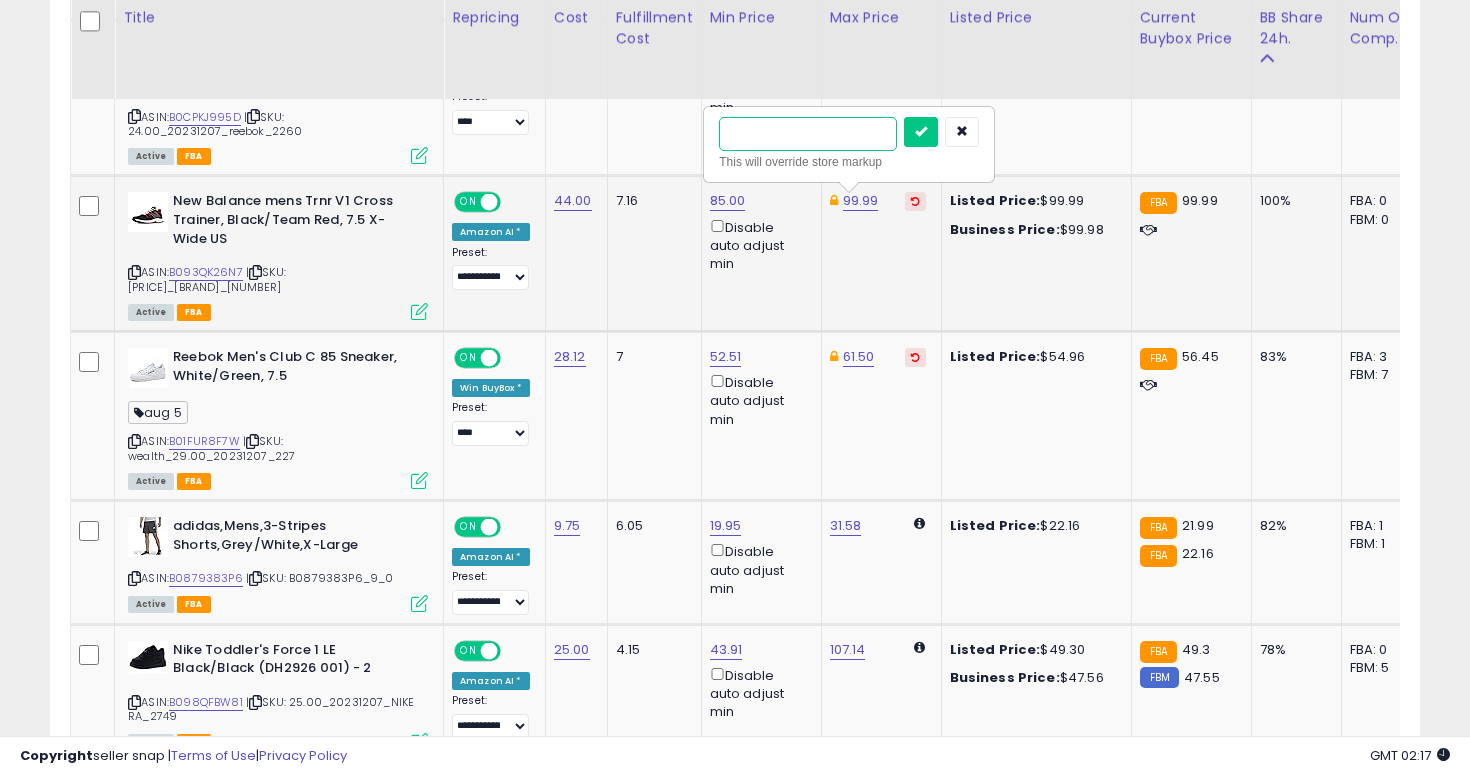 type on "**" 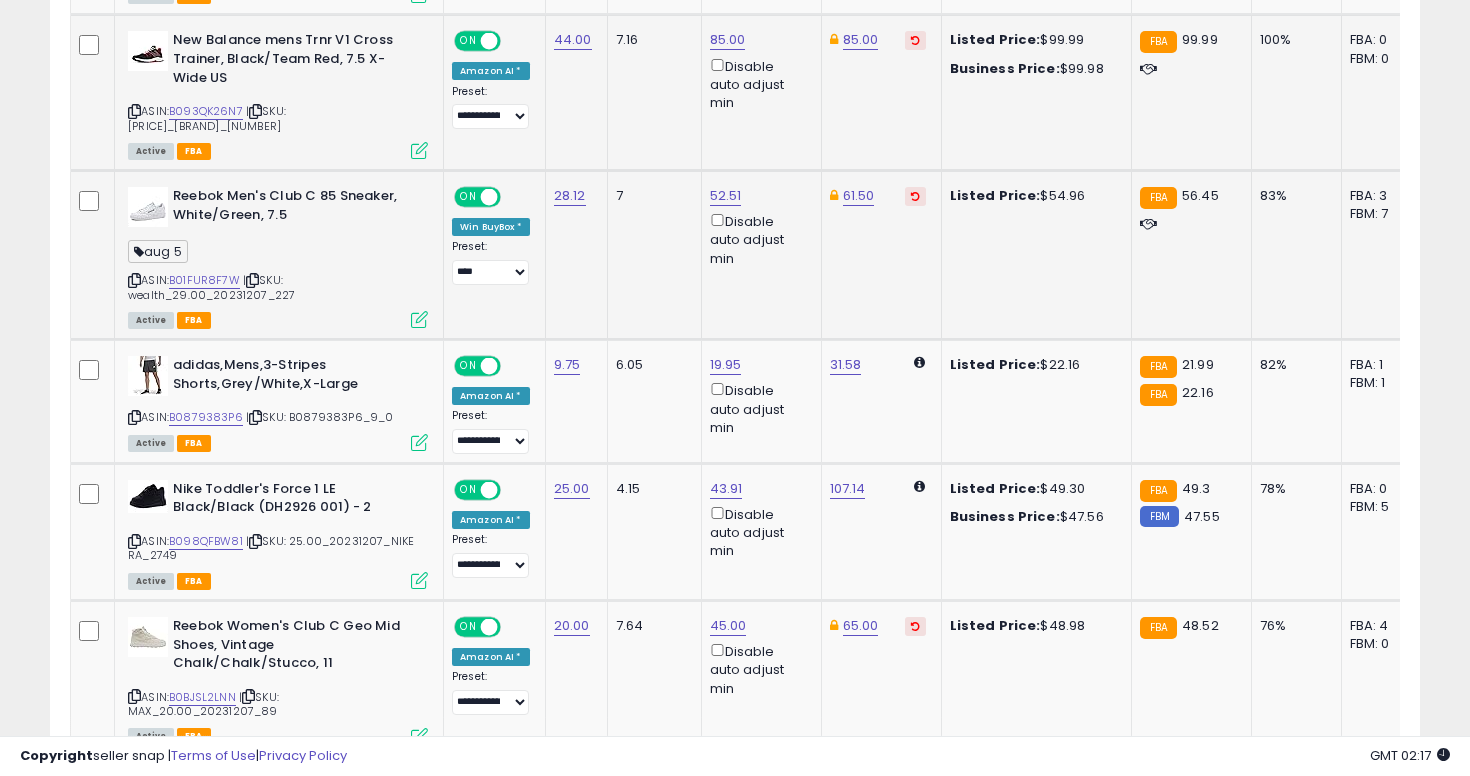 scroll, scrollTop: 1805, scrollLeft: 0, axis: vertical 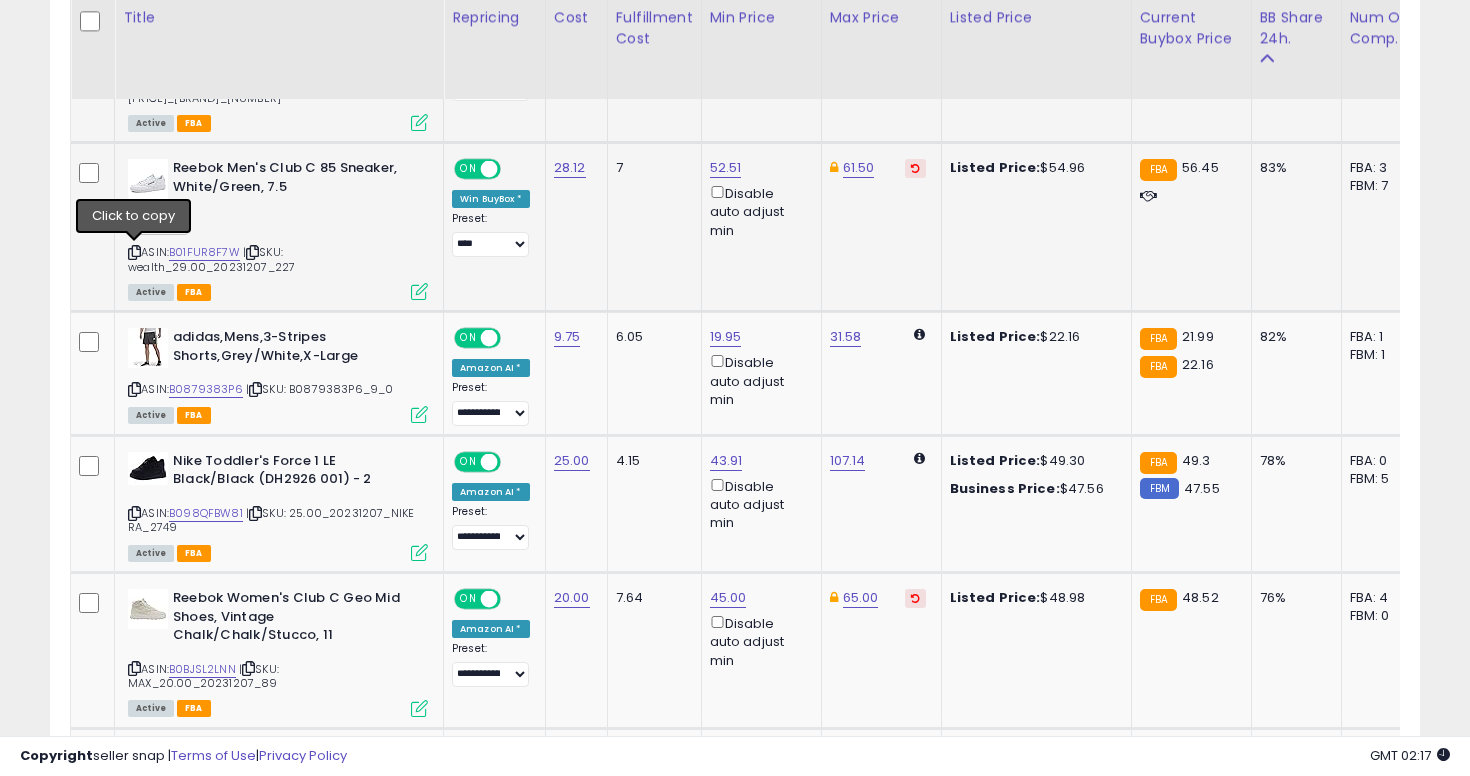 click at bounding box center [134, 252] 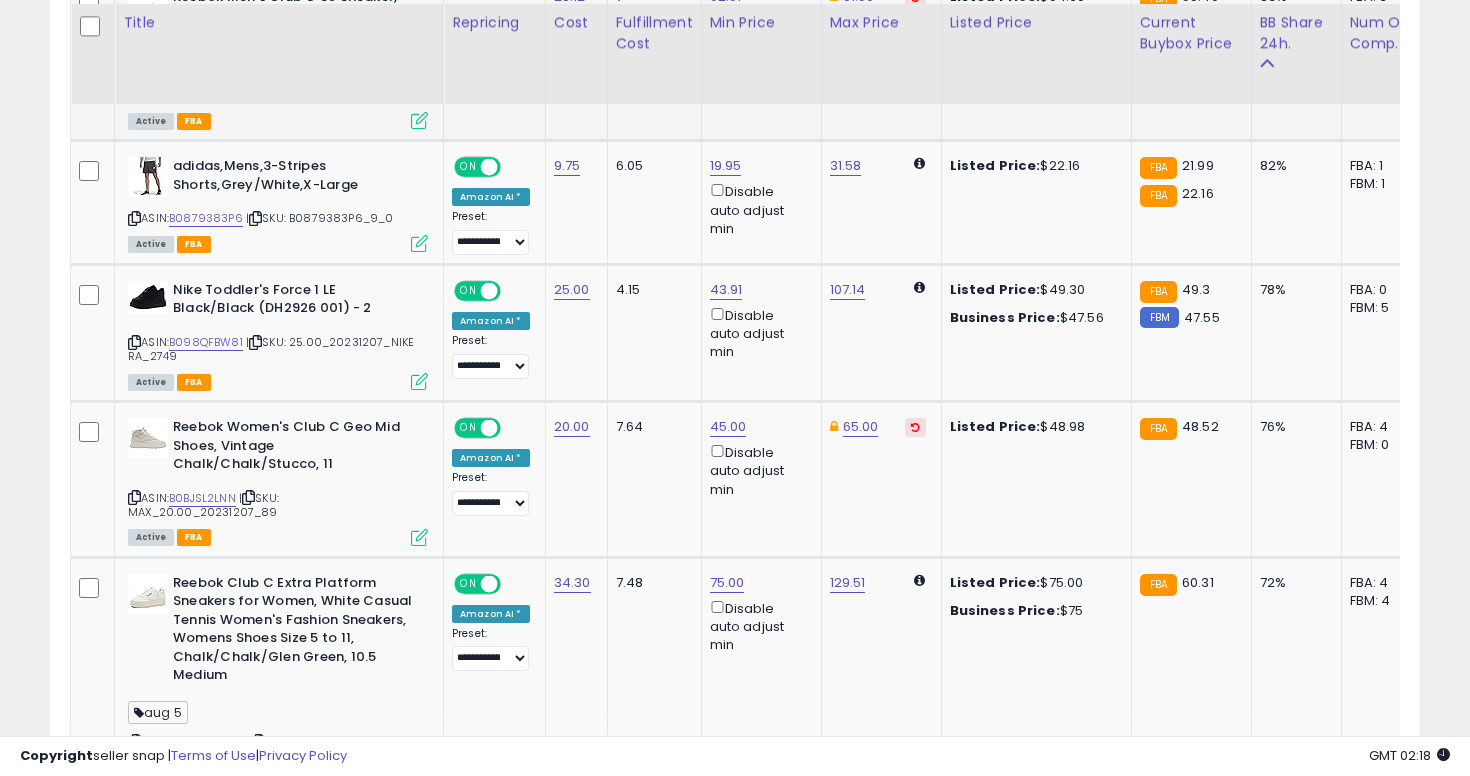 scroll, scrollTop: 1981, scrollLeft: 0, axis: vertical 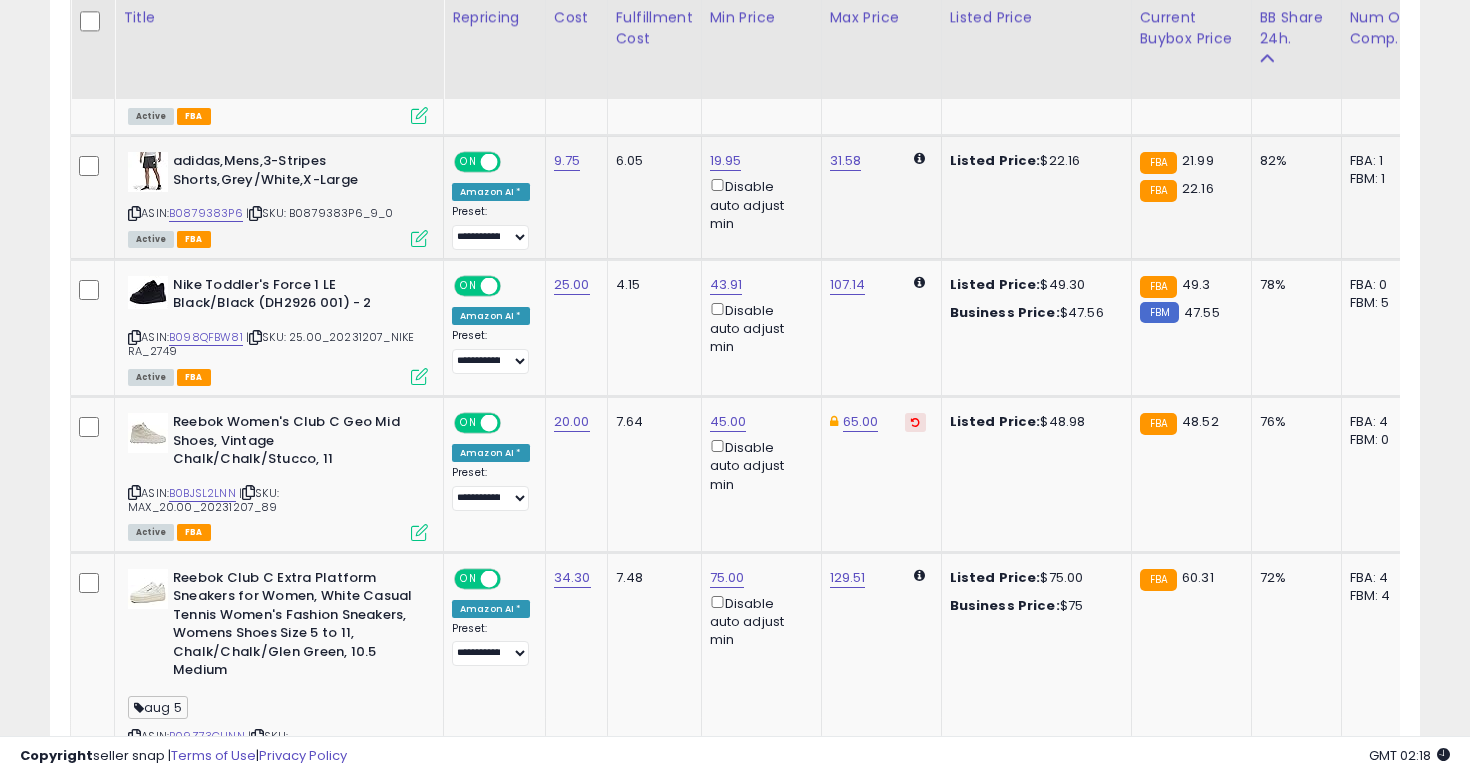 click at bounding box center (134, 213) 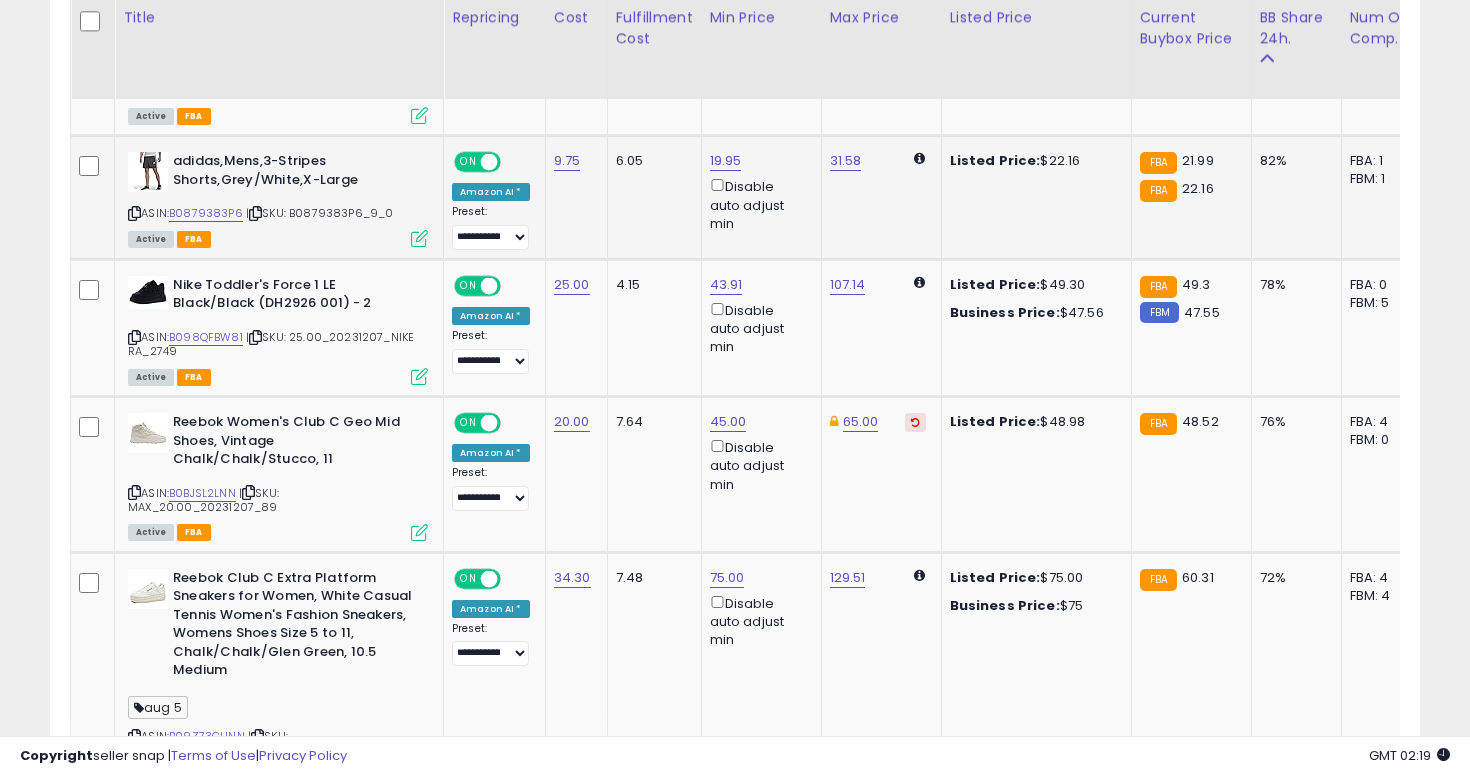 click on "9.75" 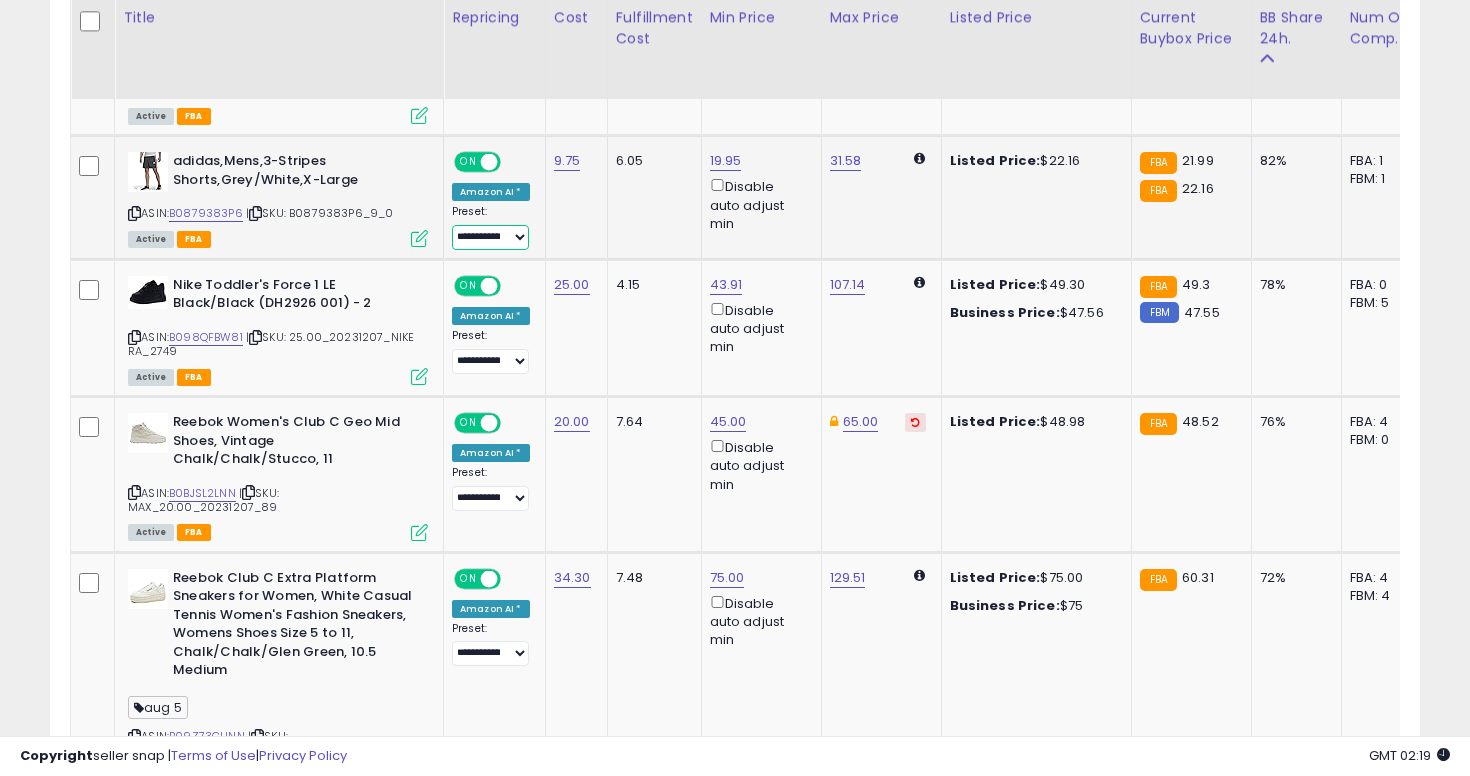 click on "**********" at bounding box center [490, 237] 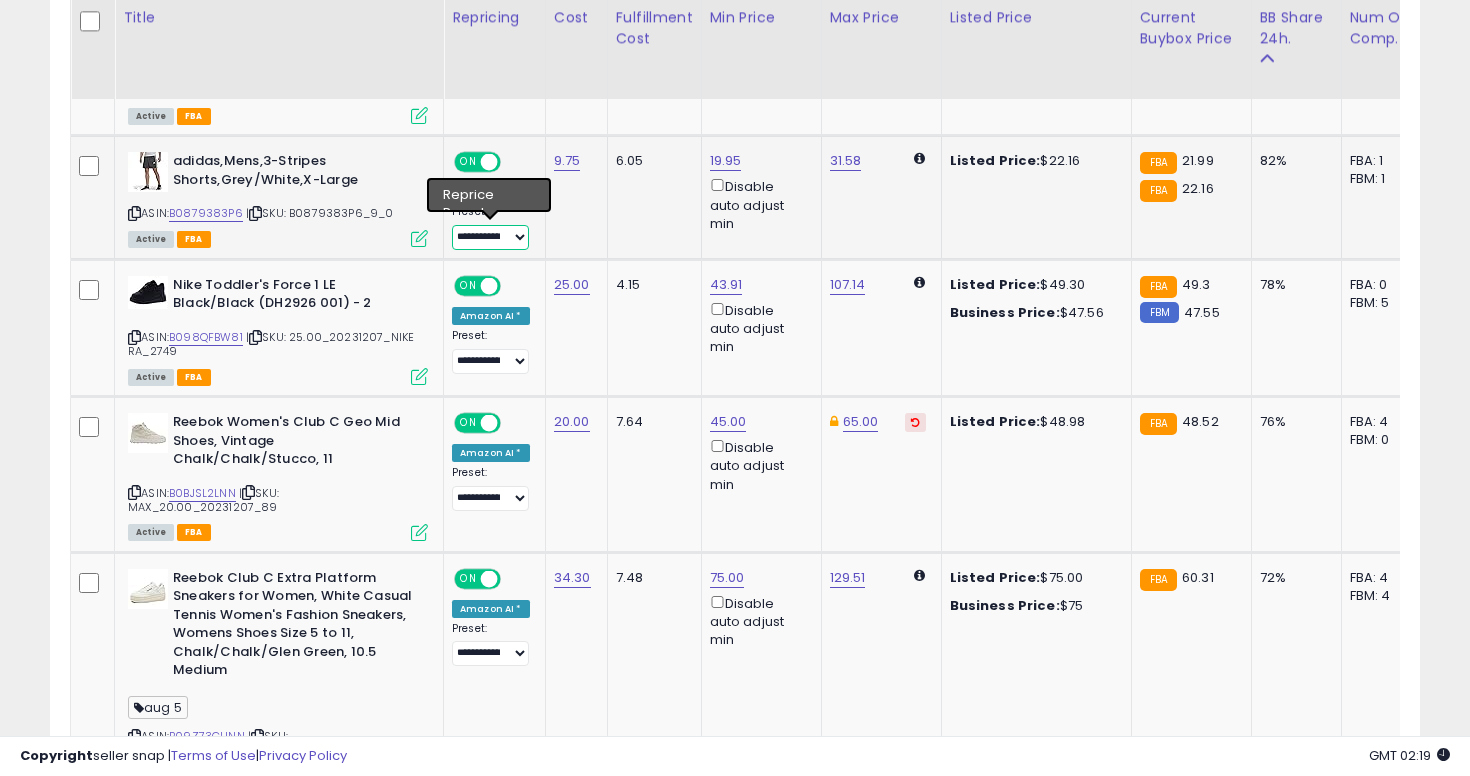 select on "****" 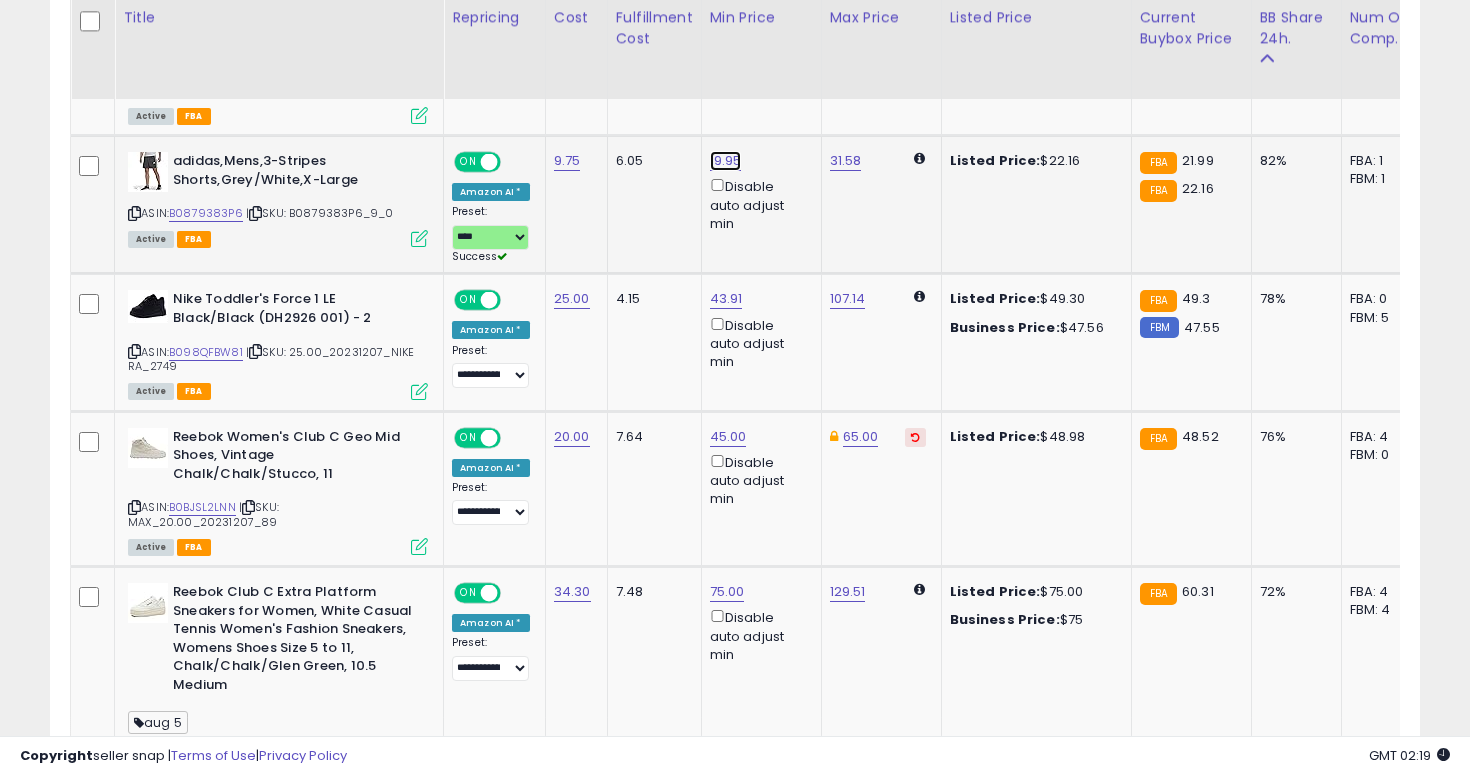 click on "19.95" at bounding box center (727, -886) 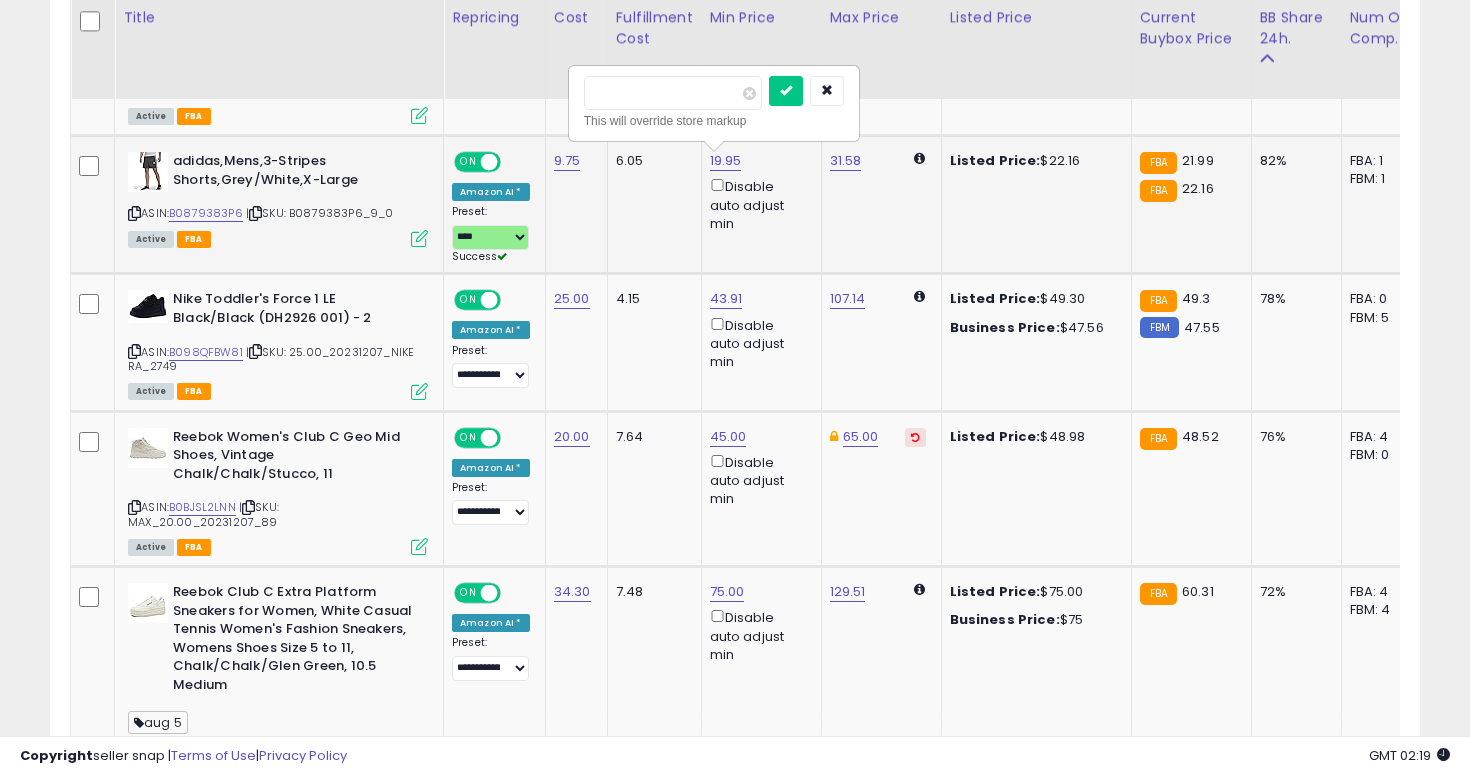 type on "***" 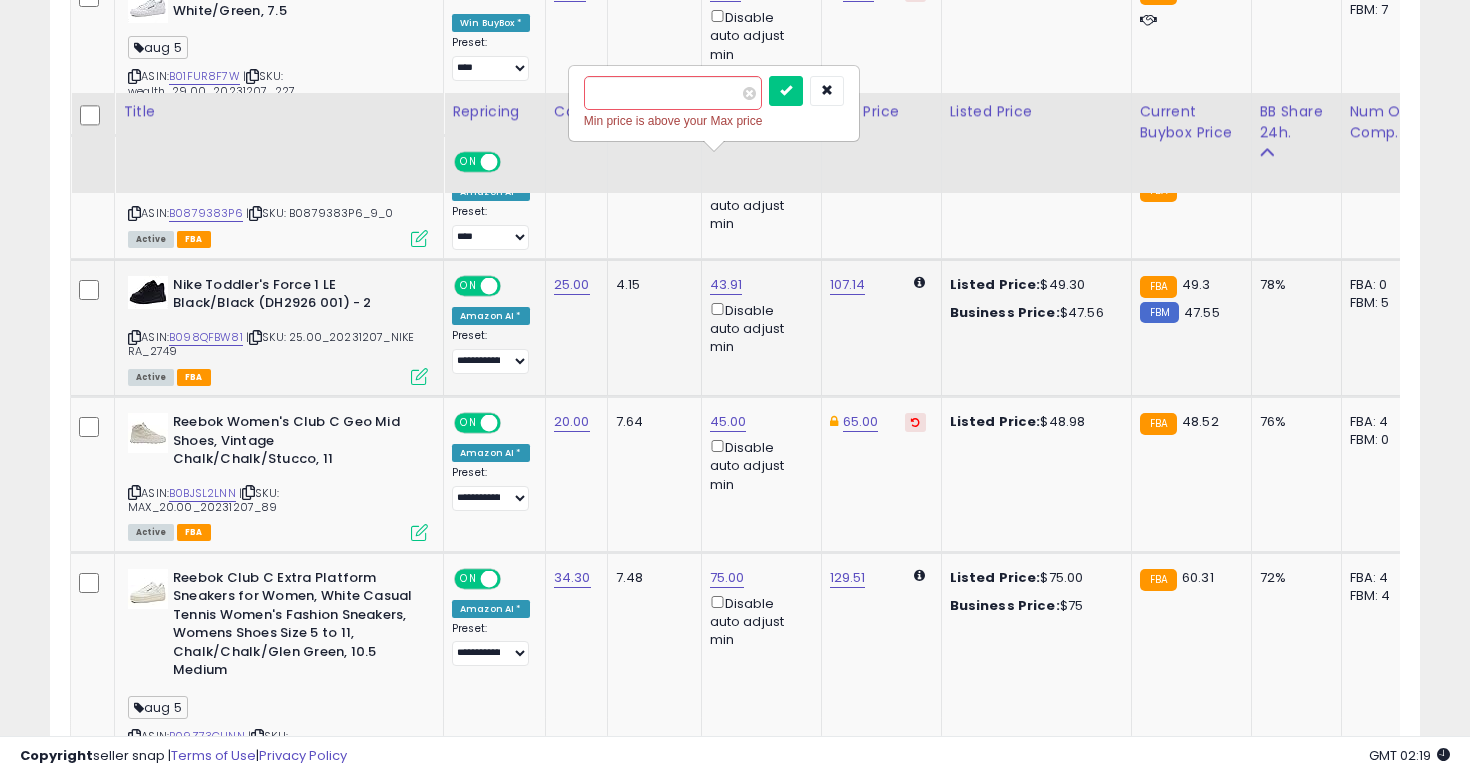 scroll, scrollTop: 2136, scrollLeft: 0, axis: vertical 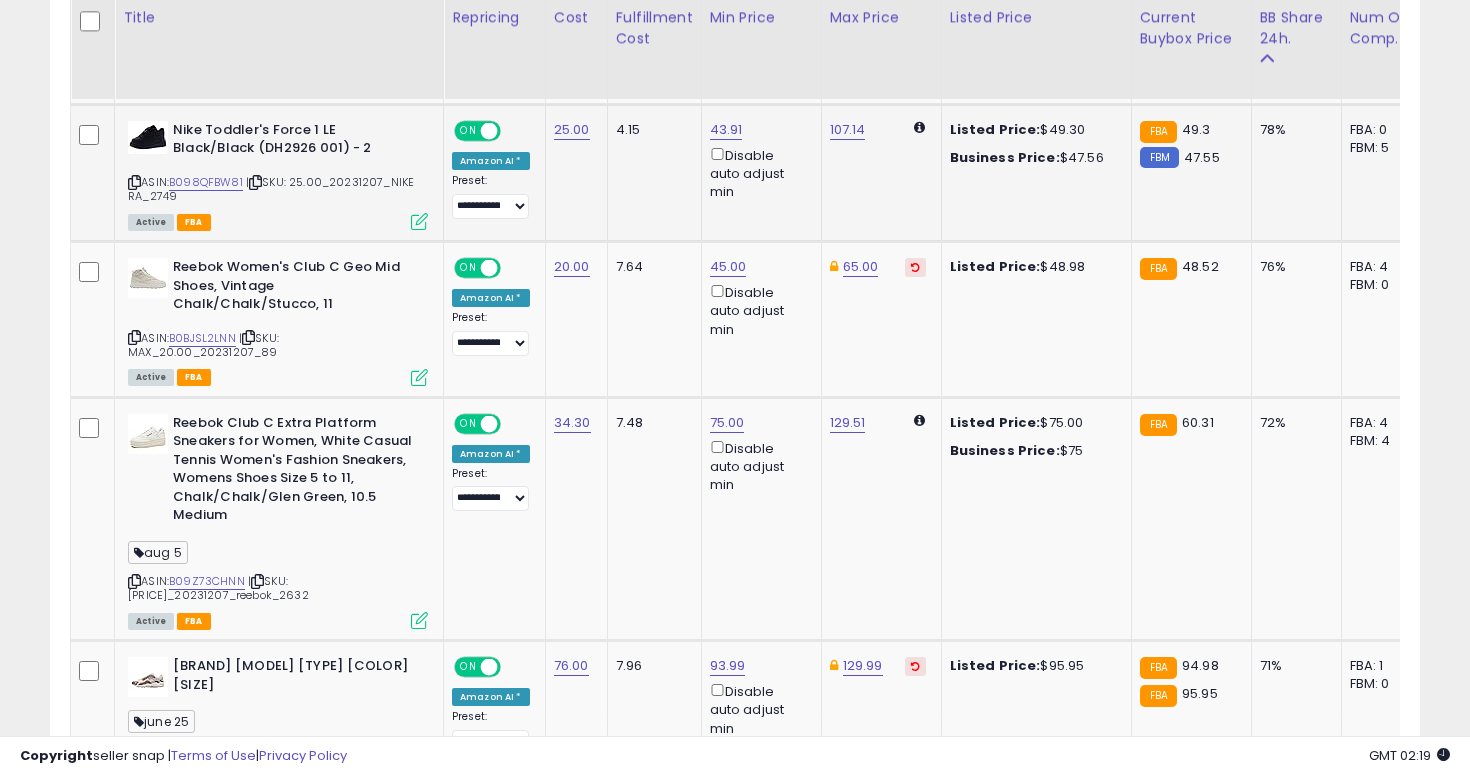 click at bounding box center (134, 182) 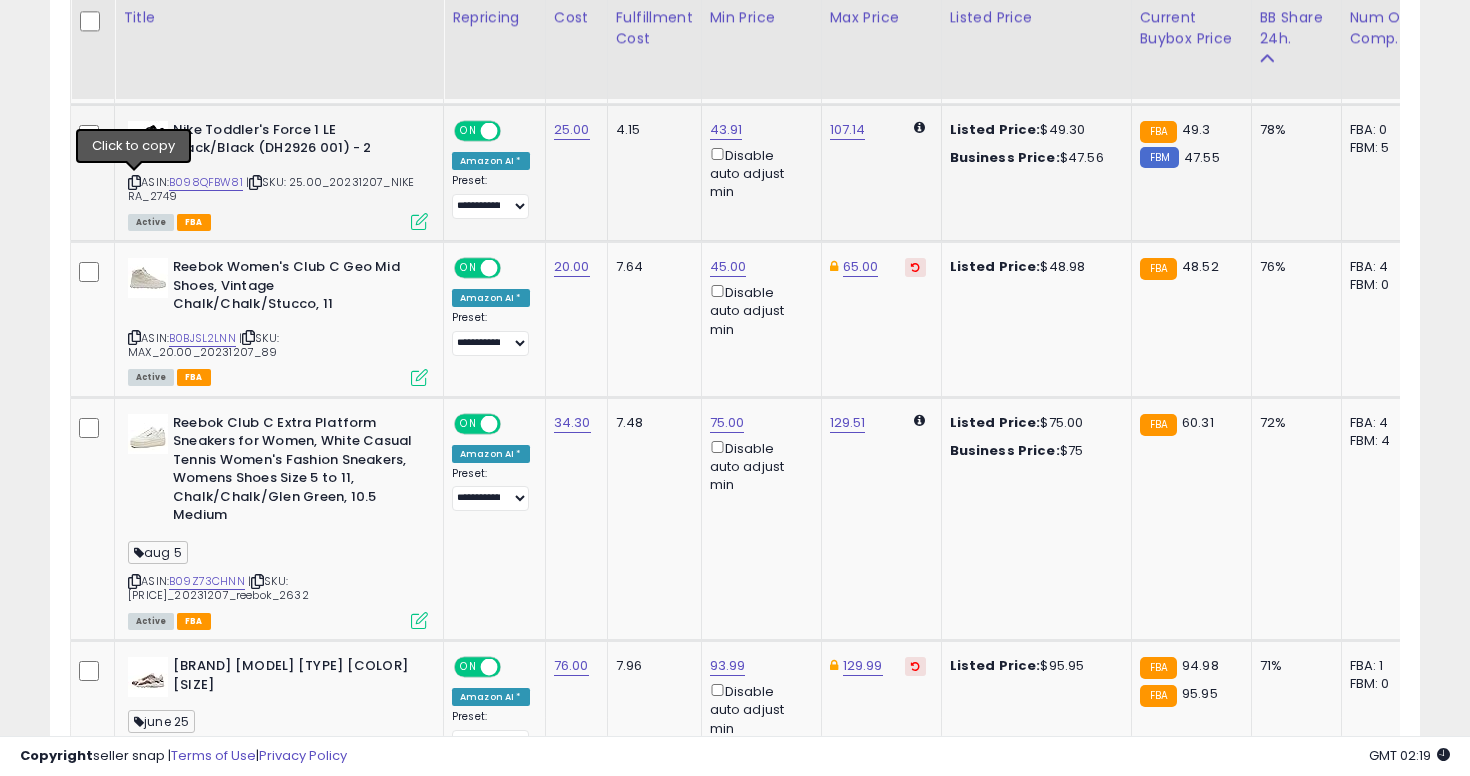 click at bounding box center [134, 182] 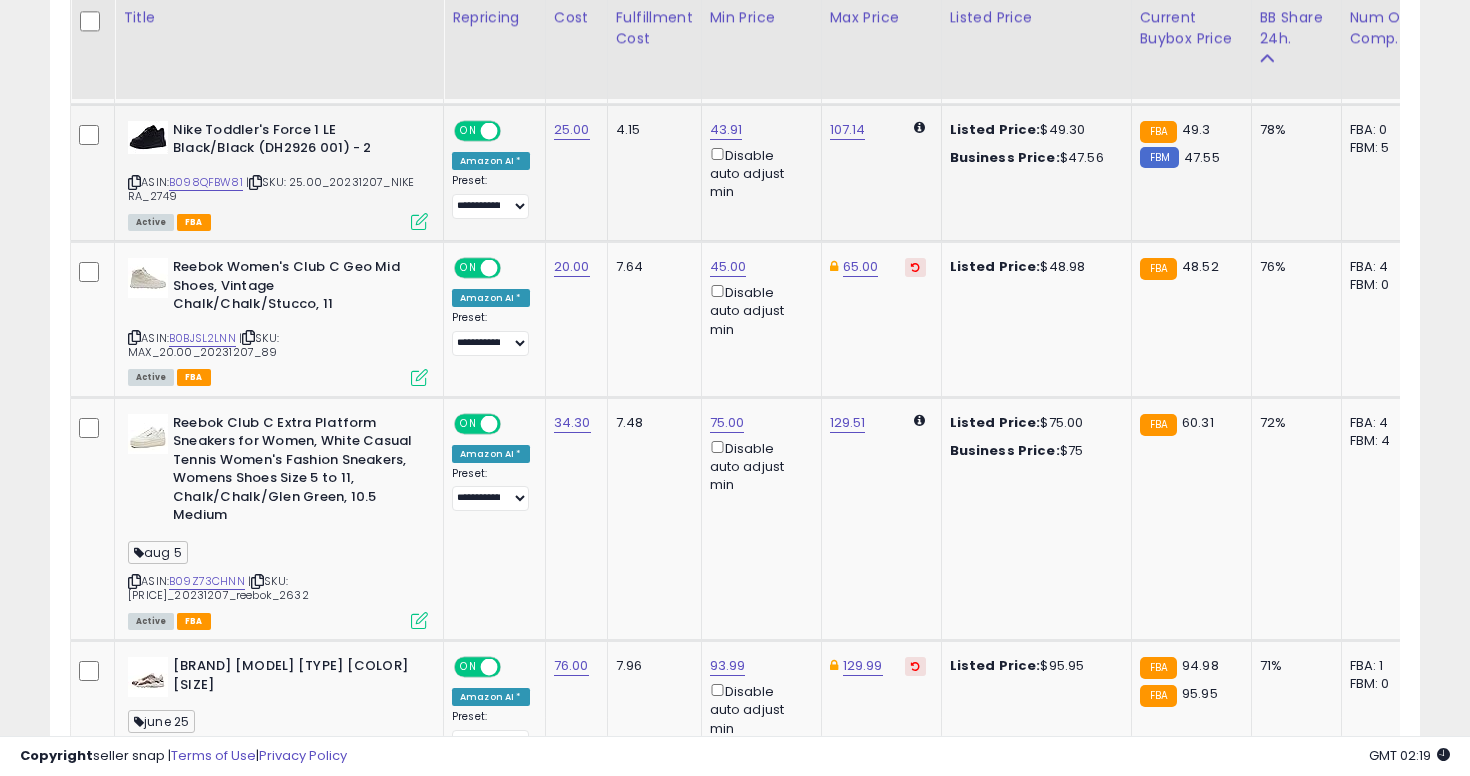 click at bounding box center (134, 182) 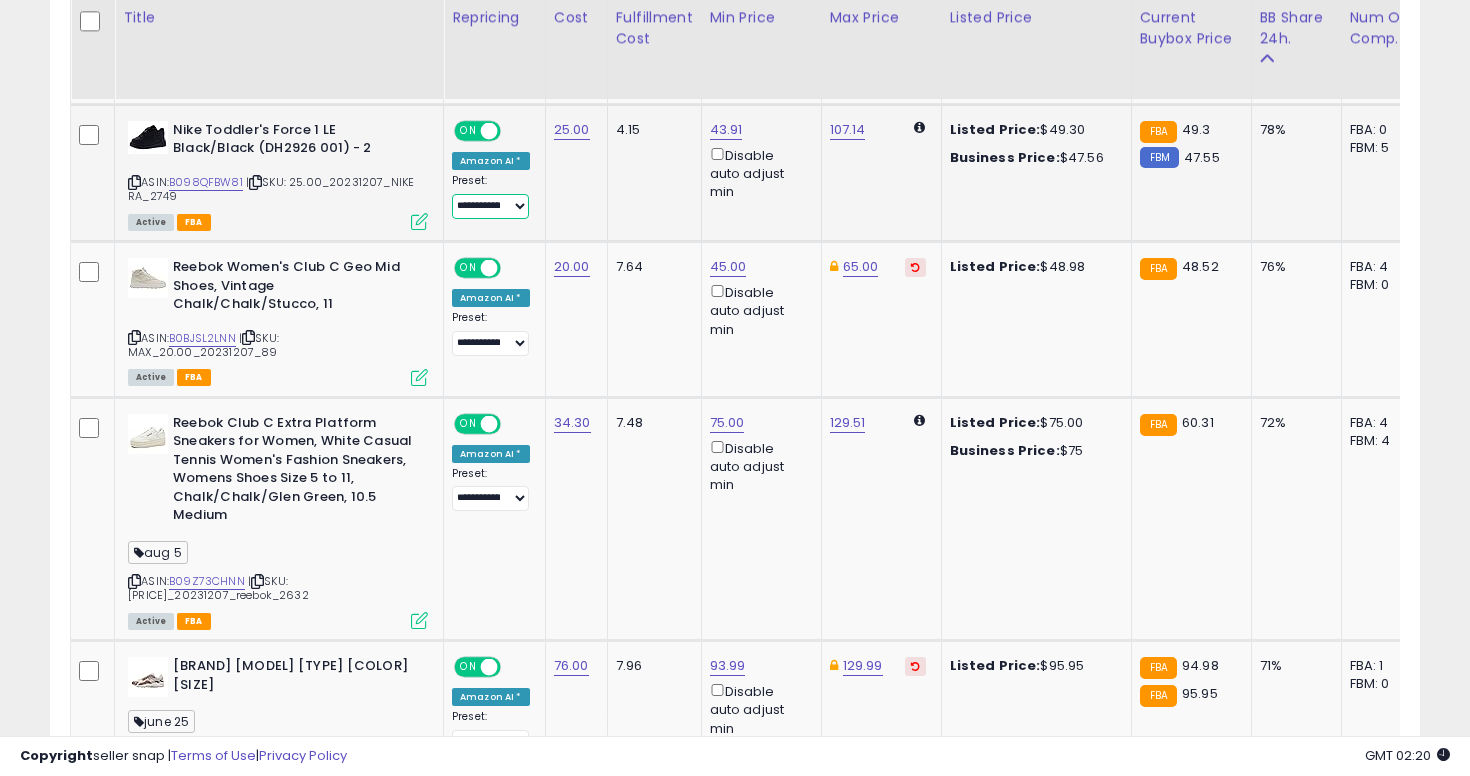 click on "**********" at bounding box center [490, 206] 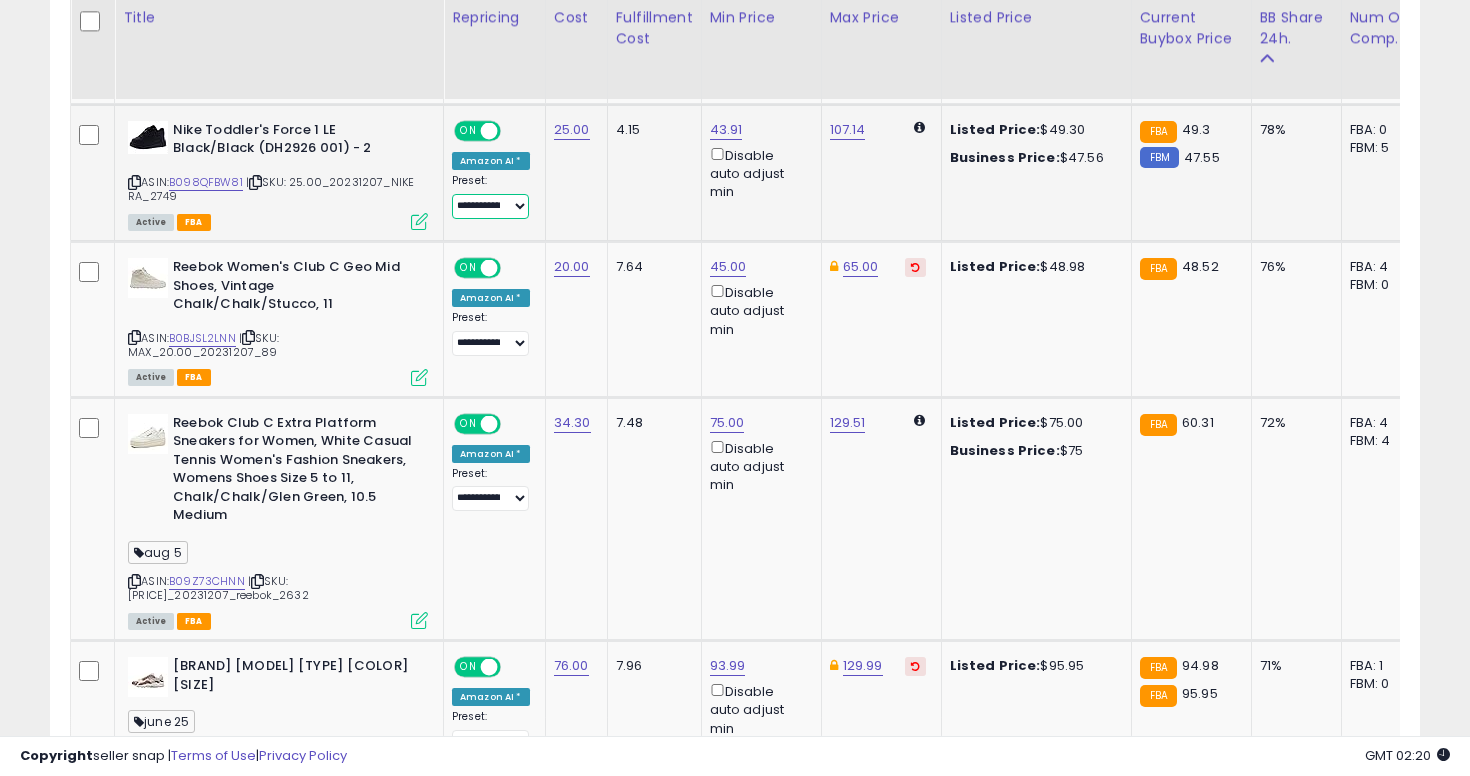 select on "****" 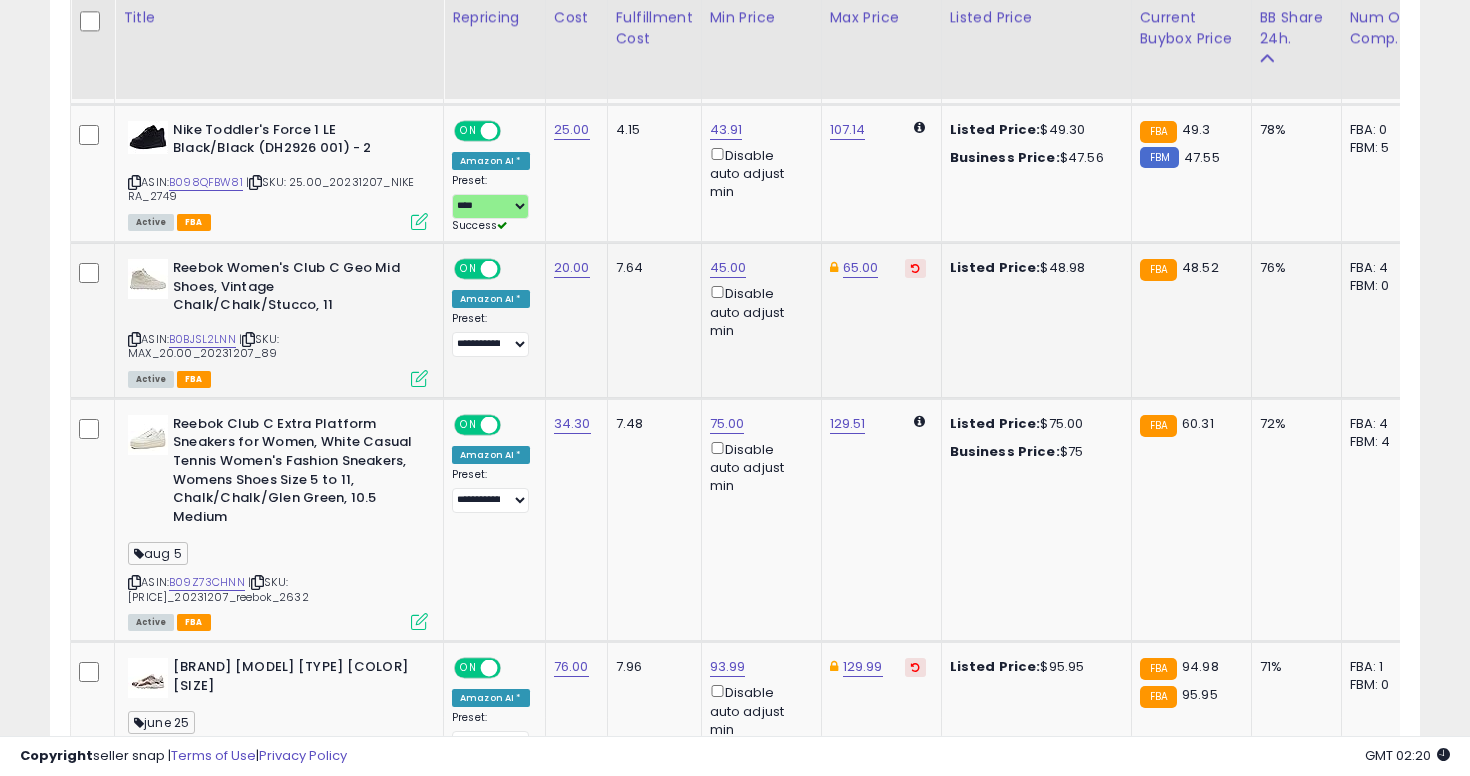 click at bounding box center [134, 339] 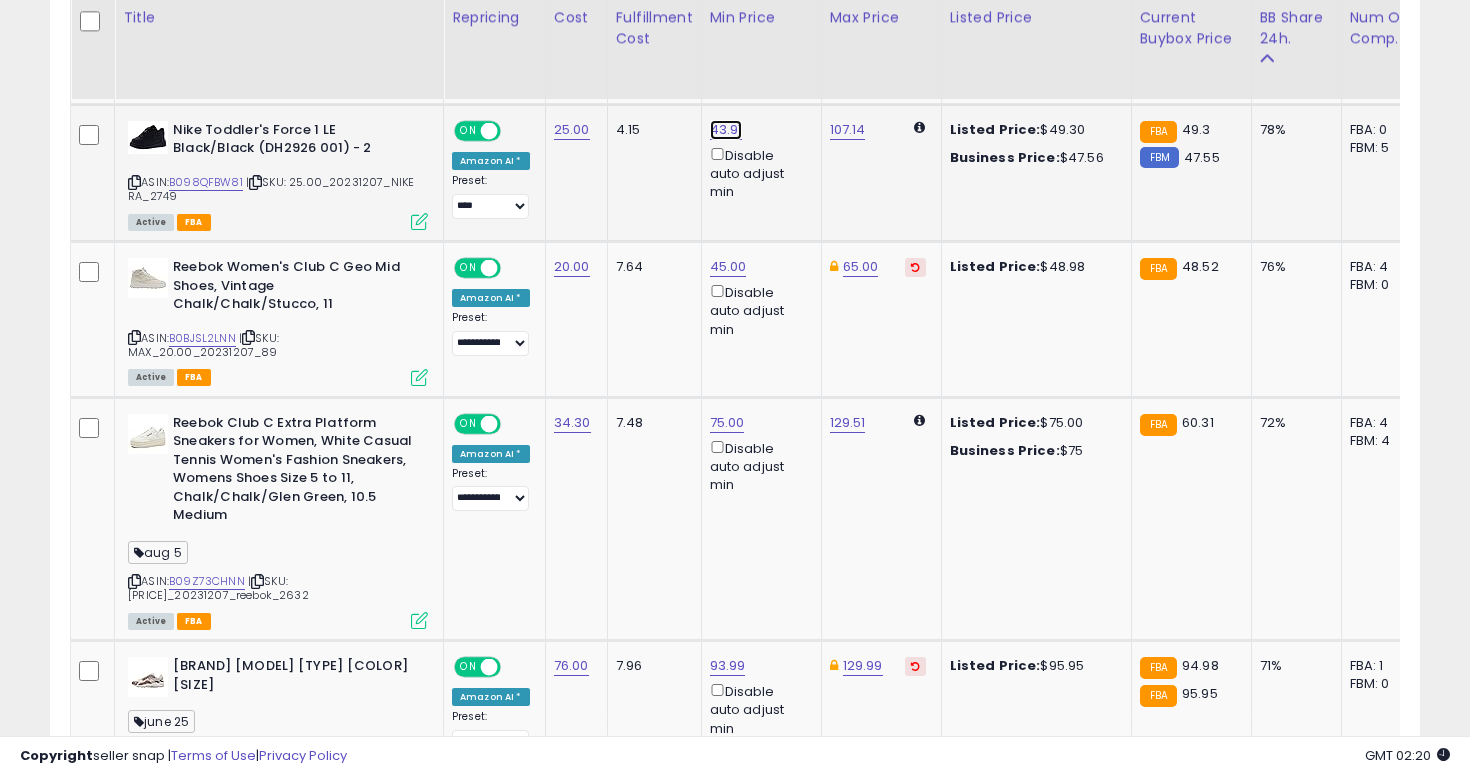 click on "43.91" at bounding box center [727, -1041] 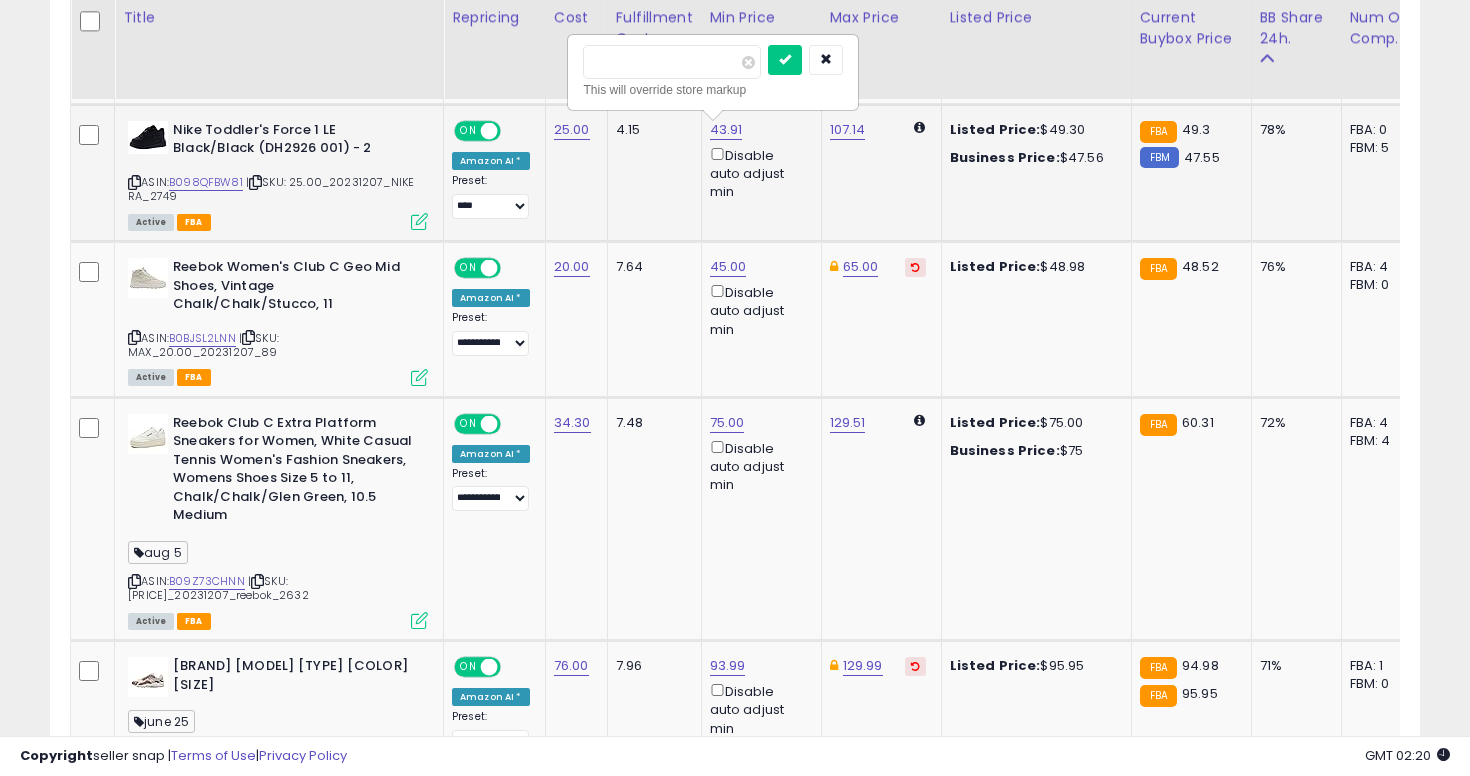 type on "****" 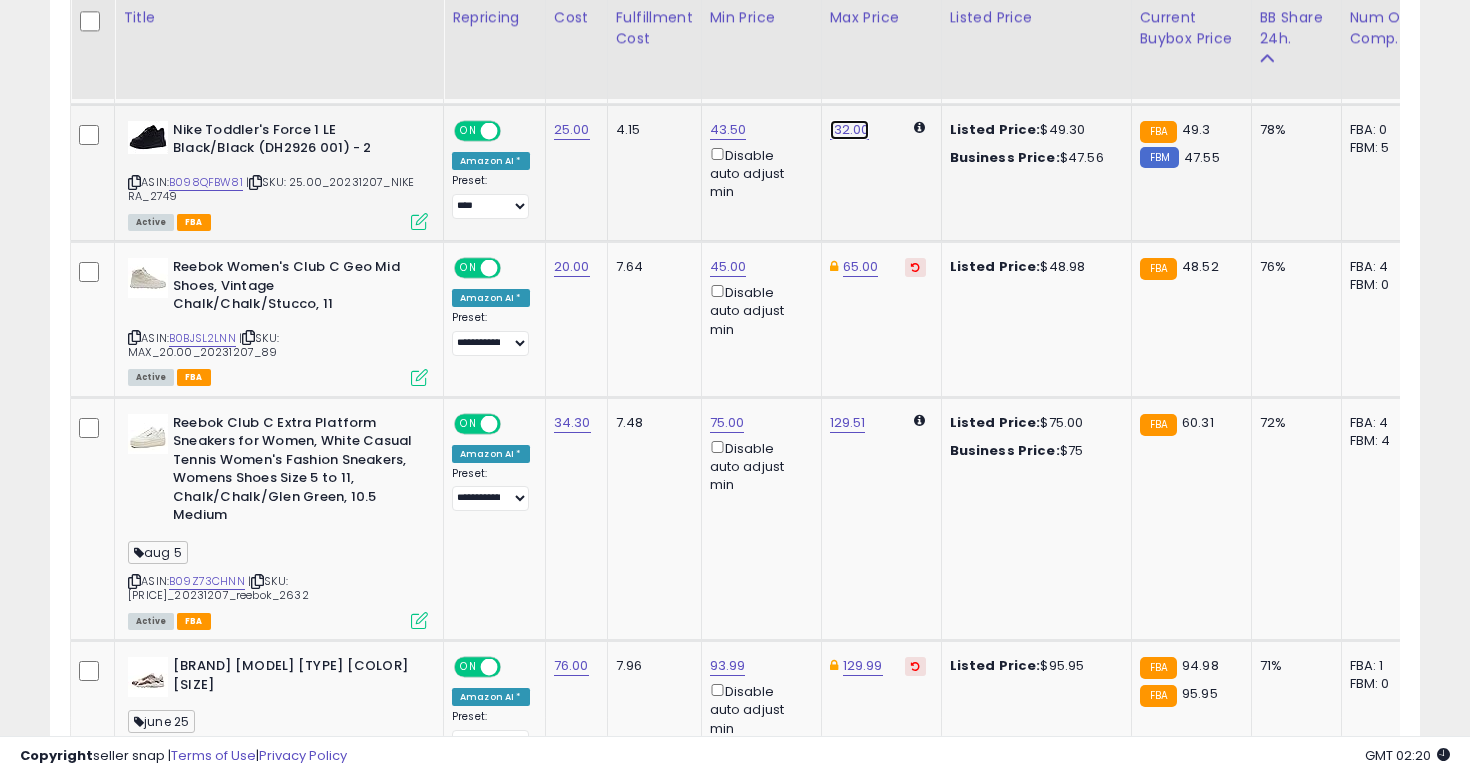 click on "132.00" at bounding box center [846, 6] 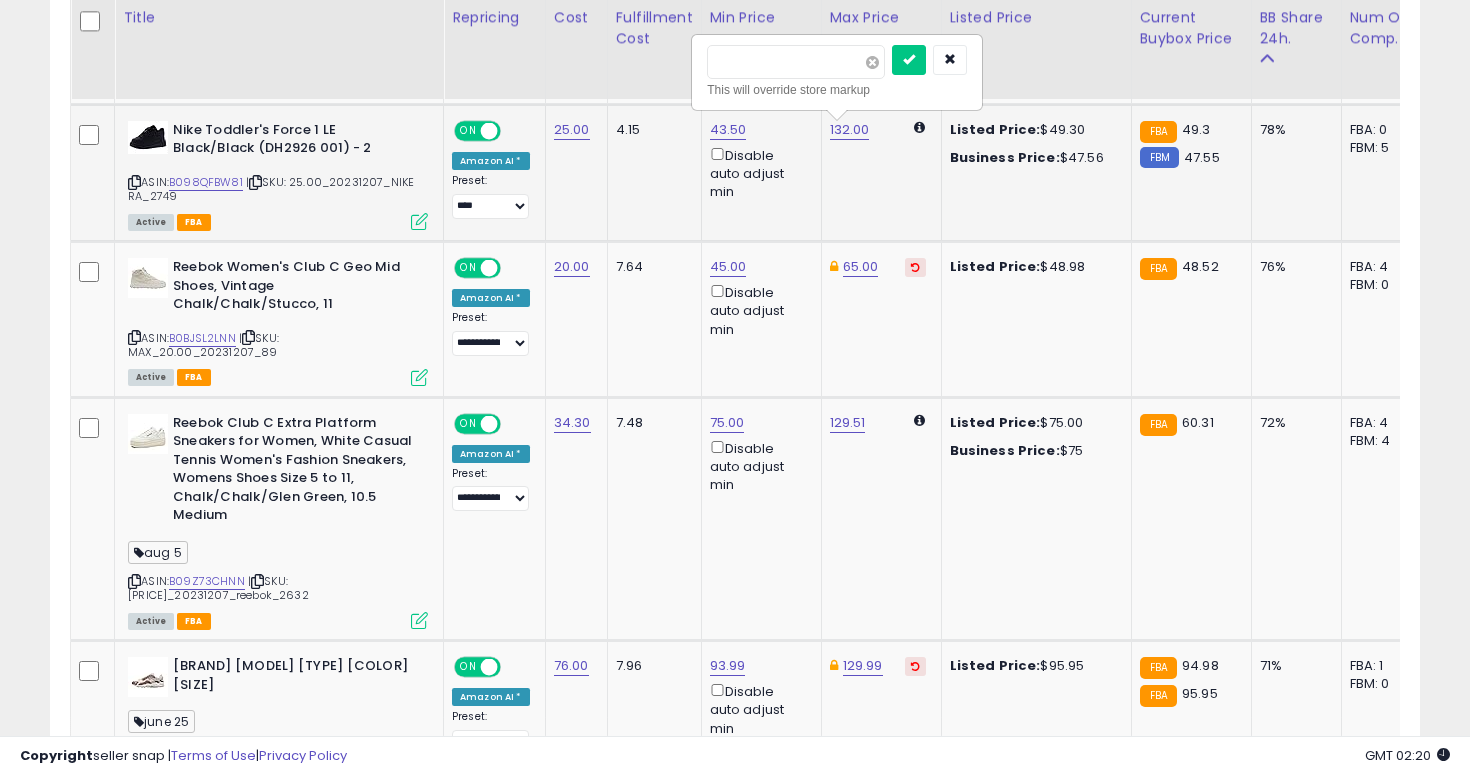 click at bounding box center (872, 62) 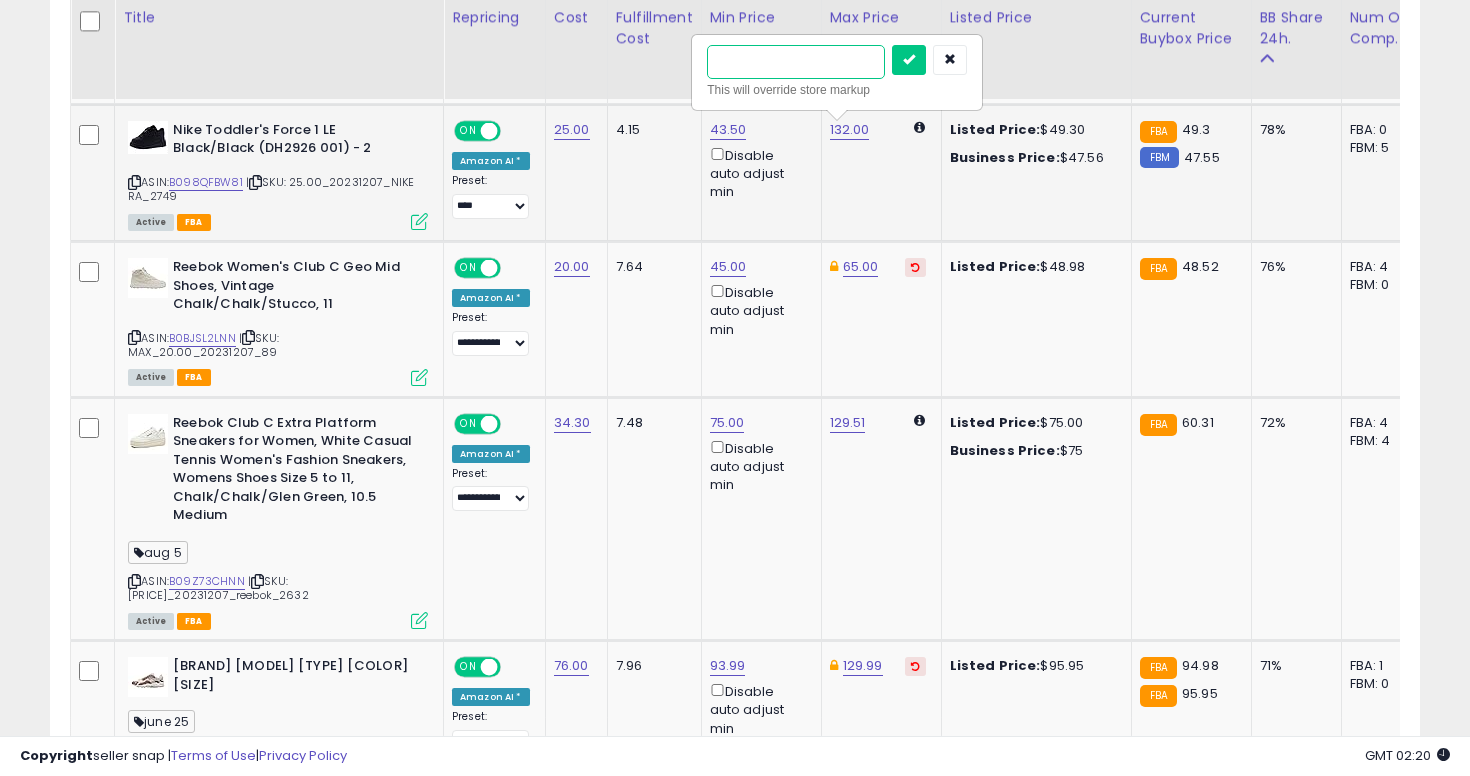 type on "**" 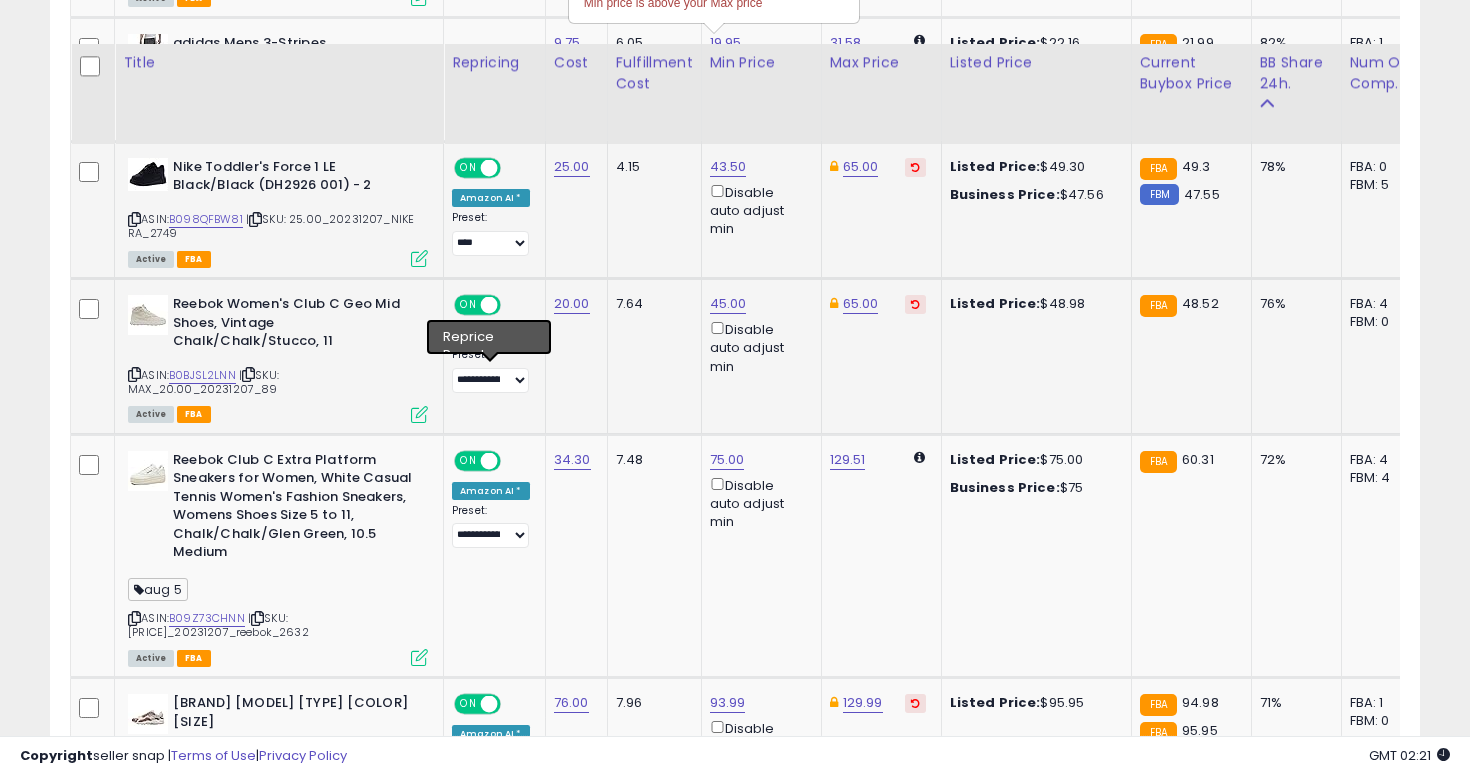 scroll, scrollTop: 2097, scrollLeft: 0, axis: vertical 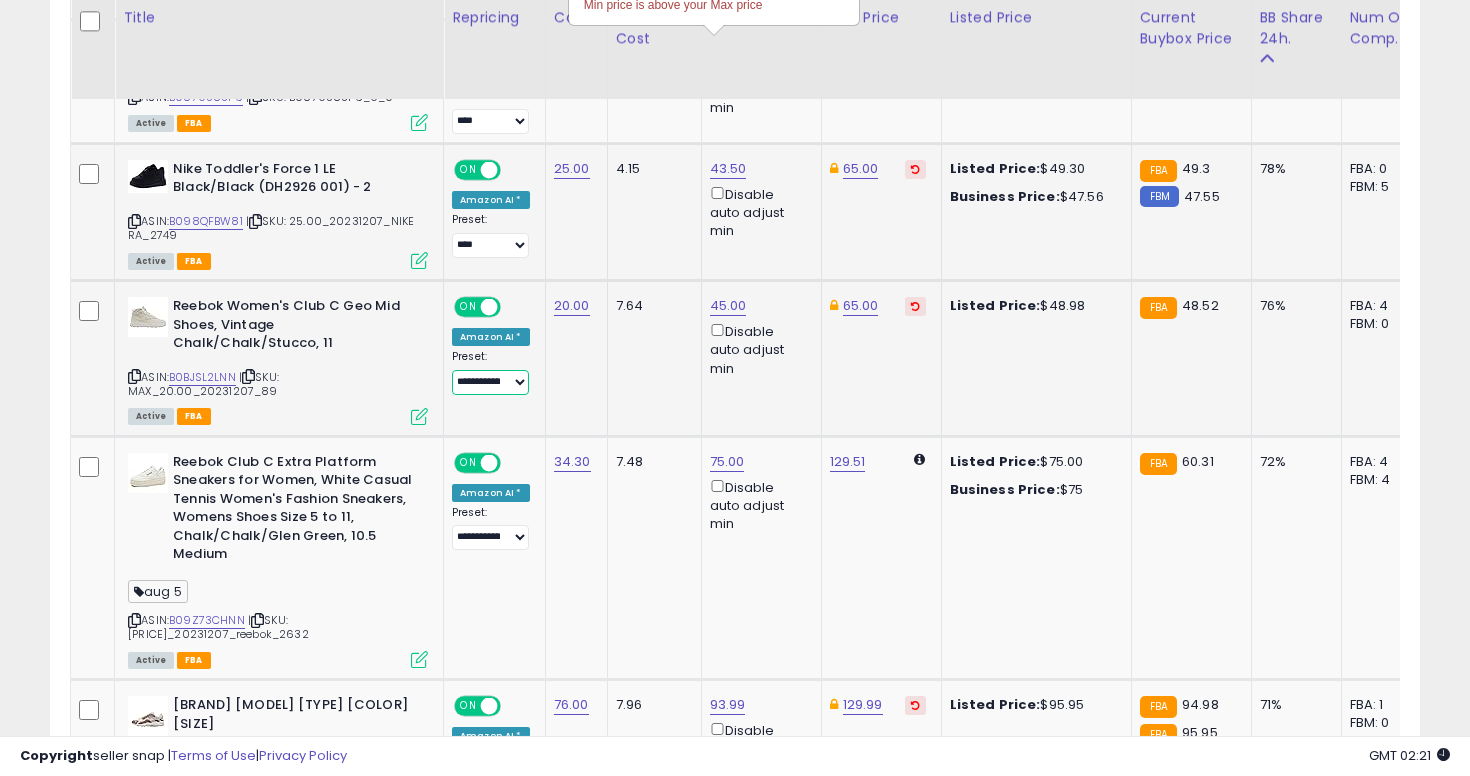 click on "**********" at bounding box center [490, 382] 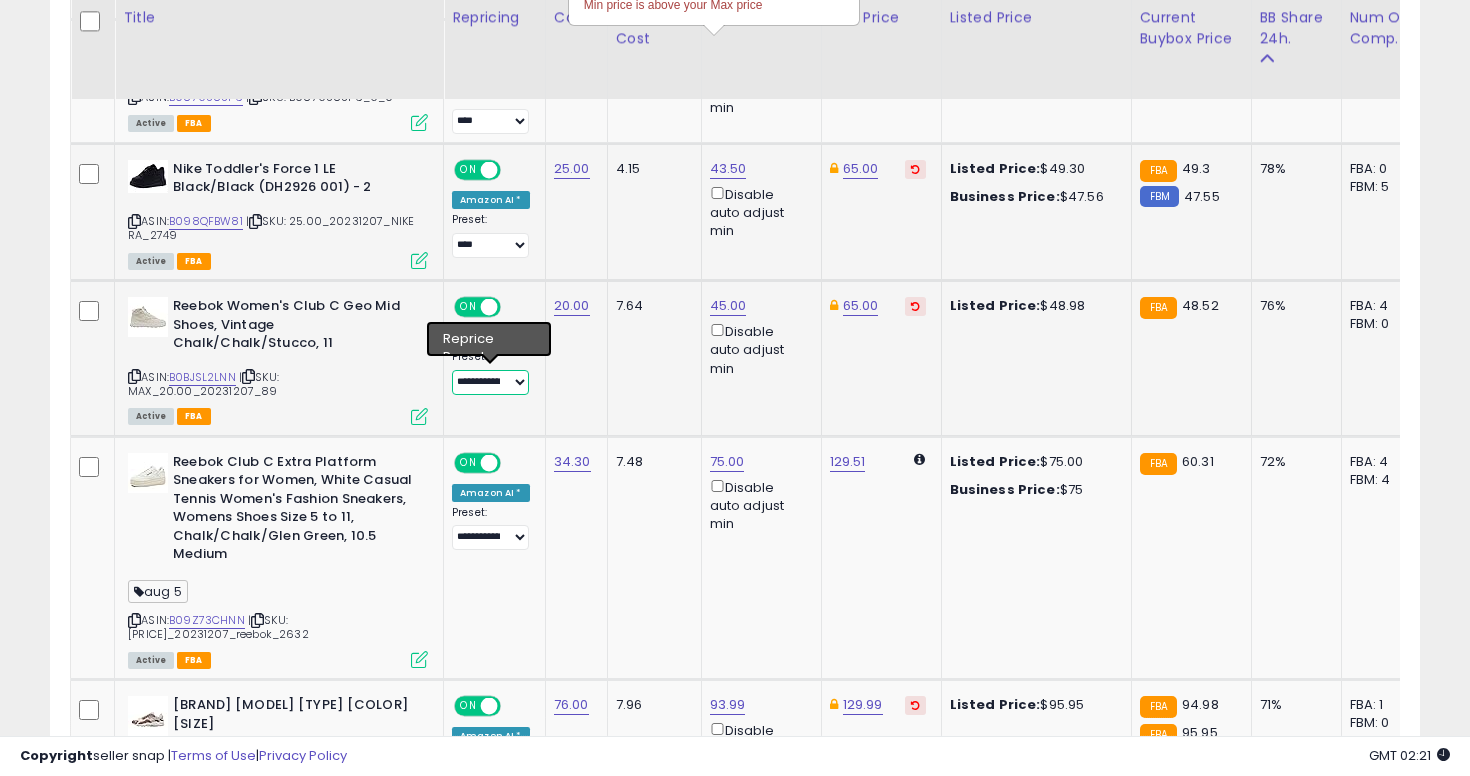 select on "****" 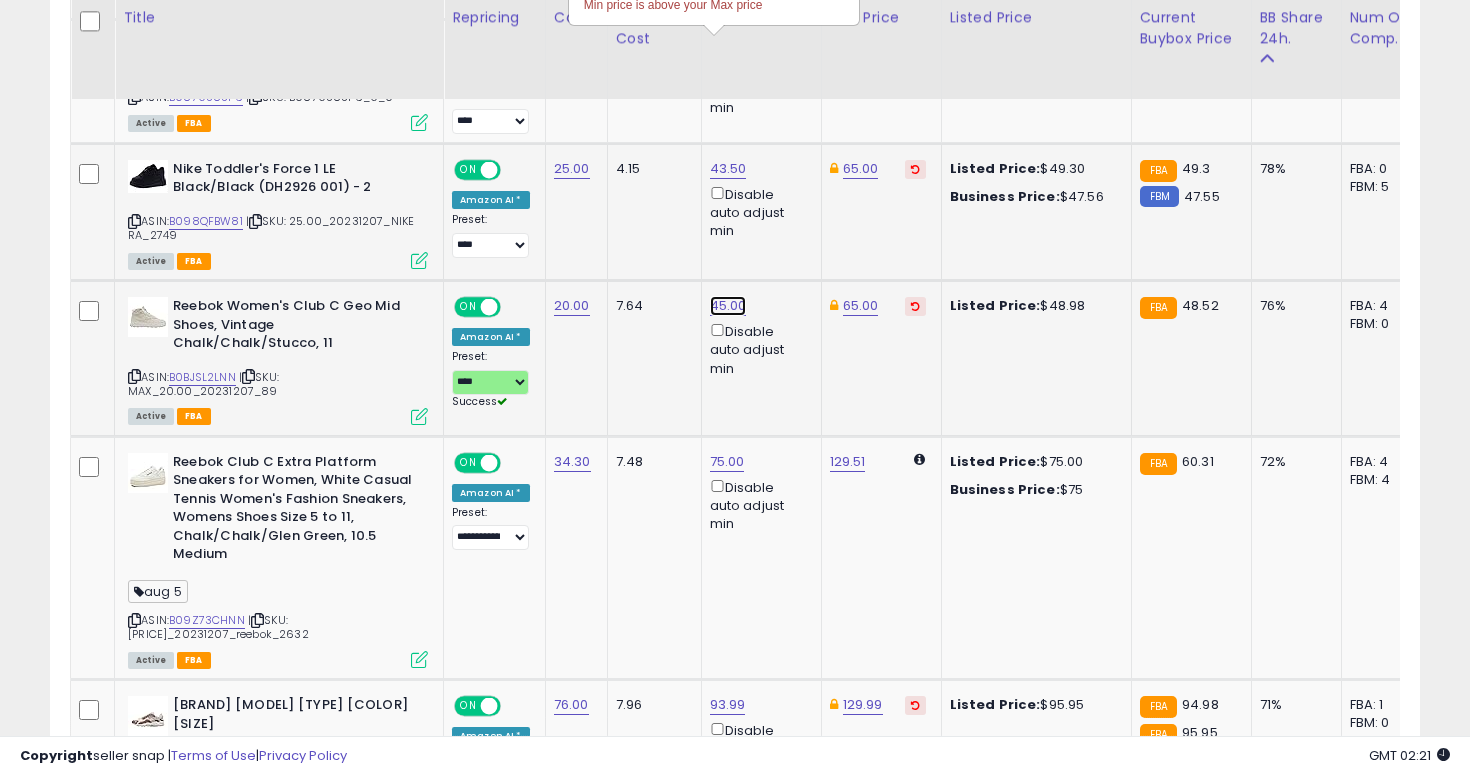 click on "45.00" at bounding box center [727, -1002] 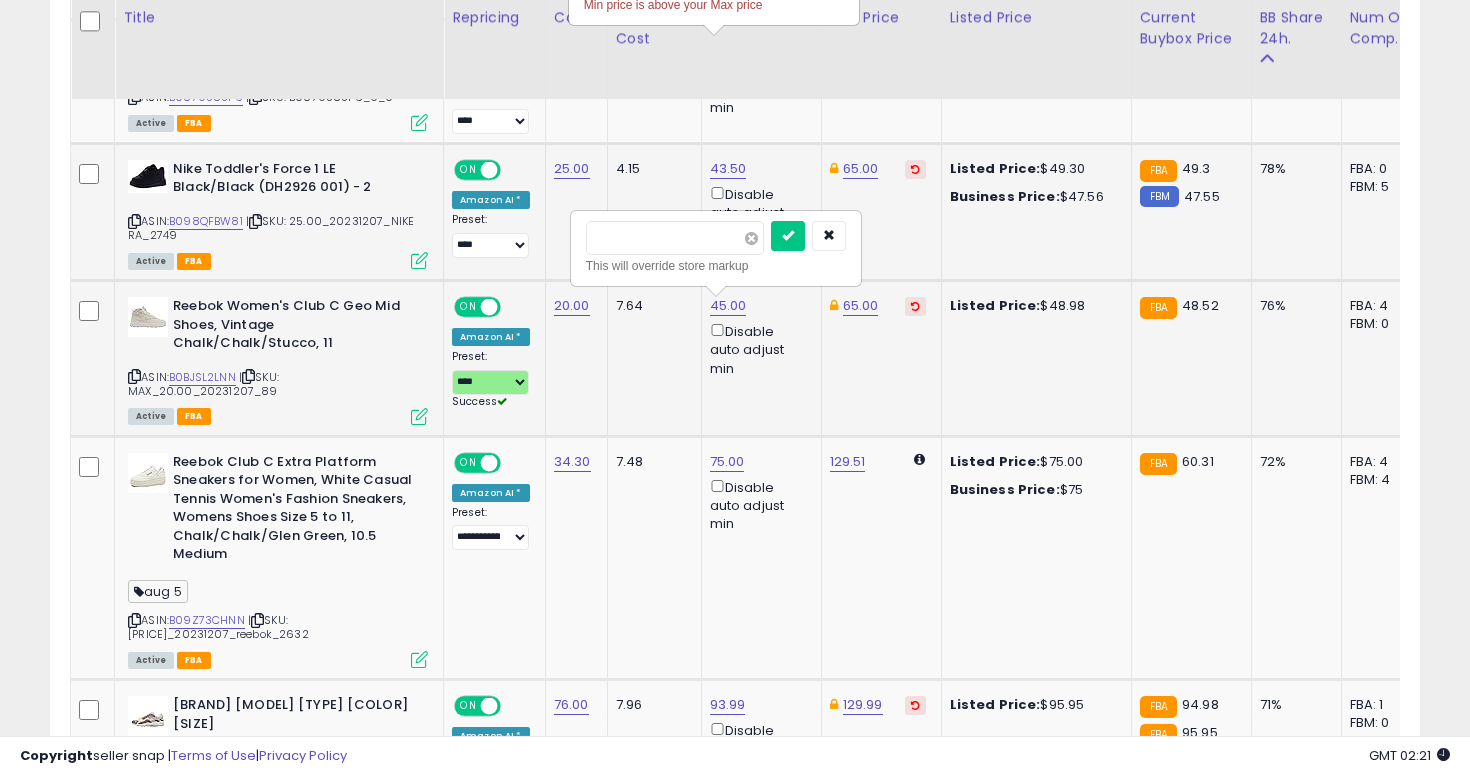 click at bounding box center (751, 238) 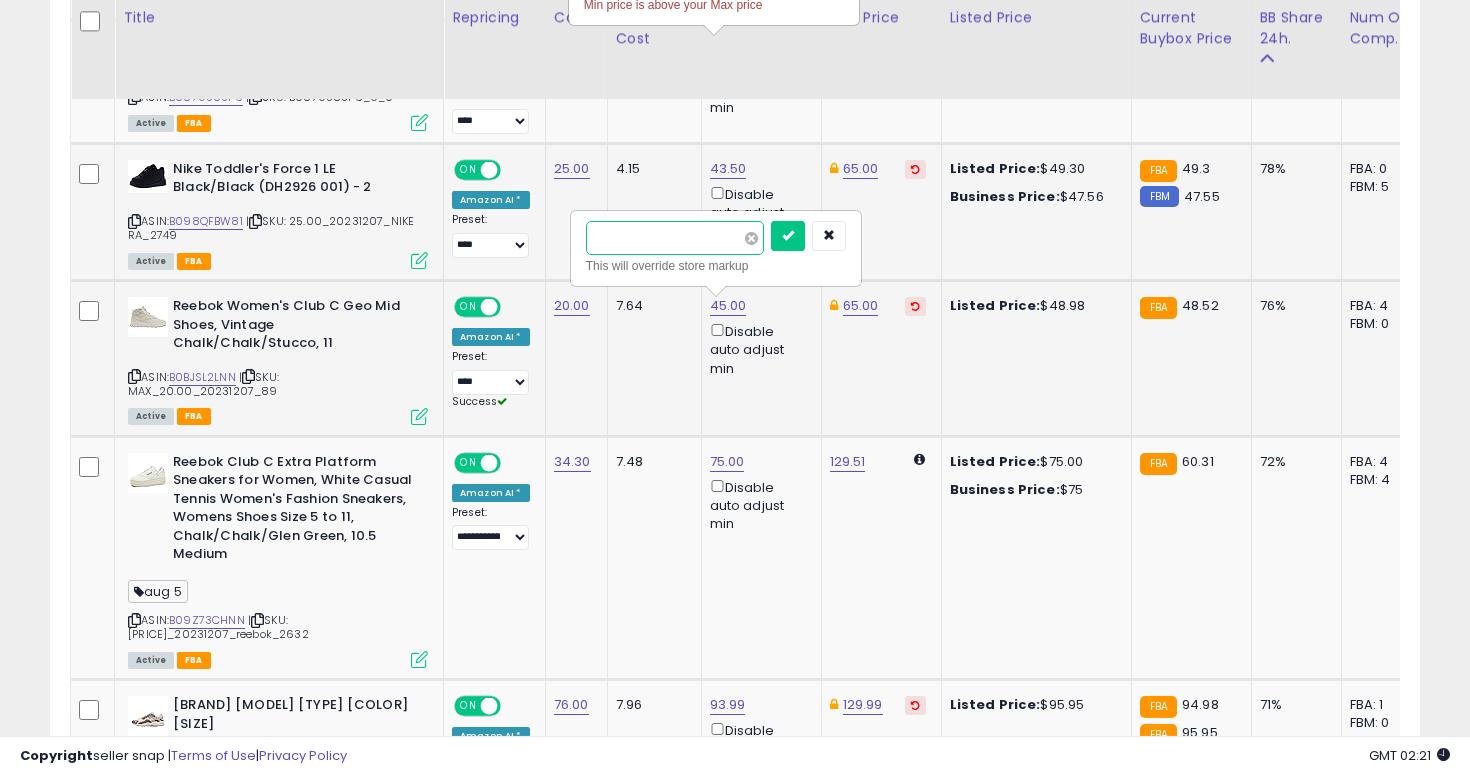 type on "**" 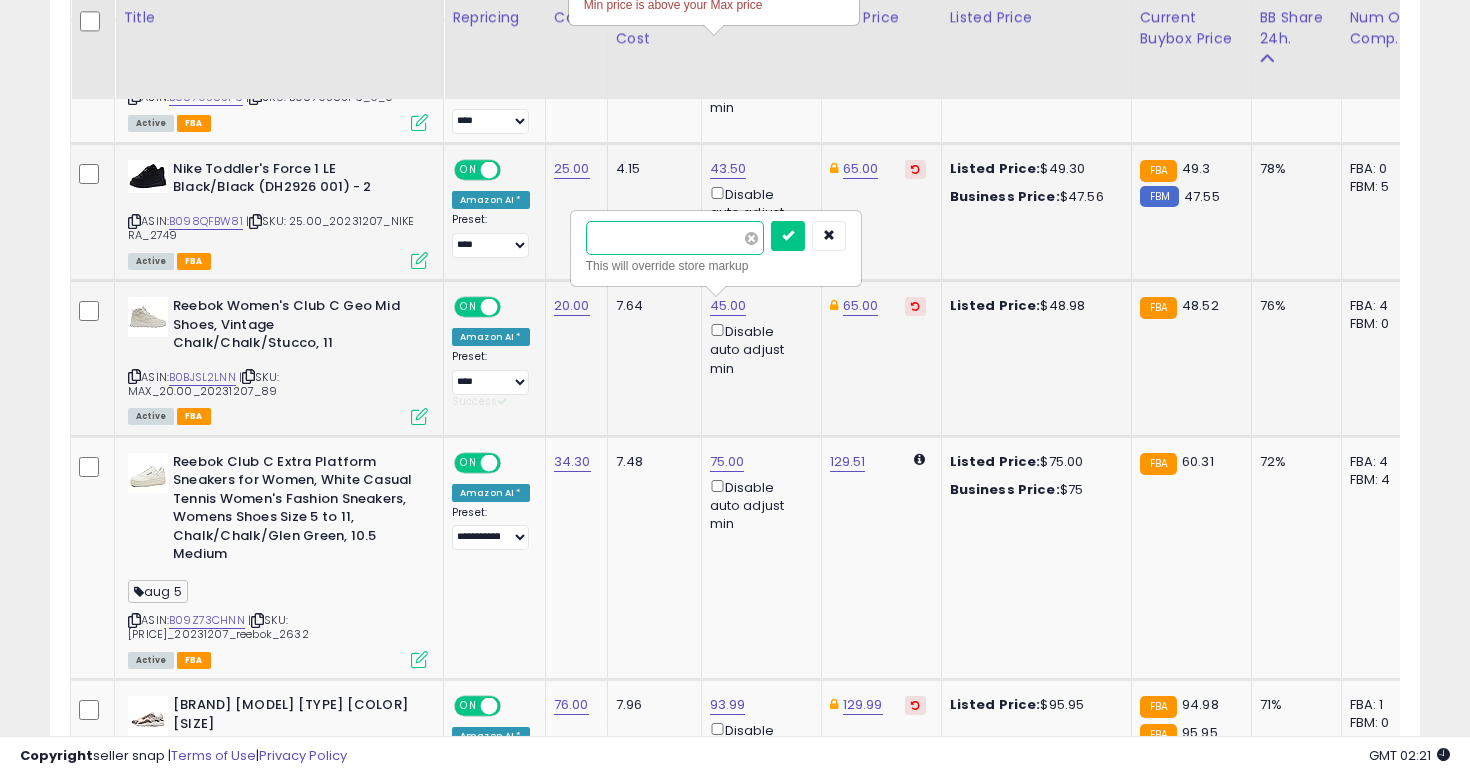 click at bounding box center [788, 236] 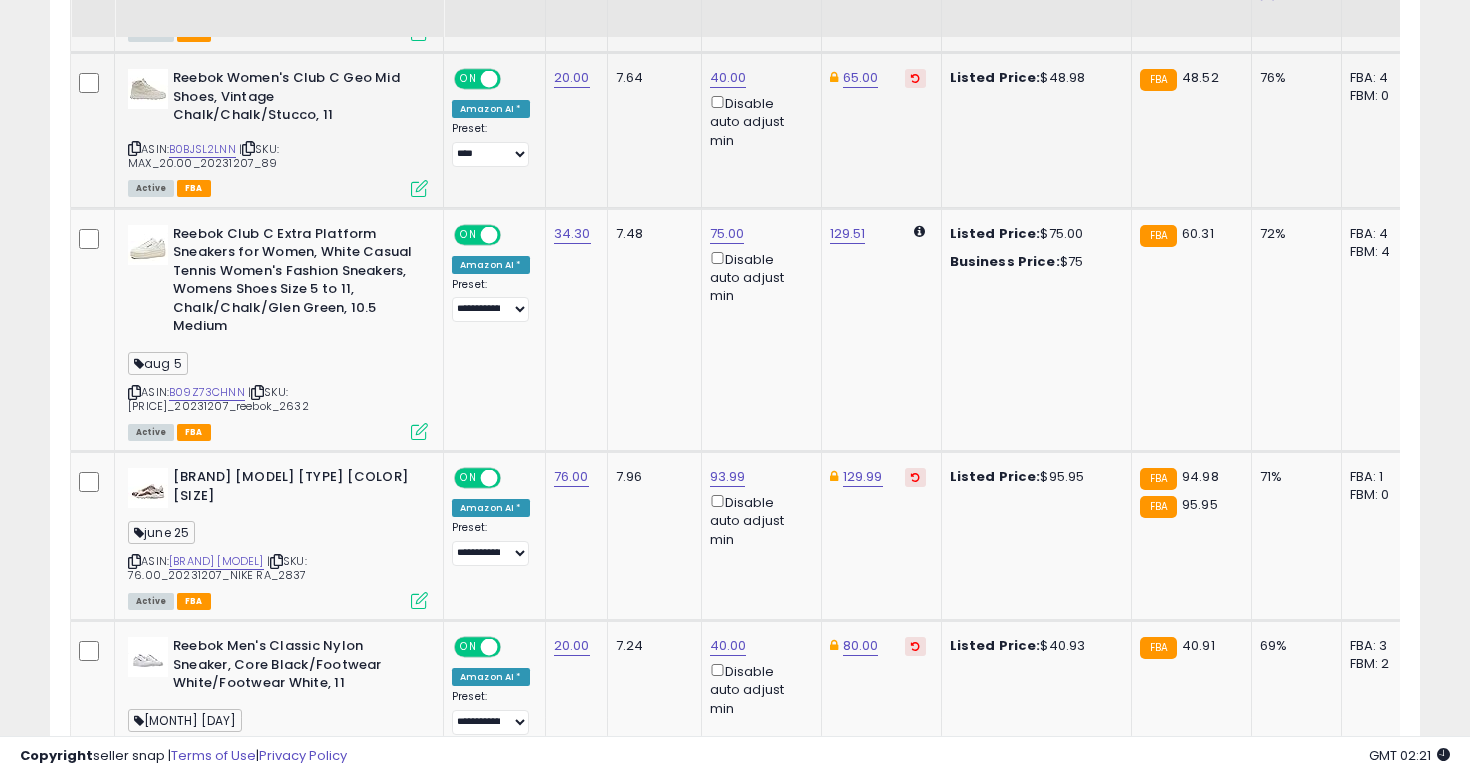 scroll, scrollTop: 2327, scrollLeft: 0, axis: vertical 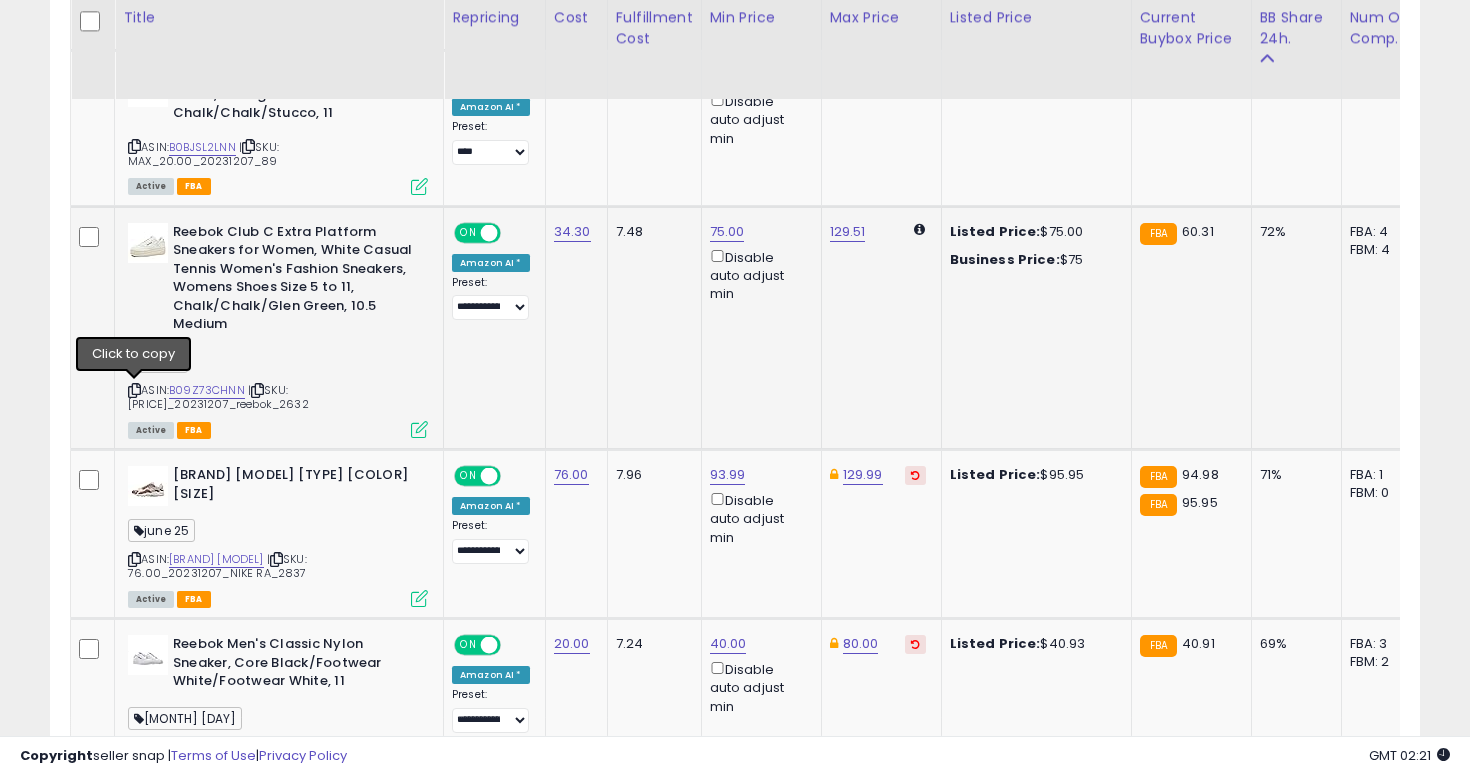 click at bounding box center (134, 390) 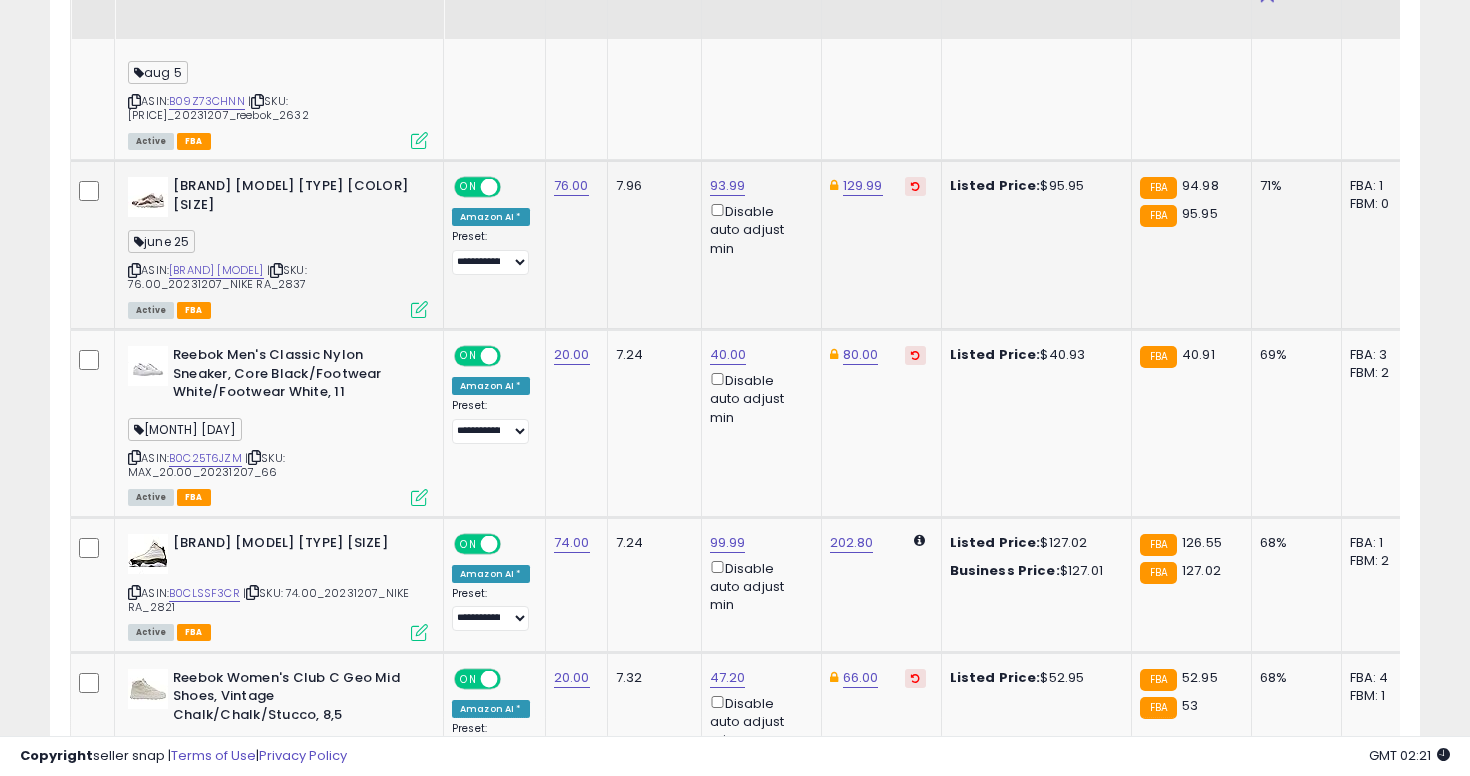 scroll, scrollTop: 2623, scrollLeft: 0, axis: vertical 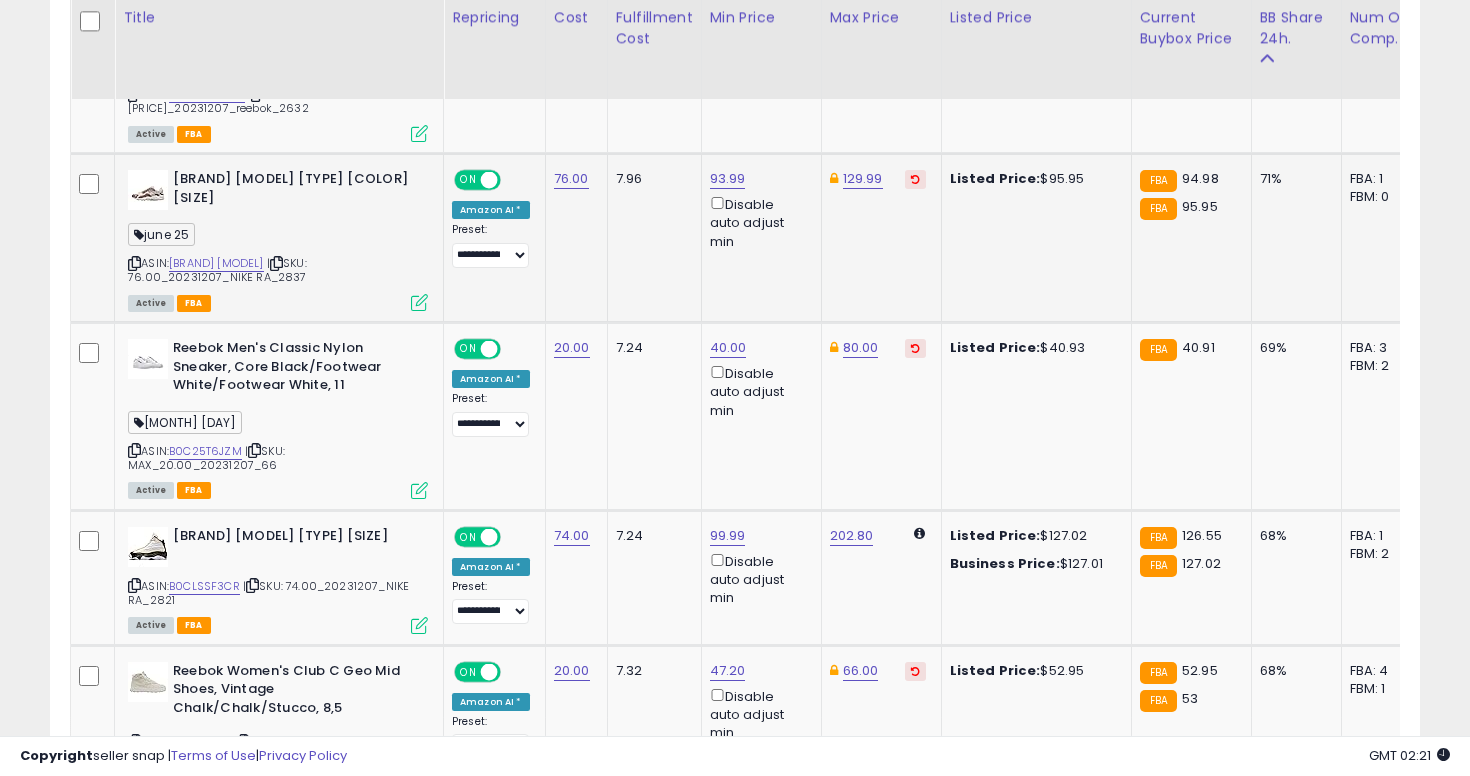 click on "|   SKU: 76.00_20231207_NIKE RA_2837" at bounding box center (217, 270) 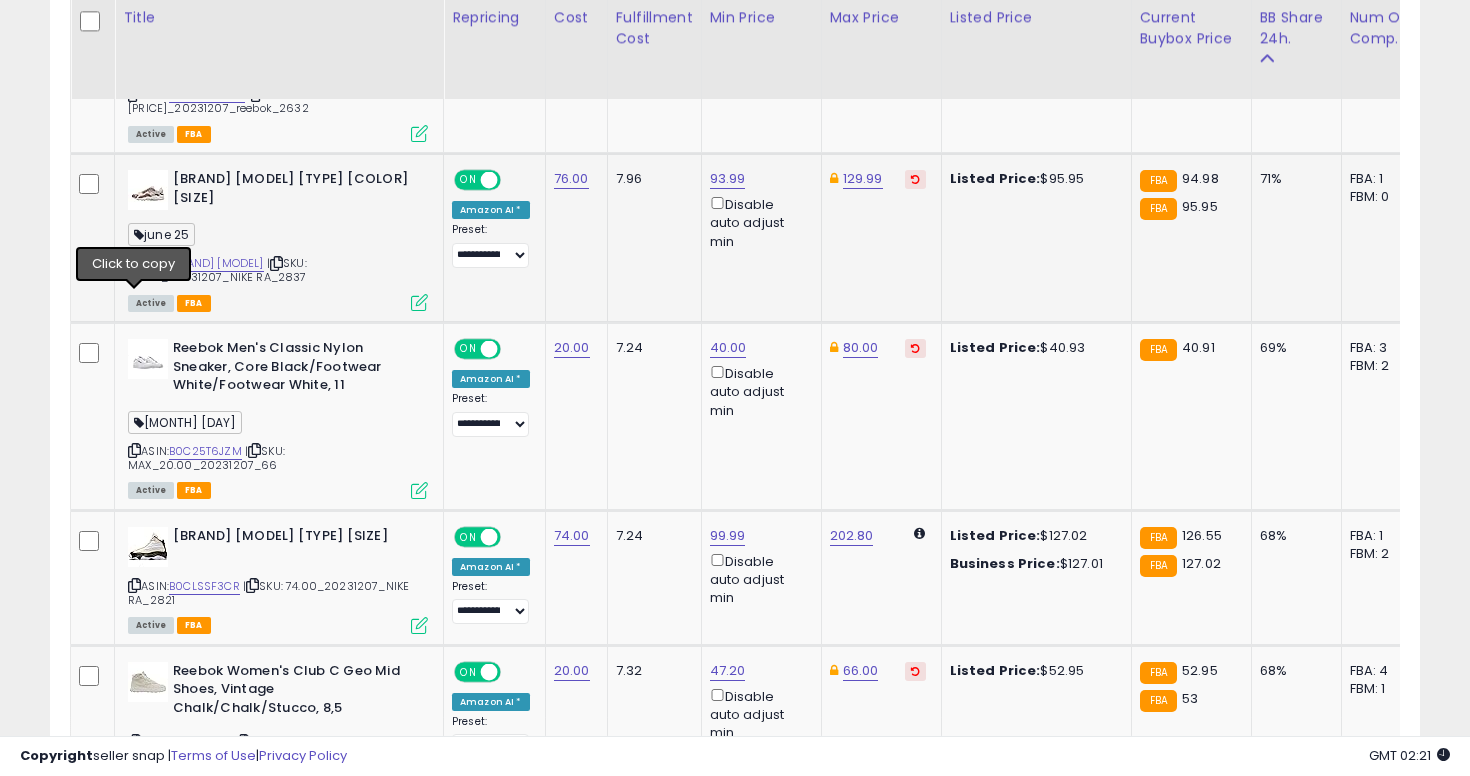 click at bounding box center (134, 263) 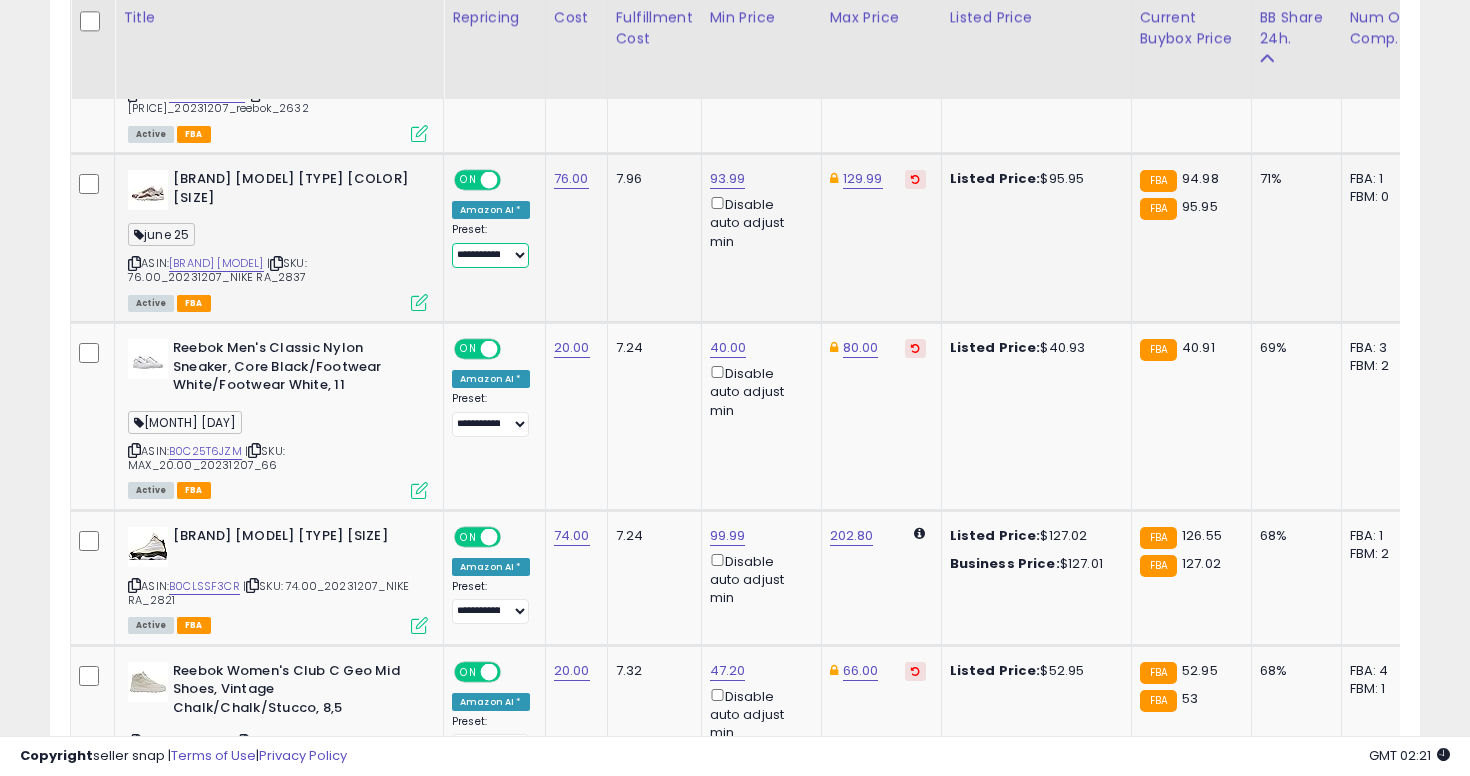 click on "**********" at bounding box center [490, 255] 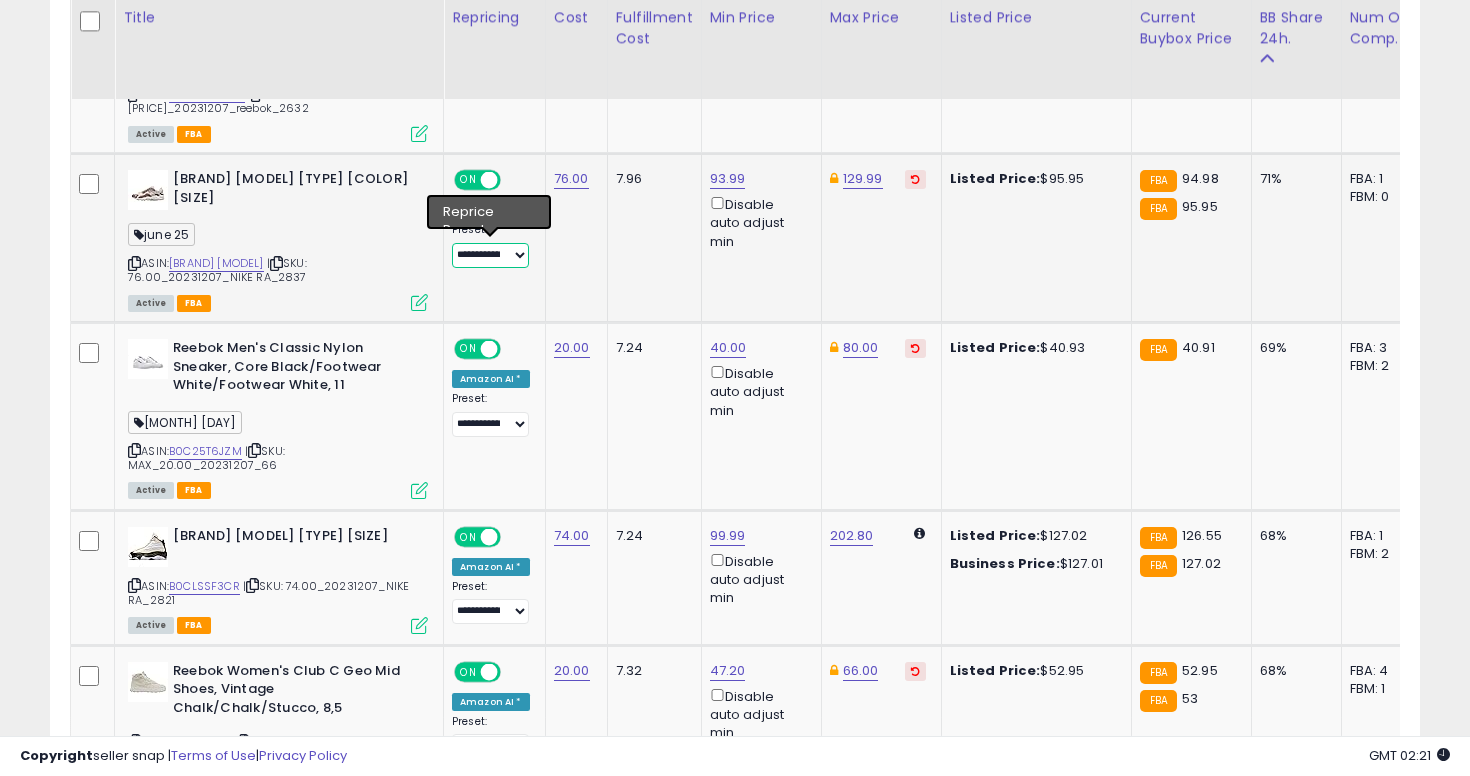select on "****" 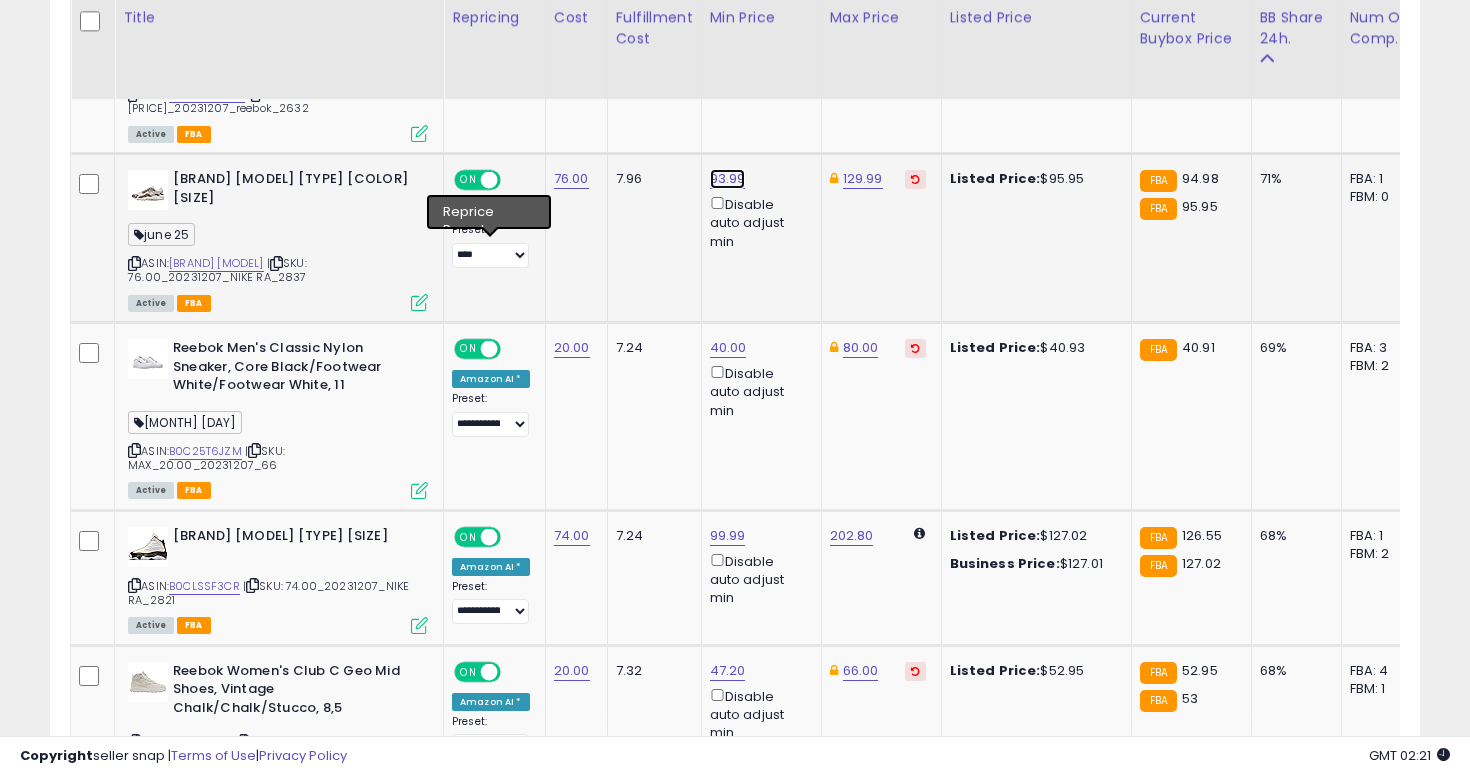click on "93.99" at bounding box center [727, -1528] 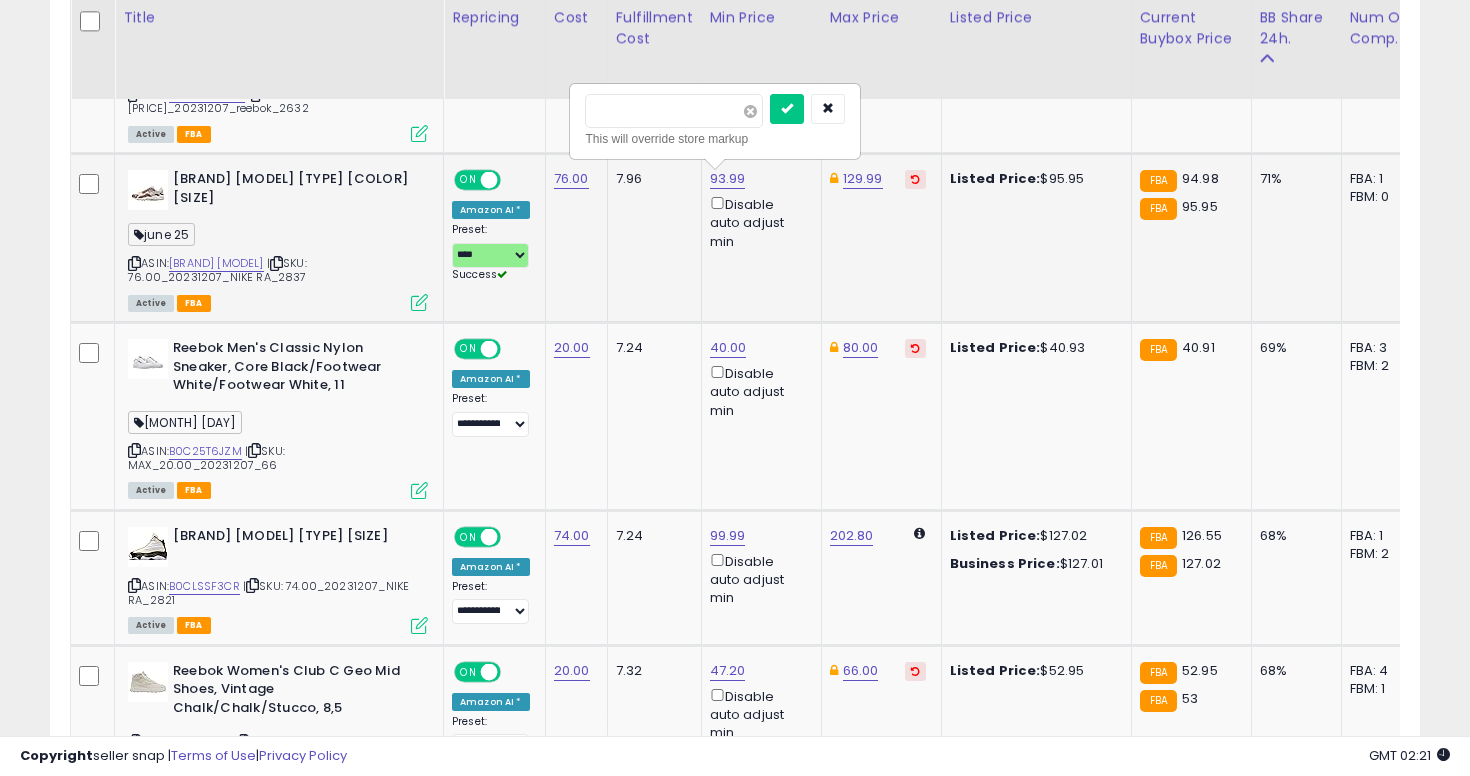 click at bounding box center (750, 111) 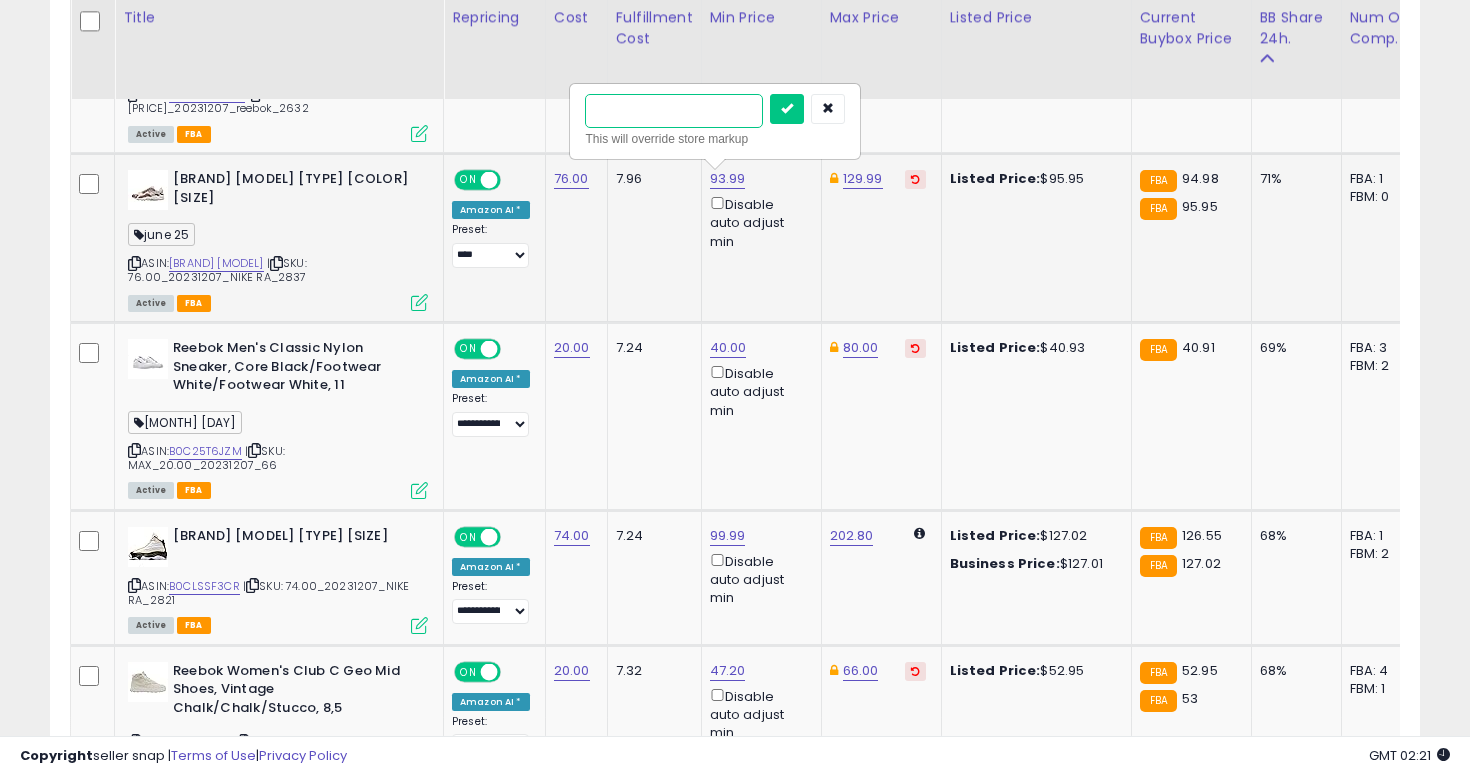 type on "**" 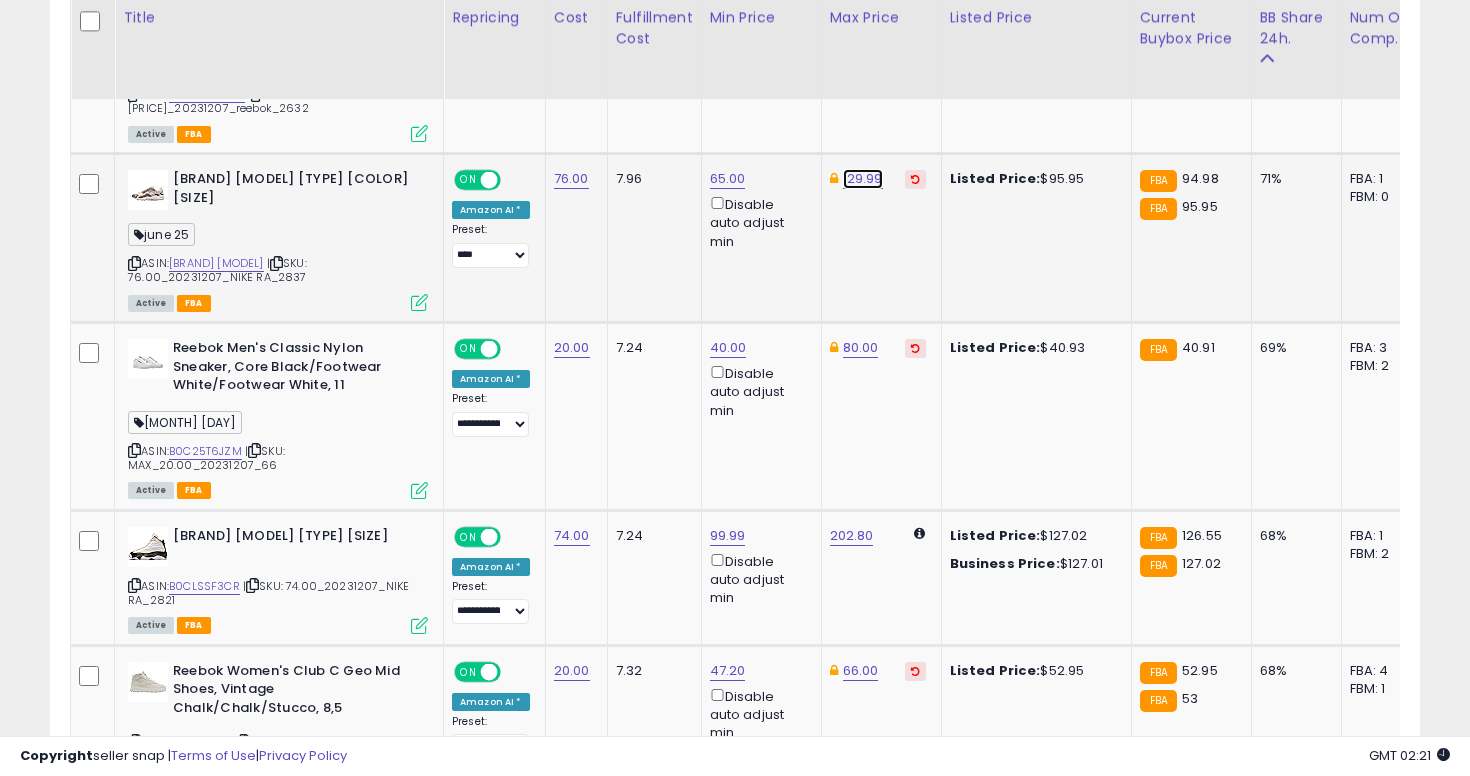 click on "129.99" at bounding box center [861, -1528] 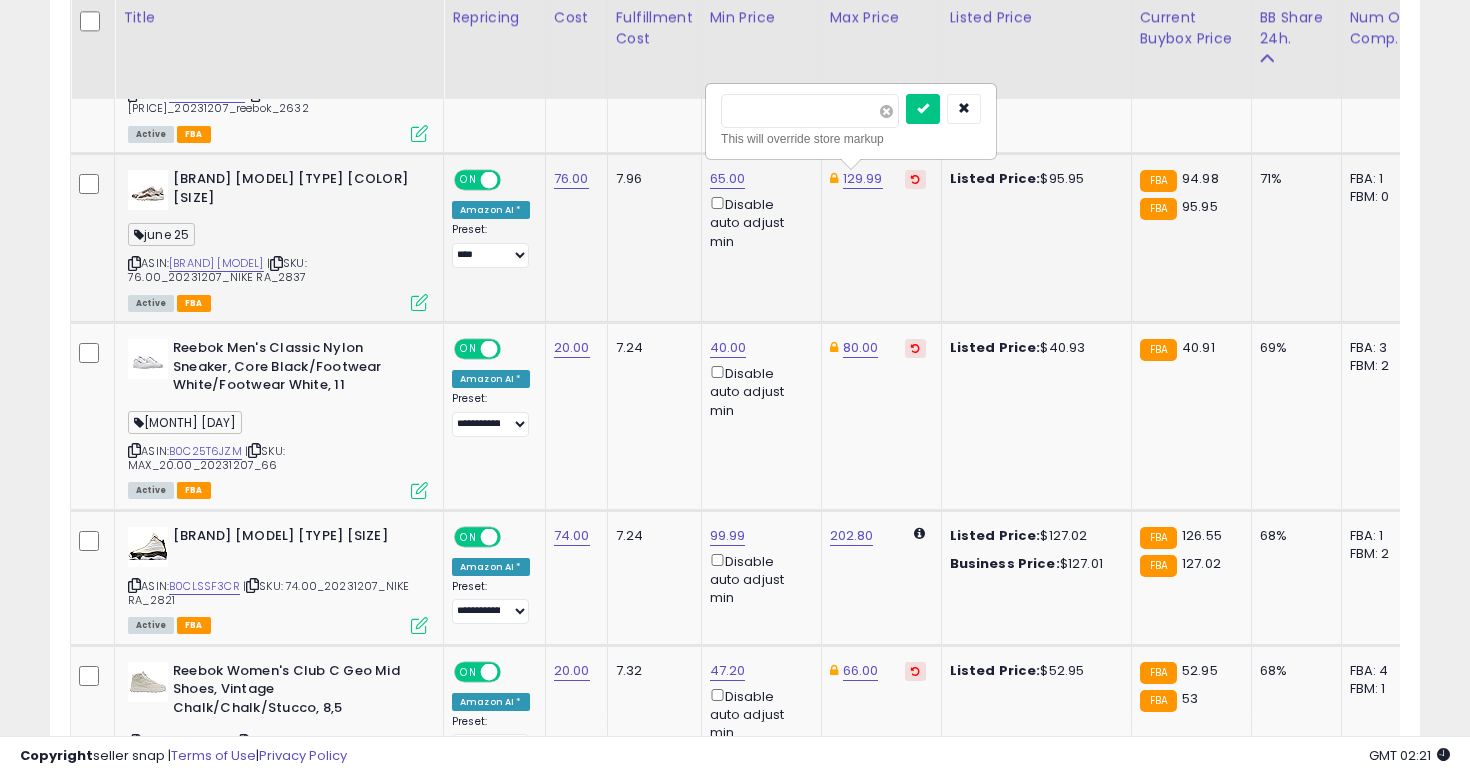 click at bounding box center (886, 111) 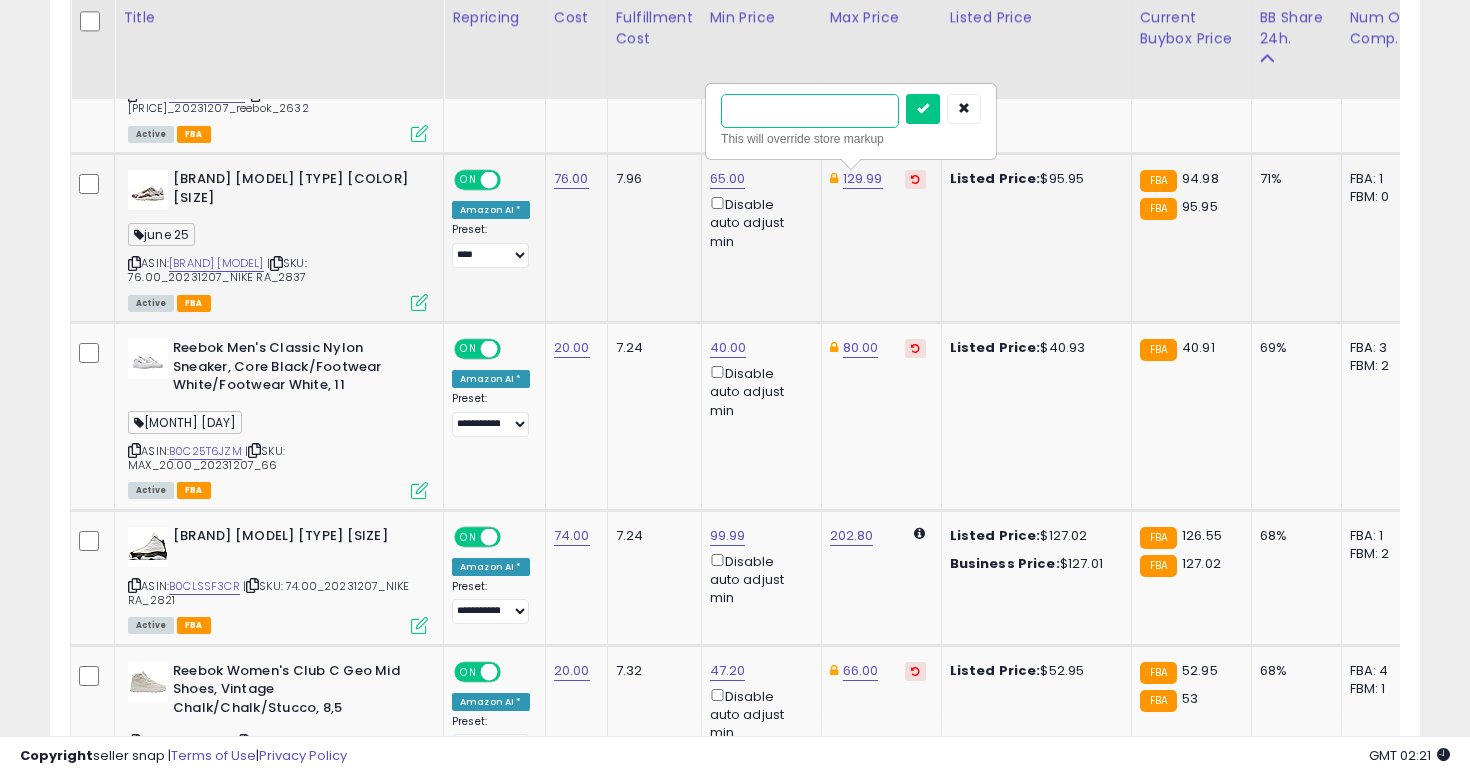 type on "**" 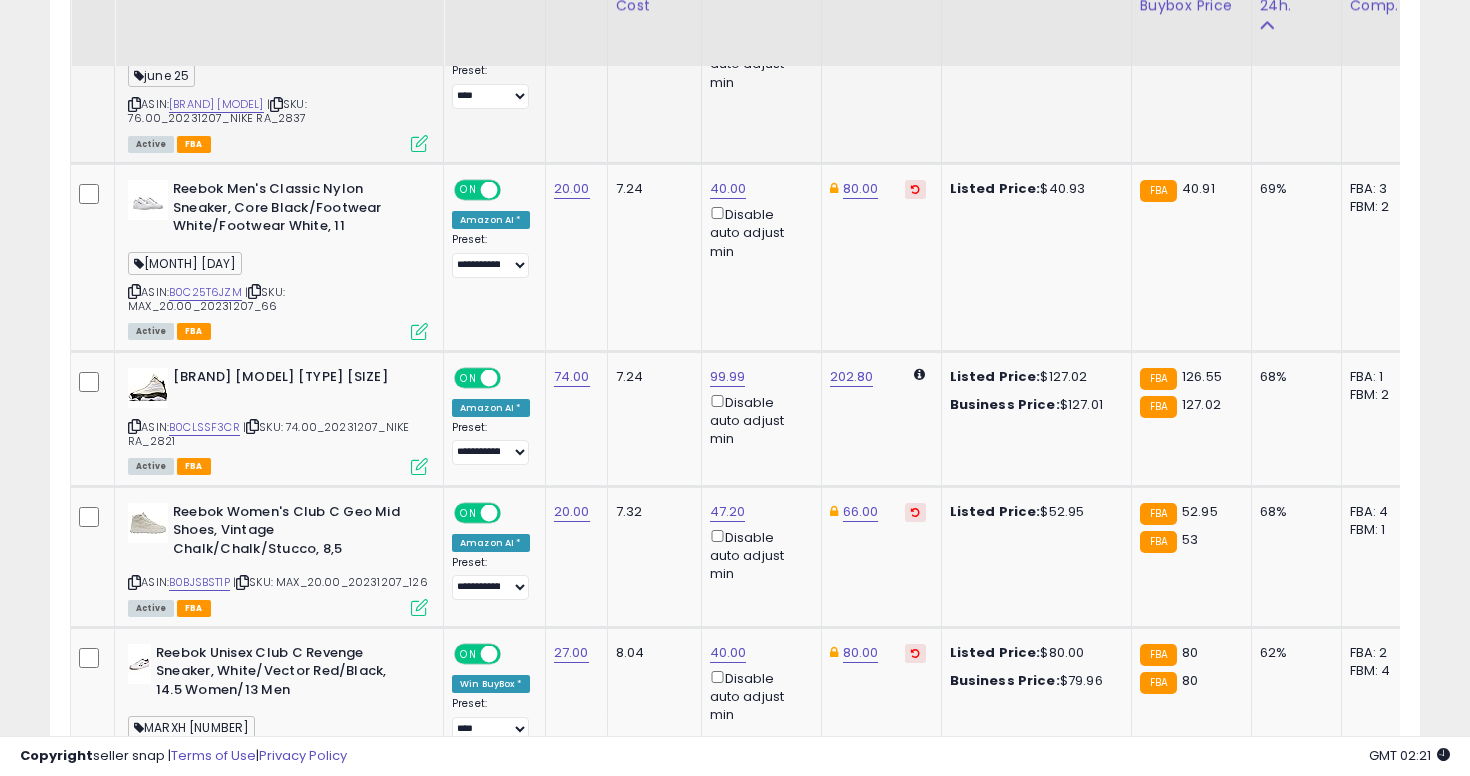 scroll, scrollTop: 2783, scrollLeft: 0, axis: vertical 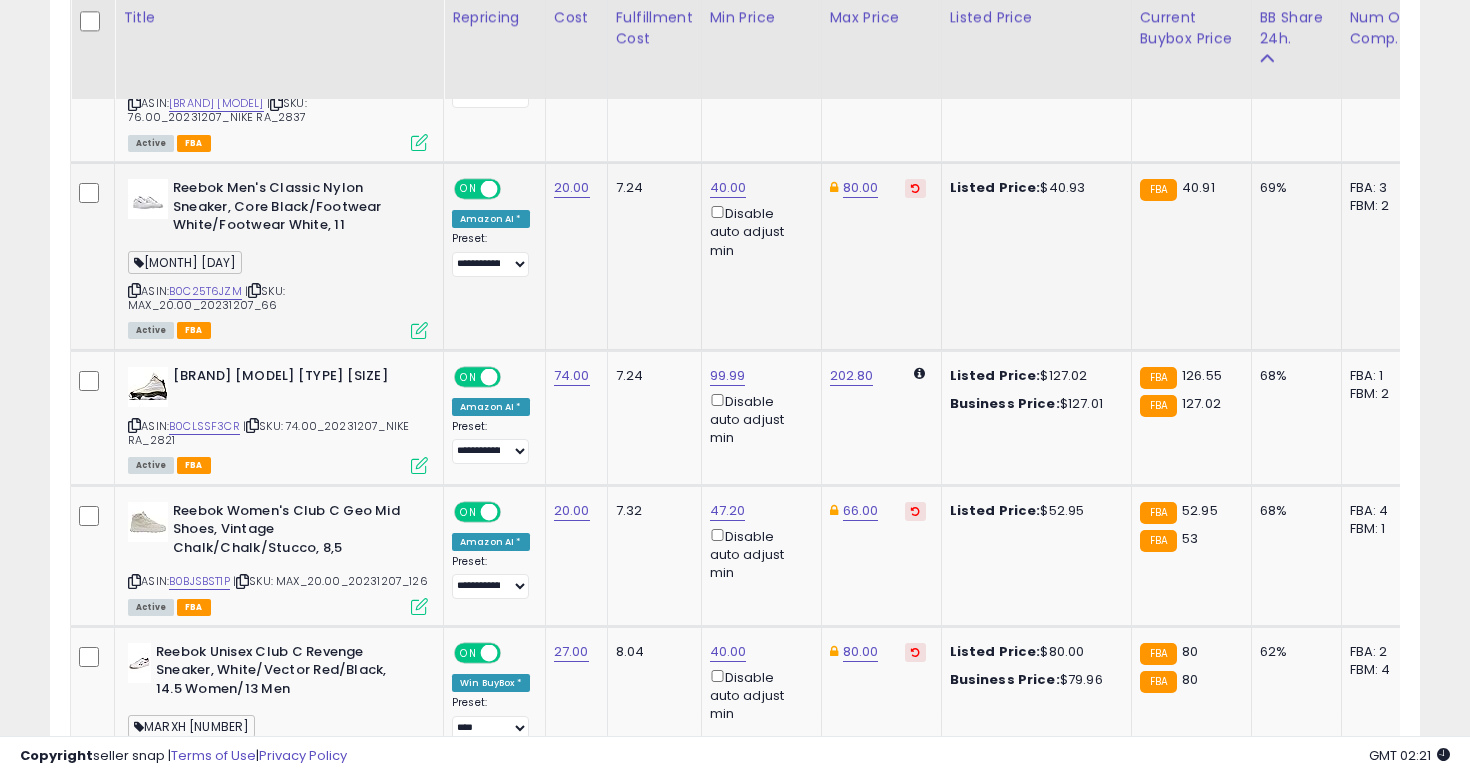 click at bounding box center (134, 290) 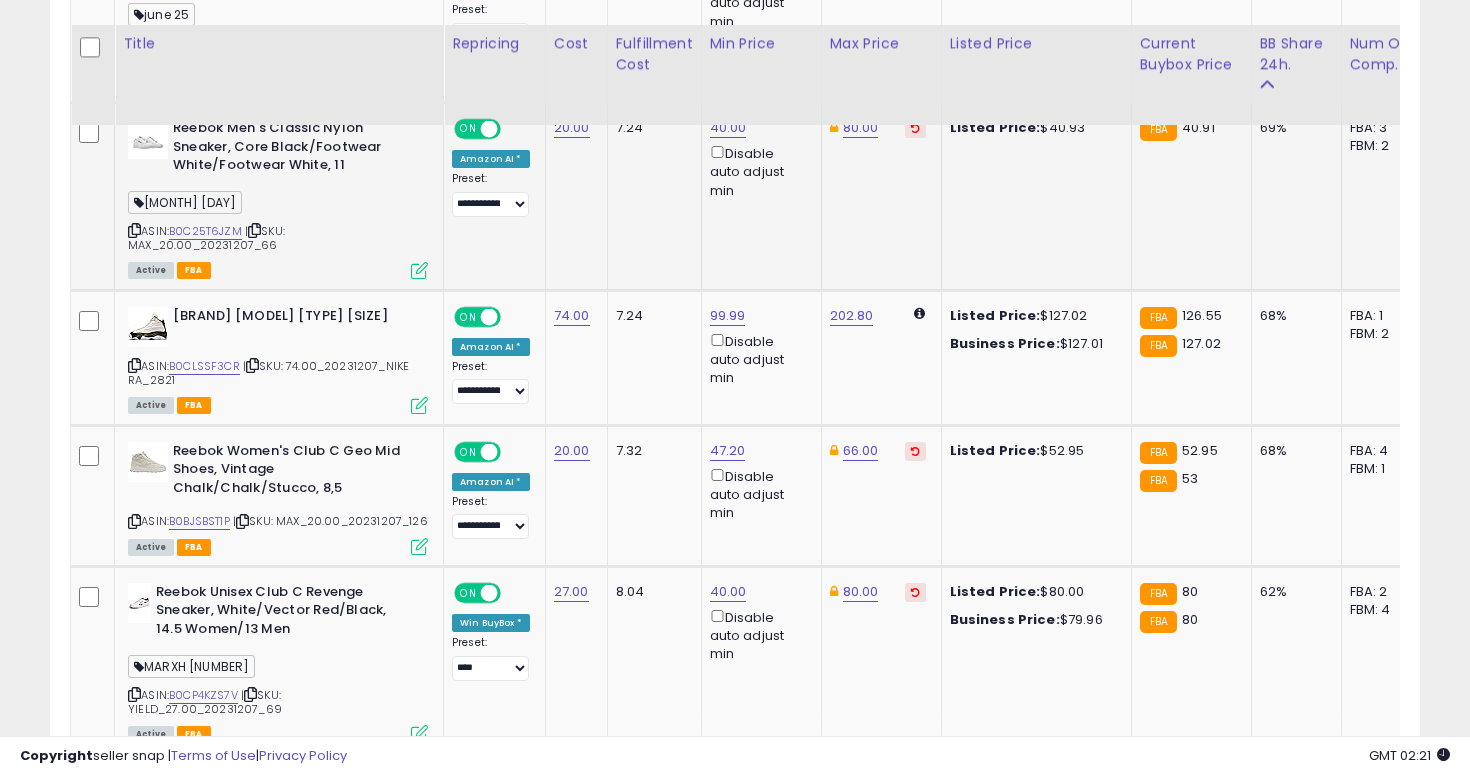 scroll, scrollTop: 2870, scrollLeft: 0, axis: vertical 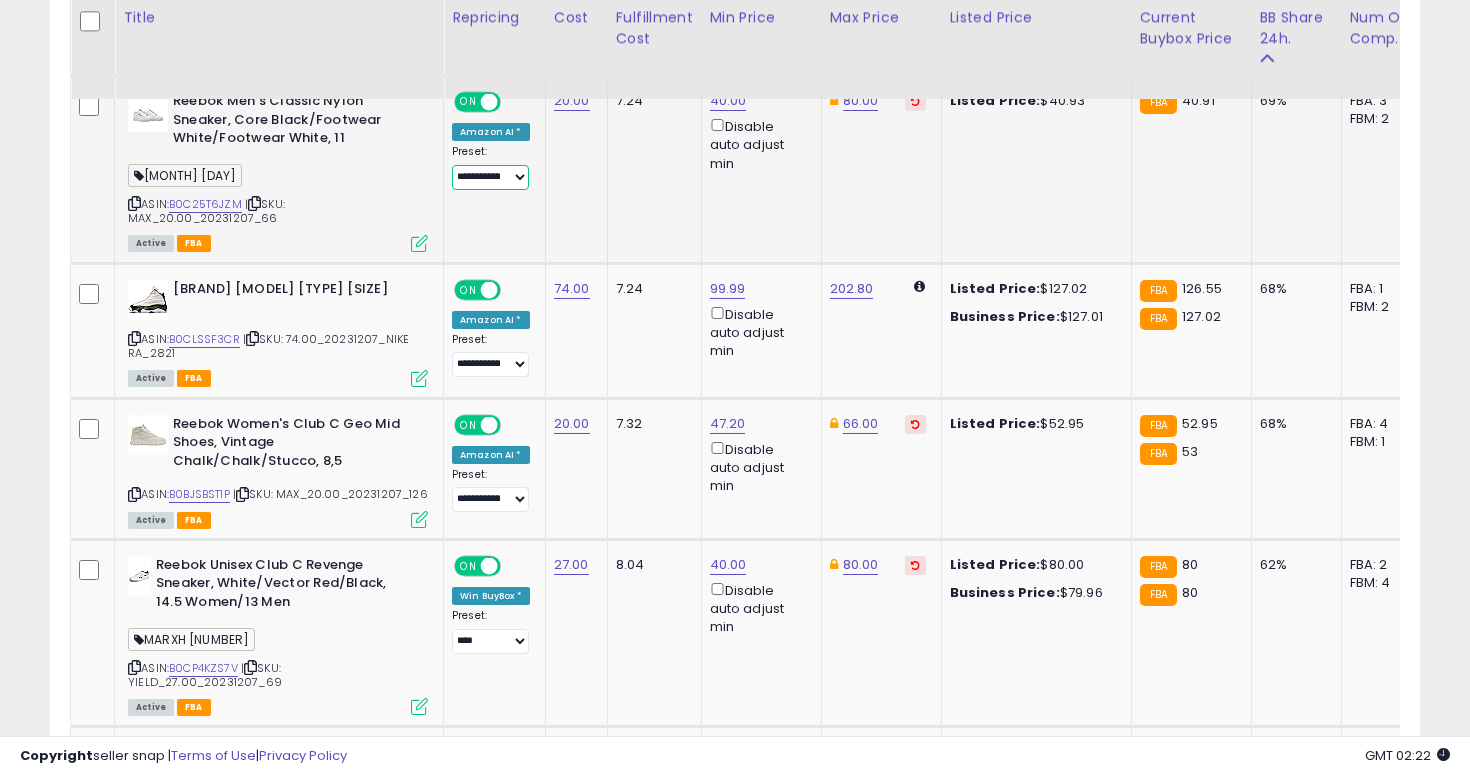 click on "**********" at bounding box center [490, 177] 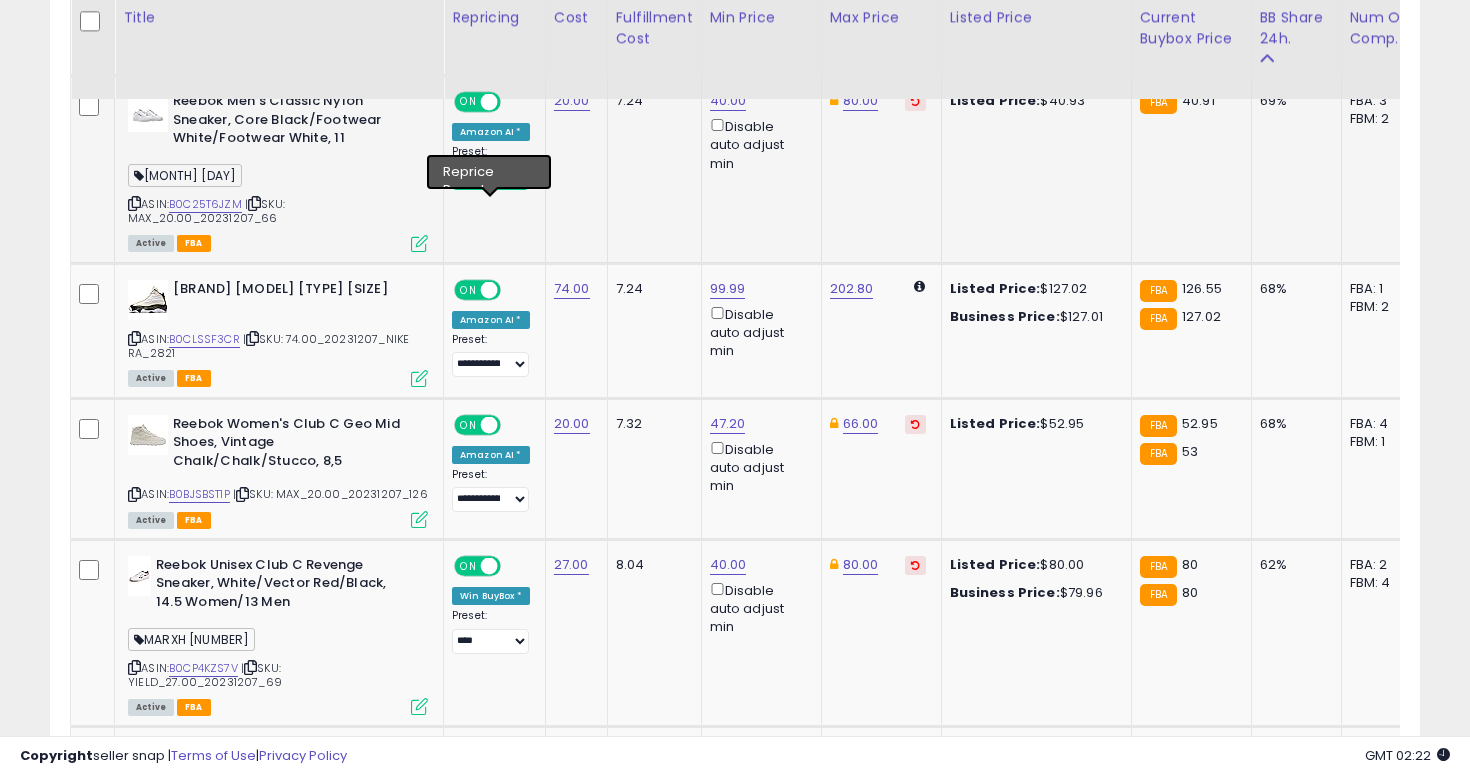 select on "****" 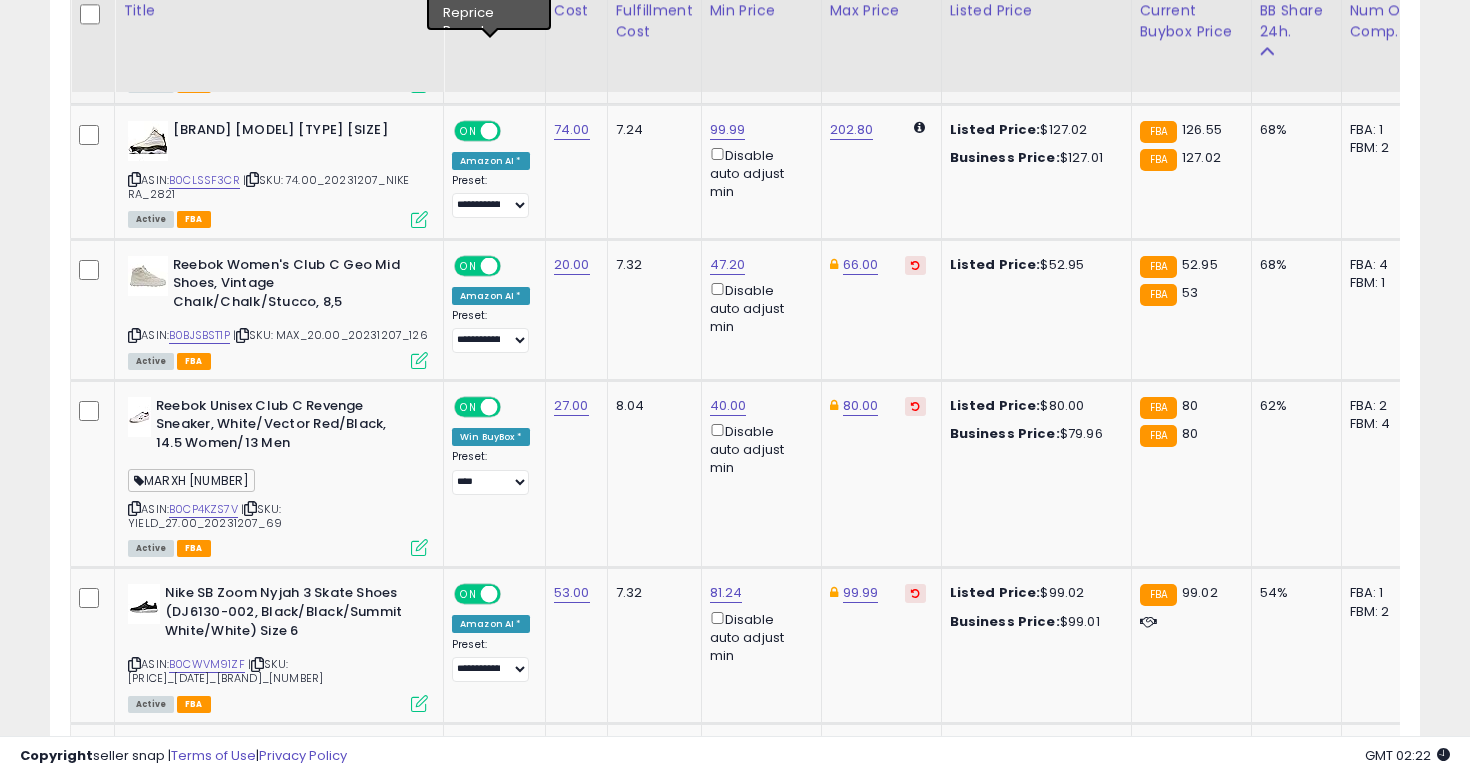 scroll, scrollTop: 3031, scrollLeft: 0, axis: vertical 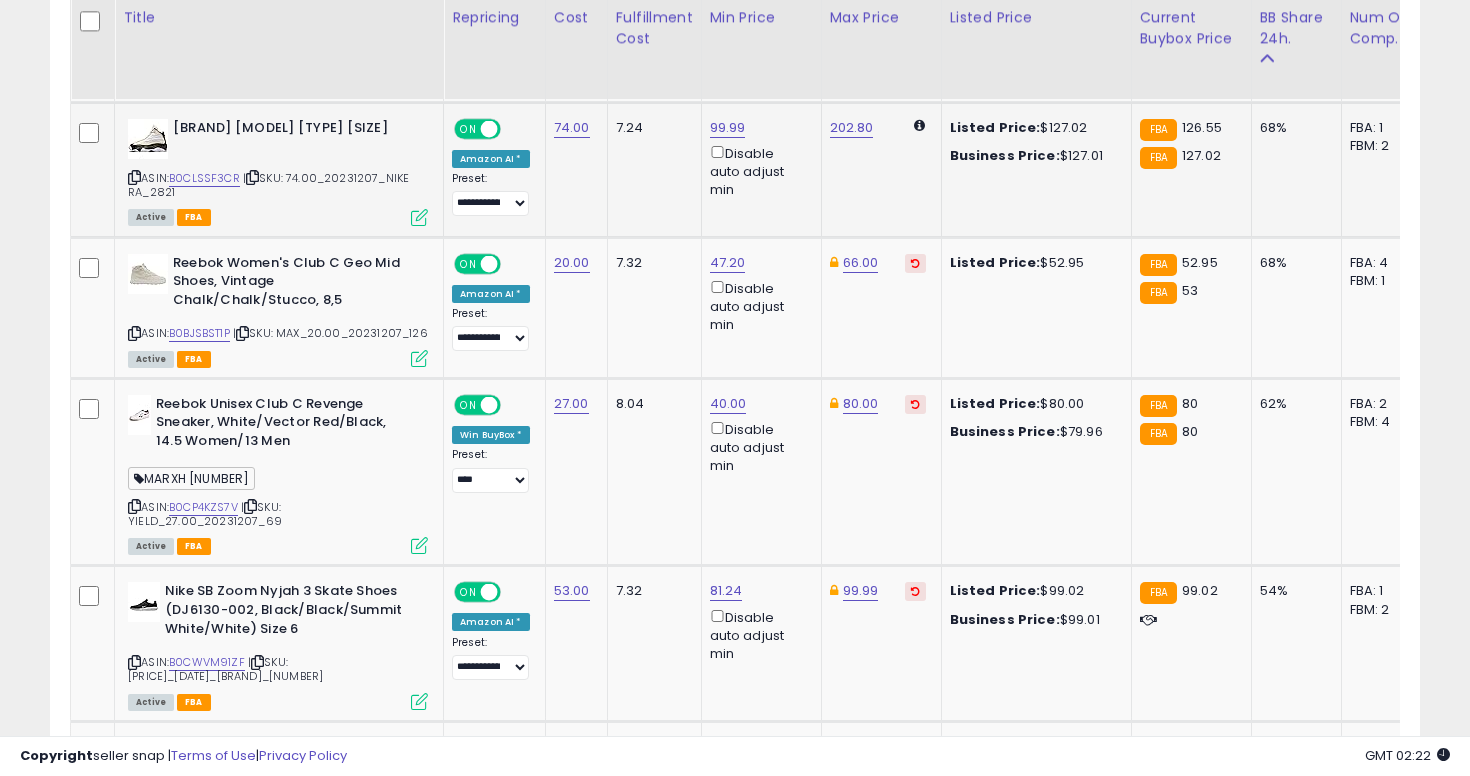 click at bounding box center (134, 177) 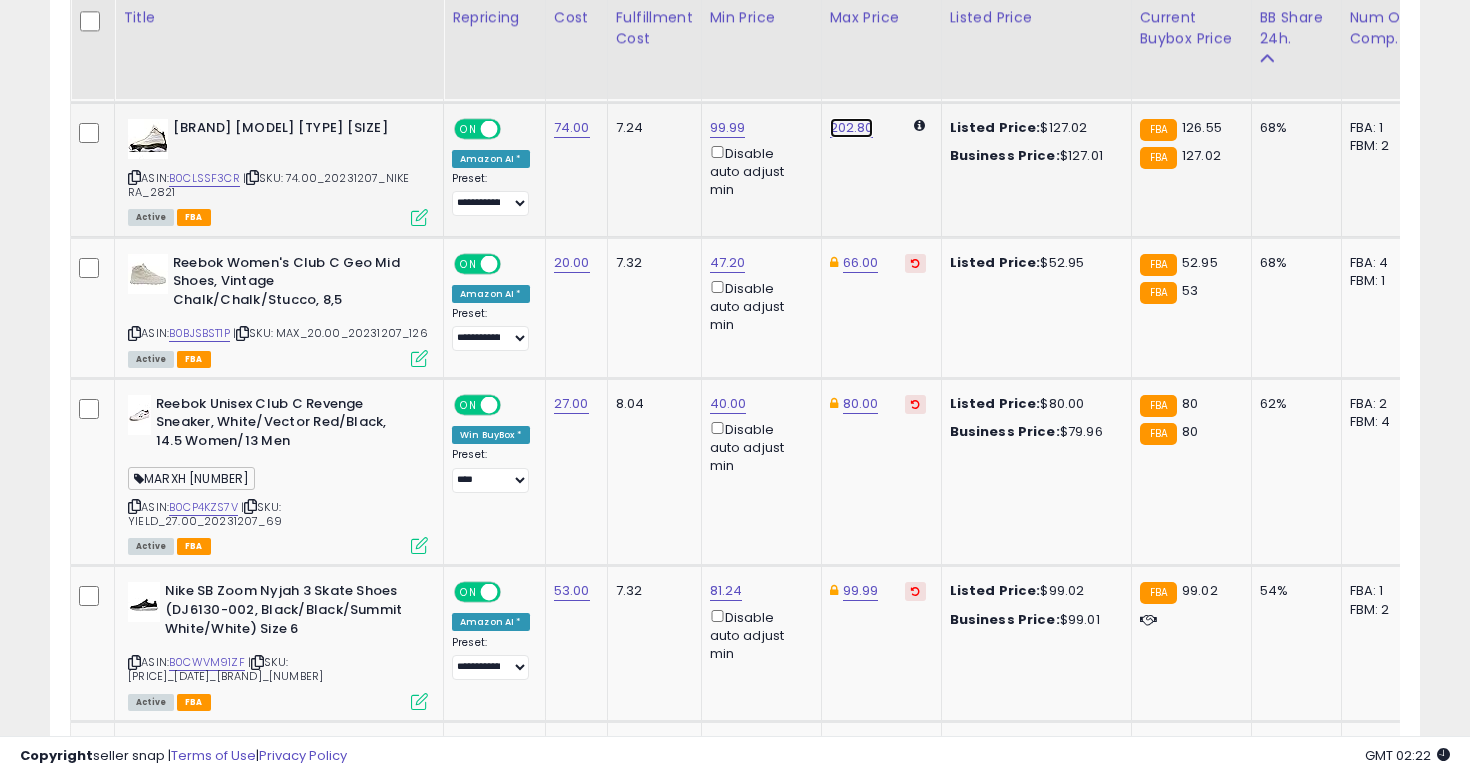 click on "202.80" at bounding box center (846, -889) 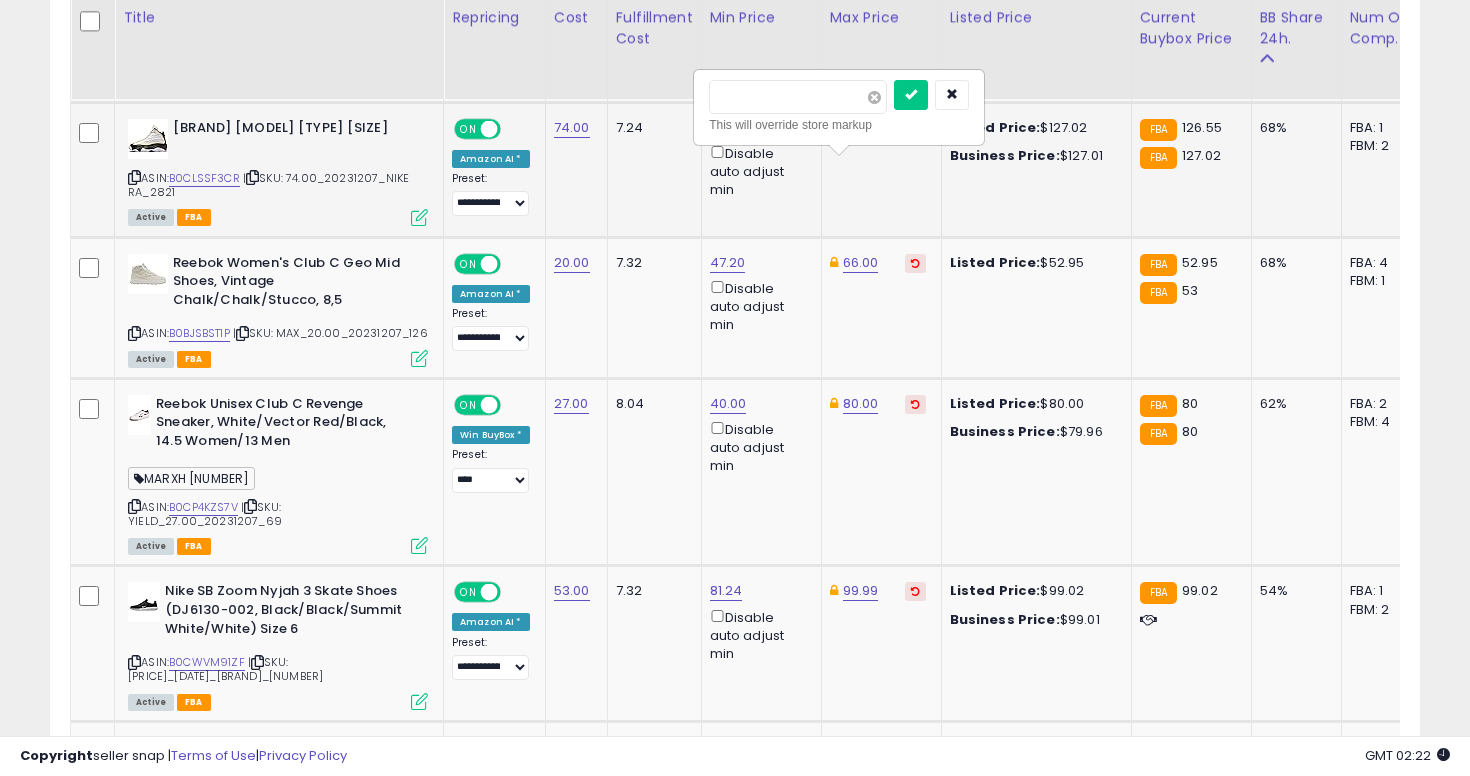 click at bounding box center [874, 97] 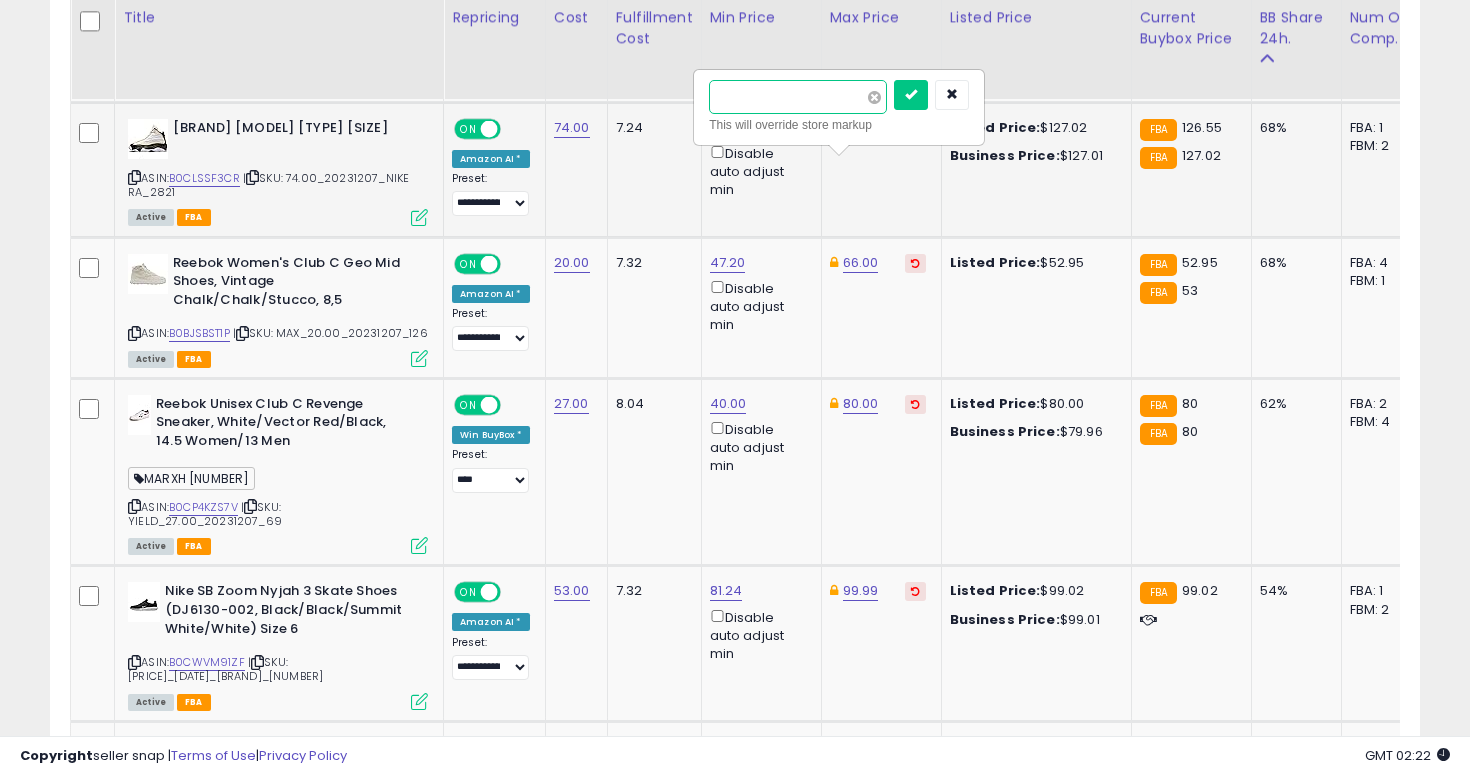 type on "**" 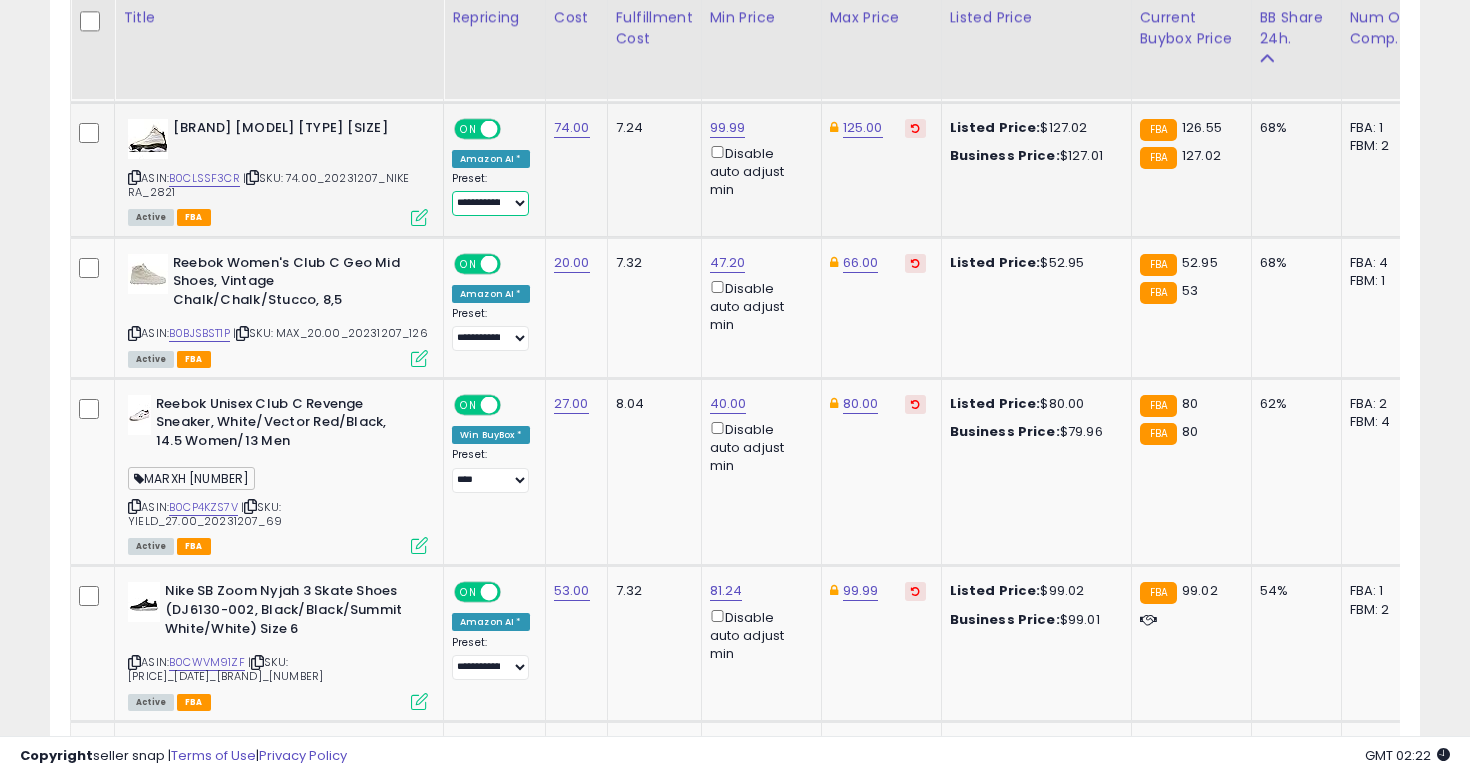click on "**********" at bounding box center (490, 203) 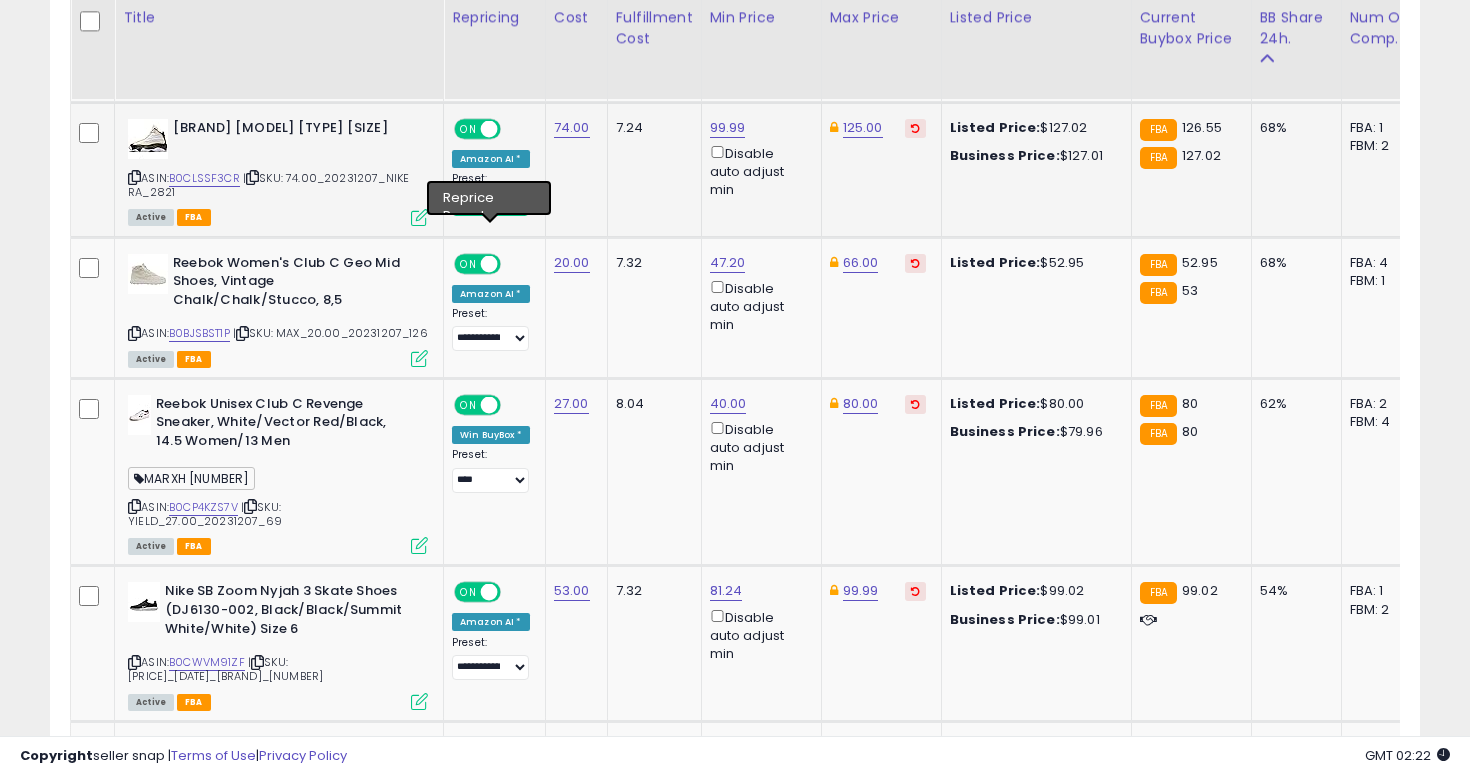 select on "****" 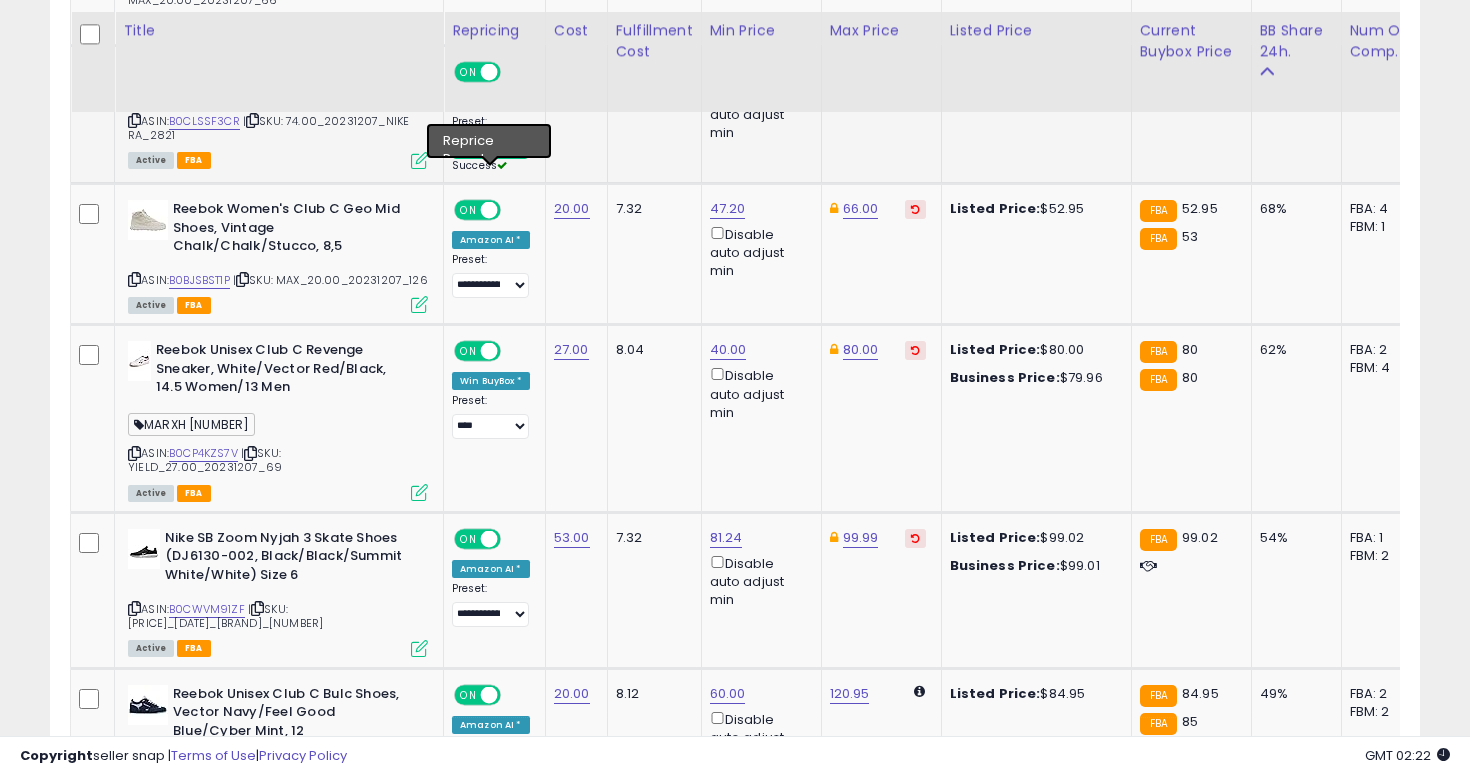 scroll, scrollTop: 3156, scrollLeft: 0, axis: vertical 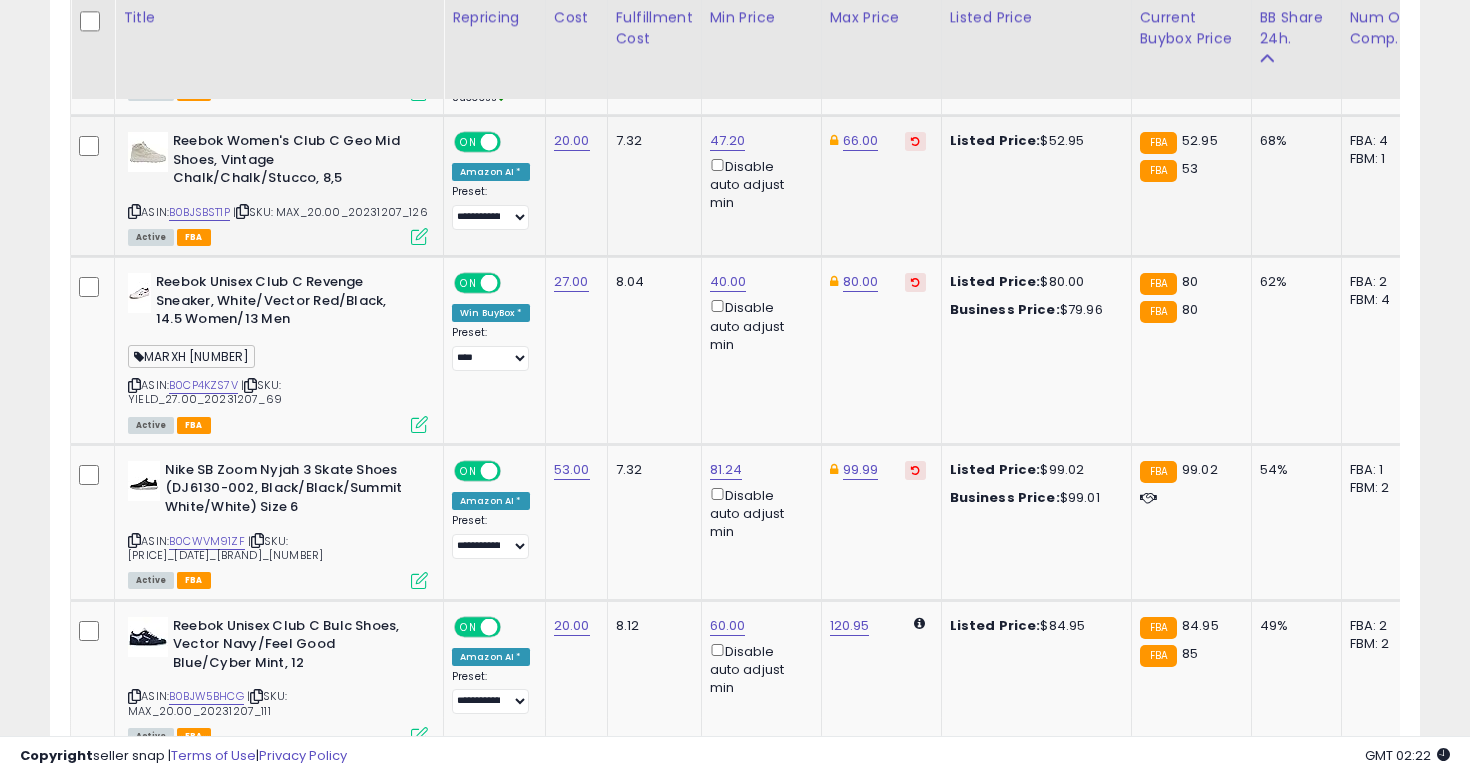 click at bounding box center [134, 211] 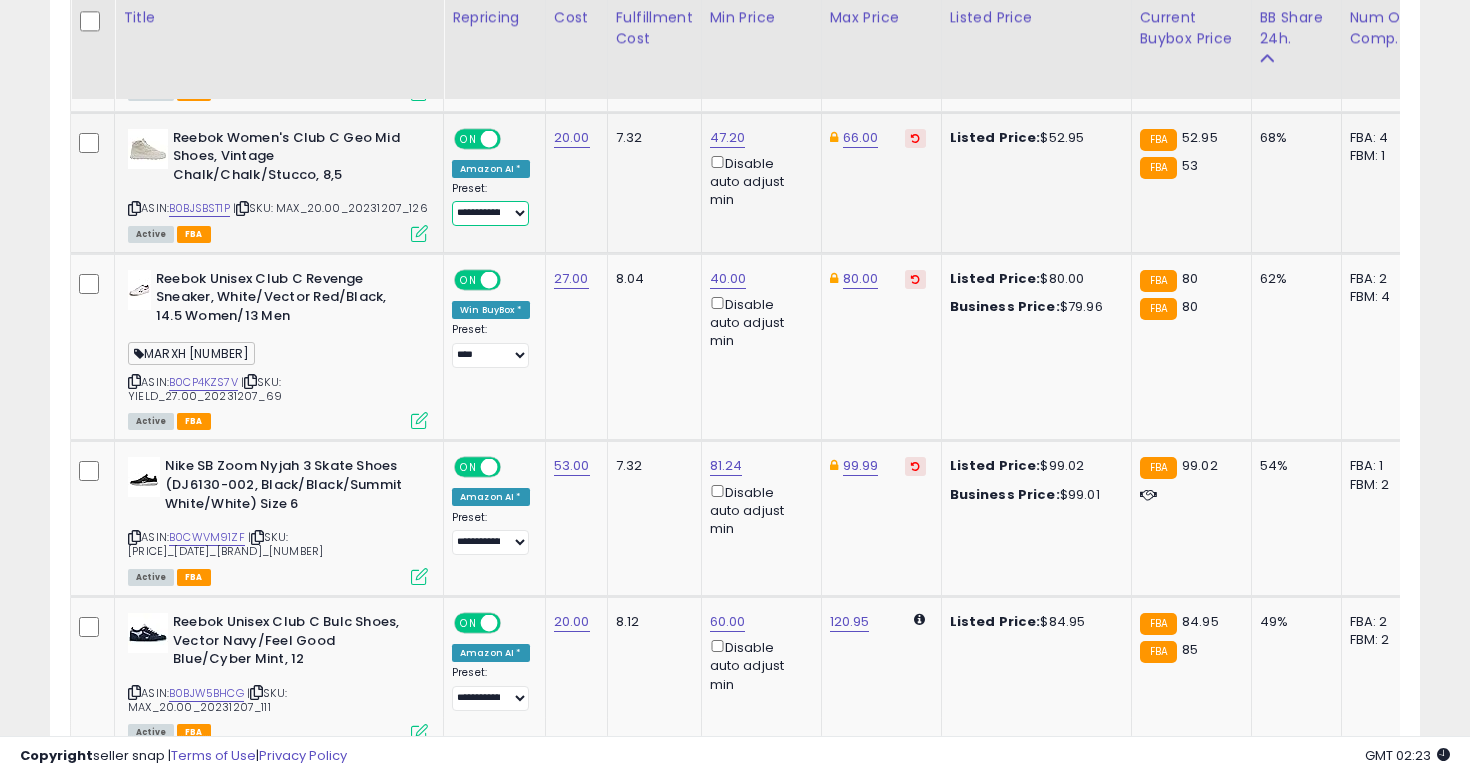 click on "**********" at bounding box center (490, 213) 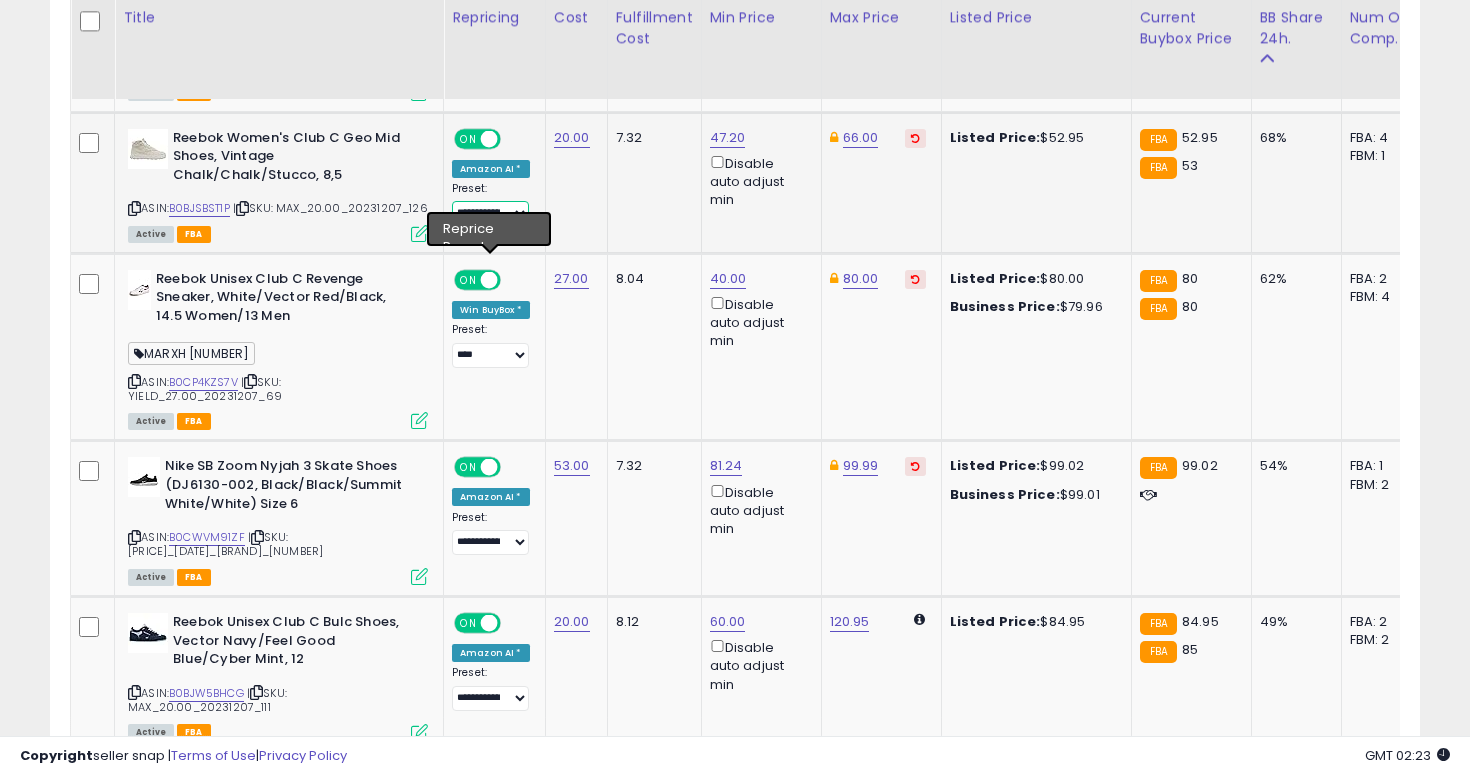 select on "****" 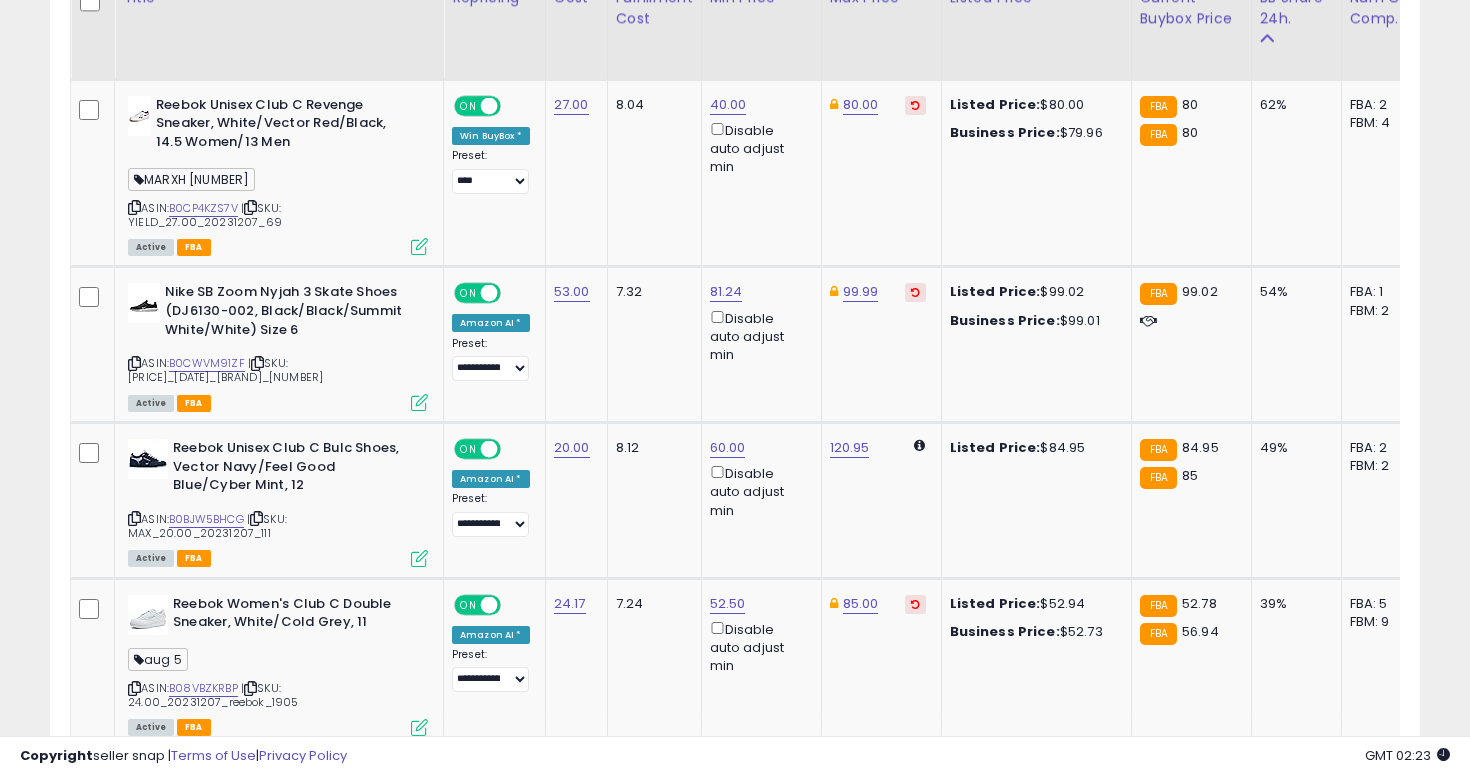 scroll, scrollTop: 3336, scrollLeft: 0, axis: vertical 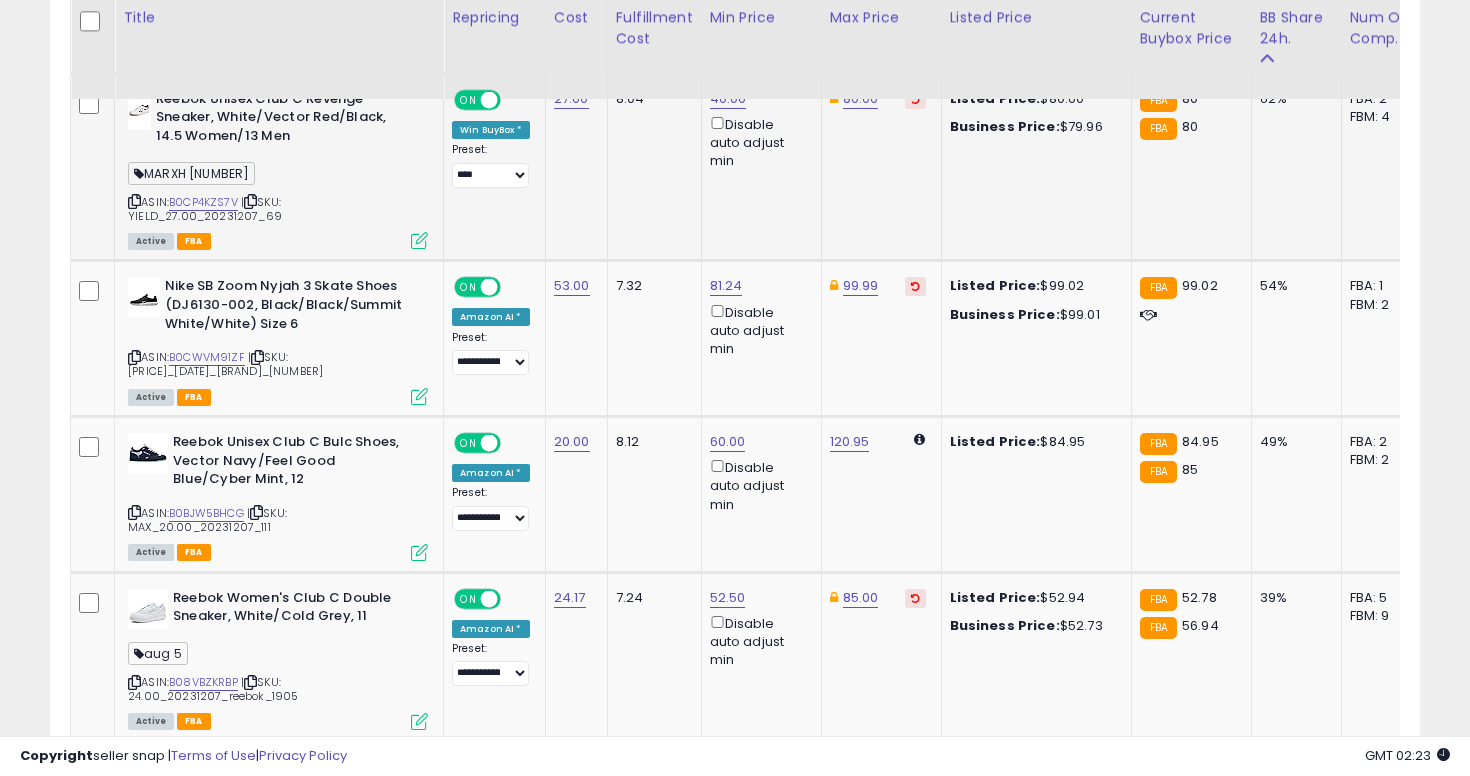 click at bounding box center [134, 201] 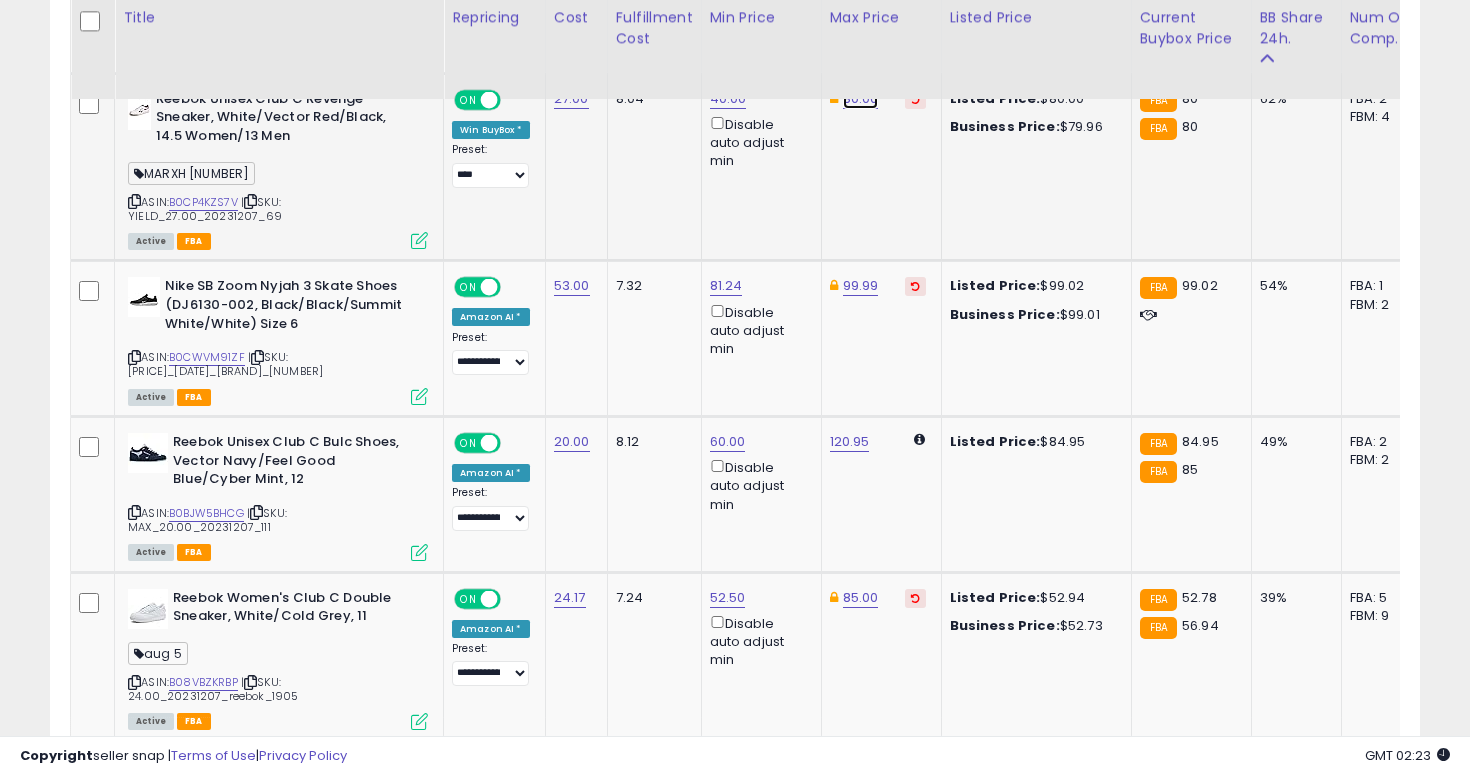 click on "80.00" at bounding box center (861, -2241) 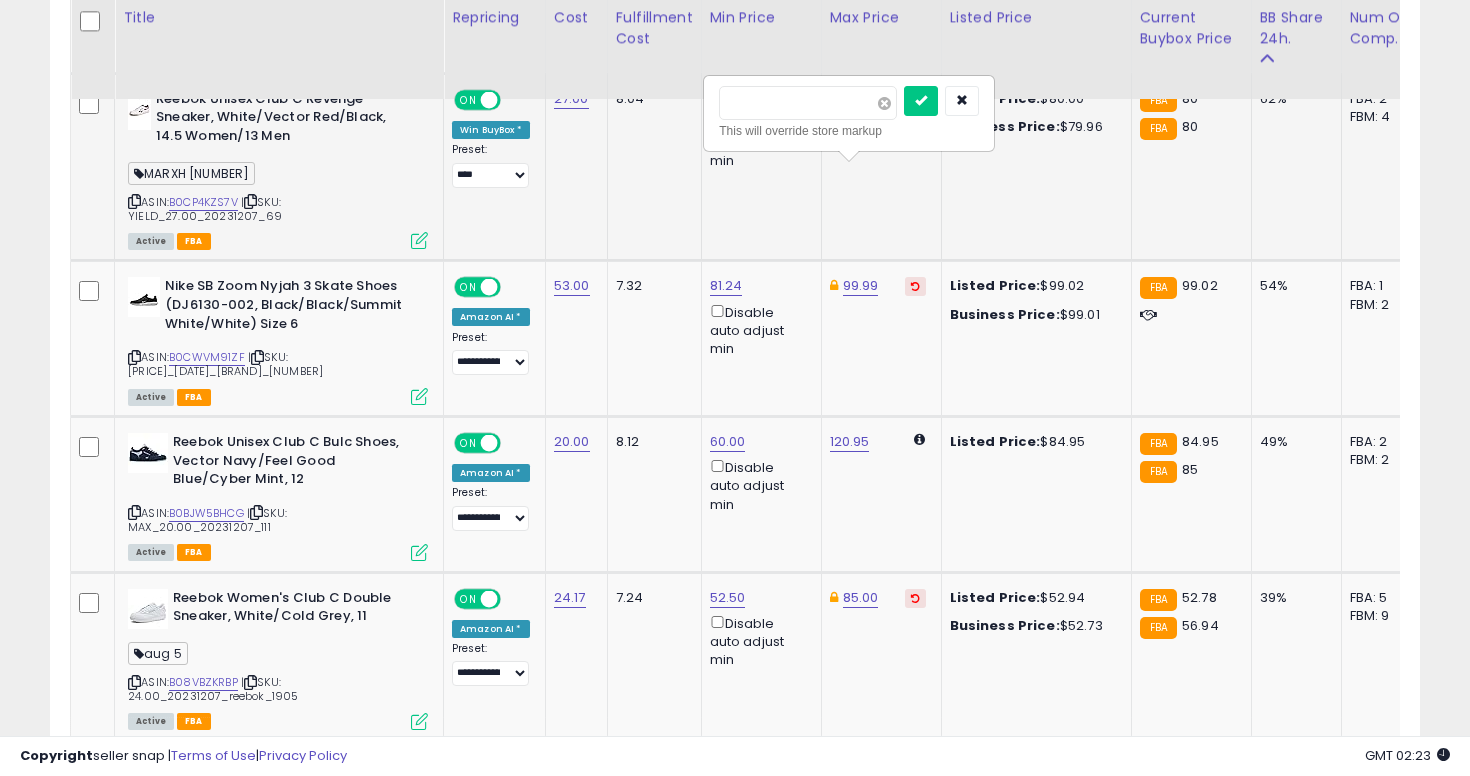 click at bounding box center (884, 103) 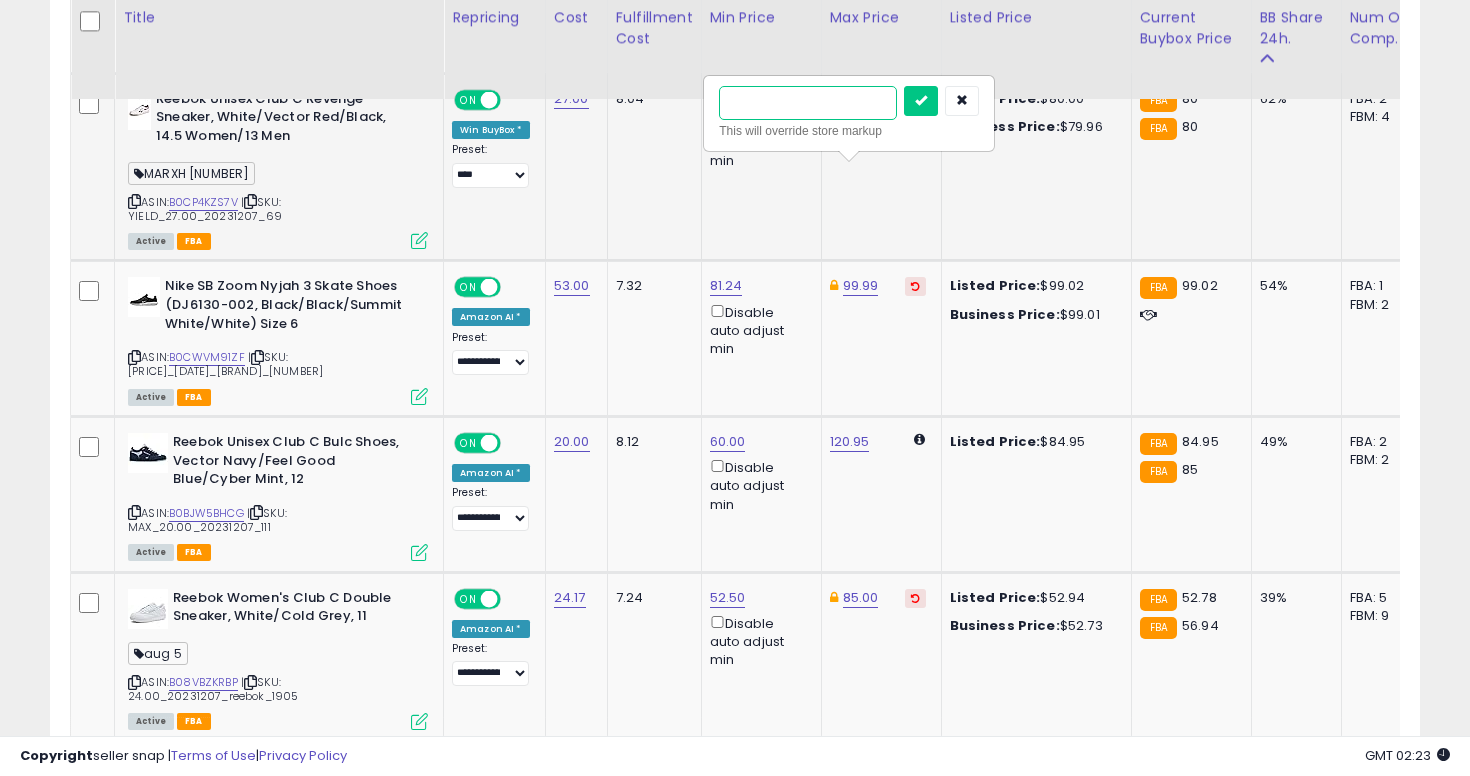 type on "**" 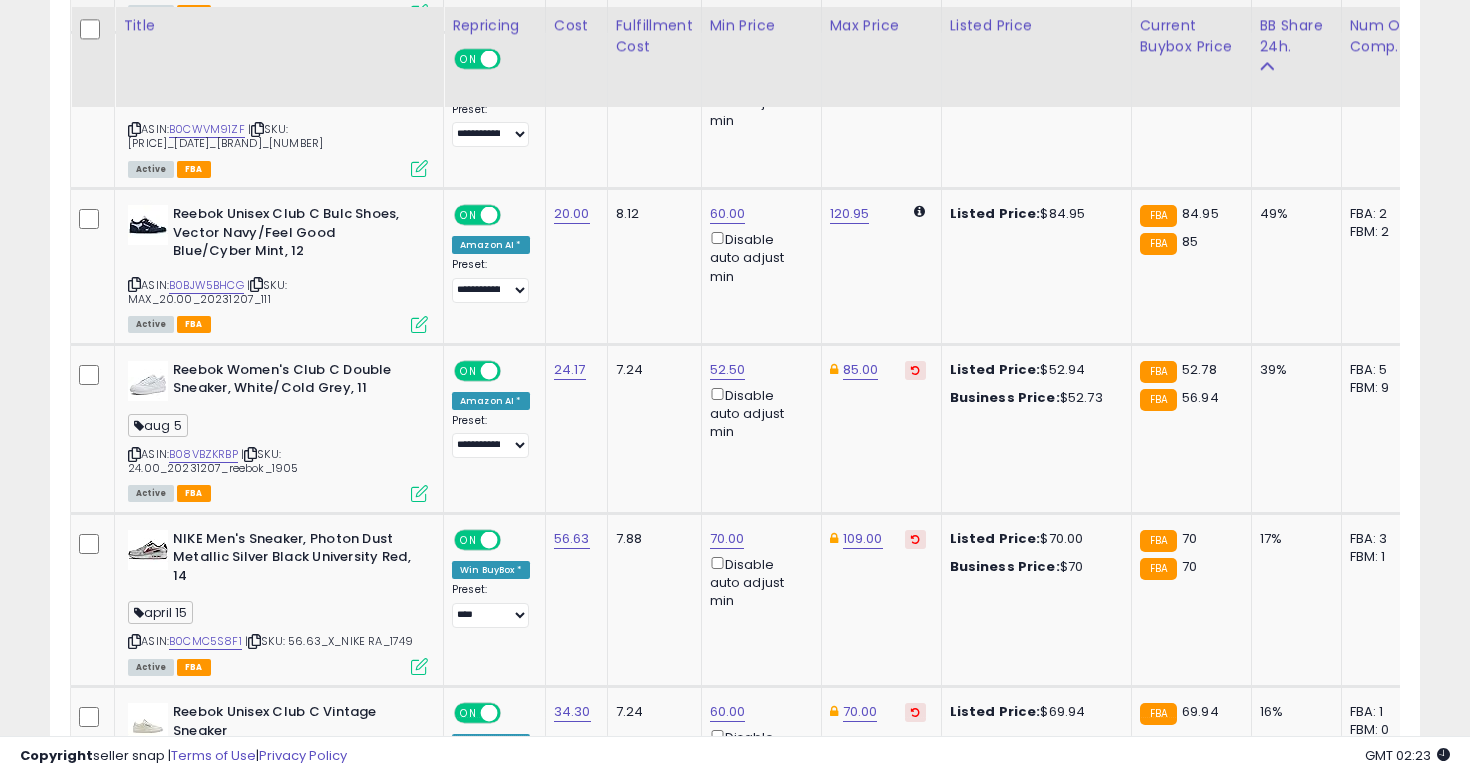 scroll, scrollTop: 3575, scrollLeft: 0, axis: vertical 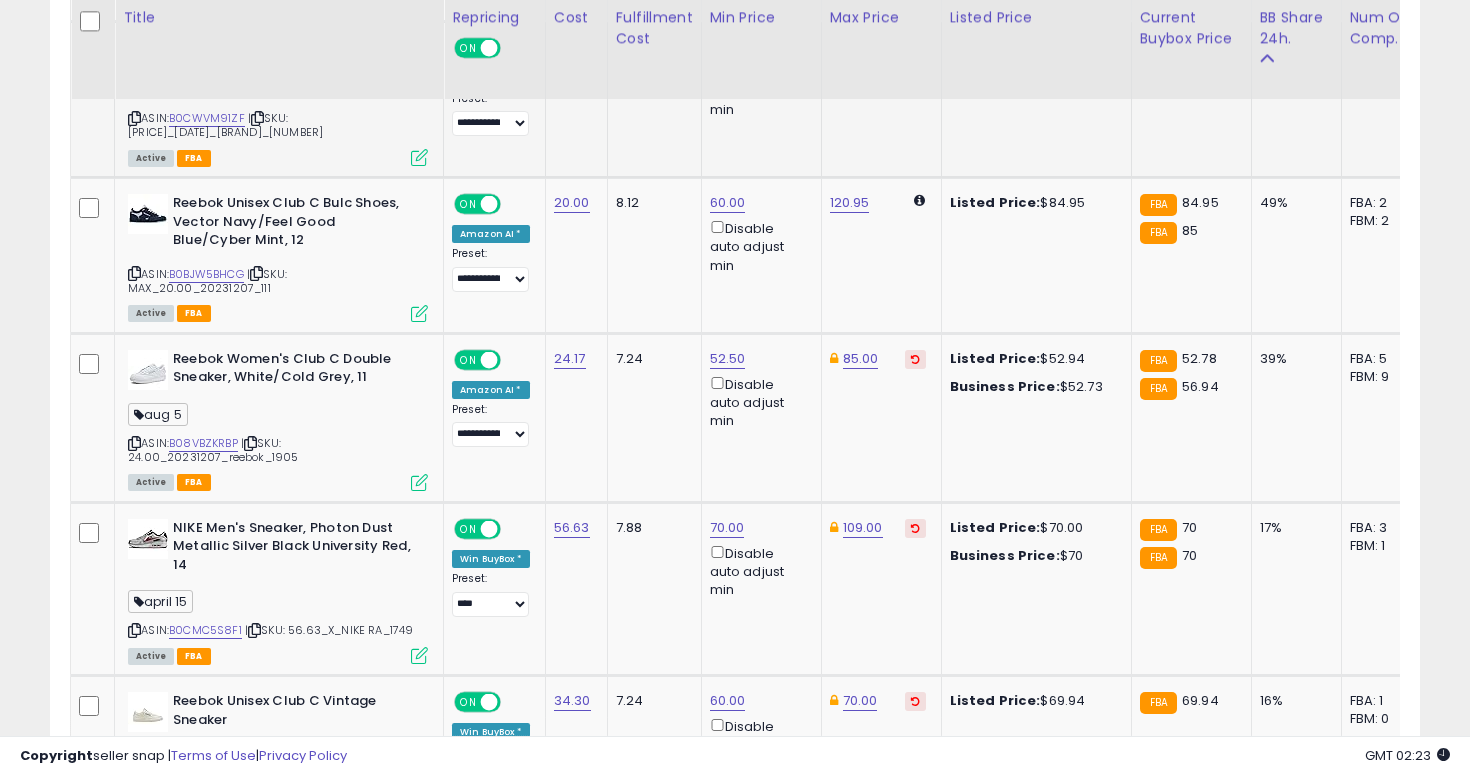 click at bounding box center (134, 118) 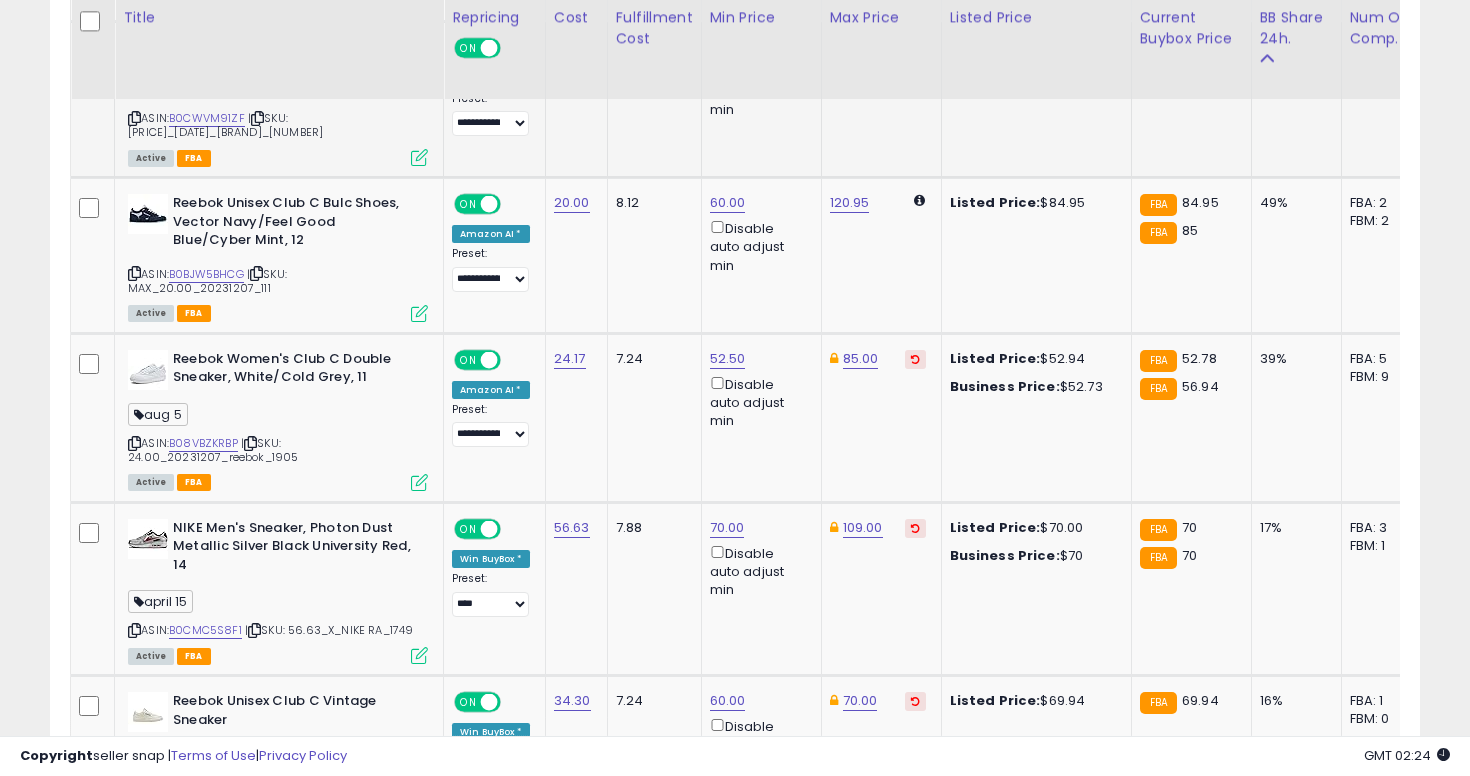 click on "99.99" at bounding box center [861, -2480] 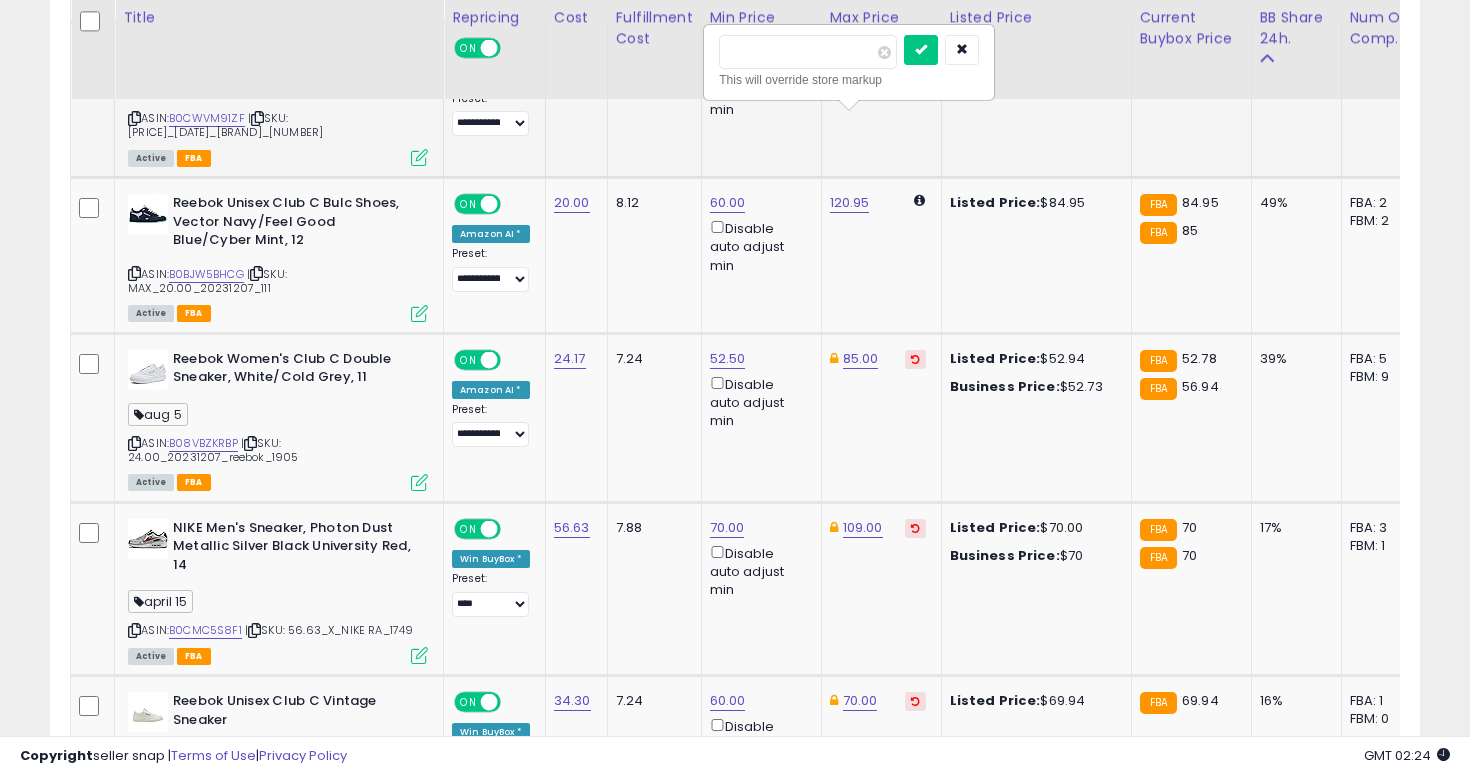 type on "*" 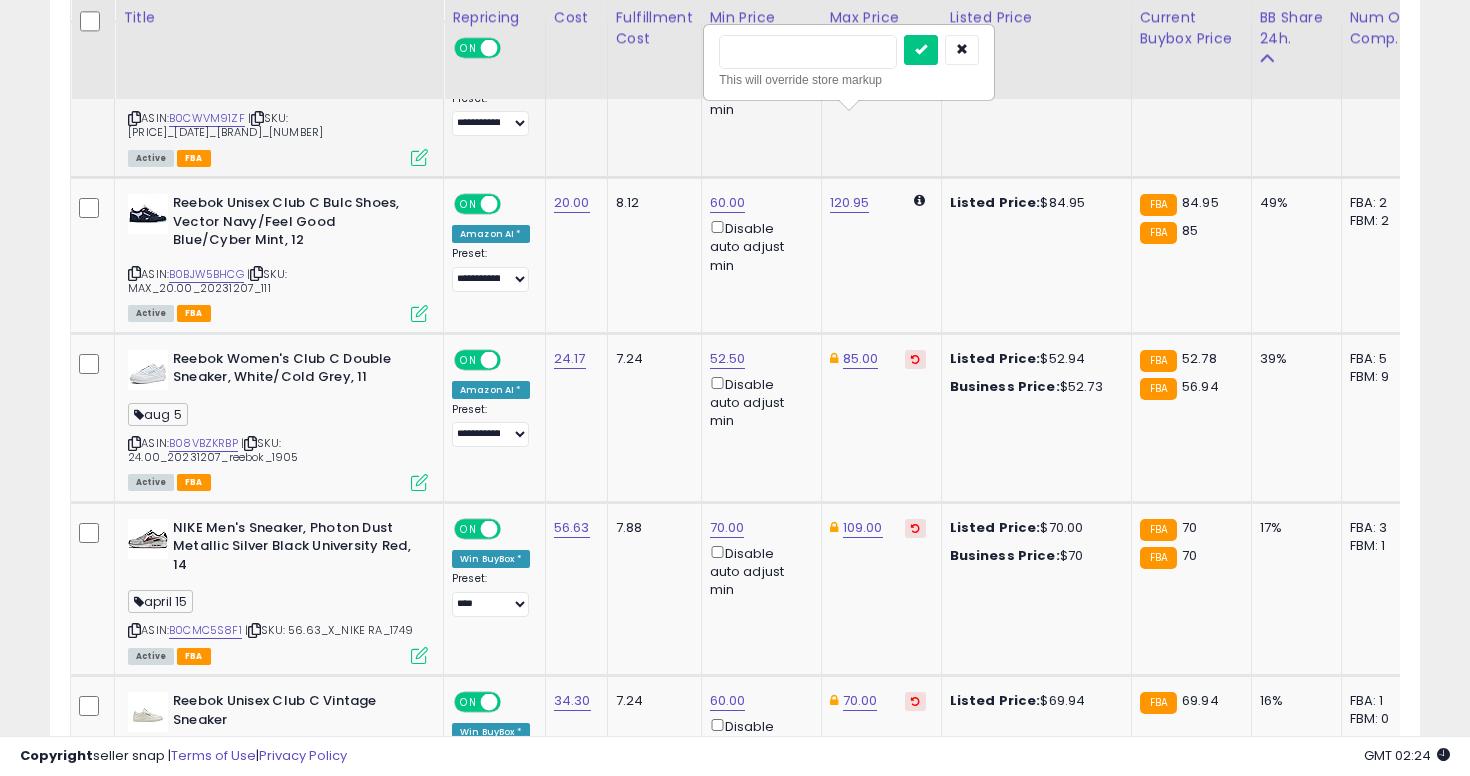 type on "**" 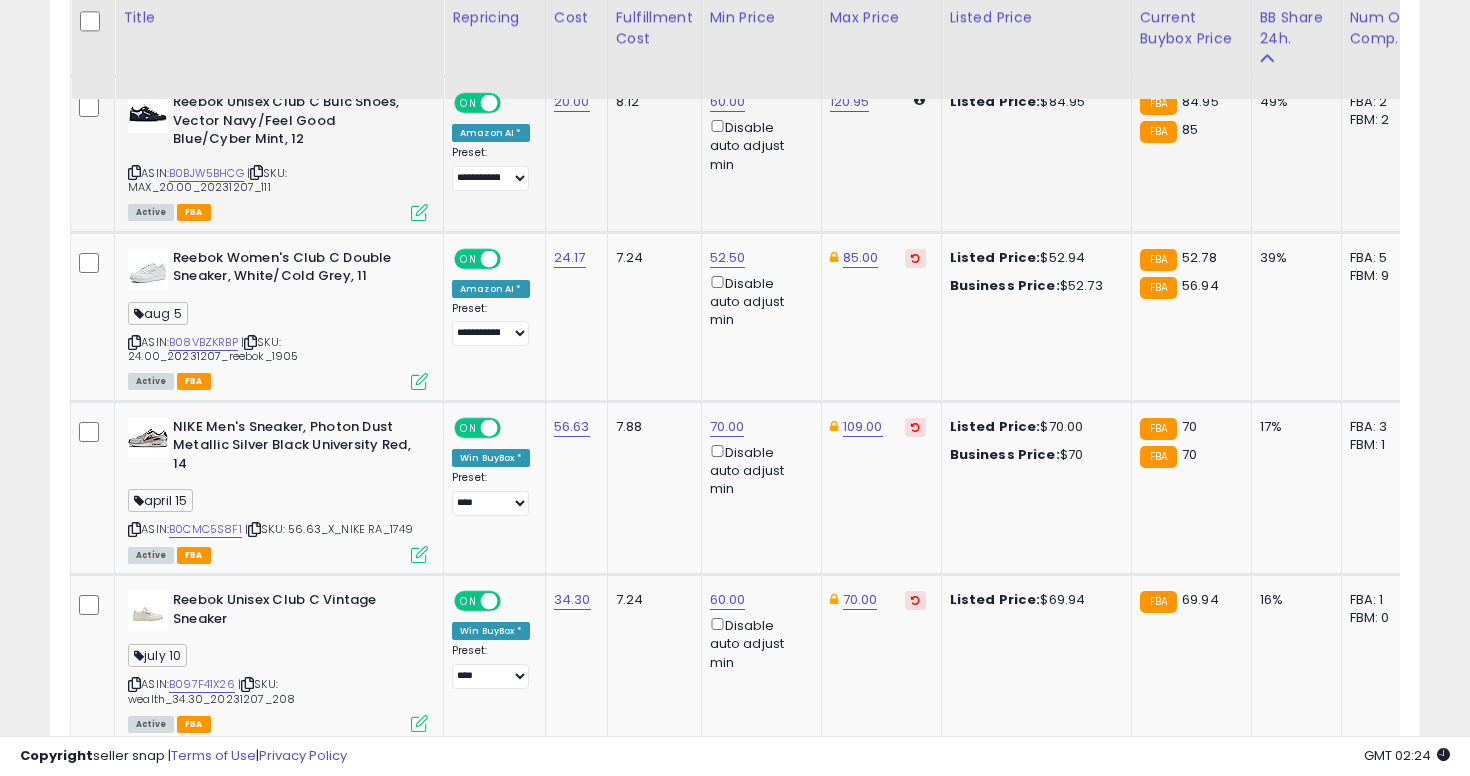 scroll, scrollTop: 3700, scrollLeft: 0, axis: vertical 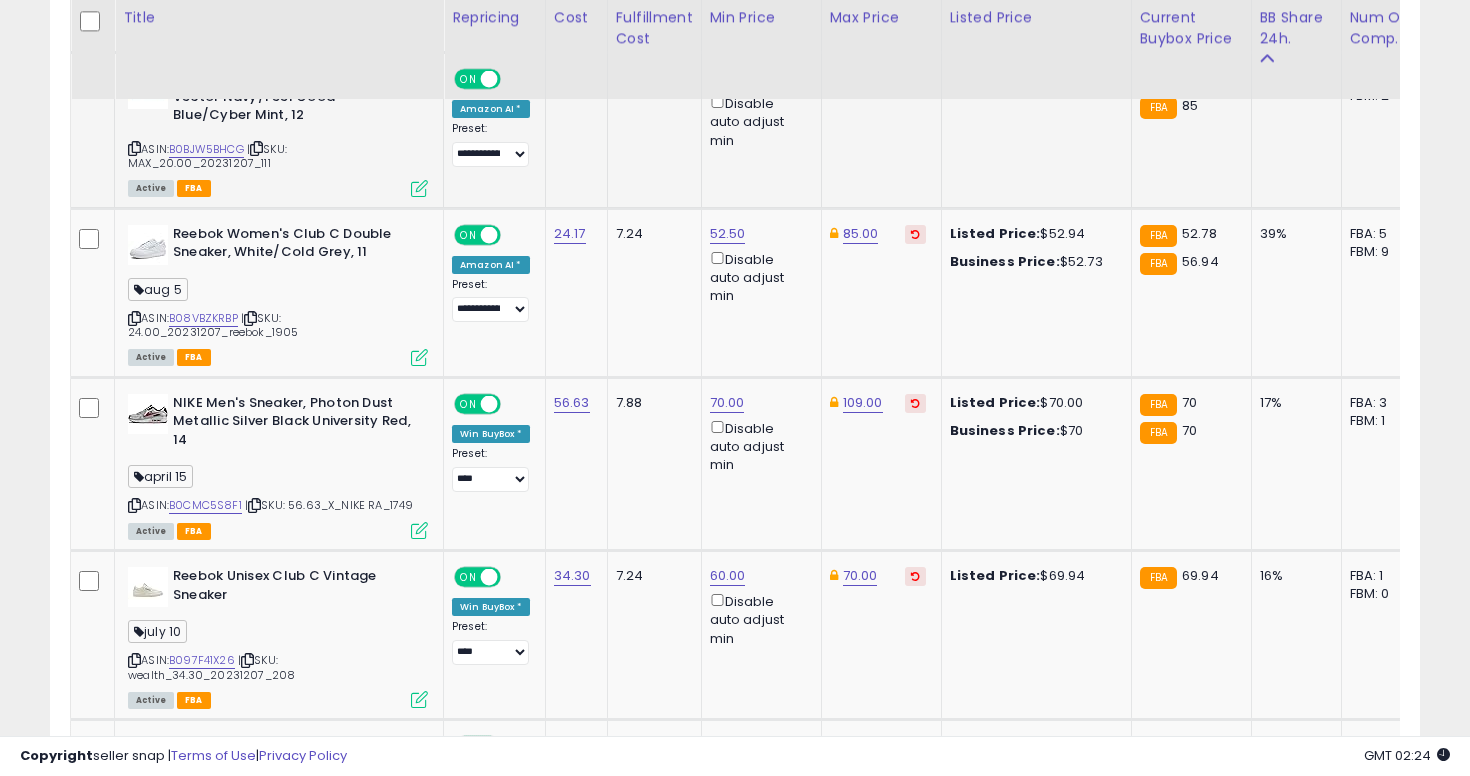 click at bounding box center (134, 148) 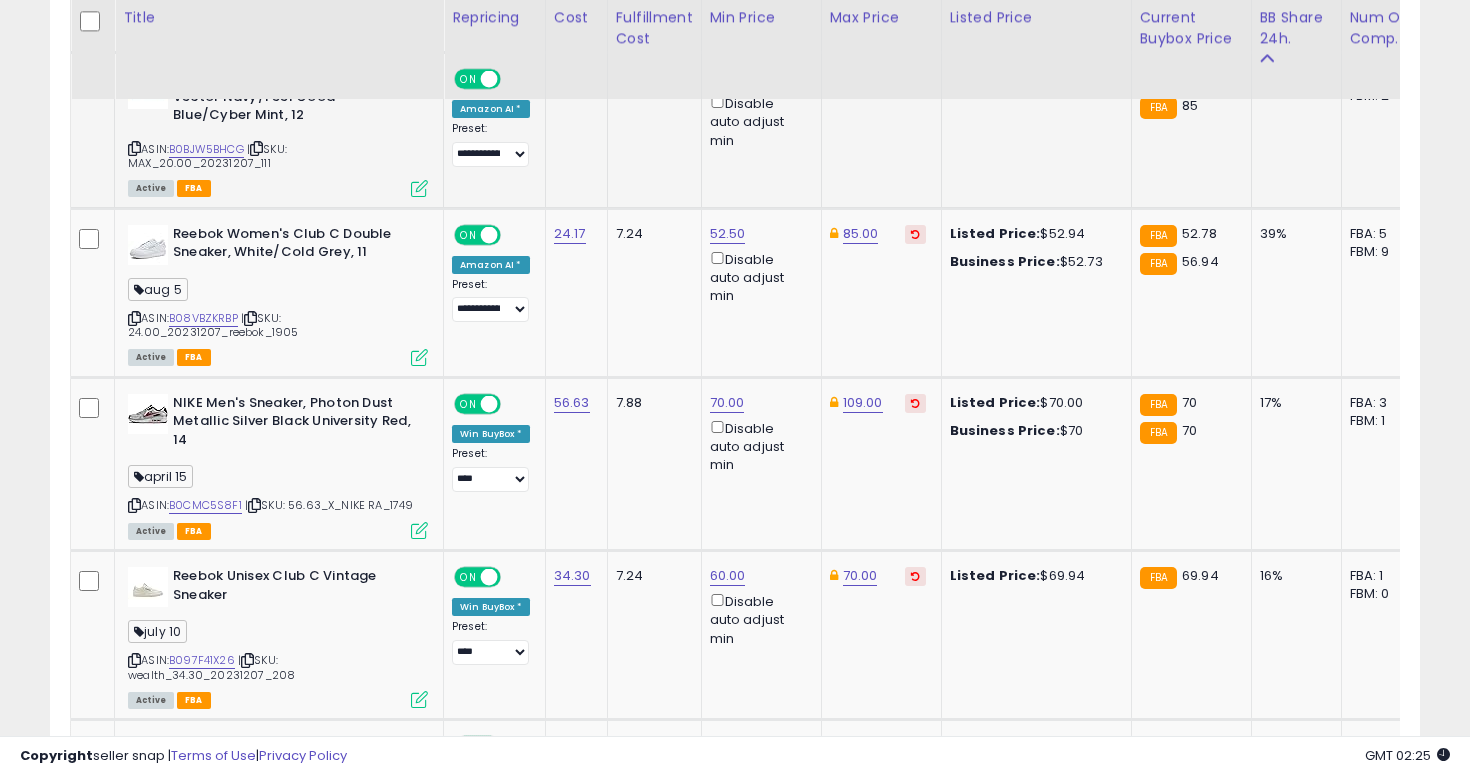 click on "120.95" at bounding box center [846, -1558] 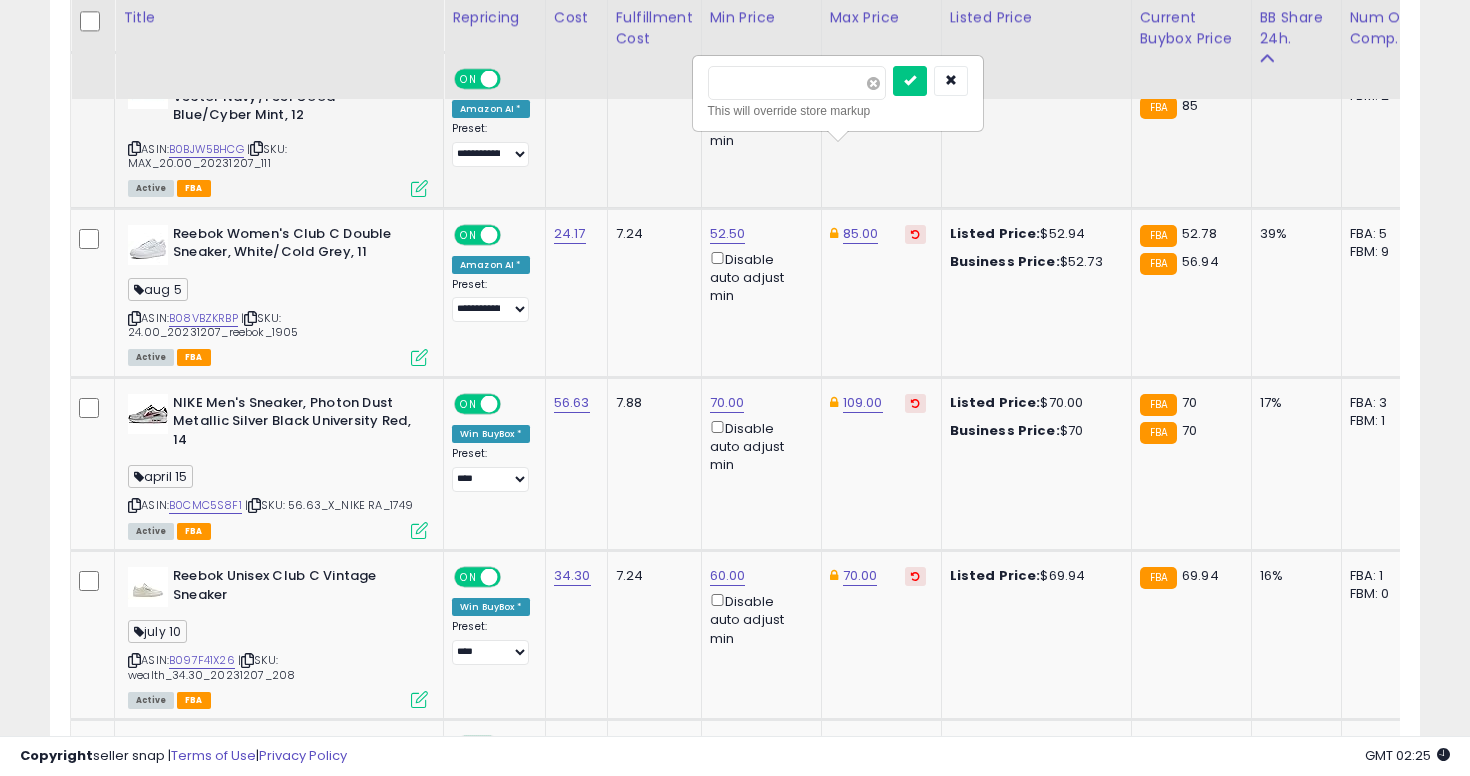 click at bounding box center [873, 83] 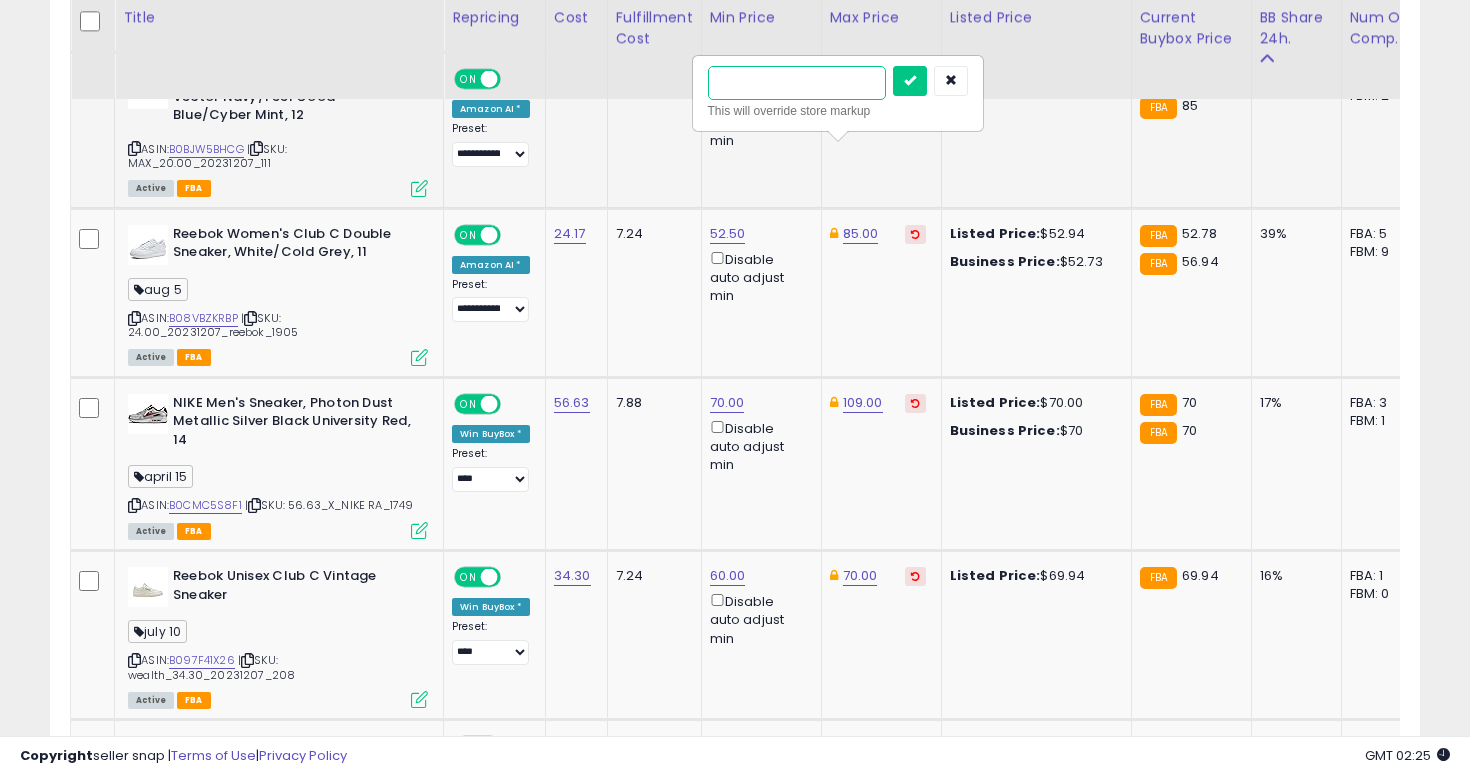type on "**" 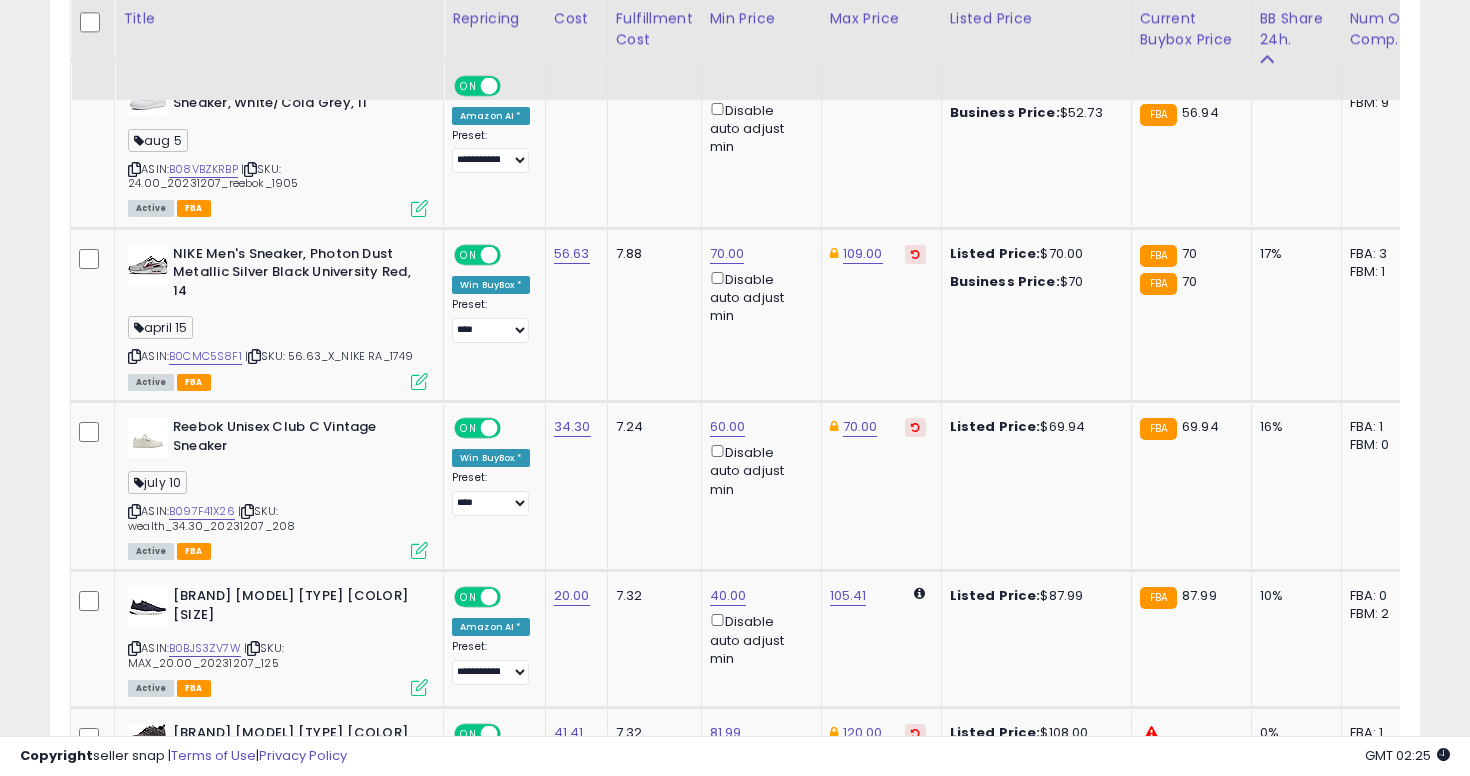 scroll, scrollTop: 3850, scrollLeft: 0, axis: vertical 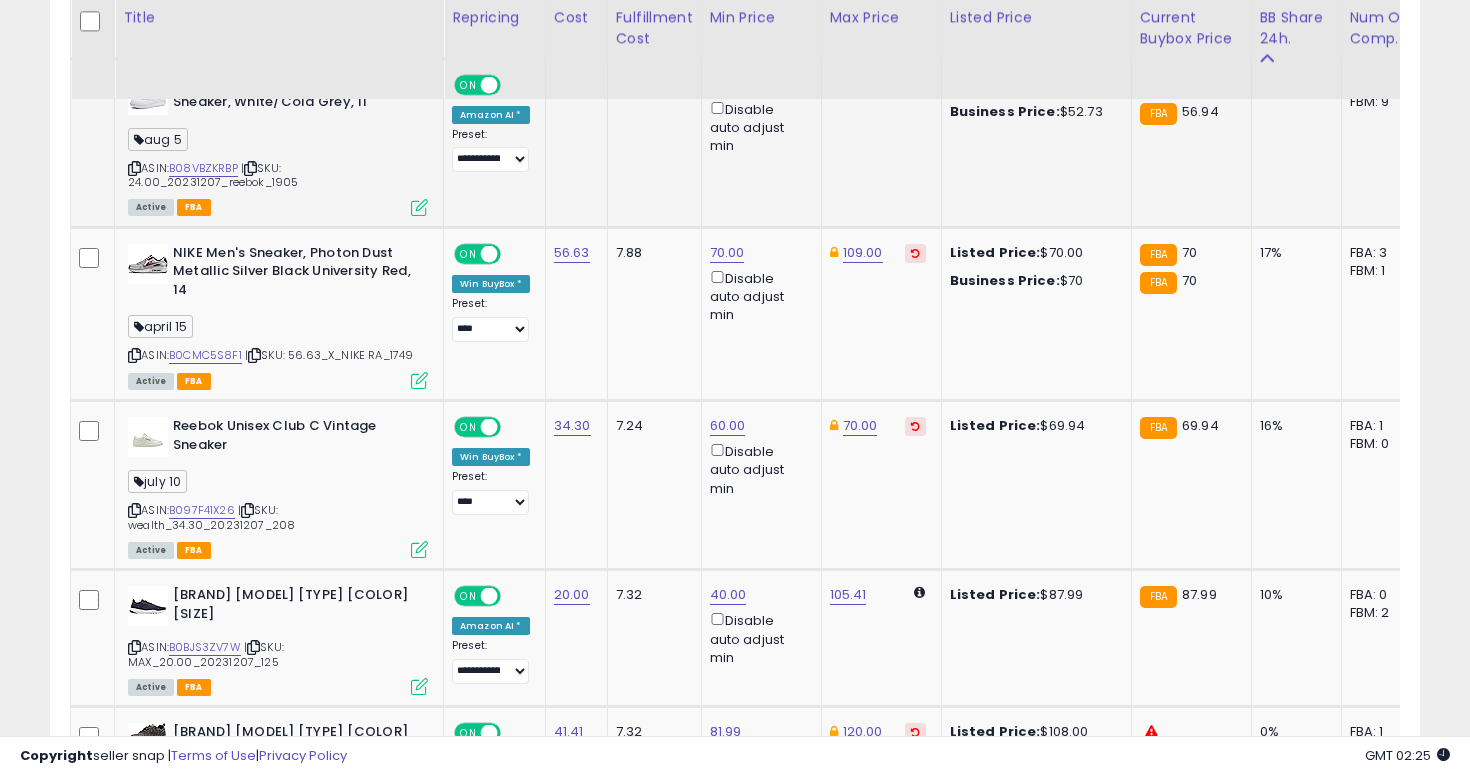 click at bounding box center [134, 168] 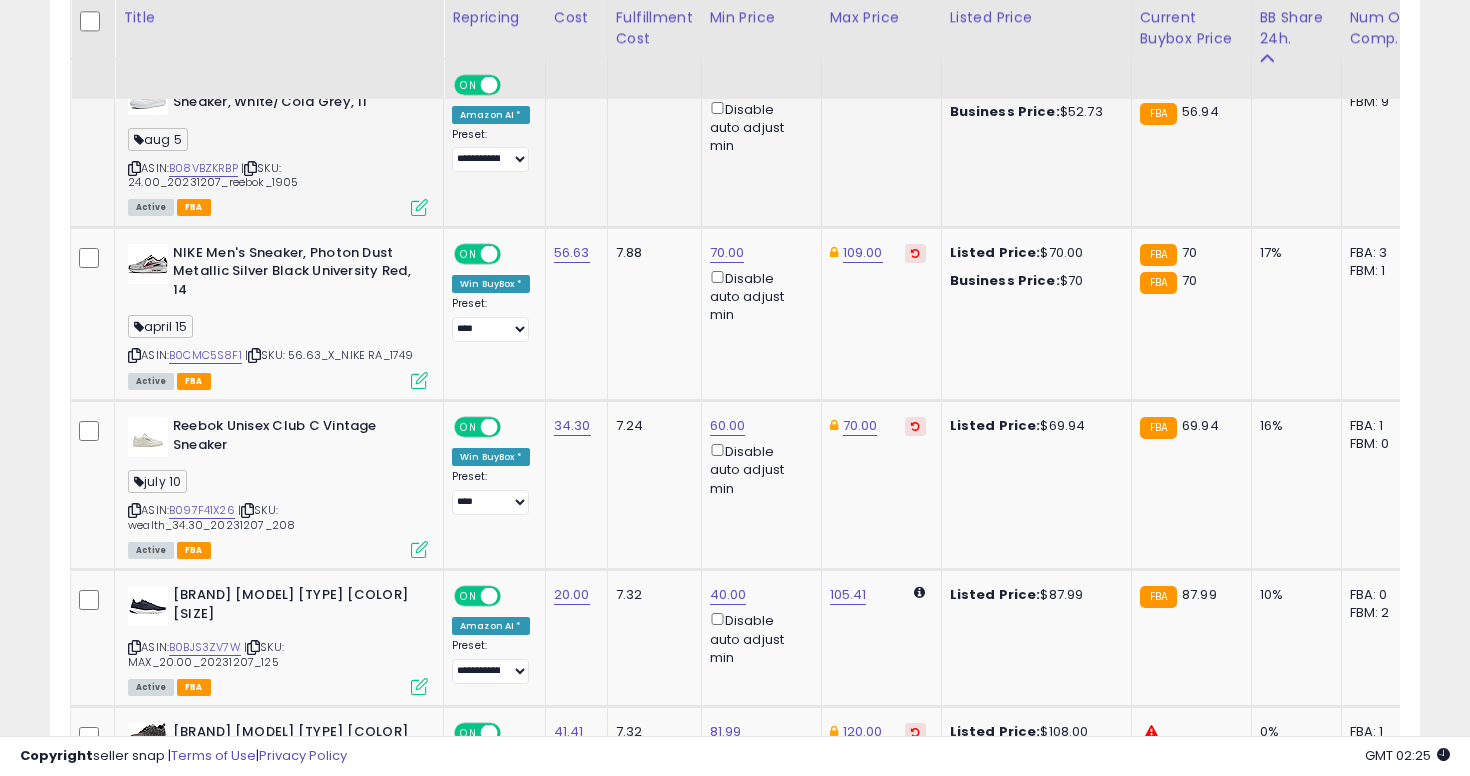click on "**********" 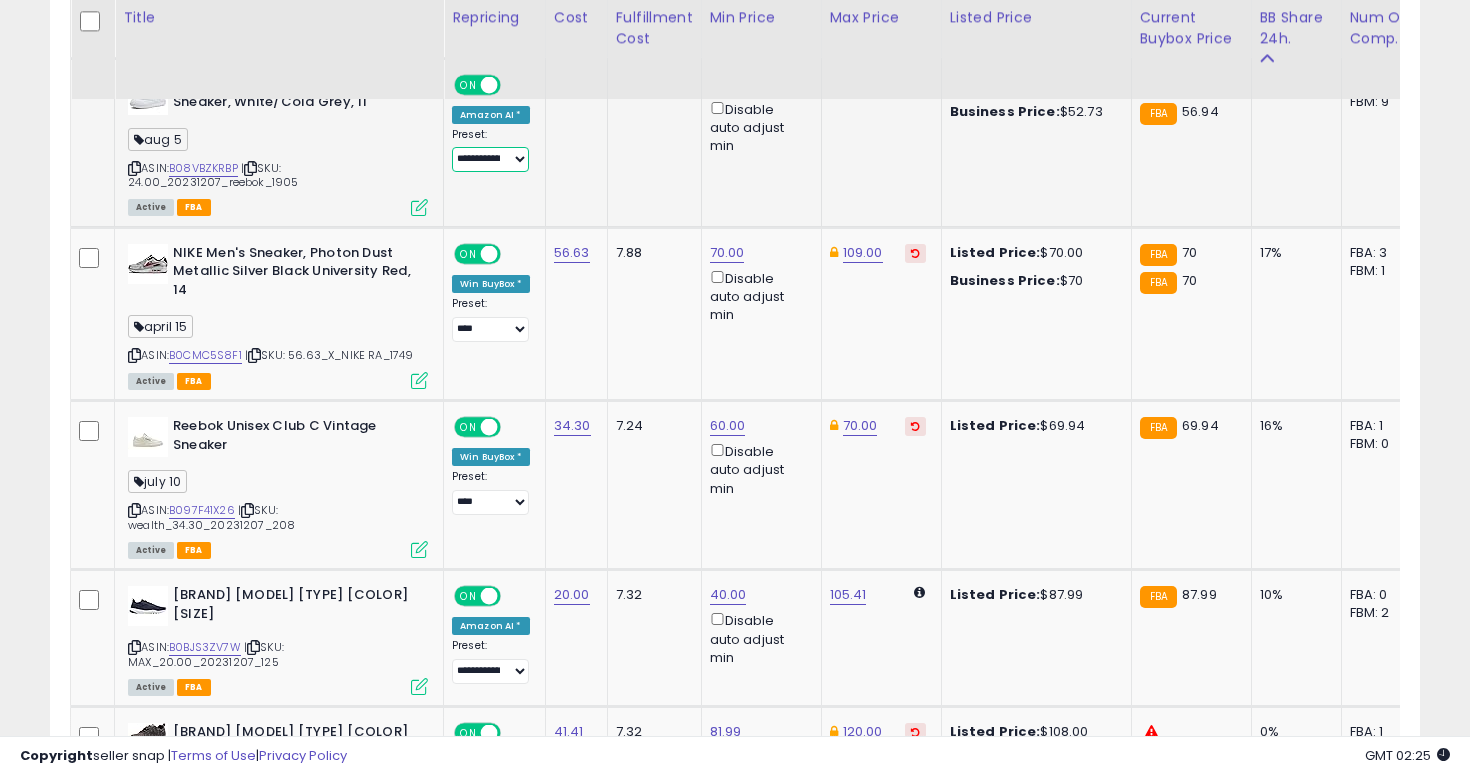 click on "**********" at bounding box center (490, 159) 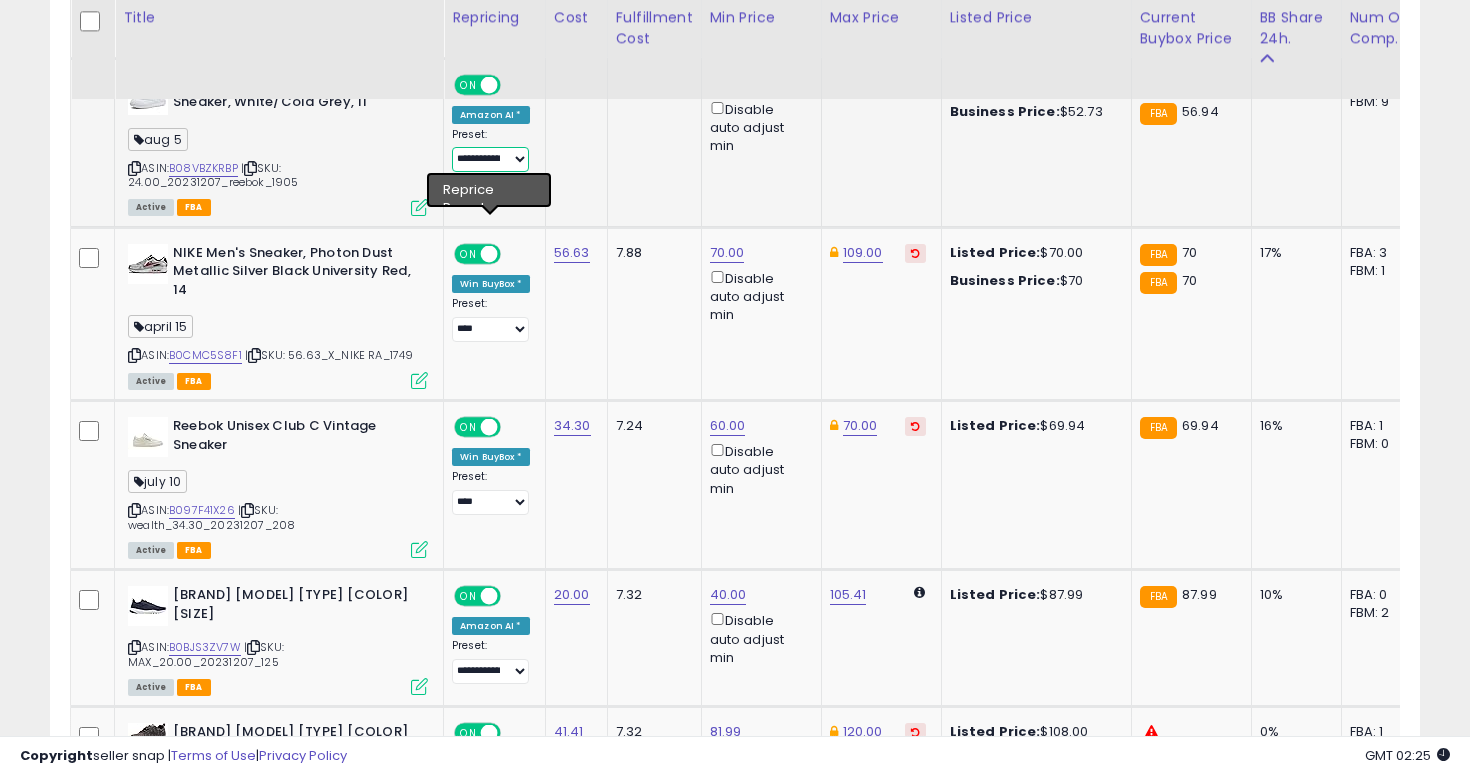 select on "****" 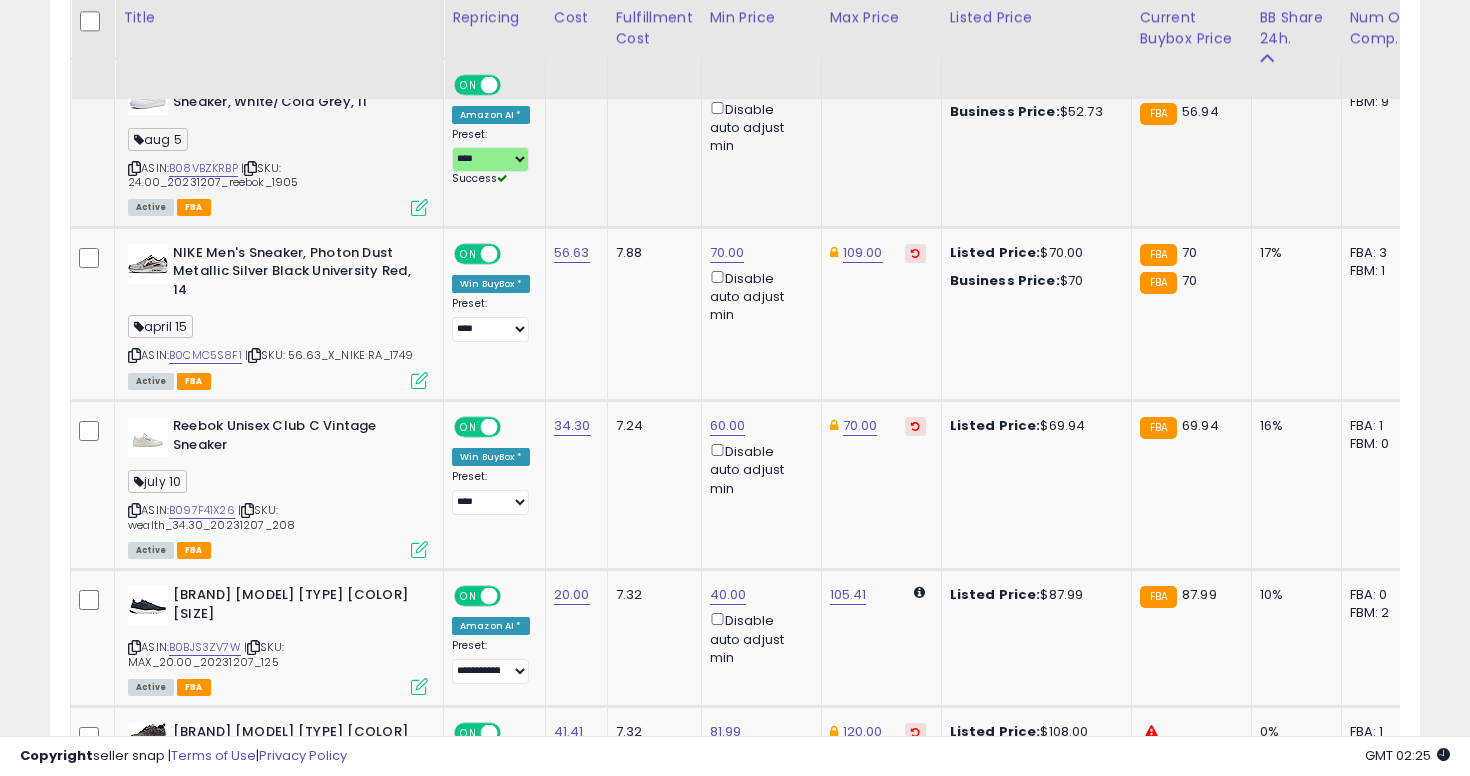 click on "52.50" at bounding box center (727, -2755) 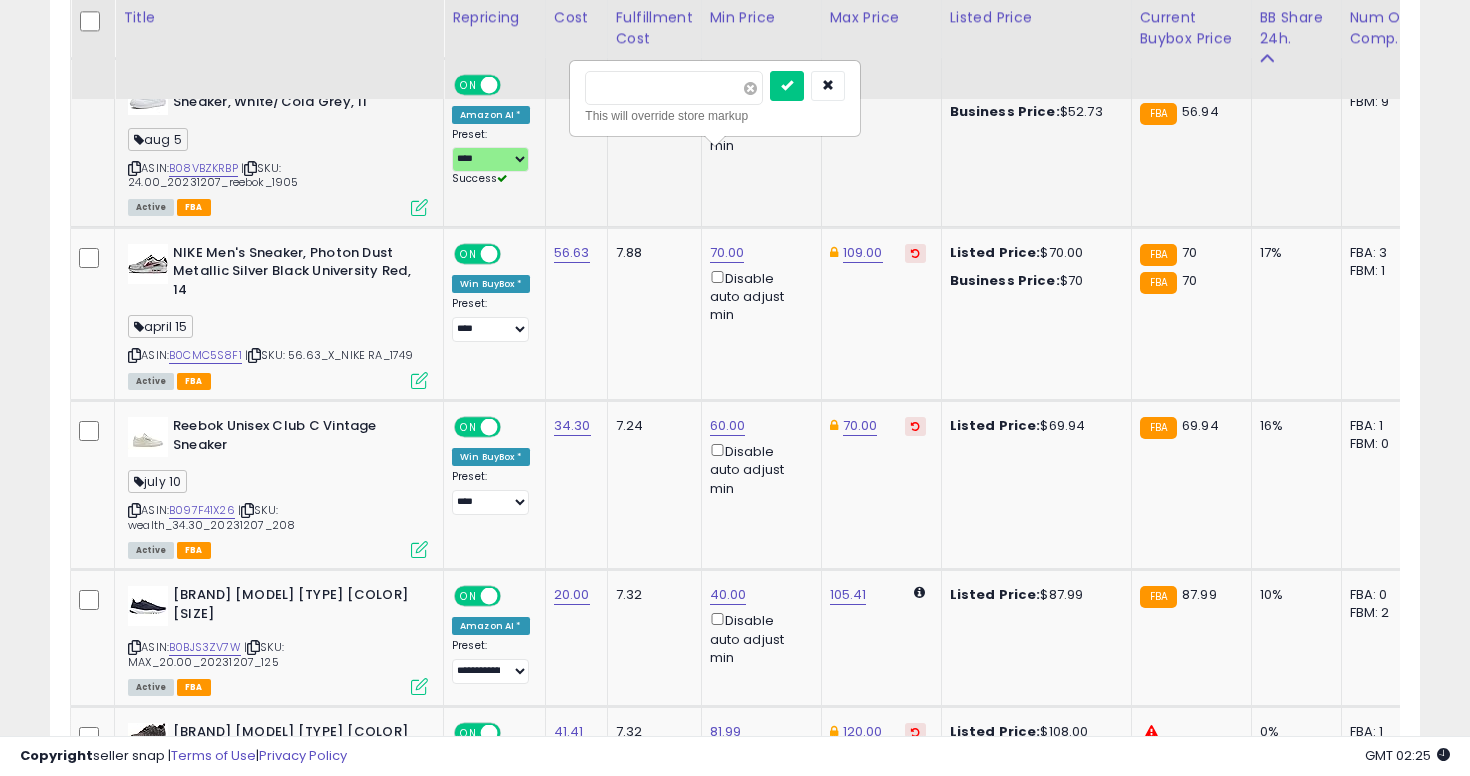 click at bounding box center (750, 88) 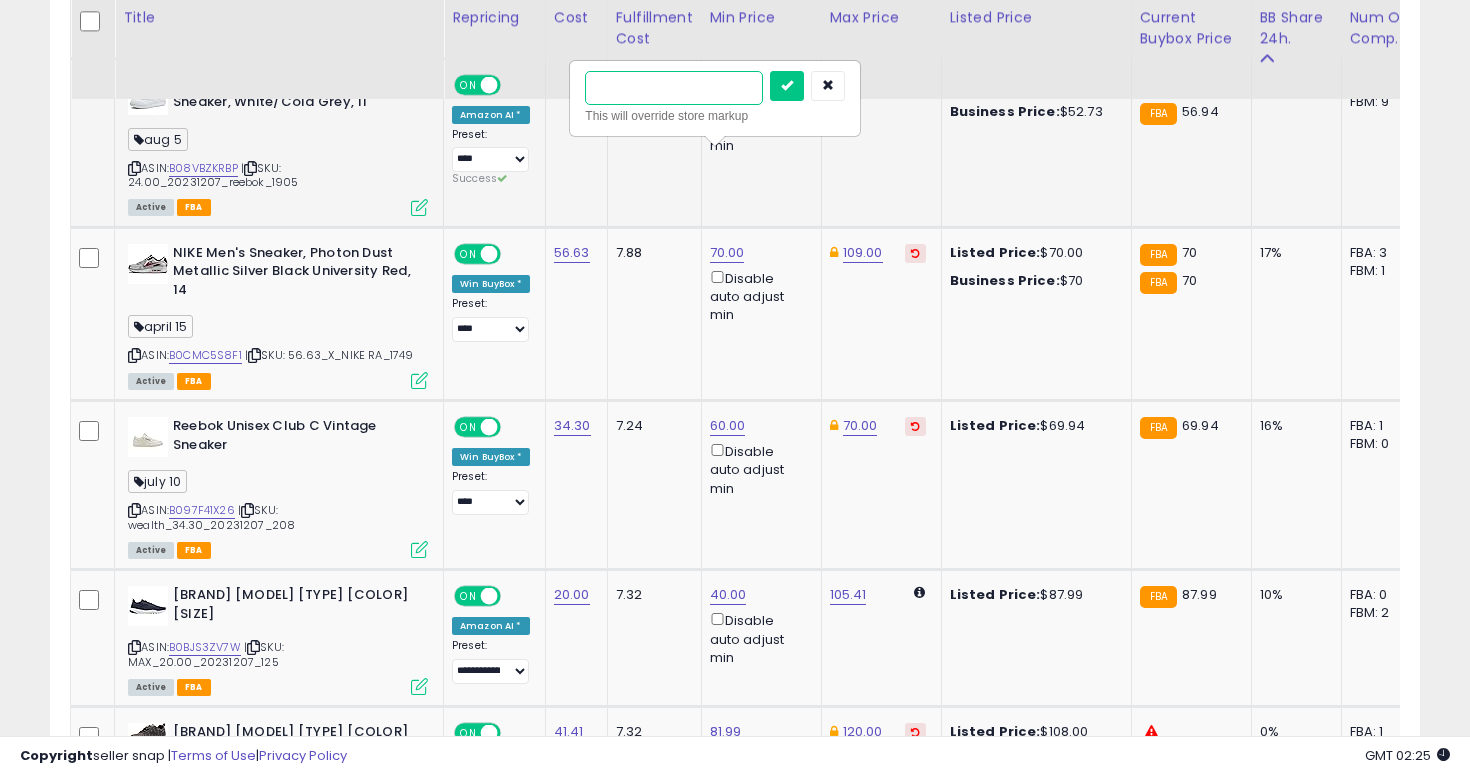 type on "**" 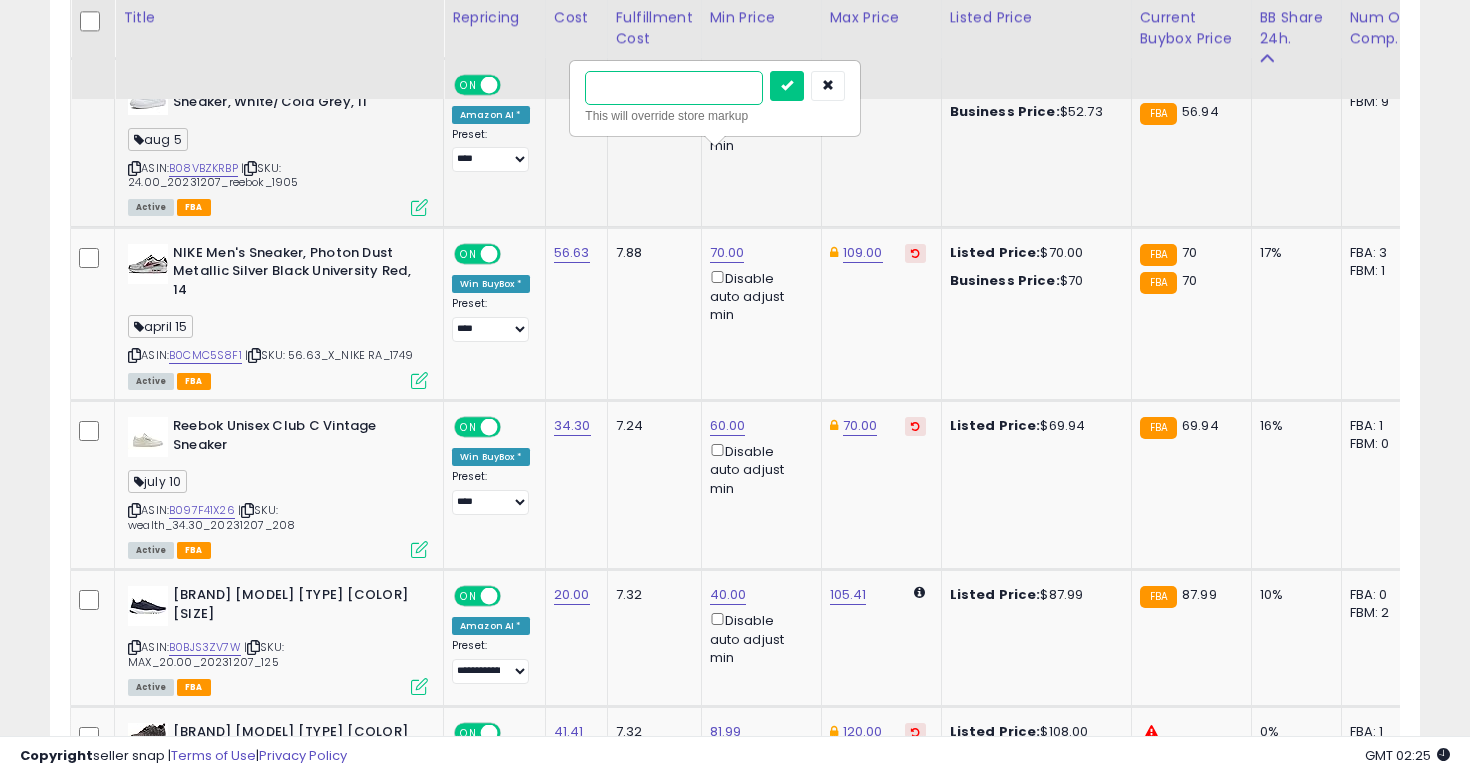 click at bounding box center [787, 86] 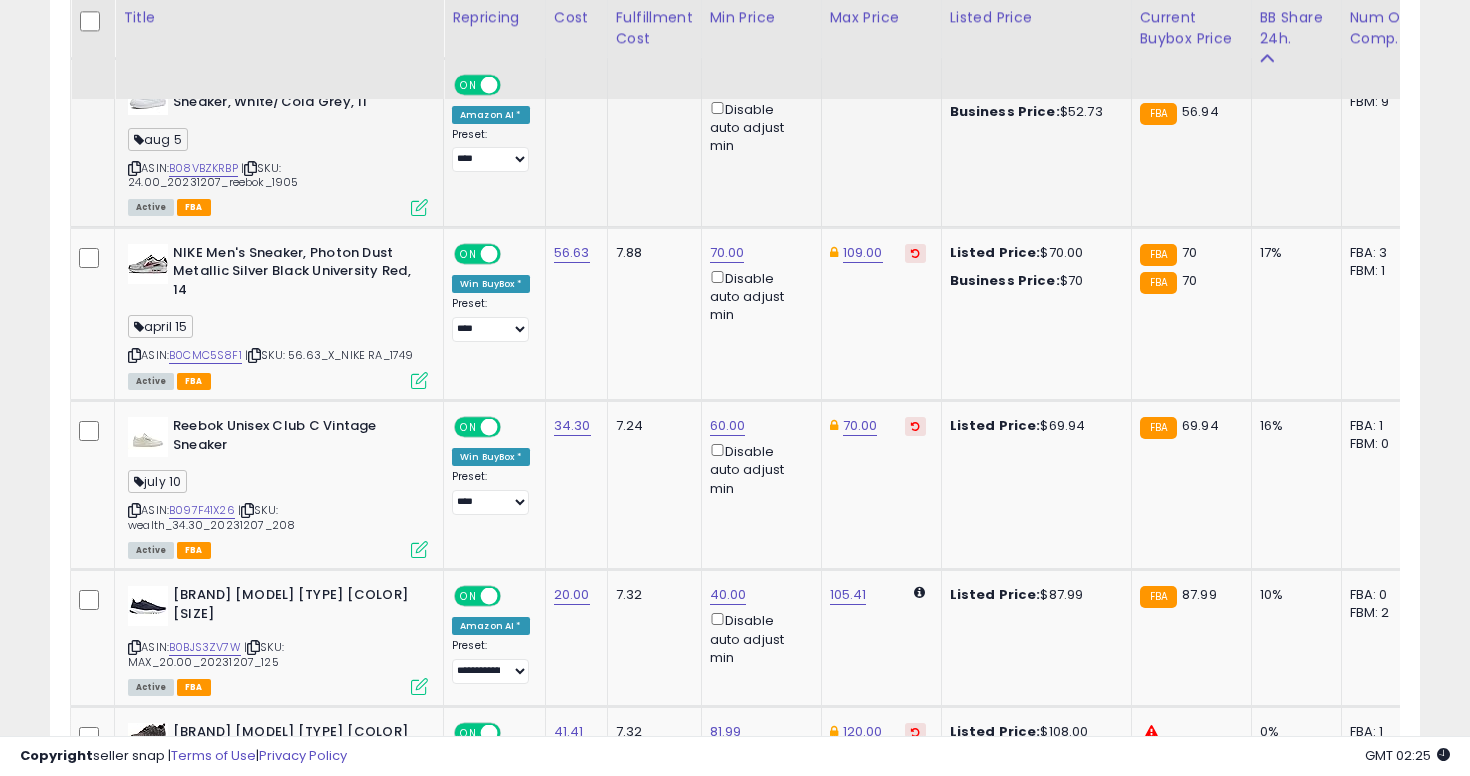 click on "85.00" at bounding box center (861, -2755) 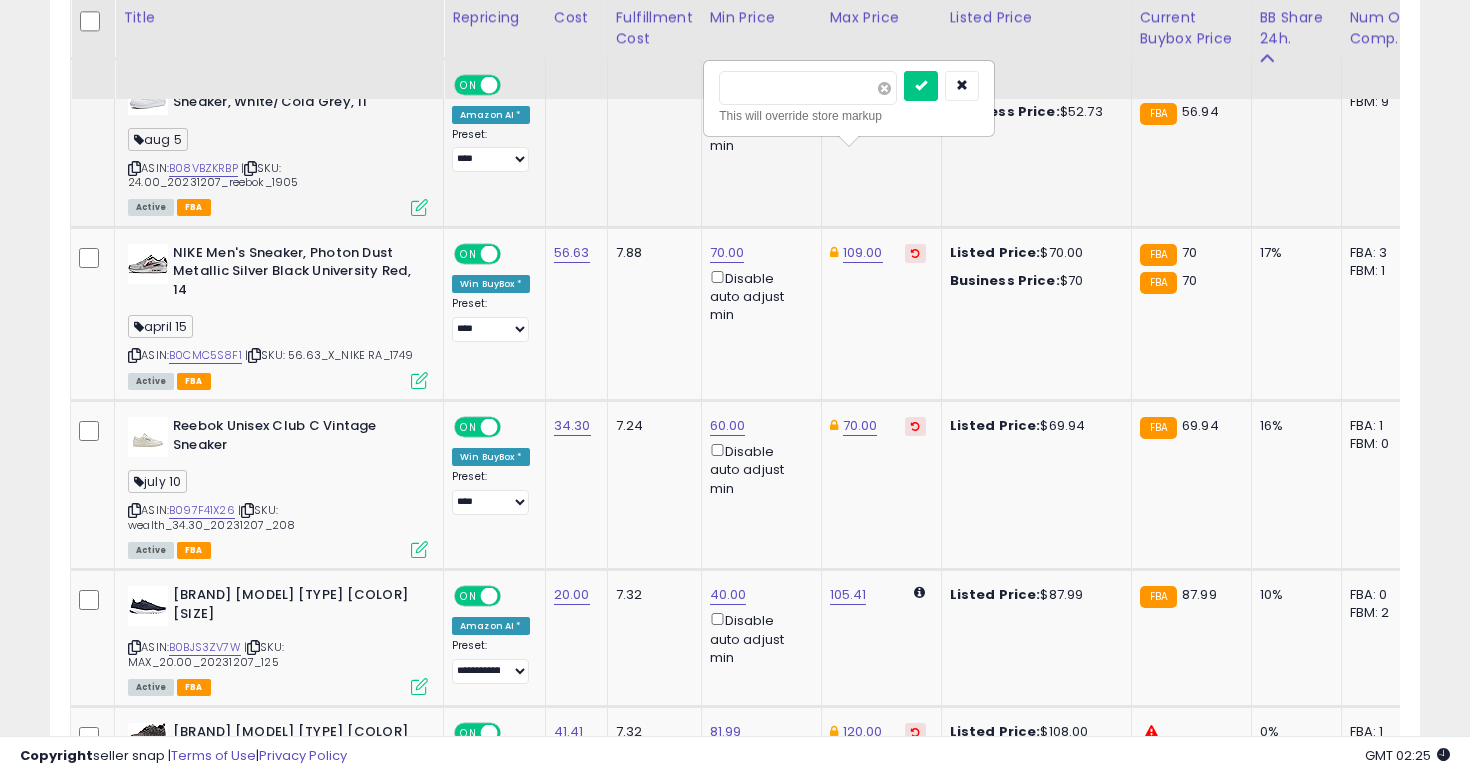 click at bounding box center (884, 88) 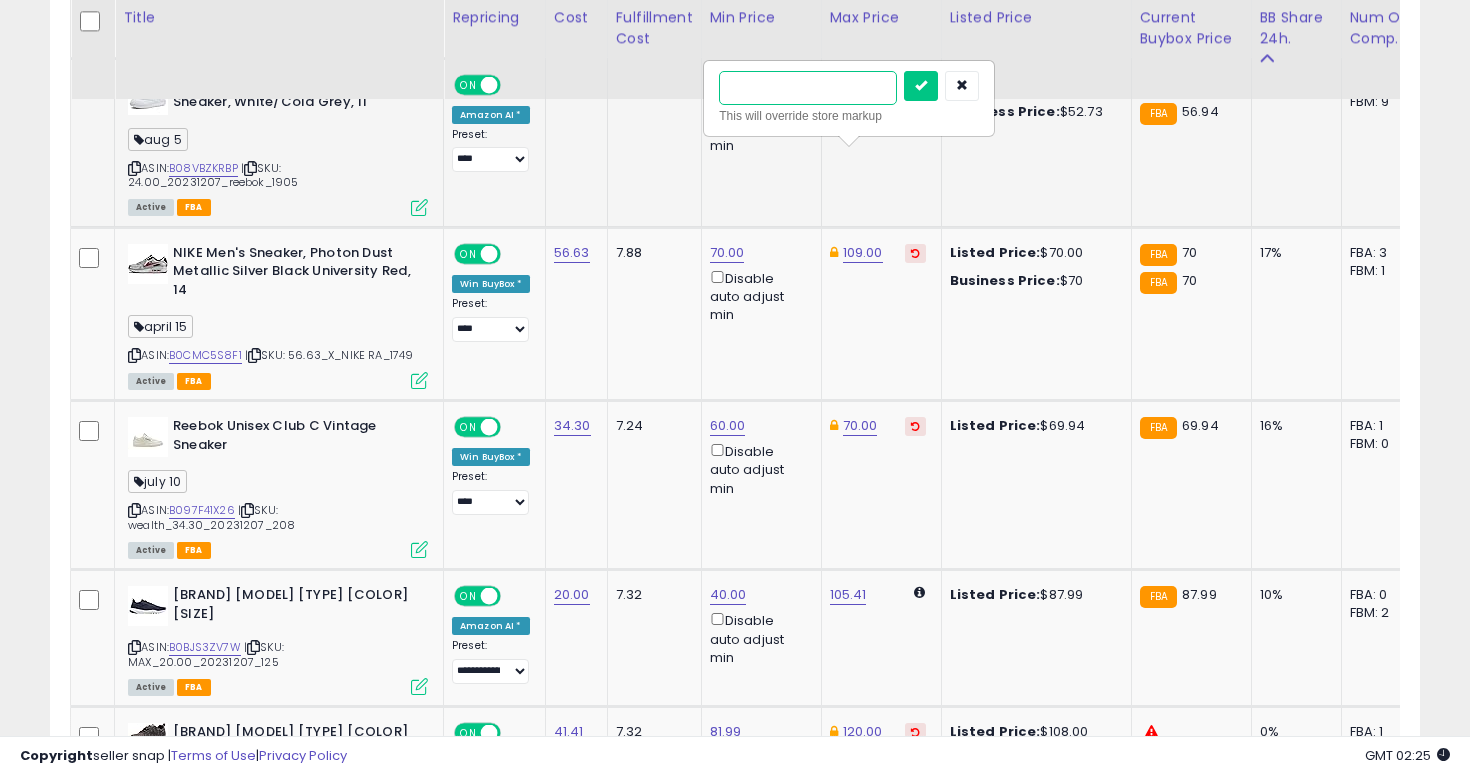 type on "****" 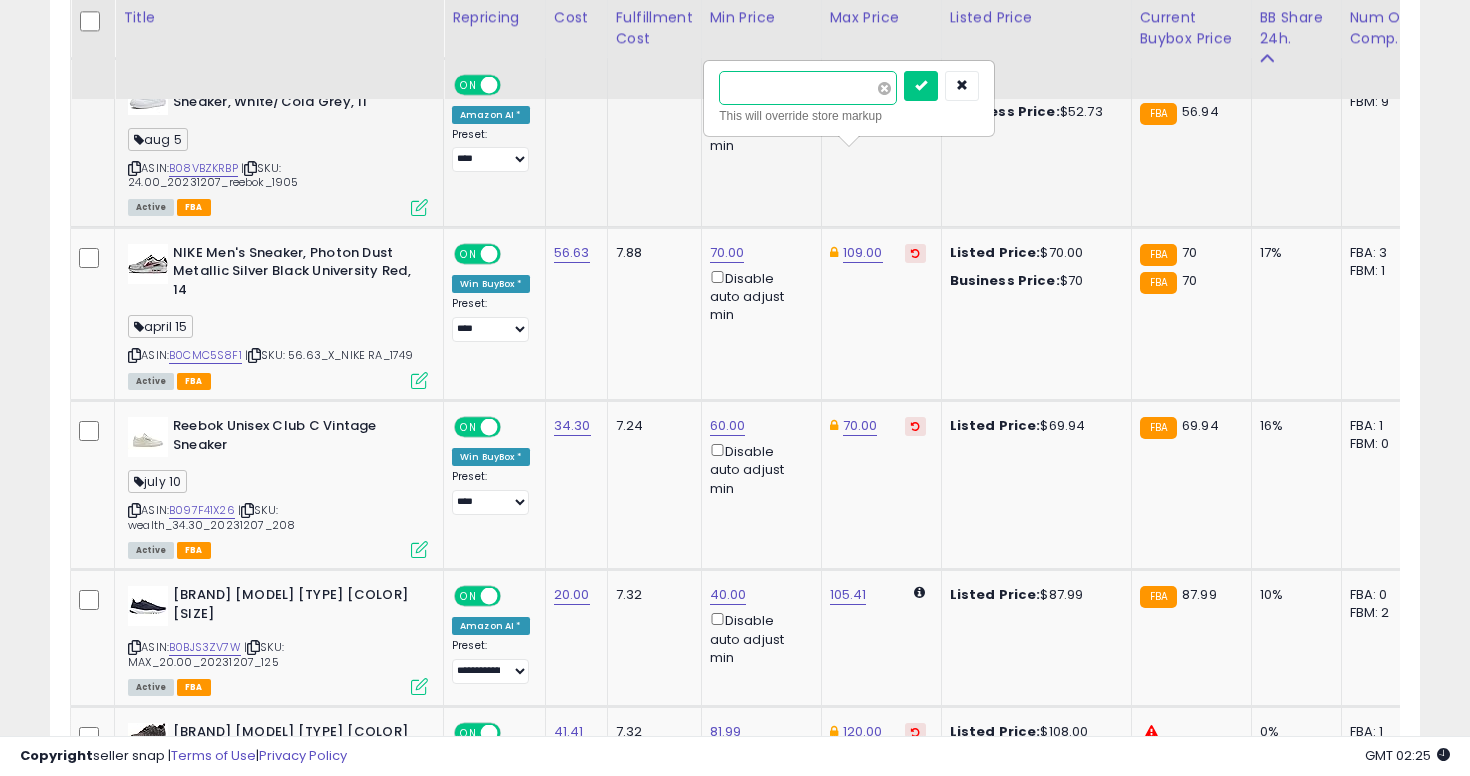 click at bounding box center [921, 86] 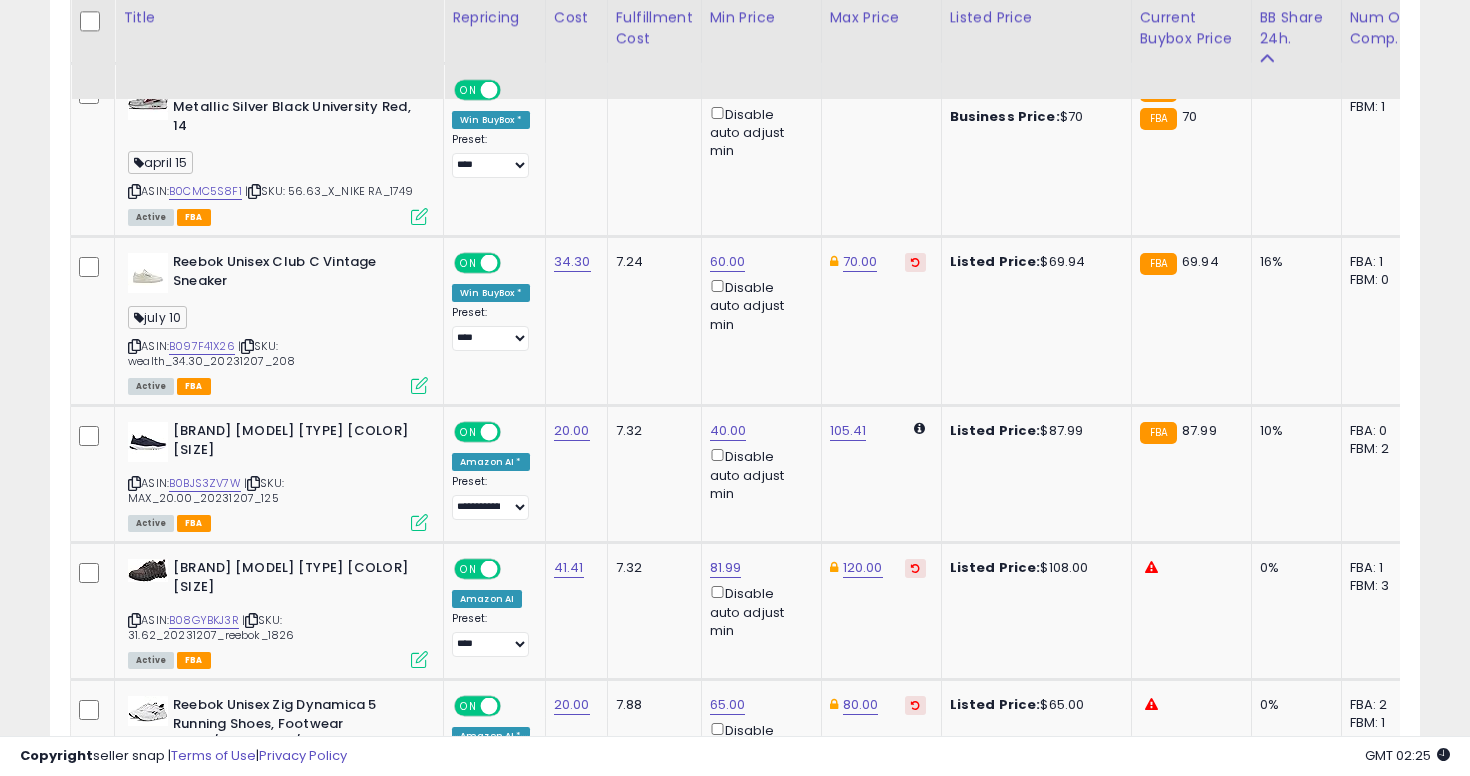scroll, scrollTop: 4017, scrollLeft: 0, axis: vertical 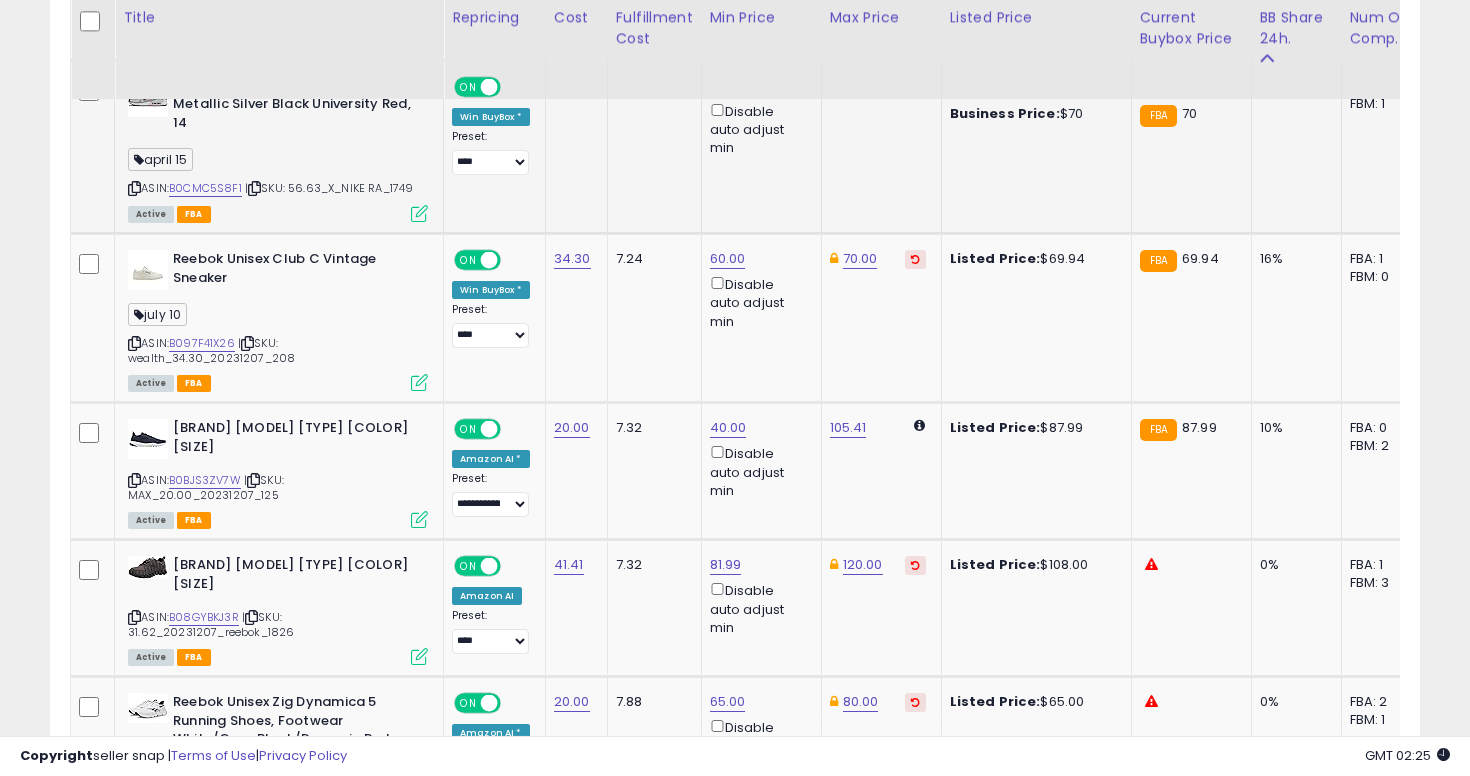 click at bounding box center [134, 188] 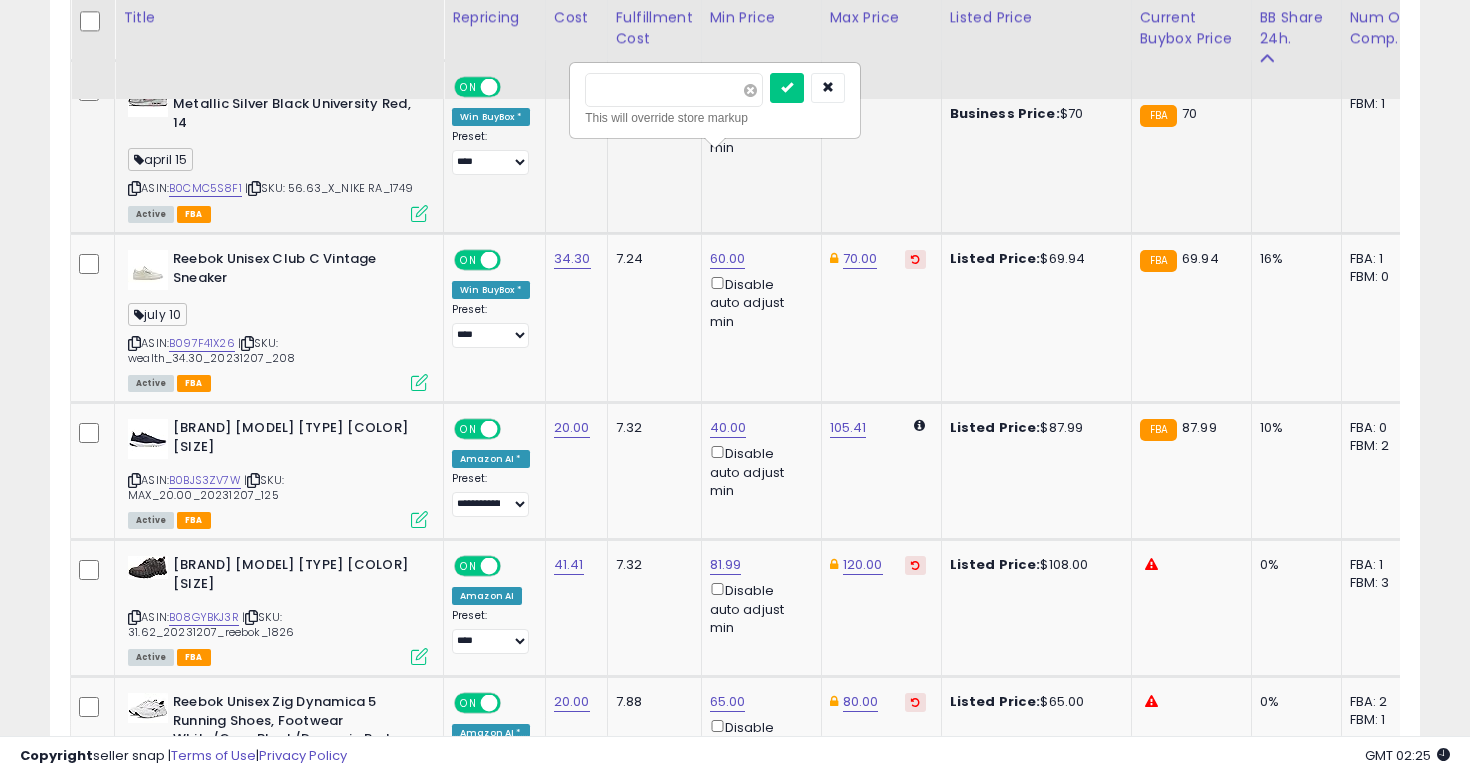 click at bounding box center [750, 90] 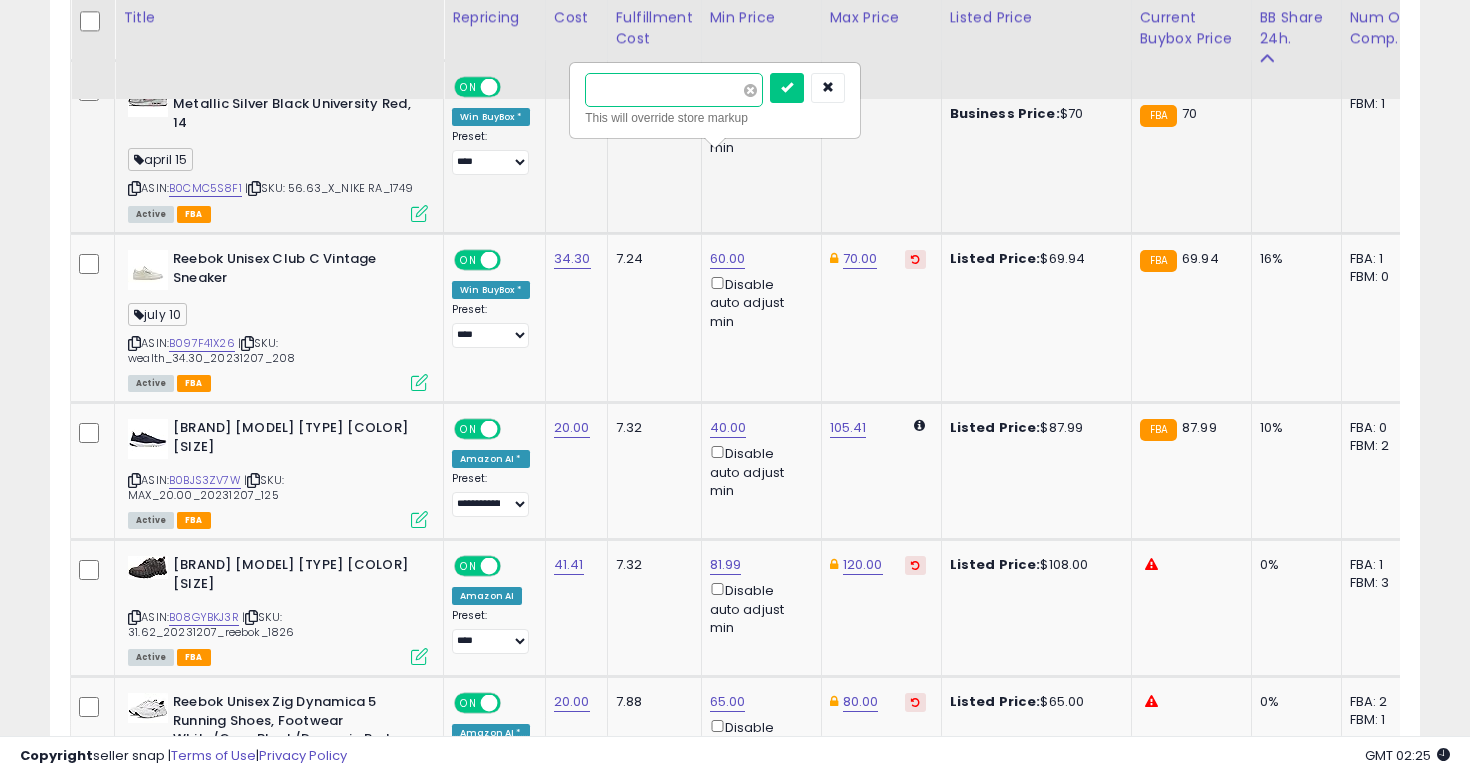 type on "**" 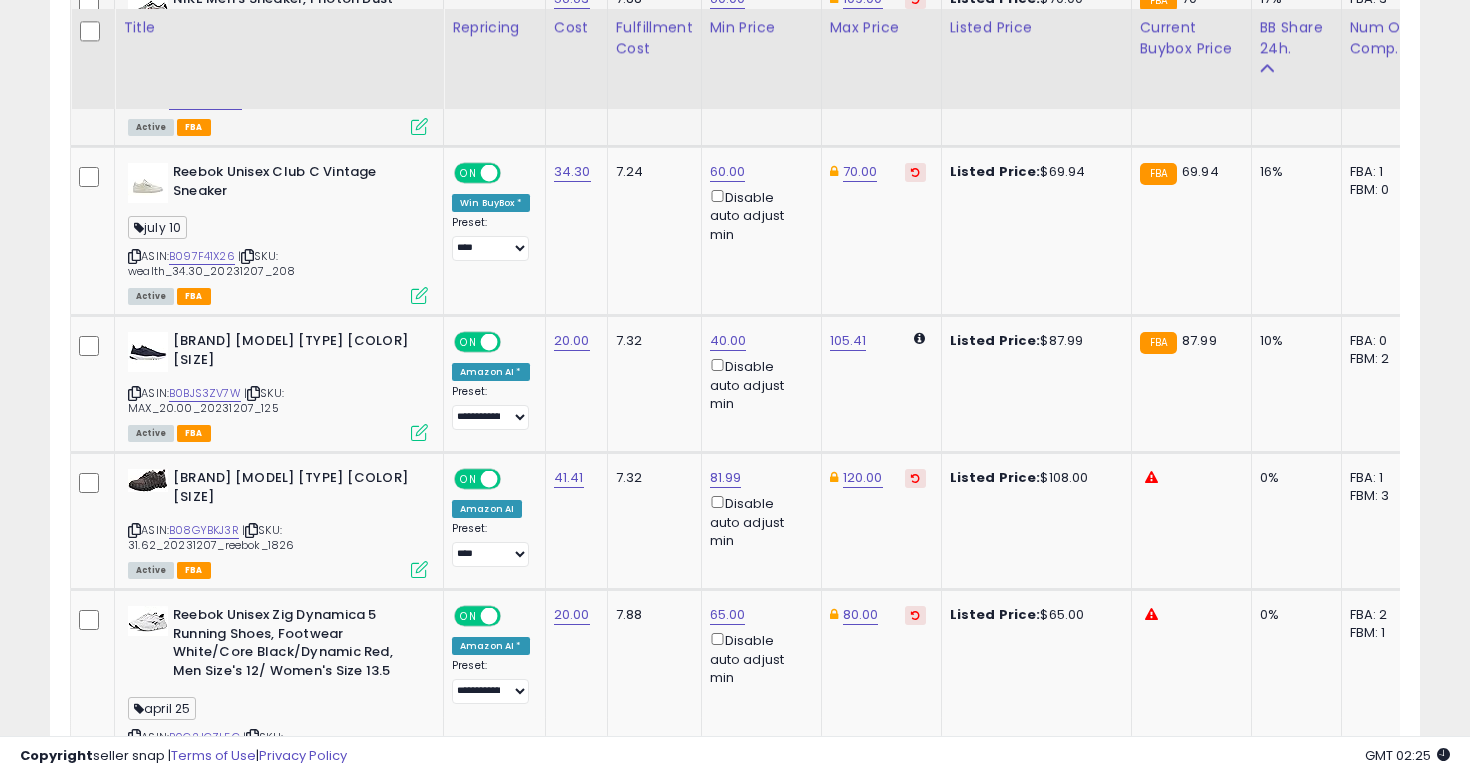 scroll, scrollTop: 4130, scrollLeft: 0, axis: vertical 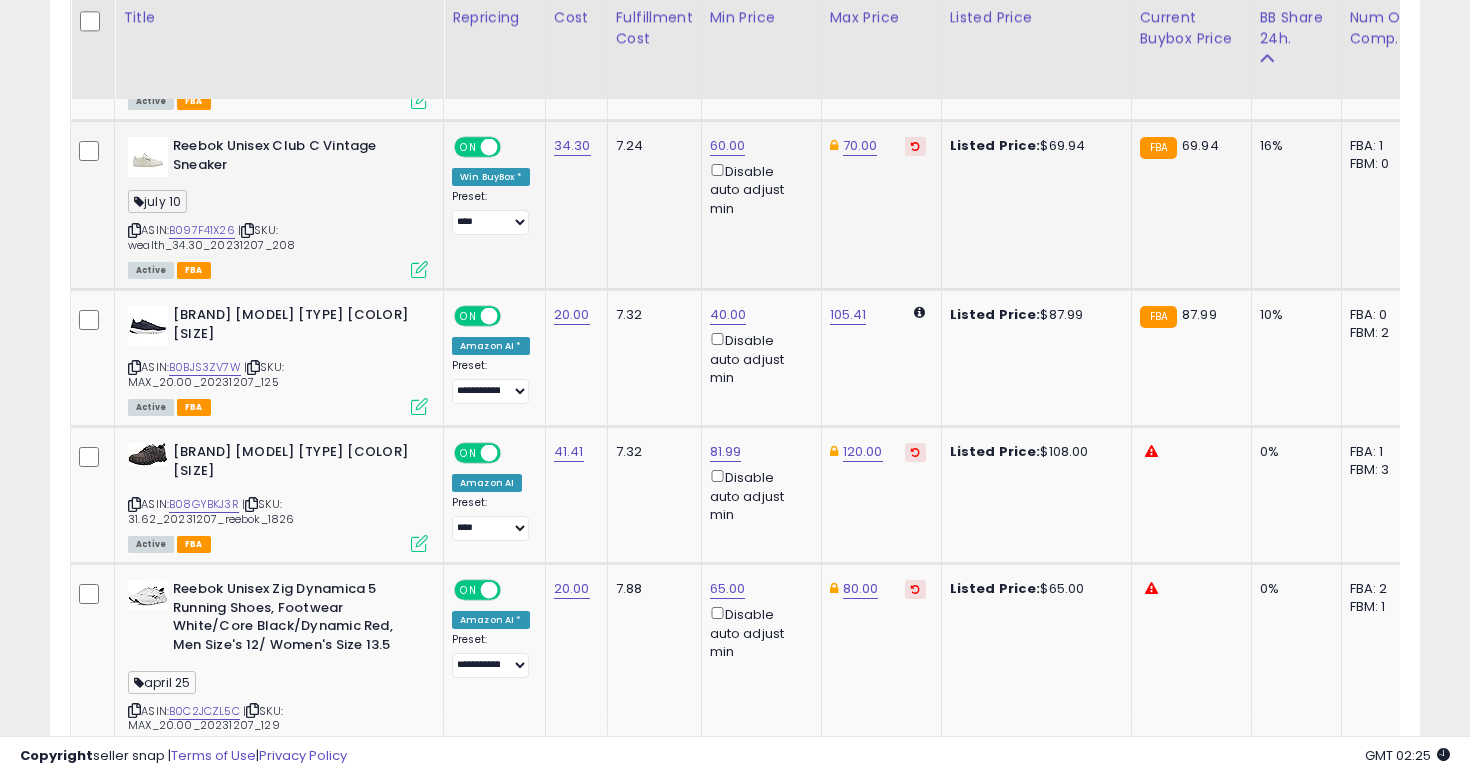 click at bounding box center (134, 230) 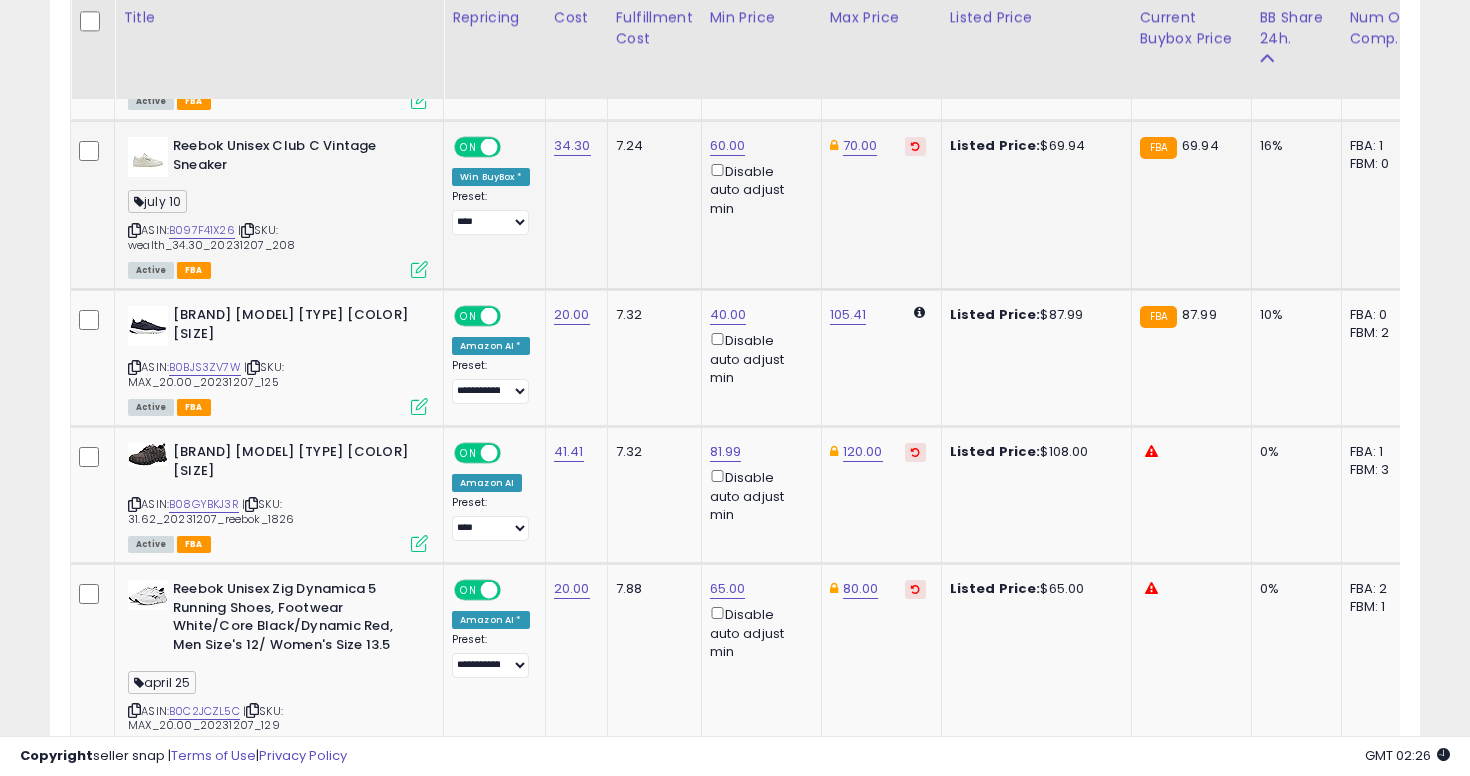 click on "70.00" 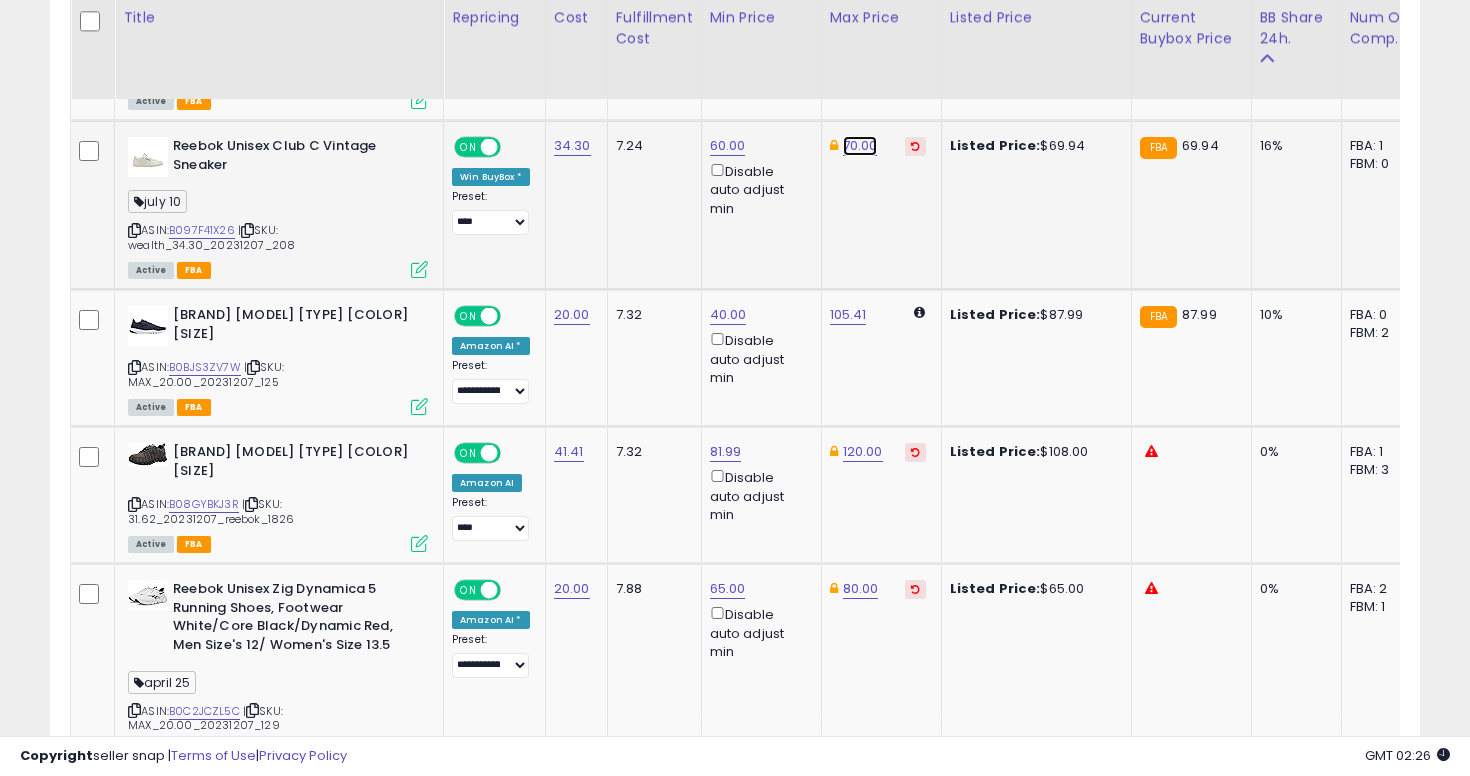 click on "70.00" at bounding box center [861, -3035] 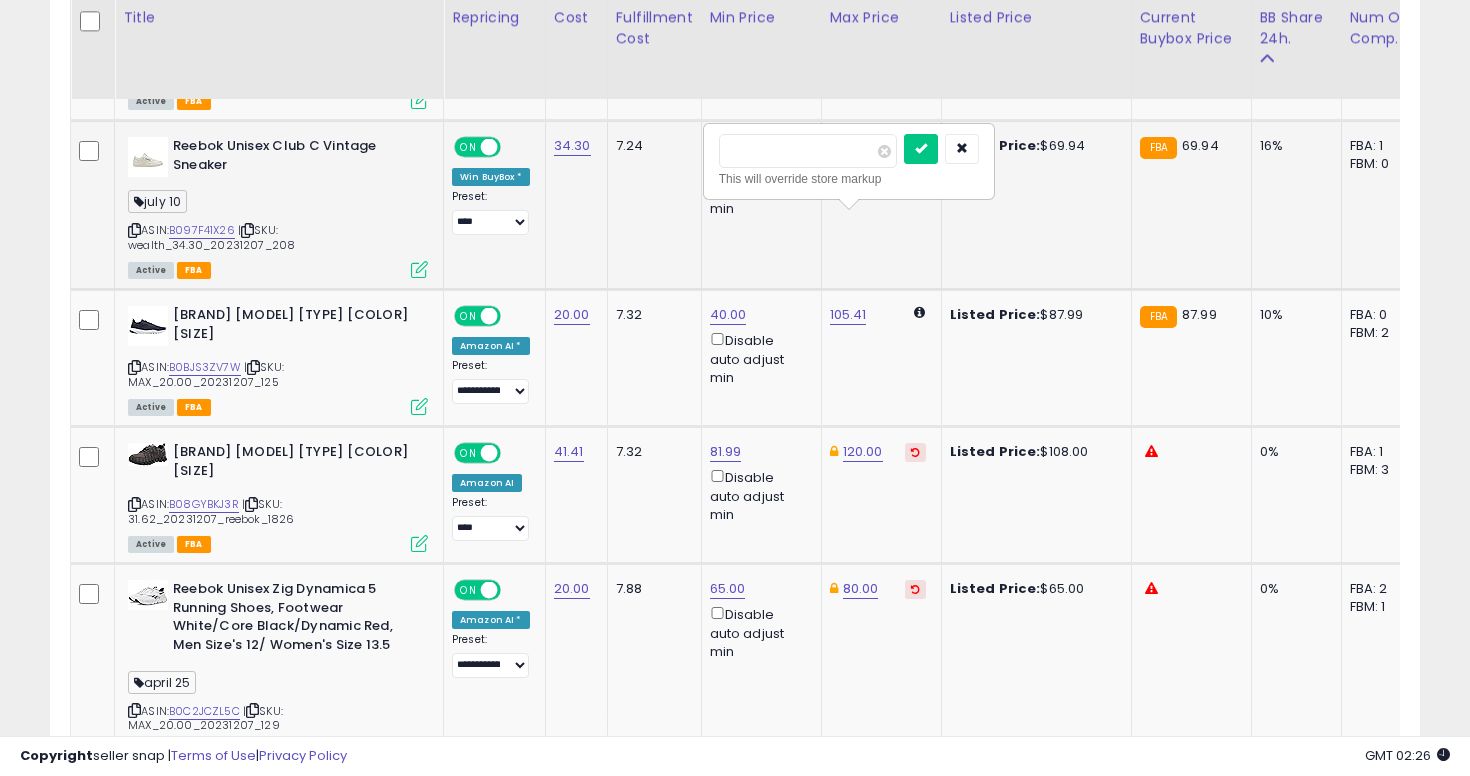 click on "*****" at bounding box center [808, 151] 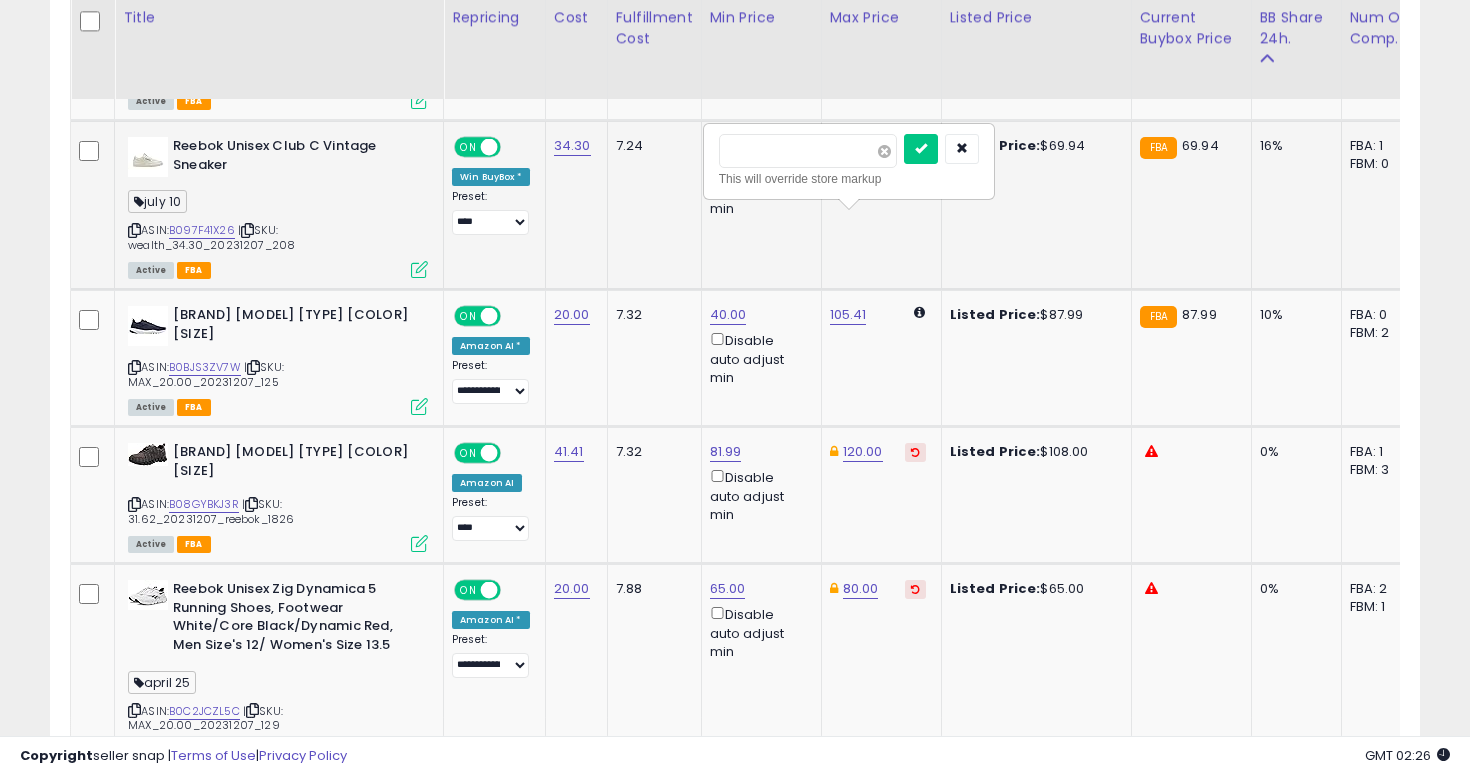 click at bounding box center [884, 151] 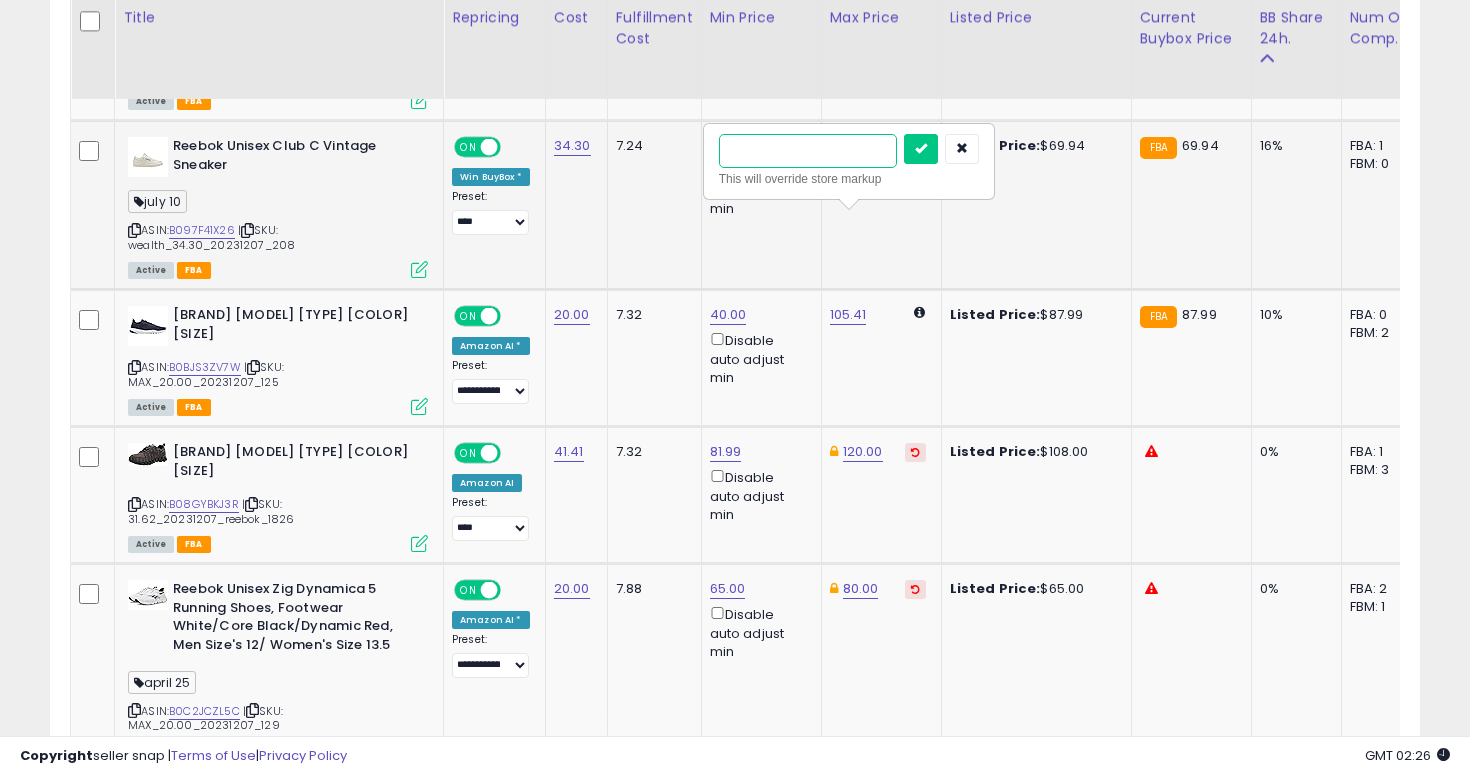 type on "**" 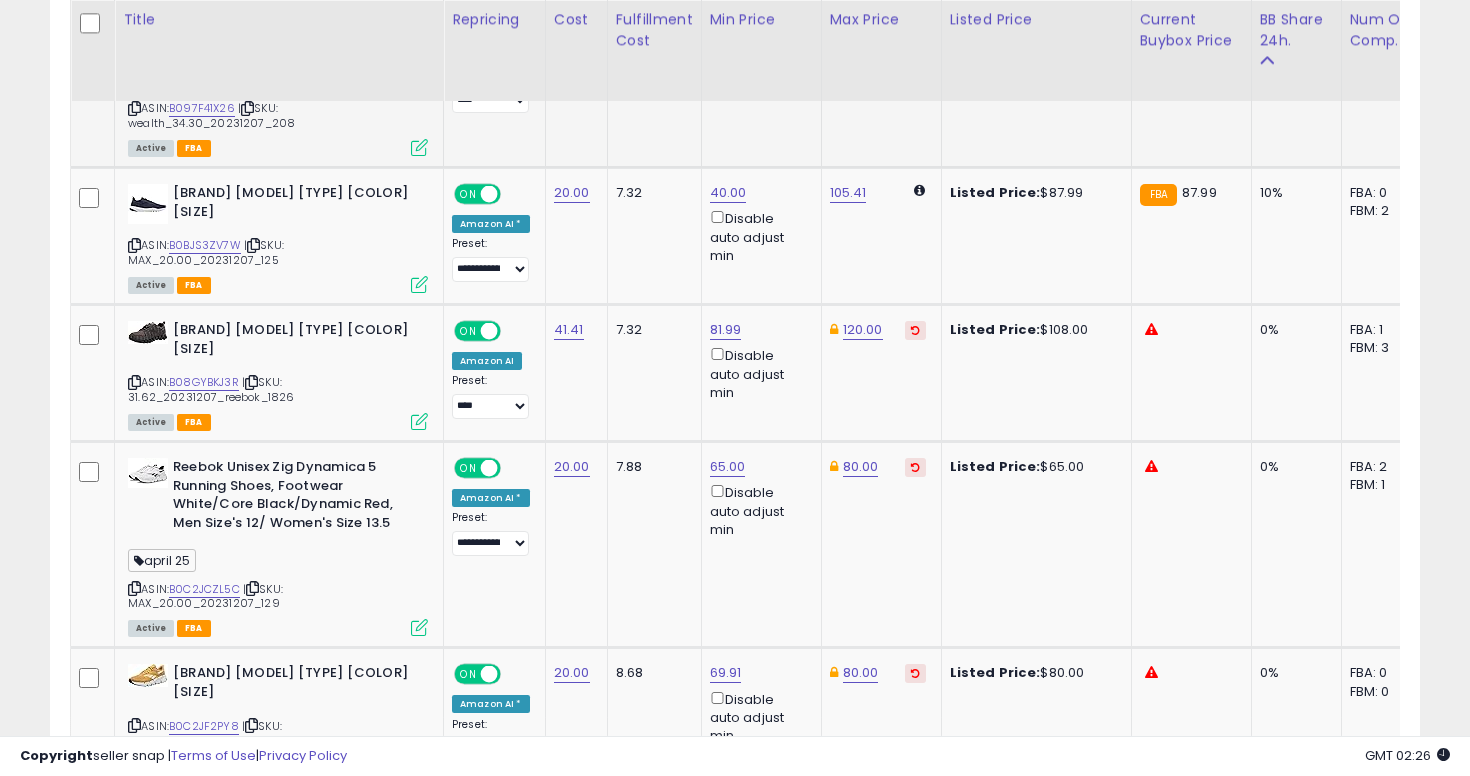 scroll, scrollTop: 4254, scrollLeft: 0, axis: vertical 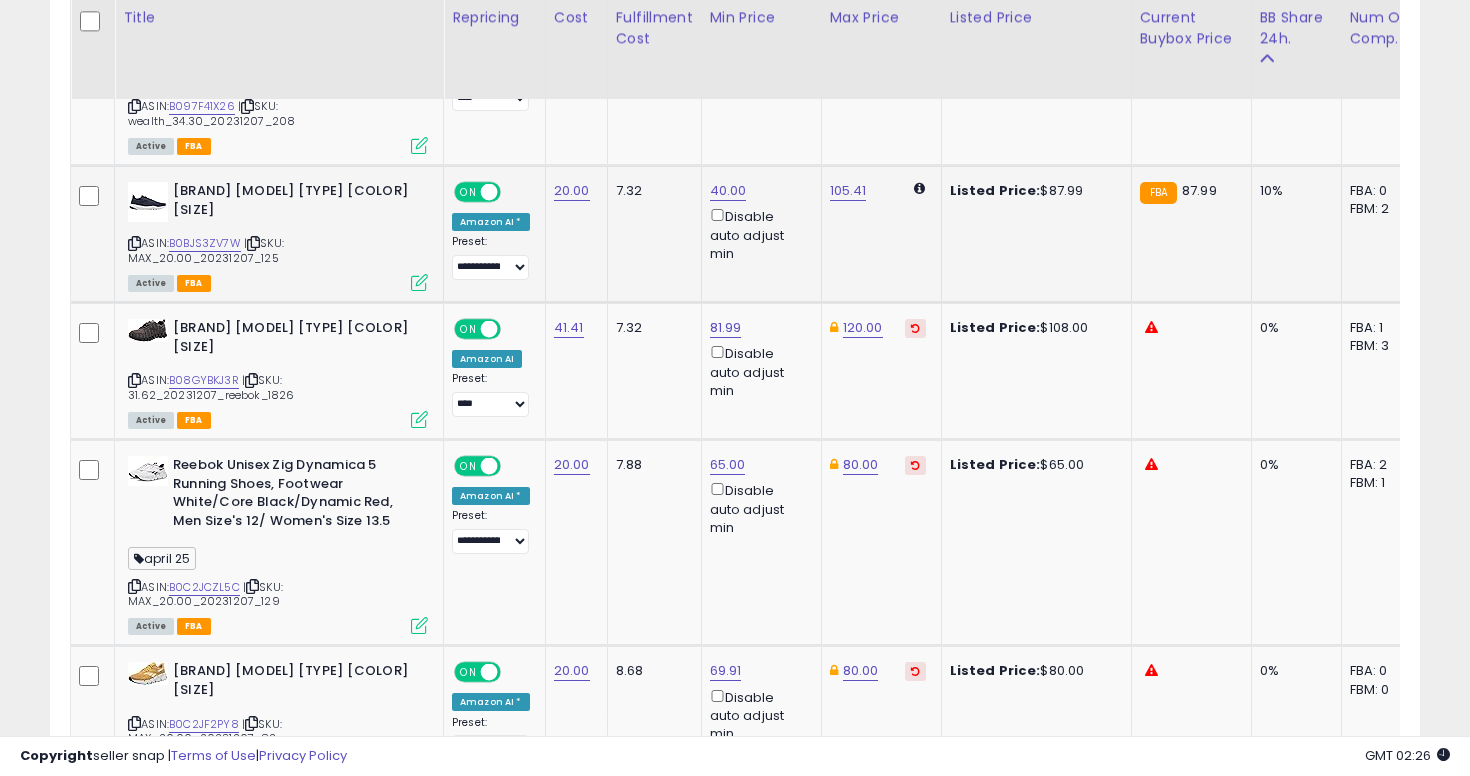 click at bounding box center (134, 243) 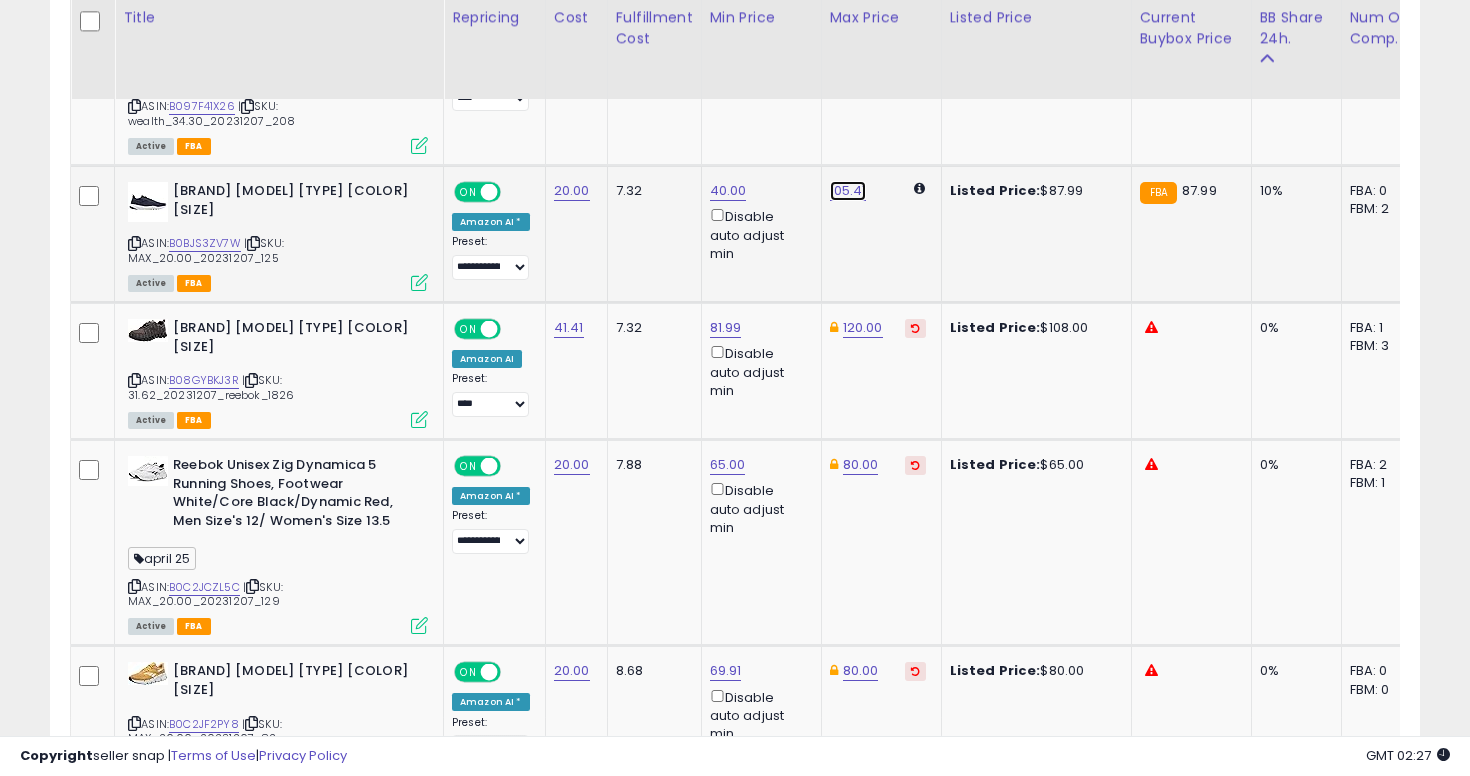 click on "105.41" at bounding box center [846, -2112] 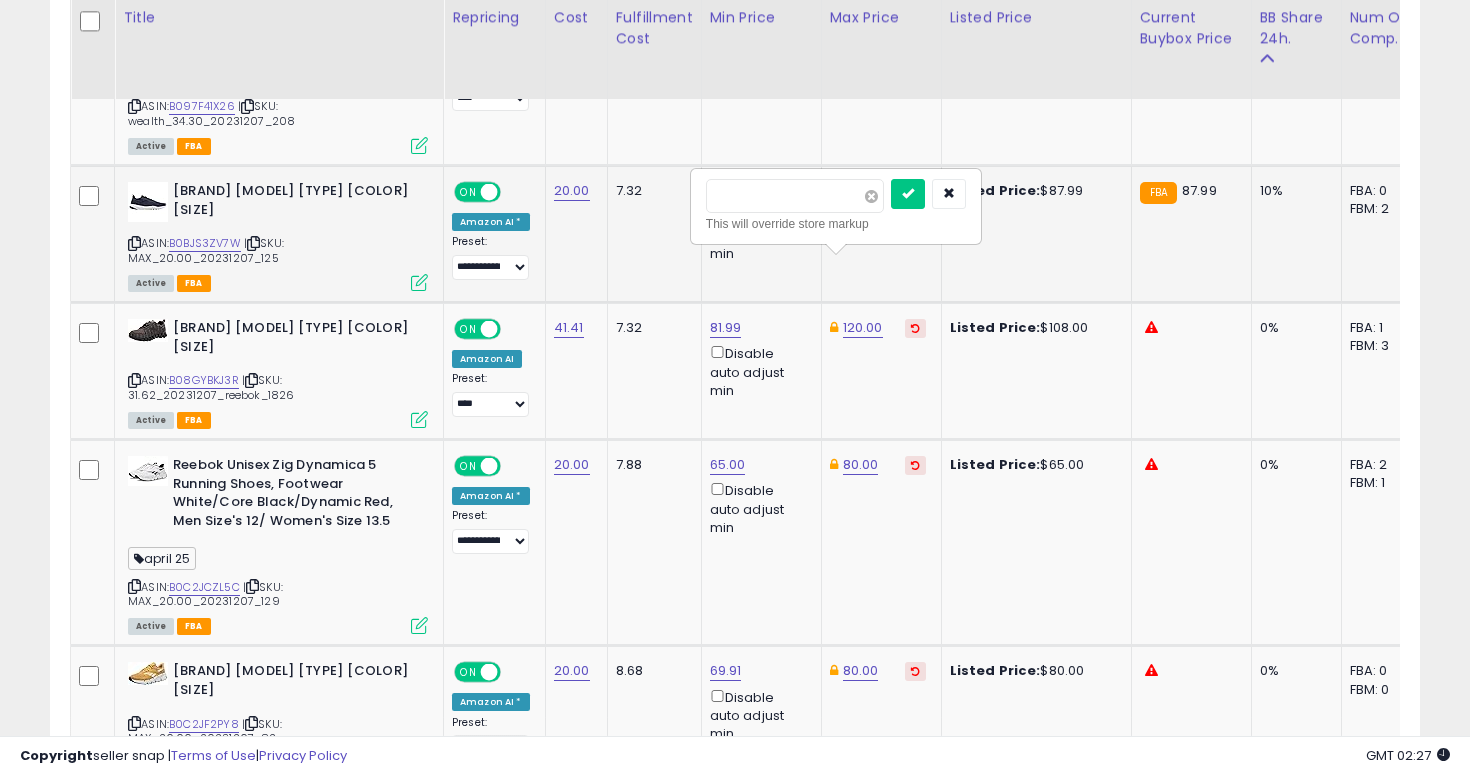 click at bounding box center (871, 196) 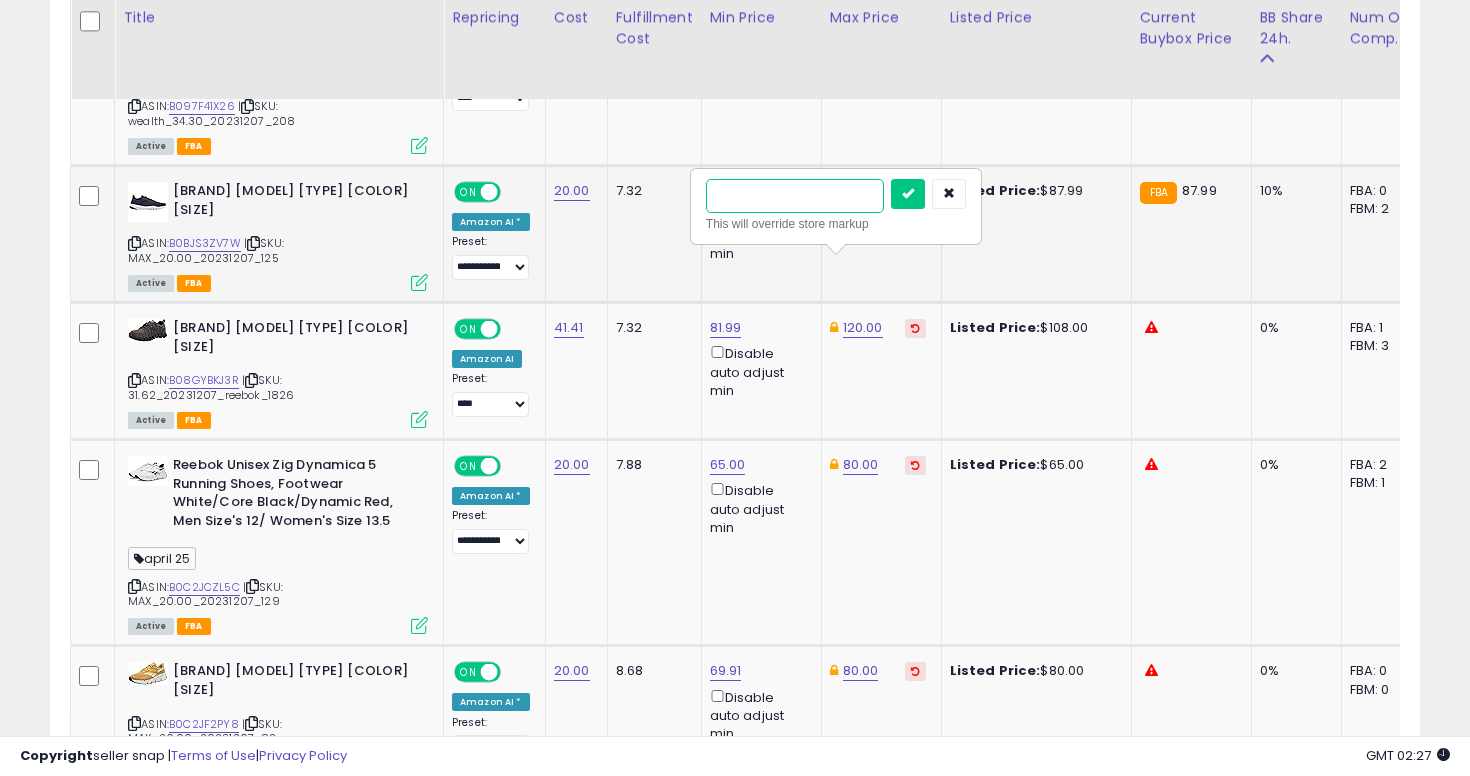 type on "**" 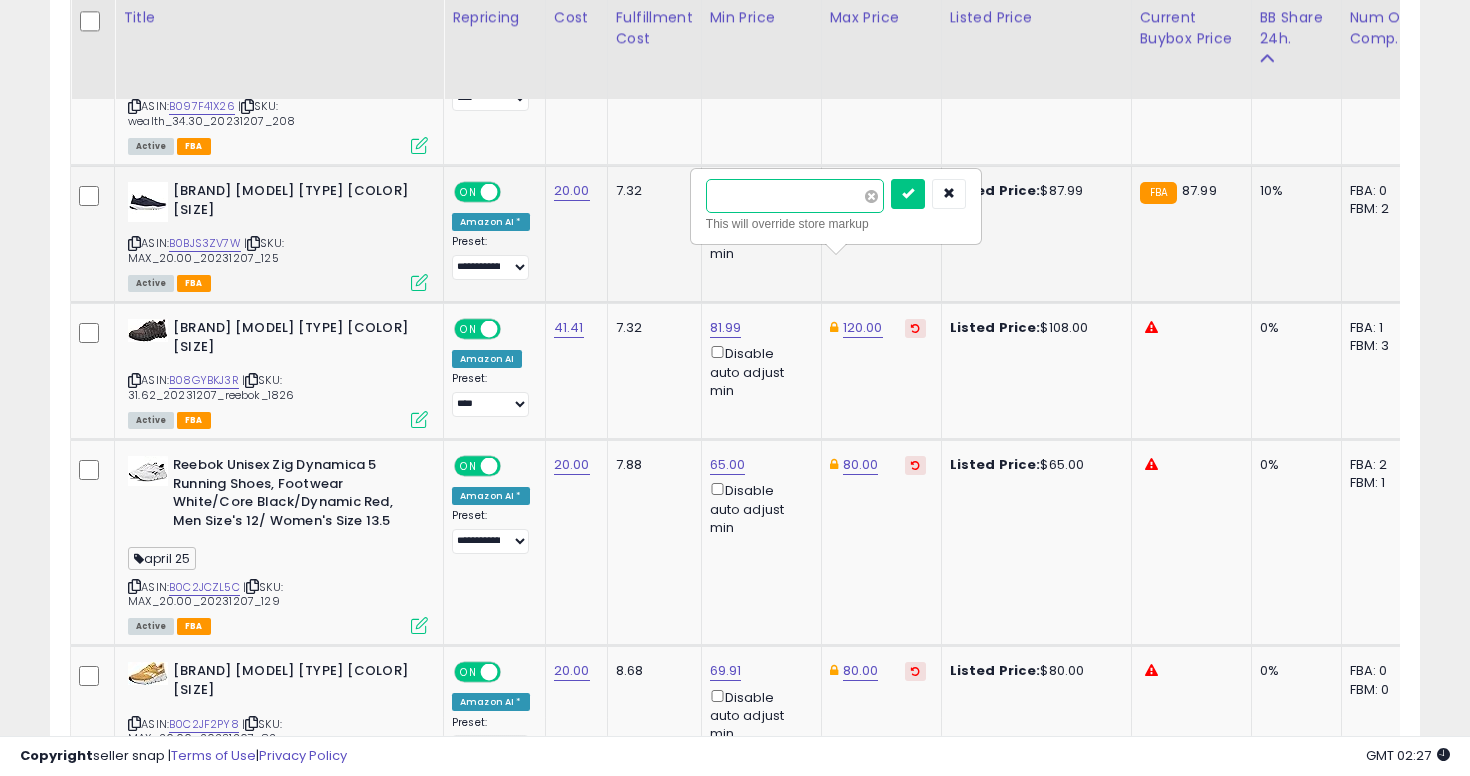 click at bounding box center (908, 194) 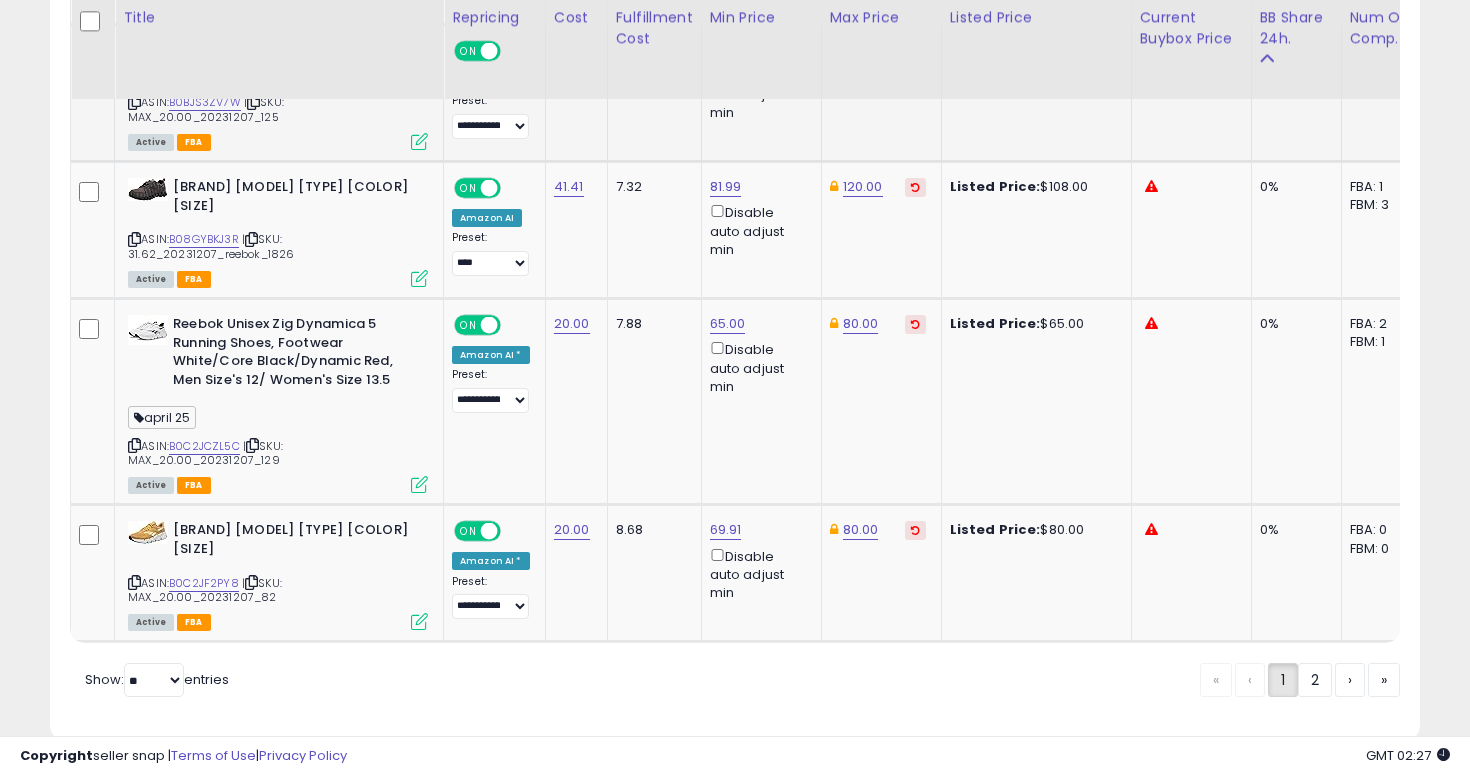 scroll, scrollTop: 4427, scrollLeft: 0, axis: vertical 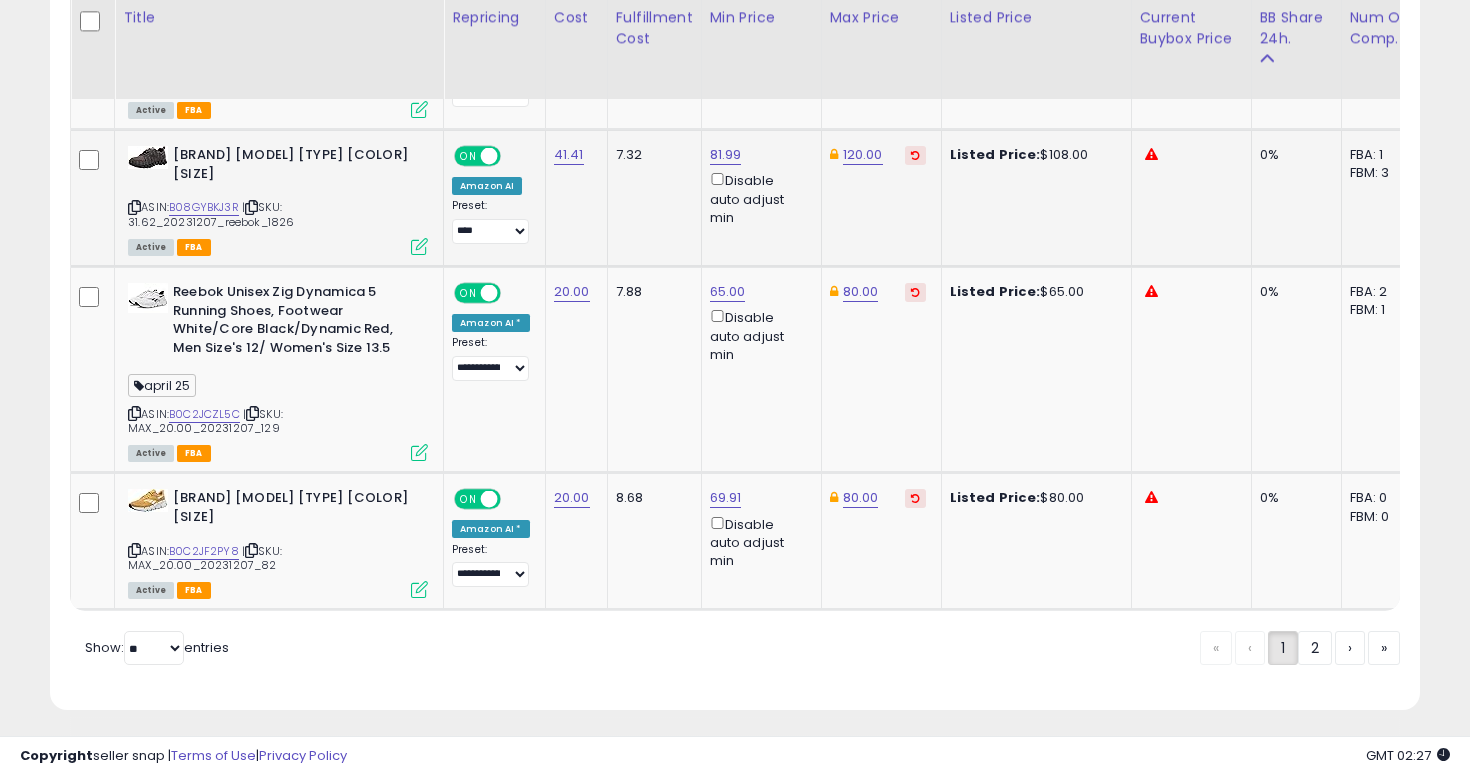 click at bounding box center (134, 207) 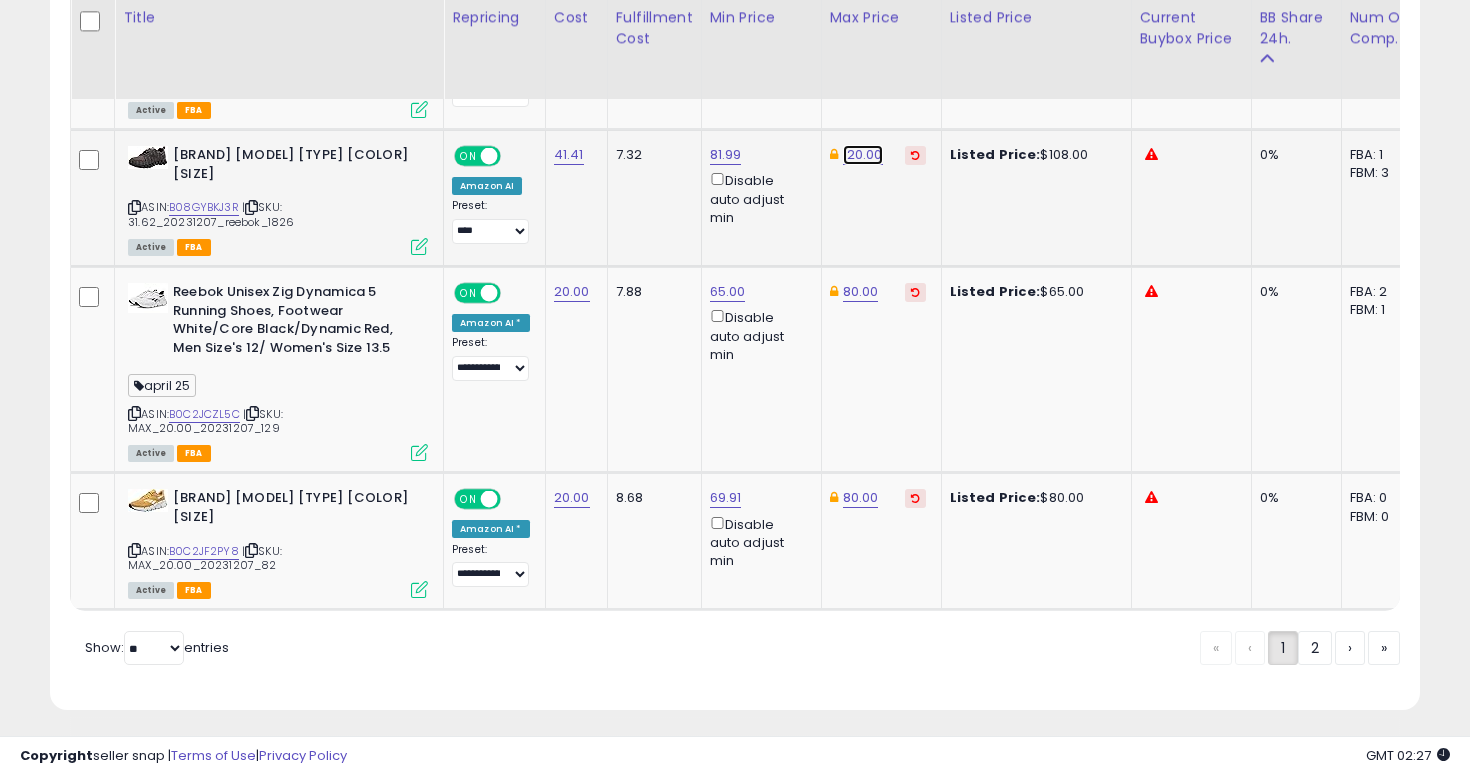 click on "120.00" at bounding box center [861, -3332] 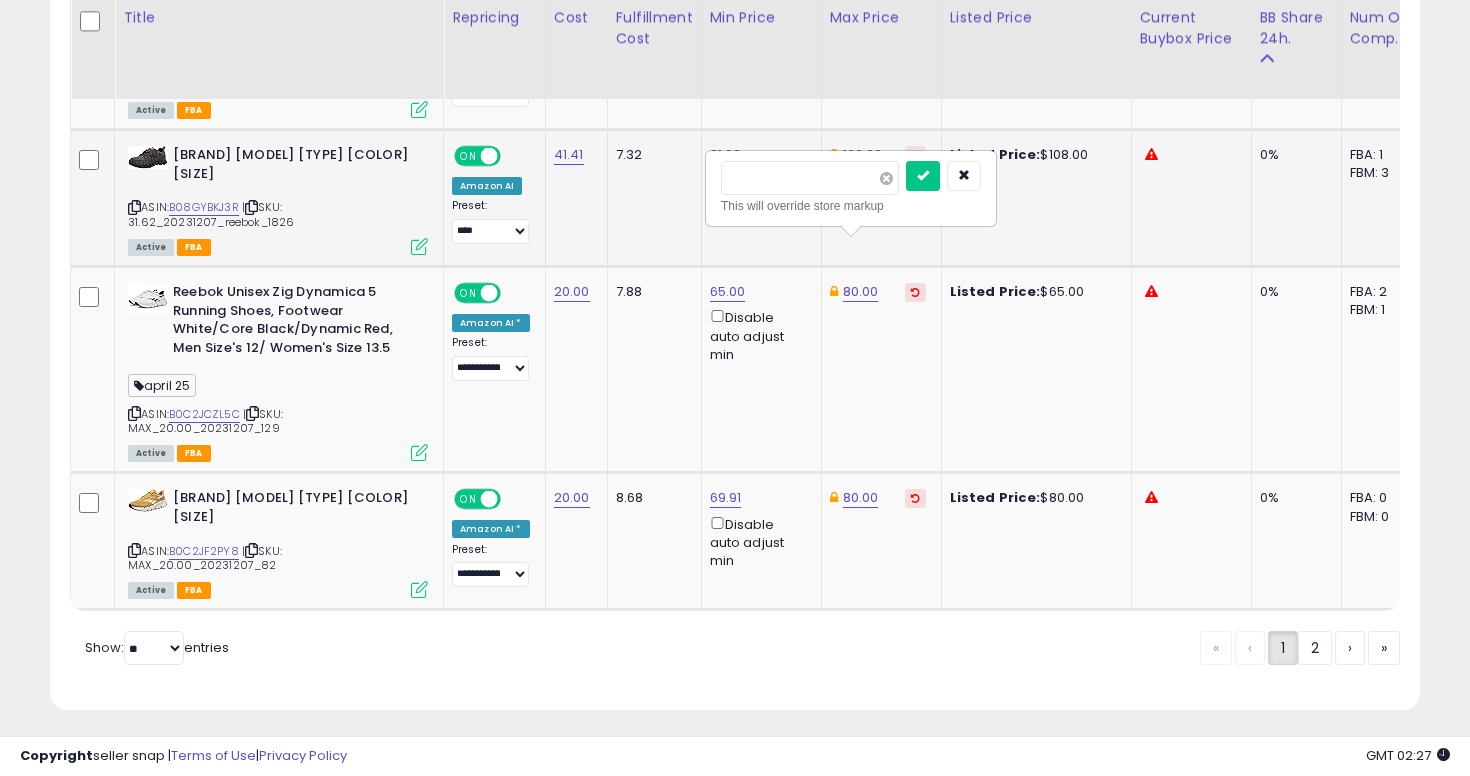 click at bounding box center [886, 178] 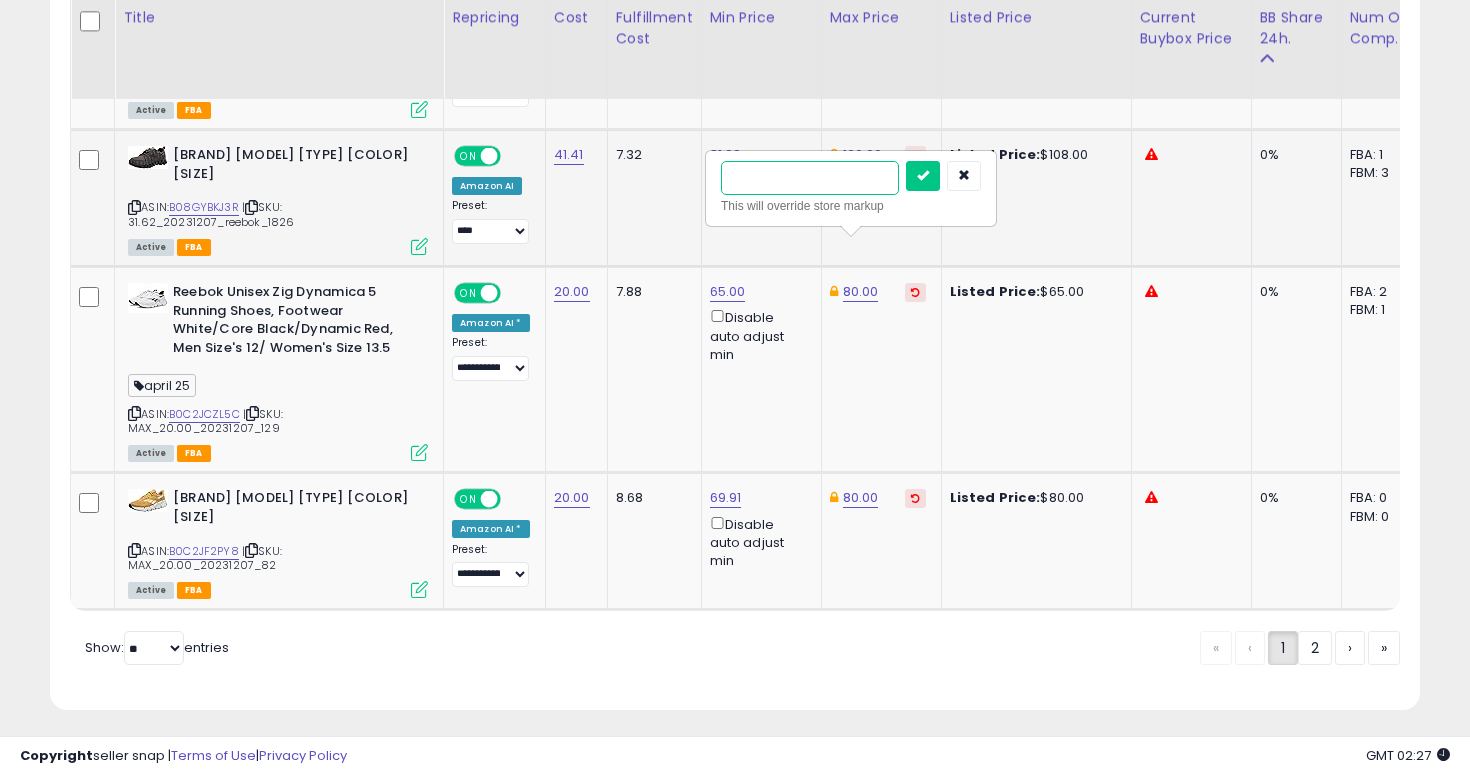 type on "**" 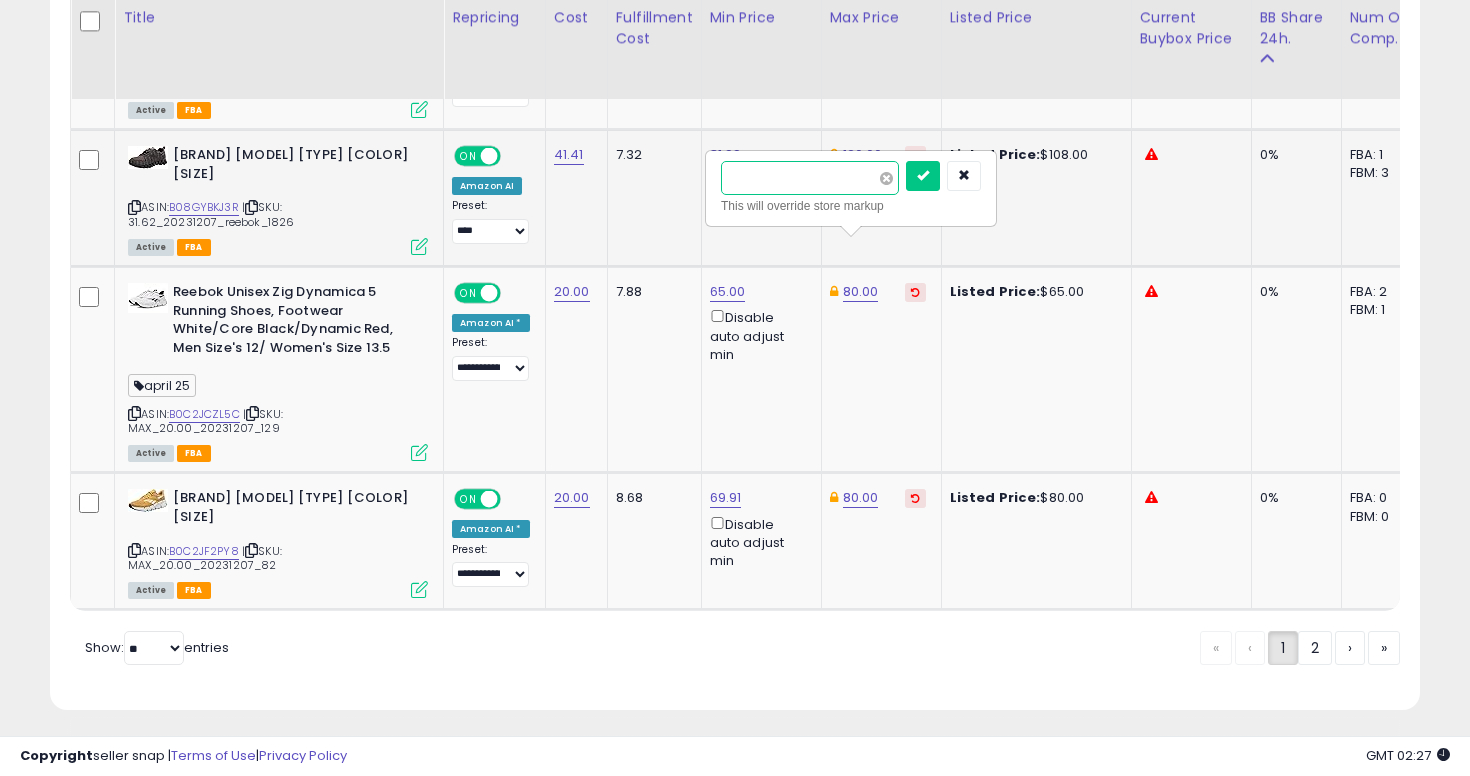 click at bounding box center [923, 176] 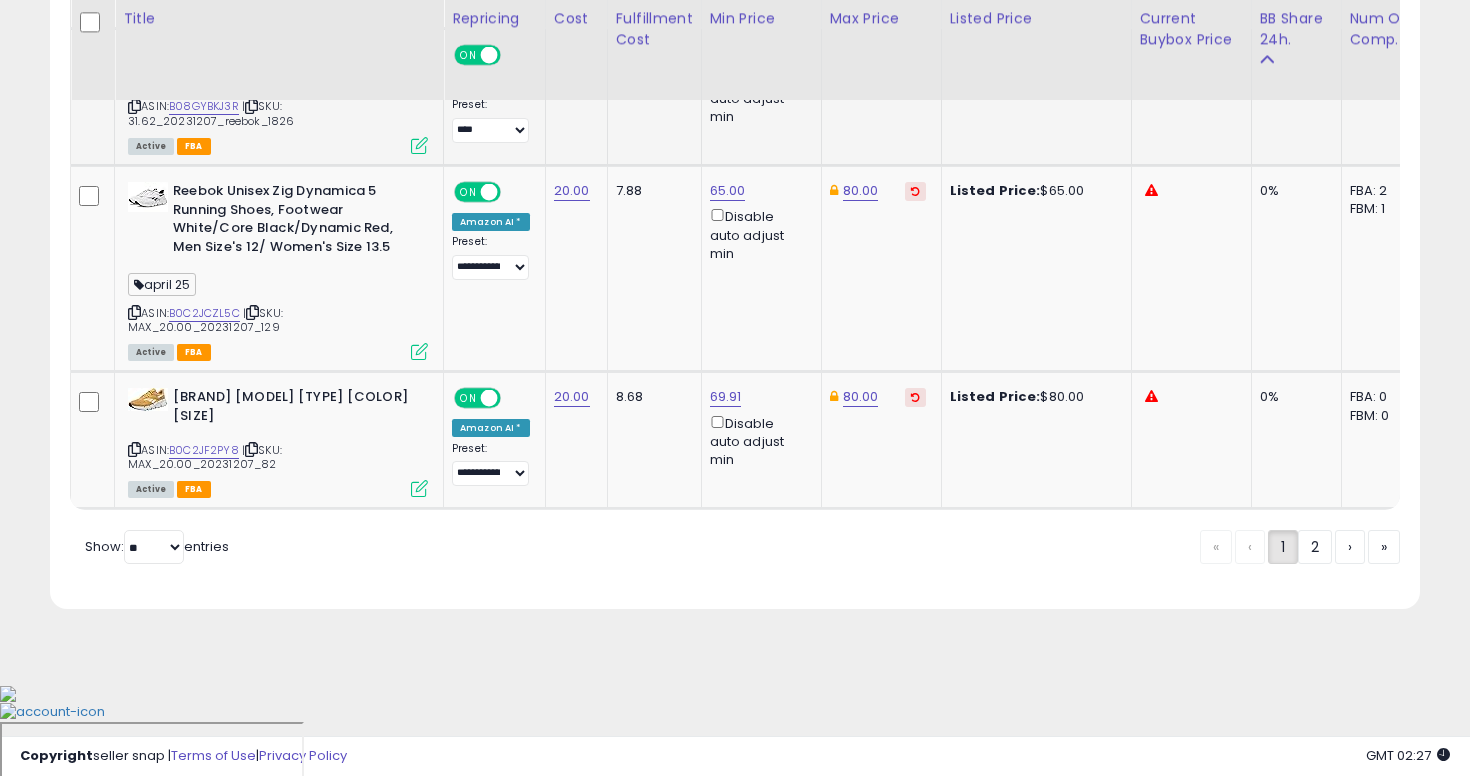 scroll, scrollTop: 4529, scrollLeft: 0, axis: vertical 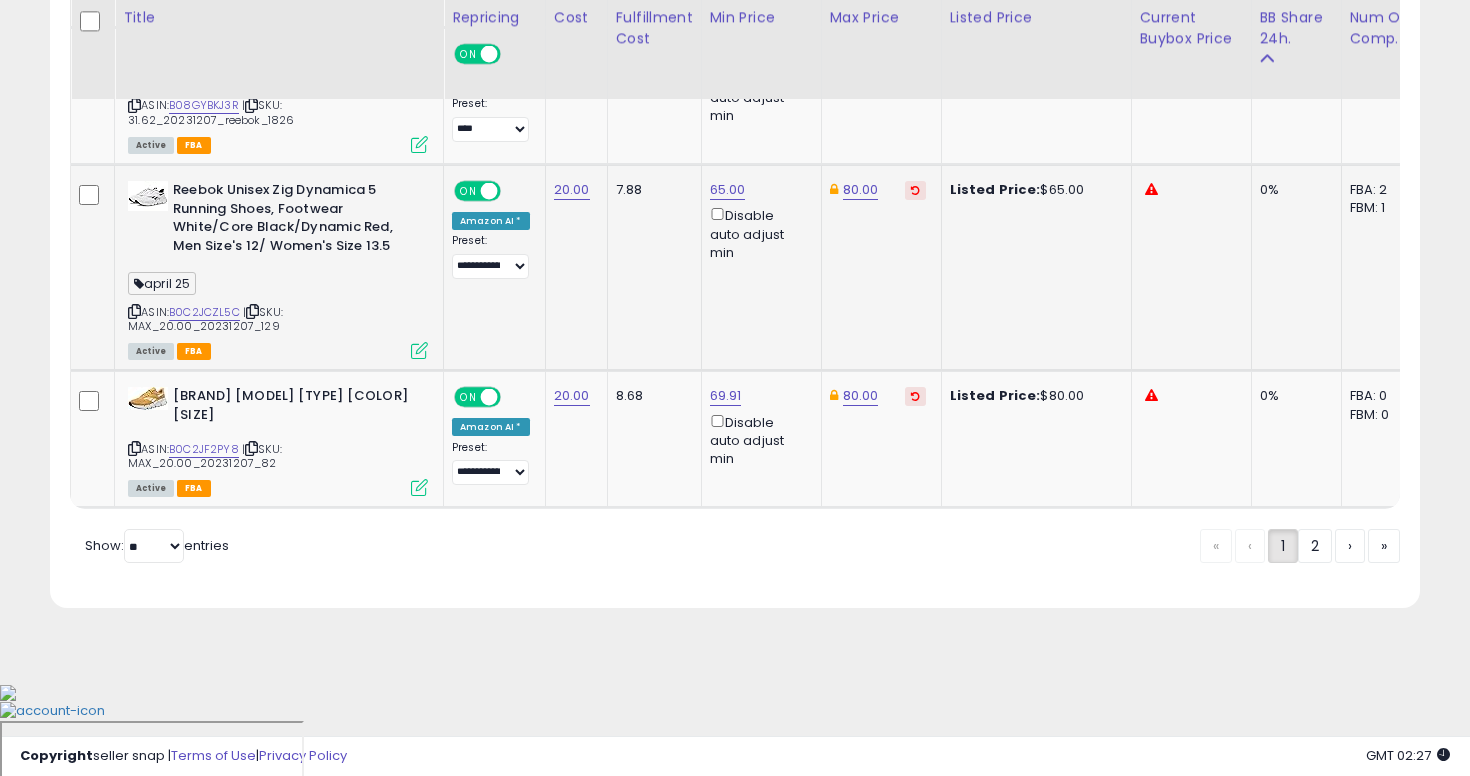 click at bounding box center [134, 311] 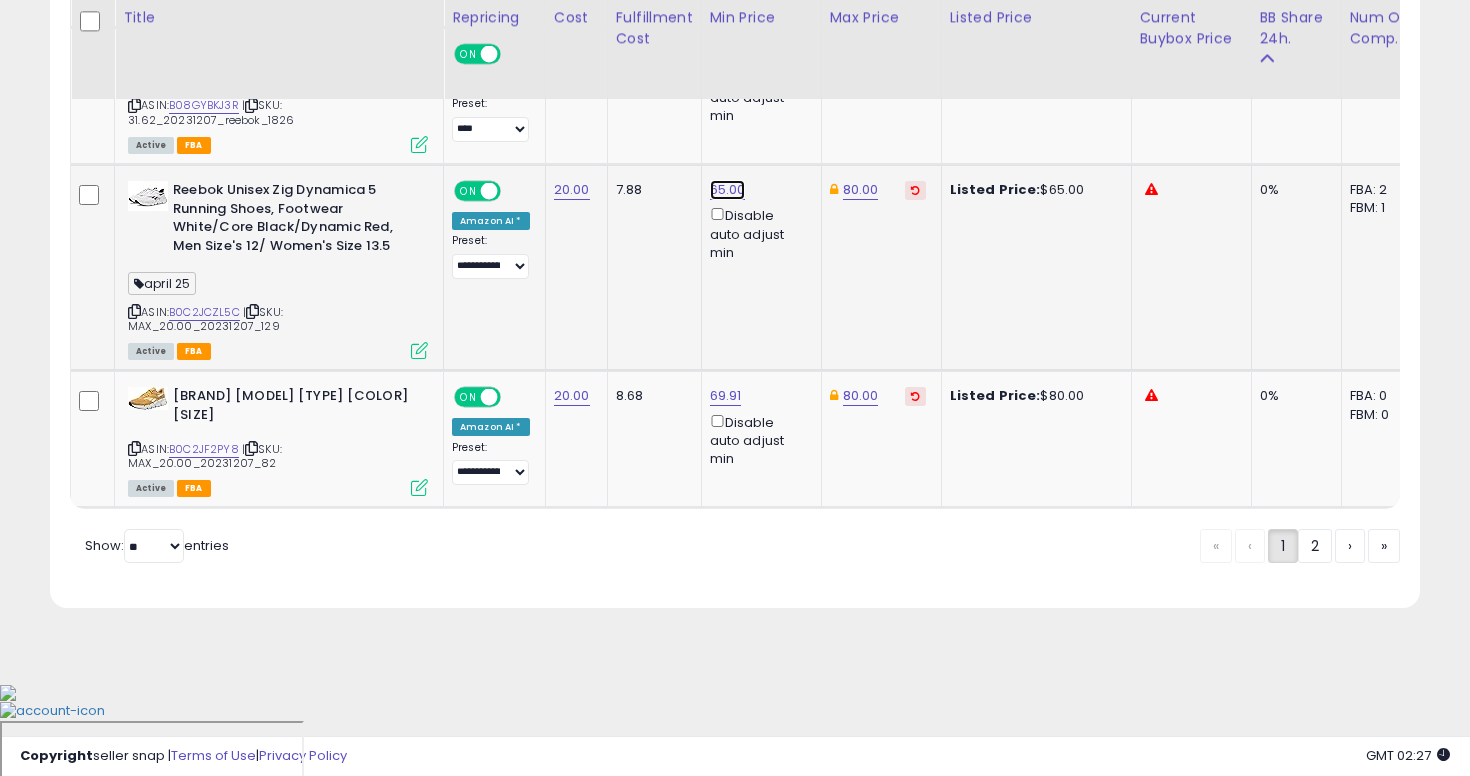 click on "65.00" at bounding box center [727, -3434] 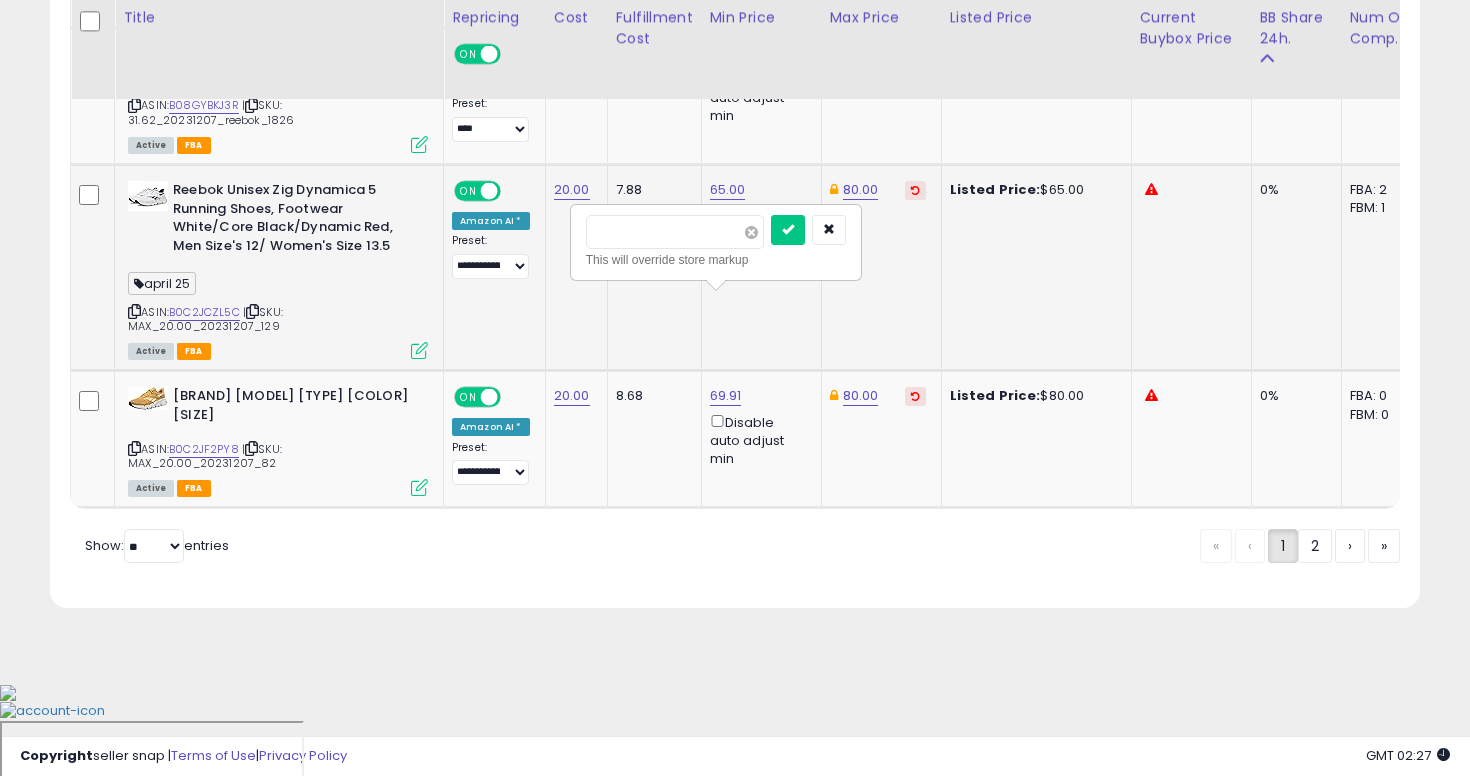 click at bounding box center [751, 232] 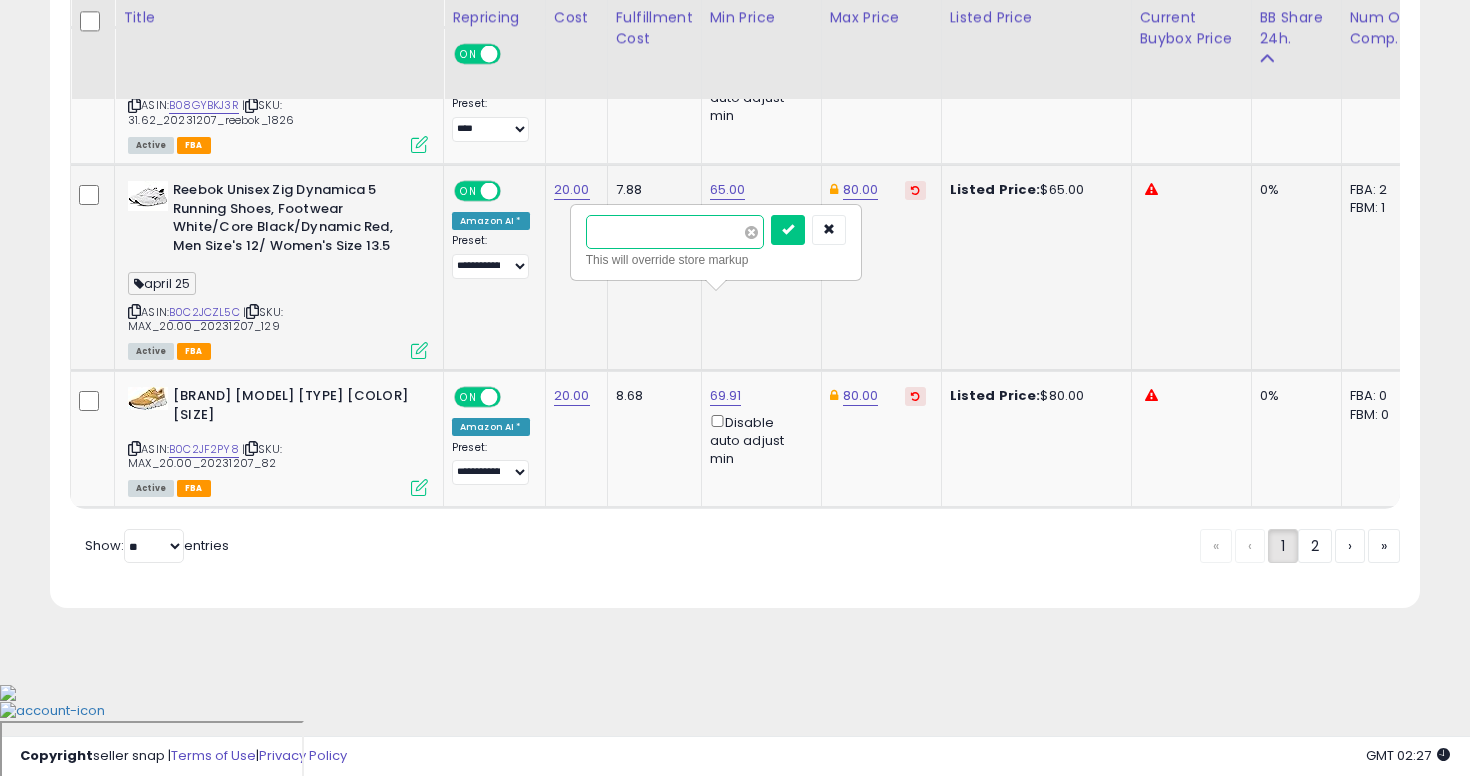 type on "**" 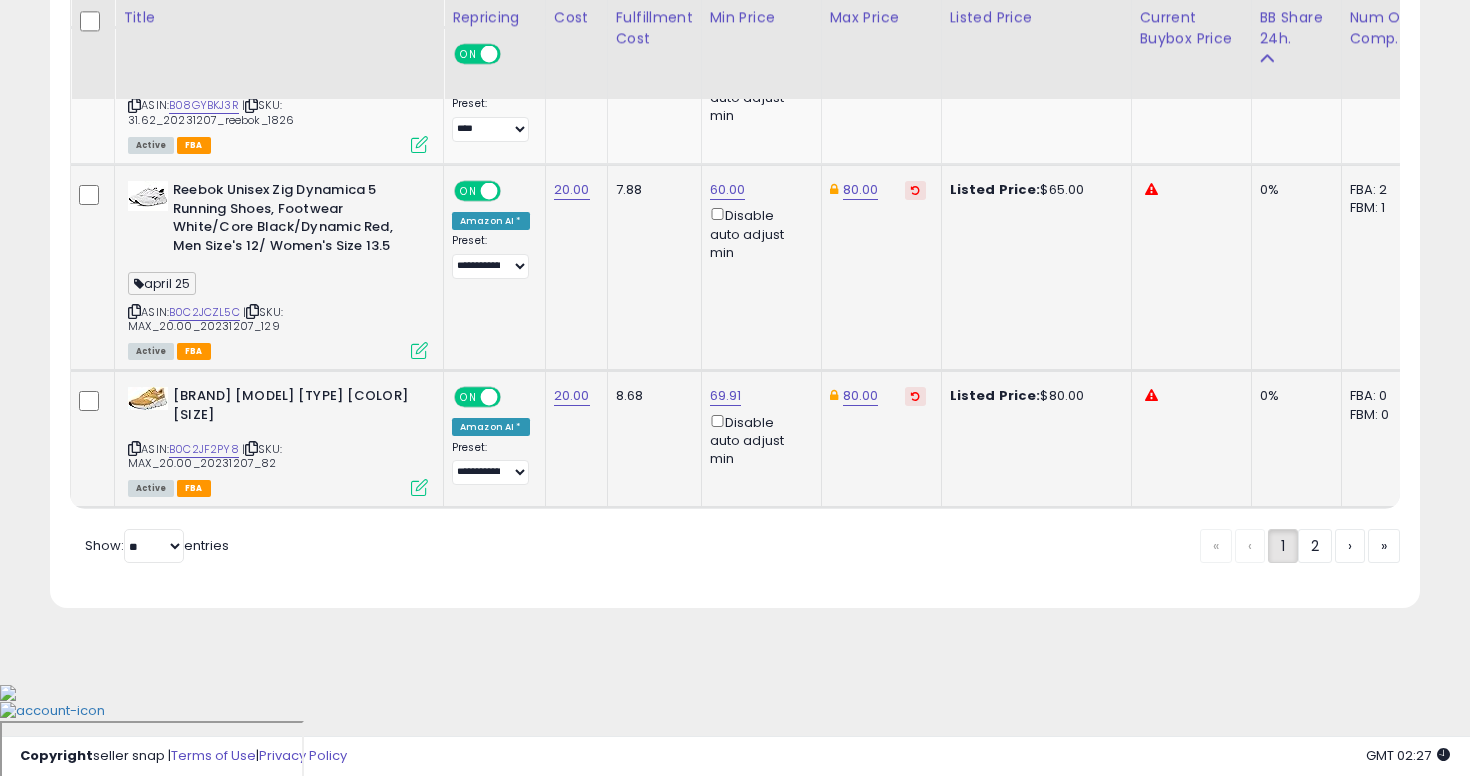 click at bounding box center [134, 448] 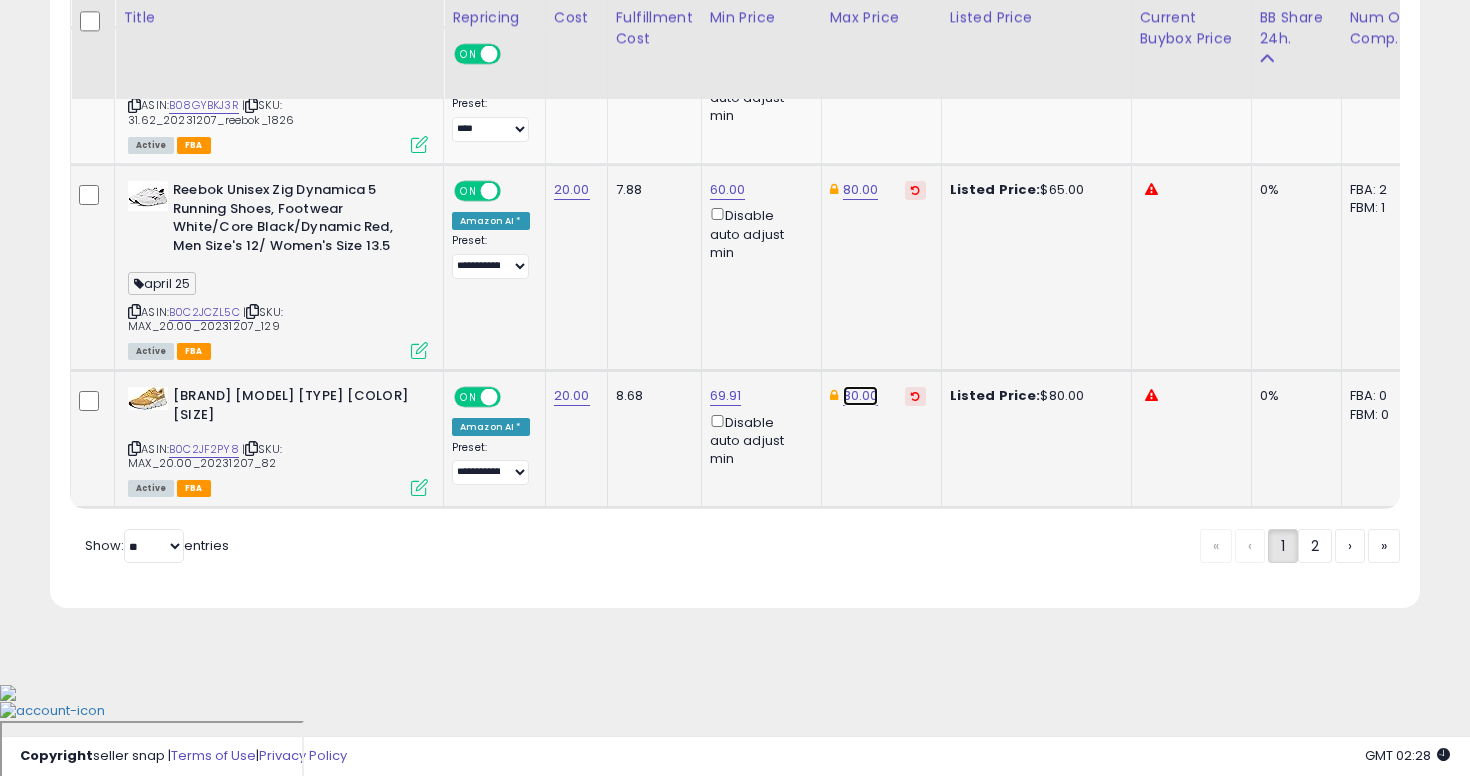 click on "80.00" at bounding box center [861, -3434] 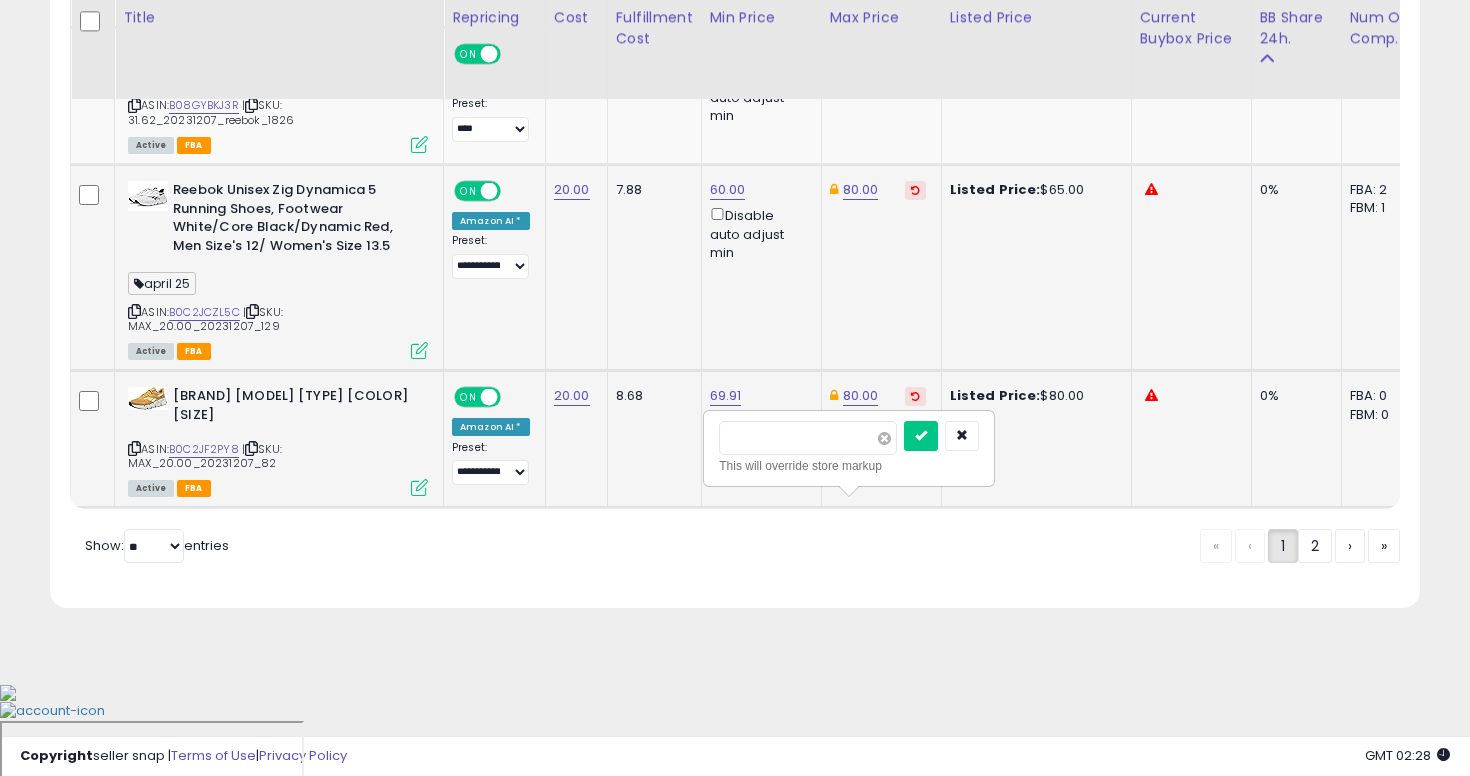 click at bounding box center [884, 438] 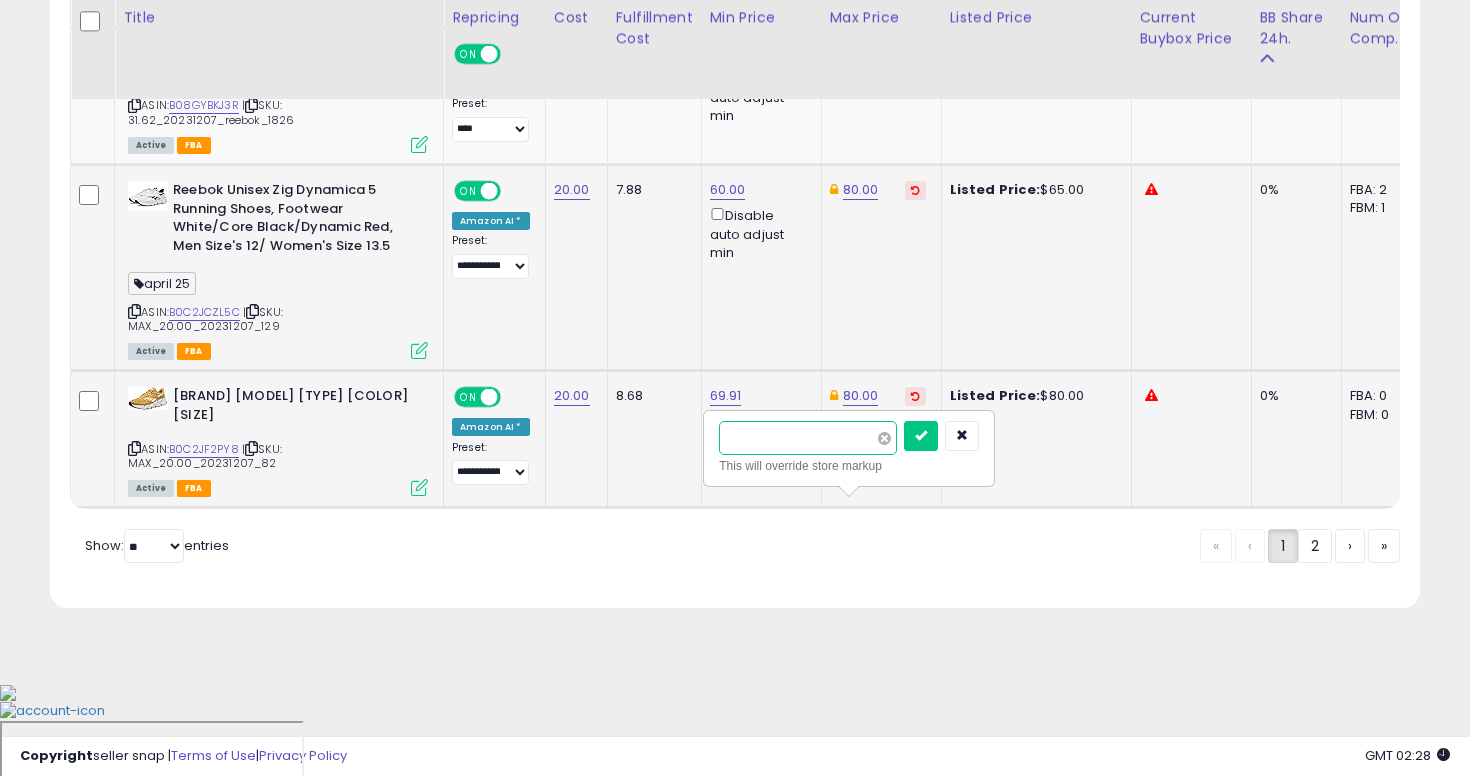 type 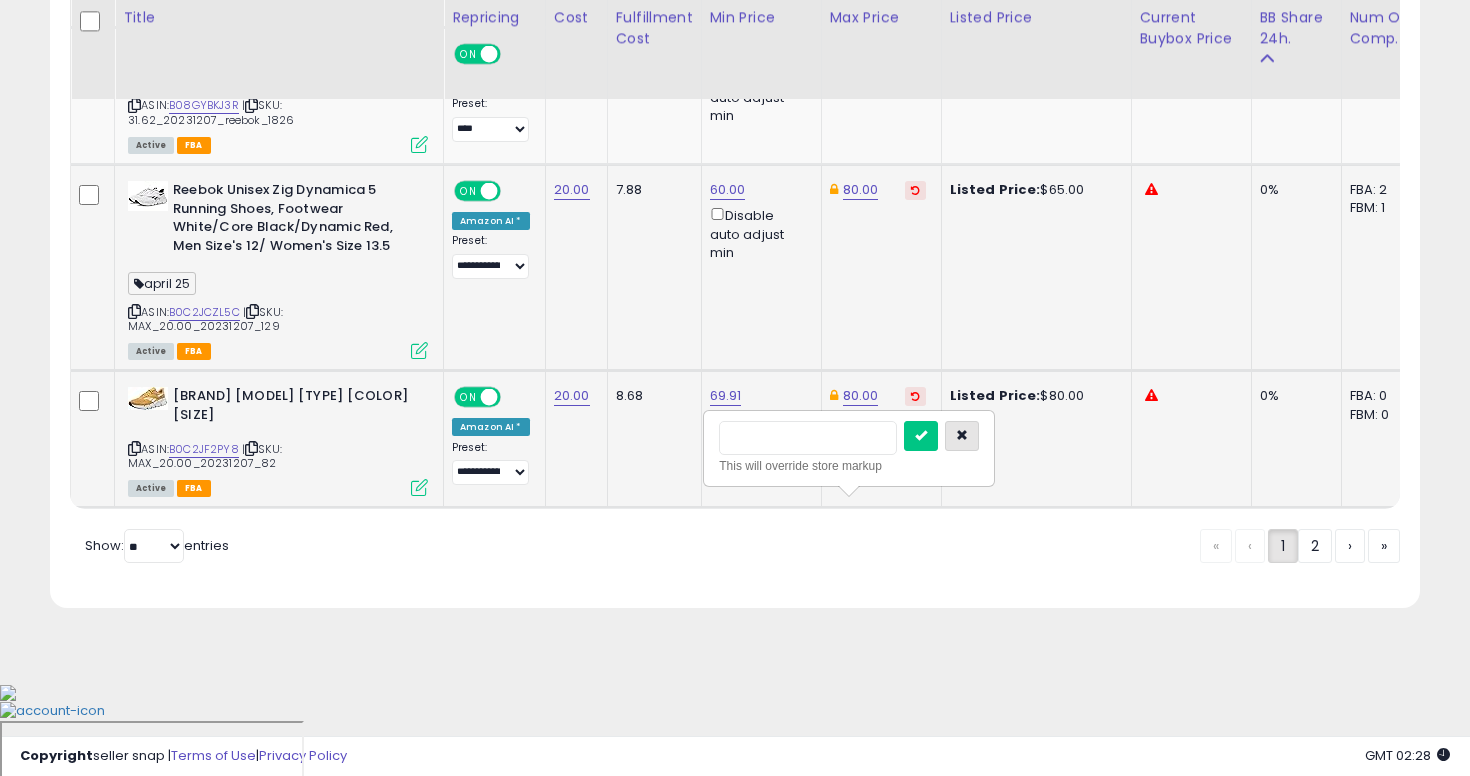 click at bounding box center (962, 435) 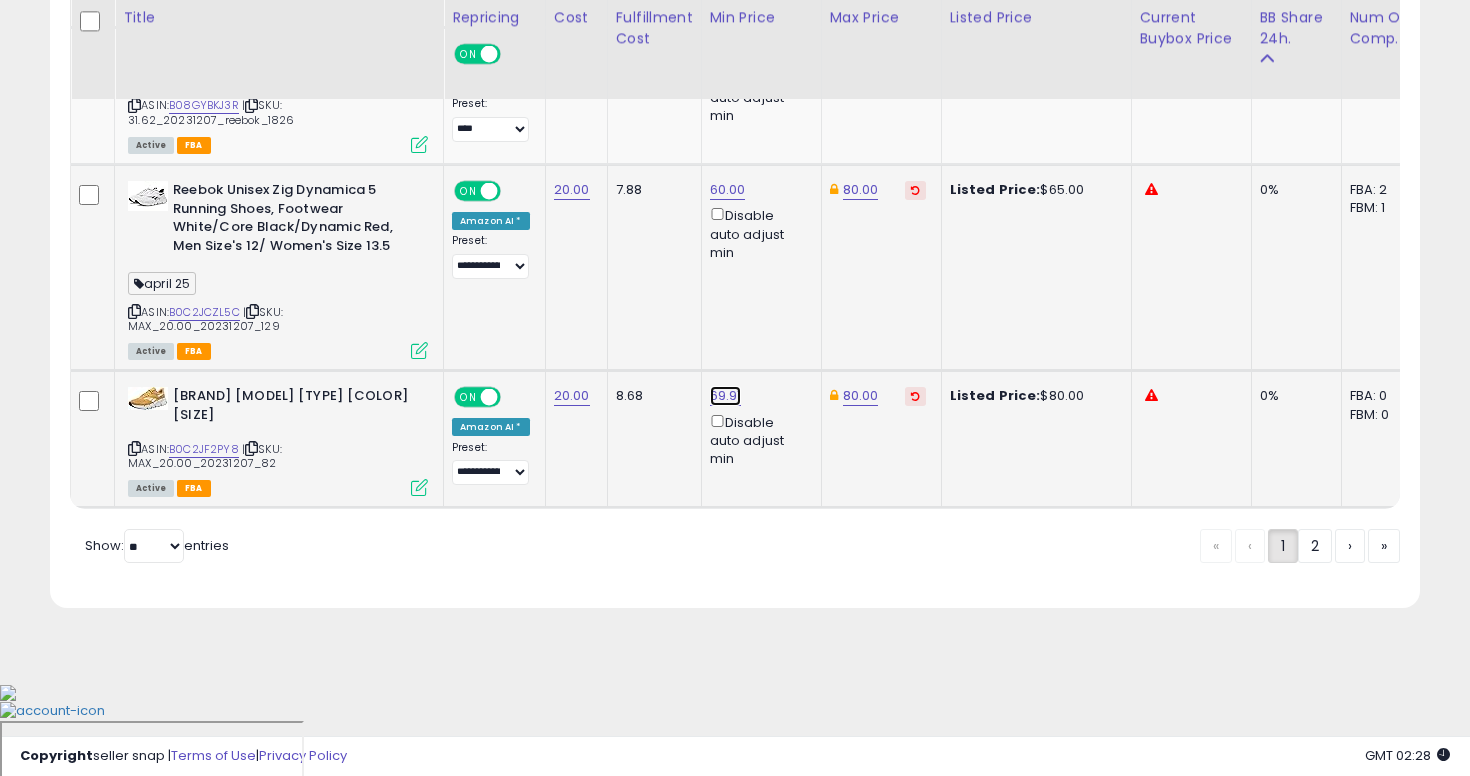 click on "69.91" at bounding box center [727, -3434] 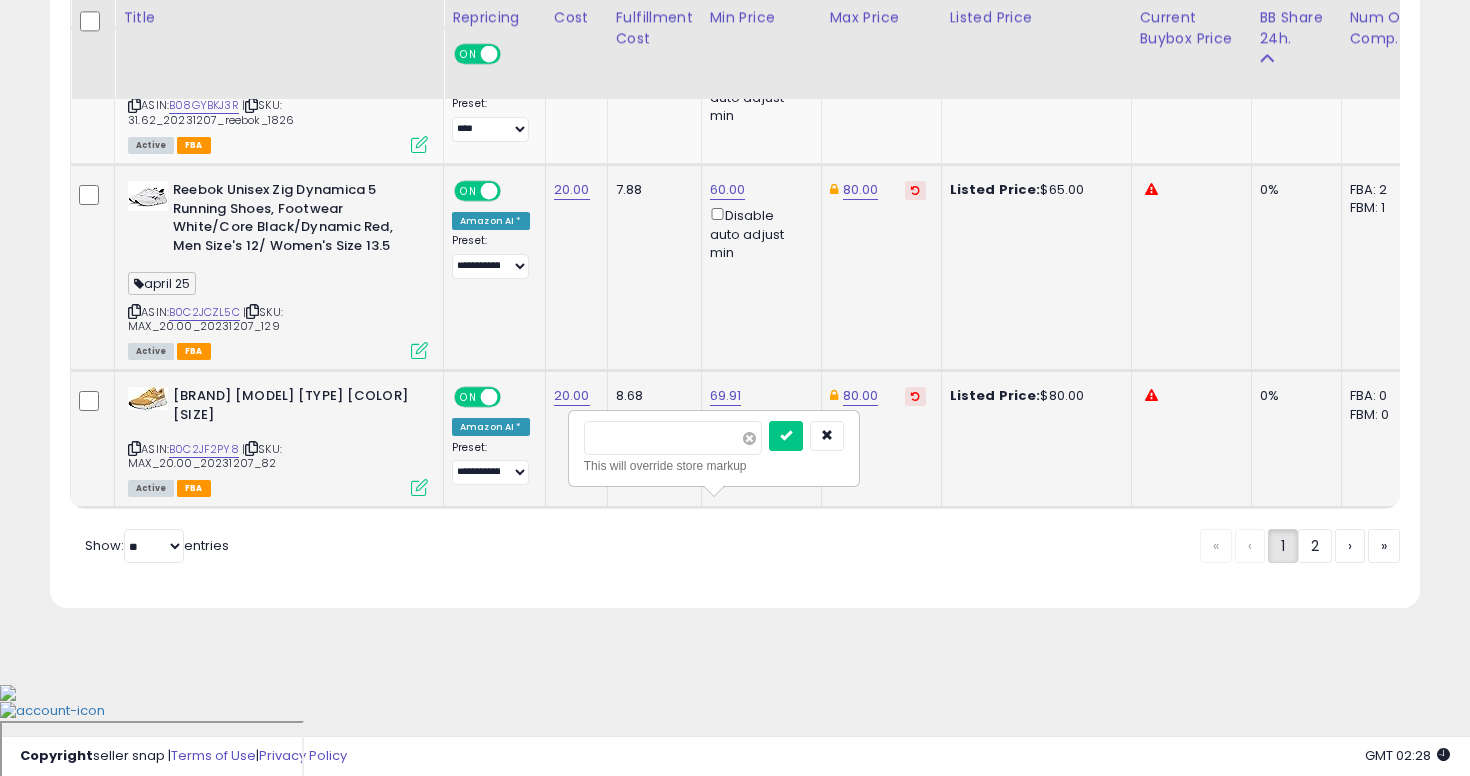 type on "**" 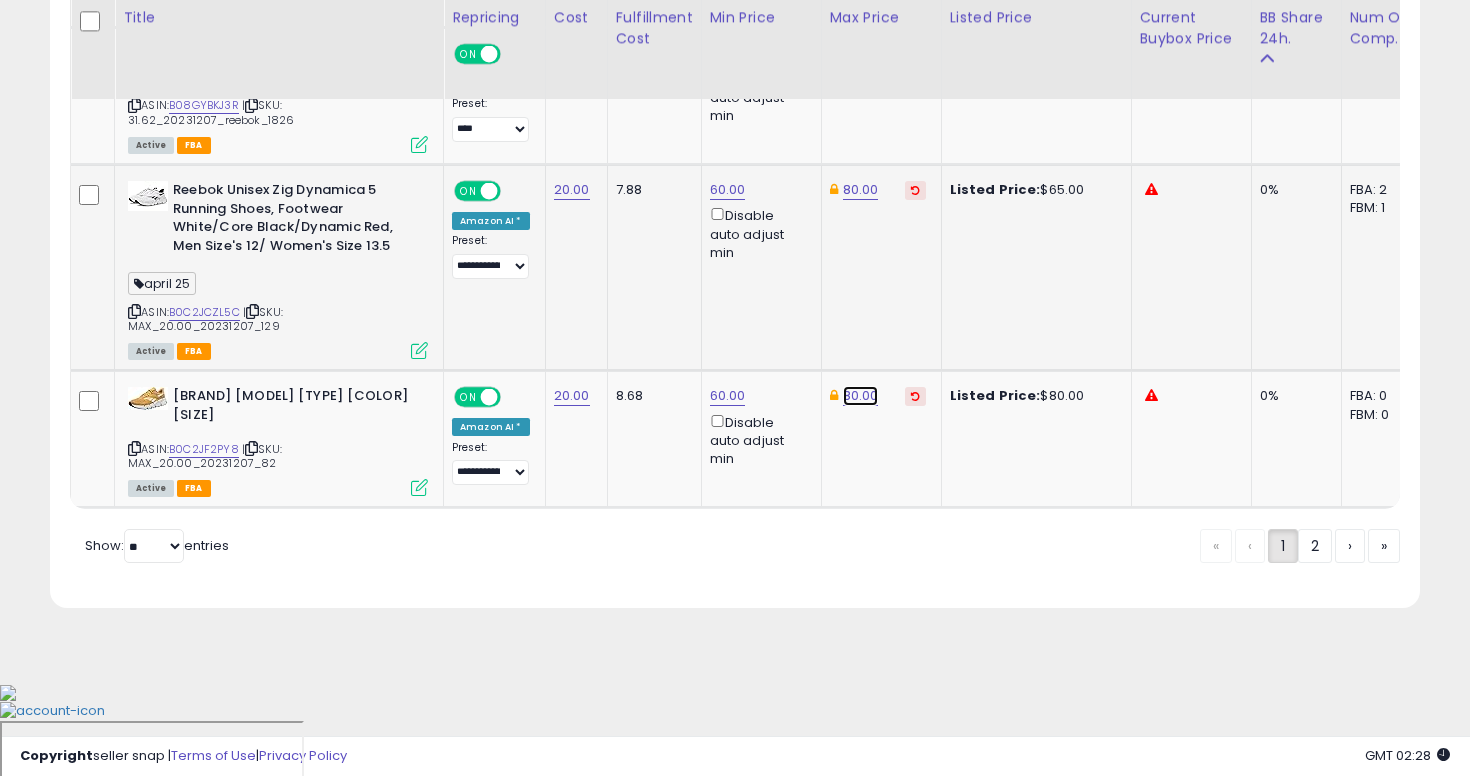 click on "80.00" at bounding box center [861, -3434] 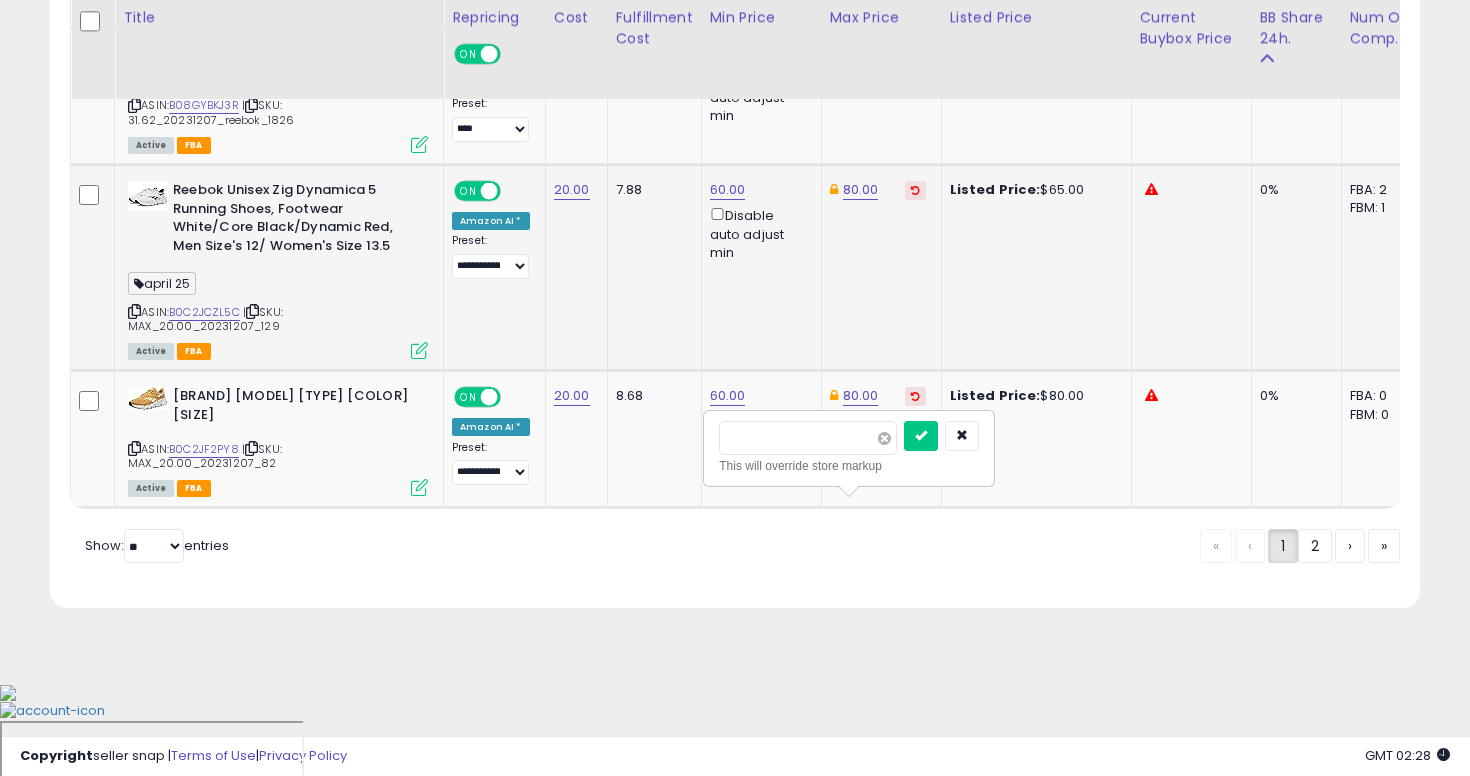 click at bounding box center [884, 438] 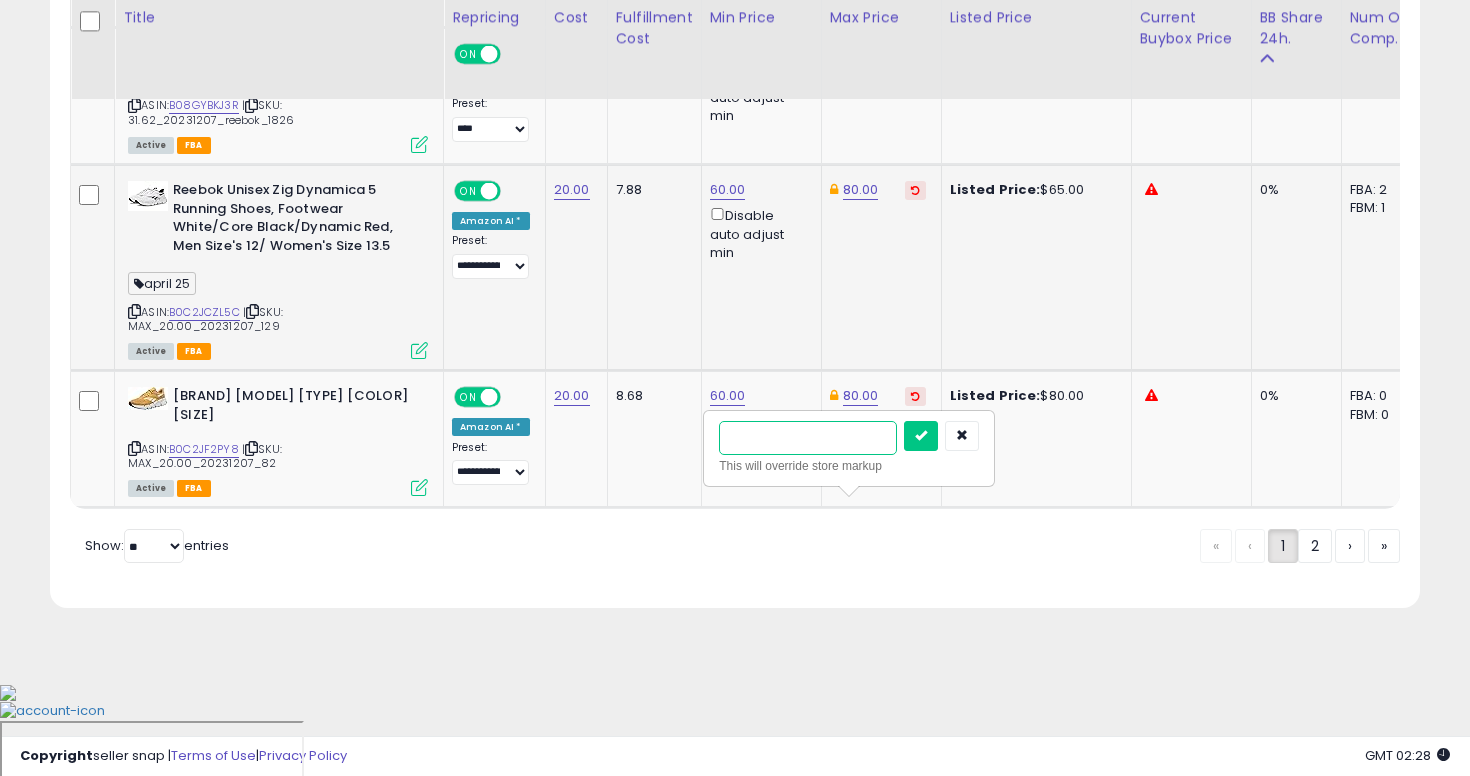type on "**" 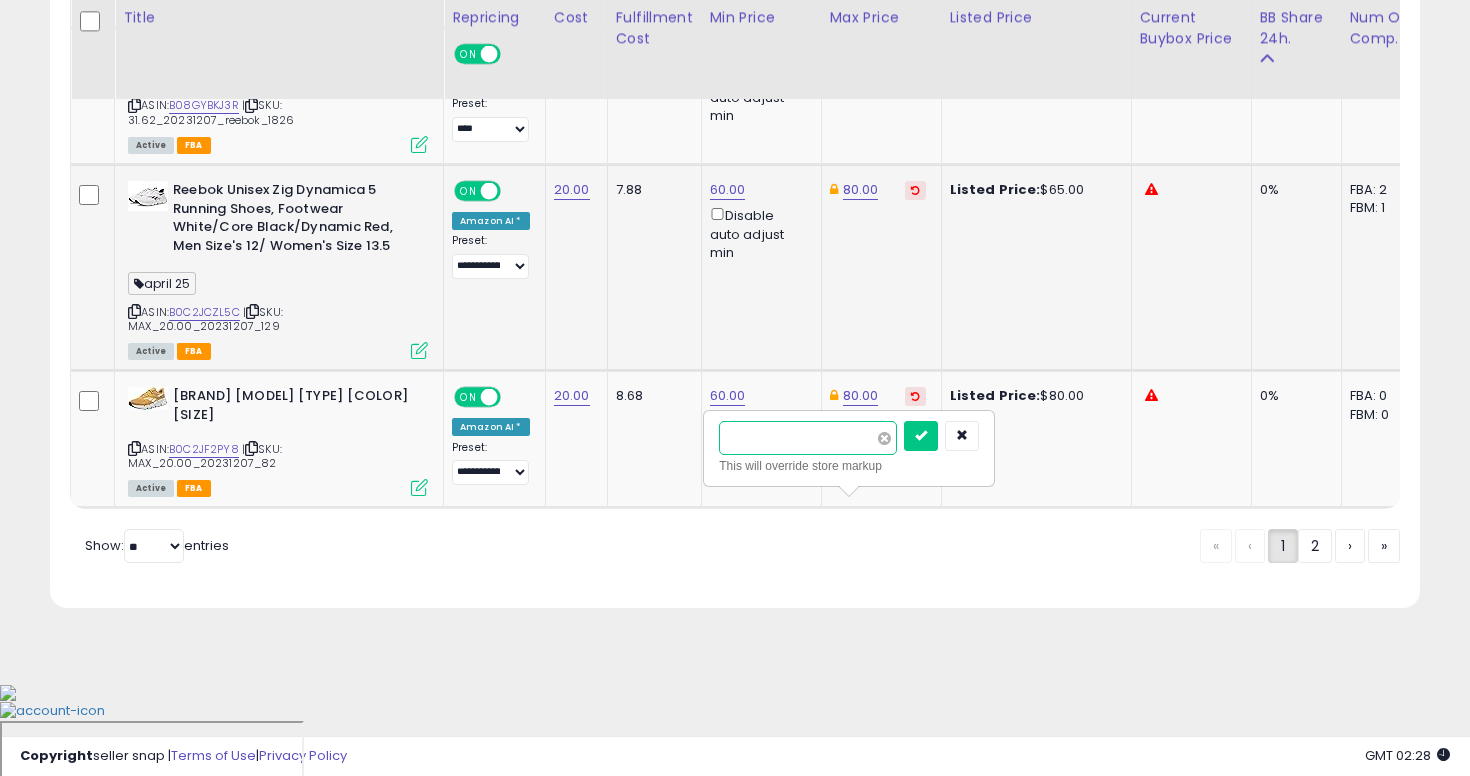click at bounding box center [921, 436] 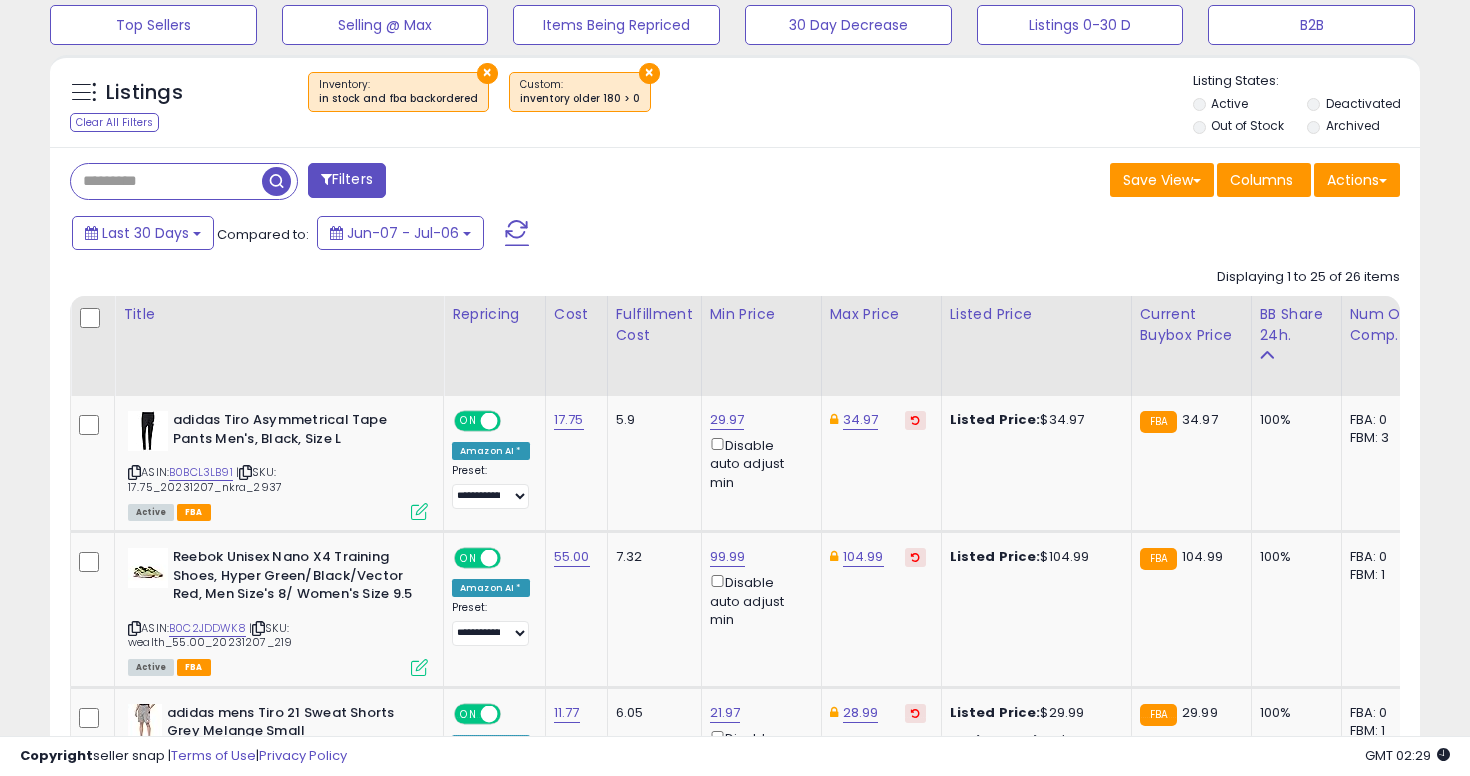 scroll, scrollTop: 388, scrollLeft: 0, axis: vertical 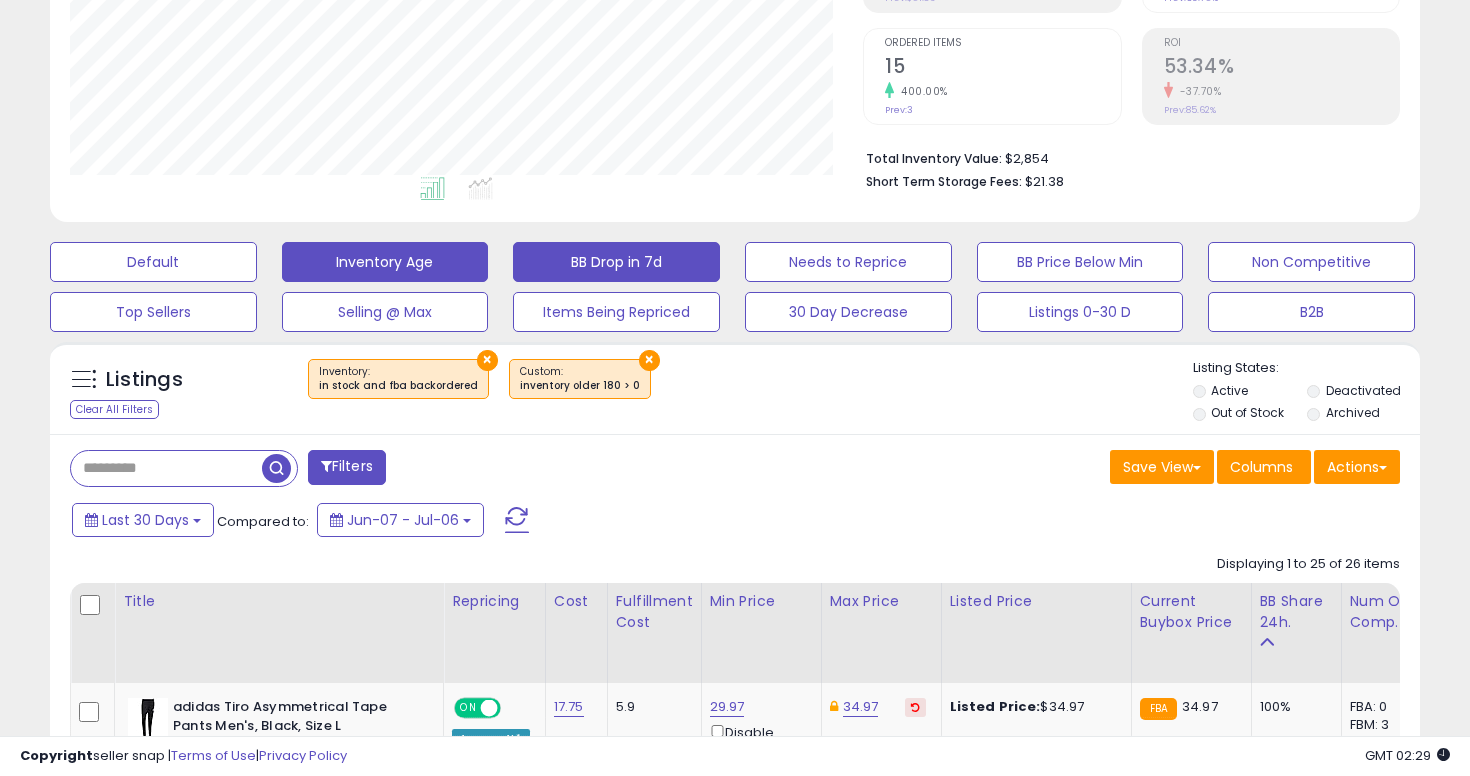 click on "BB Drop in 7d" at bounding box center (153, 262) 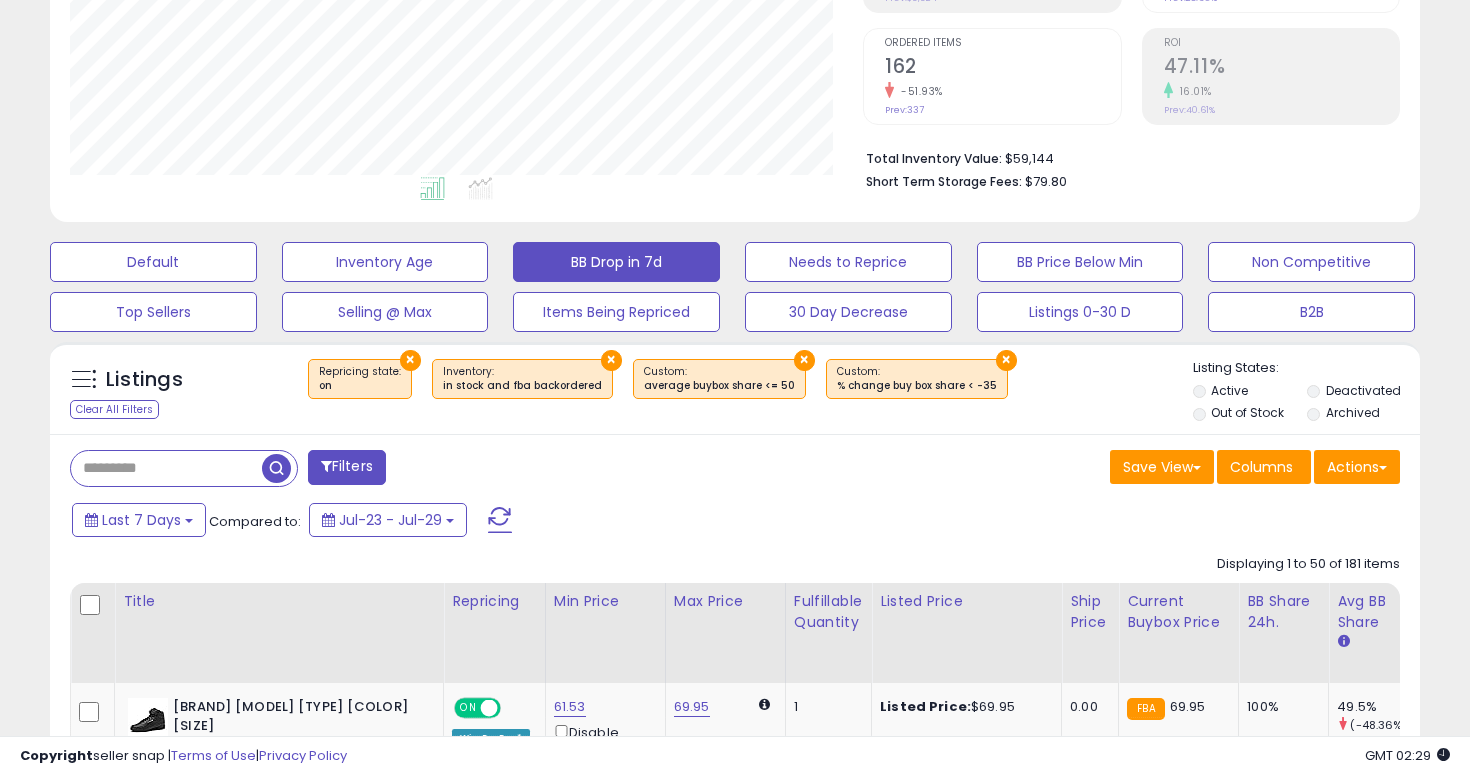 scroll, scrollTop: 999590, scrollLeft: 999206, axis: both 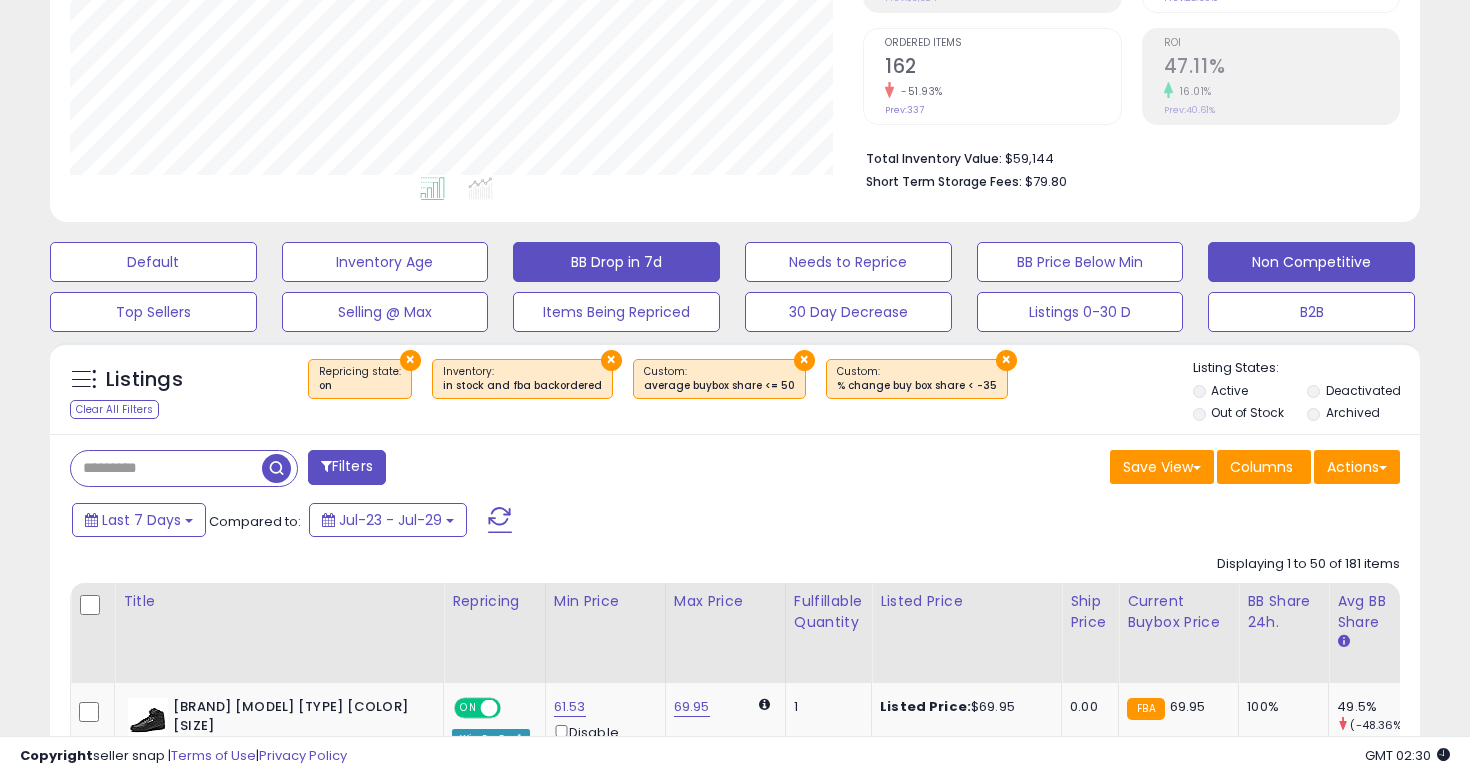 click on "Non Competitive" at bounding box center (153, 262) 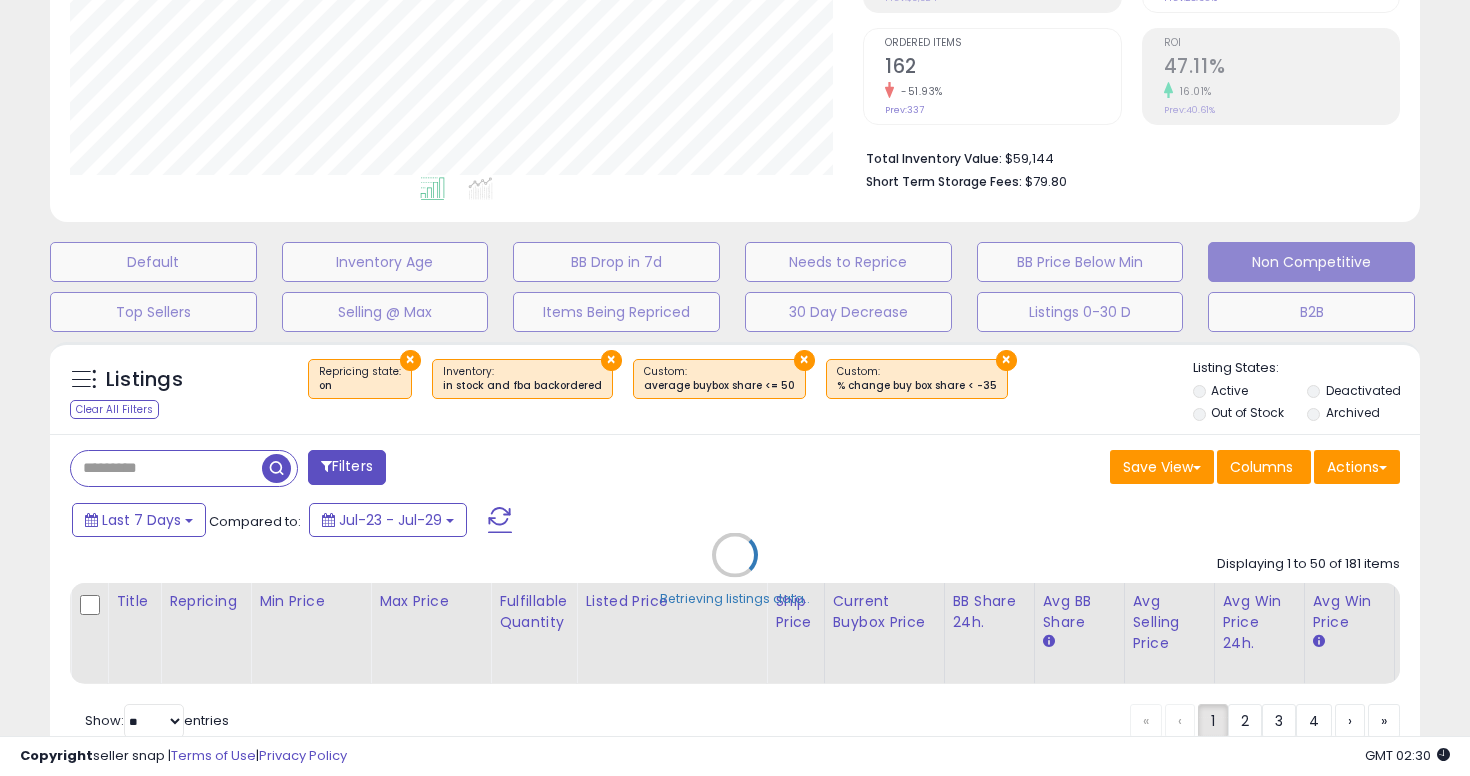 select on "**" 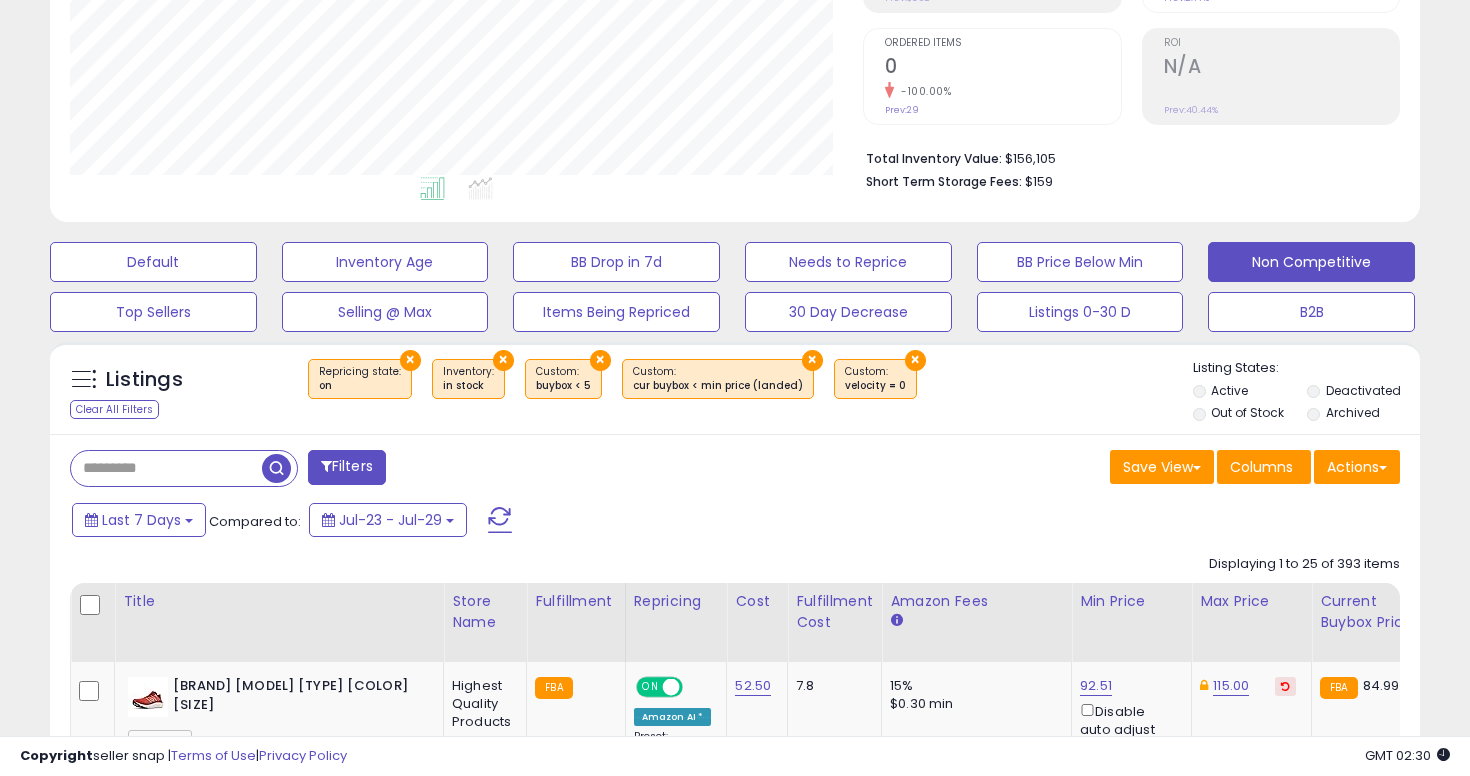 scroll, scrollTop: 999590, scrollLeft: 999206, axis: both 